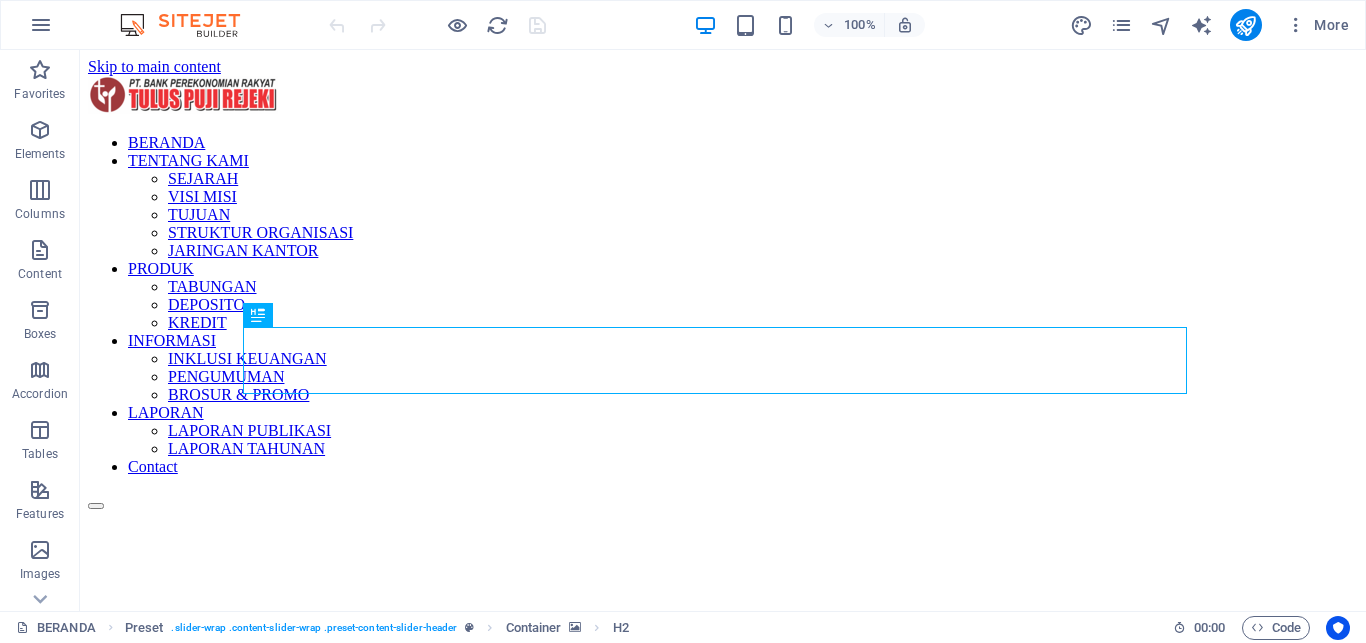 scroll, scrollTop: 0, scrollLeft: 0, axis: both 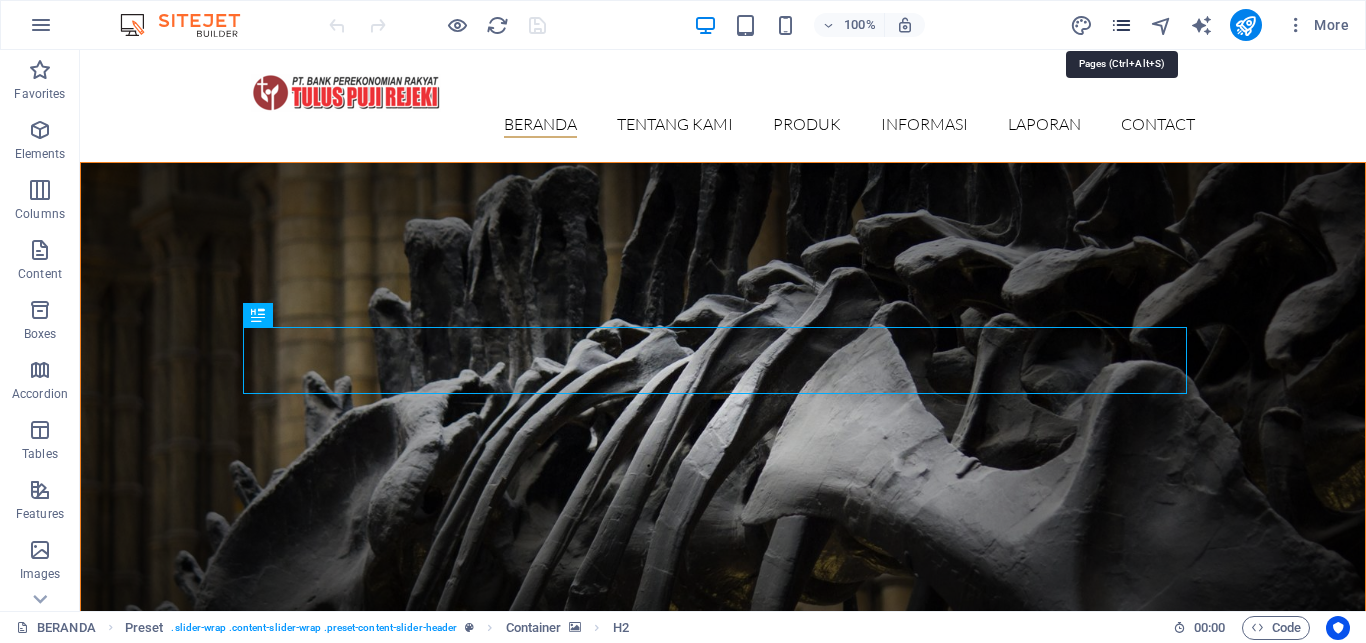 click at bounding box center (1121, 25) 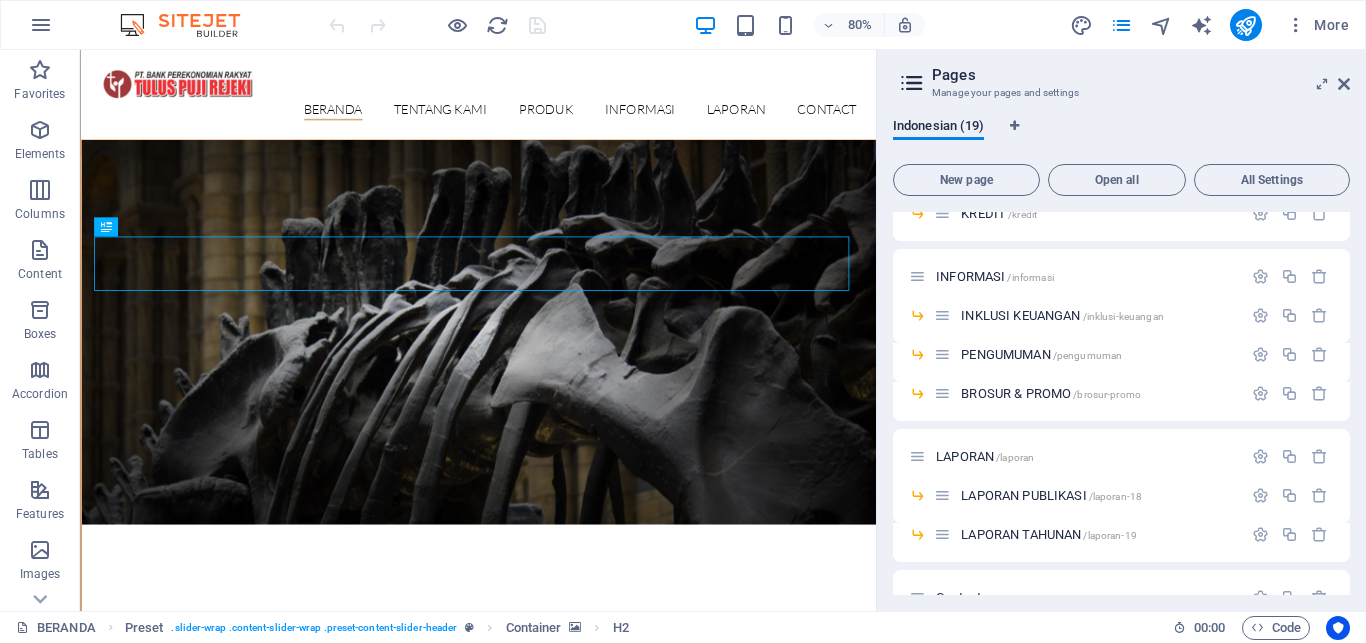 scroll, scrollTop: 502, scrollLeft: 0, axis: vertical 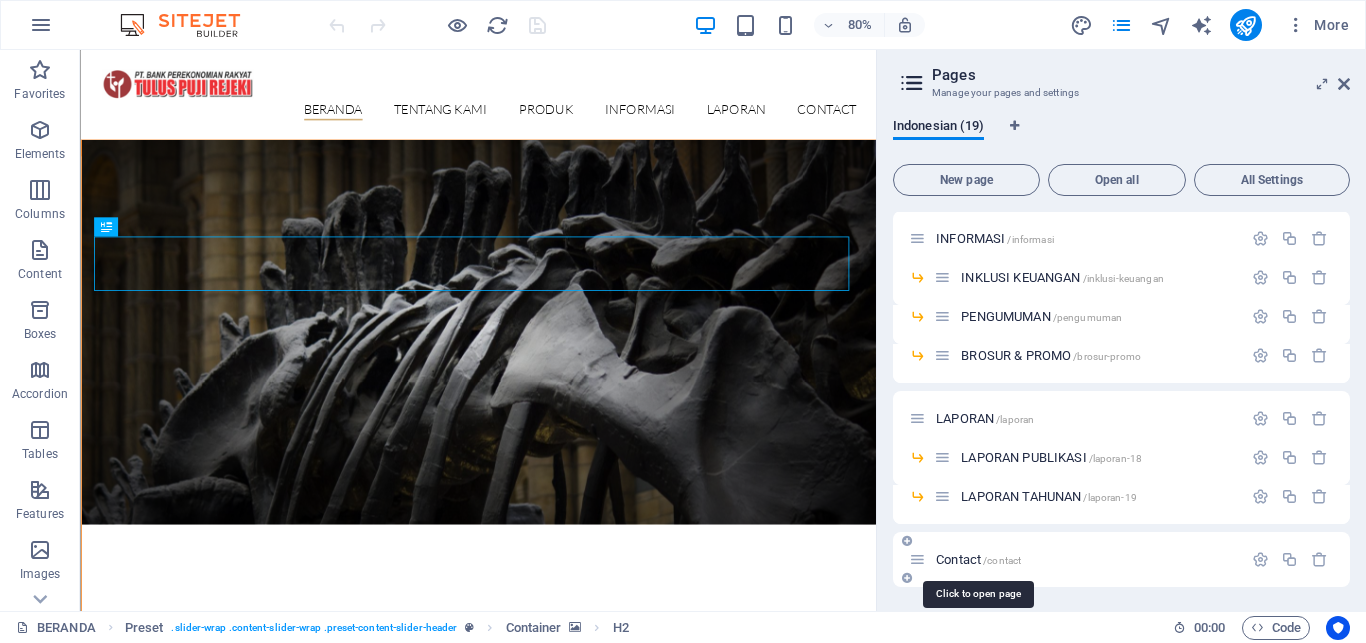 click on "Contact /contact" at bounding box center (978, 559) 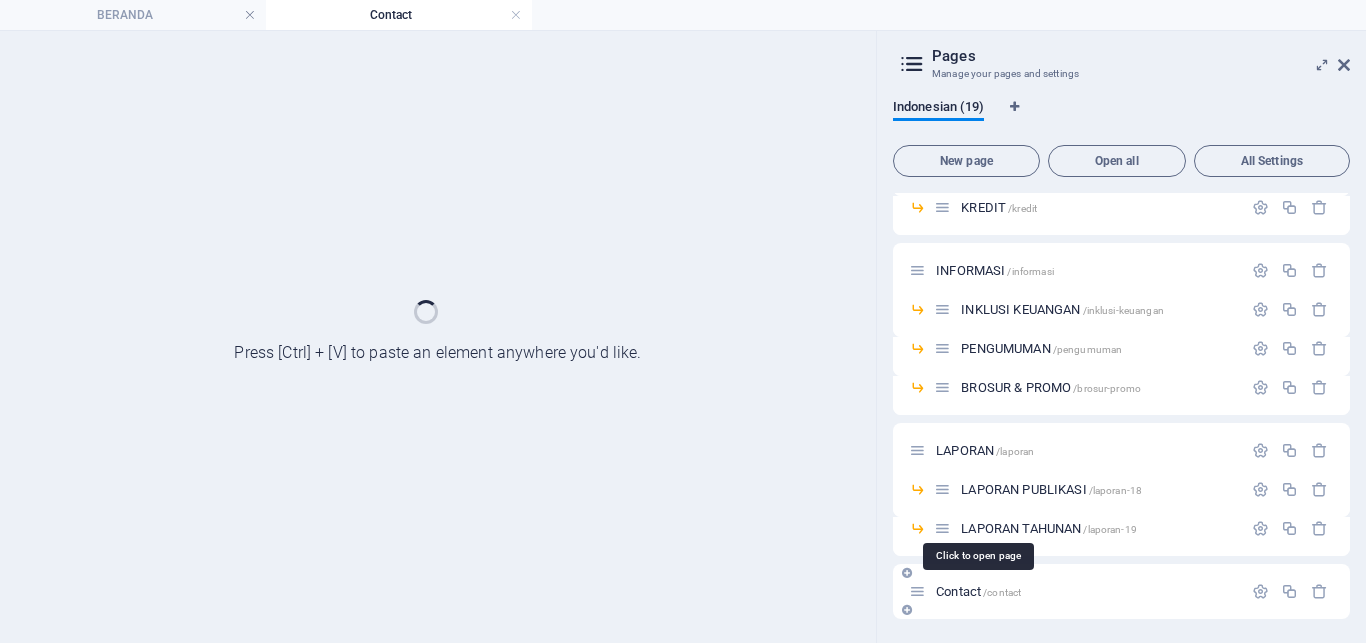 scroll, scrollTop: 451, scrollLeft: 0, axis: vertical 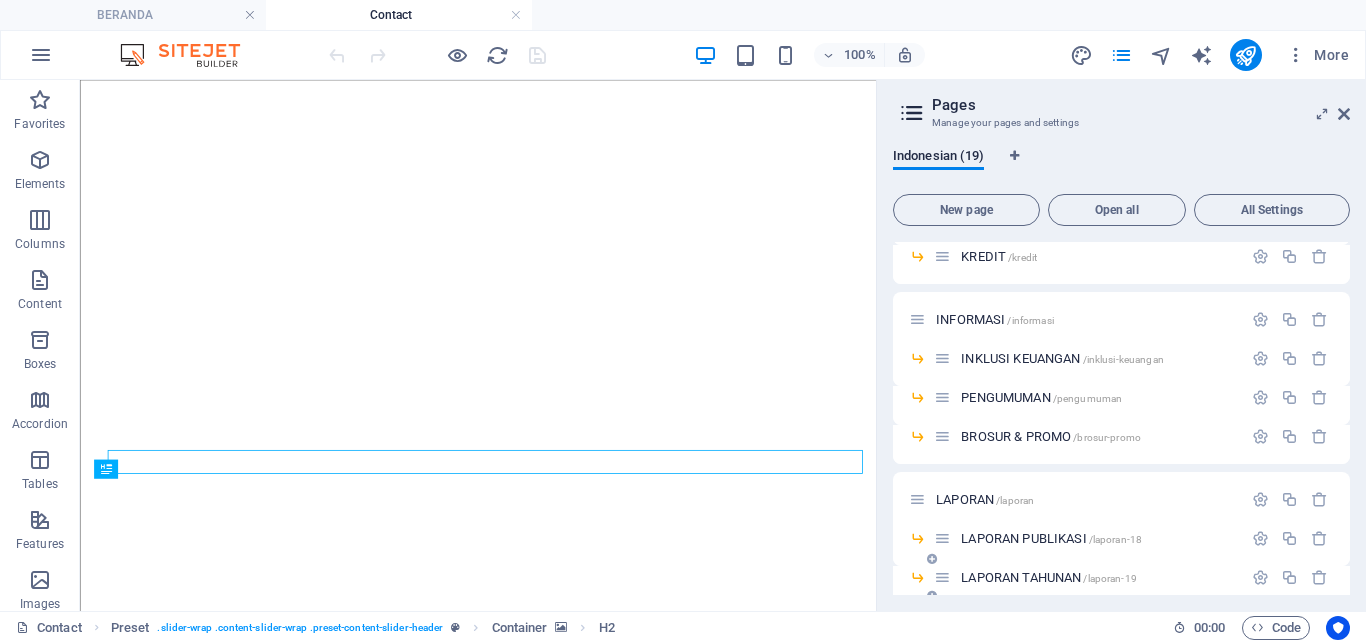 click on "LAPORAN TAHUNAN /laporan-19" at bounding box center (1121, 585) 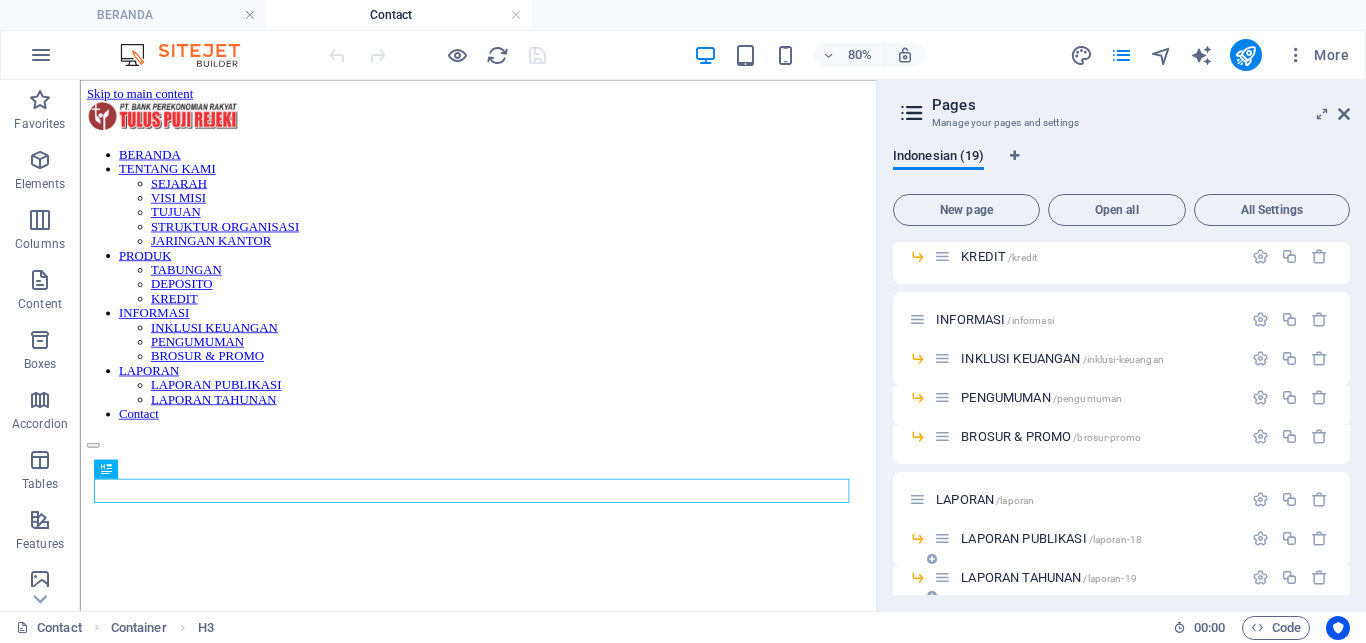 scroll, scrollTop: 0, scrollLeft: 0, axis: both 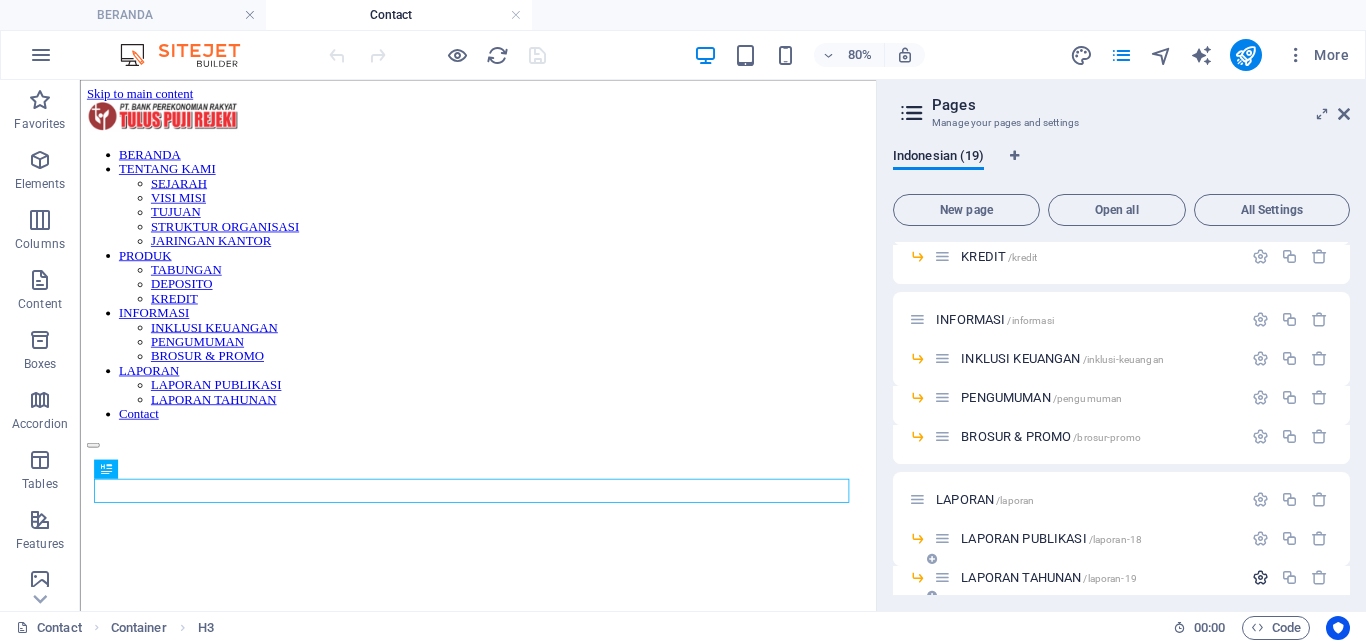 click at bounding box center [1260, 577] 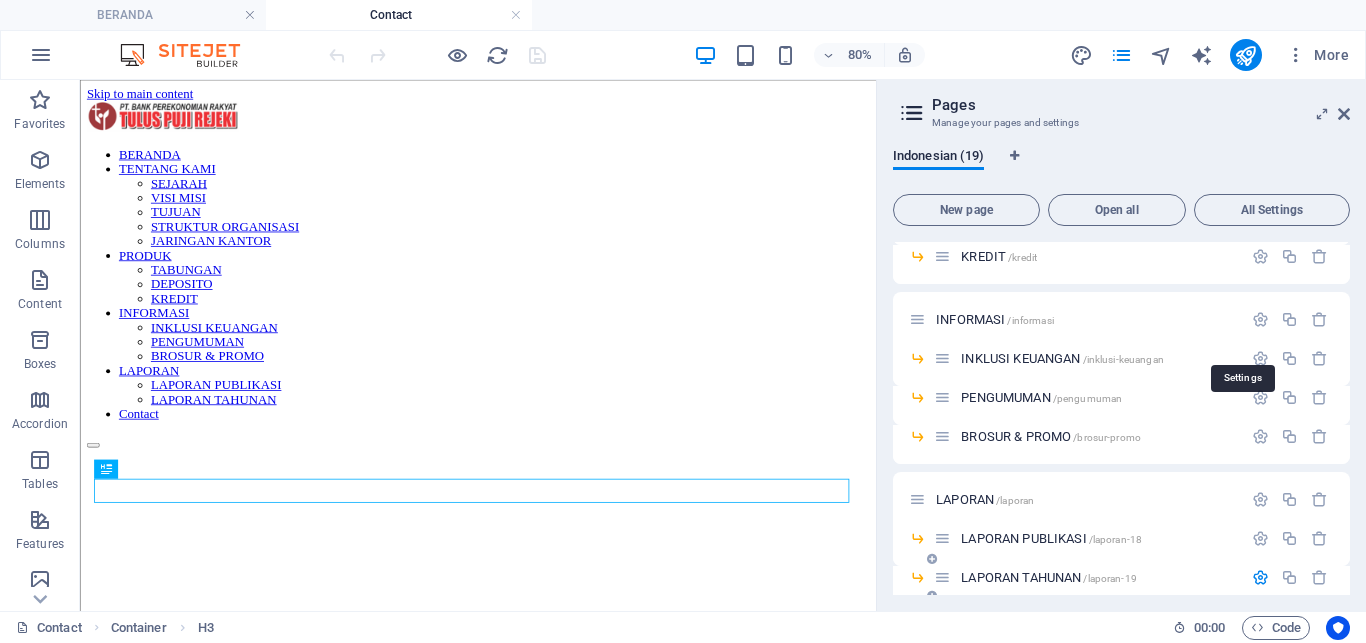 scroll, scrollTop: 686, scrollLeft: 0, axis: vertical 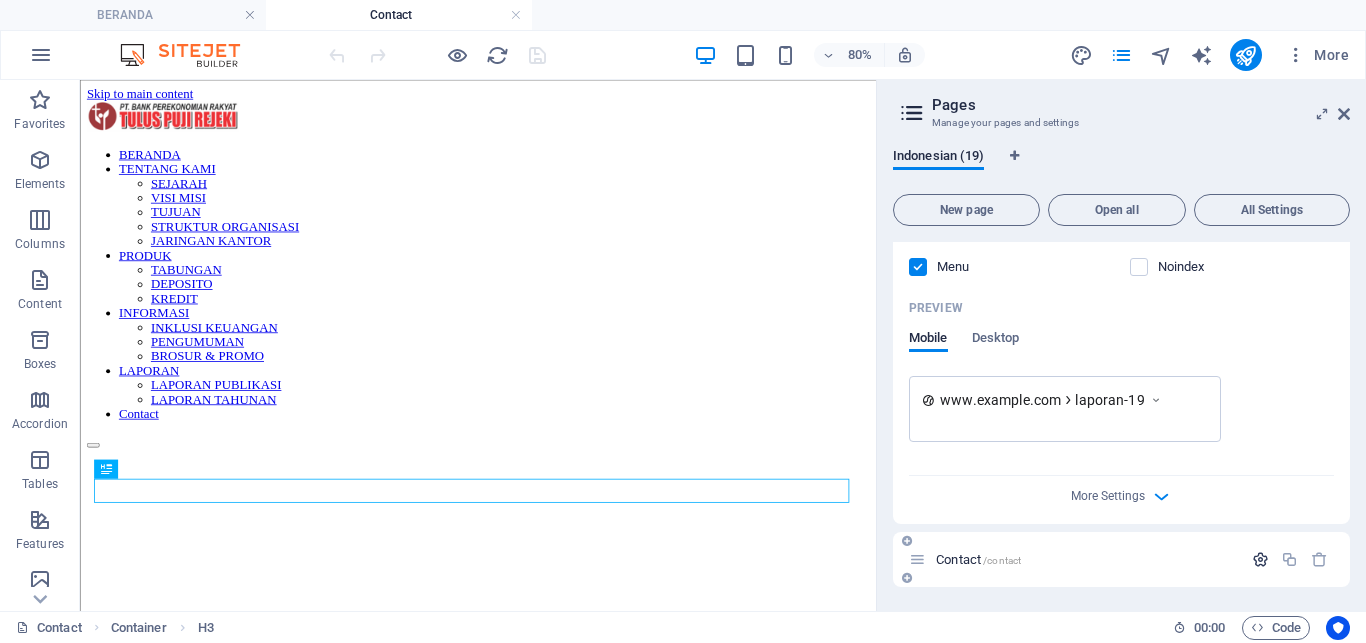 click at bounding box center [1260, 559] 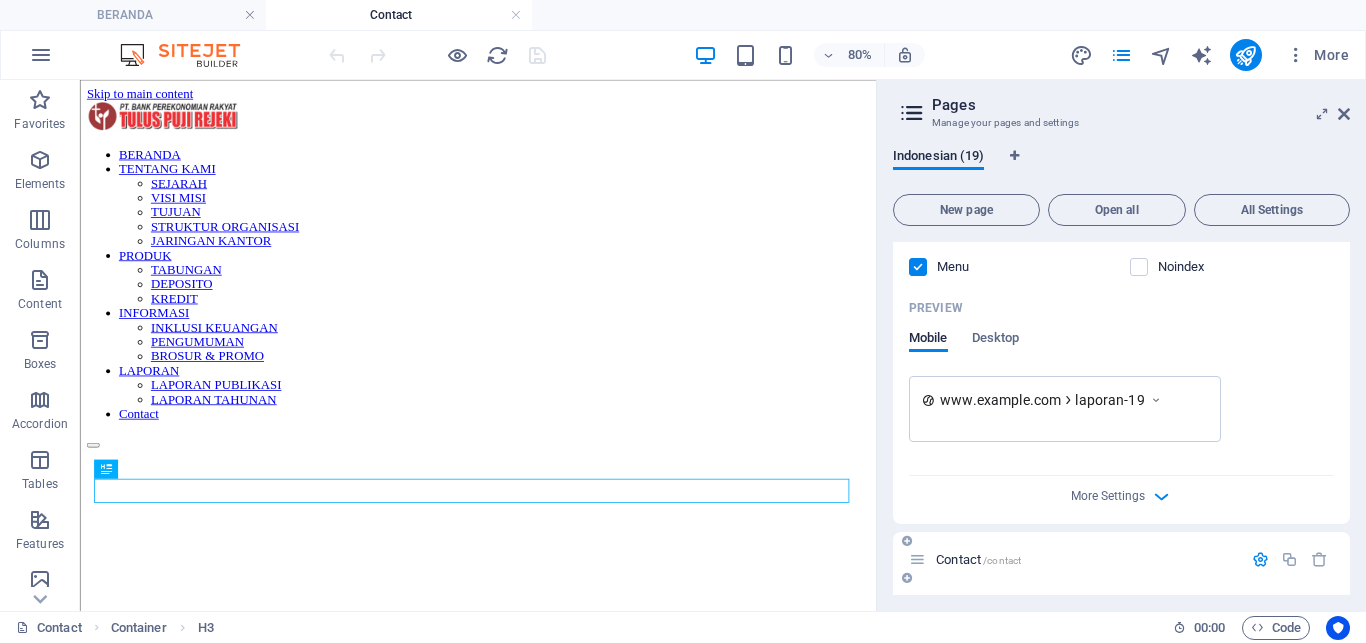 scroll, scrollTop: 1446, scrollLeft: 0, axis: vertical 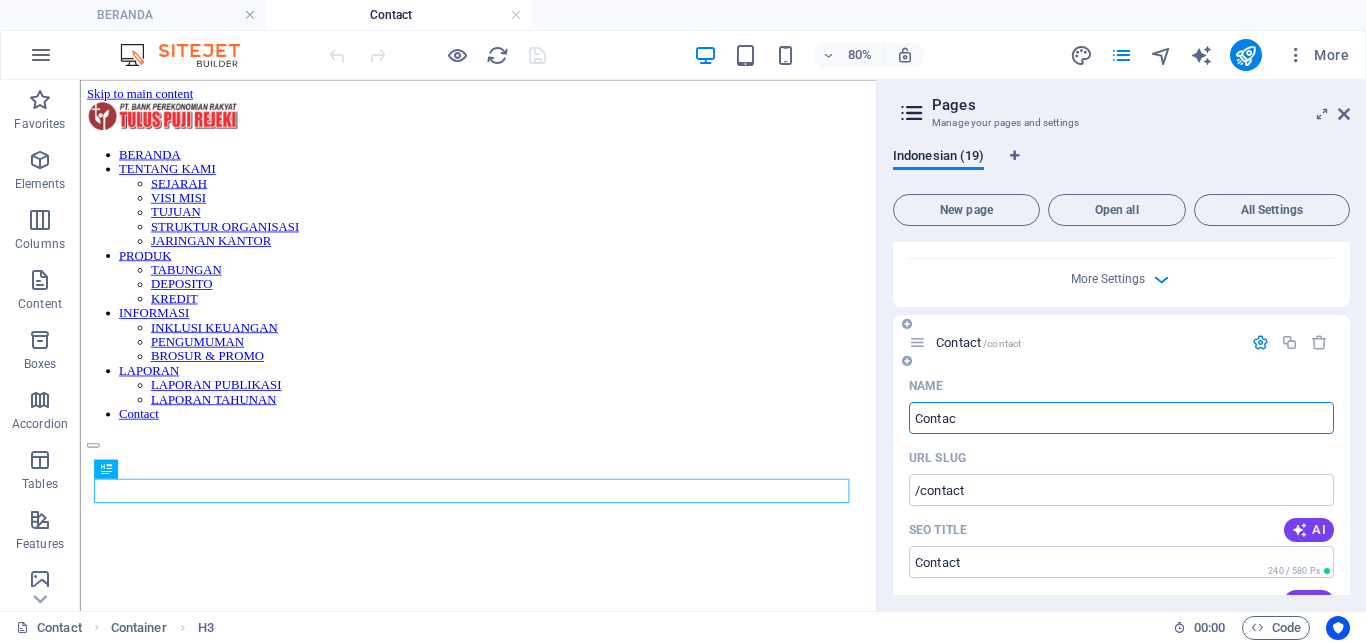type on "Conta" 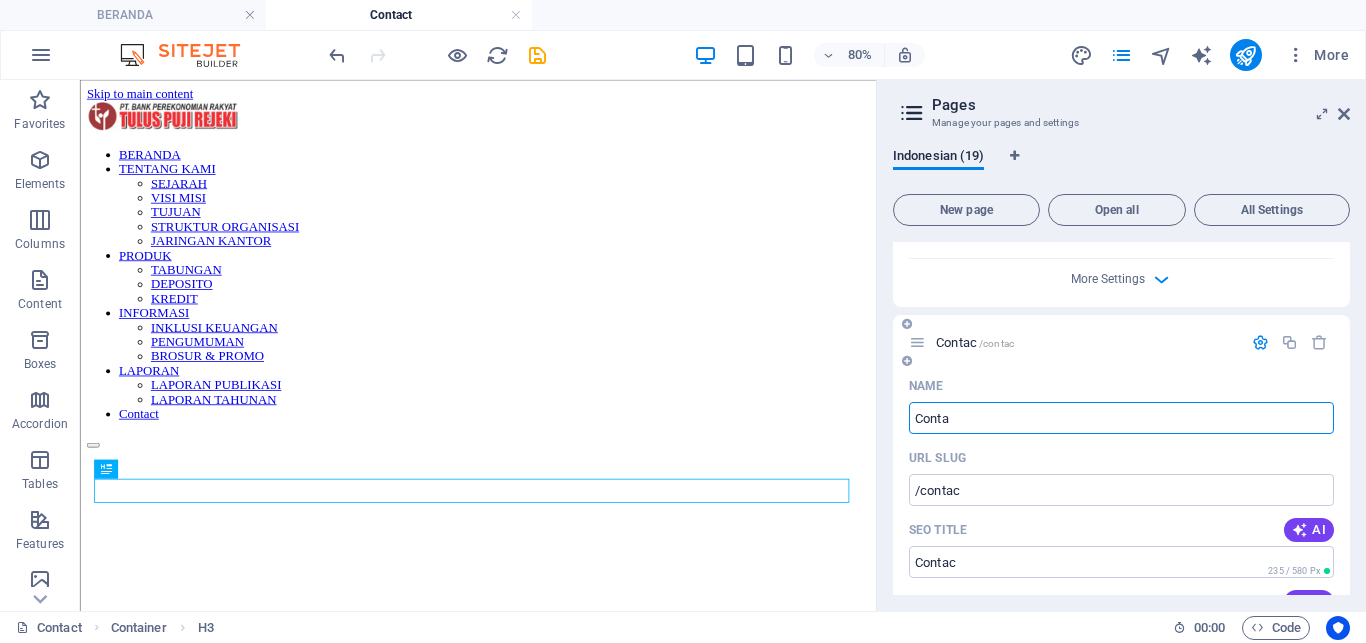 type on "/contac" 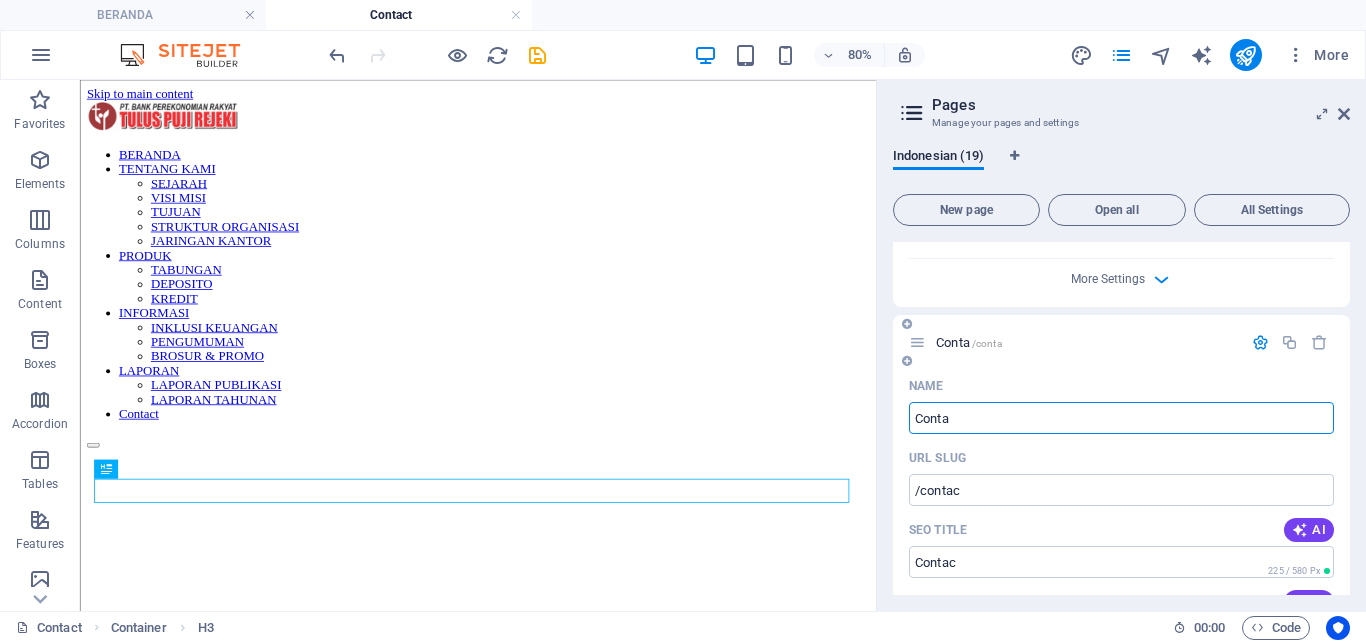 type on "Conta" 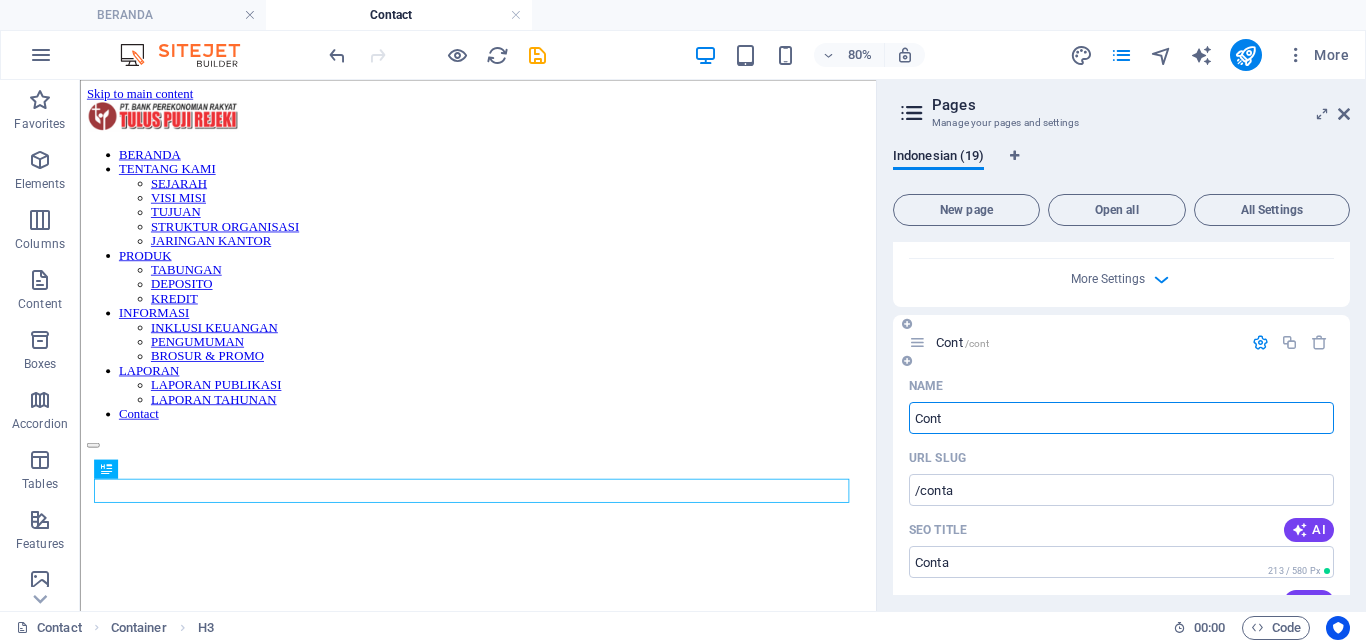 type on "Con" 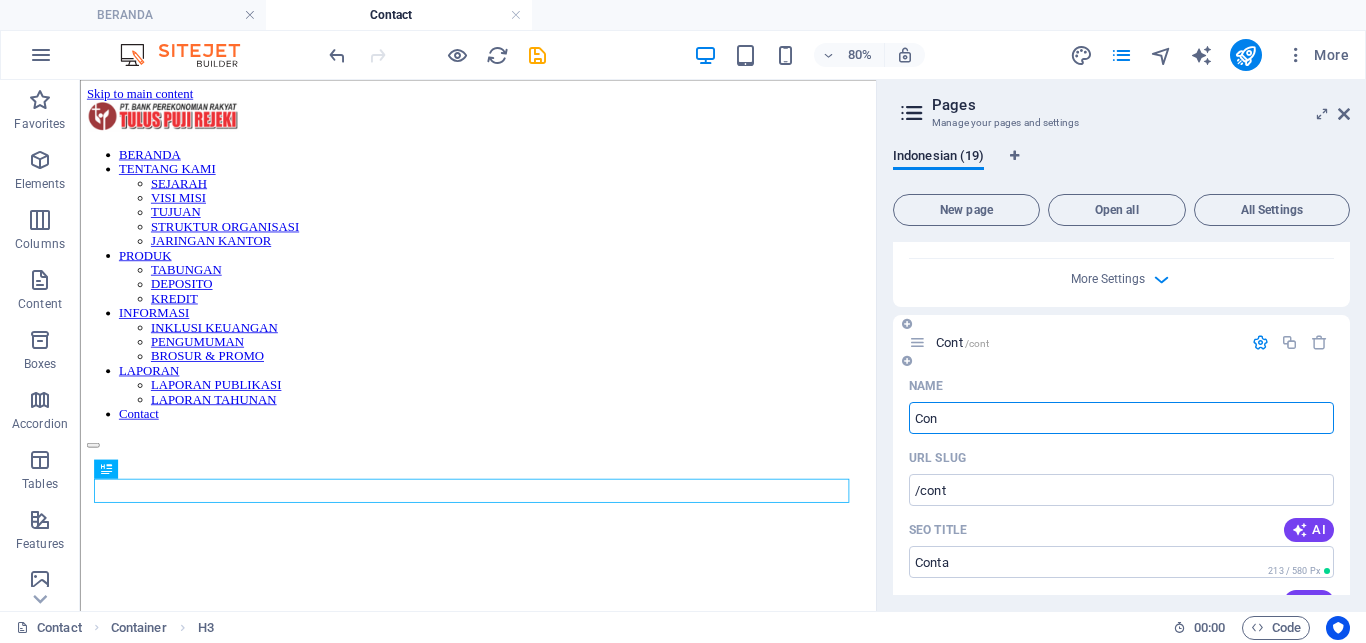 type on "Cont" 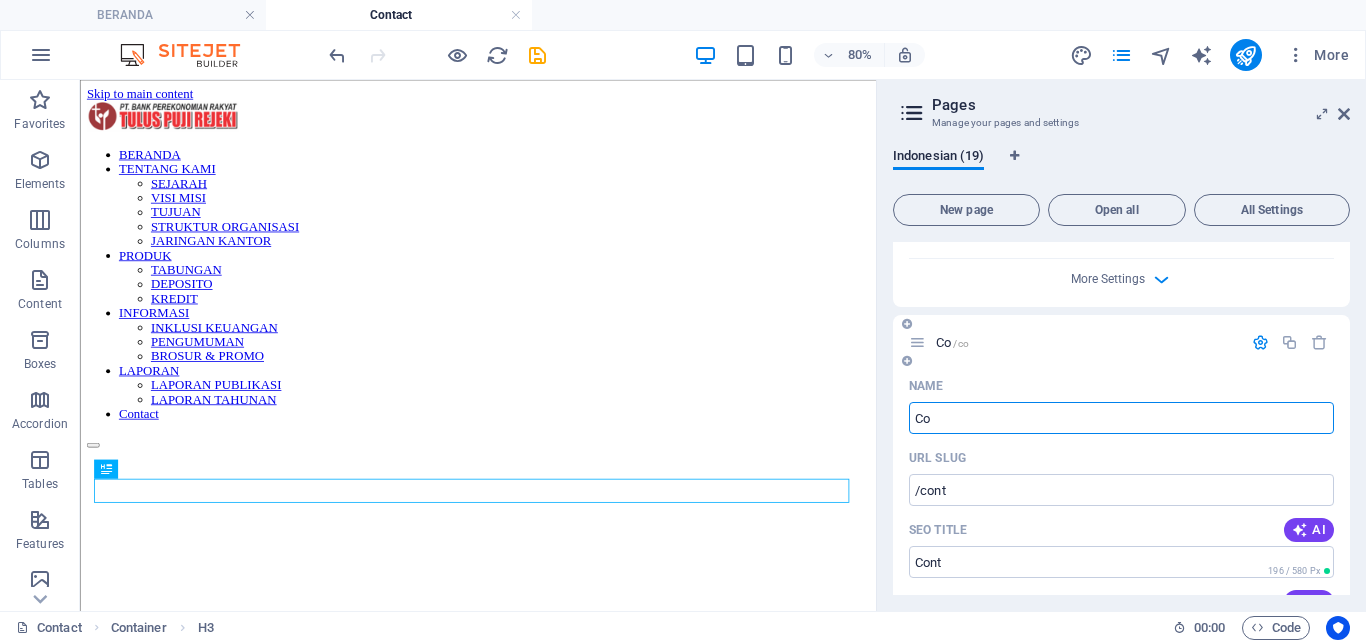 type on "C" 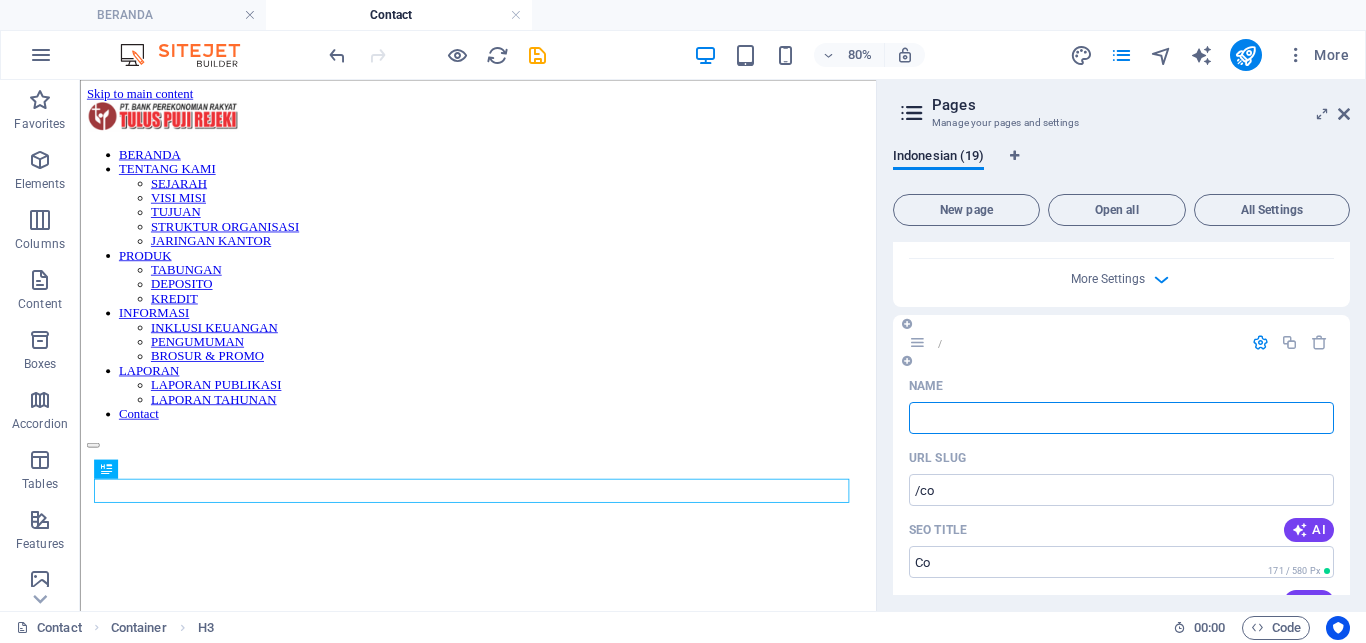 type 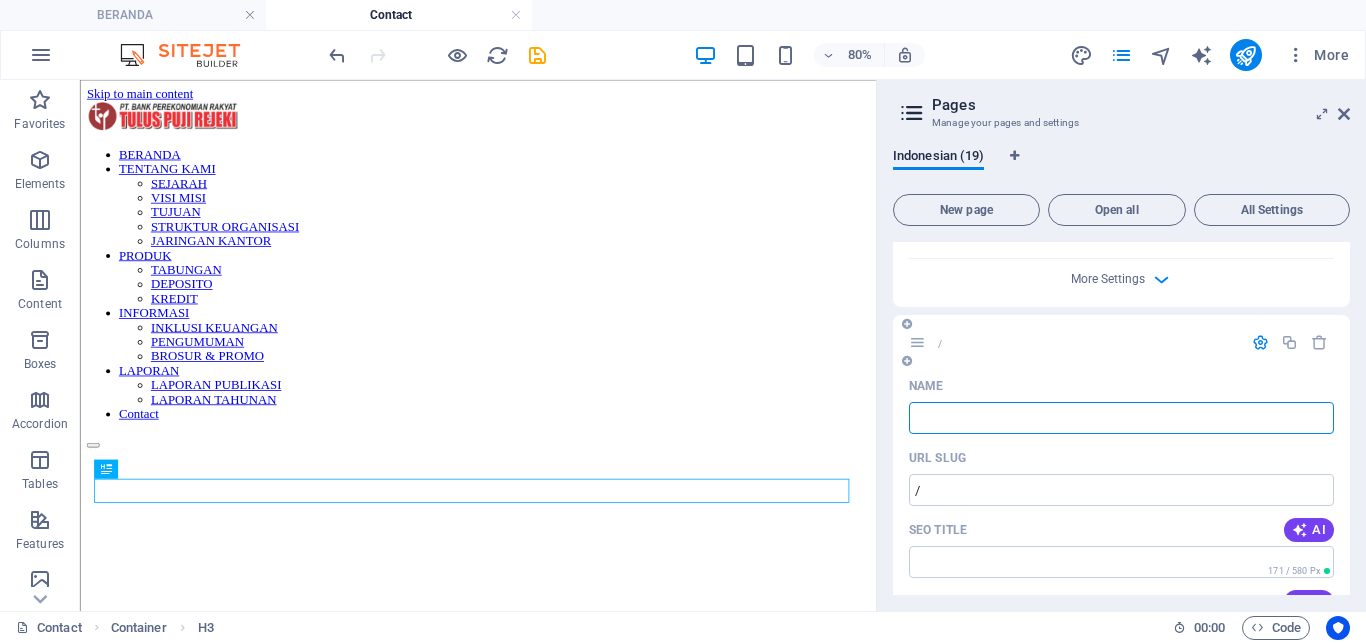 type on "c" 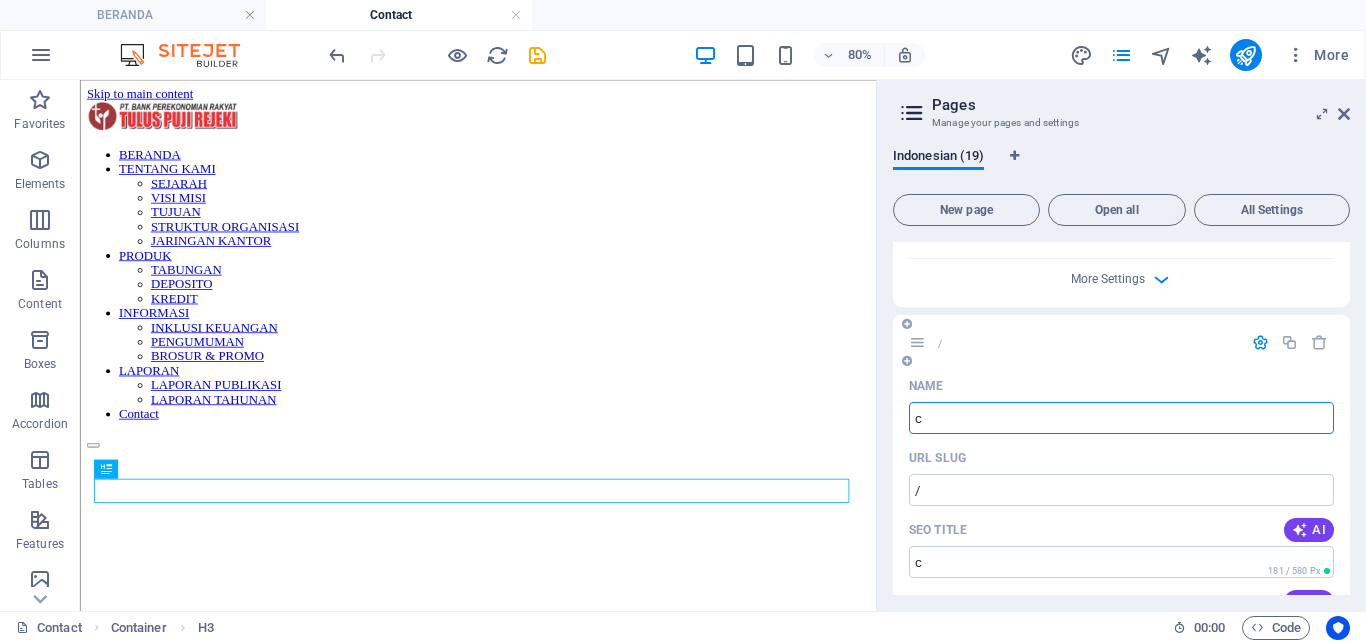type 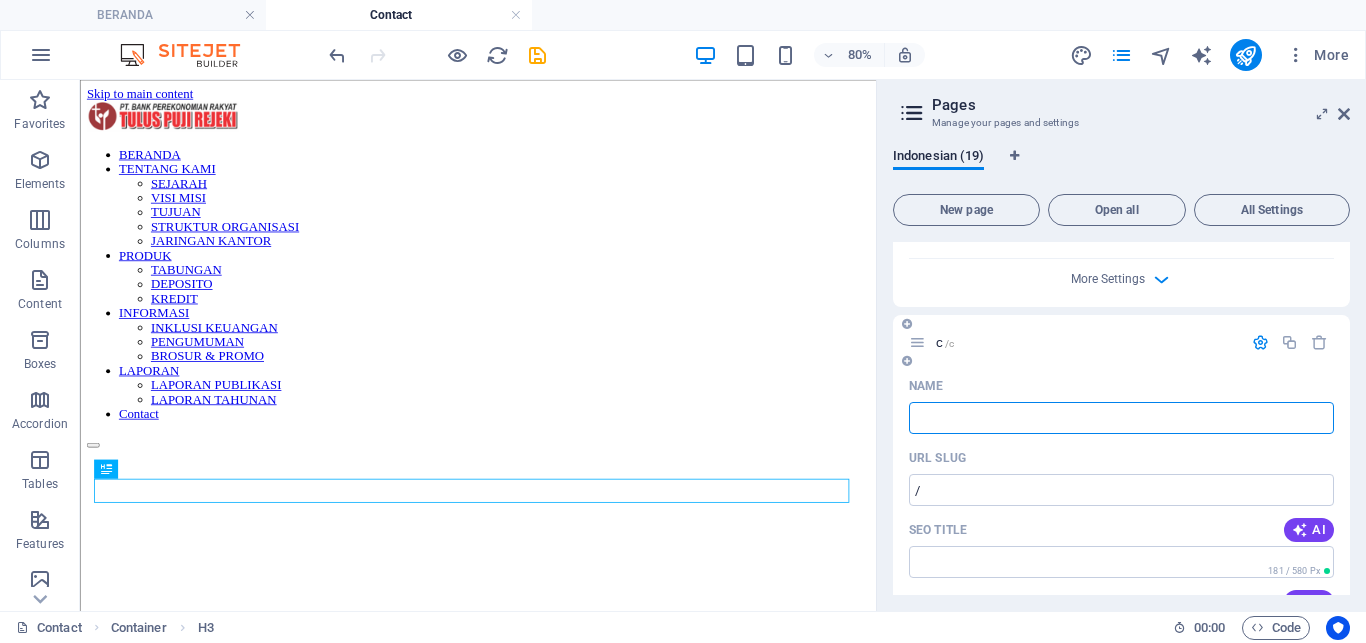 type on "/c" 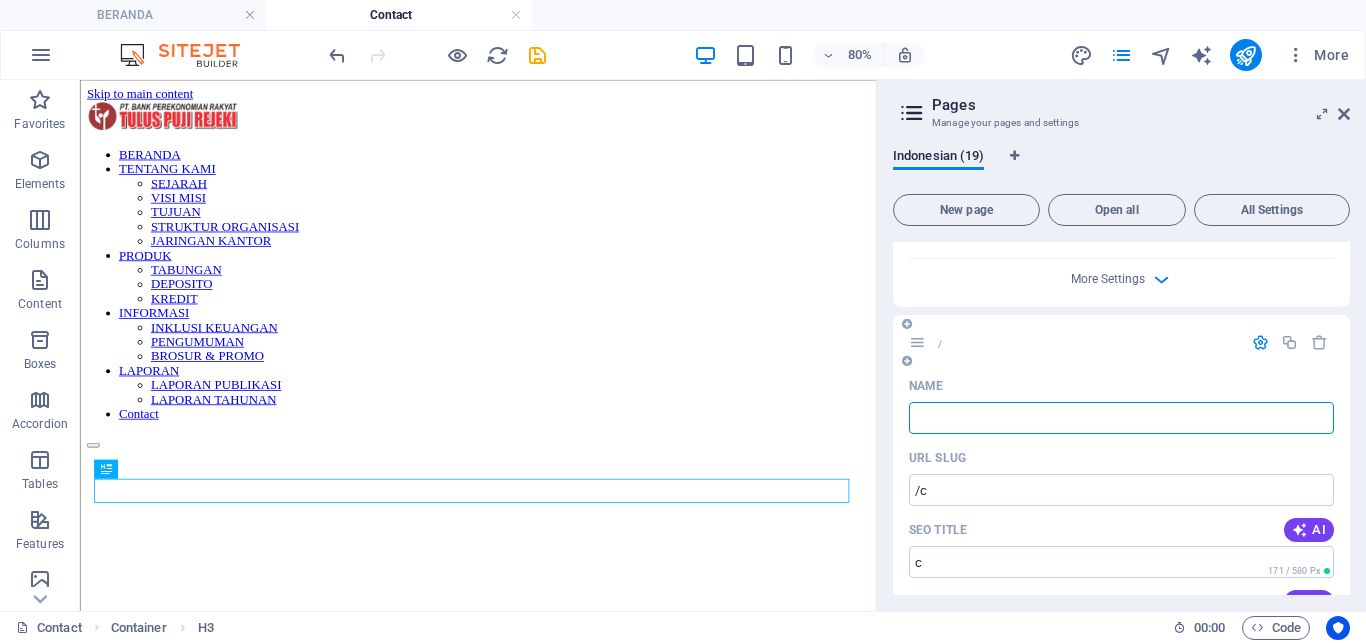 type 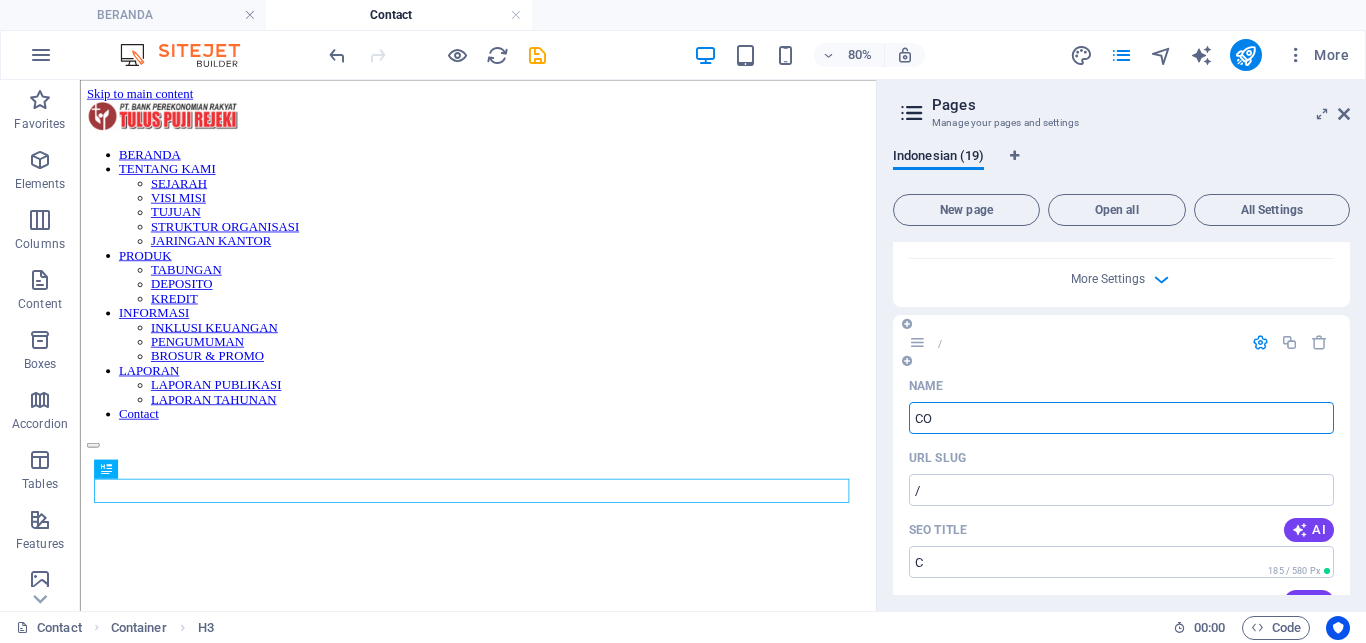 type on "CON" 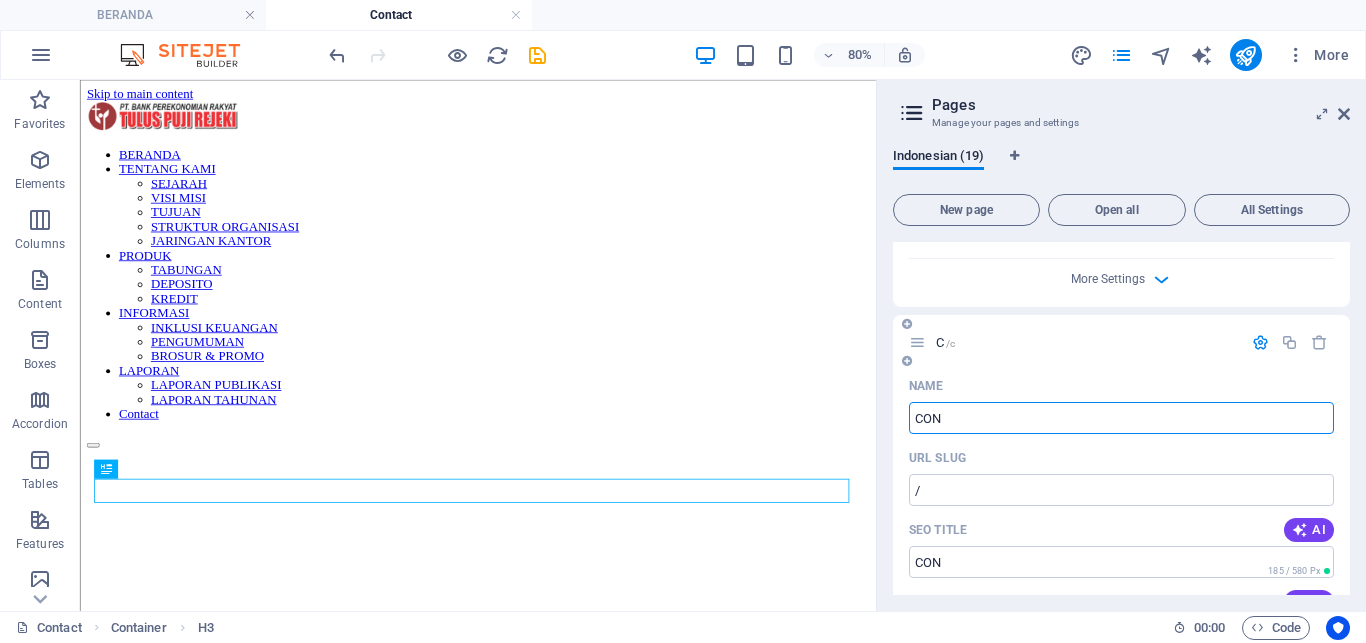 type on "/c" 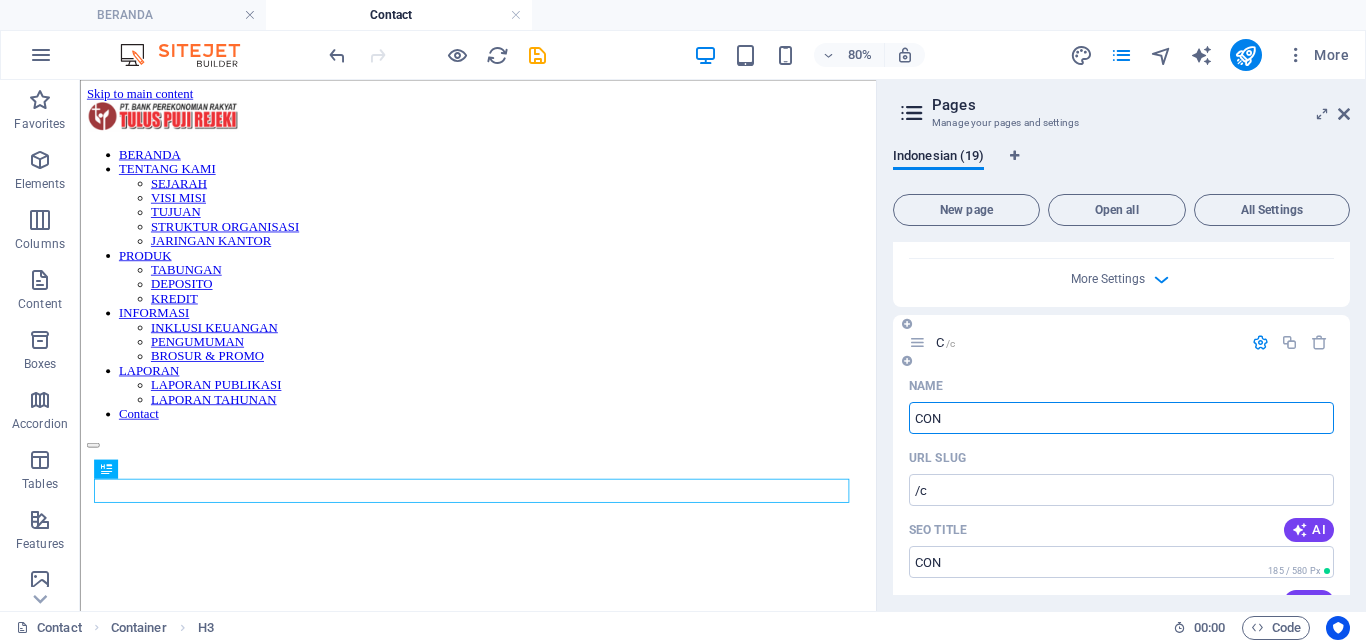 type on "C" 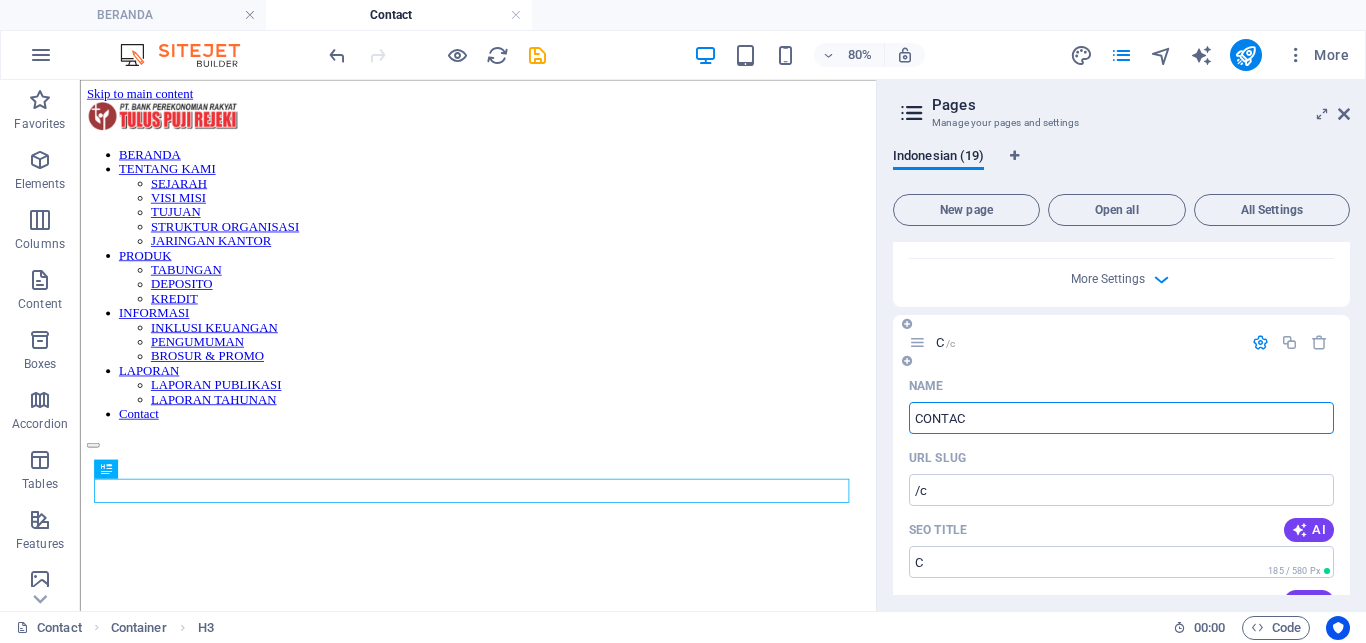 type on "CONTACT" 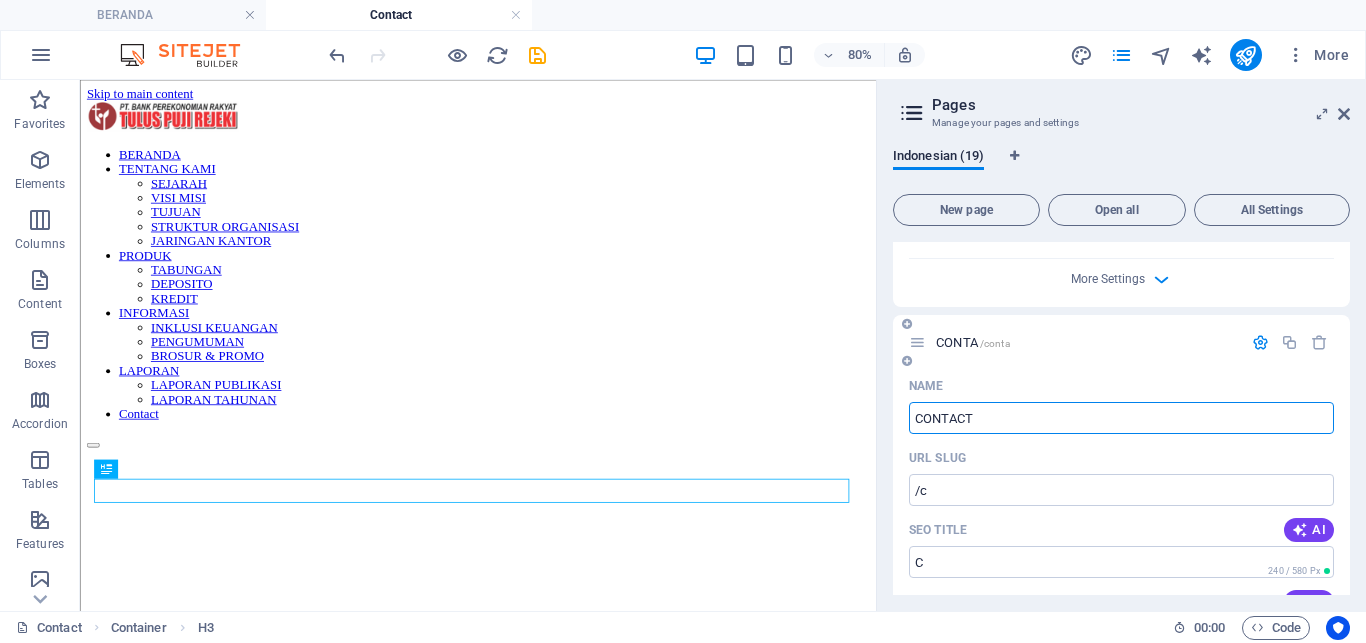 type on "/conta" 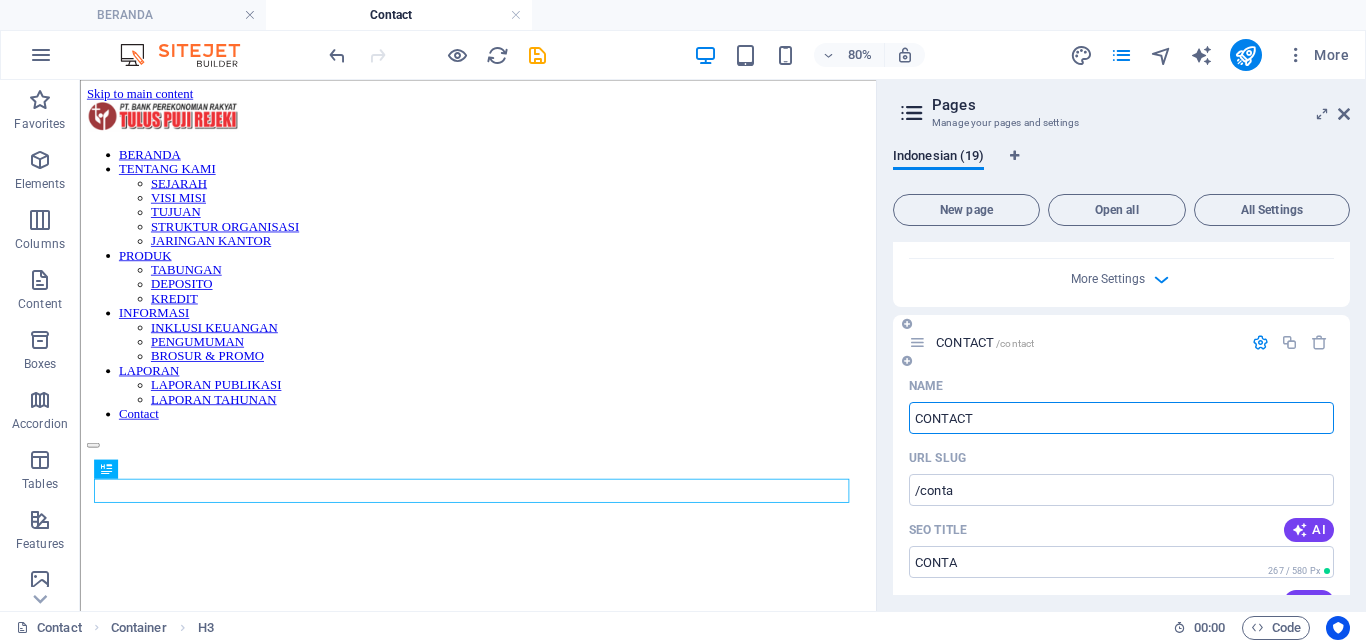 type on "CONTACT" 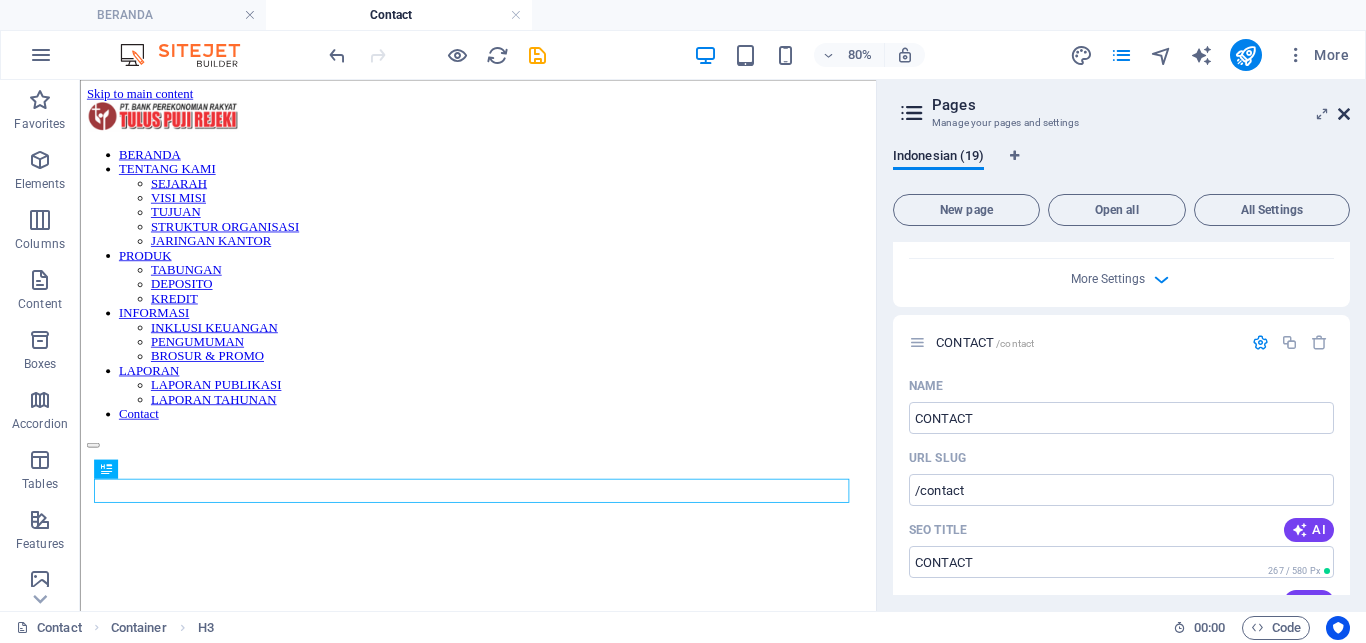 click at bounding box center [1344, 114] 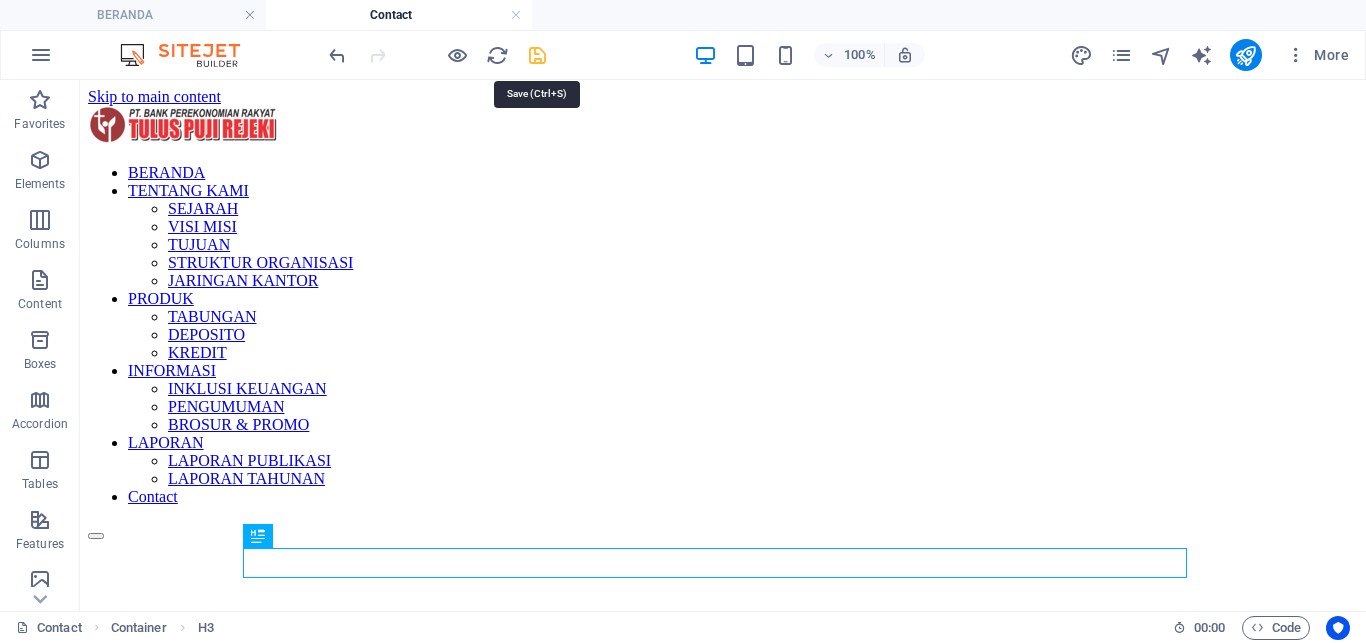 click at bounding box center [537, 55] 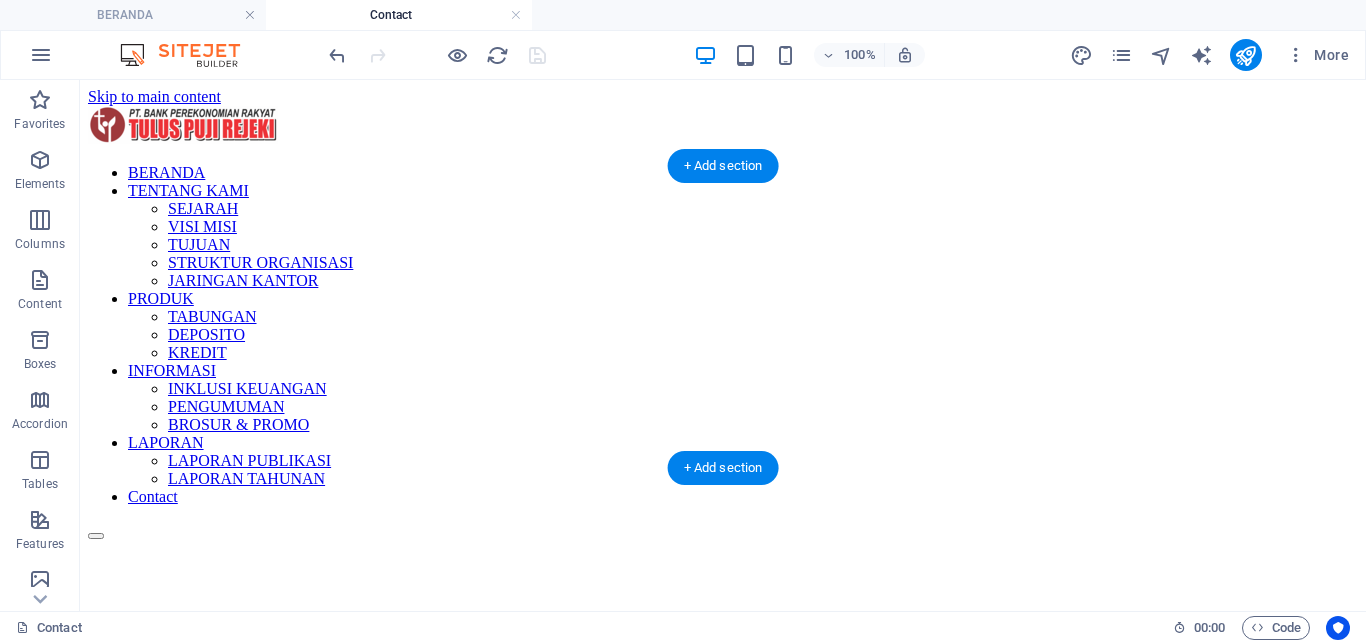click at bounding box center [723, 1022] 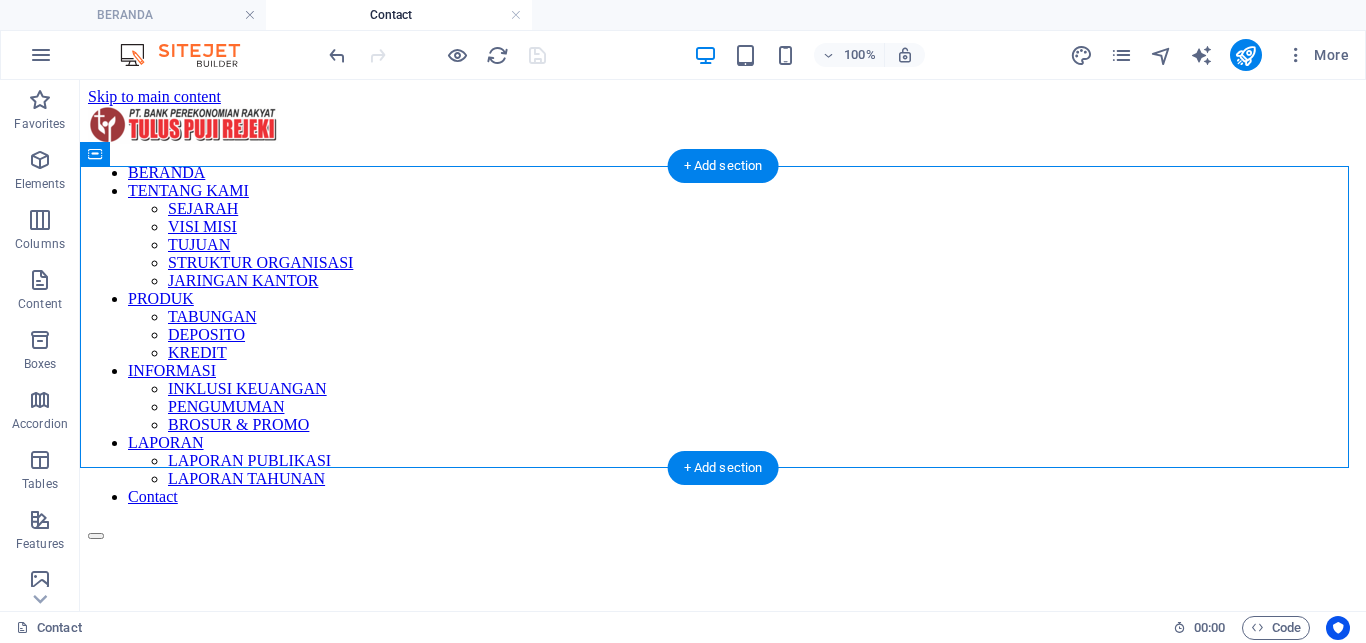 click at bounding box center (723, 1022) 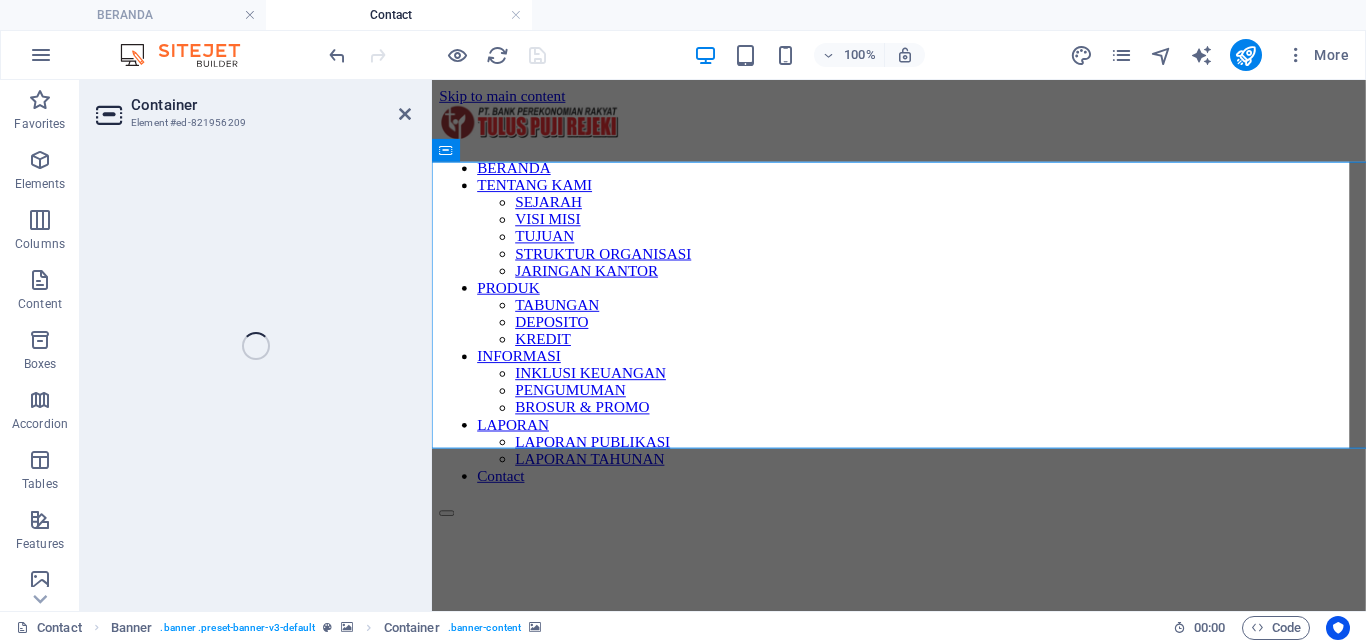 click on "Container Element #ed-821956209
Drag here to replace the existing content. Press “Ctrl” if you want to create a new element.
H3   Container   Reference   Placeholder   Banner   Banner   Container" at bounding box center (723, 345) 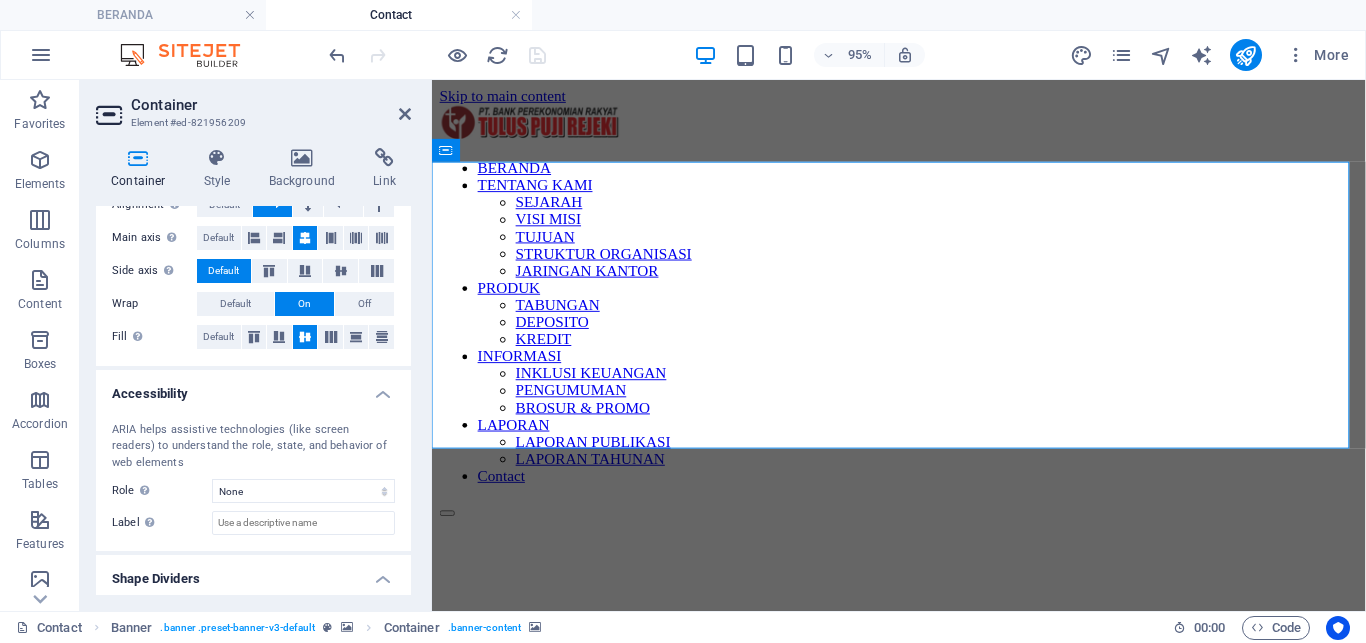 scroll, scrollTop: 386, scrollLeft: 0, axis: vertical 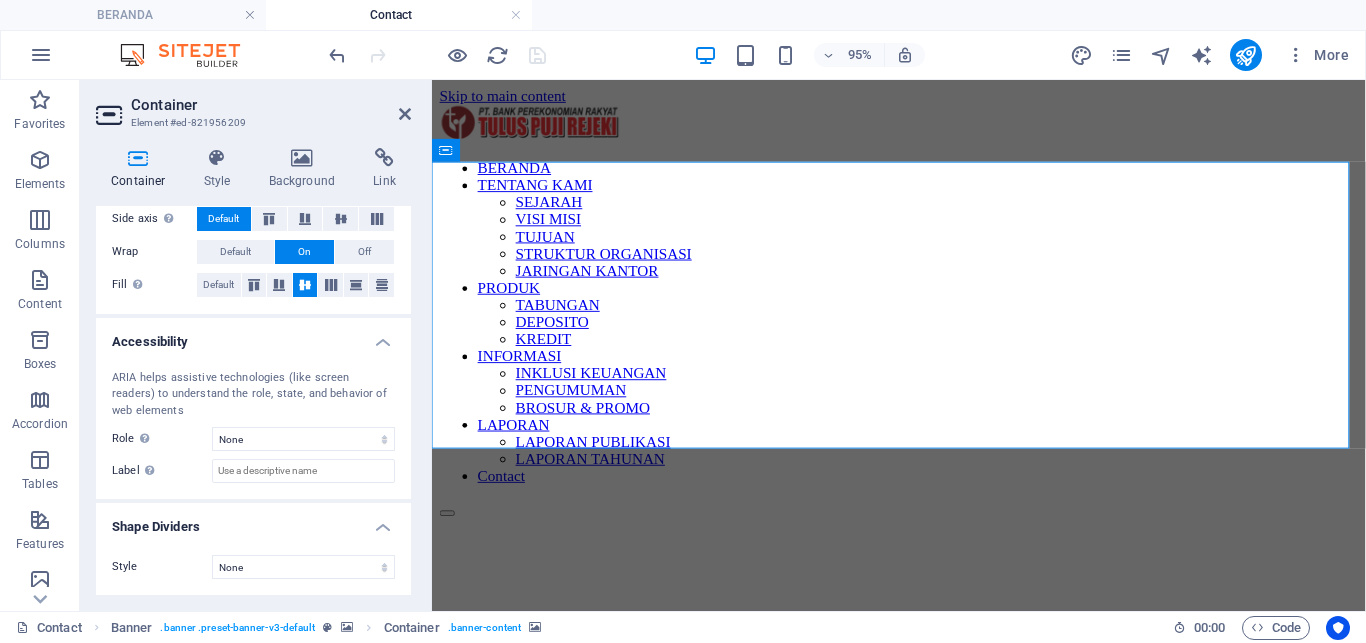 click on "Container" at bounding box center (271, 105) 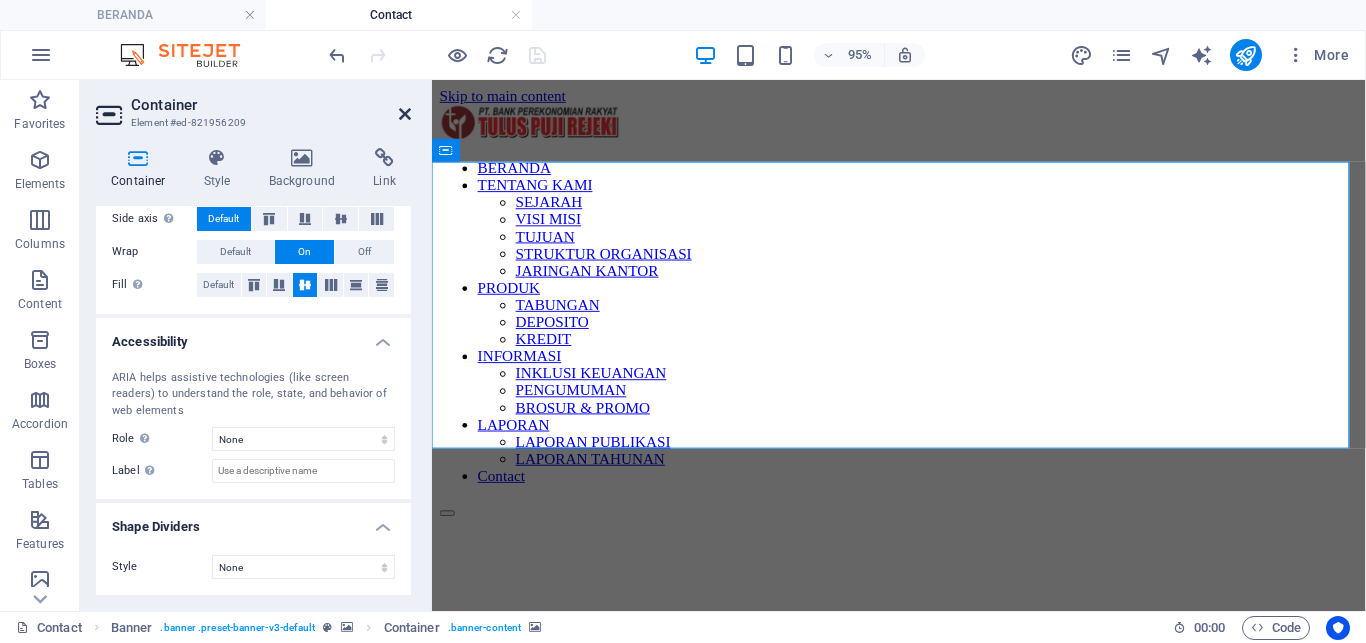 click at bounding box center [405, 114] 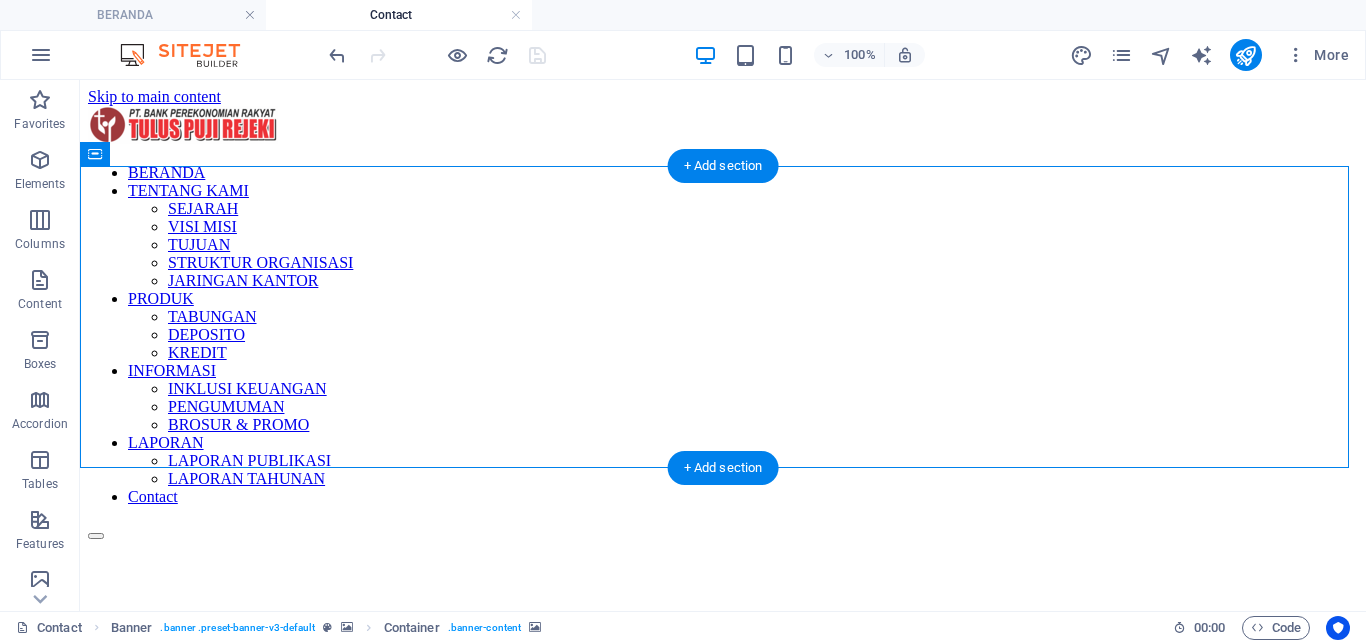 click at bounding box center [723, 1022] 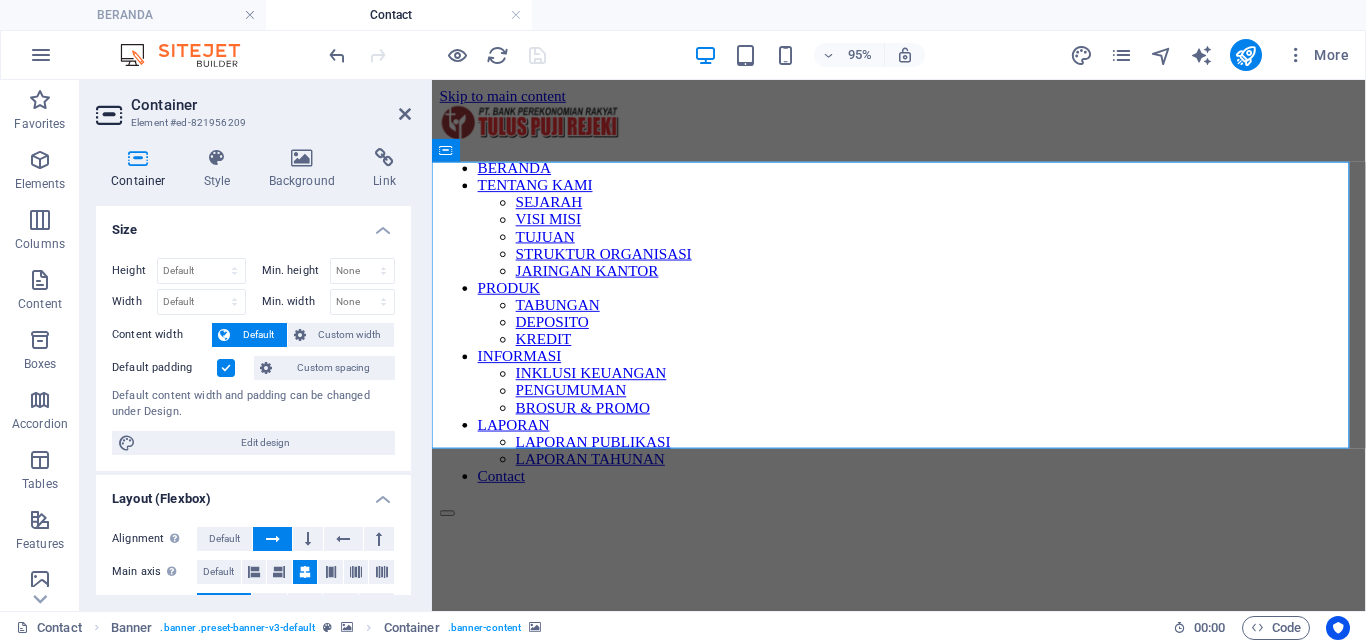 click on "Size" at bounding box center [253, 224] 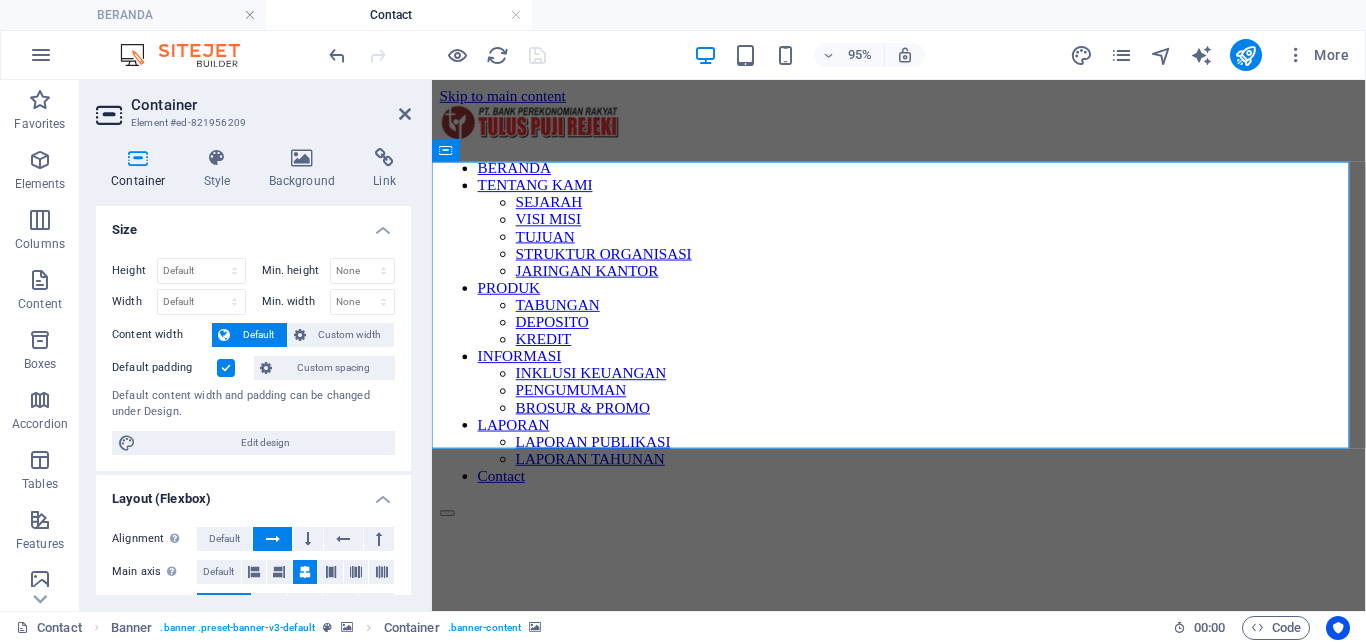 click on "Size" at bounding box center (253, 224) 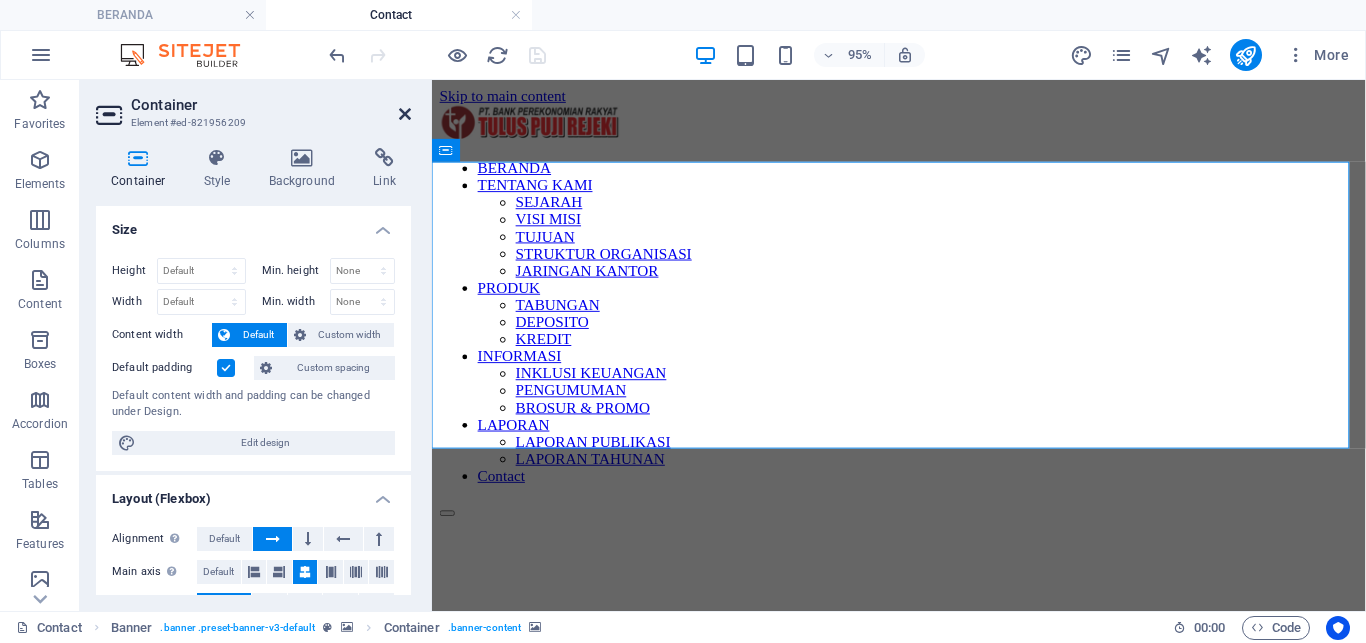 click at bounding box center (405, 114) 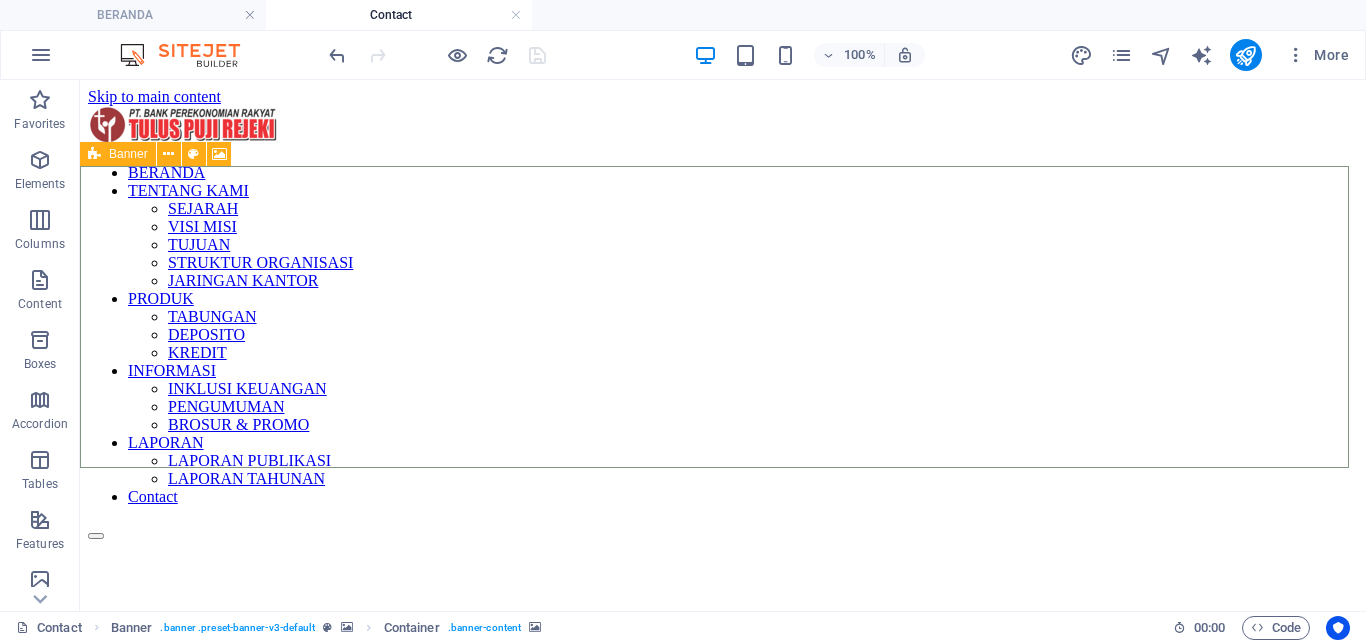 click on "Banner" at bounding box center [128, 154] 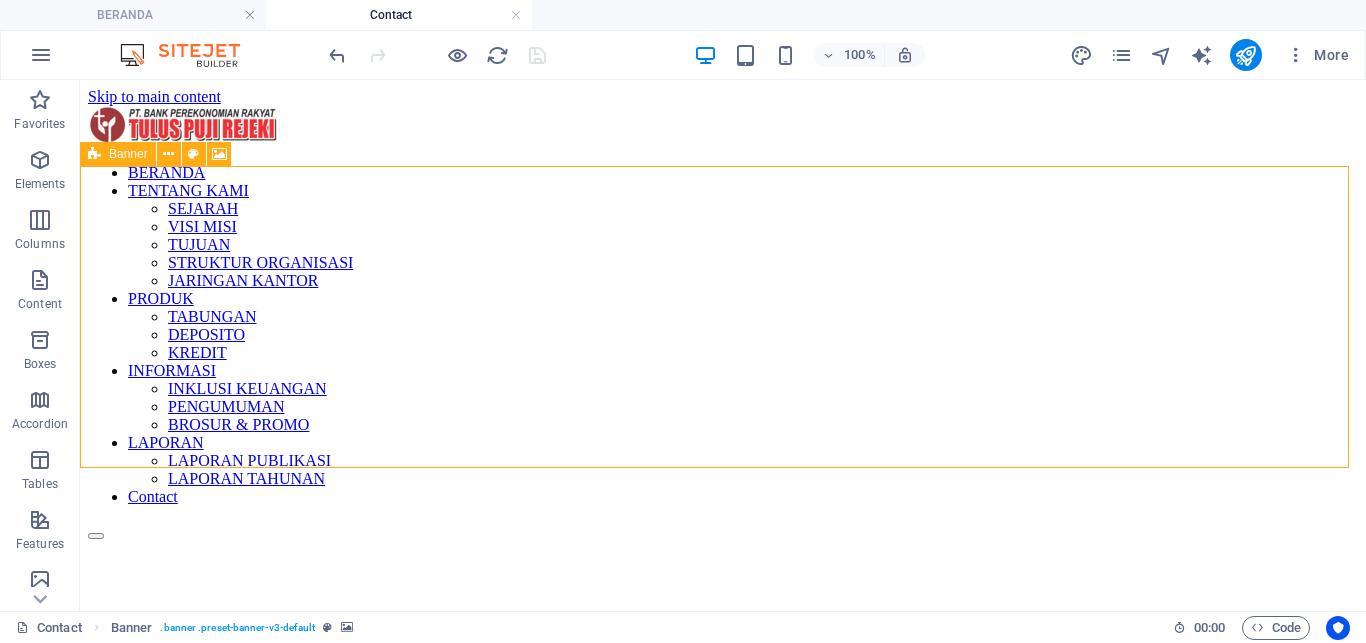 click on "Banner" at bounding box center (128, 154) 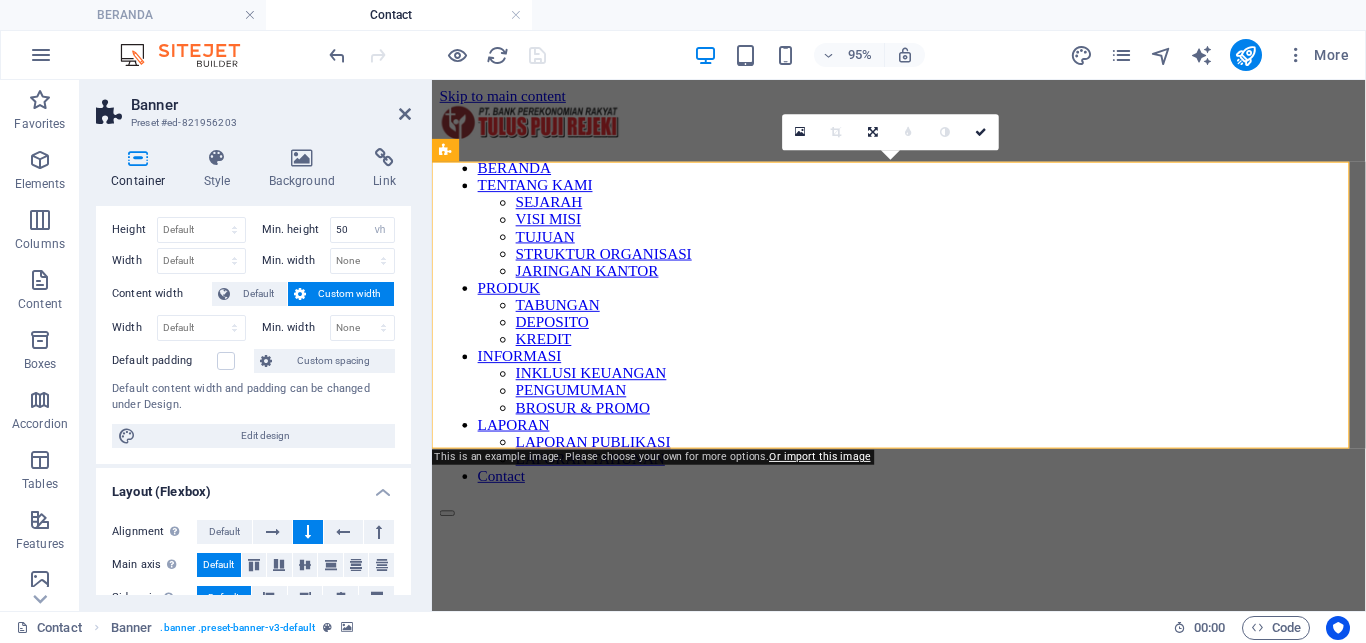 scroll, scrollTop: 0, scrollLeft: 0, axis: both 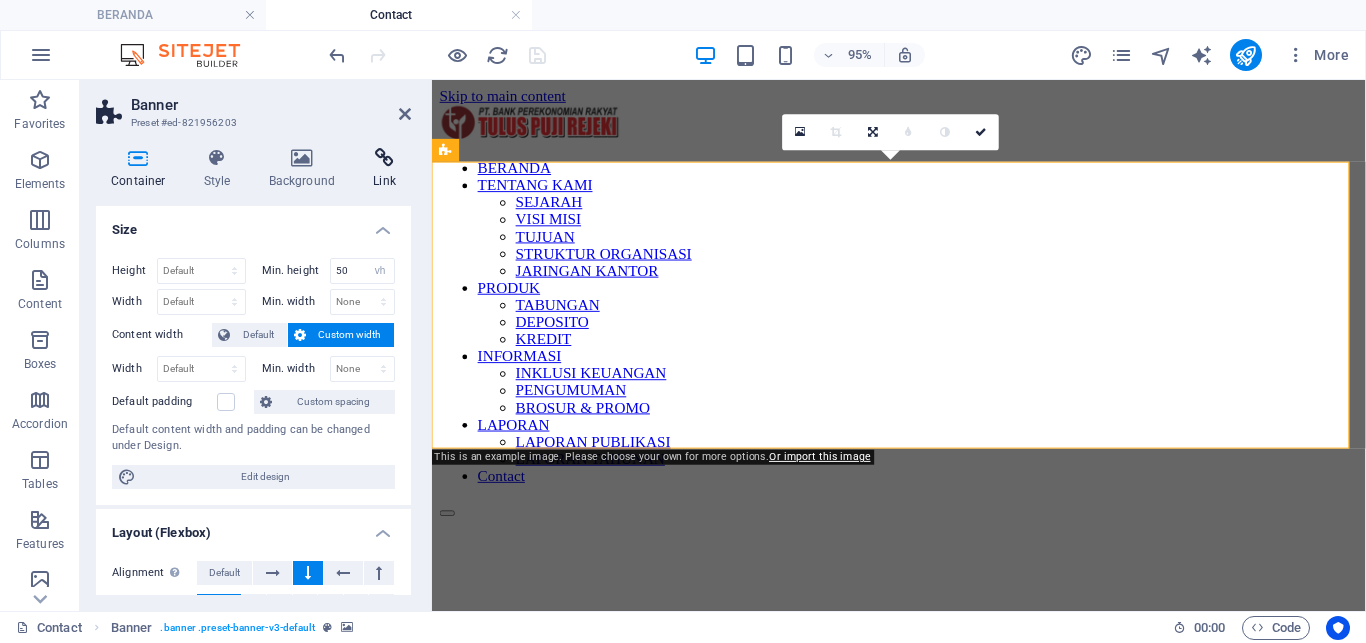click at bounding box center (384, 158) 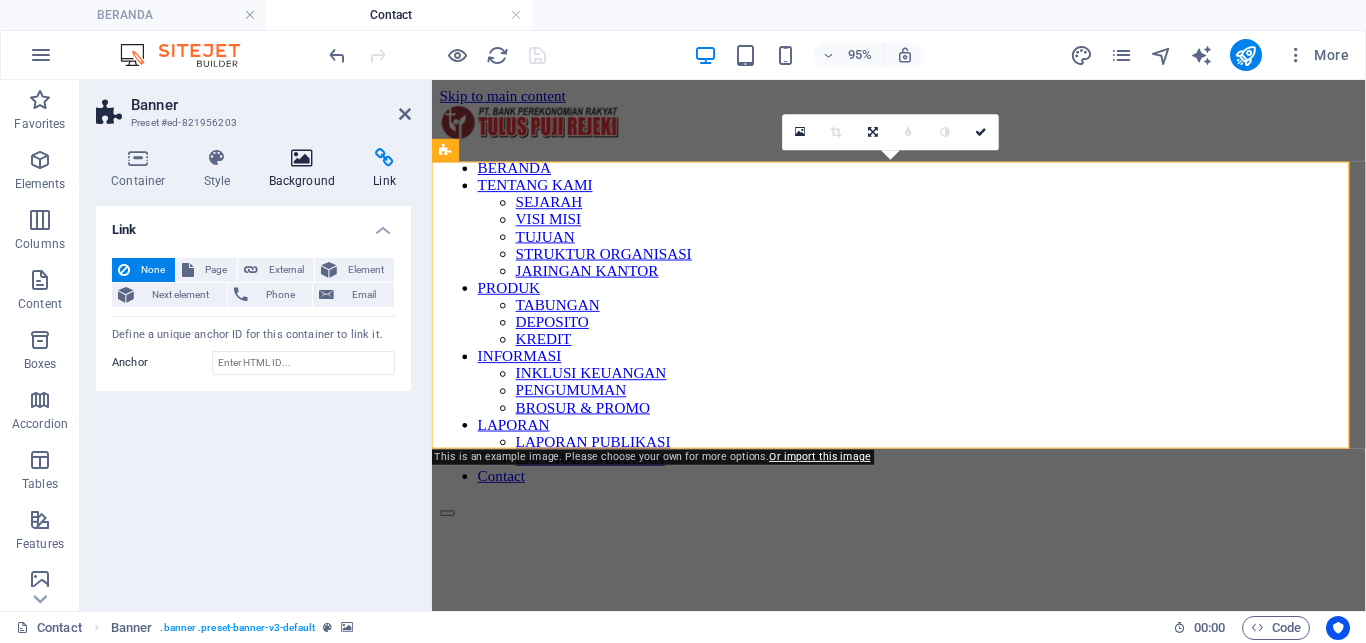 click at bounding box center [302, 158] 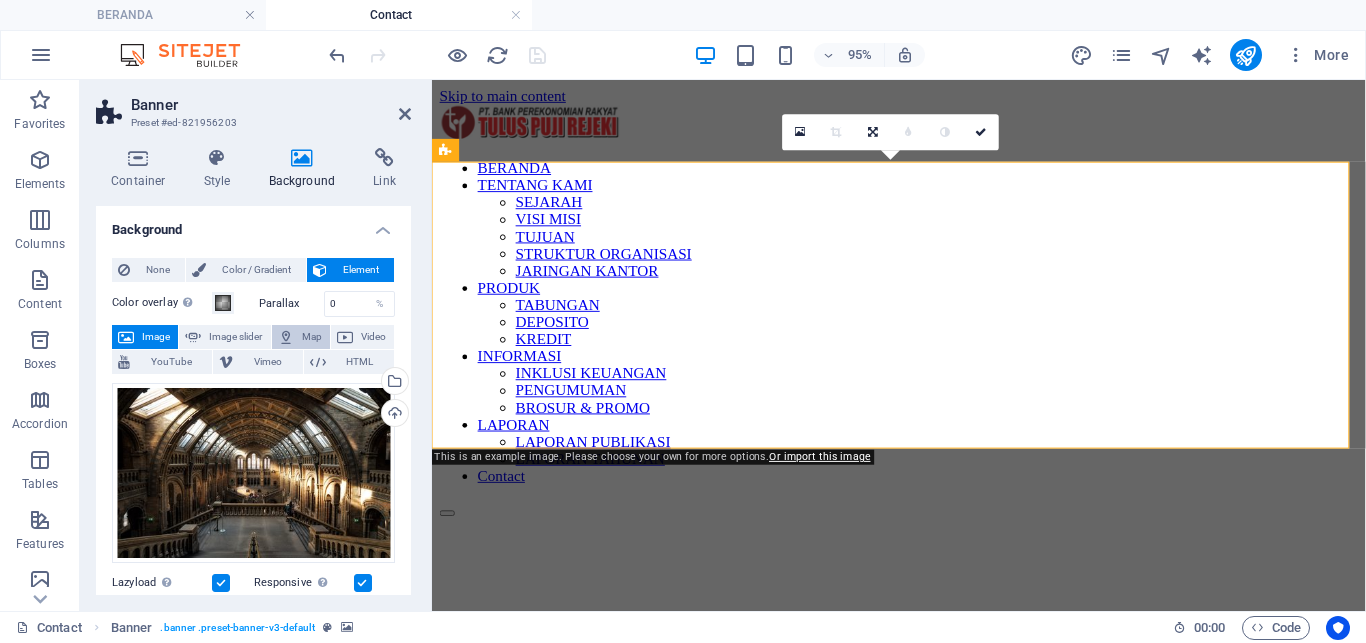click on "Map" at bounding box center (312, 337) 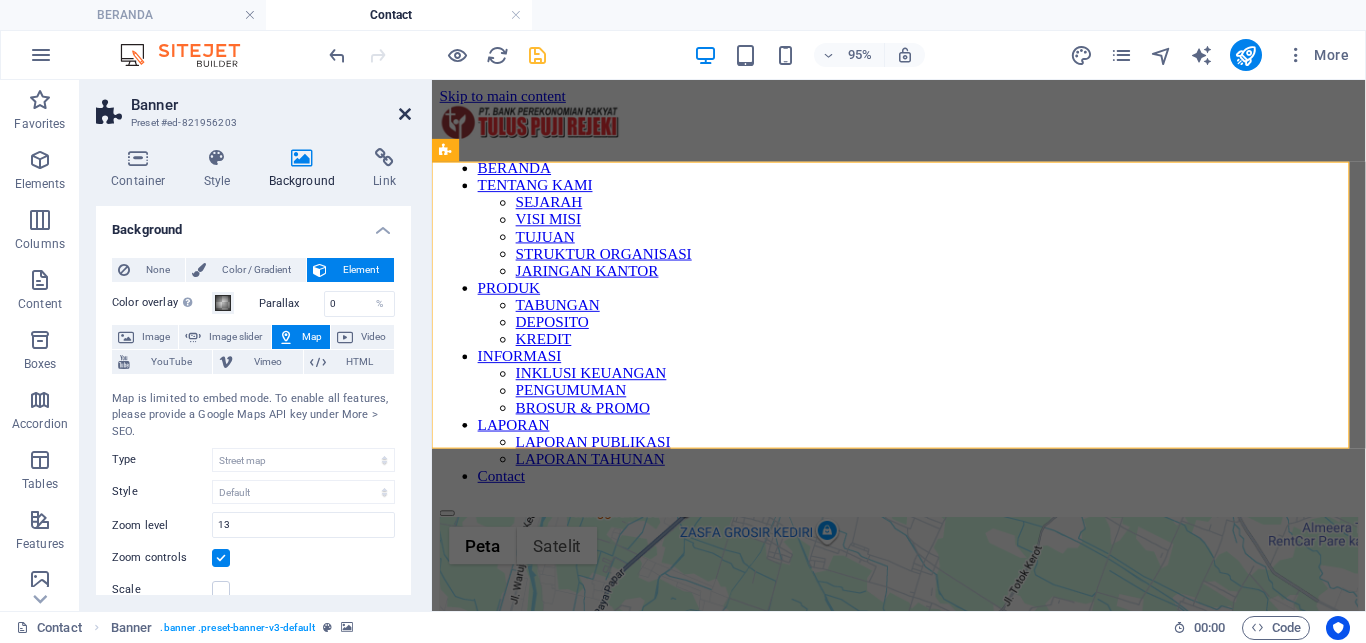 click at bounding box center (405, 114) 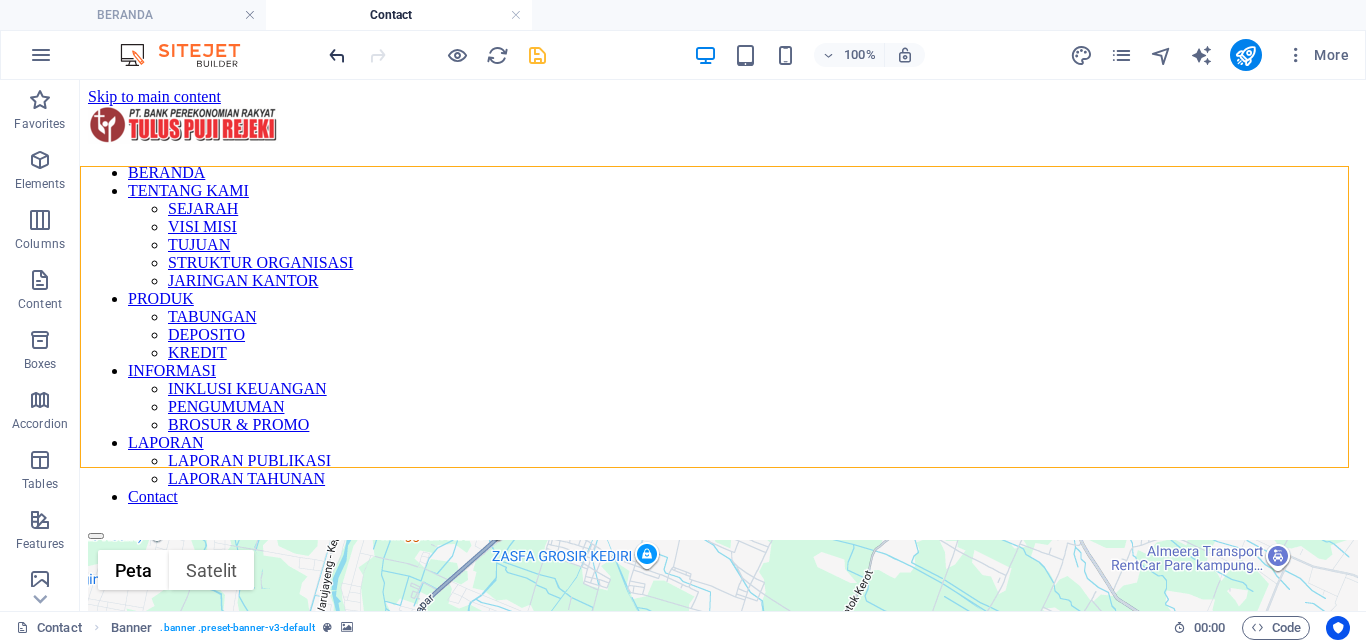 click at bounding box center [337, 55] 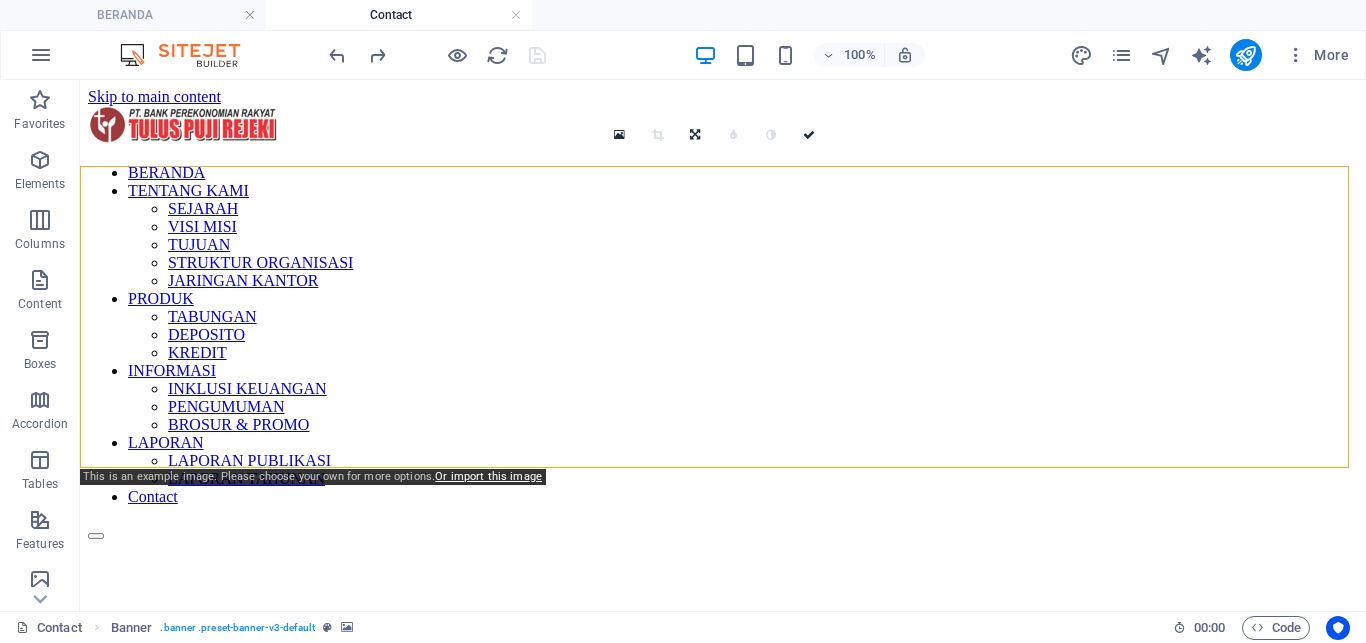 click at bounding box center [723, 1022] 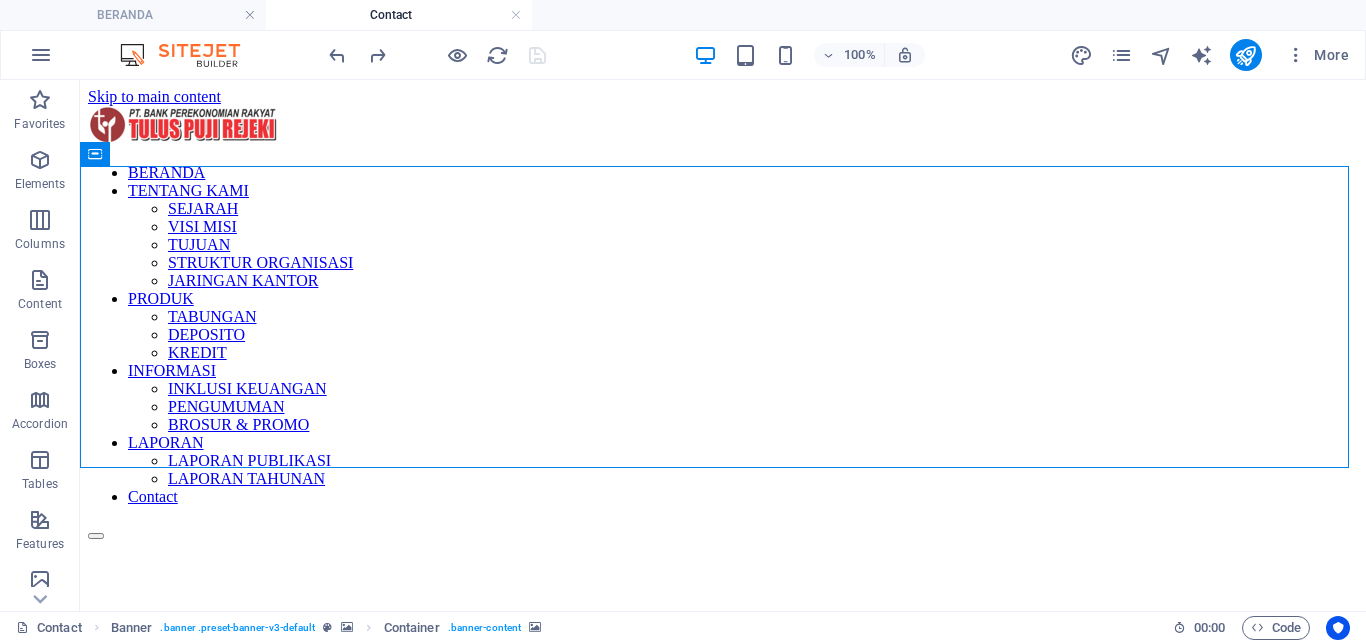 click at bounding box center (723, 1022) 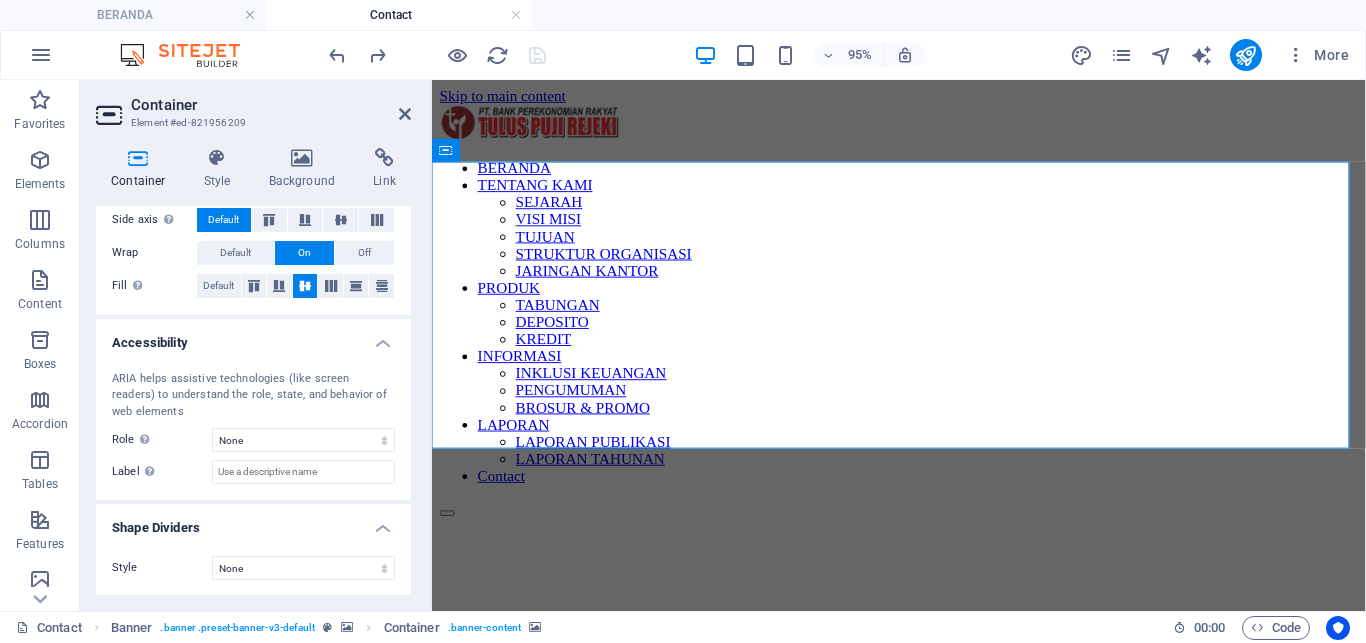 scroll, scrollTop: 386, scrollLeft: 0, axis: vertical 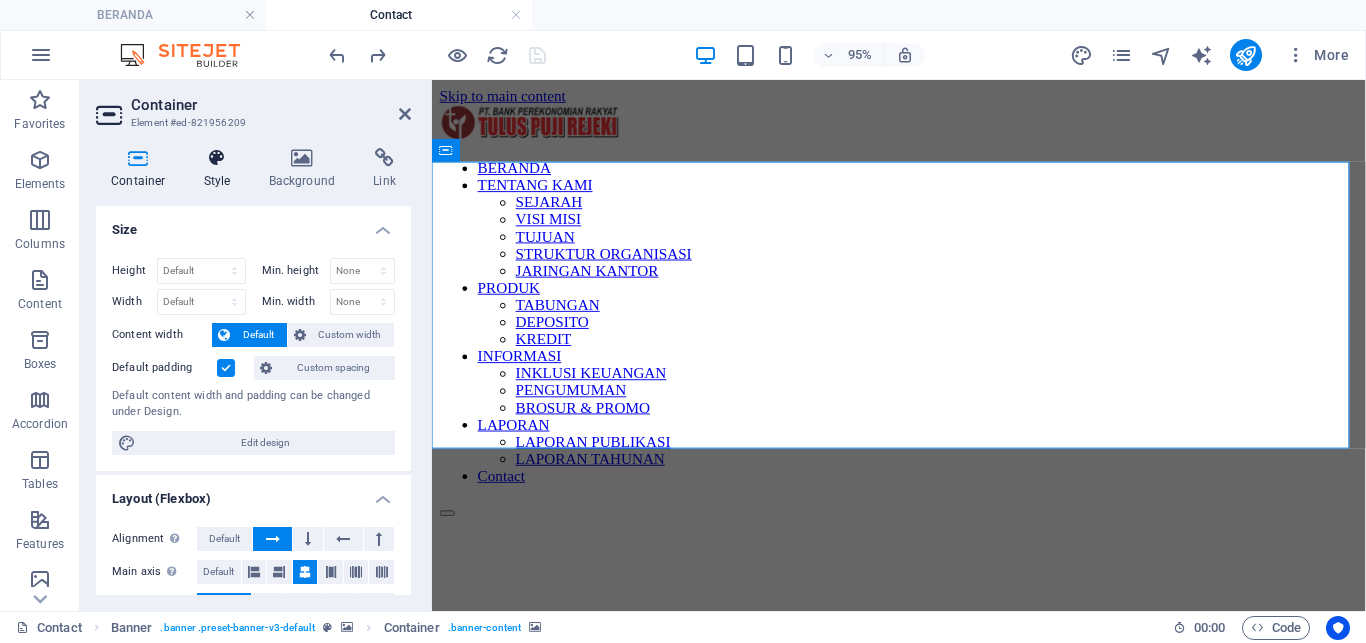click at bounding box center [217, 158] 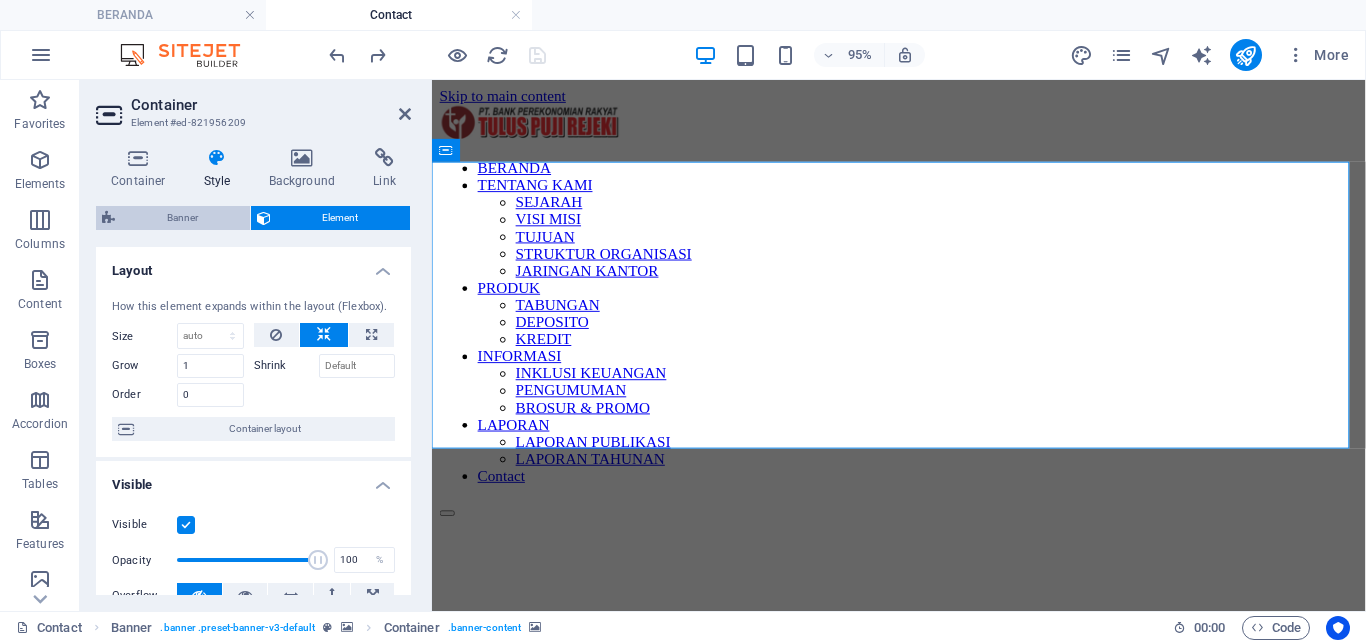 click on "Banner" at bounding box center [182, 218] 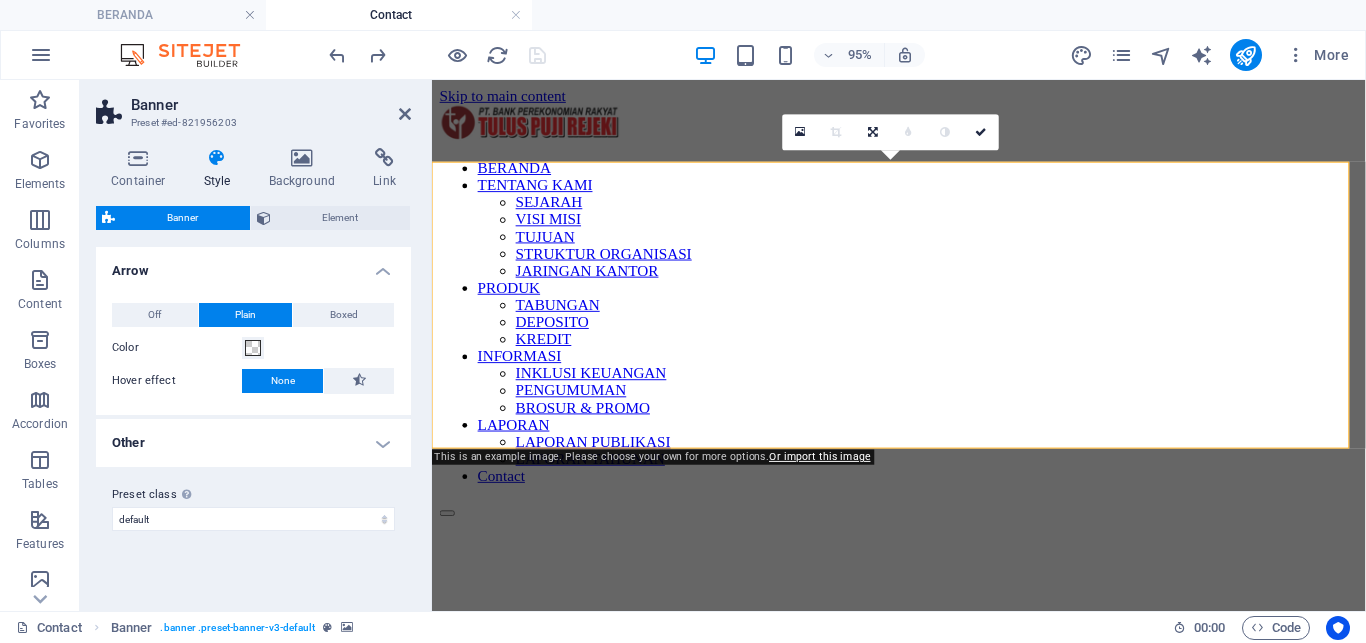click on "Other" at bounding box center (253, 443) 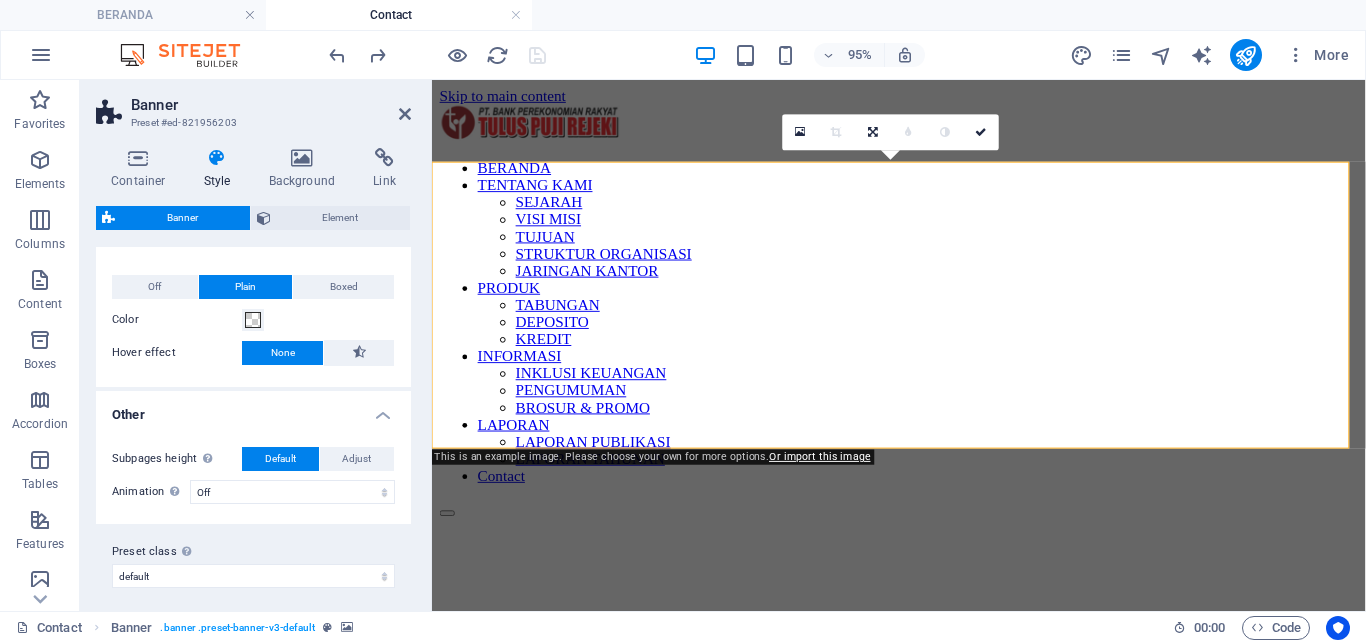 scroll, scrollTop: 36, scrollLeft: 0, axis: vertical 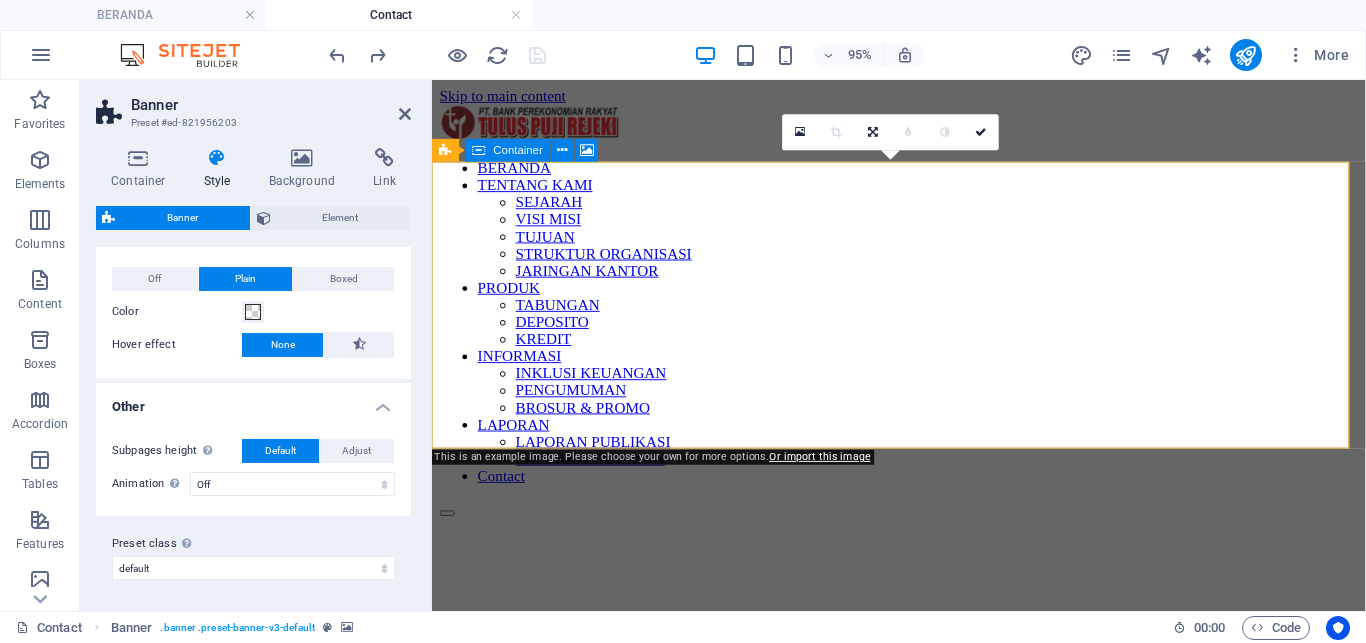 click on "Drop content here or  Add elements  Paste clipboard" at bounding box center (923, 1215) 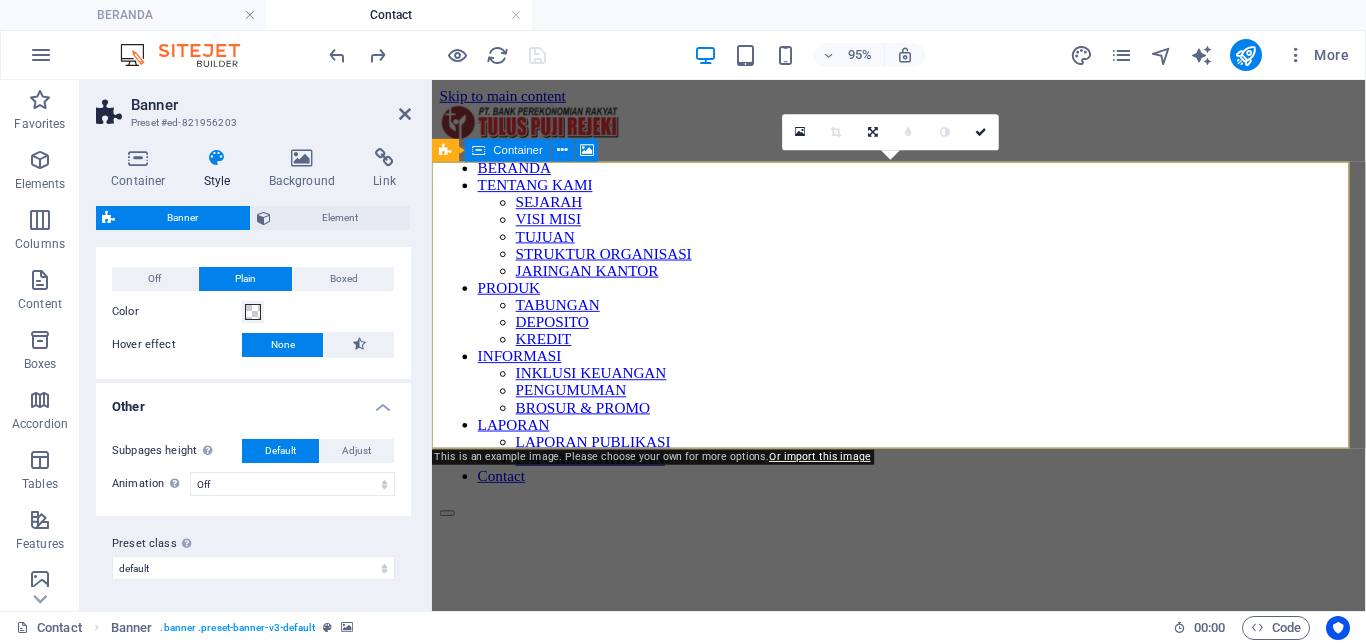 click on "Drop content here or  Add elements  Paste clipboard" at bounding box center (923, 1215) 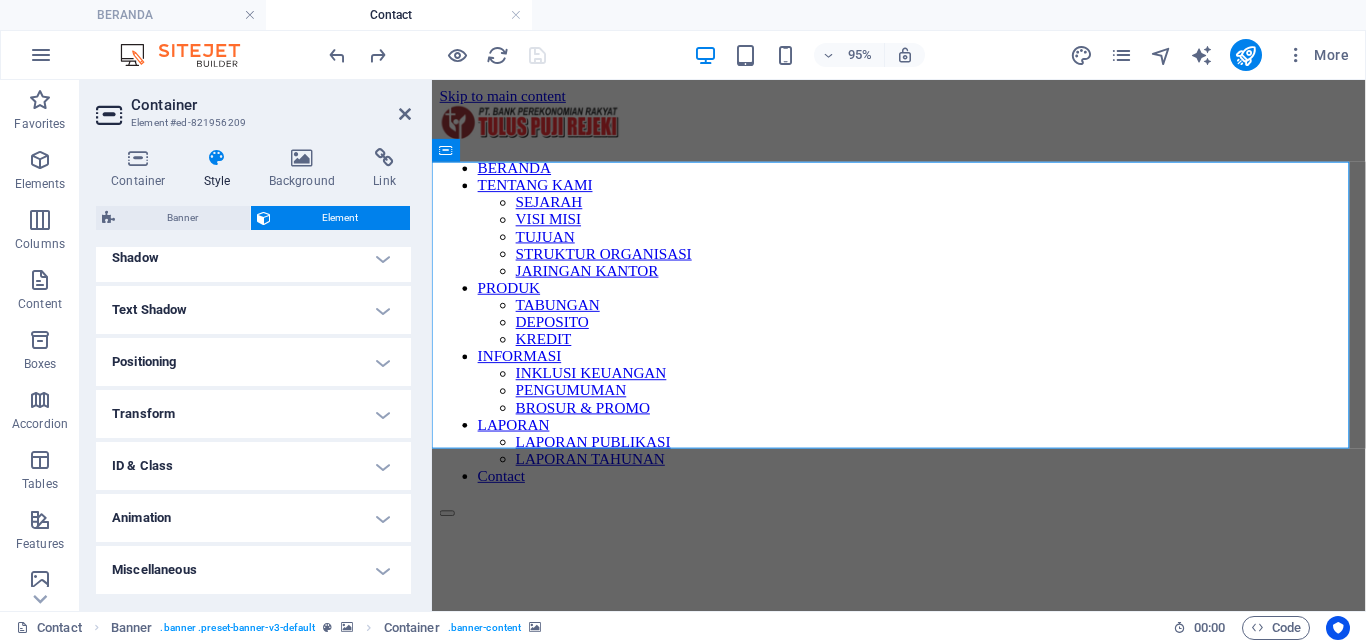scroll, scrollTop: 514, scrollLeft: 0, axis: vertical 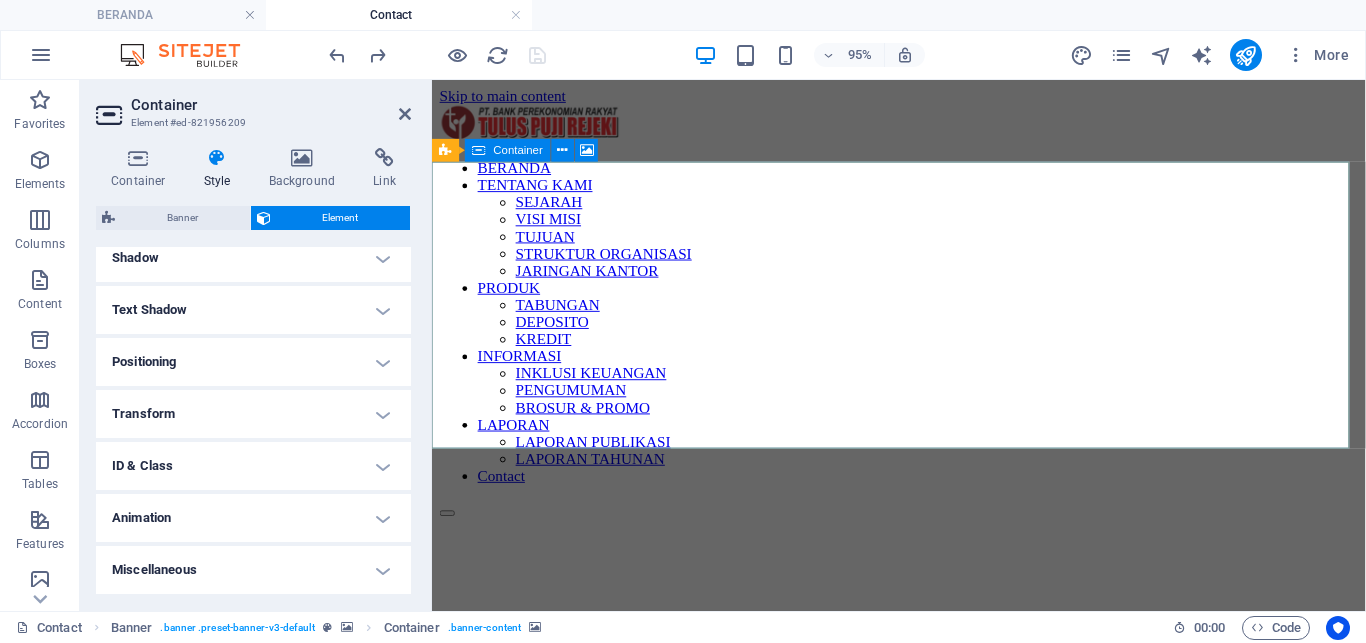 click on "Drop content here or  Add elements  Paste clipboard" at bounding box center (923, 1215) 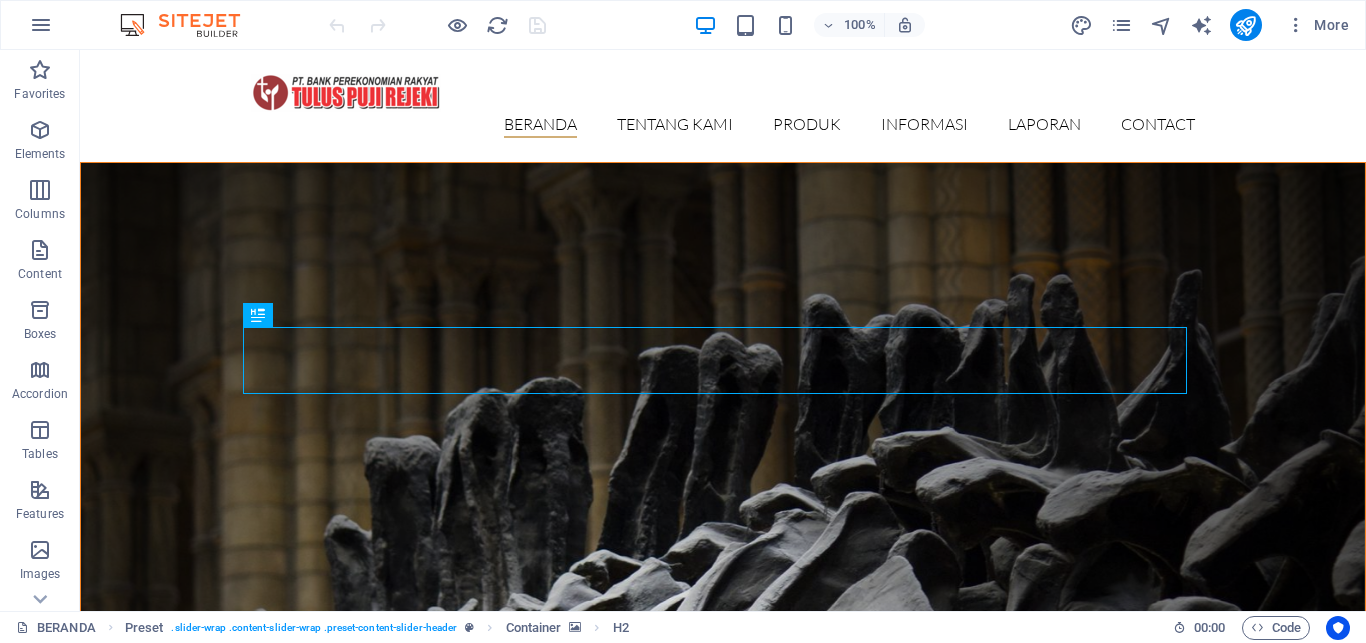 scroll, scrollTop: 0, scrollLeft: 0, axis: both 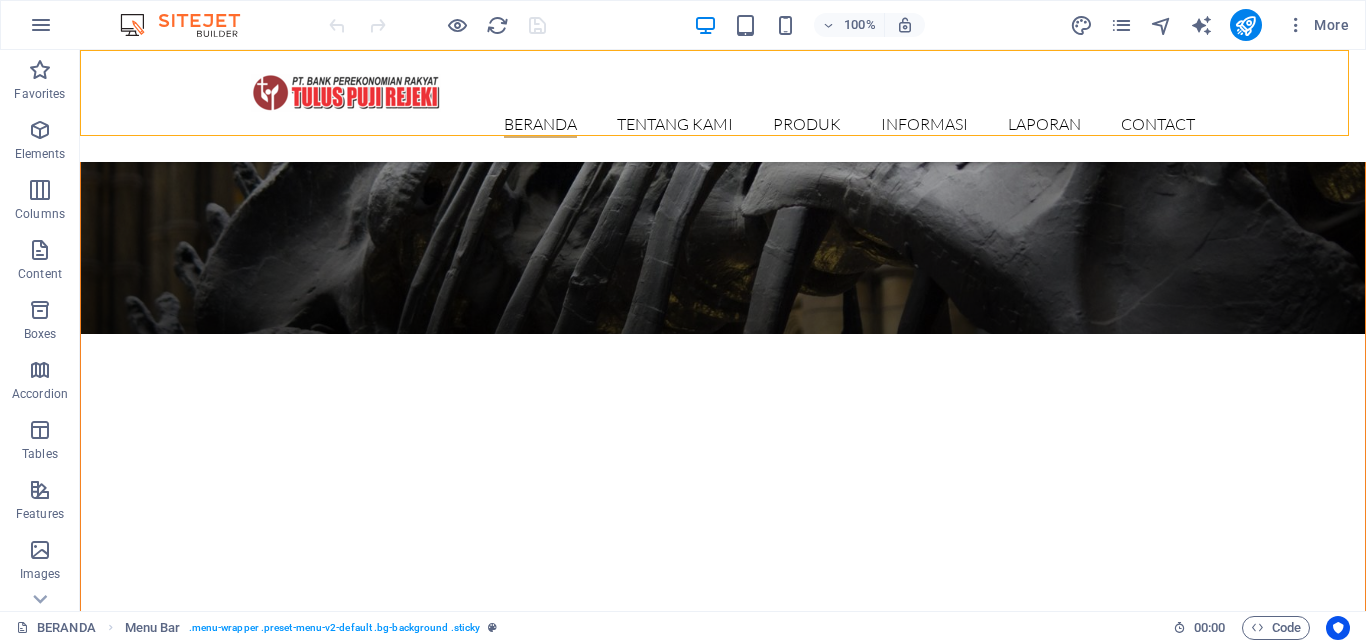 drag, startPoint x: 367, startPoint y: 93, endPoint x: 191, endPoint y: 63, distance: 178.53851 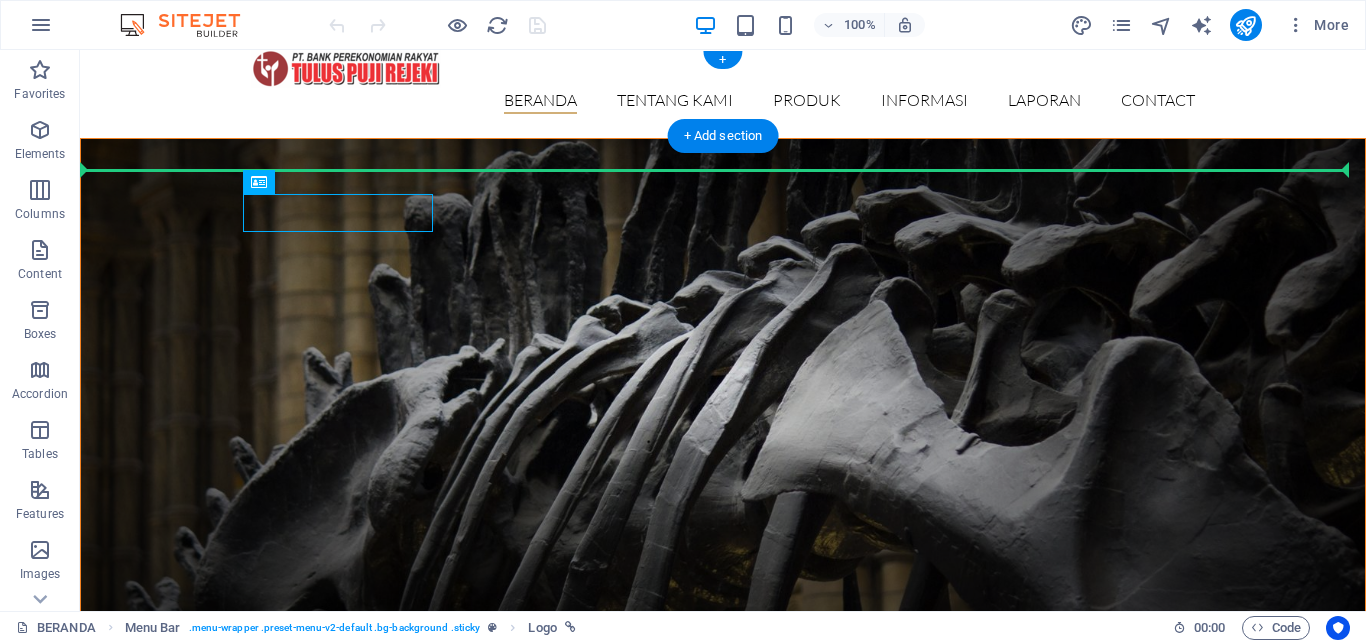 scroll, scrollTop: 0, scrollLeft: 0, axis: both 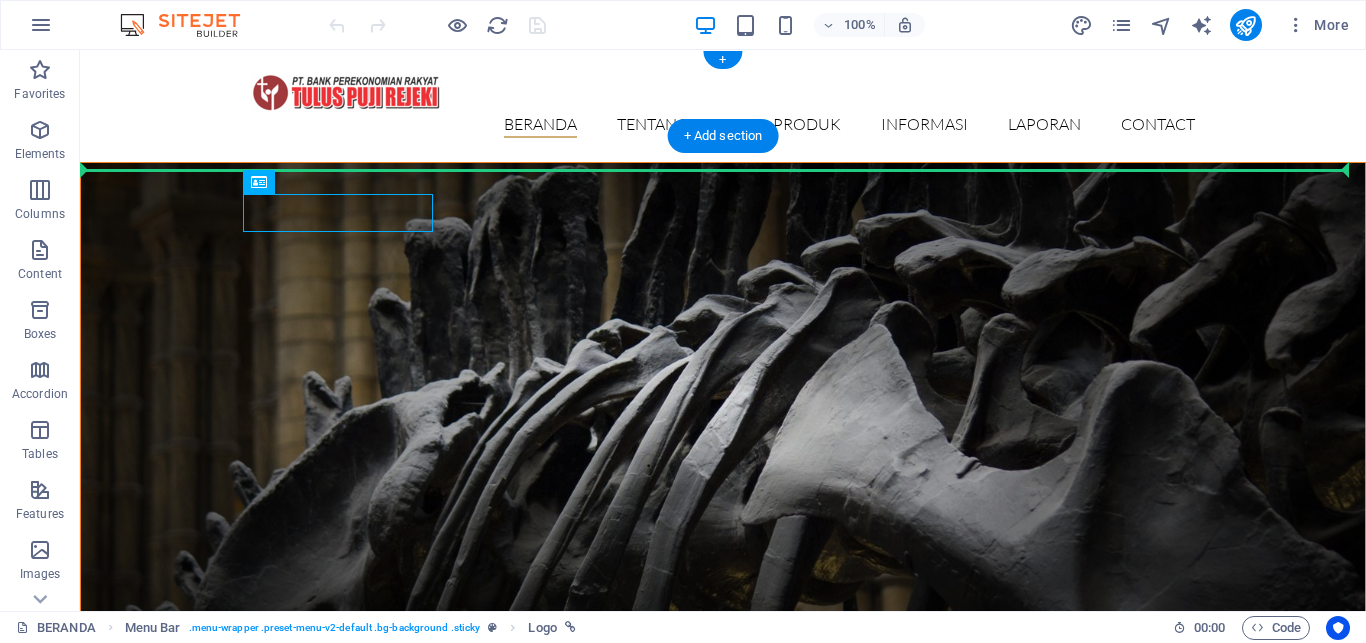 drag, startPoint x: 297, startPoint y: 85, endPoint x: 210, endPoint y: 68, distance: 88.64536 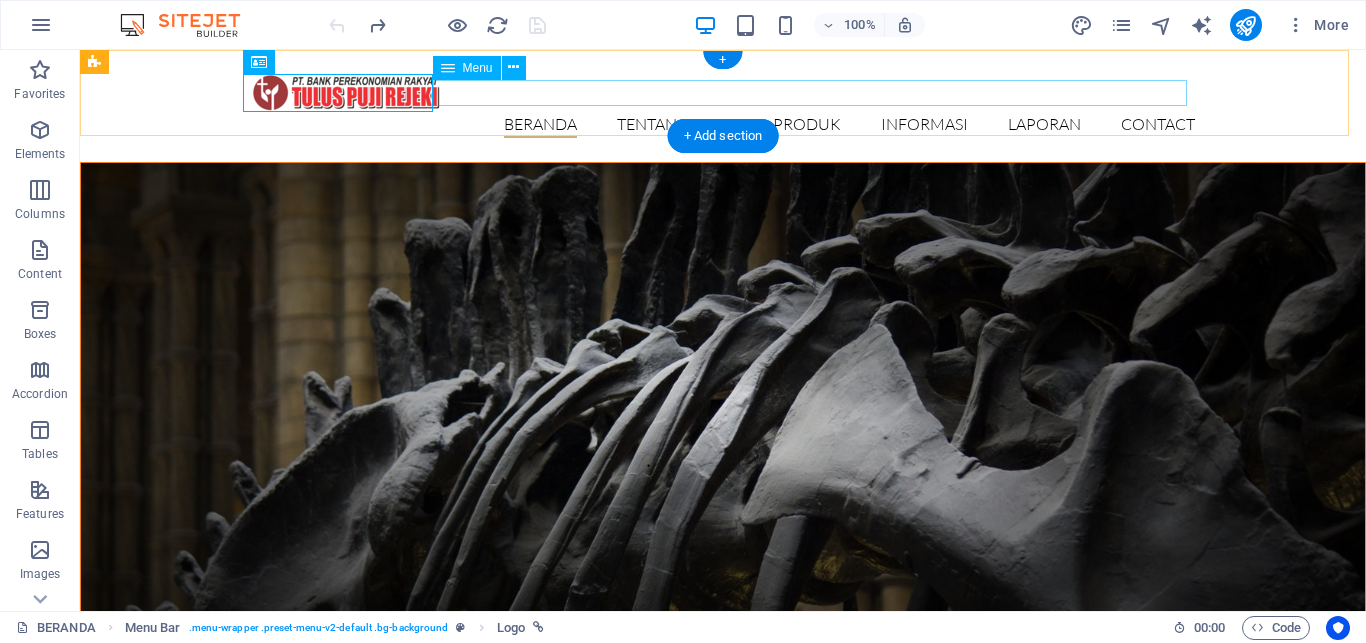 click on "BERANDA TENTANG KAMI SEJARAH VISI MISI TUJUAN STRUKTUR ORGANISASI JARINGAN KANTOR PRODUK TABUNGAN DEPOSITO KREDIT INFORMASI INKLUSI KEUANGAN PENGUMUMAN BROSUR & PROMO LAPORAN LAPORAN PUBLIKASI LAPORAN TAHUNAN Contact" at bounding box center (723, 125) 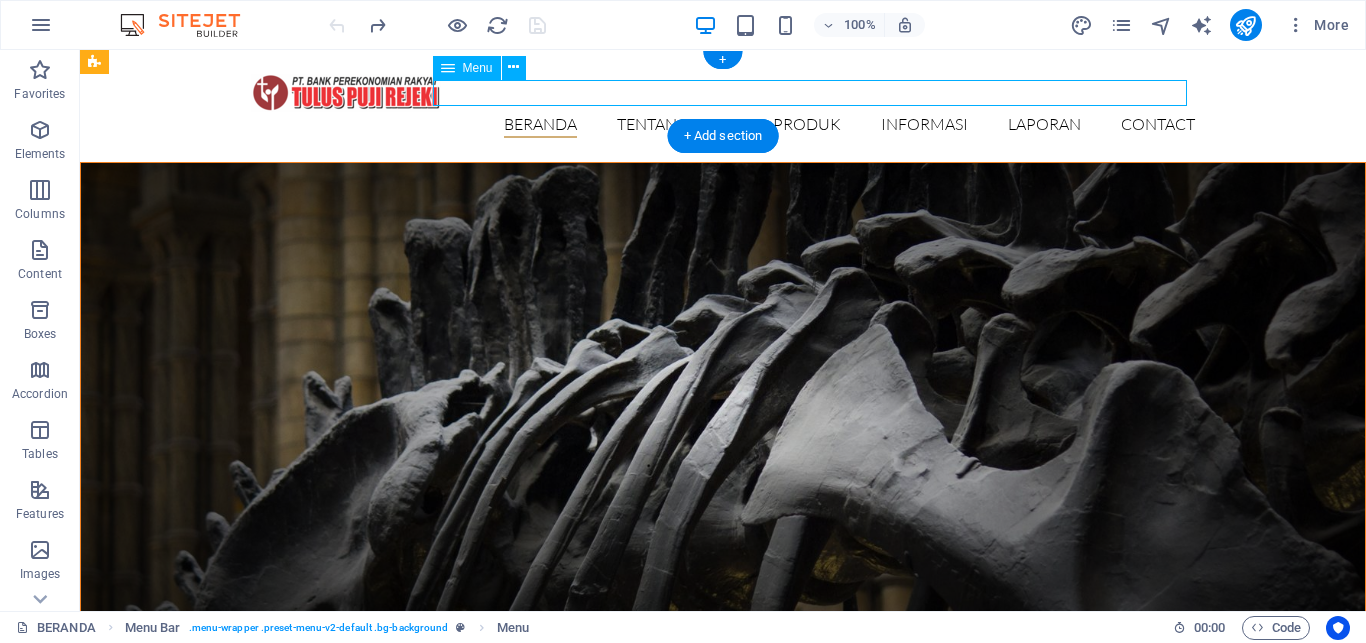 click on "BERANDA TENTANG KAMI SEJARAH VISI MISI TUJUAN STRUKTUR ORGANISASI JARINGAN KANTOR PRODUK TABUNGAN DEPOSITO KREDIT INFORMASI INKLUSI KEUANGAN PENGUMUMAN BROSUR & PROMO LAPORAN LAPORAN PUBLIKASI LAPORAN TAHUNAN Contact" at bounding box center [723, 125] 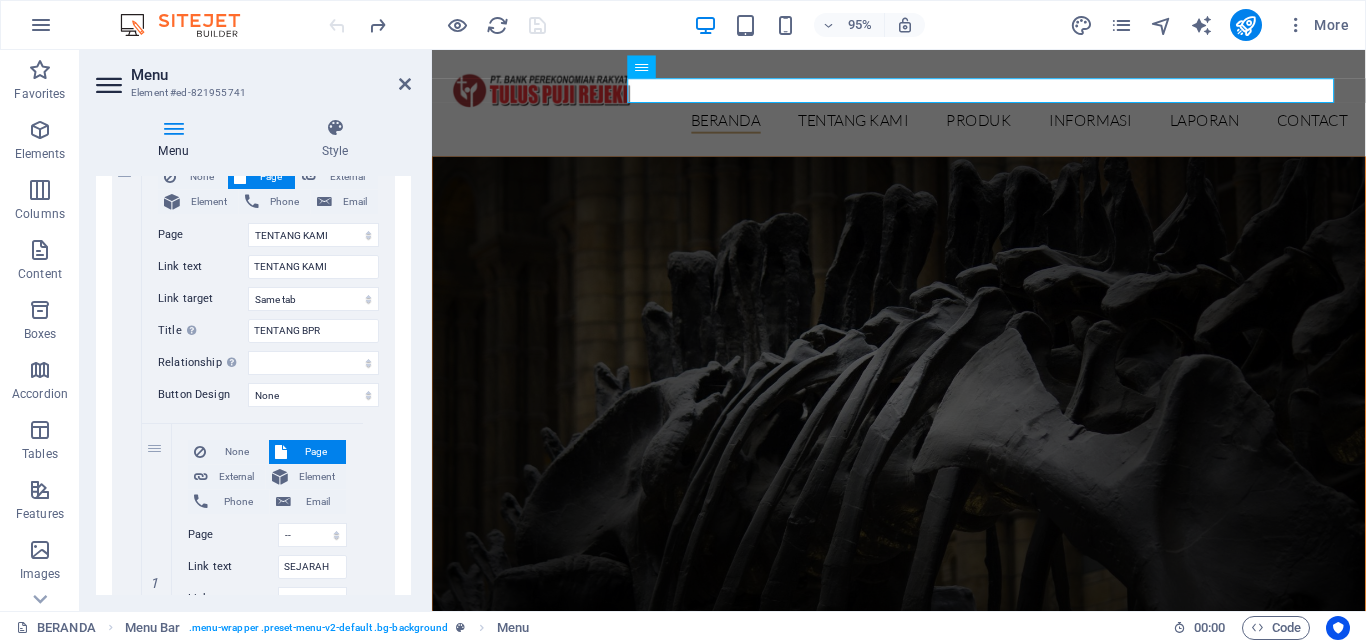 scroll, scrollTop: 507, scrollLeft: 0, axis: vertical 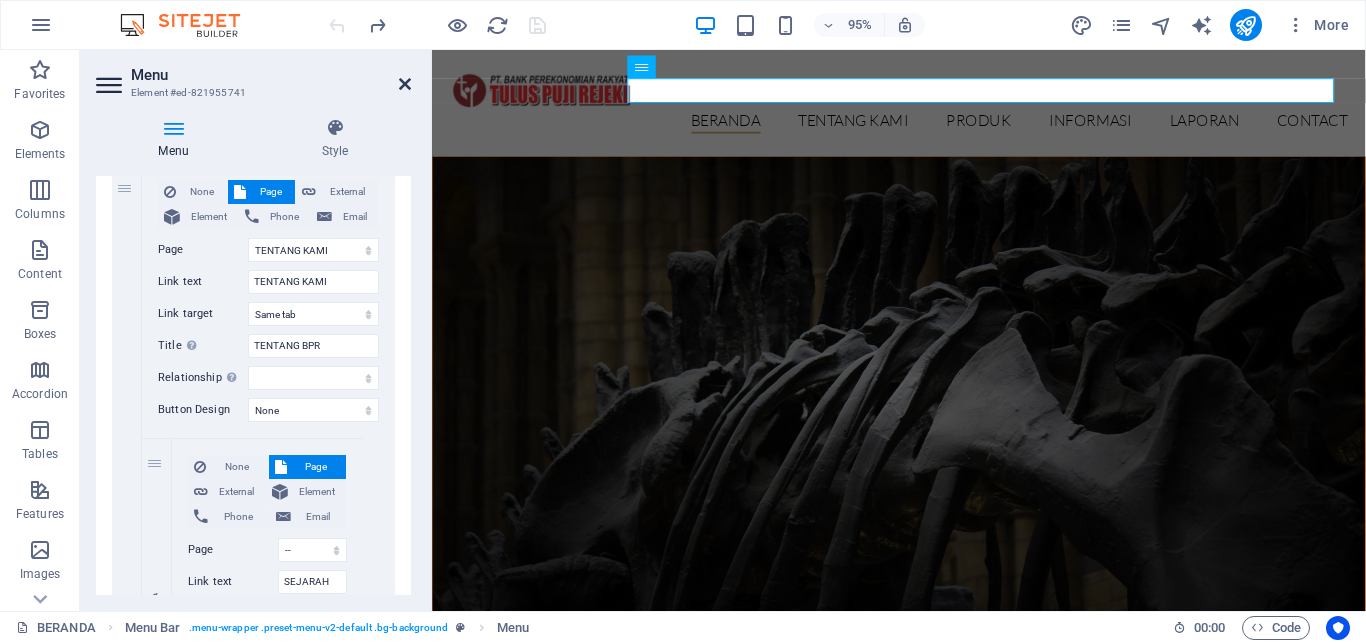 click at bounding box center [405, 84] 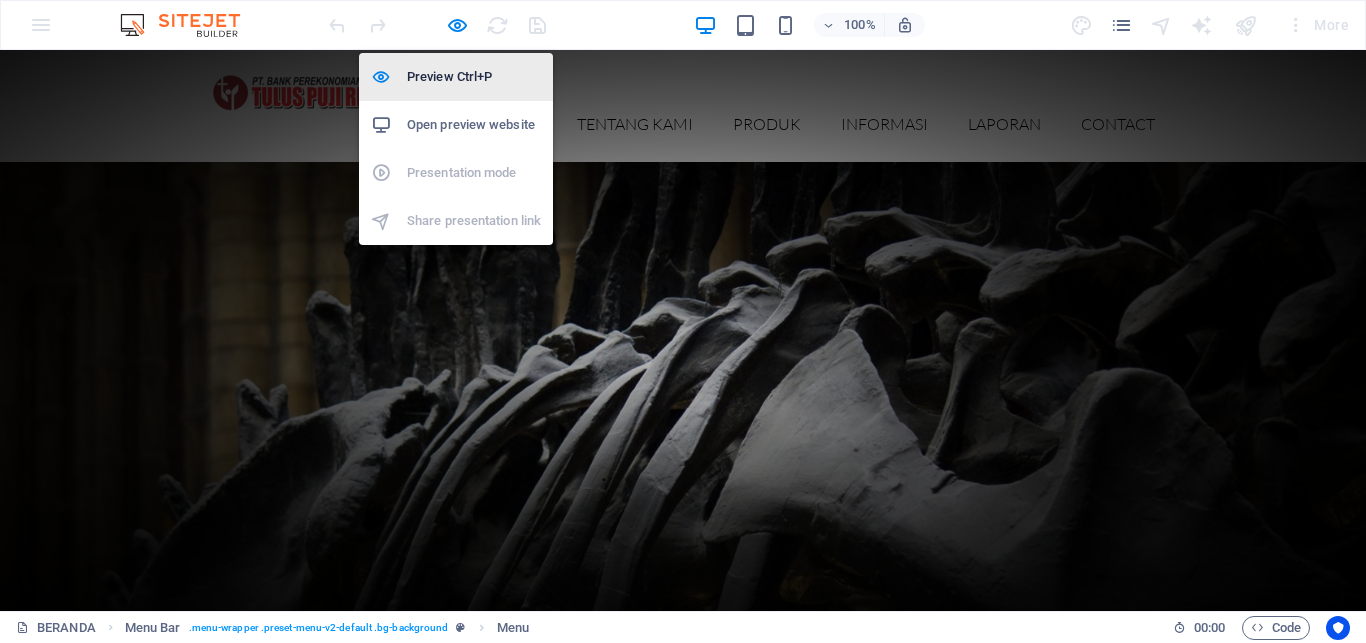 click on "Preview Ctrl+P" at bounding box center [474, 77] 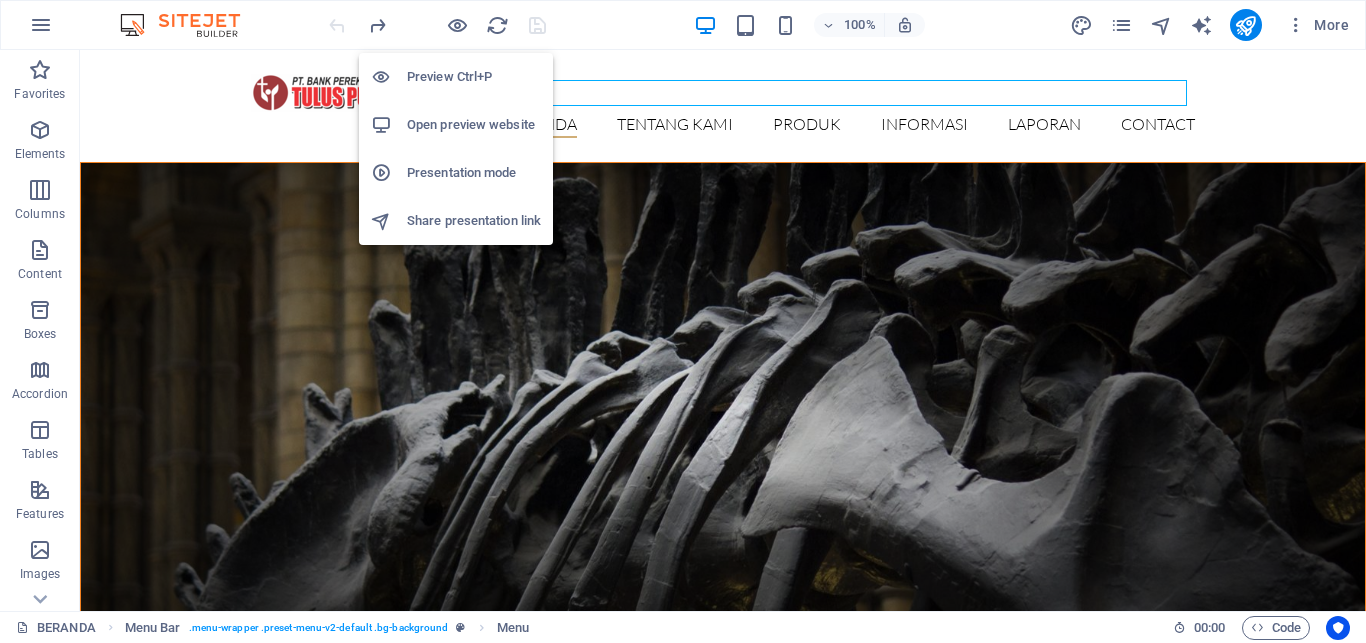 click on "Open preview website" at bounding box center [474, 125] 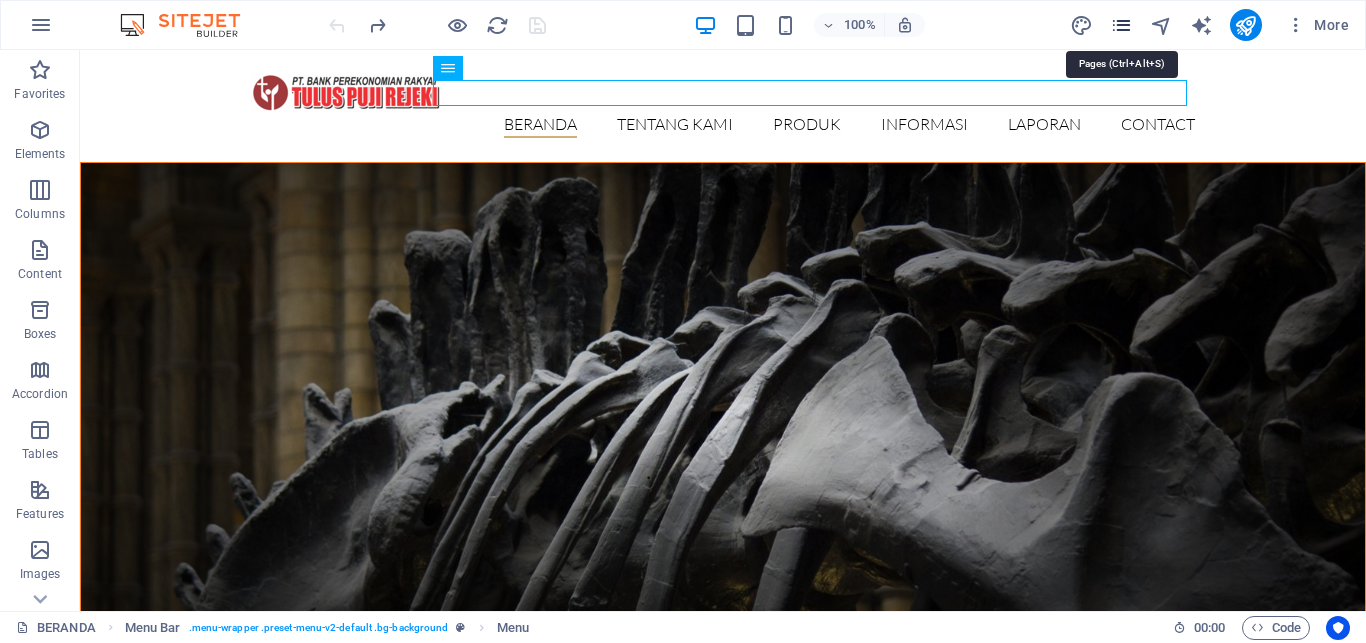 click at bounding box center (1121, 25) 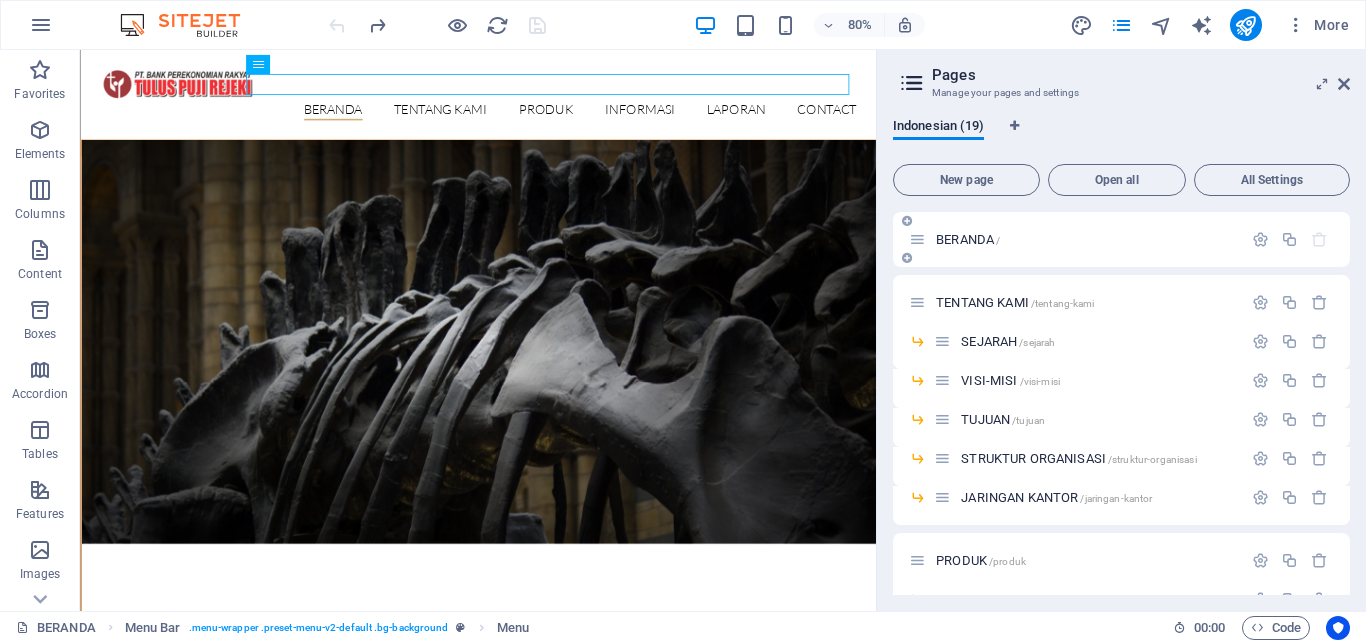 click on "BERANDA /" at bounding box center (1086, 239) 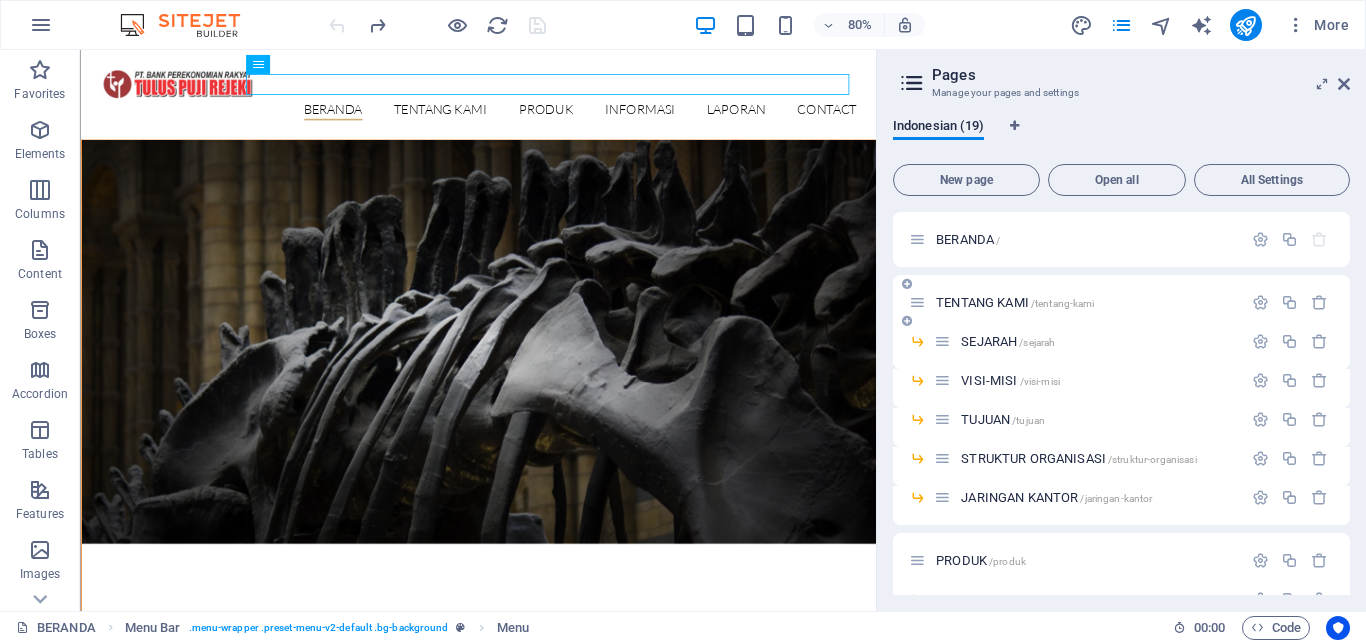 click on "TENTANG KAMI /tentang-kami" at bounding box center [1015, 302] 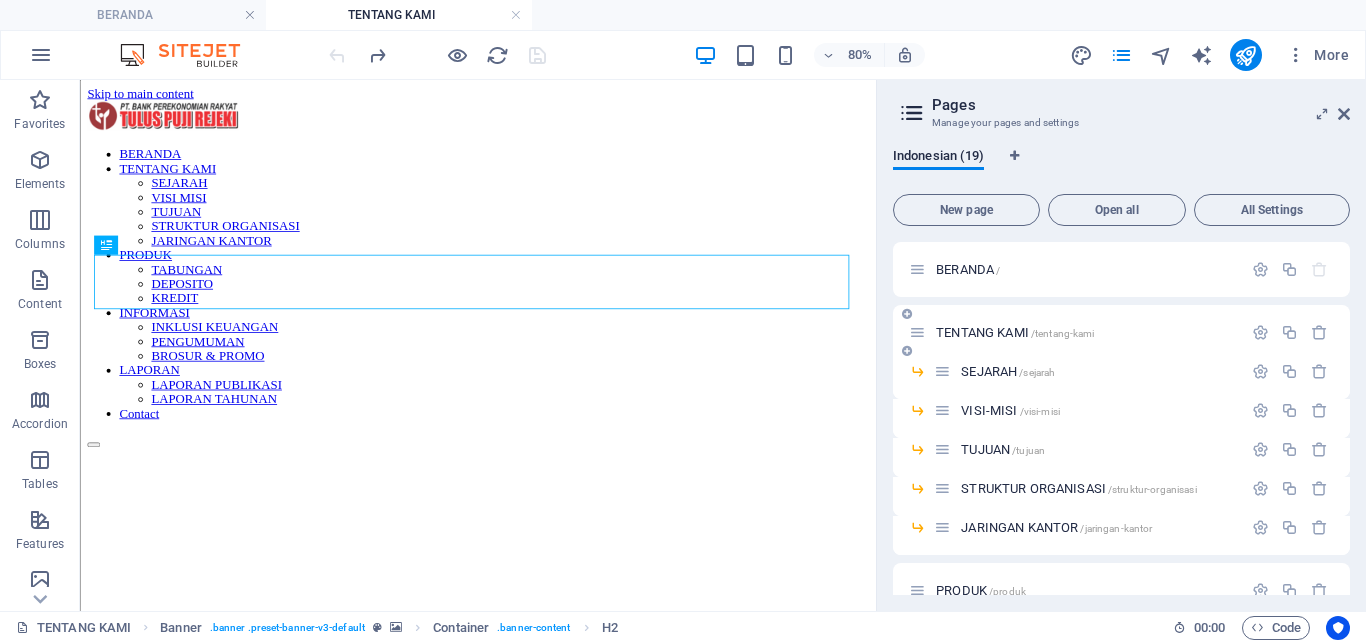 scroll, scrollTop: 0, scrollLeft: 0, axis: both 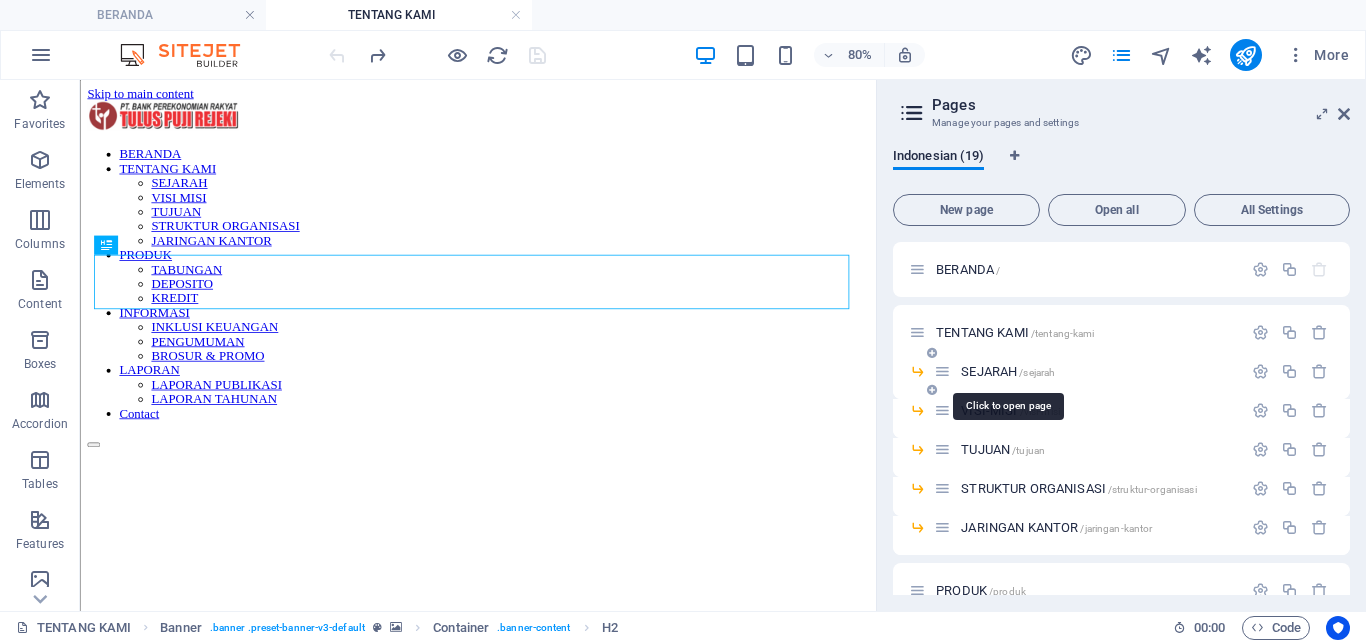 click on "SEJARAH /sejarah" at bounding box center (1008, 371) 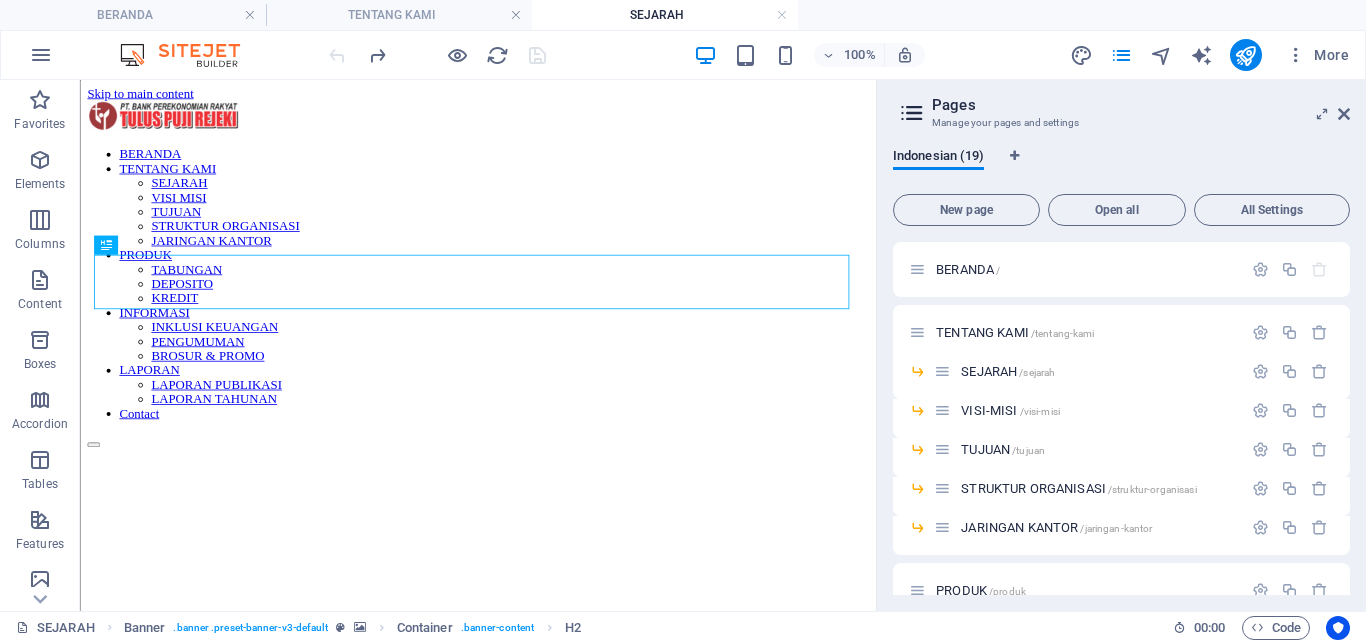 scroll, scrollTop: 0, scrollLeft: 0, axis: both 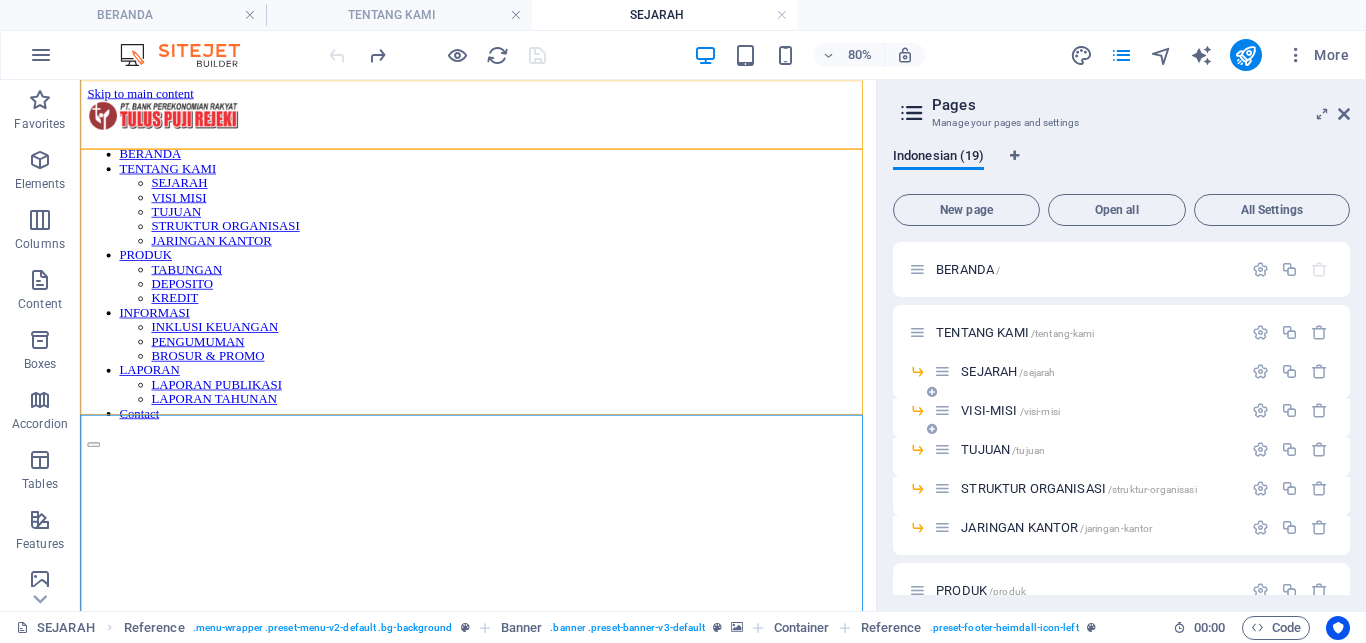 click on "VISI-MISI /visi-misi" at bounding box center (1088, 410) 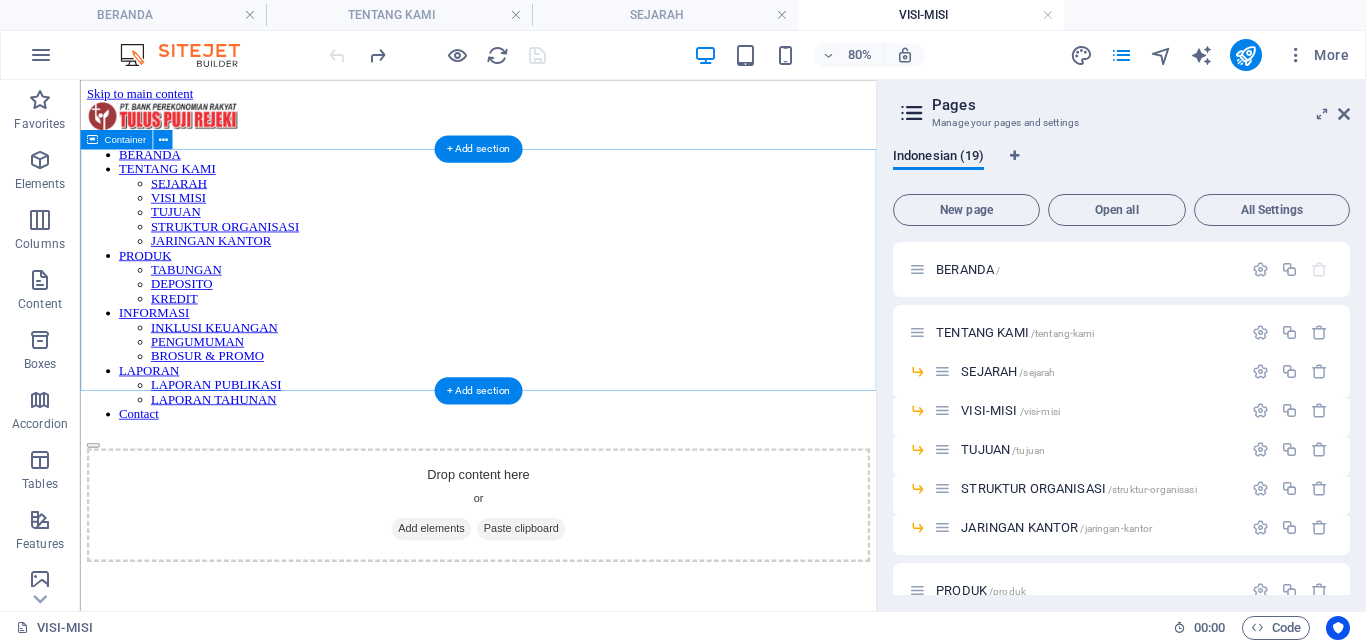 scroll, scrollTop: 0, scrollLeft: 0, axis: both 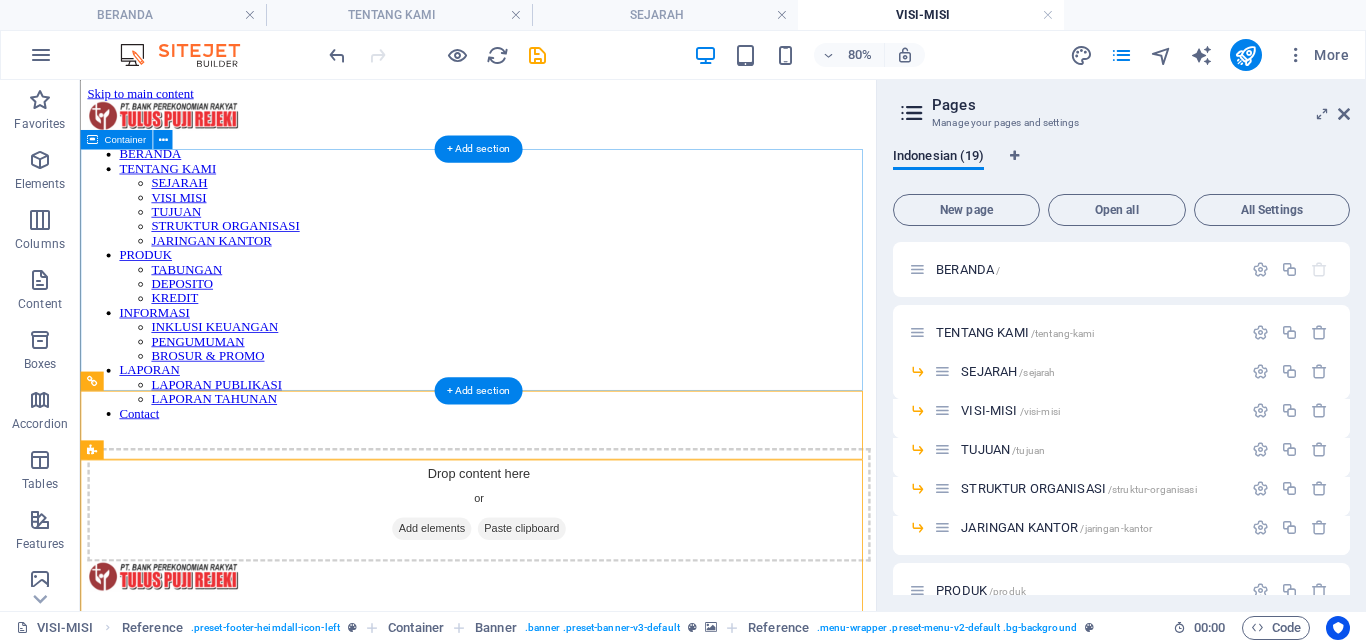 click on "Drop content here or  Add elements  Paste clipboard" at bounding box center [577, 611] 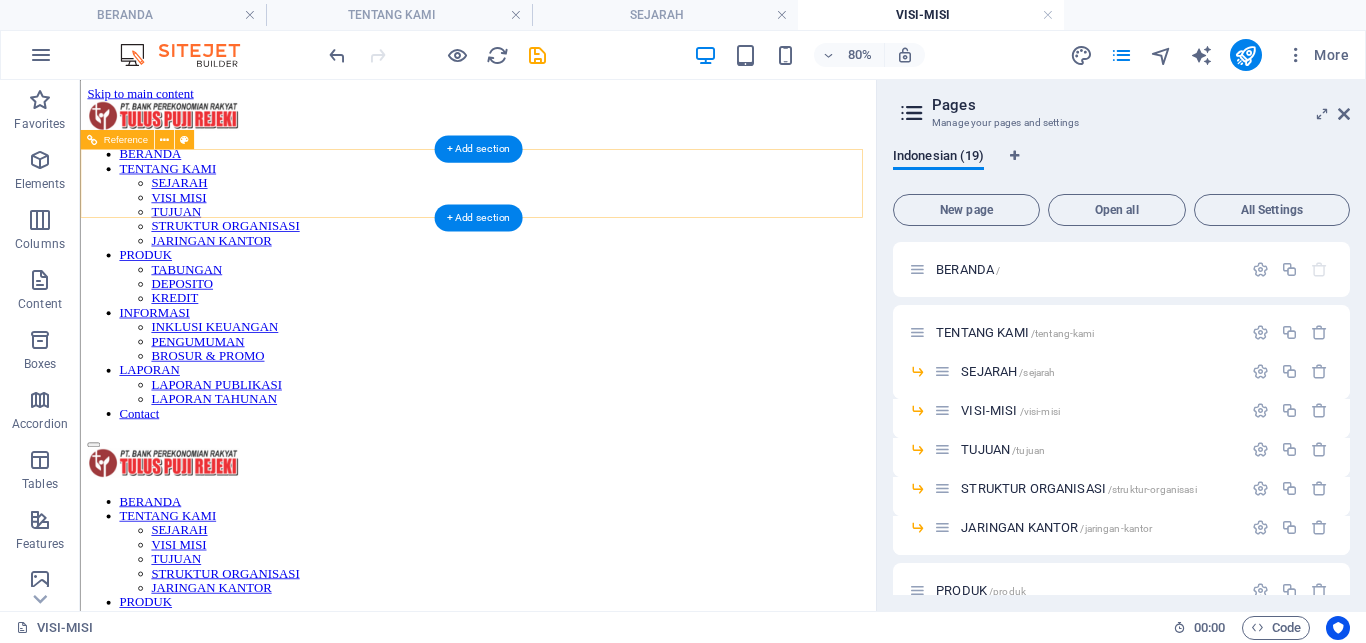 click on "BERANDA TENTANG KAMI SEJARAH VISI MISI TUJUAN STRUKTUR ORGANISASI JARINGAN KANTOR PRODUK TABUNGAN DEPOSITO KREDIT INFORMASI INKLUSI KEUANGAN PENGUMUMAN BROSUR & PROMO LAPORAN LAPORAN PUBLIKASI LAPORAN TAHUNAN Contact" at bounding box center [577, 769] 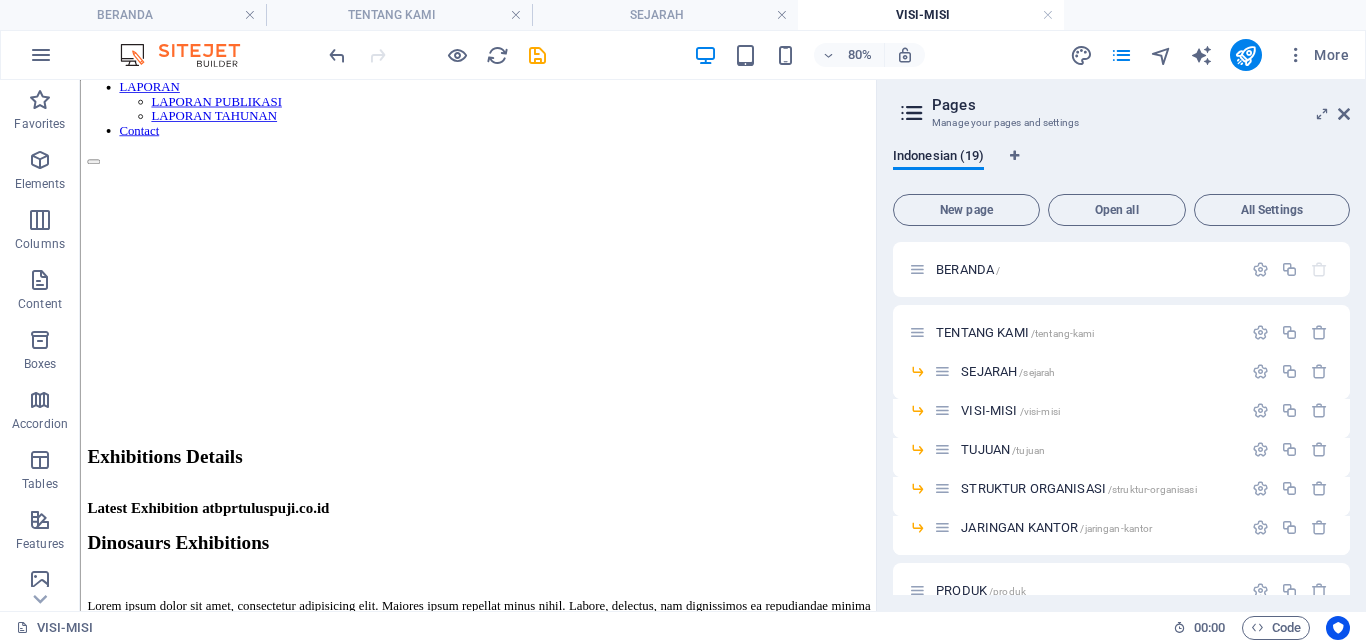 scroll, scrollTop: 0, scrollLeft: 0, axis: both 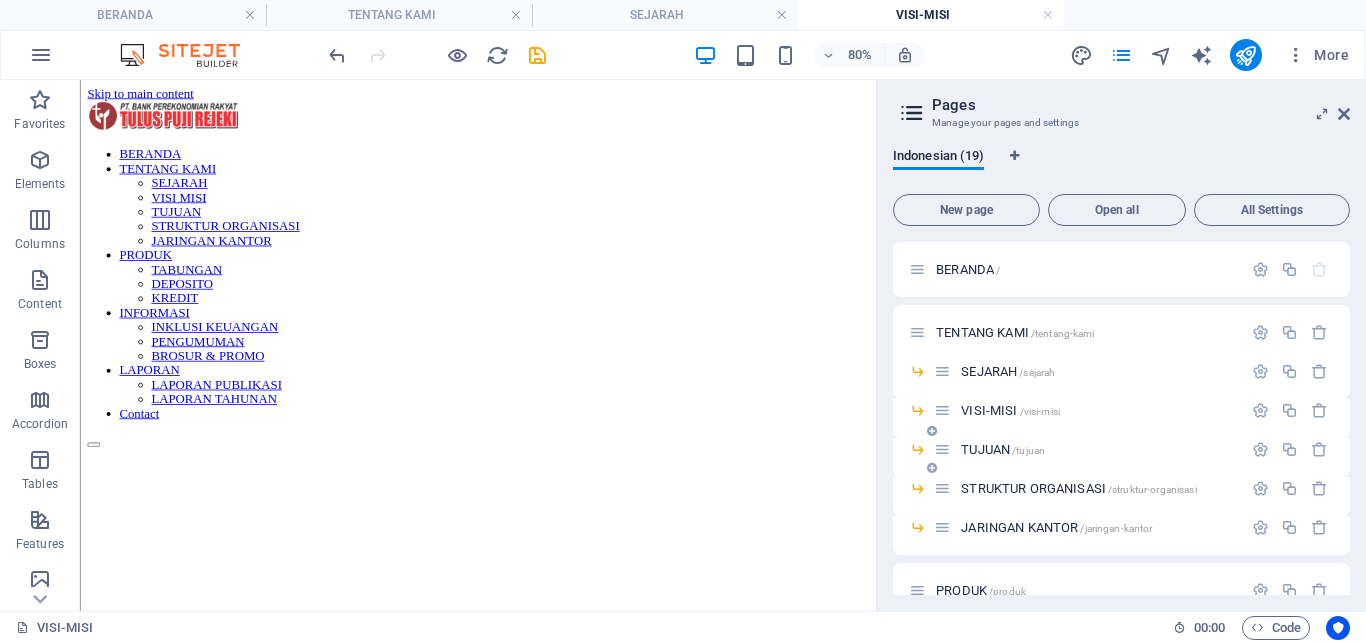 click on "TUJUAN /tujuan" at bounding box center [1003, 449] 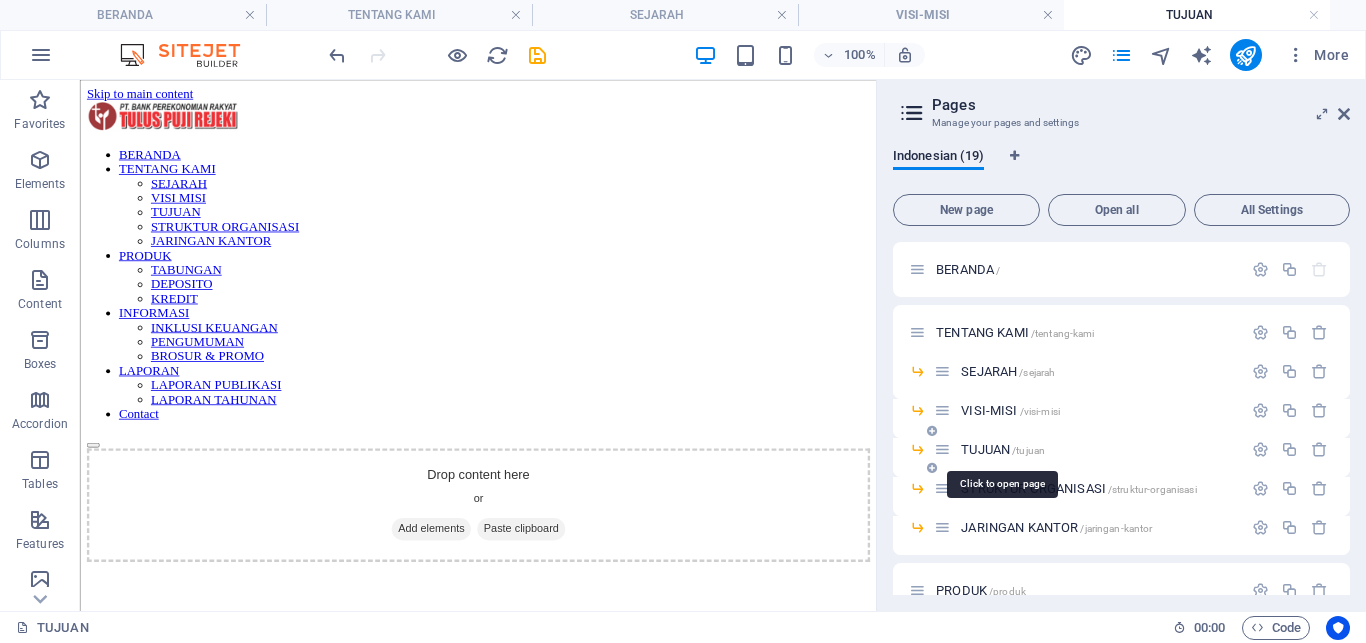 scroll, scrollTop: 0, scrollLeft: 0, axis: both 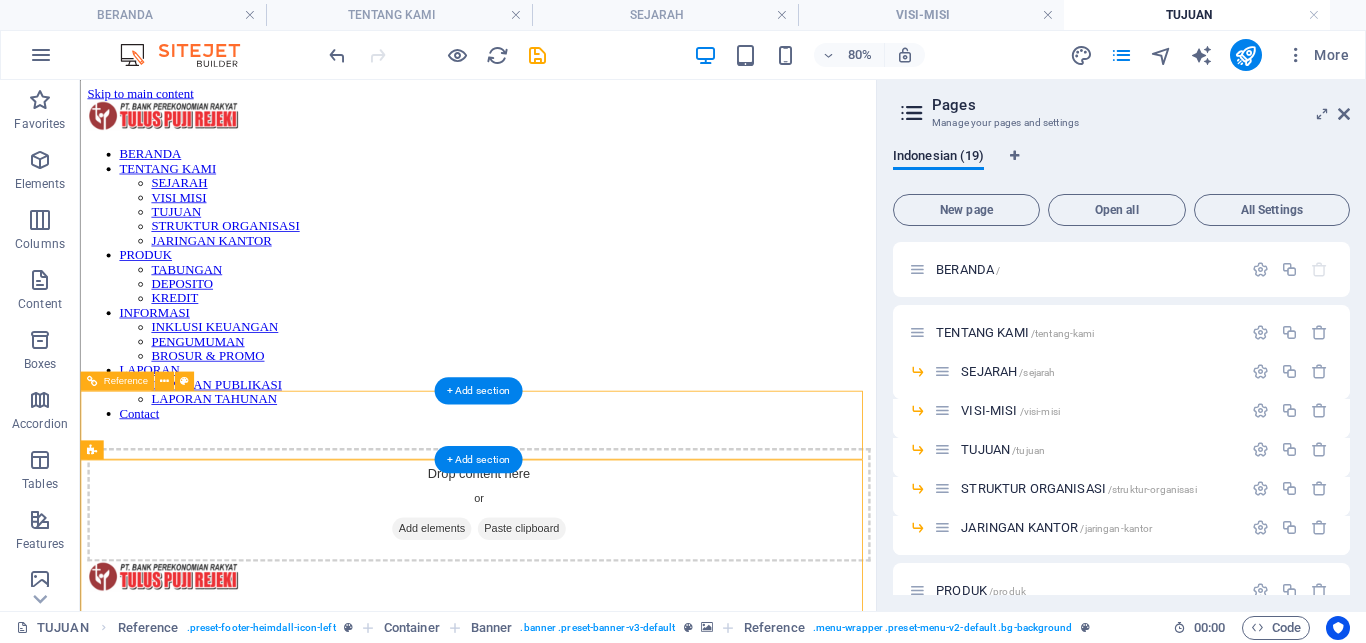 click on "BERANDA TENTANG KAMI SEJARAH VISI MISI TUJUAN STRUKTUR ORGANISASI JARINGAN KANTOR PRODUK TABUNGAN DEPOSITO KREDIT INFORMASI INKLUSI KEUANGAN PENGUMUMAN BROSUR & PROMO LAPORAN LAPORAN PUBLIKASI LAPORAN TAHUNAN Contact" at bounding box center [577, 899] 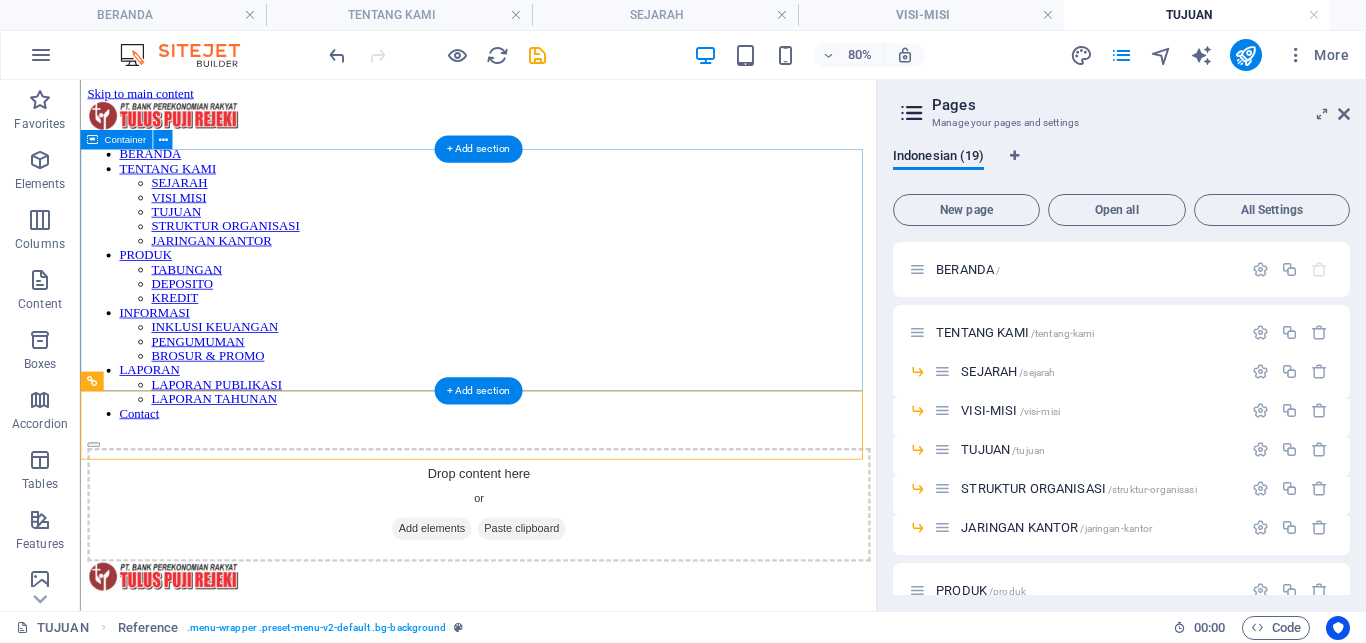 click on "Drop content here or  Add elements  Paste clipboard" at bounding box center (577, 611) 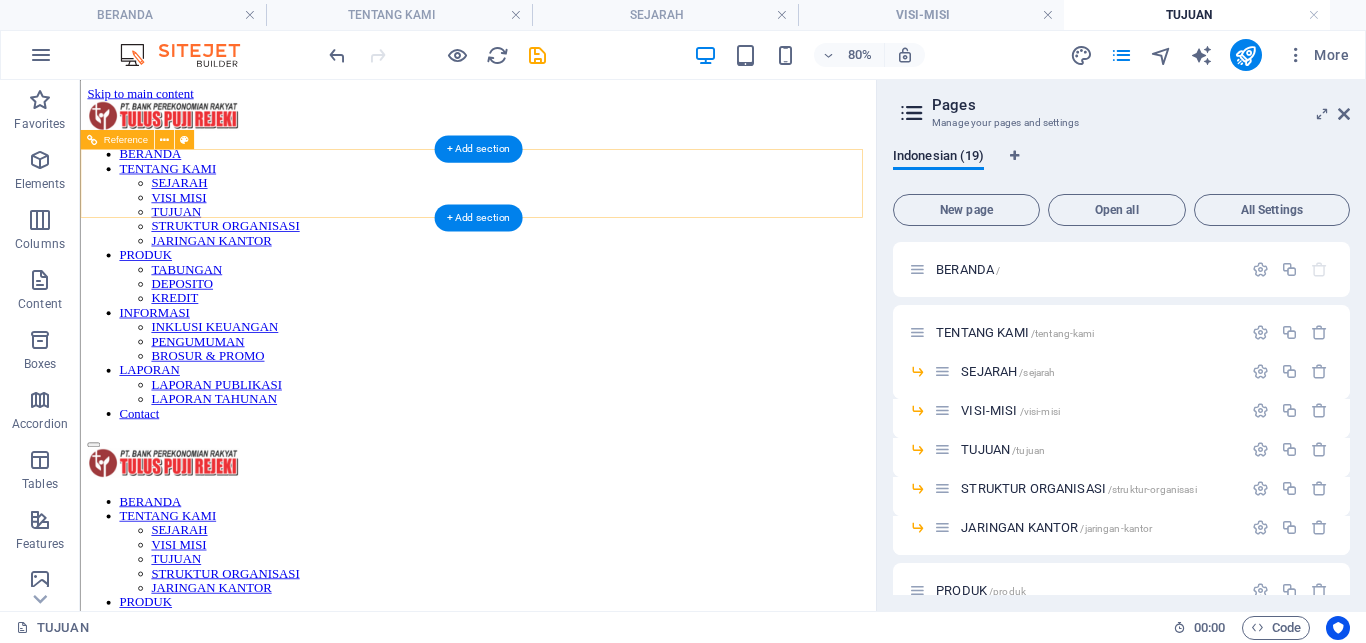 click on "BERANDA TENTANG KAMI SEJARAH VISI MISI TUJUAN STRUKTUR ORGANISASI JARINGAN KANTOR PRODUK TABUNGAN DEPOSITO KREDIT INFORMASI INKLUSI KEUANGAN PENGUMUMAN BROSUR & PROMO LAPORAN LAPORAN PUBLIKASI LAPORAN TAHUNAN Contact" at bounding box center (577, 757) 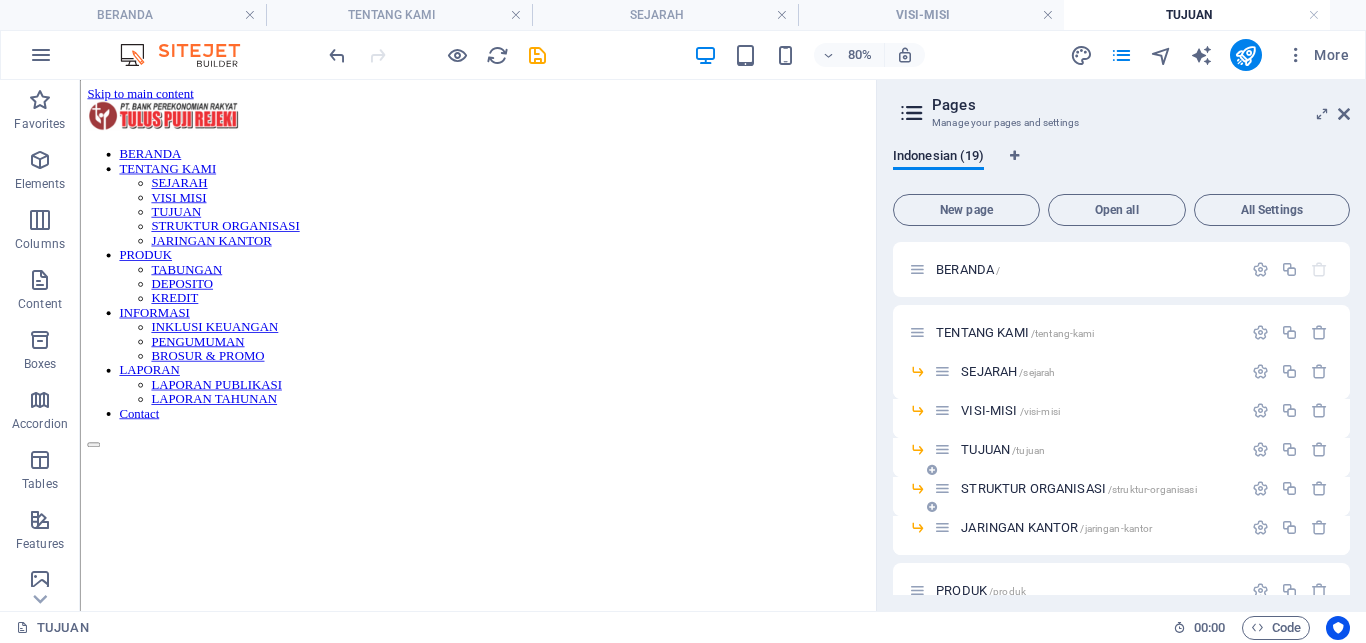 click on "STRUKTUR ORGANISASI /struktur-organisasi" at bounding box center (1078, 488) 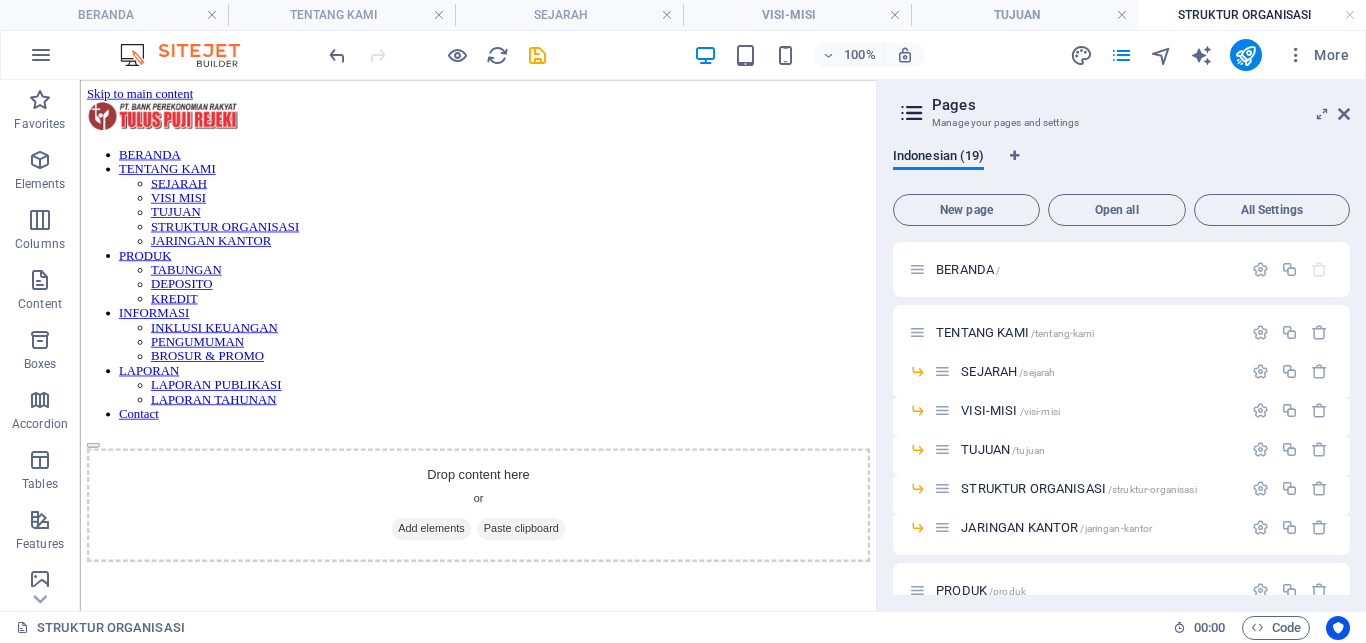 scroll, scrollTop: 0, scrollLeft: 0, axis: both 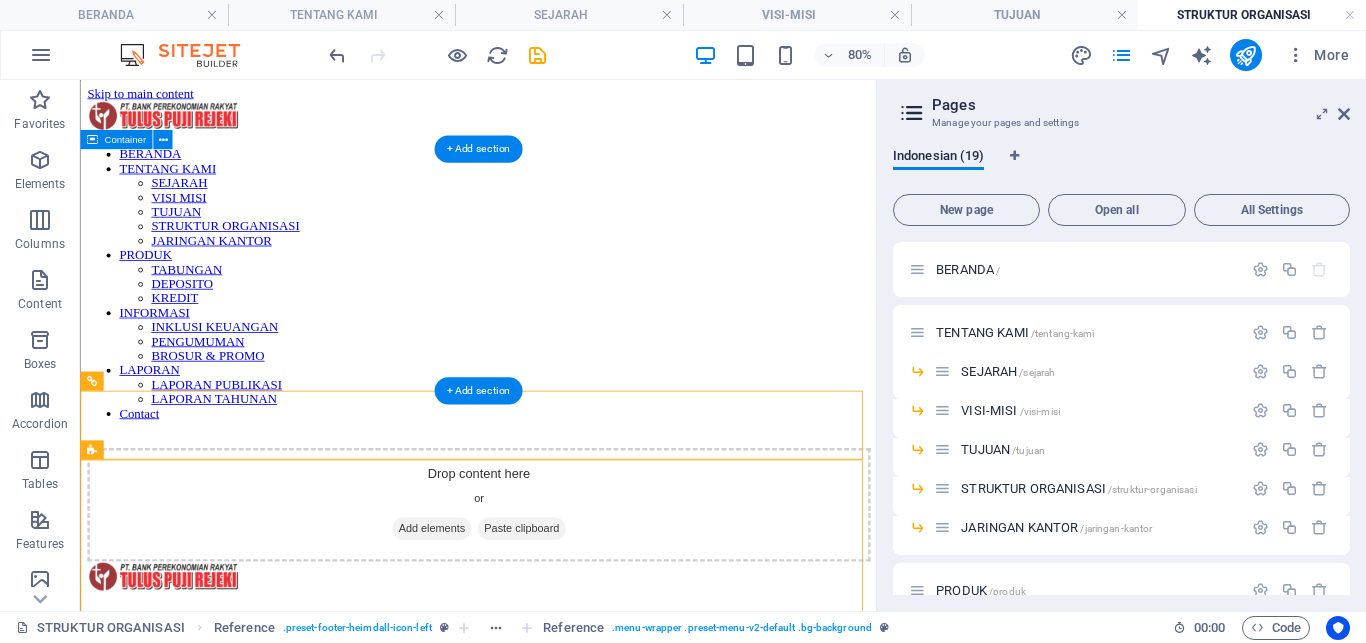 click on "Drop content here or  Add elements  Paste clipboard" at bounding box center (577, 611) 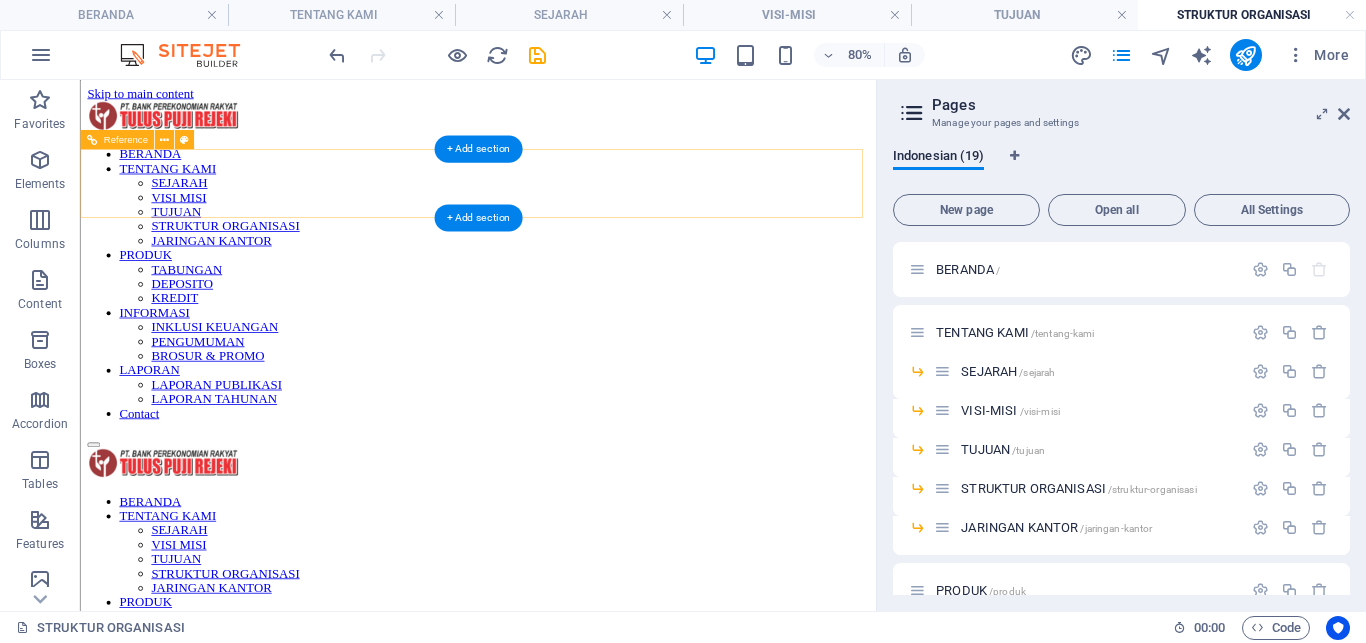 click on "BERANDA TENTANG KAMI SEJARAH VISI MISI TUJUAN STRUKTUR ORGANISASI JARINGAN KANTOR PRODUK TABUNGAN DEPOSITO KREDIT INFORMASI INKLUSI KEUANGAN PENGUMUMAN BROSUR & PROMO LAPORAN LAPORAN PUBLIKASI LAPORAN TAHUNAN Contact" at bounding box center (577, 757) 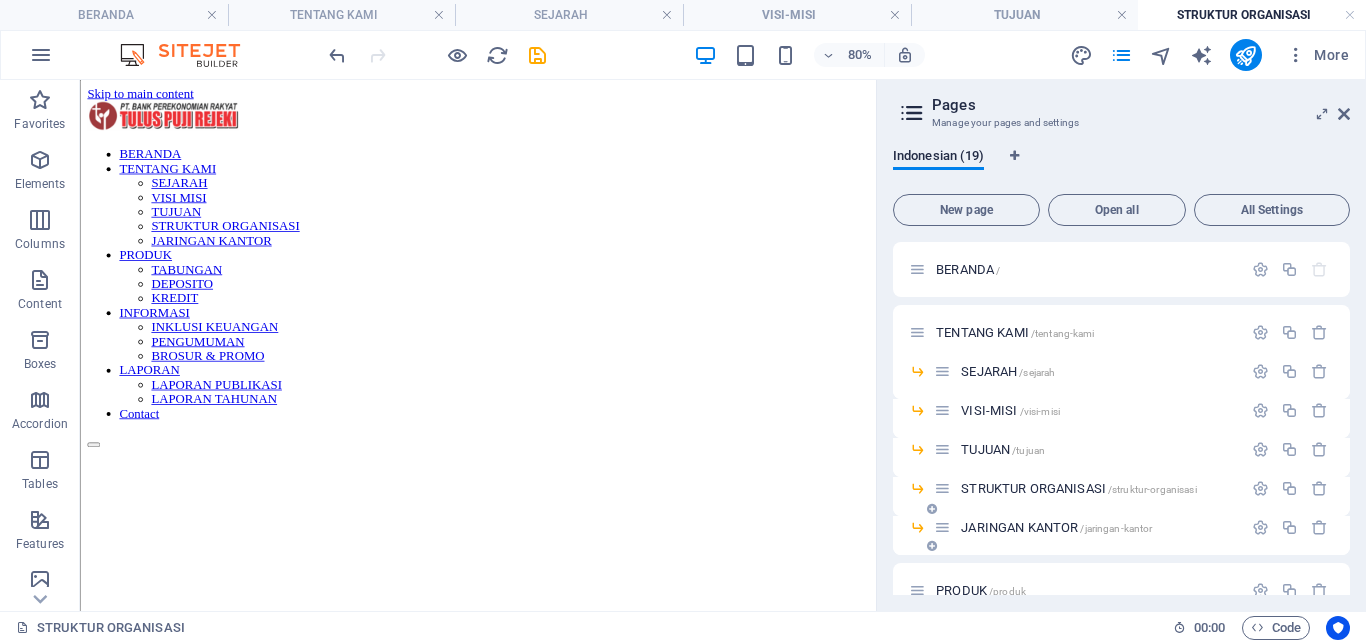click on "JARINGAN KANTOR /jaringan-kantor" at bounding box center [1056, 527] 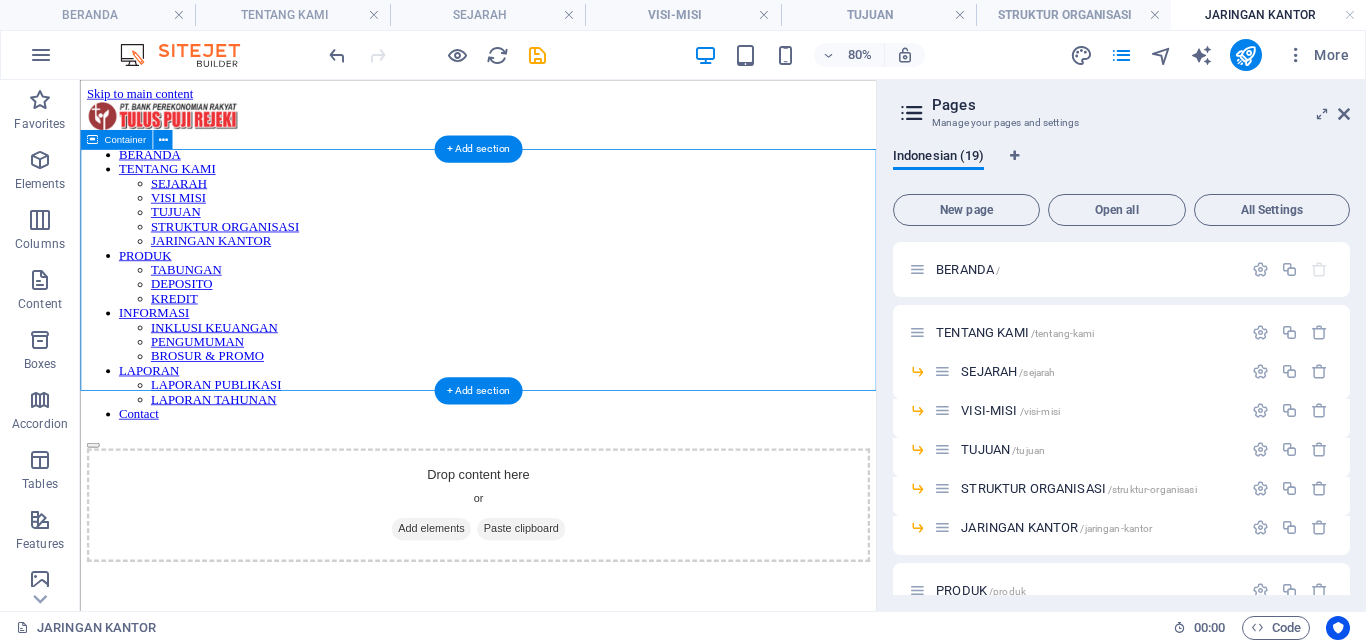 scroll, scrollTop: 0, scrollLeft: 0, axis: both 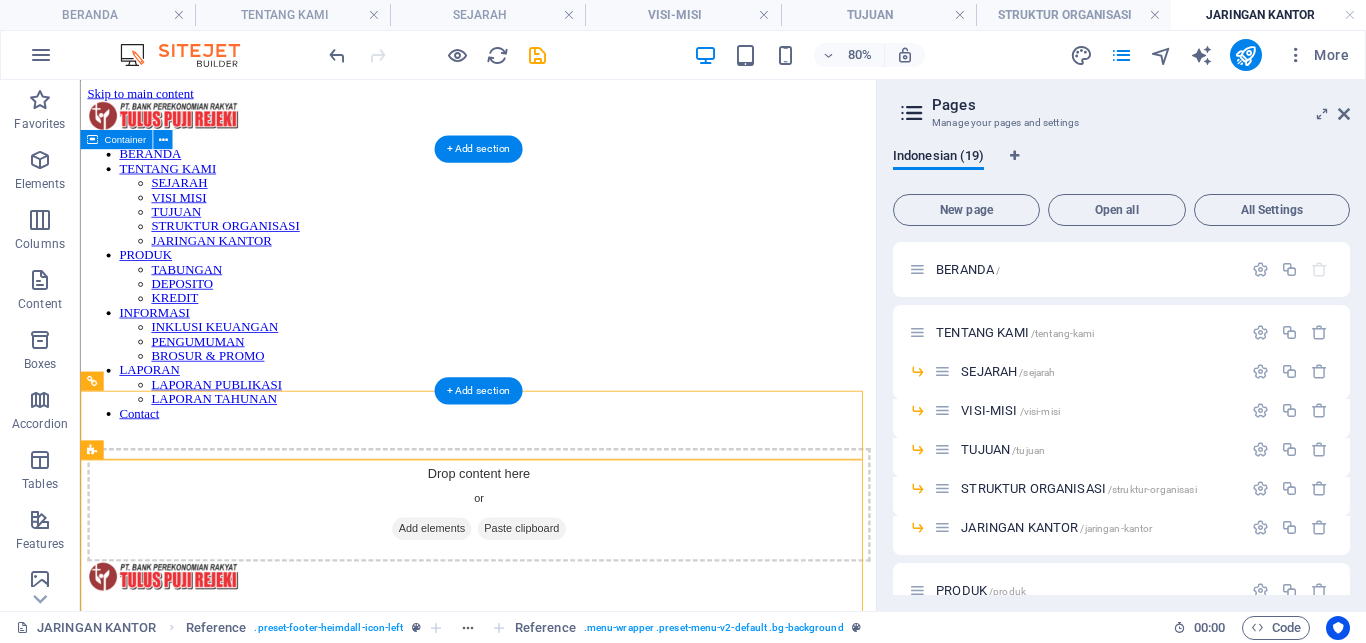 click on "Drop content here or  Add elements  Paste clipboard" at bounding box center [577, 611] 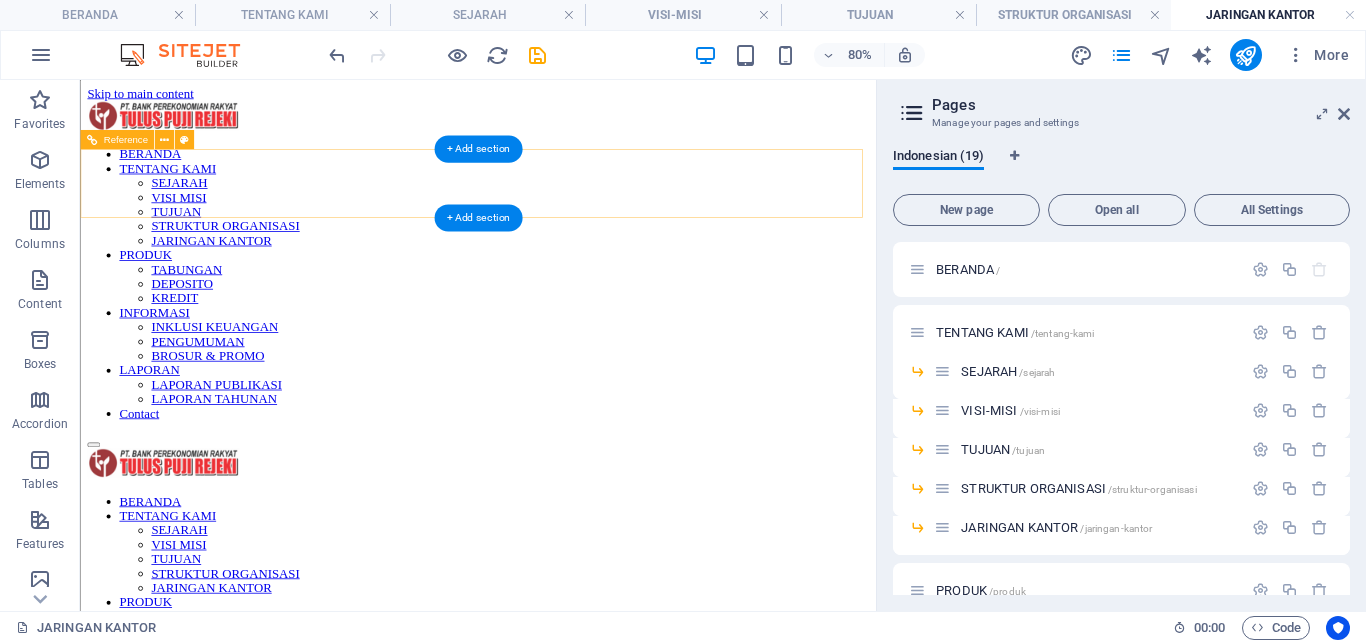 click on "BERANDA TENTANG KAMI SEJARAH VISI MISI TUJUAN STRUKTUR ORGANISASI JARINGAN KANTOR PRODUK TABUNGAN DEPOSITO KREDIT INFORMASI INKLUSI KEUANGAN PENGUMUMAN BROSUR & PROMO LAPORAN LAPORAN PUBLIKASI LAPORAN TAHUNAN Contact" at bounding box center (577, 757) 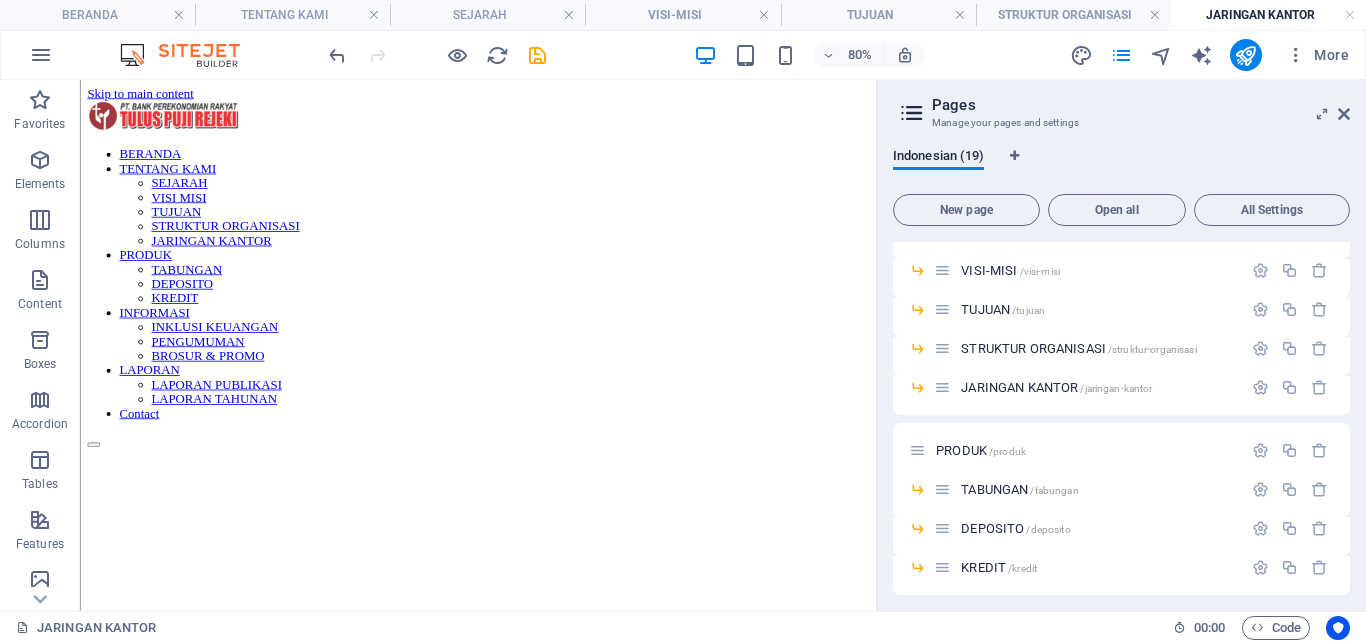 scroll, scrollTop: 150, scrollLeft: 0, axis: vertical 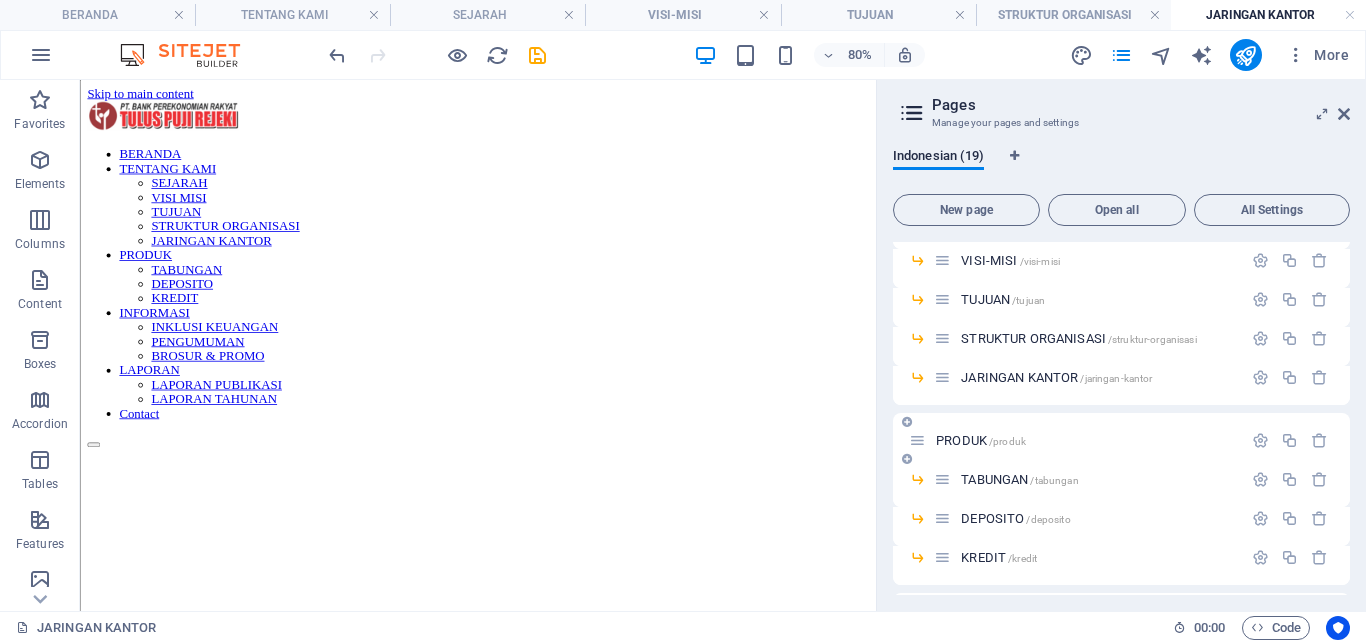 click on "PRODUK /produk" at bounding box center [1075, 440] 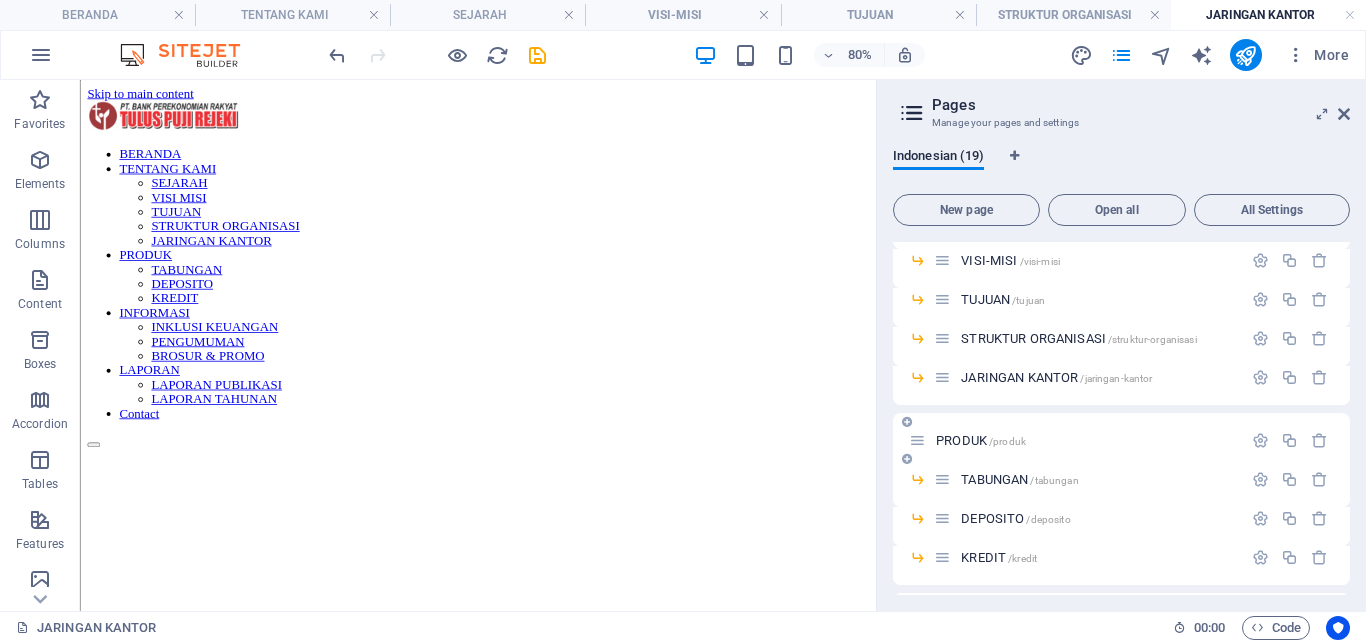 click on "PRODUK /produk" at bounding box center (981, 440) 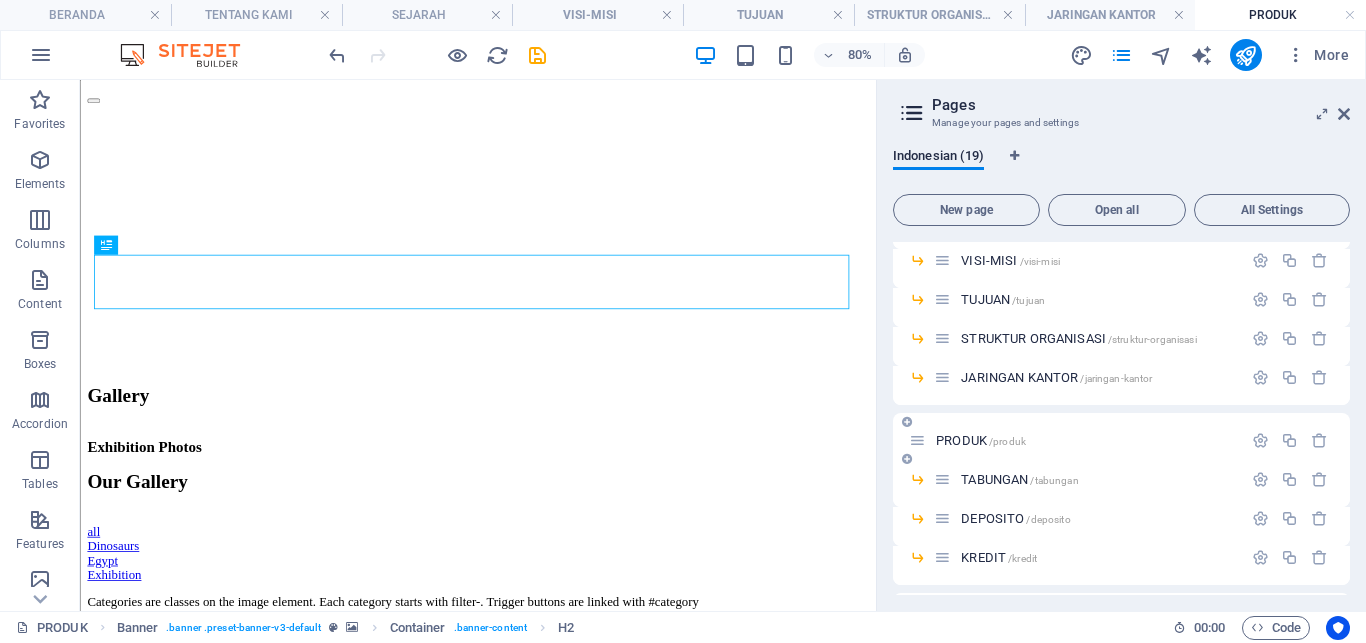 scroll, scrollTop: 0, scrollLeft: 0, axis: both 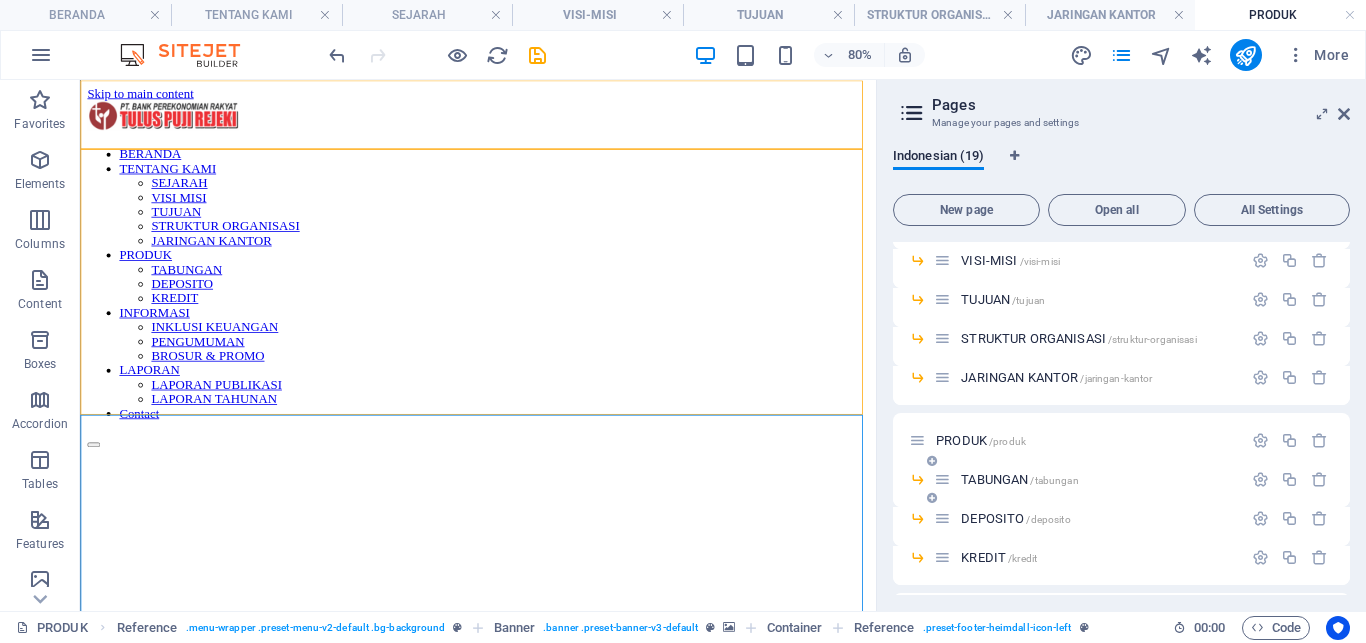 click on "TABUNGAN /tabungan" at bounding box center (1019, 479) 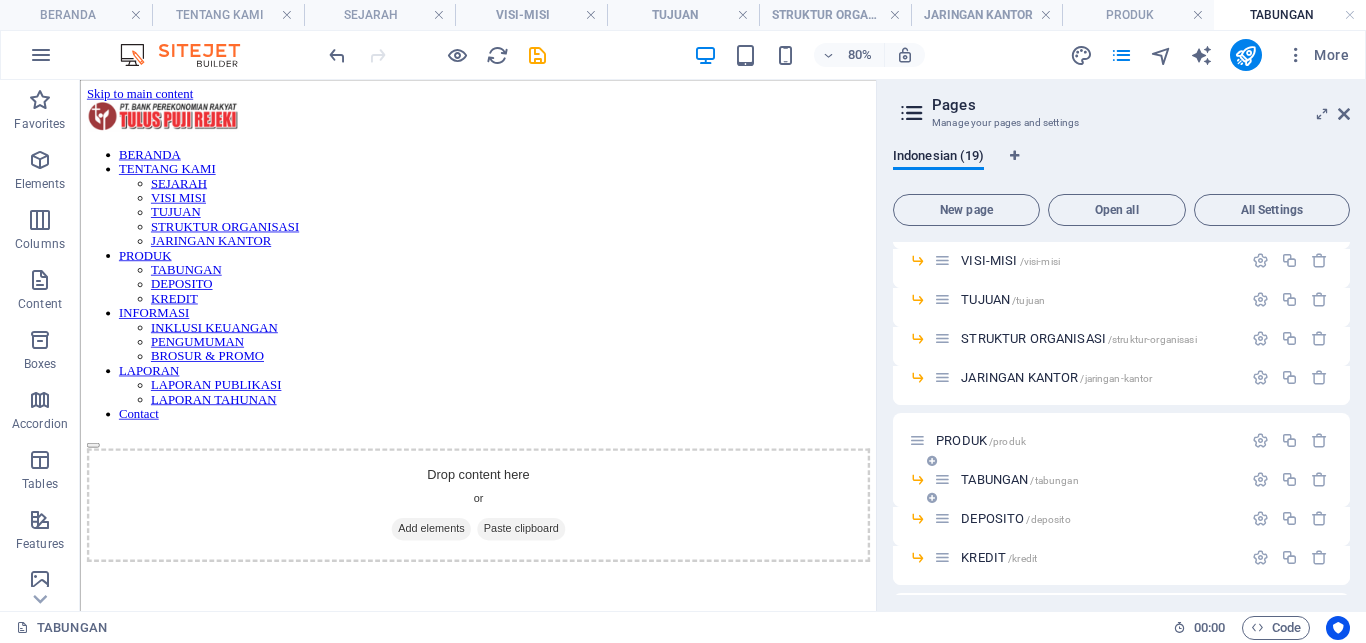 scroll, scrollTop: 0, scrollLeft: 0, axis: both 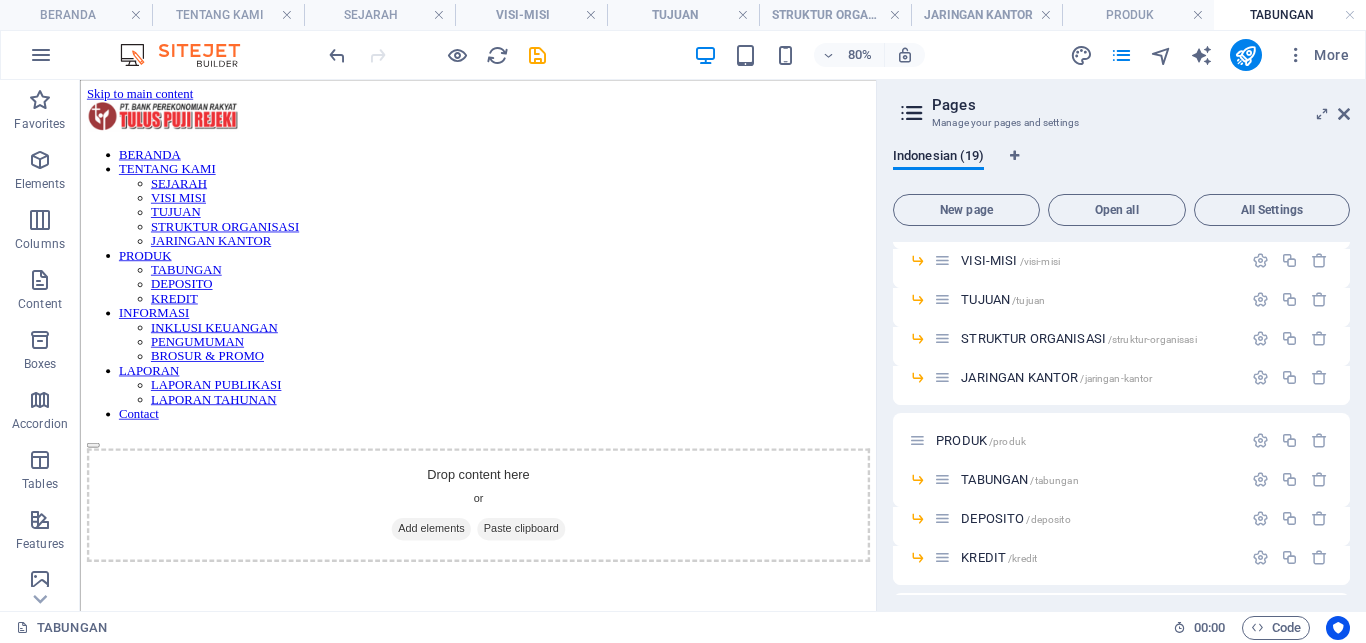 click on "Skip to main content
BERANDA TENTANG KAMI SEJARAH VISI MISI TUJUAN STRUKTUR ORGANISASI JARINGAN KANTOR PRODUK TABUNGAN DEPOSITO KREDIT INFORMASI INKLUSI KEUANGAN PENGUMUMAN BROSUR & PROMO LAPORAN LAPORAN PUBLIKASI LAPORAN TAHUNAN Contact Drop content here or  Add elements  Paste clipboard" at bounding box center [577, 385] 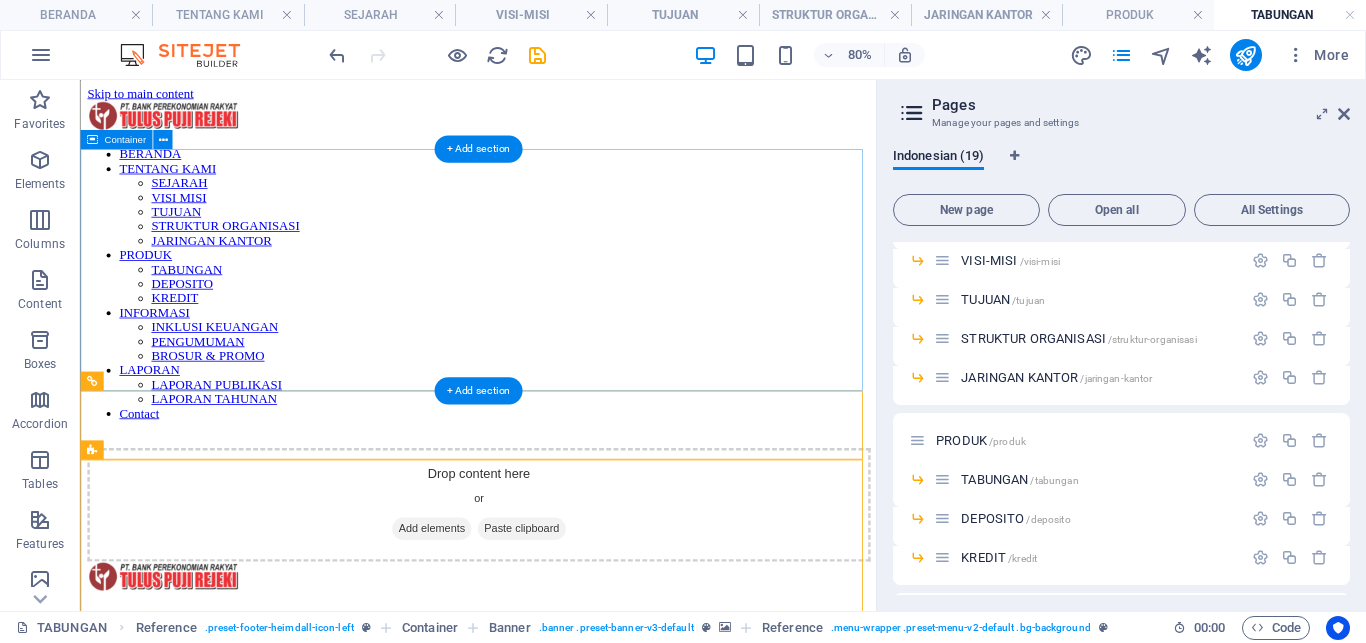click on "Drop content here or  Add elements  Paste clipboard" at bounding box center (577, 611) 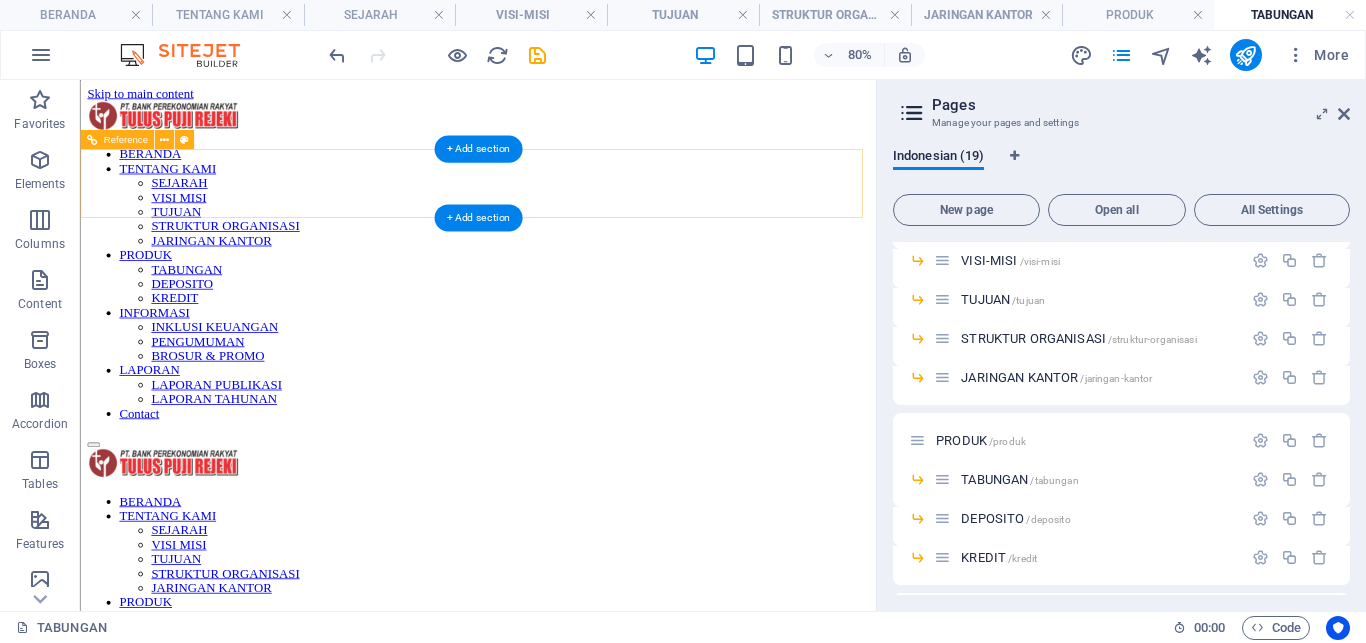 click on "BERANDA TENTANG KAMI SEJARAH VISI MISI TUJUAN STRUKTUR ORGANISASI JARINGAN KANTOR PRODUK TABUNGAN DEPOSITO KREDIT INFORMASI INKLUSI KEUANGAN PENGUMUMAN BROSUR & PROMO LAPORAN LAPORAN PUBLIKASI LAPORAN TAHUNAN Contact" at bounding box center (577, 757) 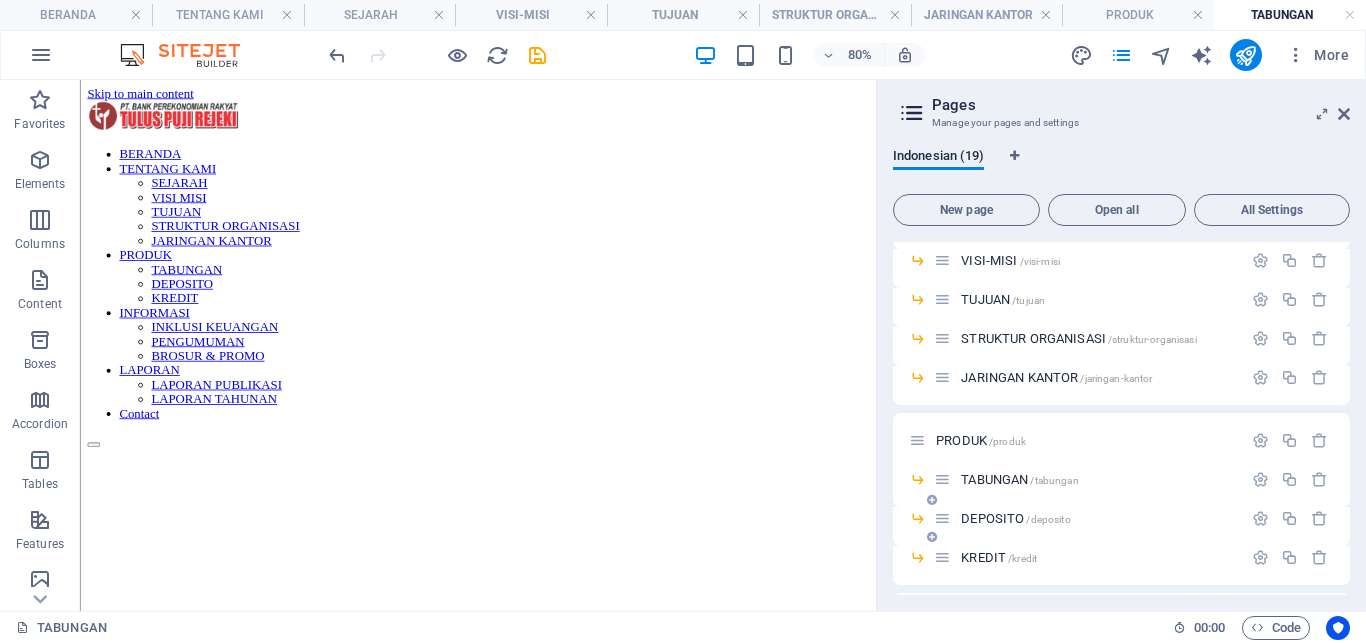 click on "DEPOSITO /deposito" at bounding box center (1015, 518) 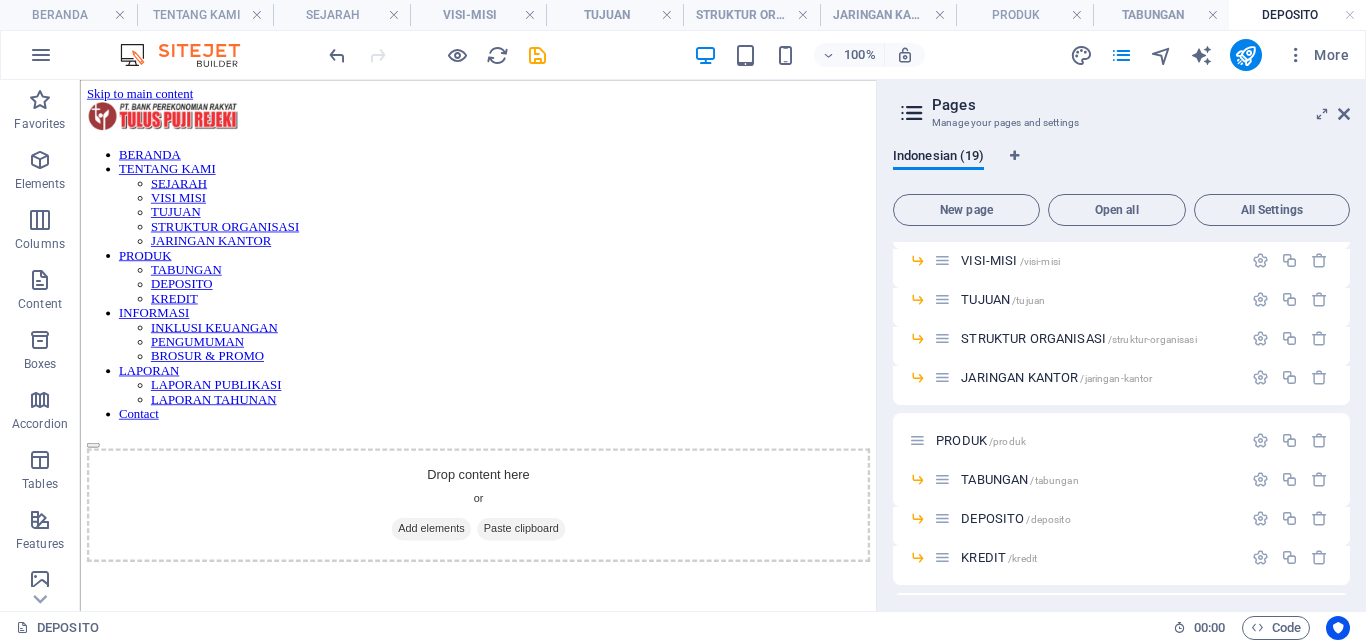 scroll, scrollTop: 0, scrollLeft: 0, axis: both 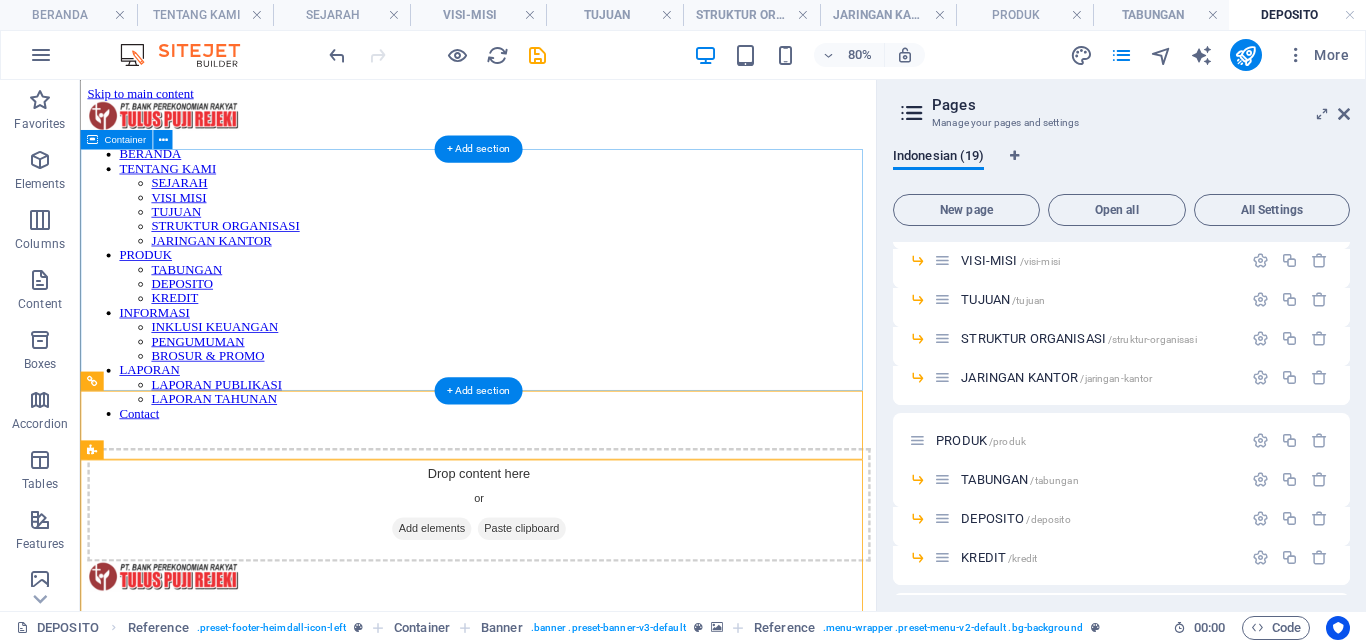 click on "Drop content here or  Add elements  Paste clipboard" at bounding box center (577, 611) 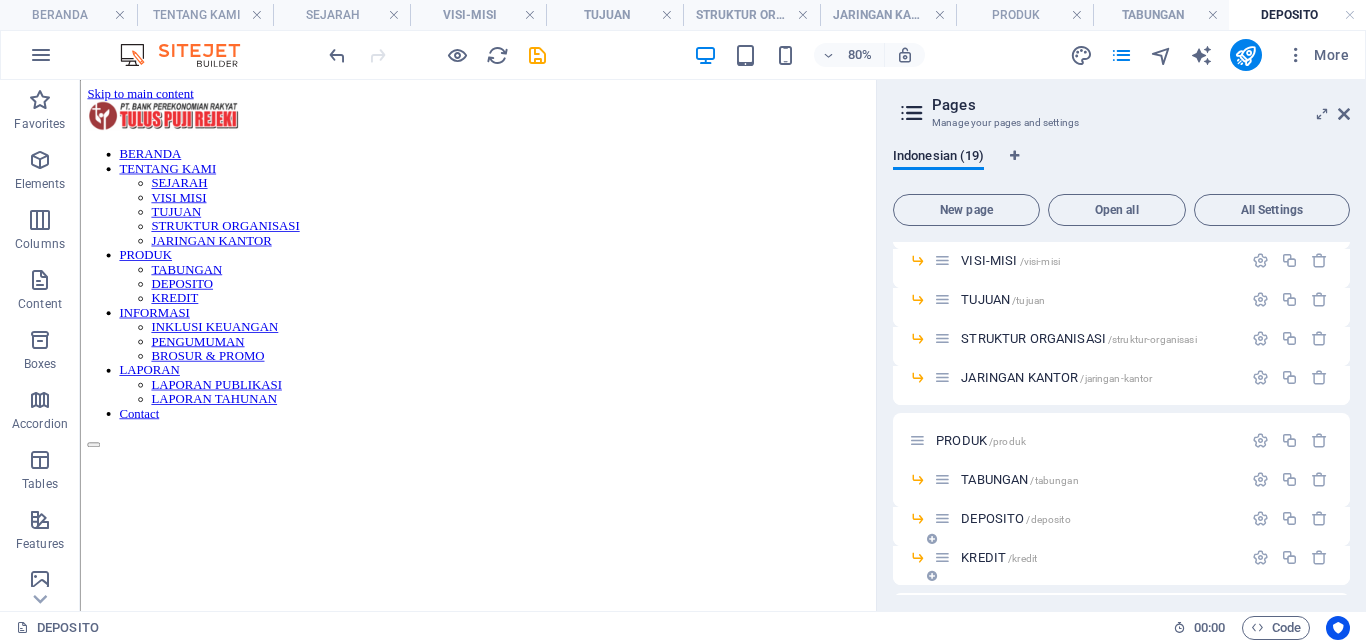 click on "KREDIT /kredit" at bounding box center (1121, 565) 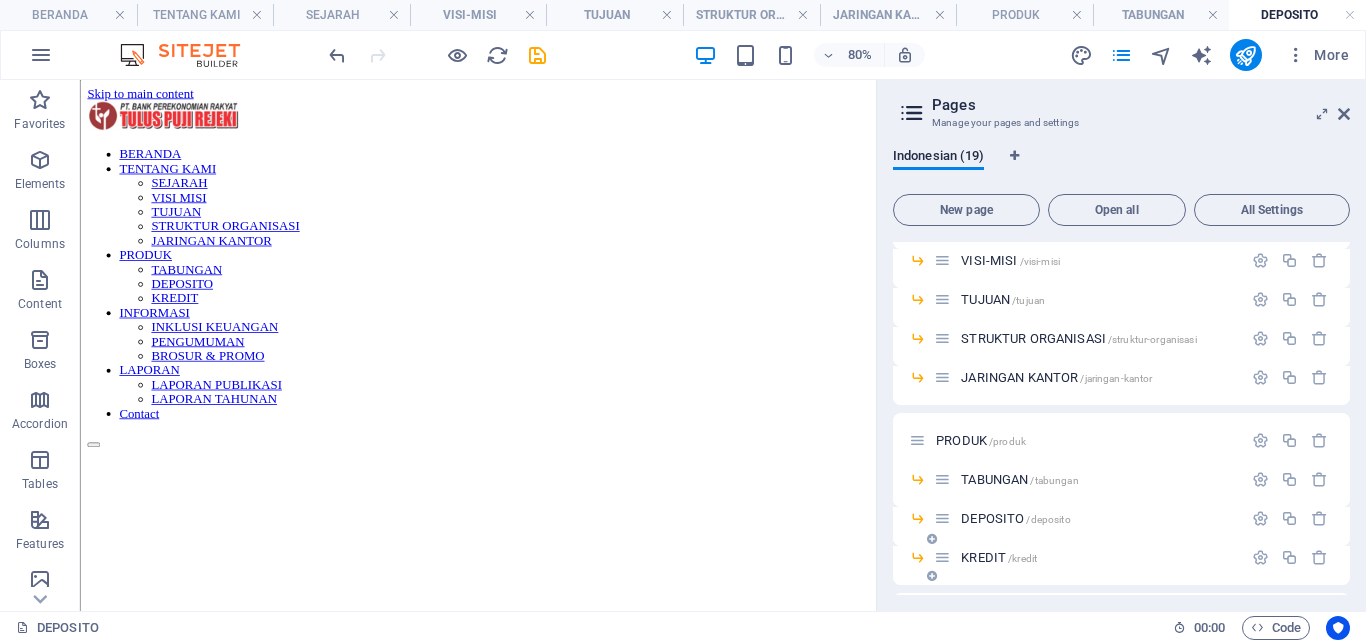 click on "KREDIT /kredit" at bounding box center [999, 557] 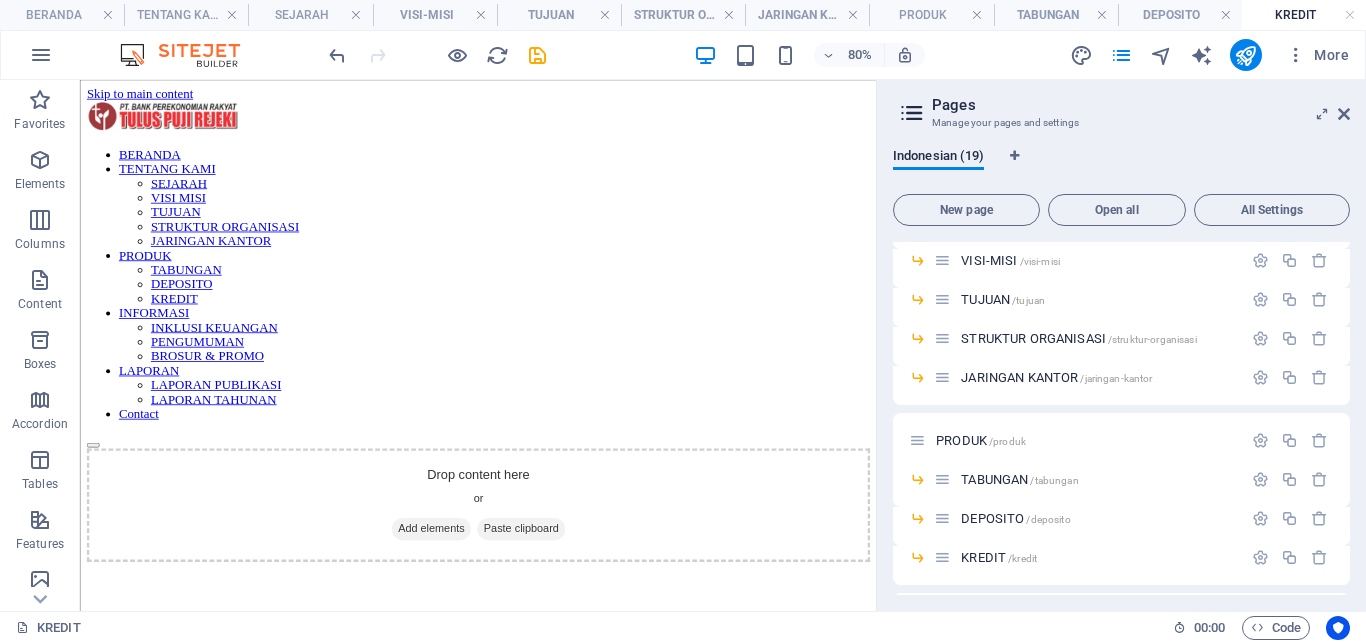 scroll, scrollTop: 0, scrollLeft: 0, axis: both 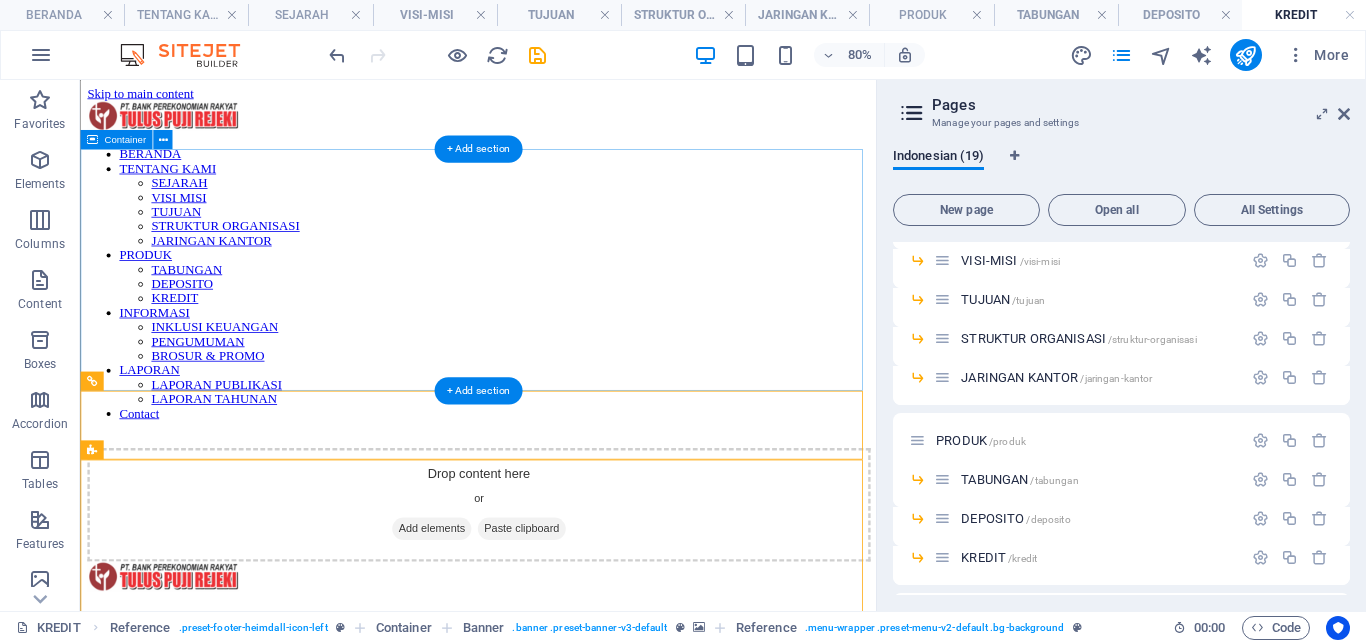 click on "Drop content here or  Add elements  Paste clipboard" at bounding box center (577, 611) 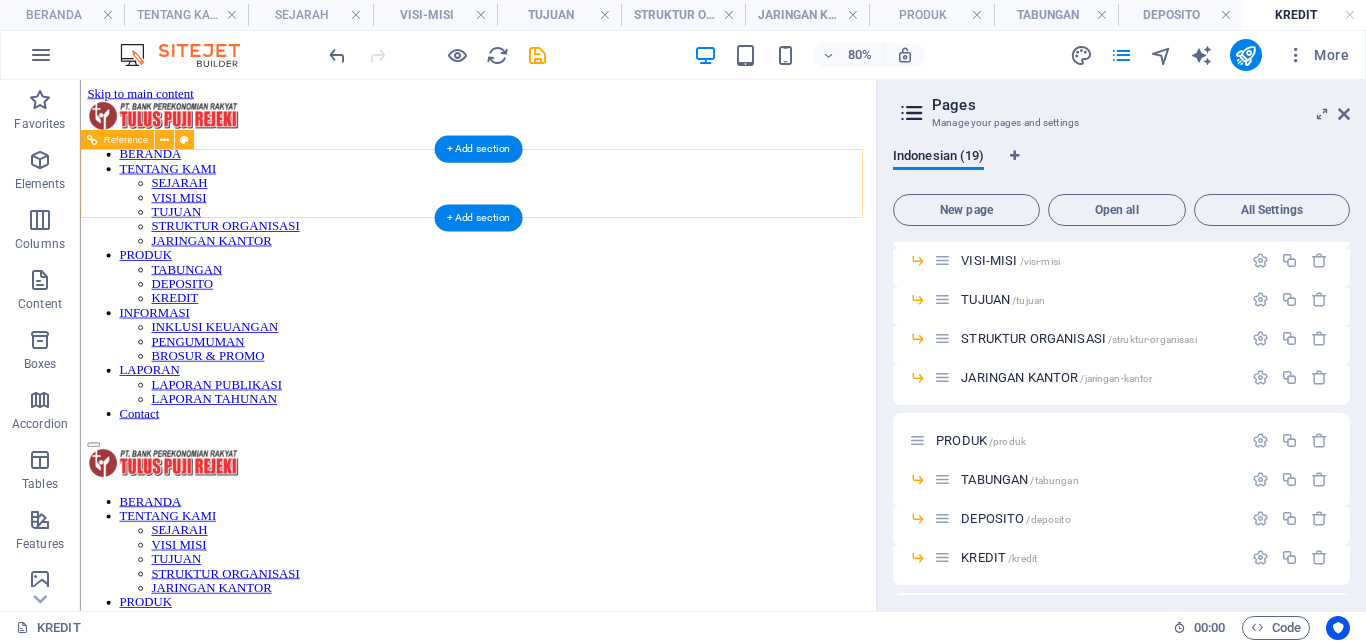 click on "BERANDA TENTANG KAMI SEJARAH VISI MISI TUJUAN STRUKTUR ORGANISASI JARINGAN KANTOR PRODUK TABUNGAN DEPOSITO KREDIT INFORMASI INKLUSI KEUANGAN PENGUMUMAN BROSUR & PROMO LAPORAN LAPORAN PUBLIKASI LAPORAN TAHUNAN Contact" at bounding box center (577, 769) 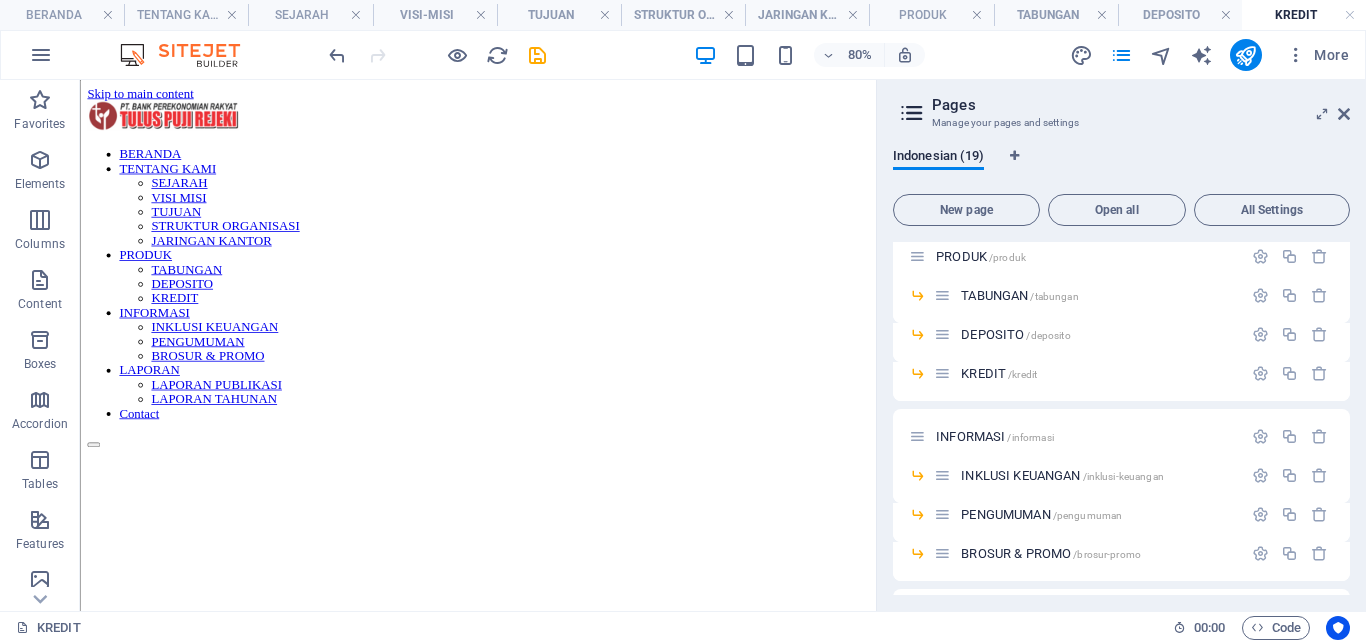 scroll, scrollTop: 345, scrollLeft: 0, axis: vertical 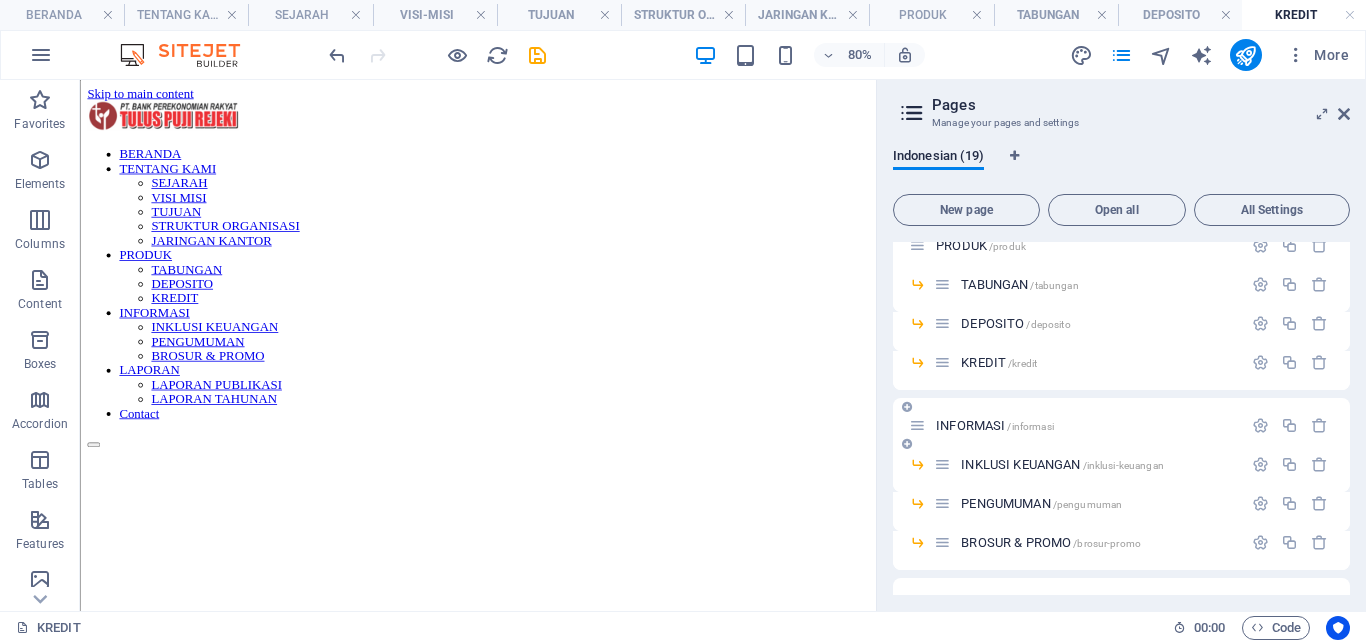 click on "INFORMASI /informasi" at bounding box center [1075, 425] 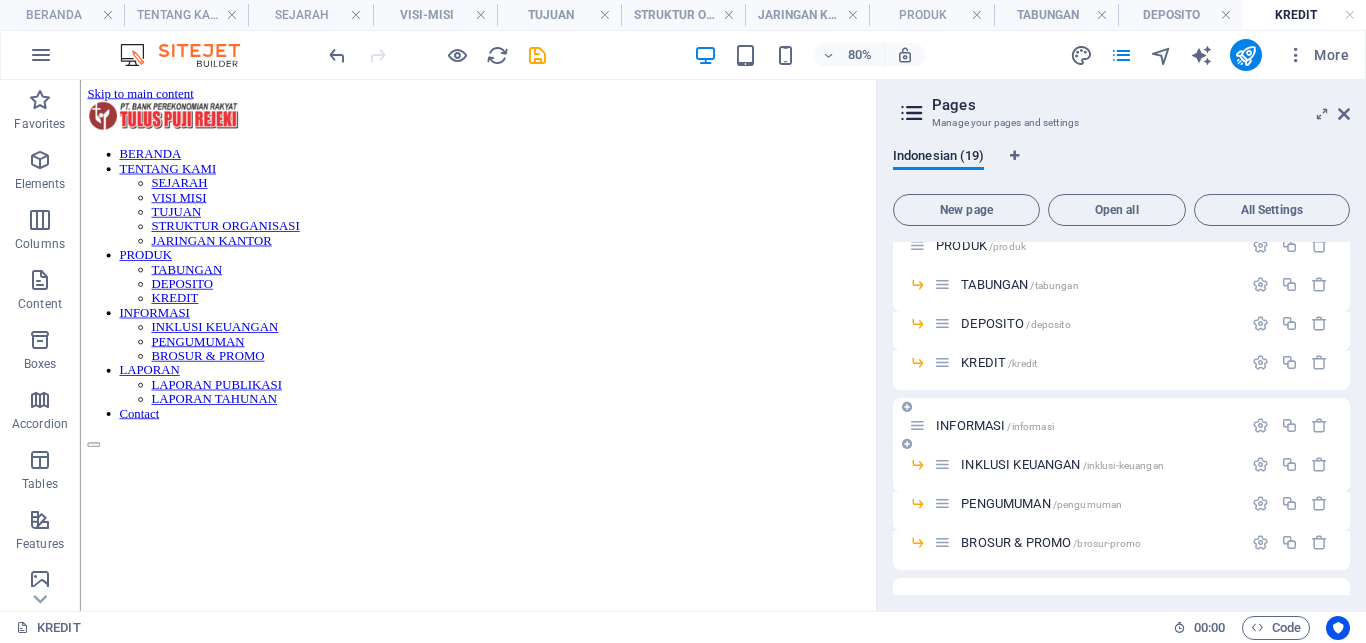 click on "INFORMASI /informasi" at bounding box center (995, 425) 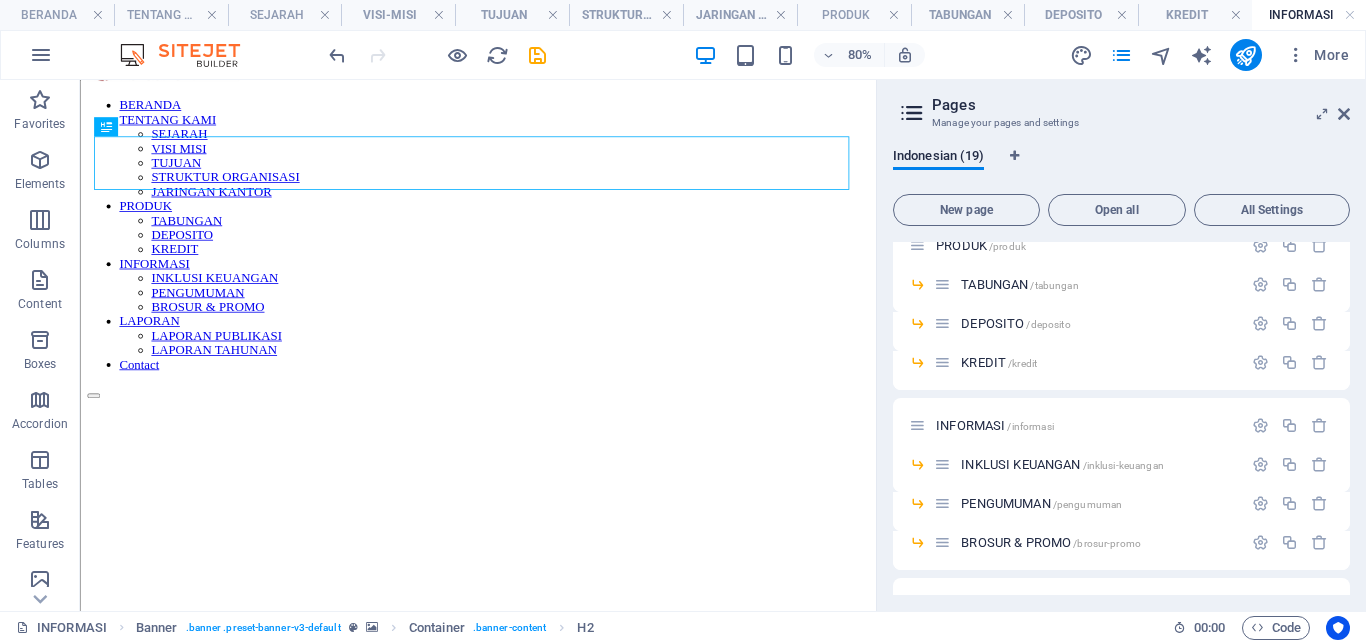 scroll, scrollTop: 52, scrollLeft: 0, axis: vertical 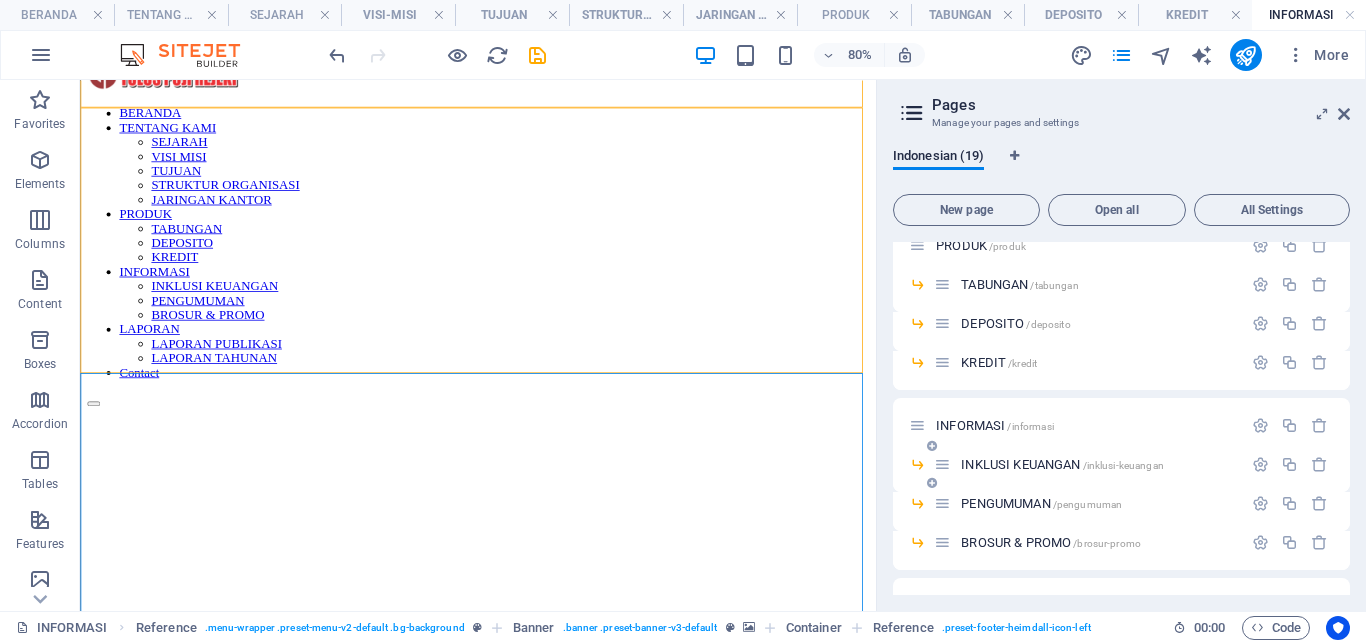 click on "INKLUSI KEUANGAN /inklusi-keuangan" at bounding box center [1062, 464] 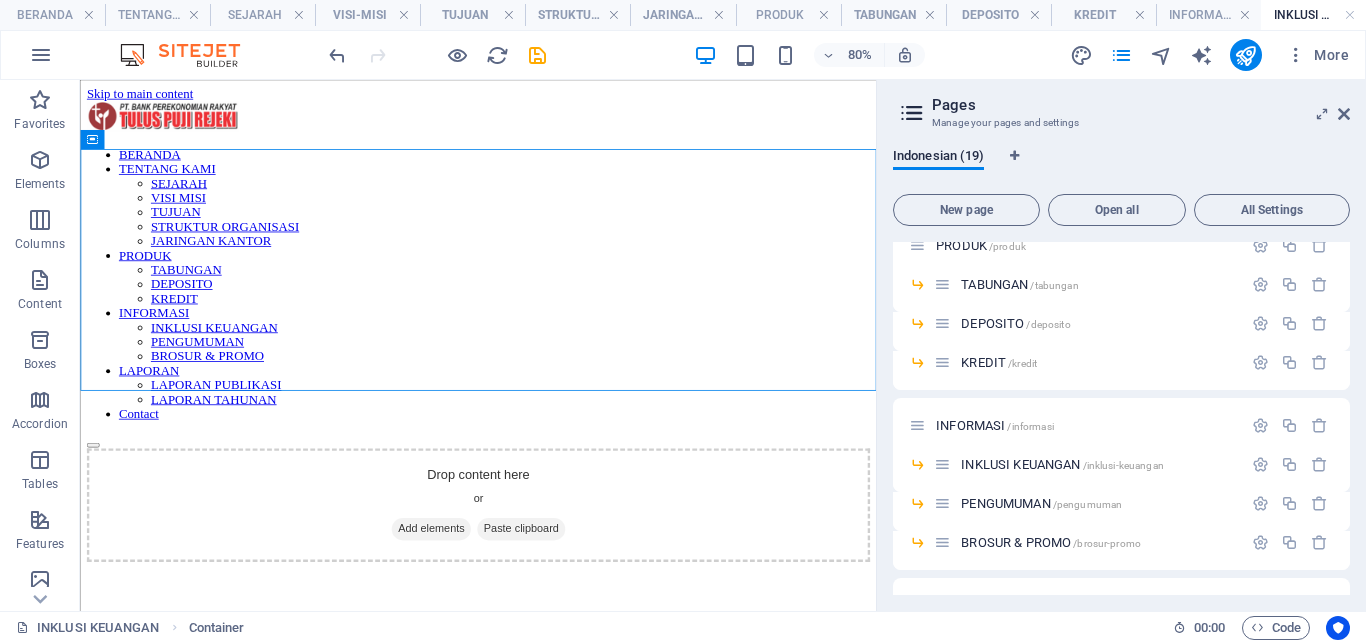 scroll, scrollTop: 0, scrollLeft: 0, axis: both 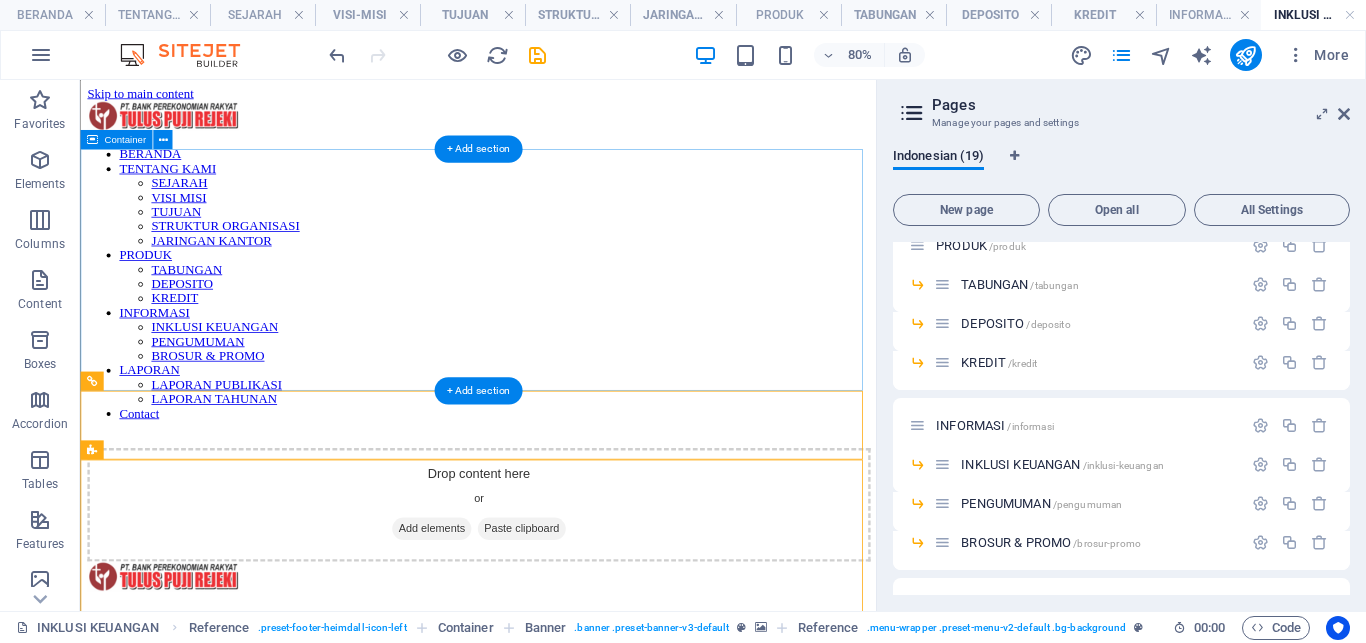 click on "Drop content here or  Add elements  Paste clipboard" at bounding box center (577, 611) 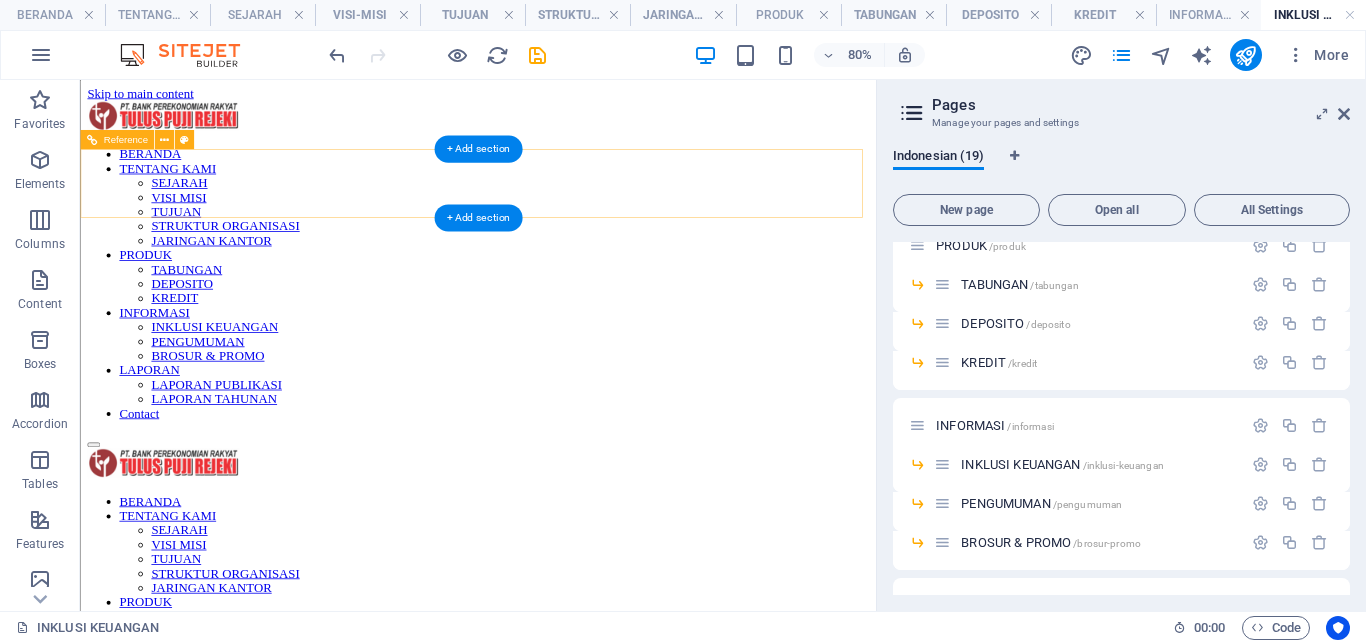 click on "BERANDA TENTANG KAMI SEJARAH VISI MISI TUJUAN STRUKTUR ORGANISASI JARINGAN KANTOR PRODUK TABUNGAN DEPOSITO KREDIT INFORMASI INKLUSI KEUANGAN PENGUMUMAN BROSUR & PROMO LAPORAN LAPORAN PUBLIKASI LAPORAN TAHUNAN Contact" at bounding box center [577, 769] 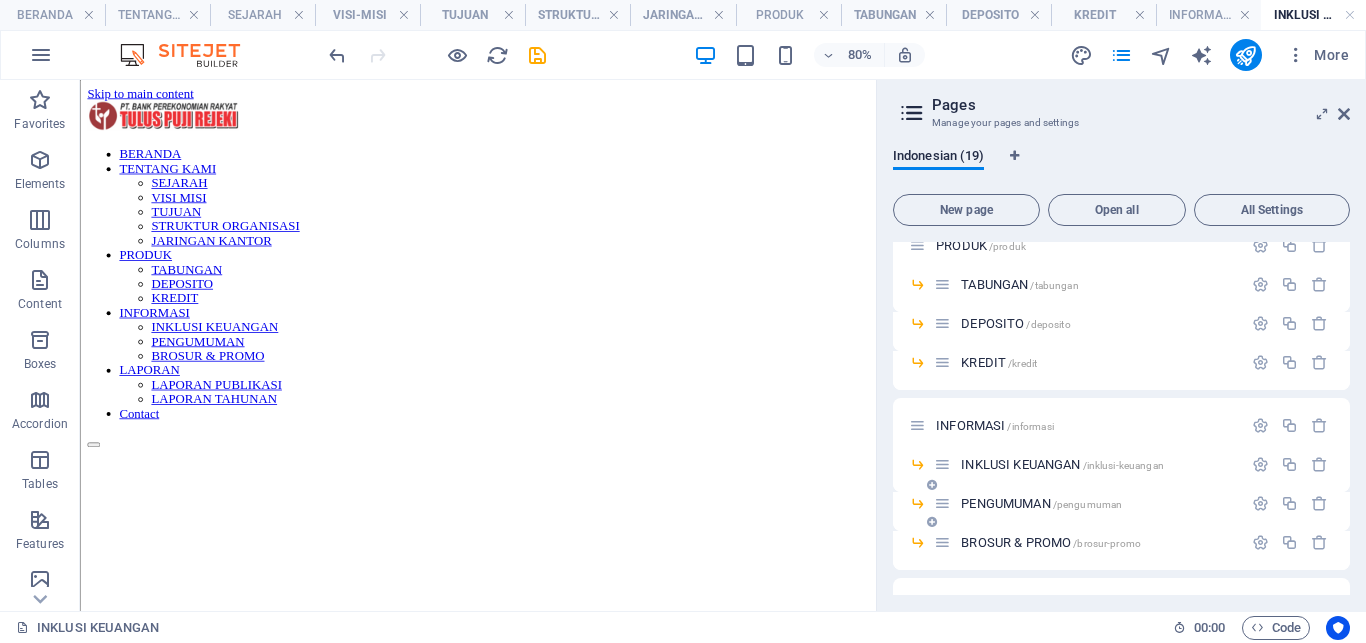 click on "PENGUMUMAN /pengumuman" at bounding box center (1041, 503) 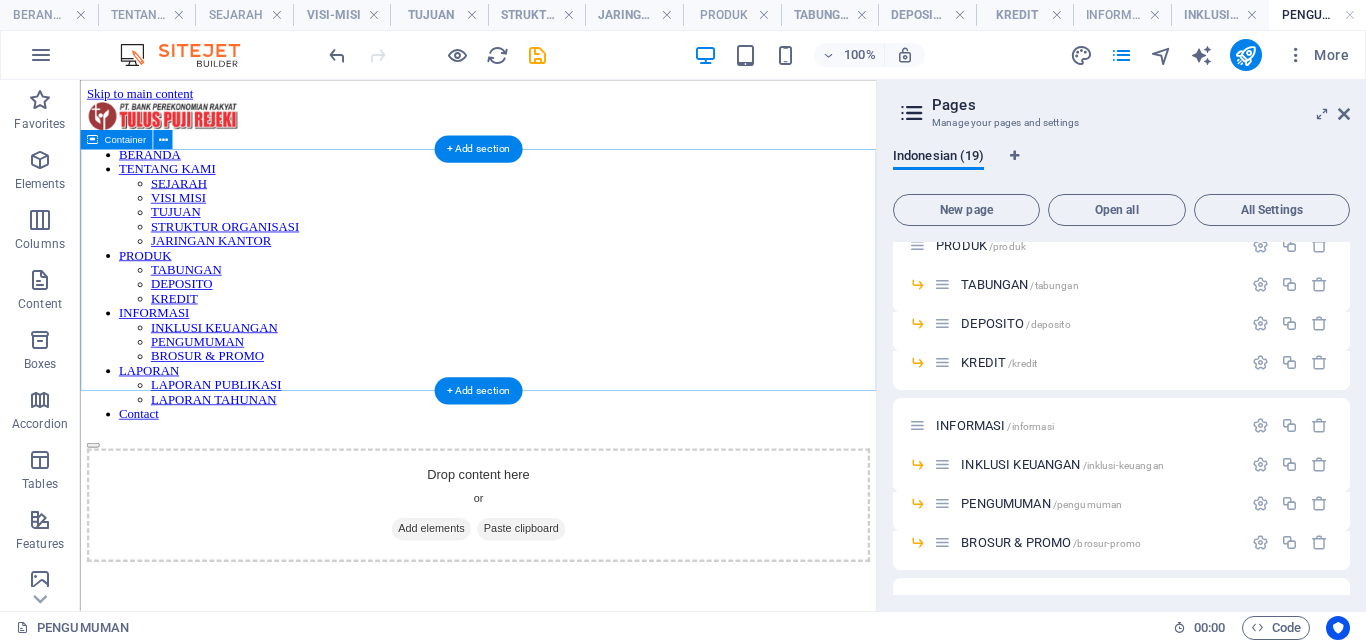 scroll, scrollTop: 0, scrollLeft: 0, axis: both 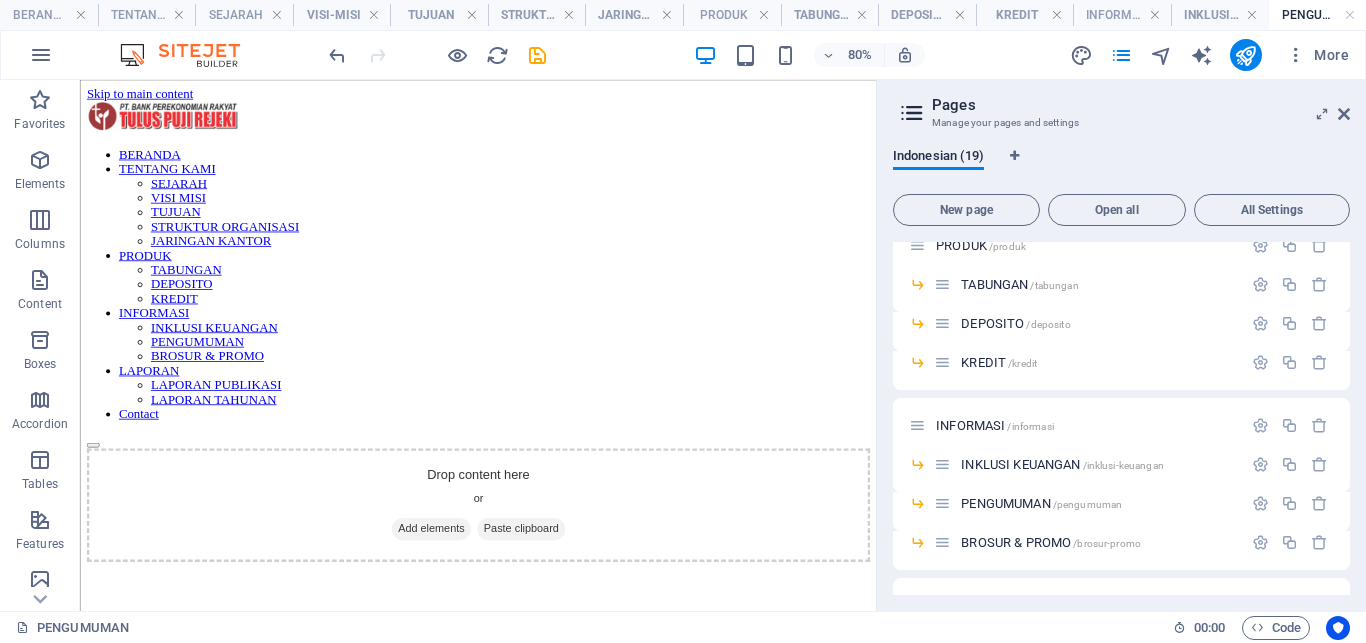 click on "Skip to main content
BERANDA TENTANG KAMI SEJARAH VISI MISI TUJUAN STRUKTUR ORGANISASI JARINGAN KANTOR PRODUK TABUNGAN DEPOSITO KREDIT INFORMASI INKLUSI KEUANGAN PENGUMUMAN BROSUR & PROMO LAPORAN LAPORAN PUBLIKASI LAPORAN TAHUNAN Contact Drop content here or  Add elements  Paste clipboard" at bounding box center (577, 385) 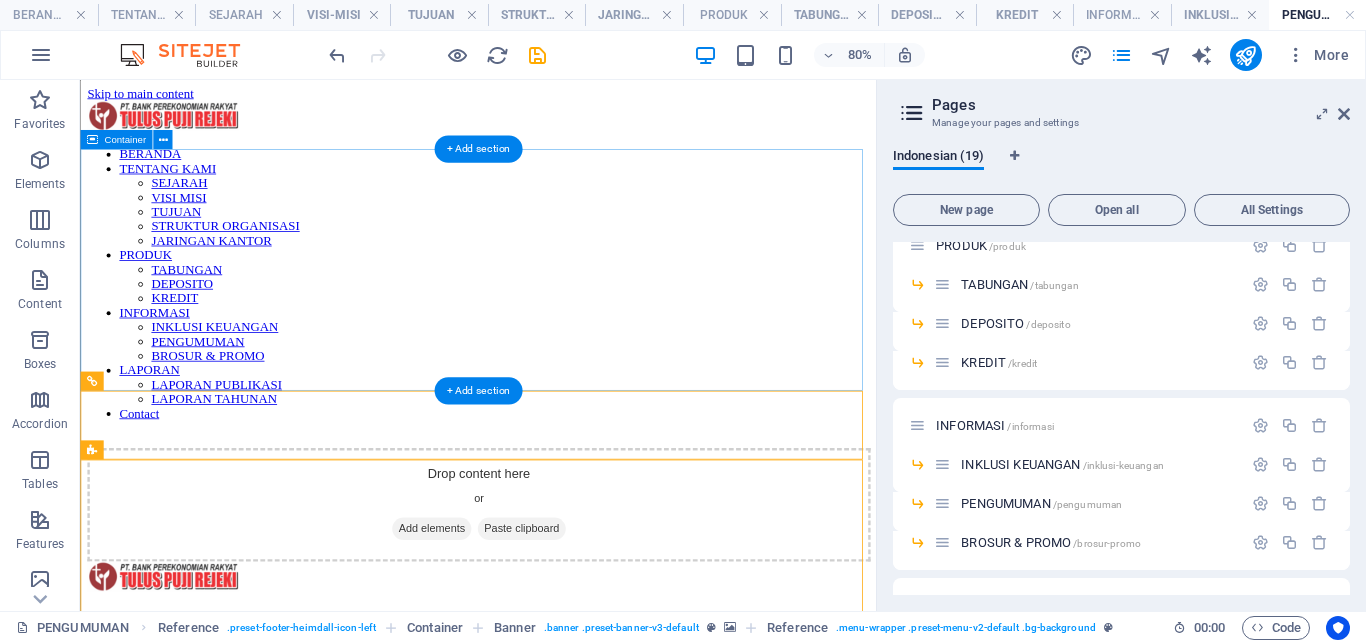 click on "Drop content here or  Add elements  Paste clipboard" at bounding box center (577, 611) 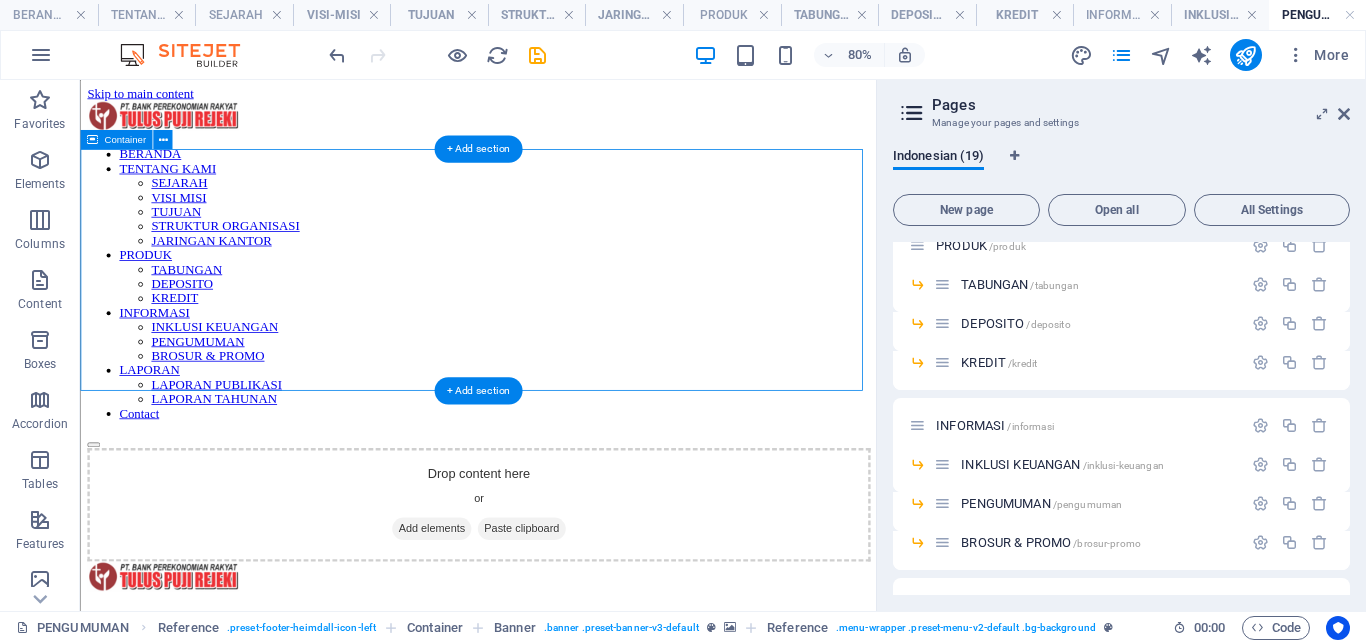 click on "BERANDA TENTANG KAMI SEJARAH VISI MISI TUJUAN STRUKTUR ORGANISASI JARINGAN KANTOR PRODUK TABUNGAN DEPOSITO KREDIT INFORMASI INKLUSI KEUANGAN PENGUMUMAN BROSUR & PROMO LAPORAN LAPORAN PUBLIKASI LAPORAN TAHUNAN Contact" at bounding box center [577, 911] 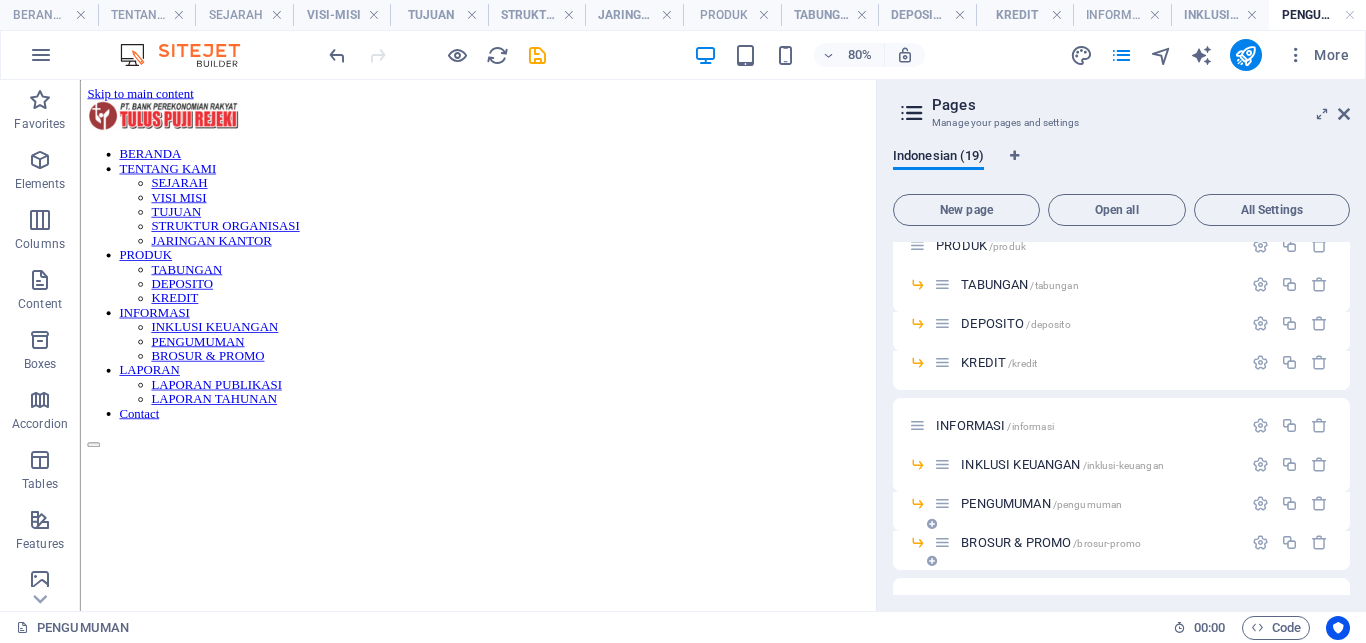 click on "BROSUR & PROMO /brosur-promo" at bounding box center (1051, 542) 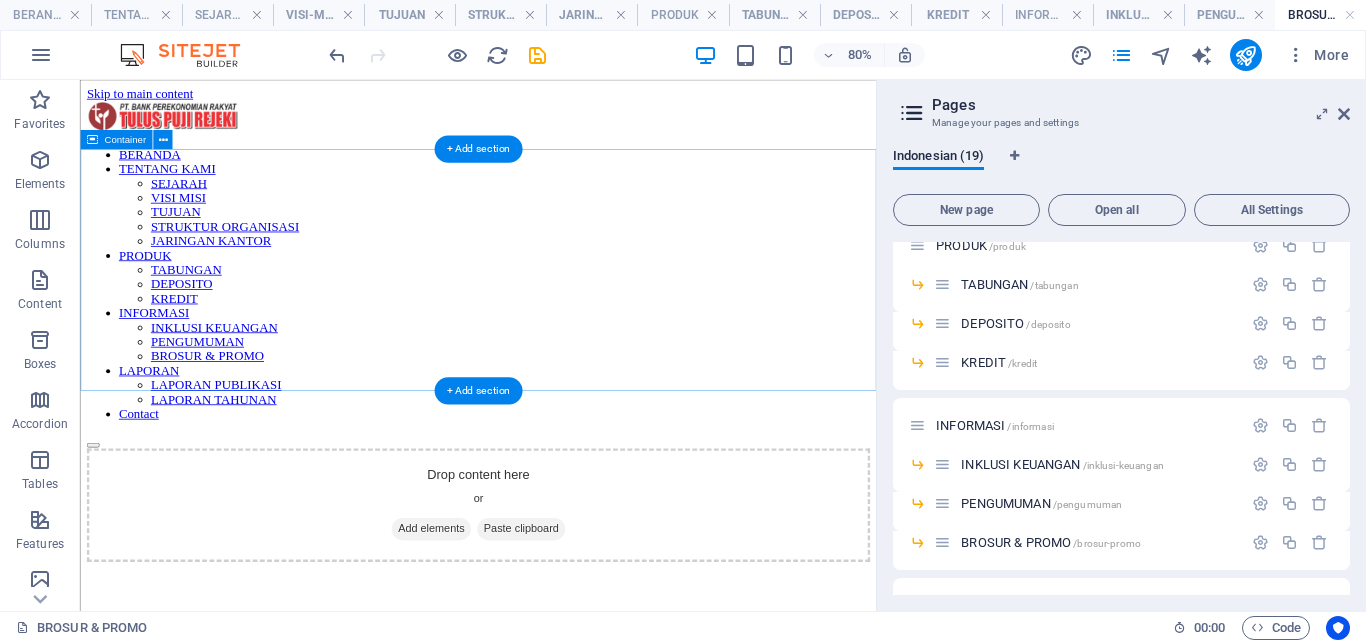 scroll, scrollTop: 0, scrollLeft: 0, axis: both 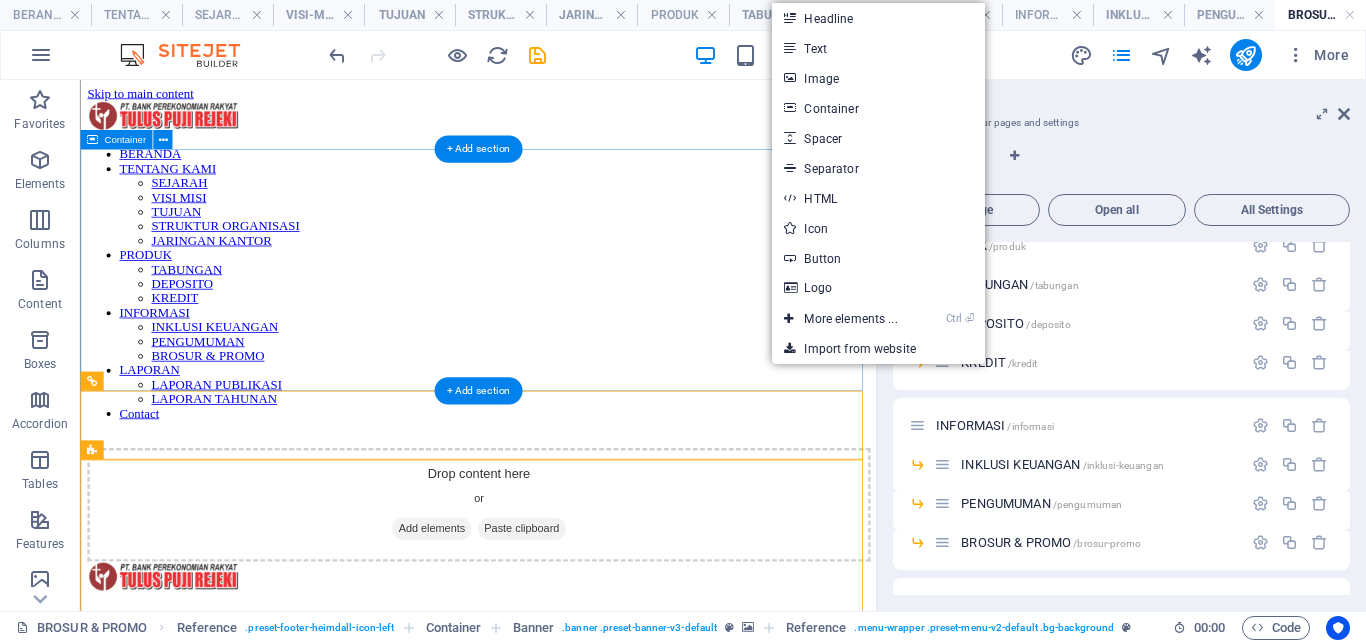 click on "Drop content here or  Add elements  Paste clipboard" at bounding box center (577, 611) 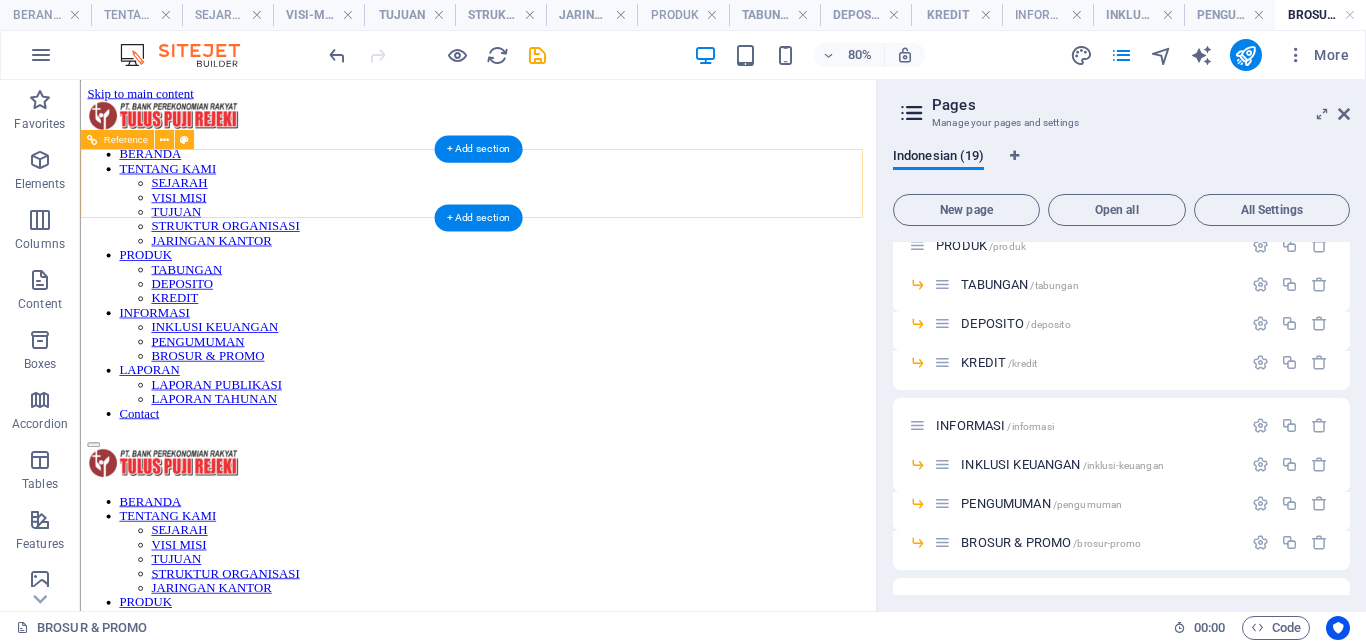click on "BERANDA TENTANG KAMI SEJARAH VISI MISI TUJUAN STRUKTUR ORGANISASI JARINGAN KANTOR PRODUK TABUNGAN DEPOSITO KREDIT INFORMASI INKLUSI KEUANGAN PENGUMUMAN BROSUR & PROMO LAPORAN LAPORAN PUBLIKASI LAPORAN TAHUNAN Contact" at bounding box center (577, 757) 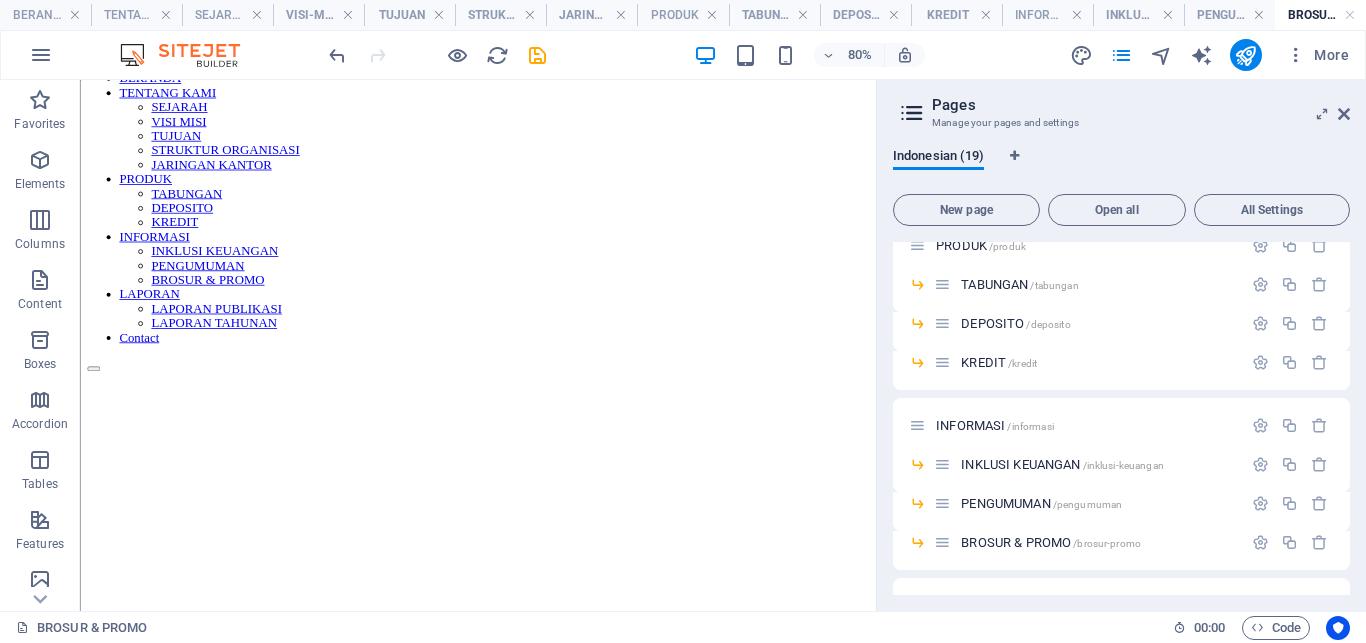 scroll, scrollTop: 0, scrollLeft: 0, axis: both 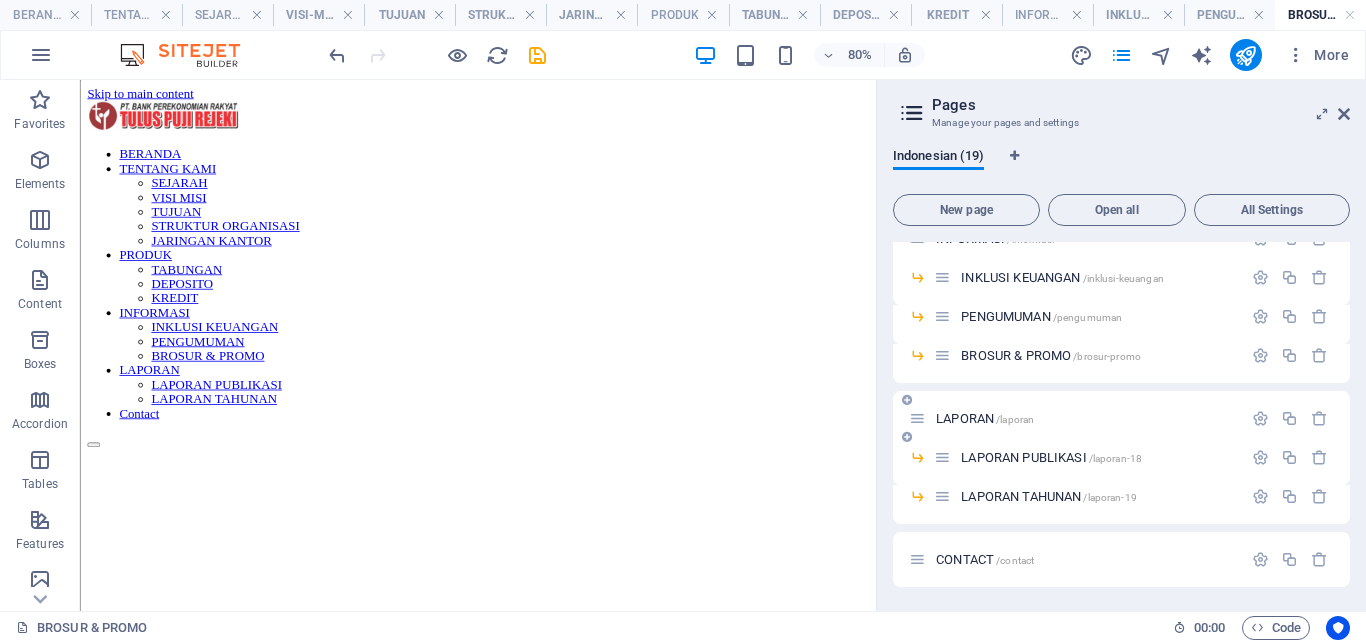 click on "LAPORAN /laporan" at bounding box center [985, 418] 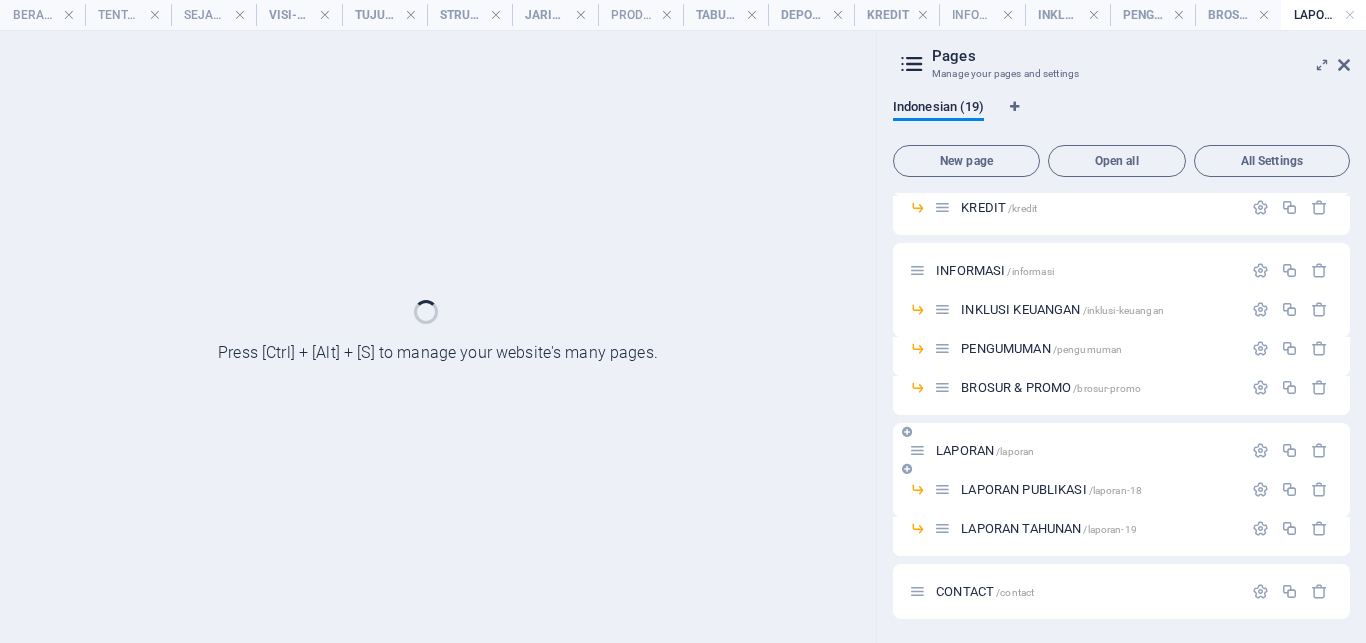 scroll, scrollTop: 451, scrollLeft: 0, axis: vertical 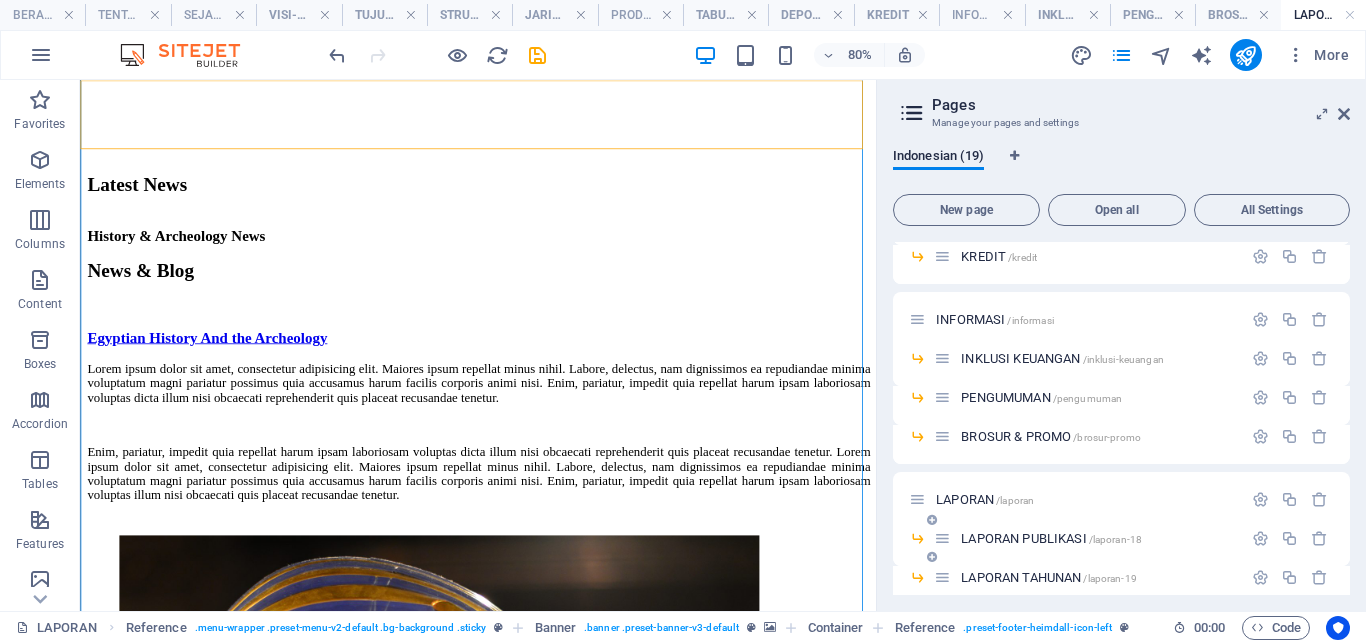 click on "LAPORAN PUBLIKASI /laporan-18" at bounding box center [1051, 538] 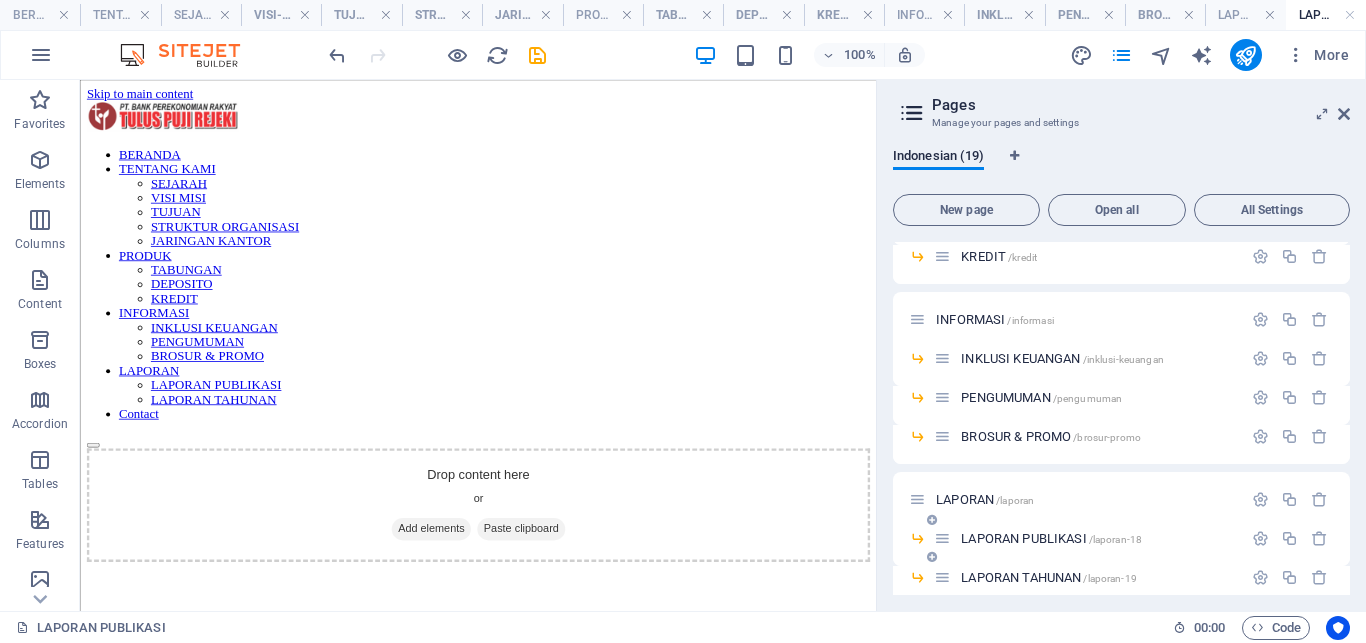 scroll, scrollTop: 0, scrollLeft: 0, axis: both 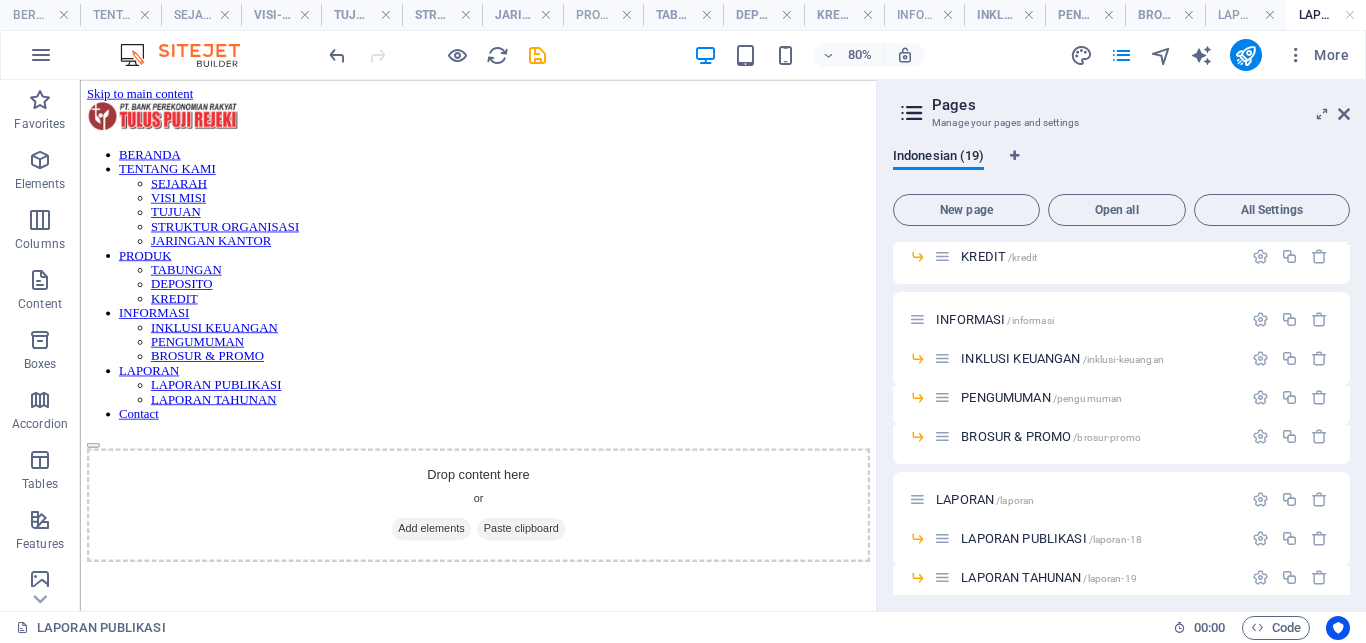 click on "Skip to main content
BERANDA TENTANG KAMI SEJARAH VISI MISI TUJUAN STRUKTUR ORGANISASI JARINGAN KANTOR PRODUK TABUNGAN DEPOSITO KREDIT INFORMASI INKLUSI KEUANGAN PENGUMUMAN BROSUR & PROMO LAPORAN LAPORAN PUBLIKASI LAPORAN TAHUNAN Contact Drop content here or  Add elements  Paste clipboard" at bounding box center (577, 385) 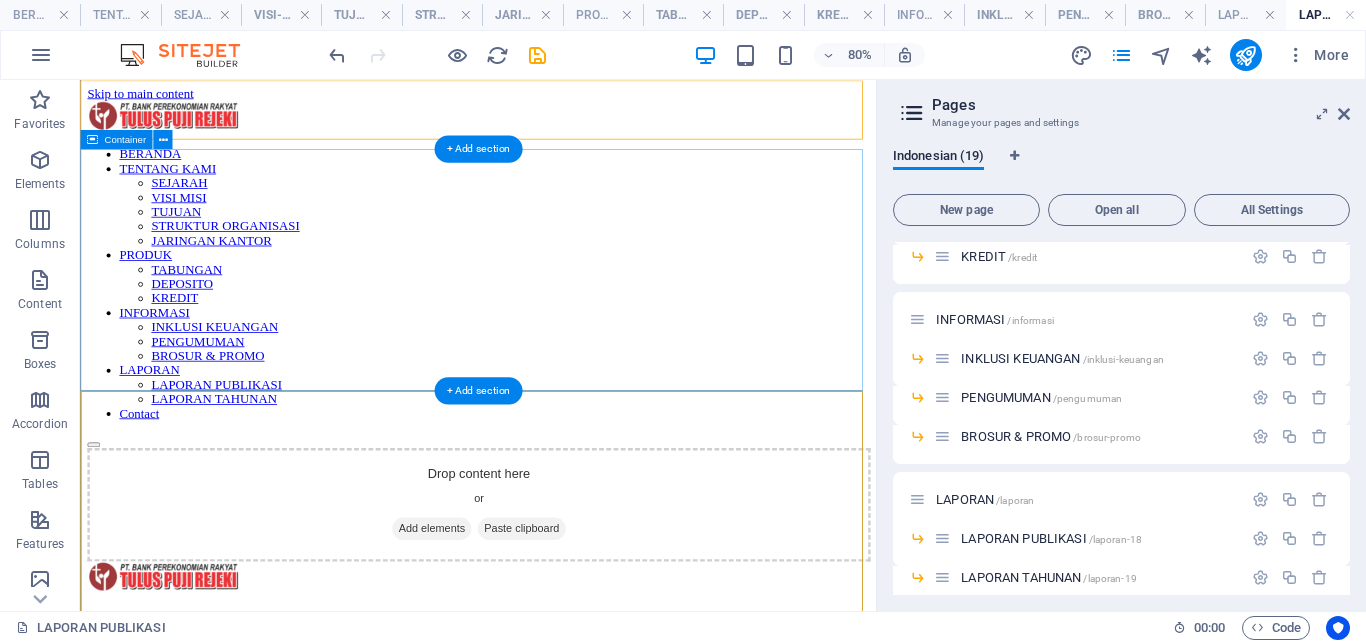 click on "Drop content here or  Add elements  Paste clipboard" at bounding box center (577, 611) 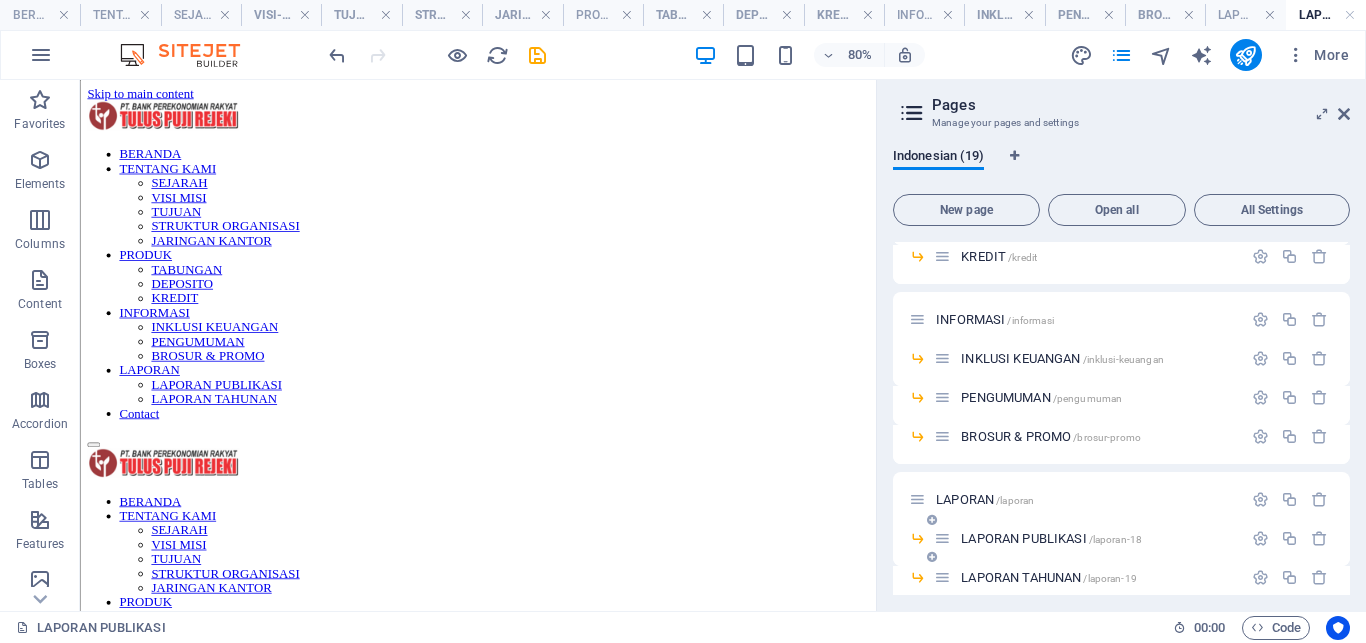 click on "LAPORAN PUBLIKASI /laporan-18" at bounding box center [1051, 538] 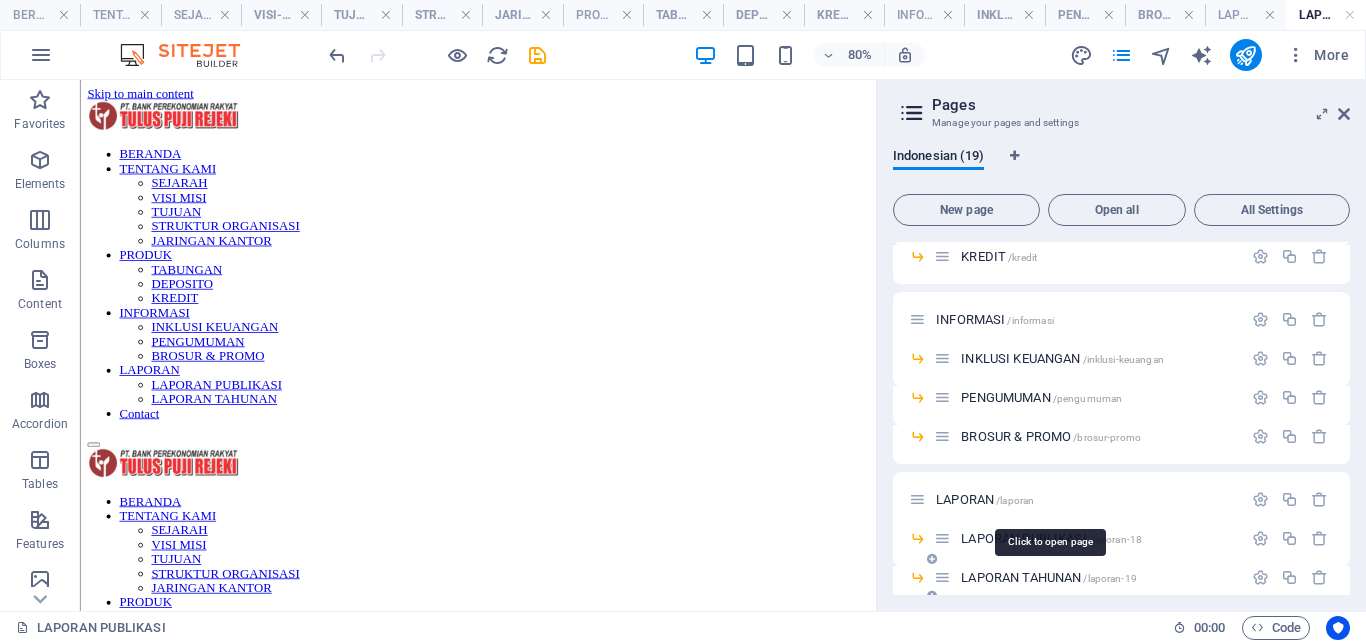 click on "LAPORAN TAHUNAN /laporan-19" at bounding box center [1049, 577] 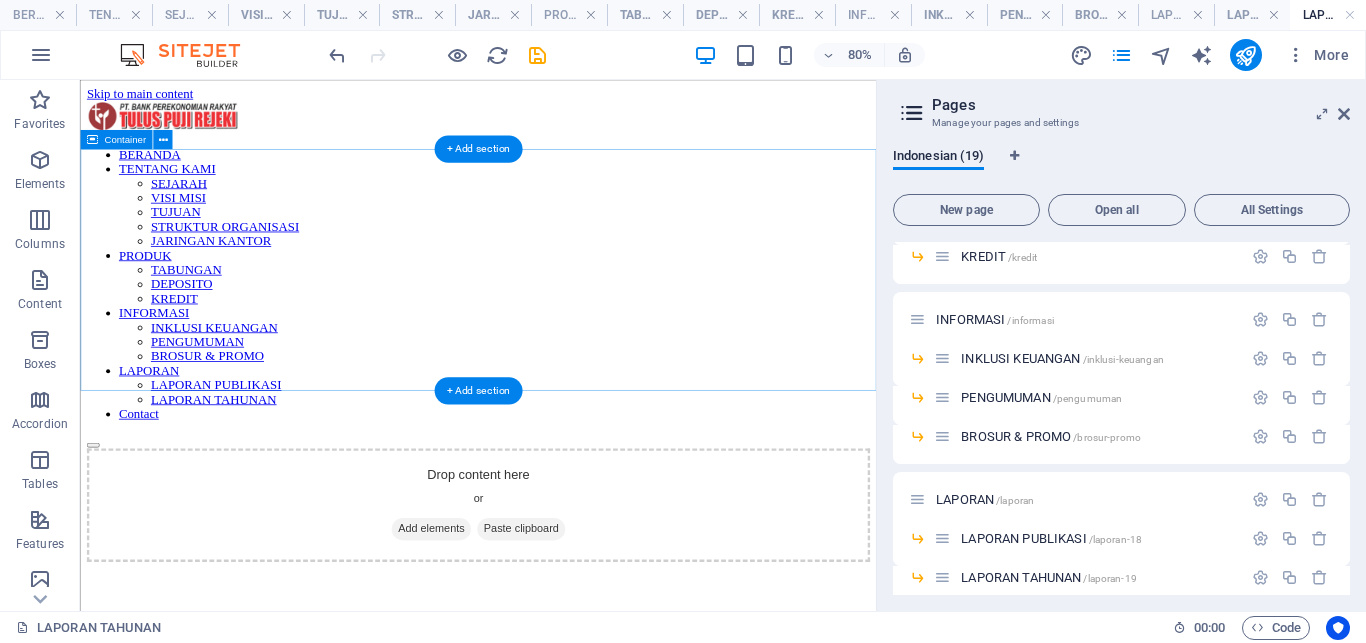 scroll, scrollTop: 0, scrollLeft: 0, axis: both 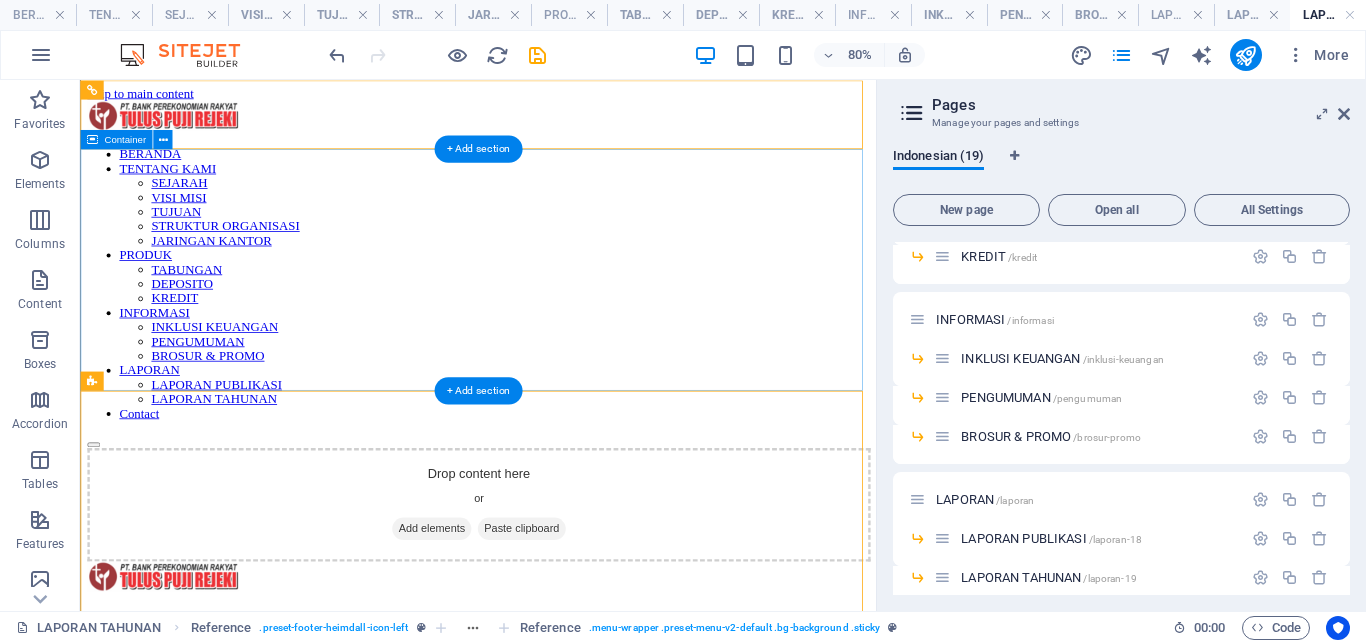 click on "Drop content here or  Add elements  Paste clipboard" at bounding box center [577, 611] 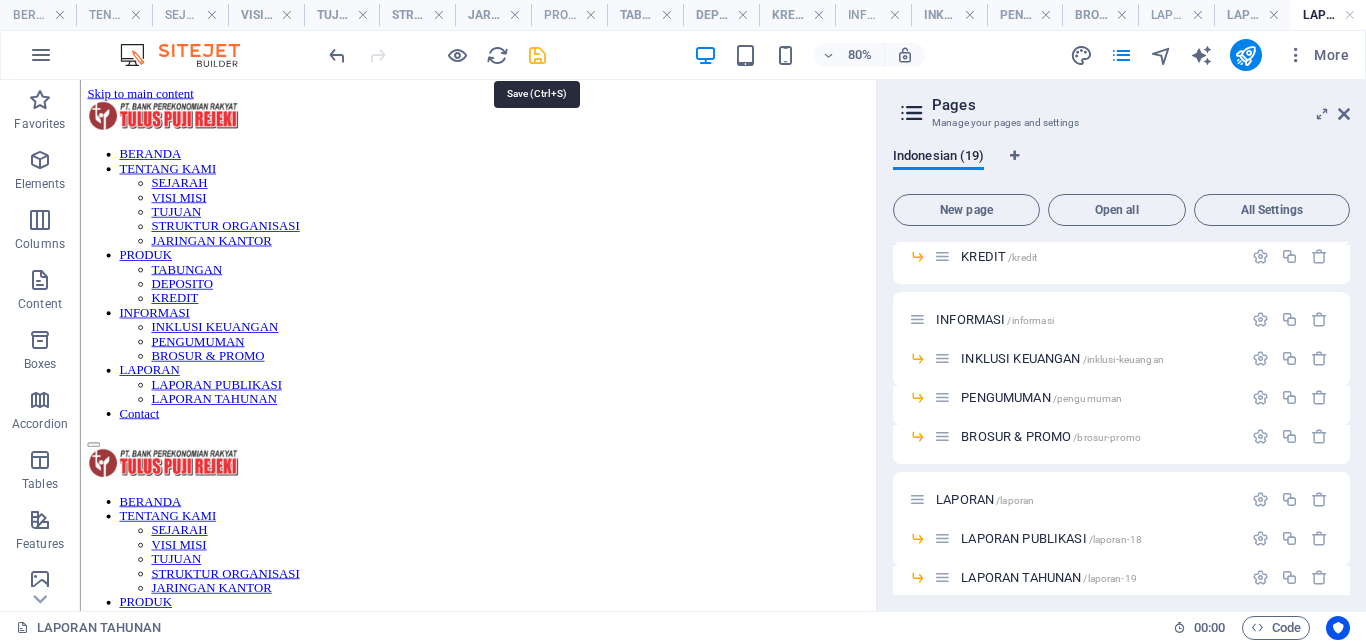 click at bounding box center (537, 55) 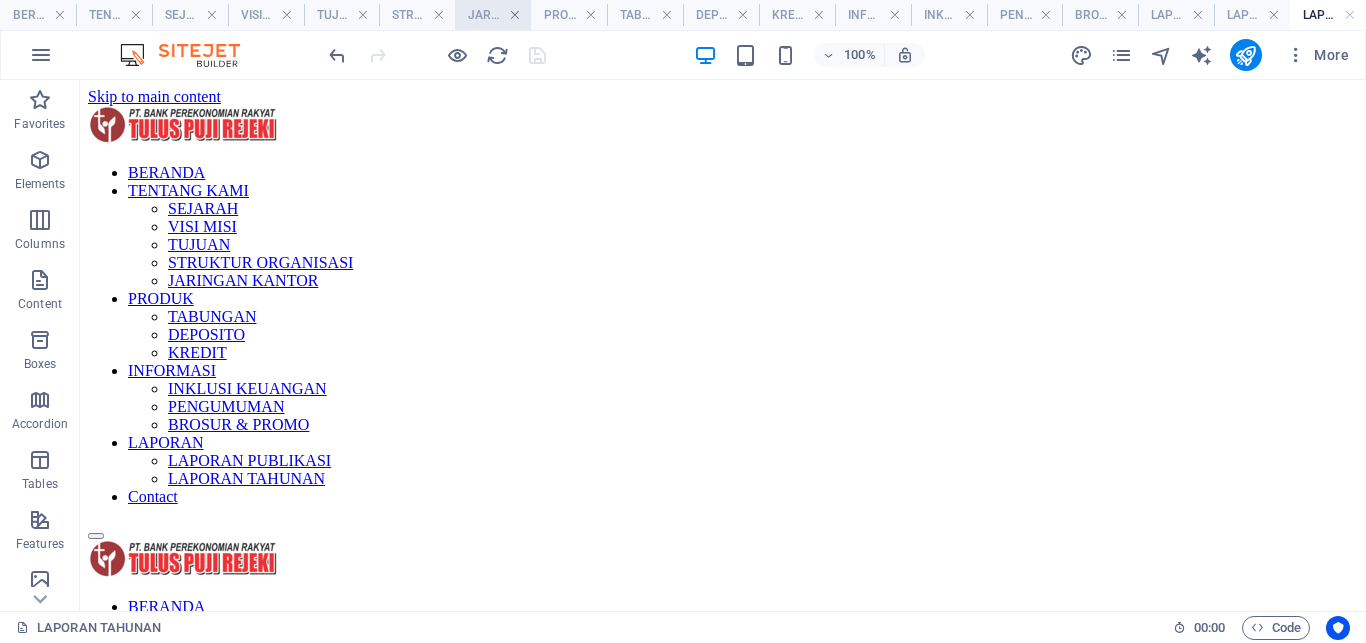 click at bounding box center (515, 15) 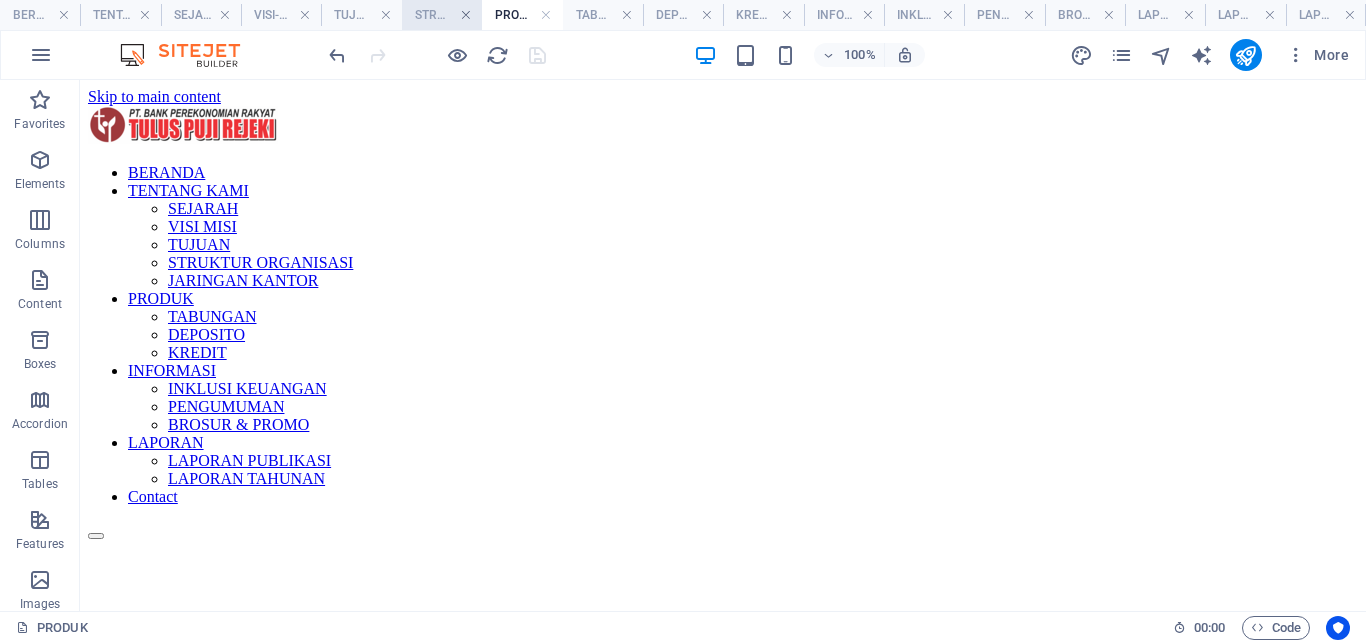 click at bounding box center [466, 15] 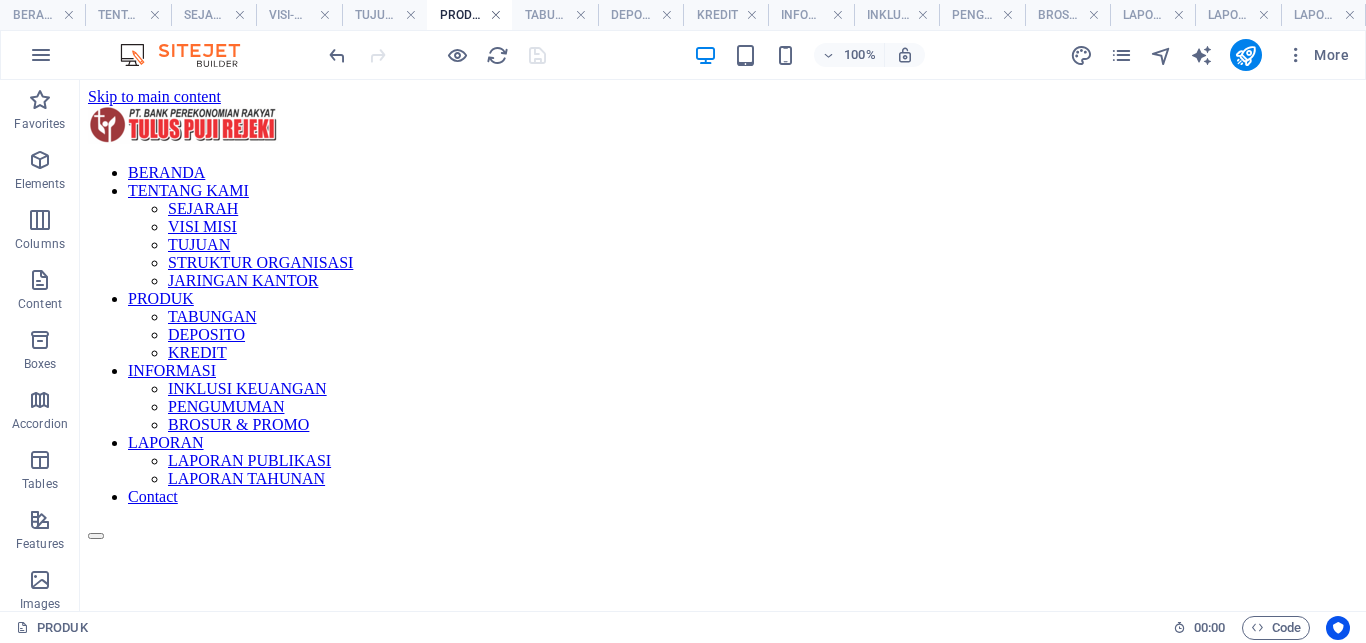 click at bounding box center (496, 15) 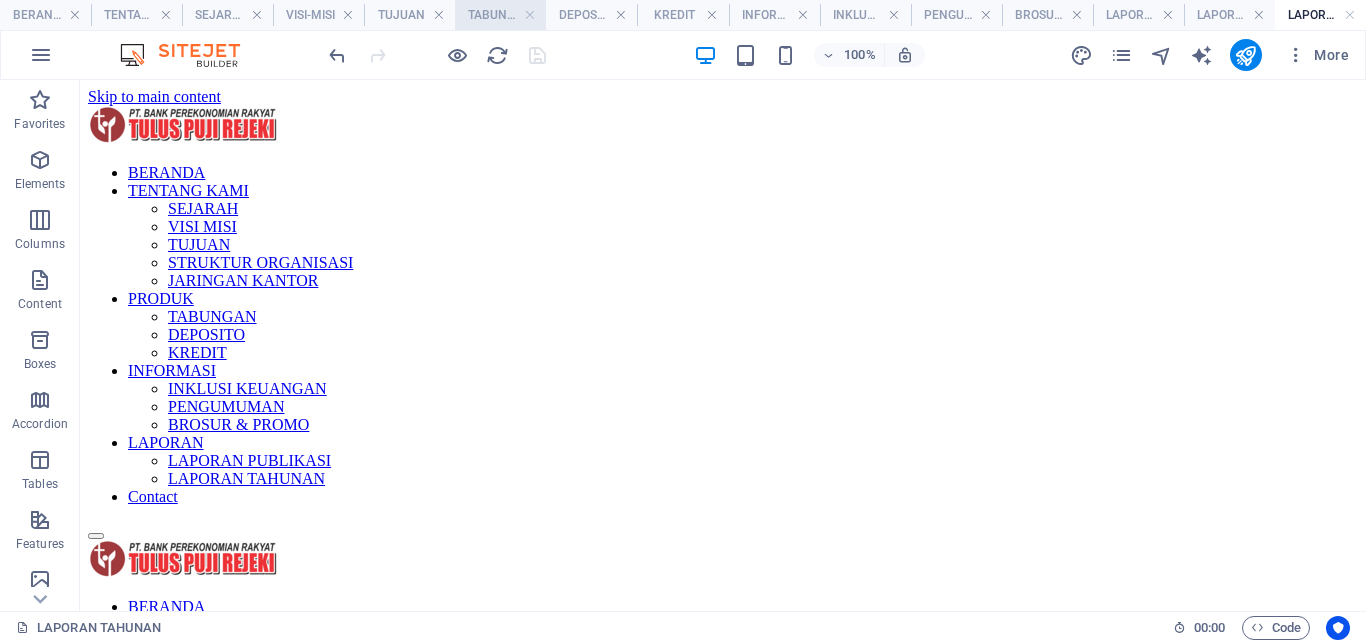 click on "TABUNGAN" at bounding box center (500, 15) 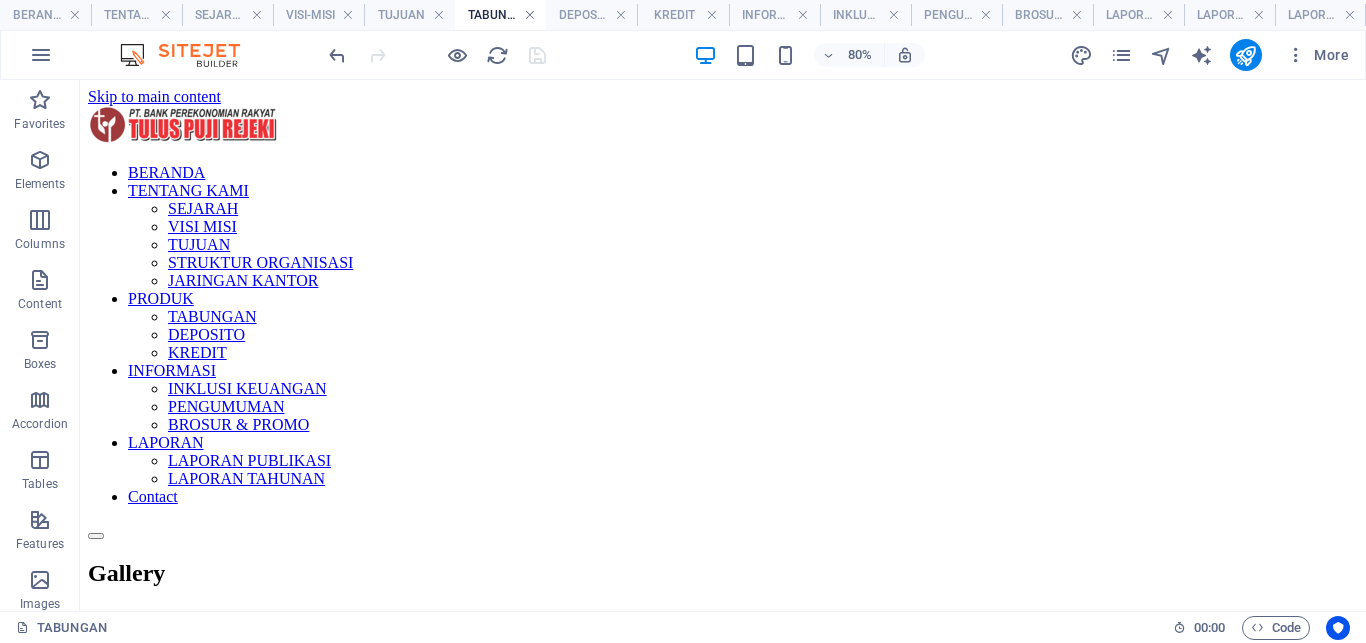 click at bounding box center [530, 15] 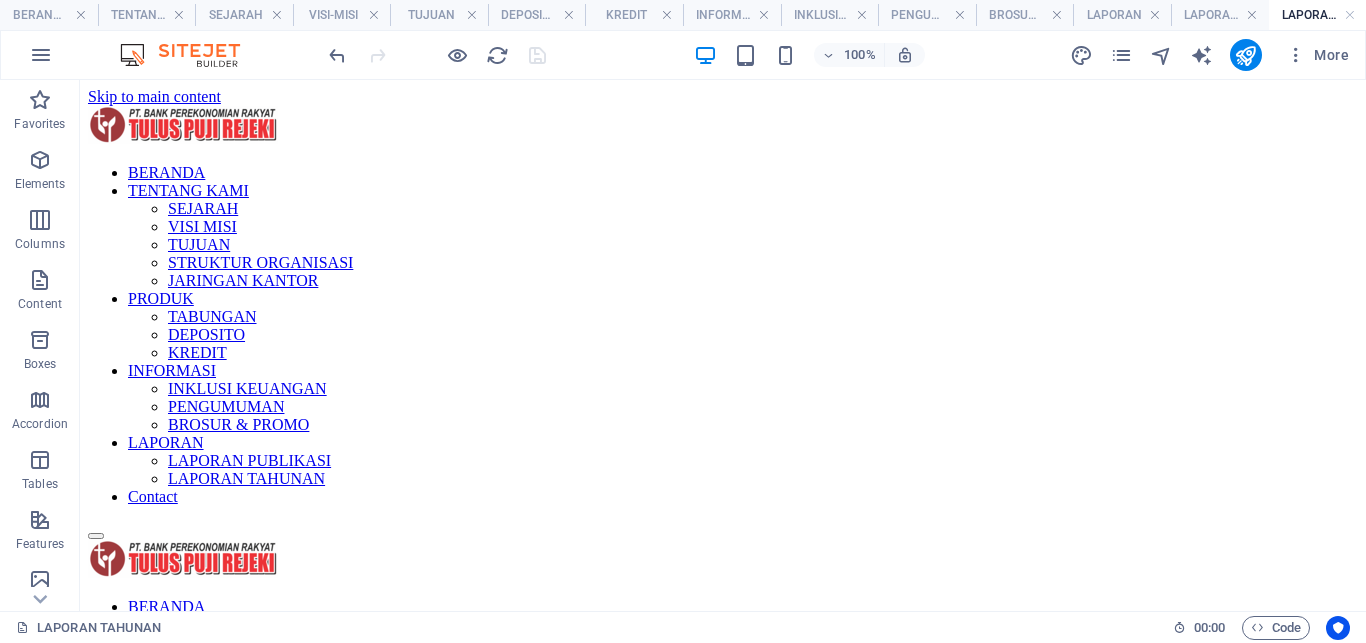 click on "DEPOSITO" at bounding box center [537, 15] 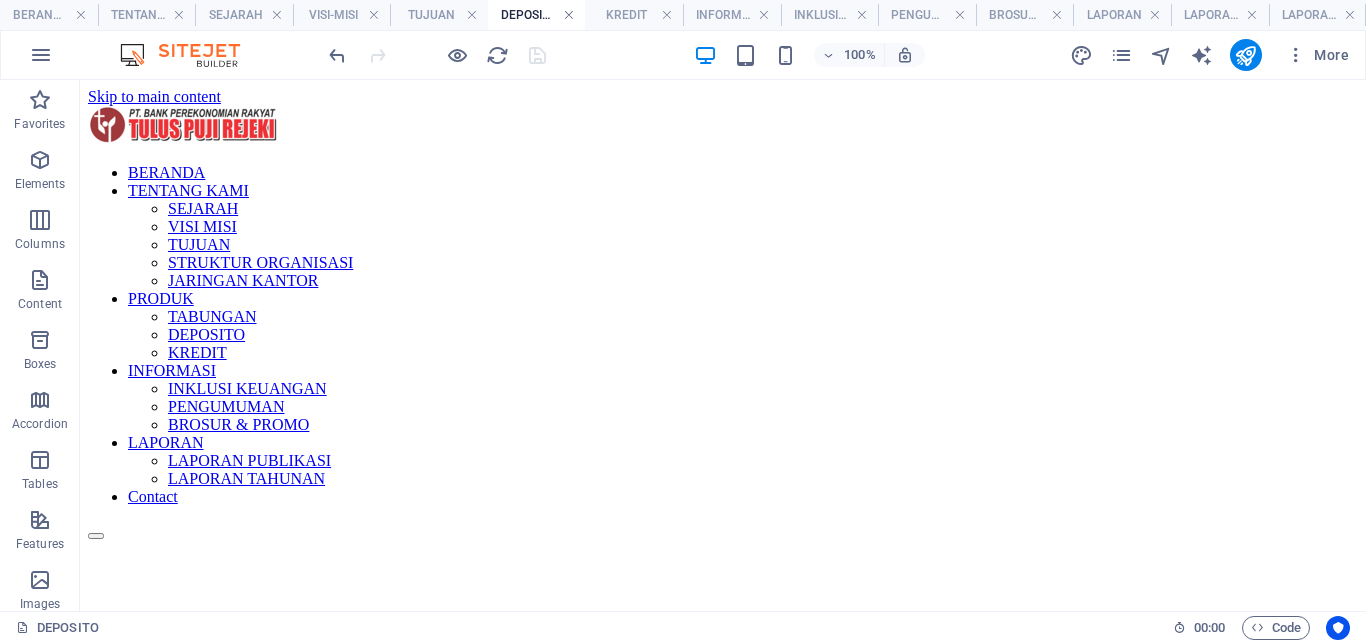 click at bounding box center [569, 15] 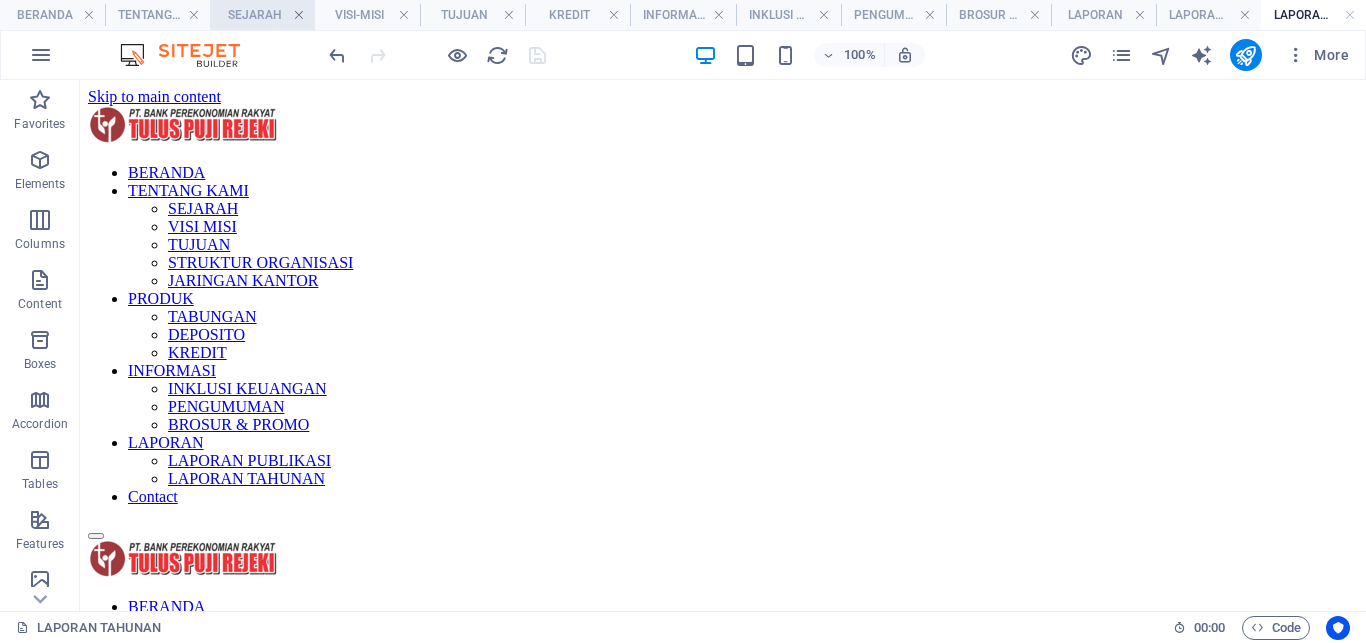 click at bounding box center (299, 15) 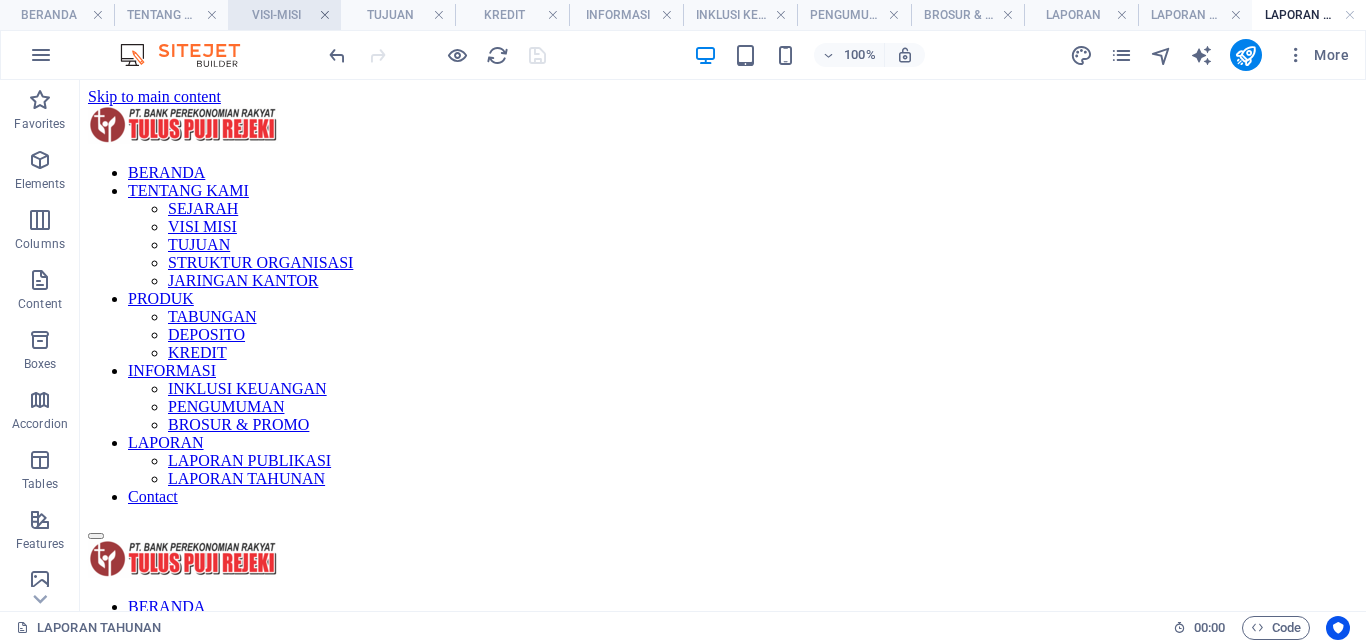 click at bounding box center [325, 15] 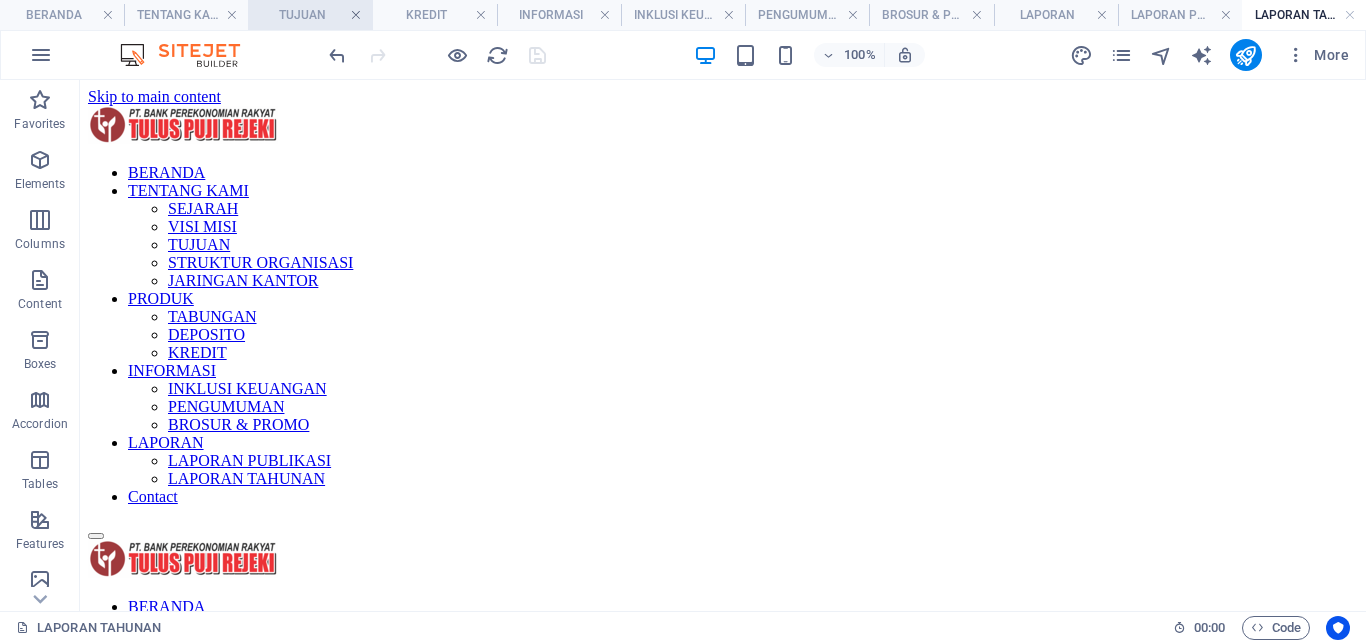 click at bounding box center [356, 15] 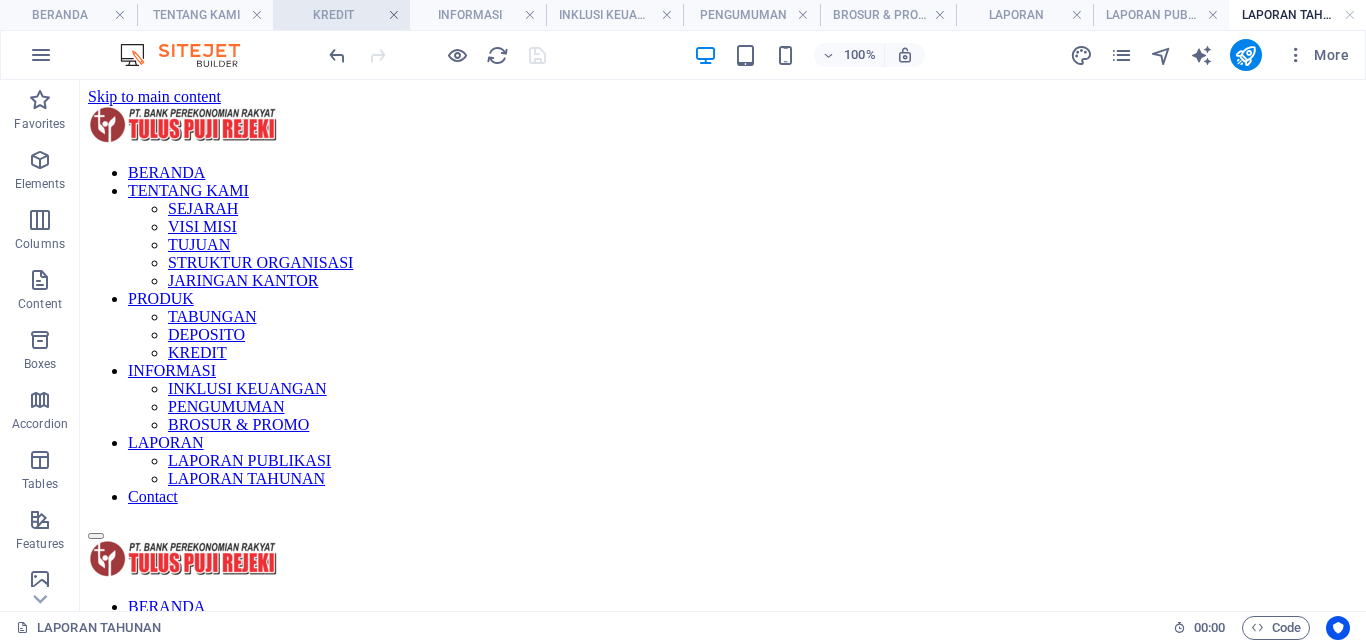 click at bounding box center (394, 15) 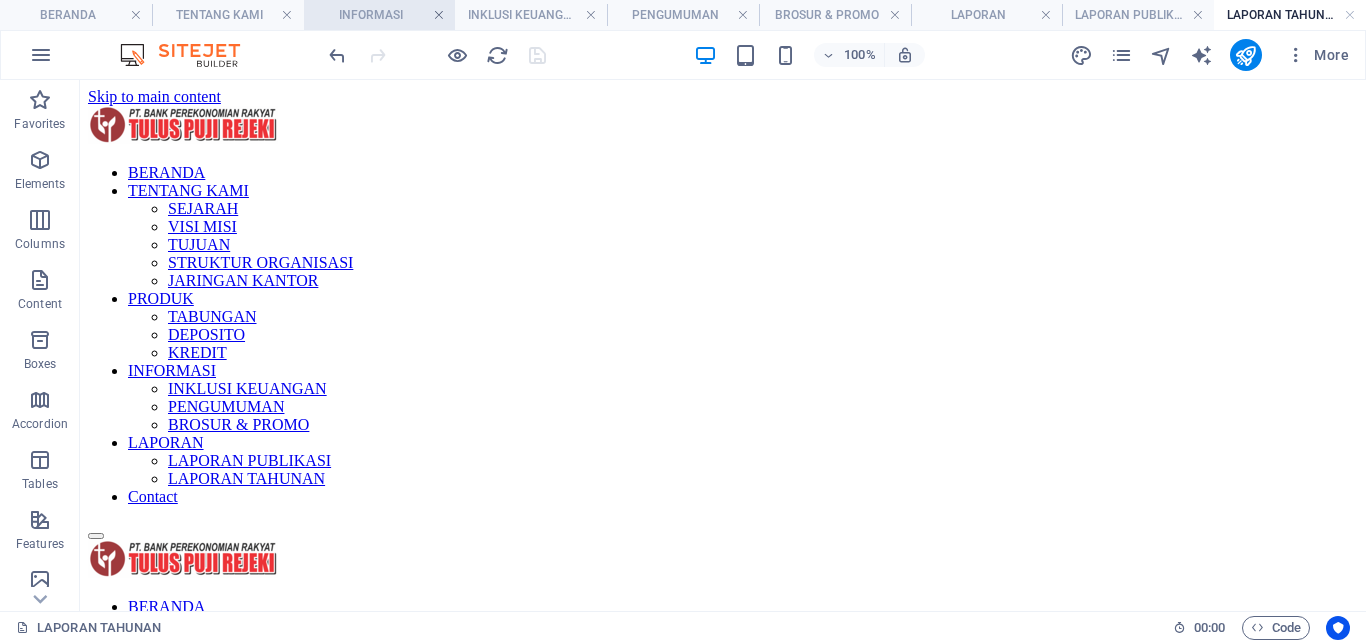 click at bounding box center (439, 15) 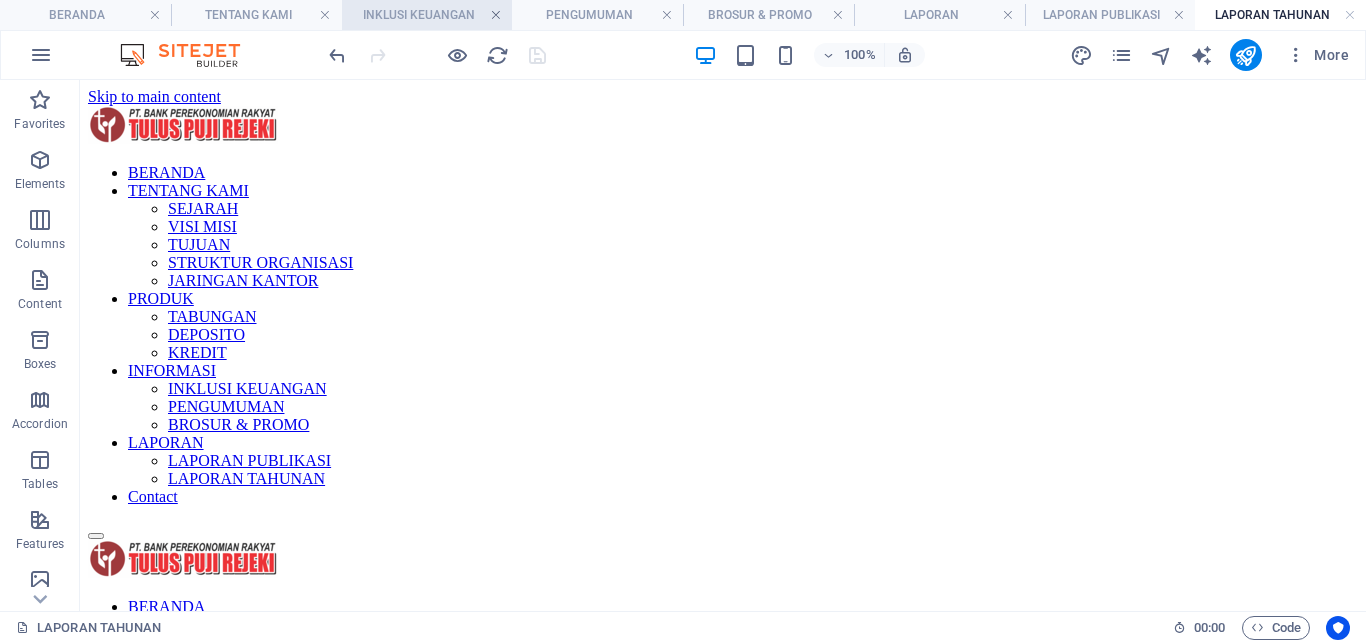 click at bounding box center (496, 15) 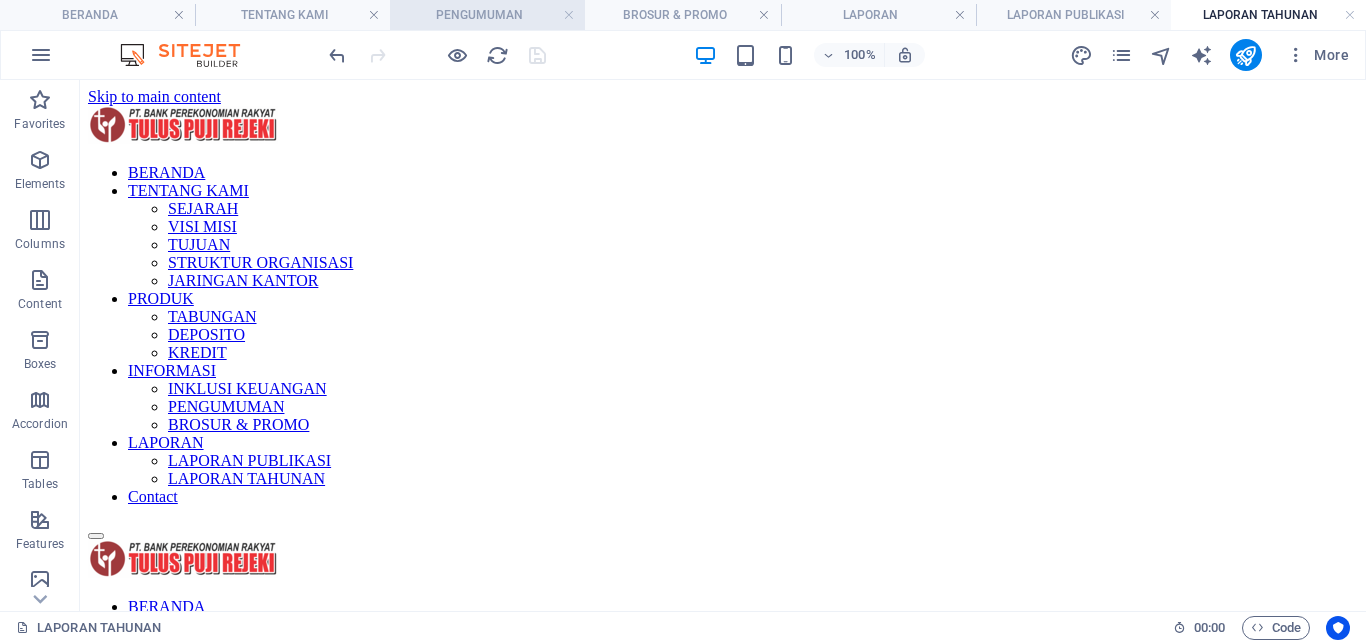 click on "PENGUMUMAN" at bounding box center (487, 15) 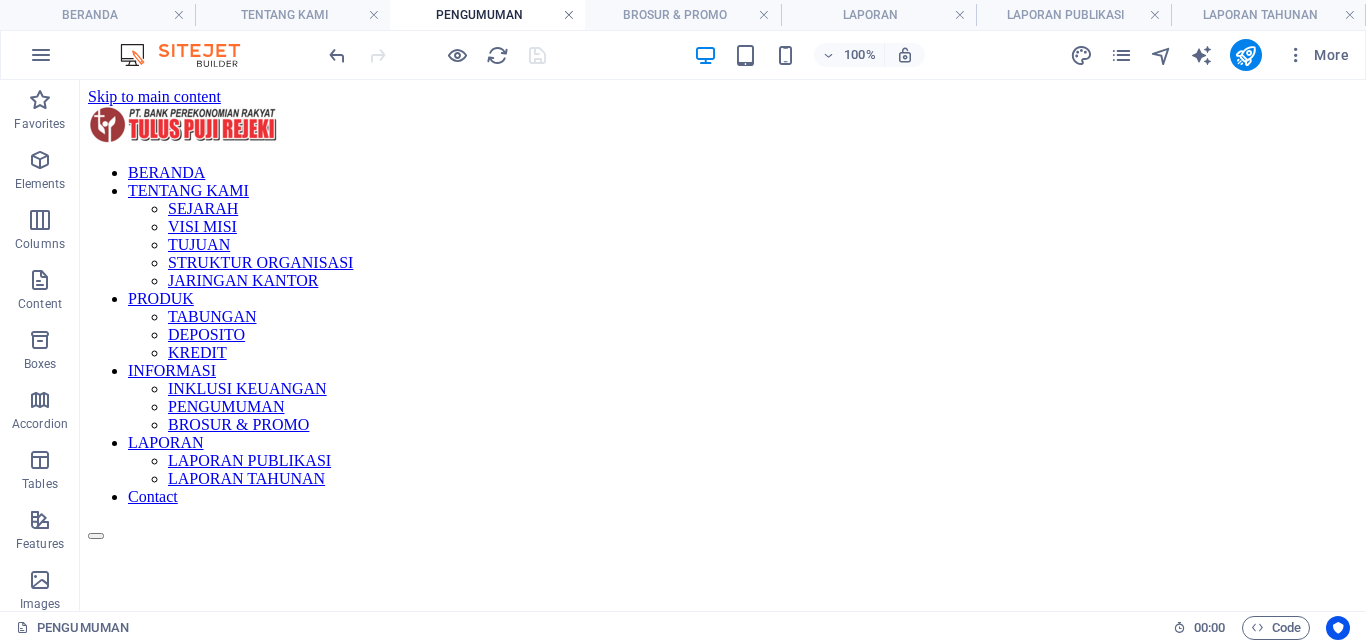 click at bounding box center [569, 15] 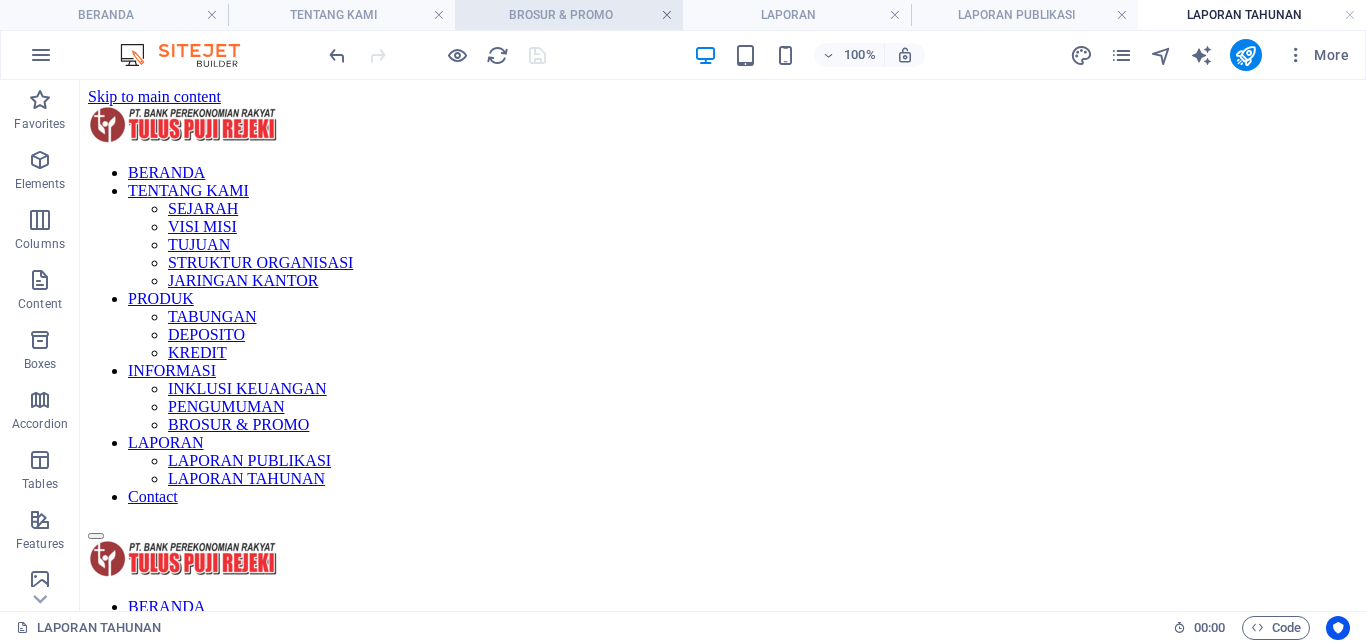 click at bounding box center (667, 15) 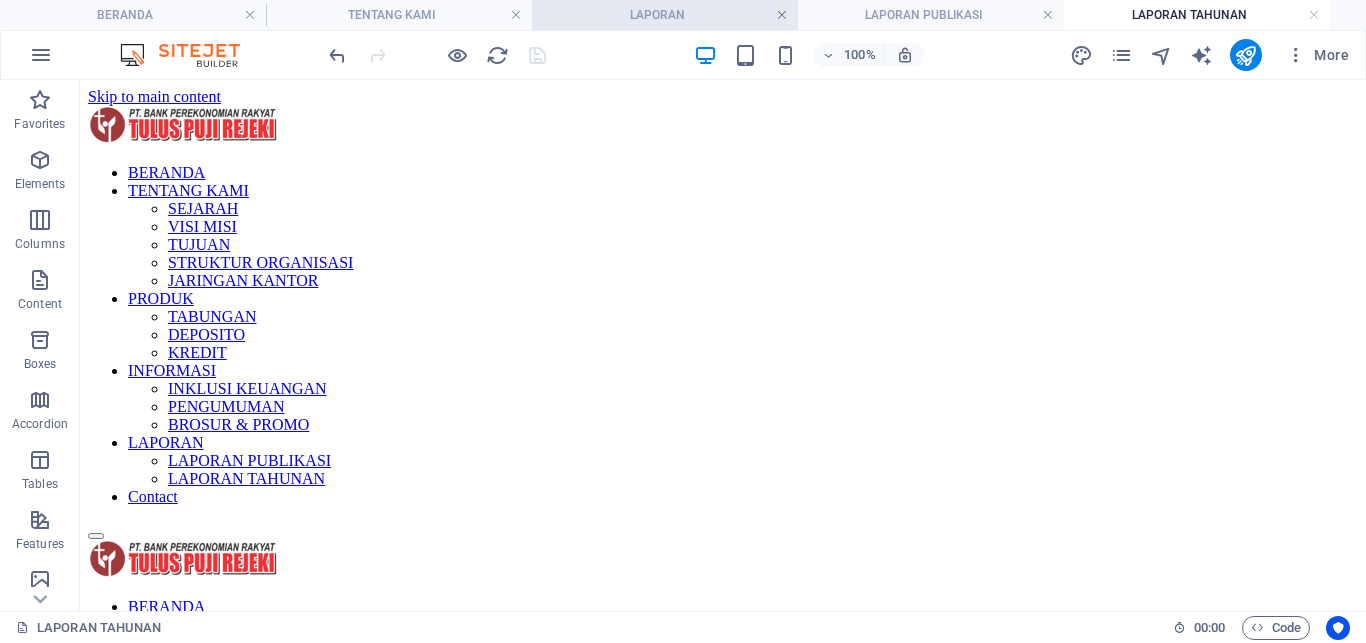 click at bounding box center (782, 15) 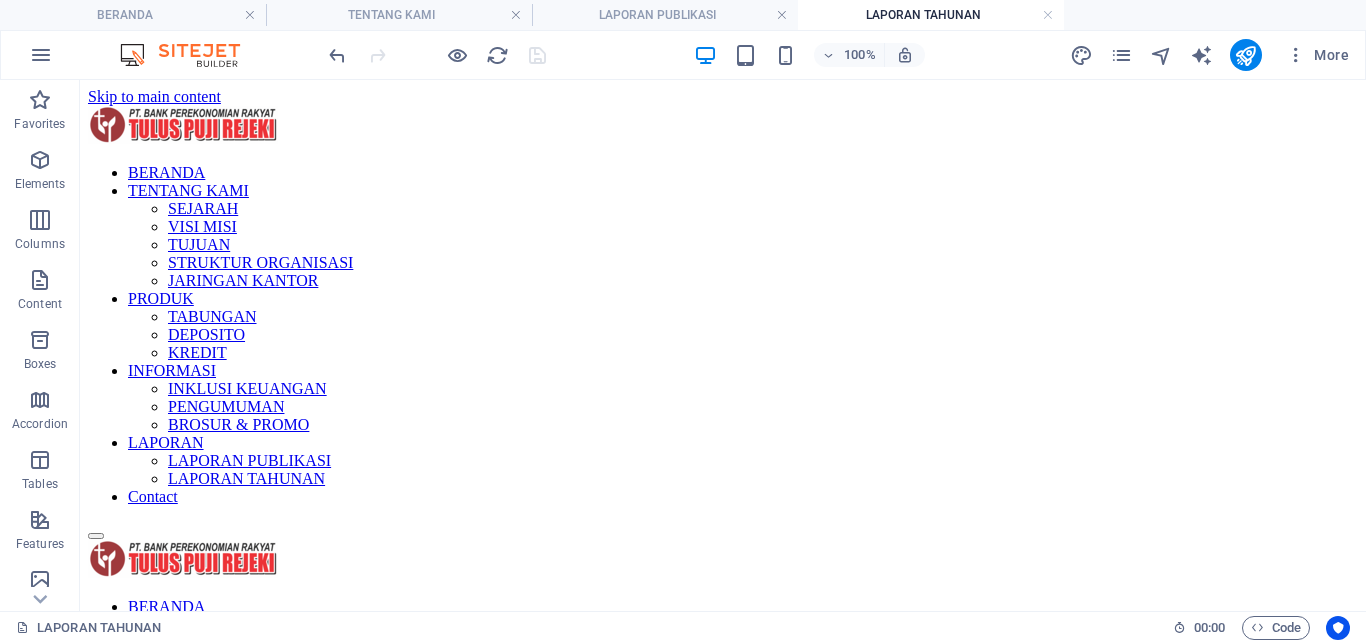 click at bounding box center (782, 15) 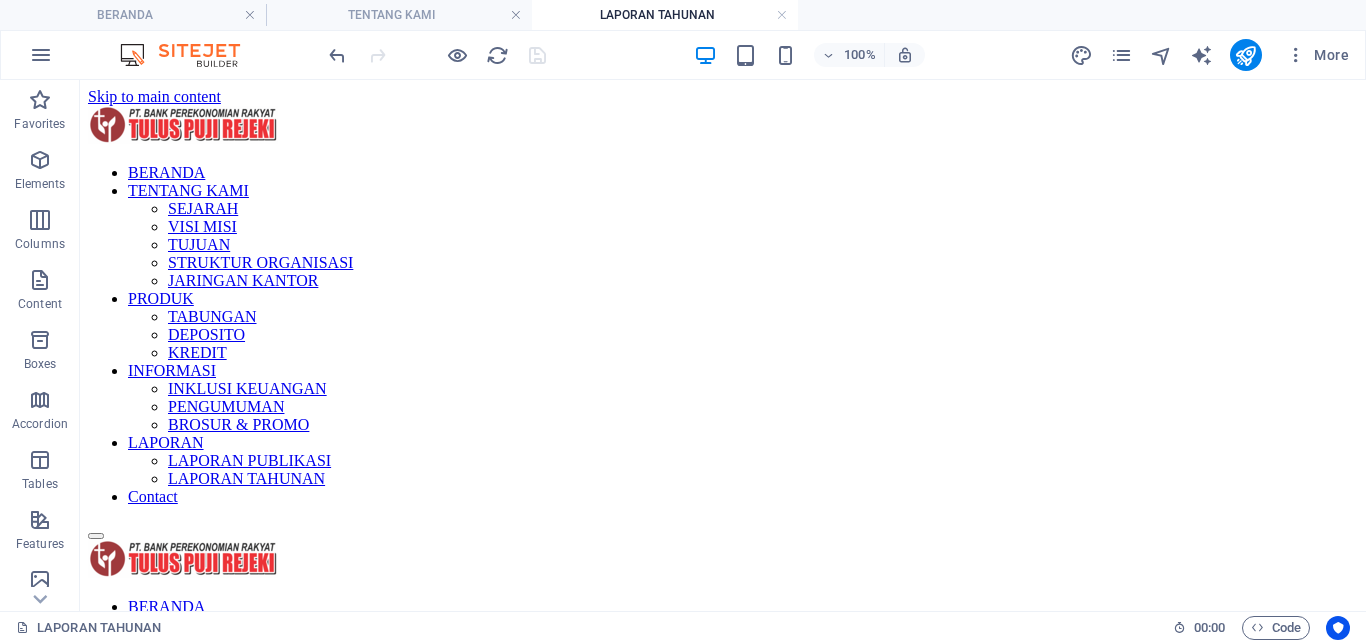 click at bounding box center [782, 15] 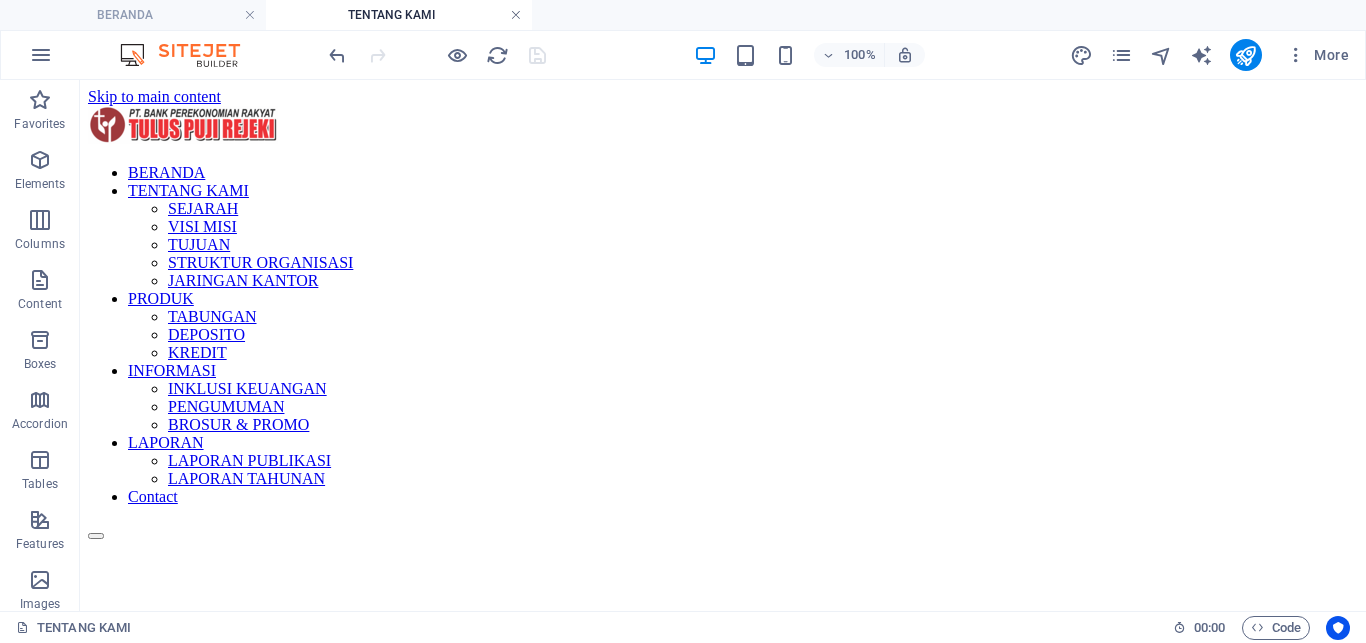 click at bounding box center [516, 15] 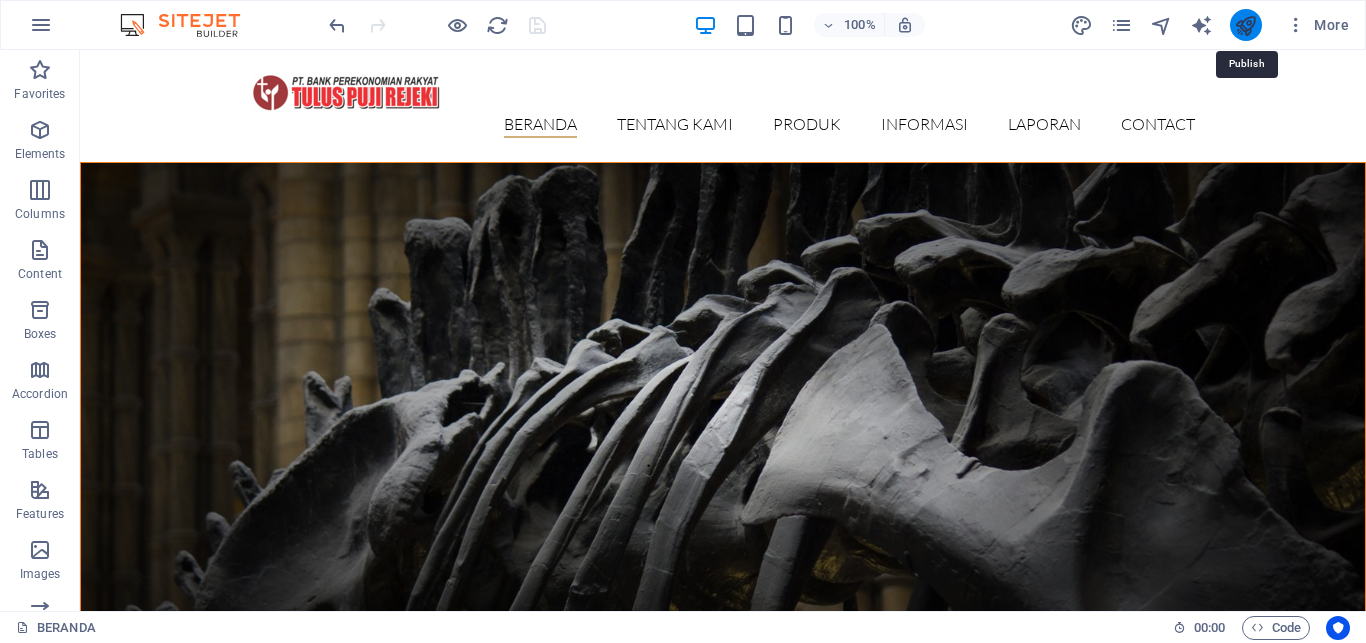click at bounding box center [1245, 25] 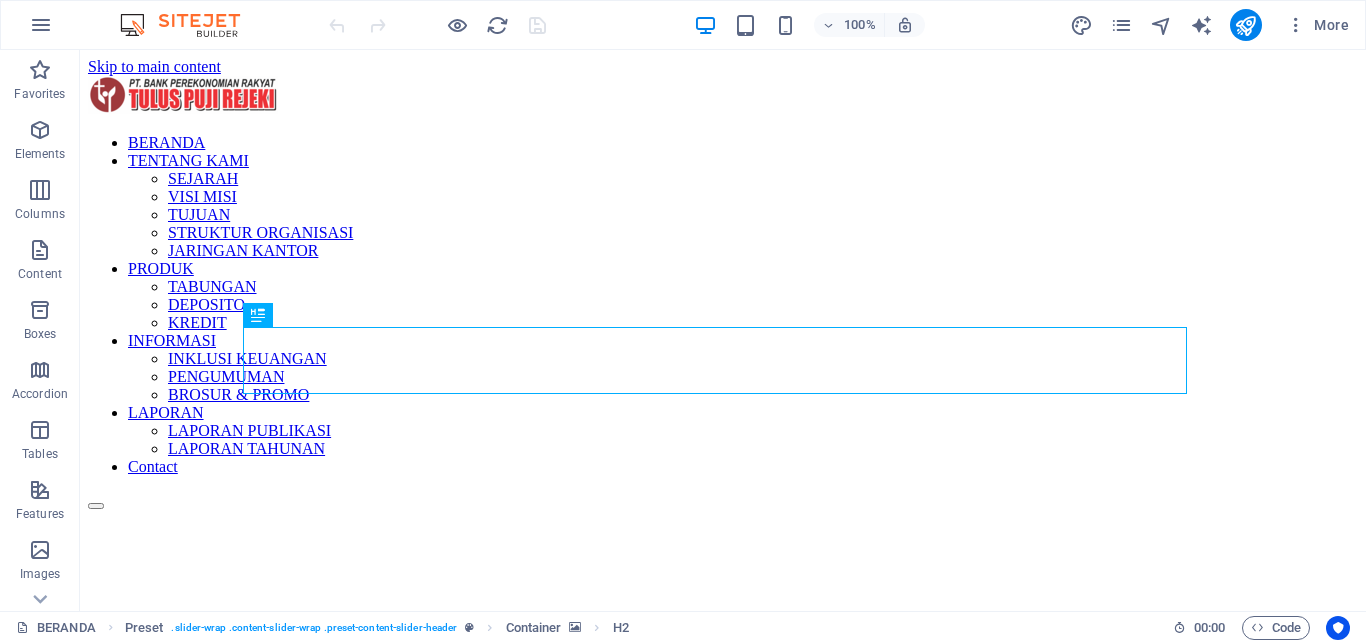 scroll, scrollTop: 0, scrollLeft: 0, axis: both 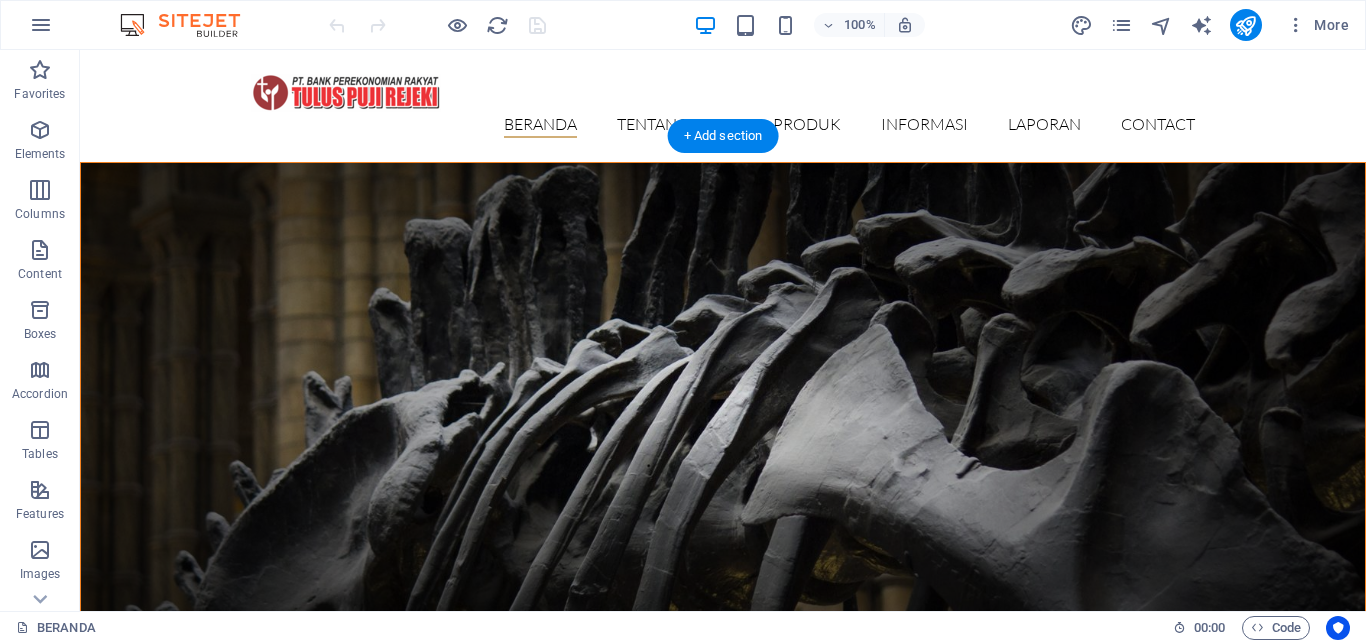 click at bounding box center [723, 403] 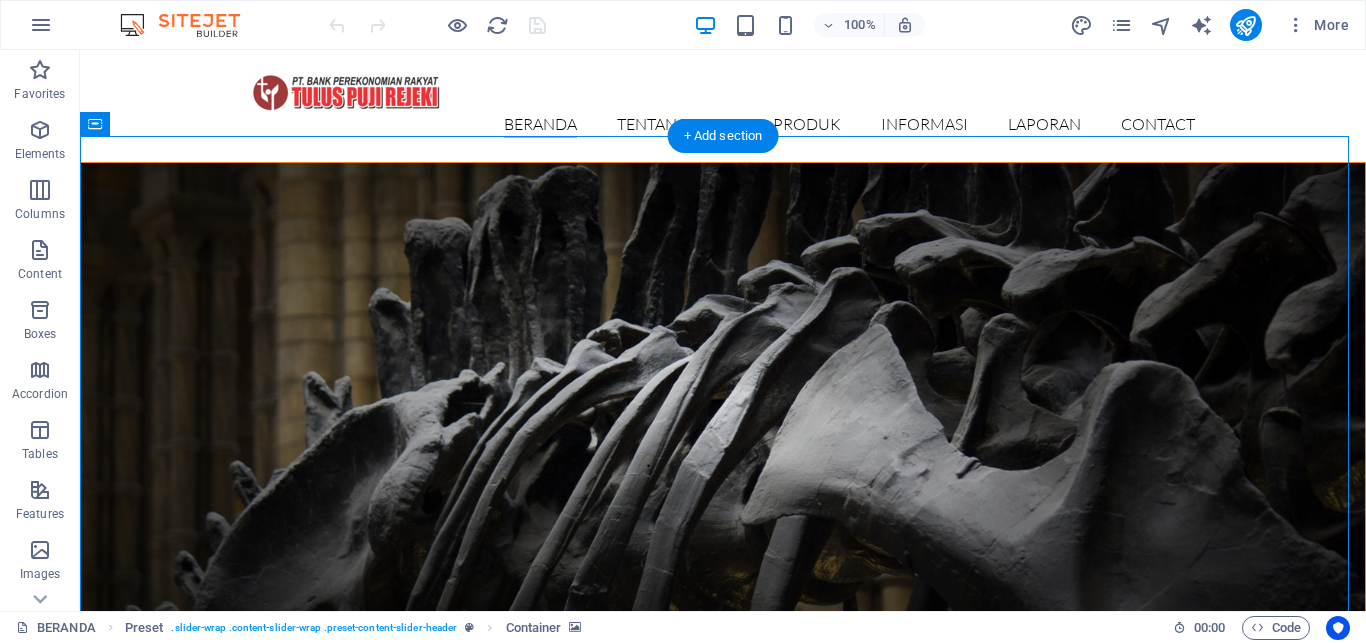click at bounding box center [723, 403] 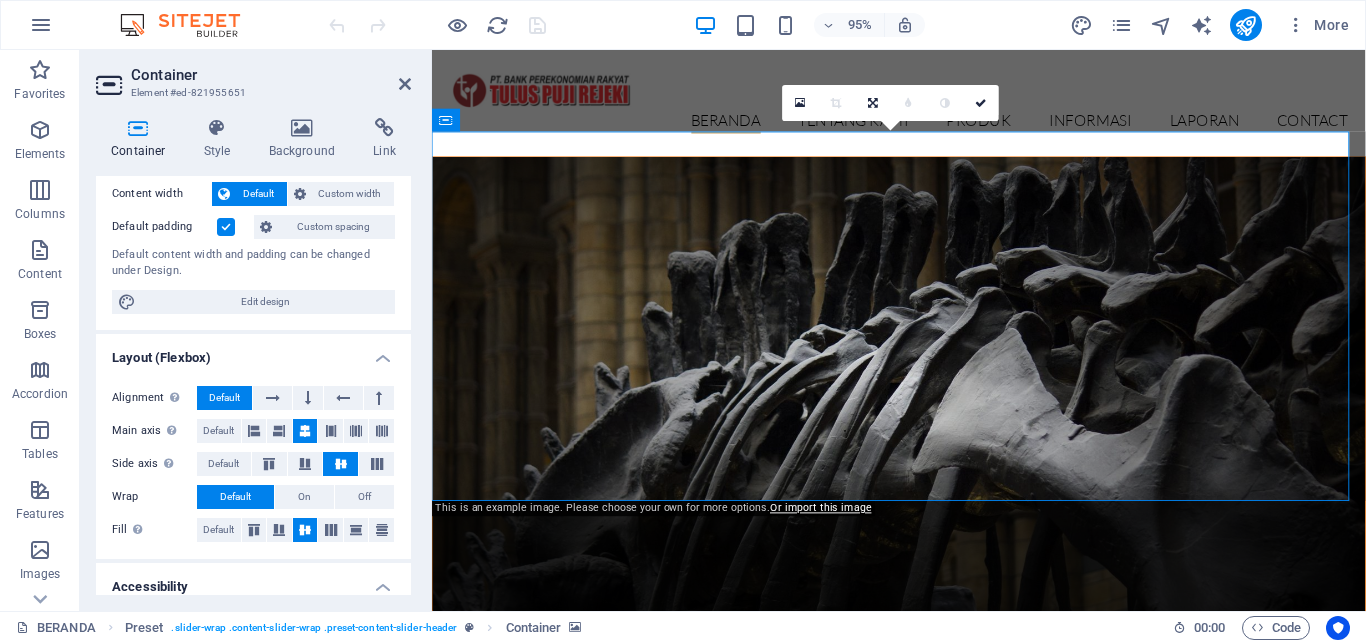 scroll, scrollTop: 0, scrollLeft: 0, axis: both 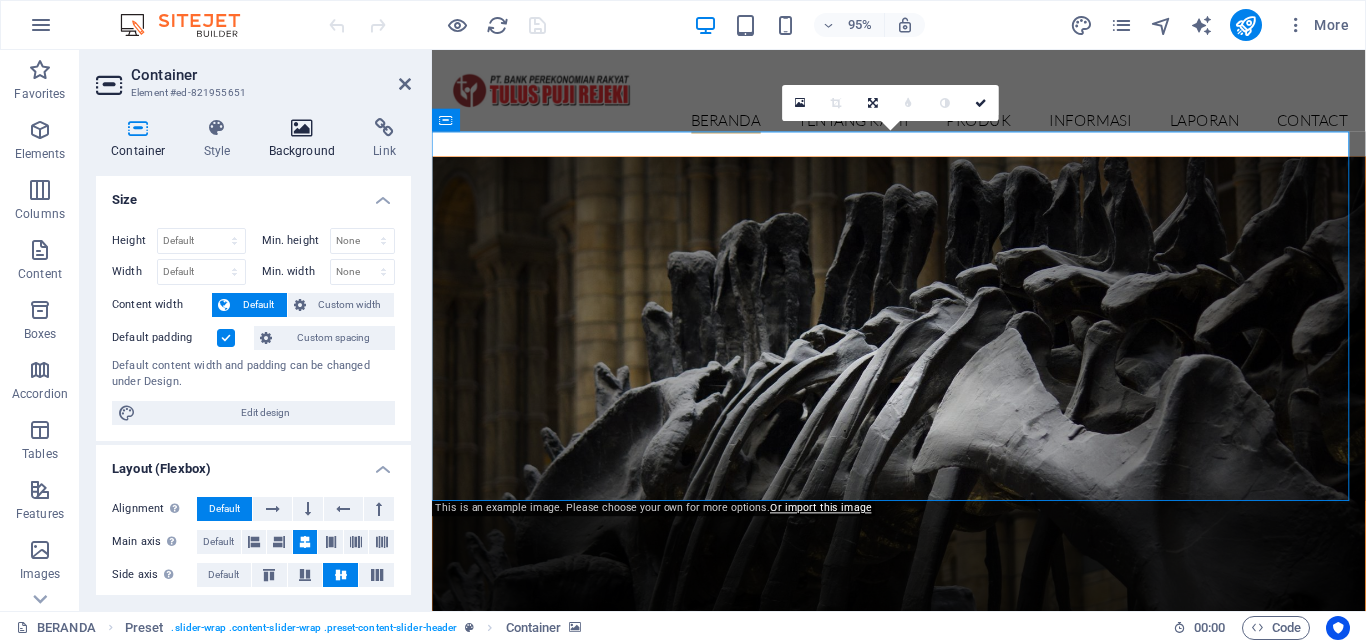 click at bounding box center [302, 128] 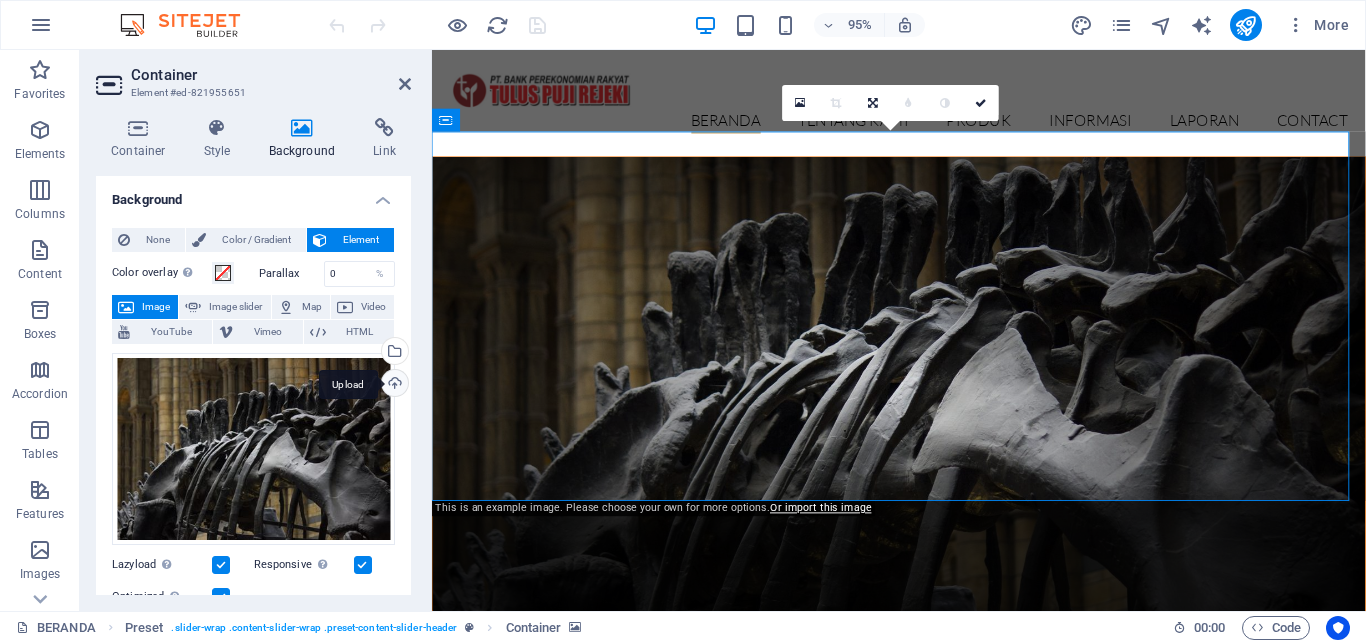 click on "Upload" at bounding box center (393, 385) 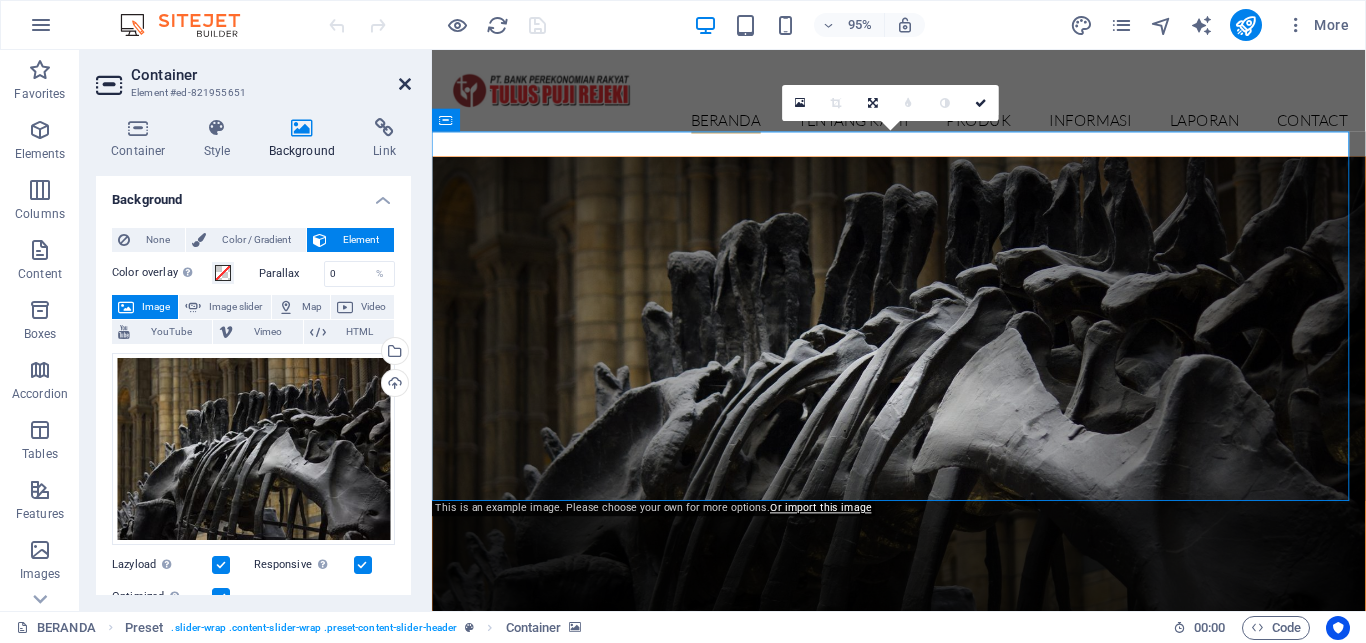 click at bounding box center (405, 84) 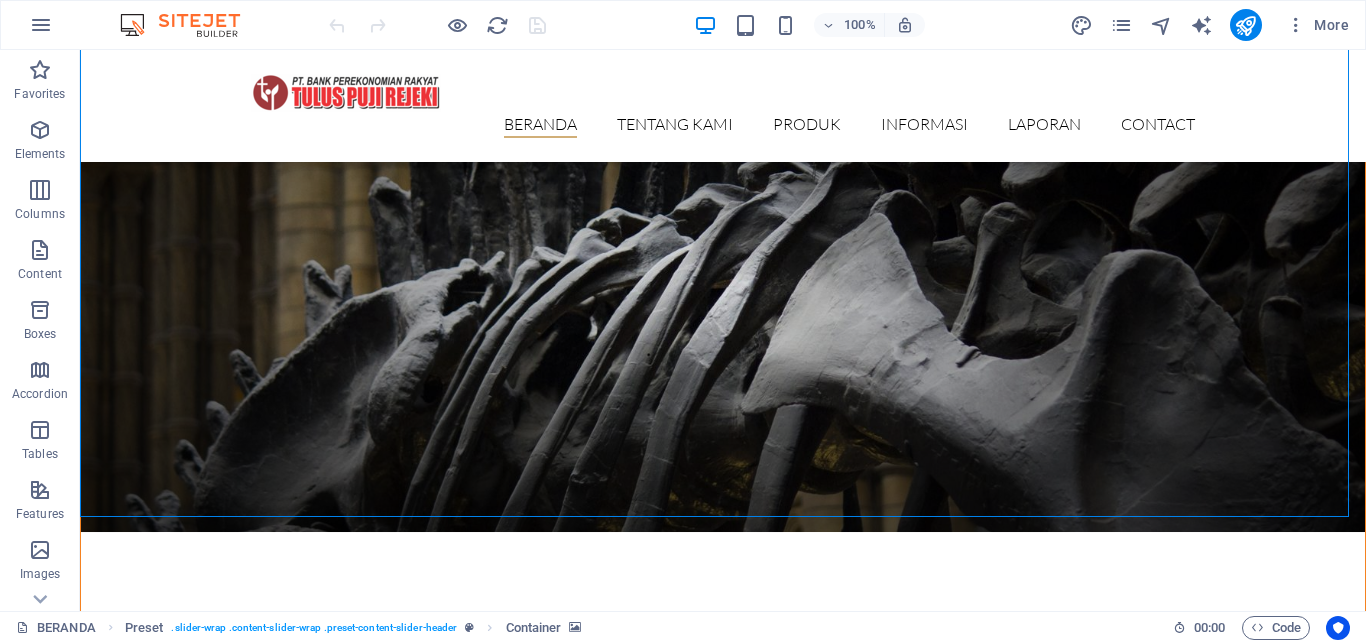 scroll, scrollTop: 99, scrollLeft: 0, axis: vertical 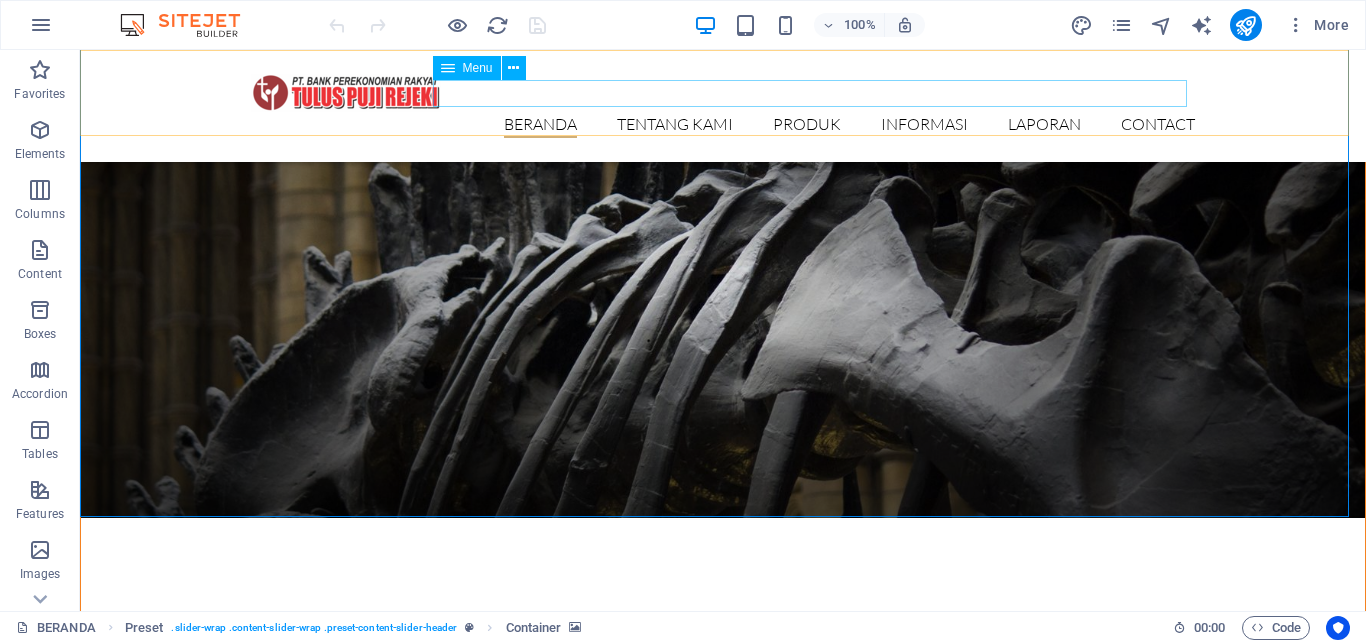 click on "BERANDA TENTANG KAMI SEJARAH VISI MISI TUJUAN STRUKTUR ORGANISASI JARINGAN KANTOR PRODUK TABUNGAN DEPOSITO KREDIT INFORMASI INKLUSI KEUANGAN PENGUMUMAN BROSUR & PROMO LAPORAN LAPORAN PUBLIKASI LAPORAN TAHUNAN Contact" at bounding box center [723, 125] 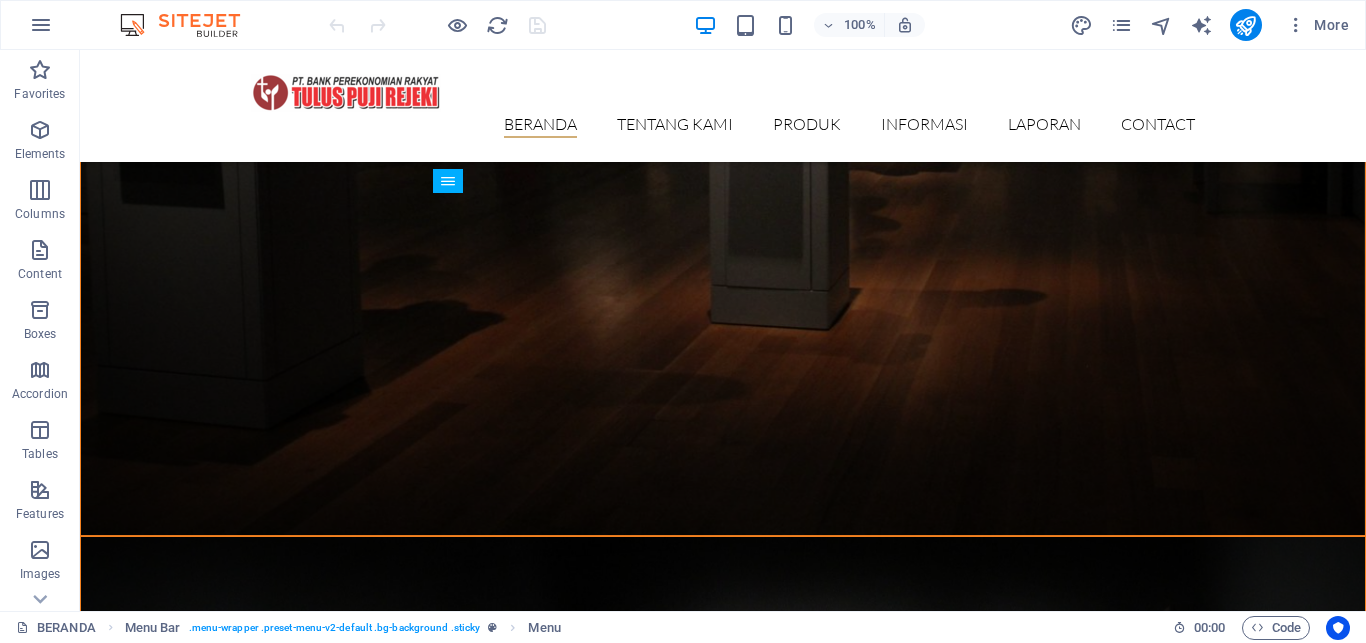 scroll, scrollTop: 1628, scrollLeft: 0, axis: vertical 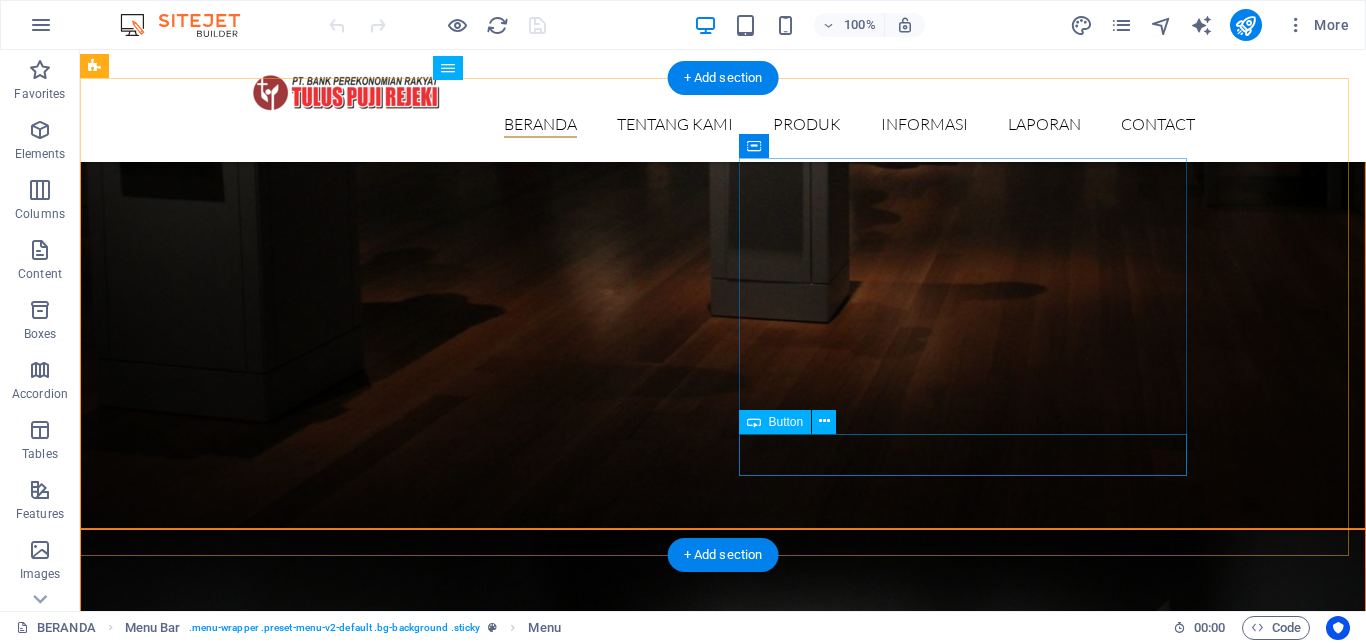 click on "Learn more" at bounding box center [568, 2121] 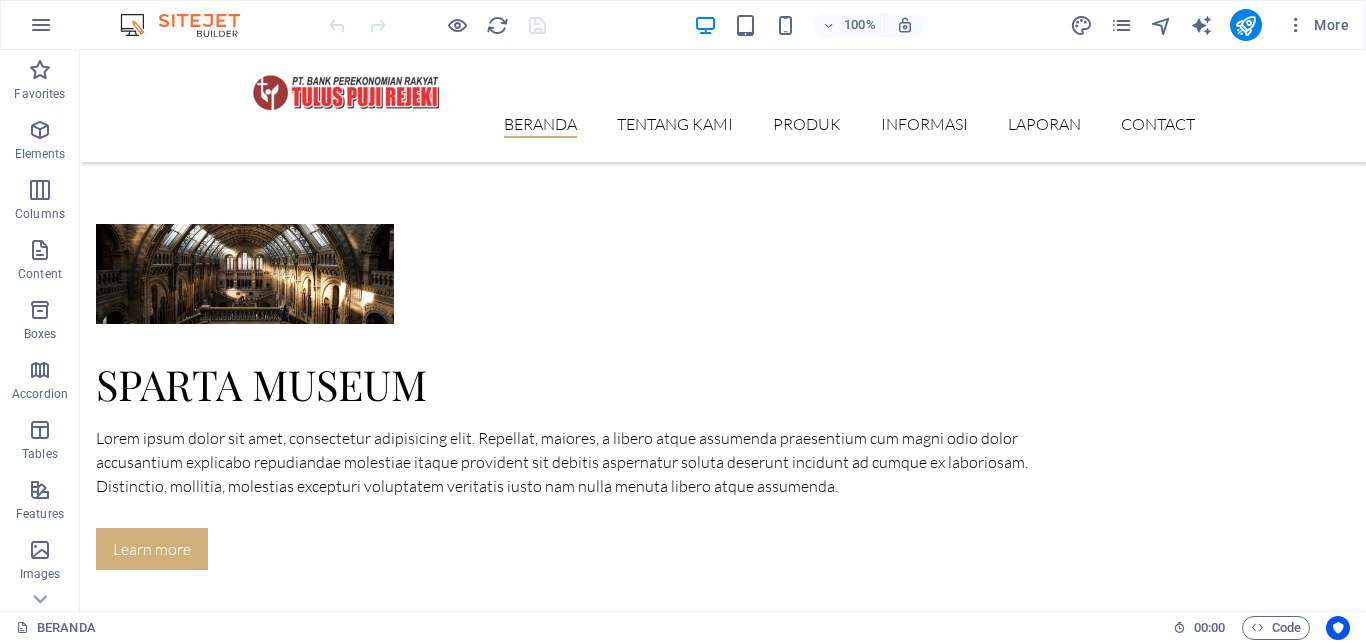 scroll, scrollTop: 3207, scrollLeft: 0, axis: vertical 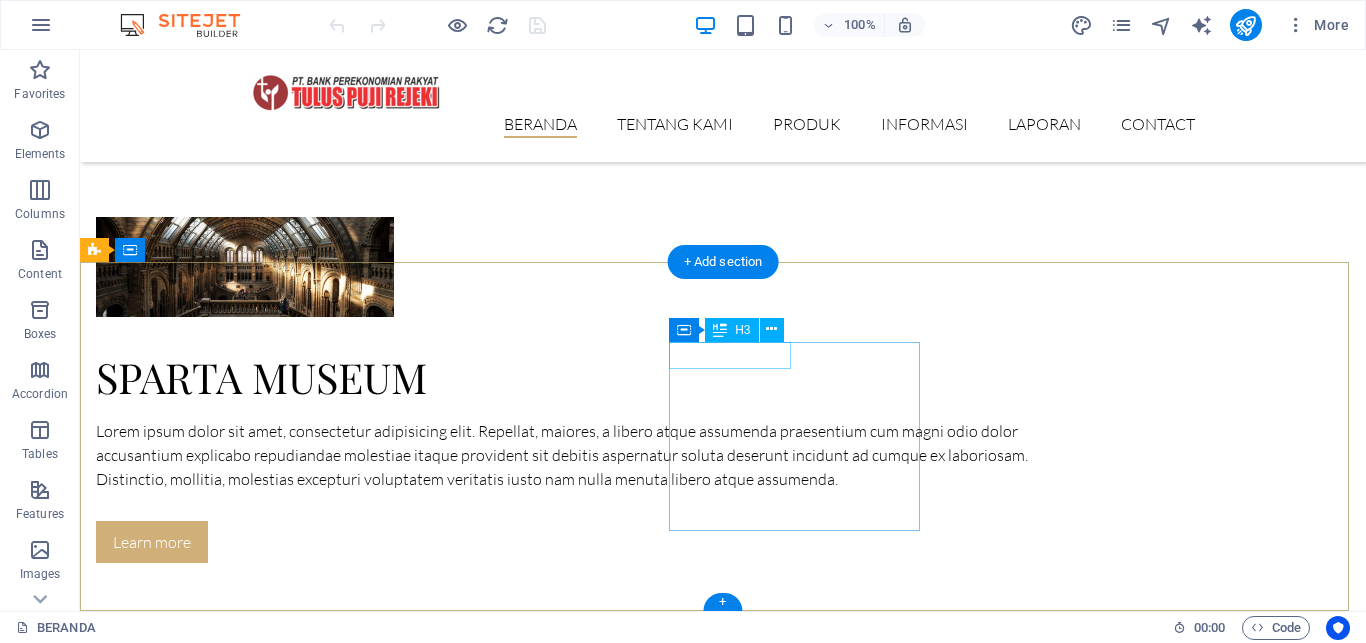 click on "Navigation" at bounding box center [568, 8006] 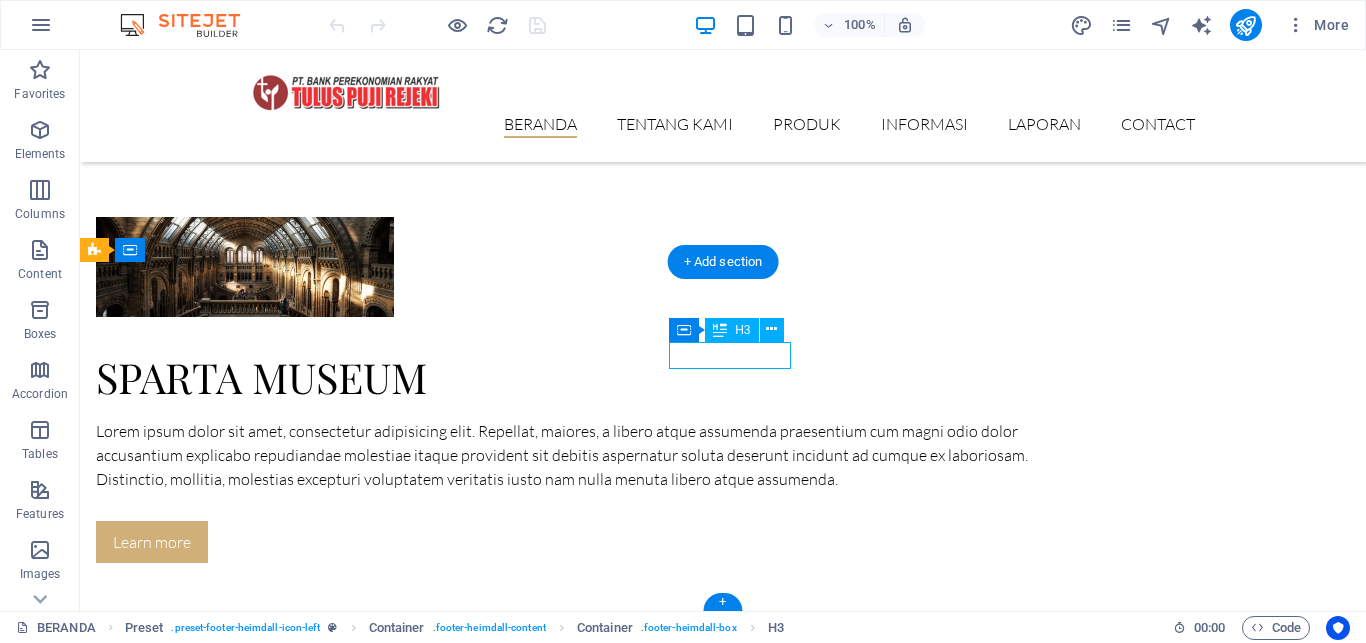 click on "Navigation" at bounding box center [568, 8006] 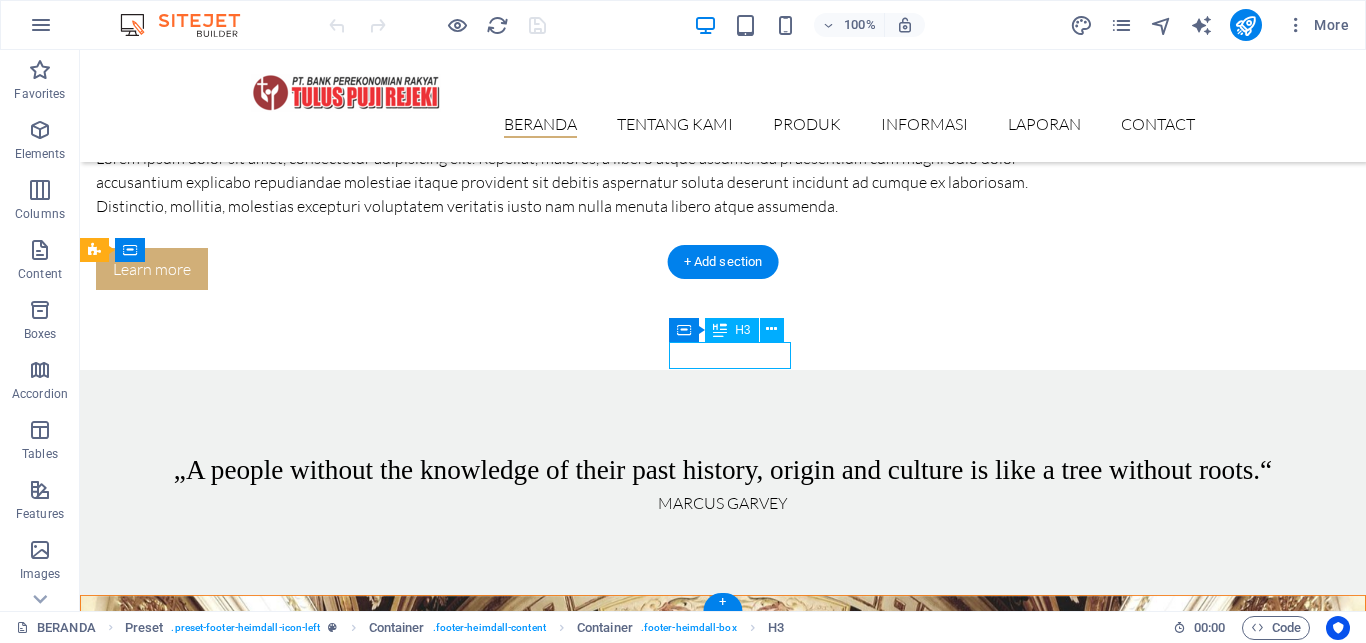 scroll, scrollTop: 3021, scrollLeft: 0, axis: vertical 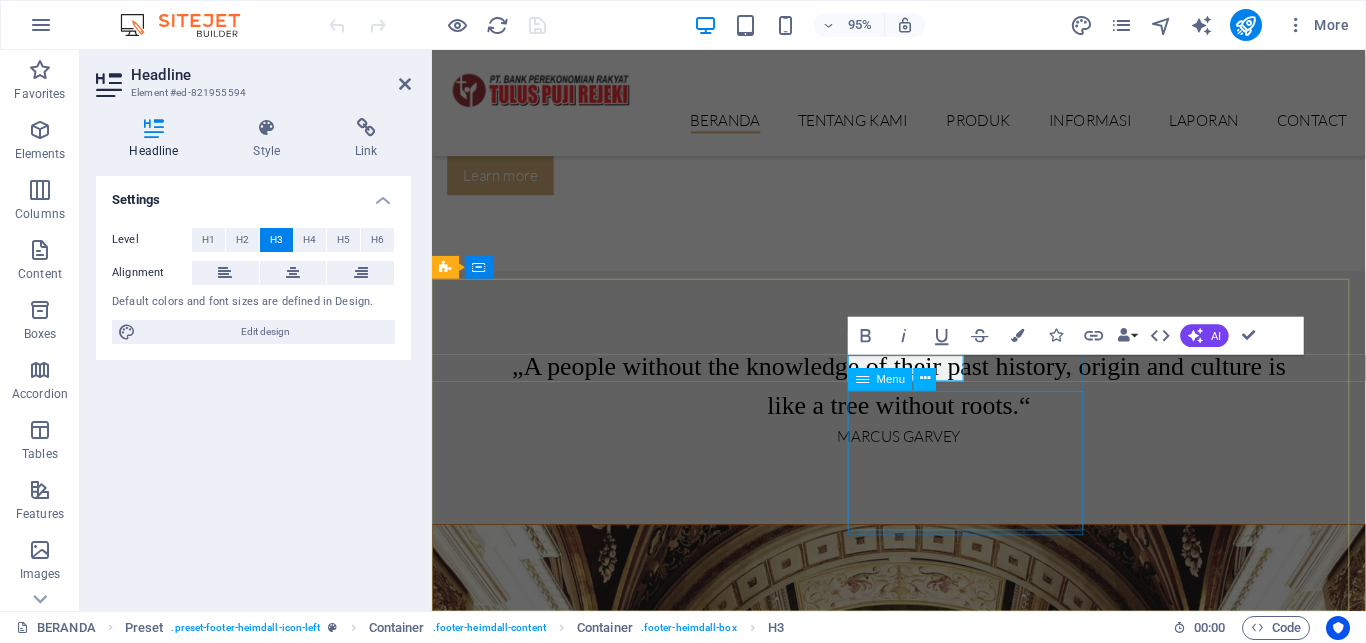 click on "BERANDA TENTANG KAMI SEJARAH VISI-MISI TUJUAN STRUKTUR ORGANISASI JARINGAN KANTOR PRODUK TABUNGAN DEPOSITO KREDIT INFORMASI INKLUSI KEUANGAN PENGUMUMAN BROSUR & PROMO LAPORAN LAPORAN PUBLIKASI LAPORAN TAHUNAN CONTACT" at bounding box center [920, 7863] 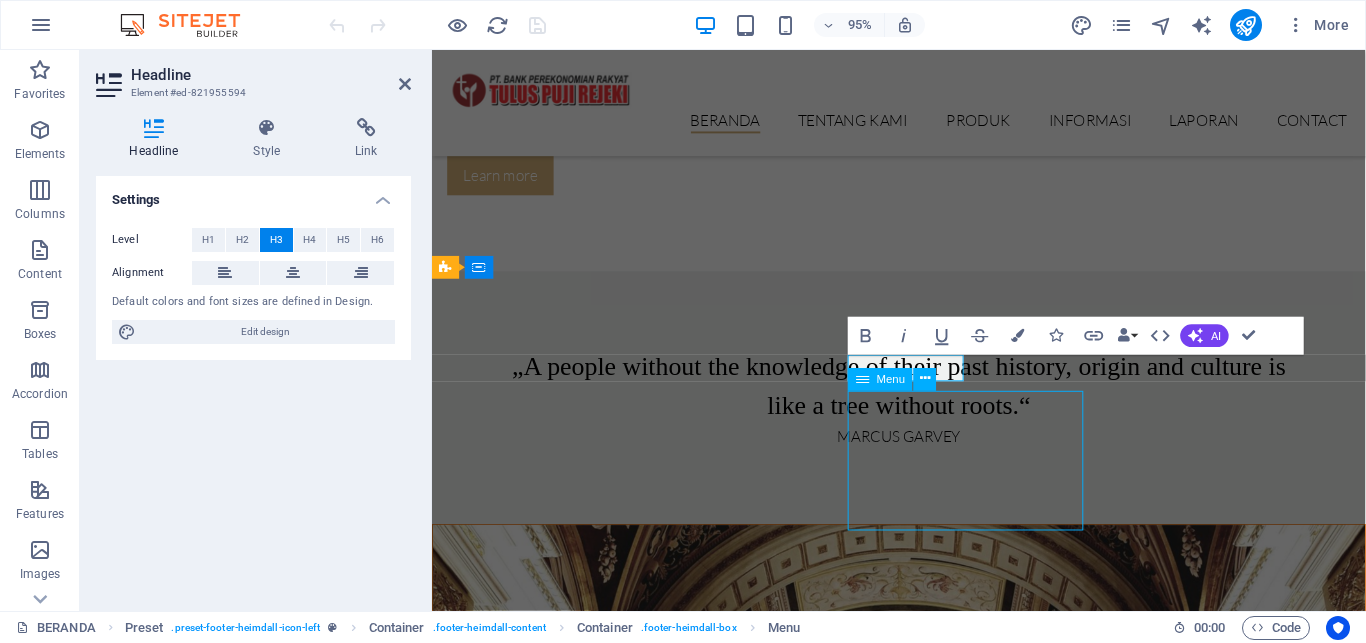 scroll, scrollTop: 3174, scrollLeft: 0, axis: vertical 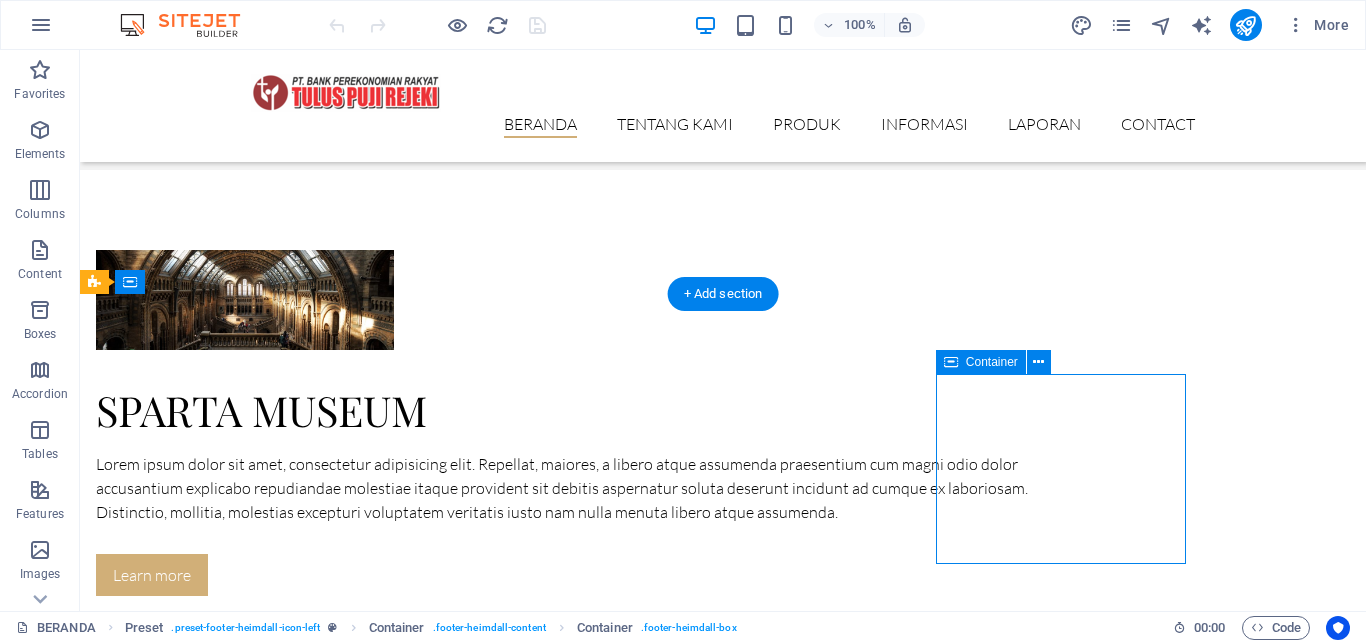 drag, startPoint x: 1095, startPoint y: 382, endPoint x: 1186, endPoint y: 382, distance: 91 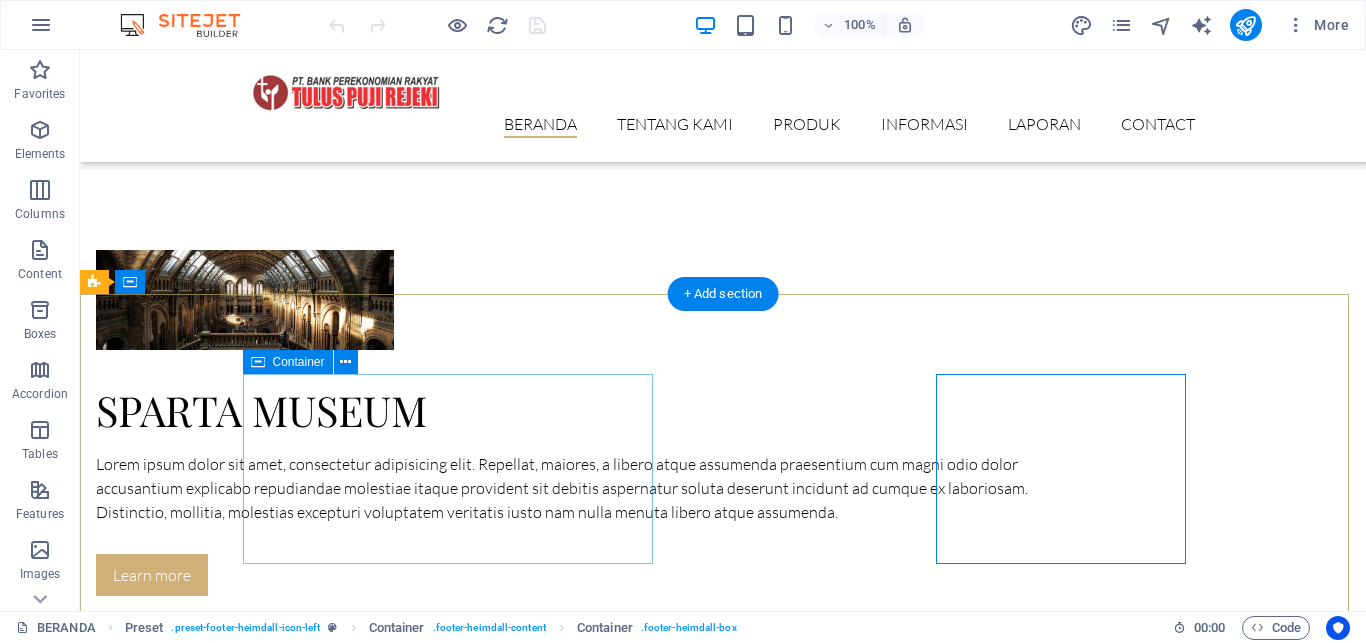 click on "Lorem ipsum dolor sit amet, consectetur elit adipisicing. Repellat, maiores, a libero atque assumenda elmo praesentium." at bounding box center (568, 7902) 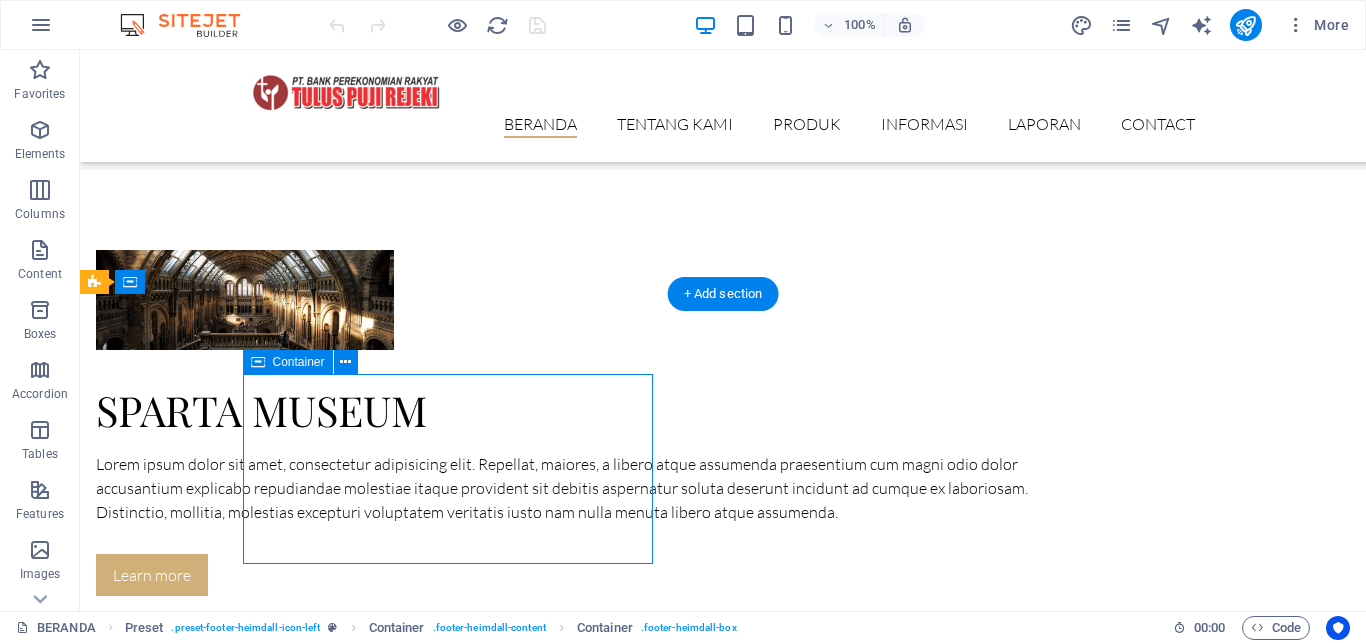 click on "Lorem ipsum dolor sit amet, consectetur elit adipisicing. Repellat, maiores, a libero atque assumenda elmo praesentium." at bounding box center [568, 7902] 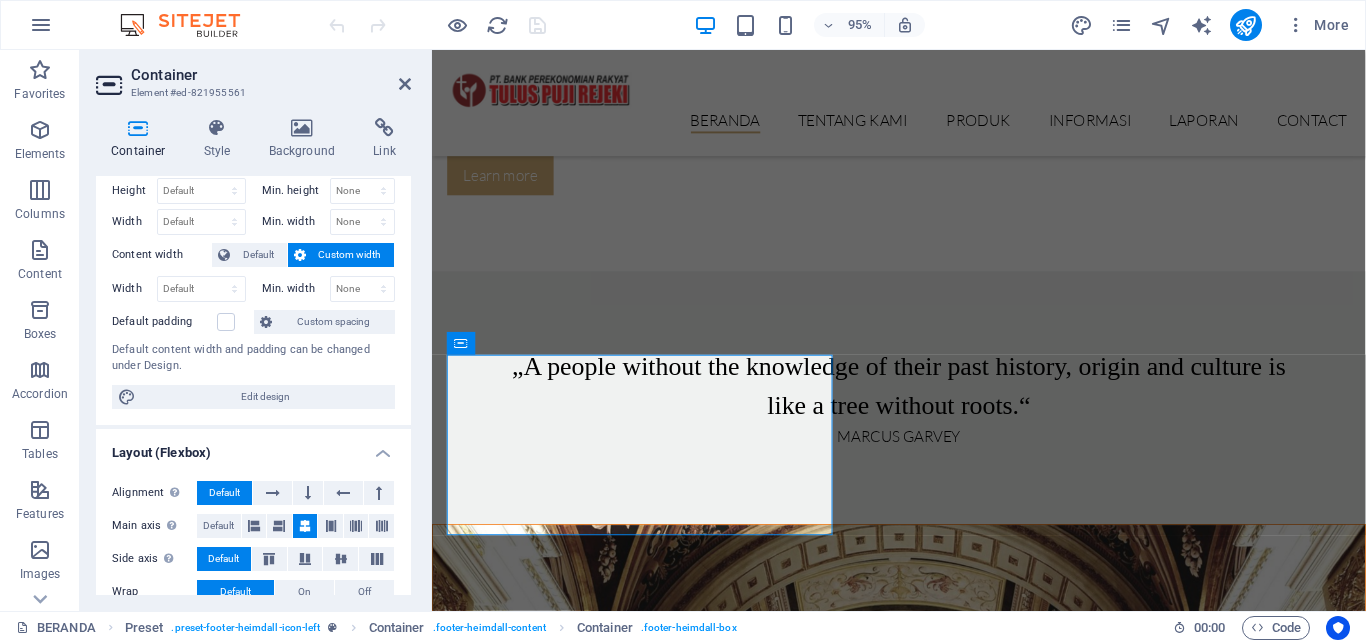 scroll, scrollTop: 18, scrollLeft: 0, axis: vertical 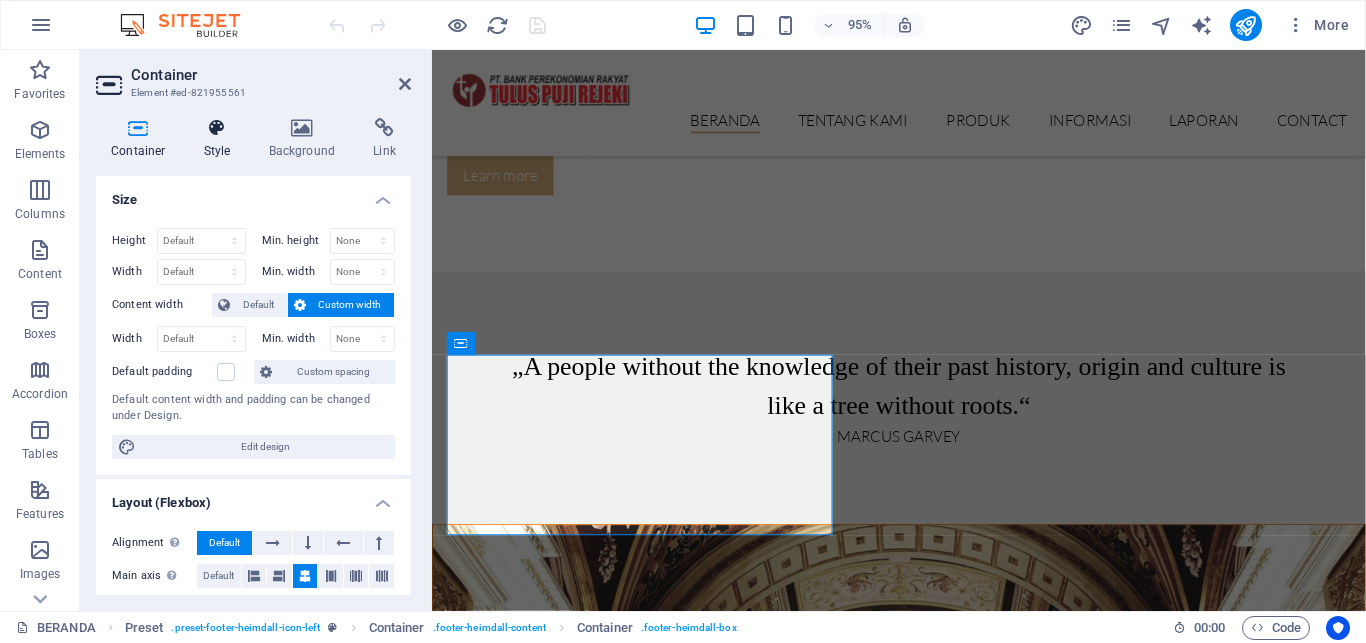 click at bounding box center [217, 128] 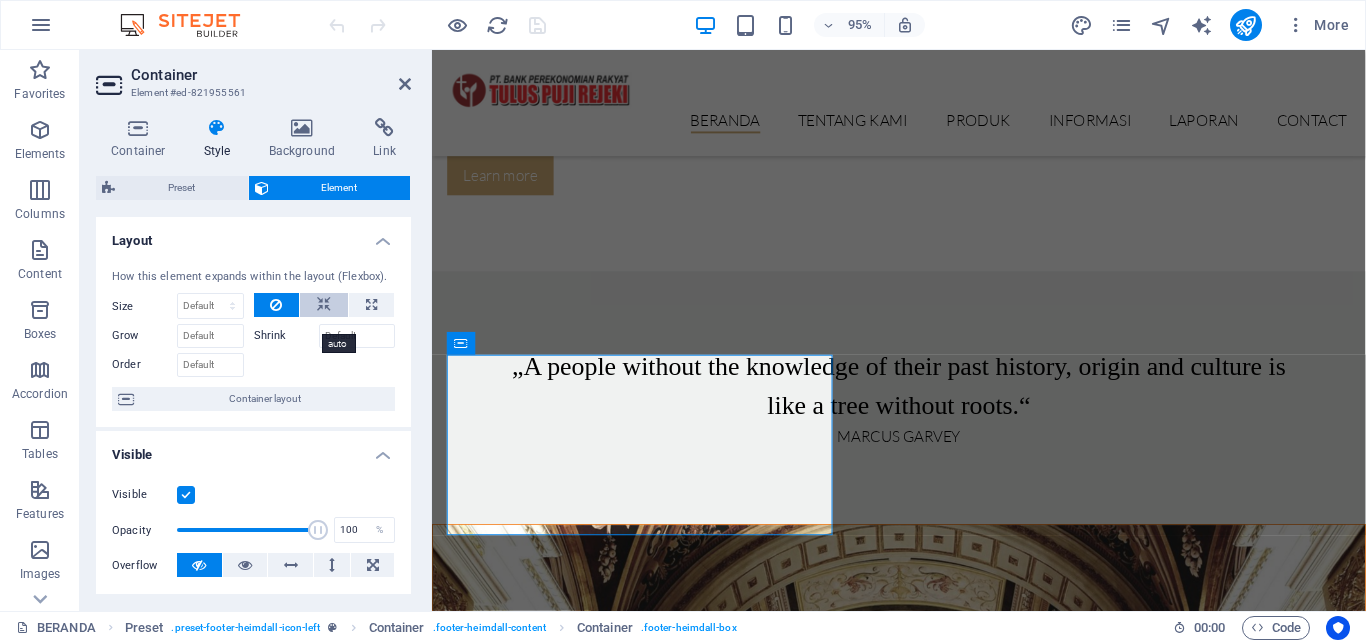 click at bounding box center [324, 305] 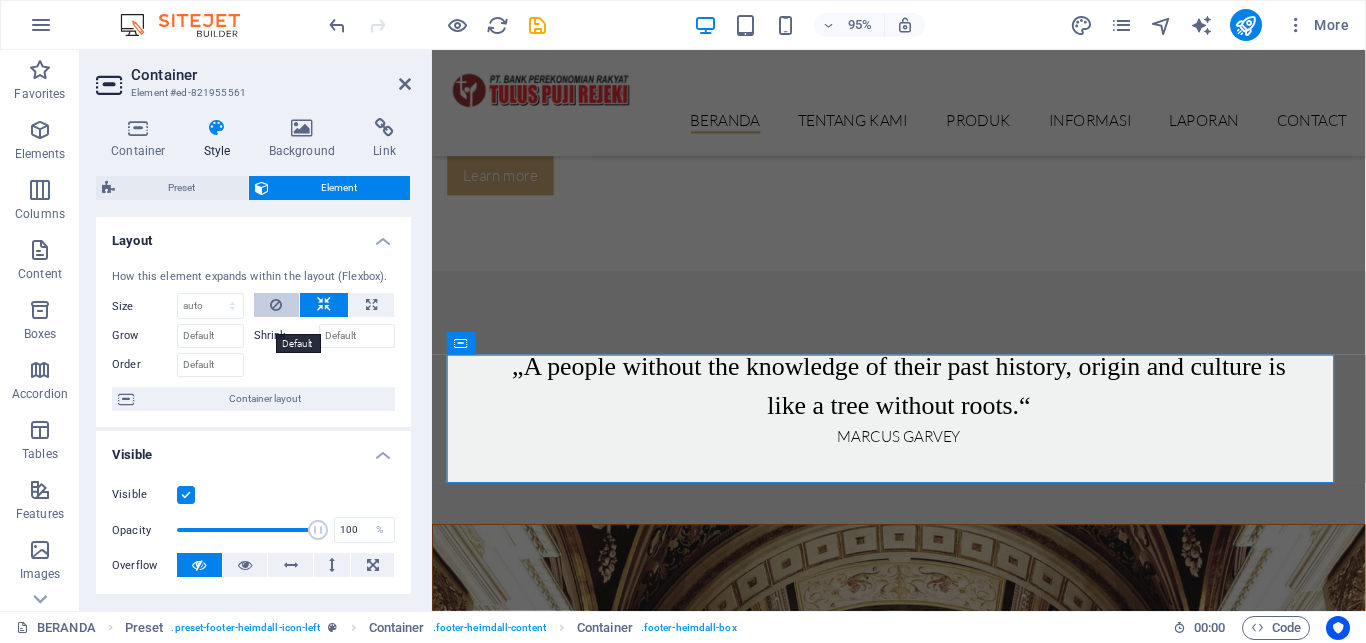 click at bounding box center [276, 305] 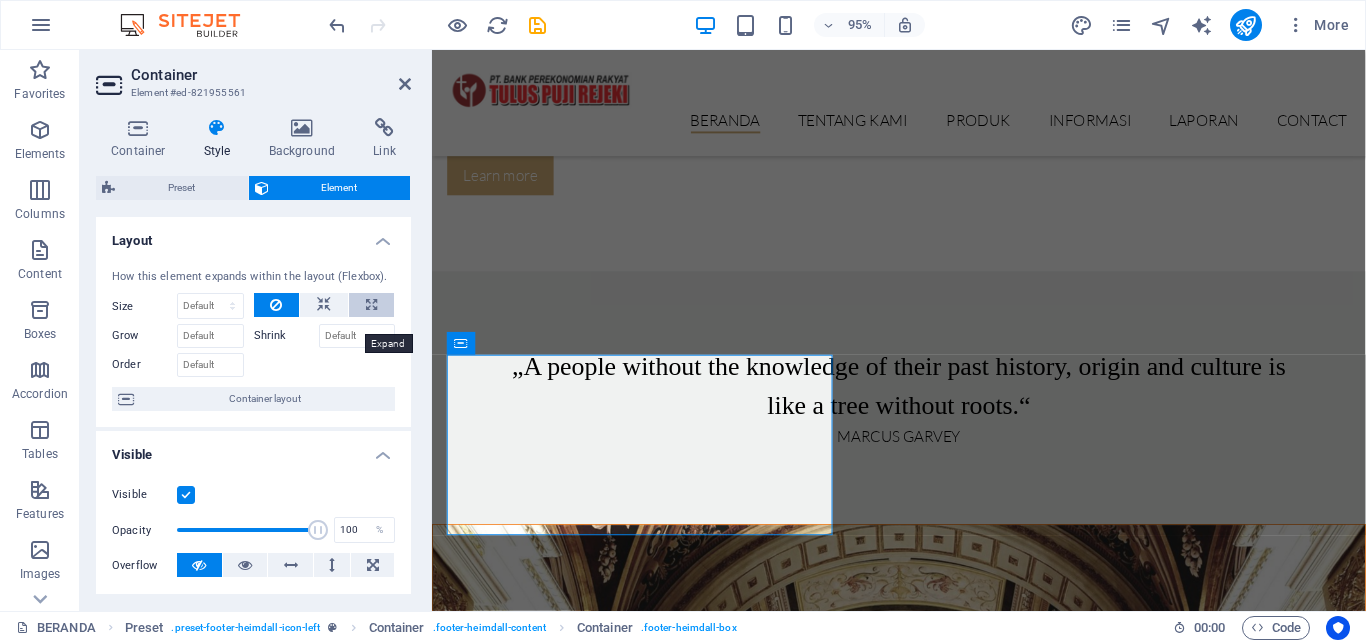 click at bounding box center (371, 305) 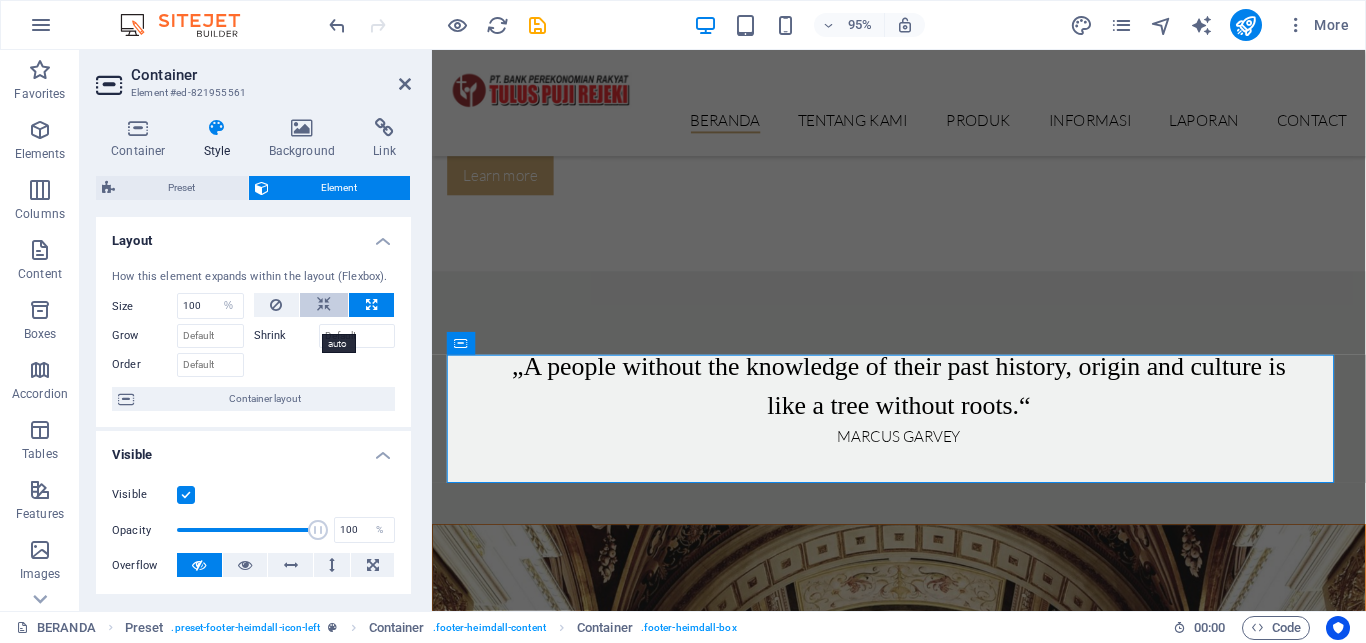 click at bounding box center [324, 305] 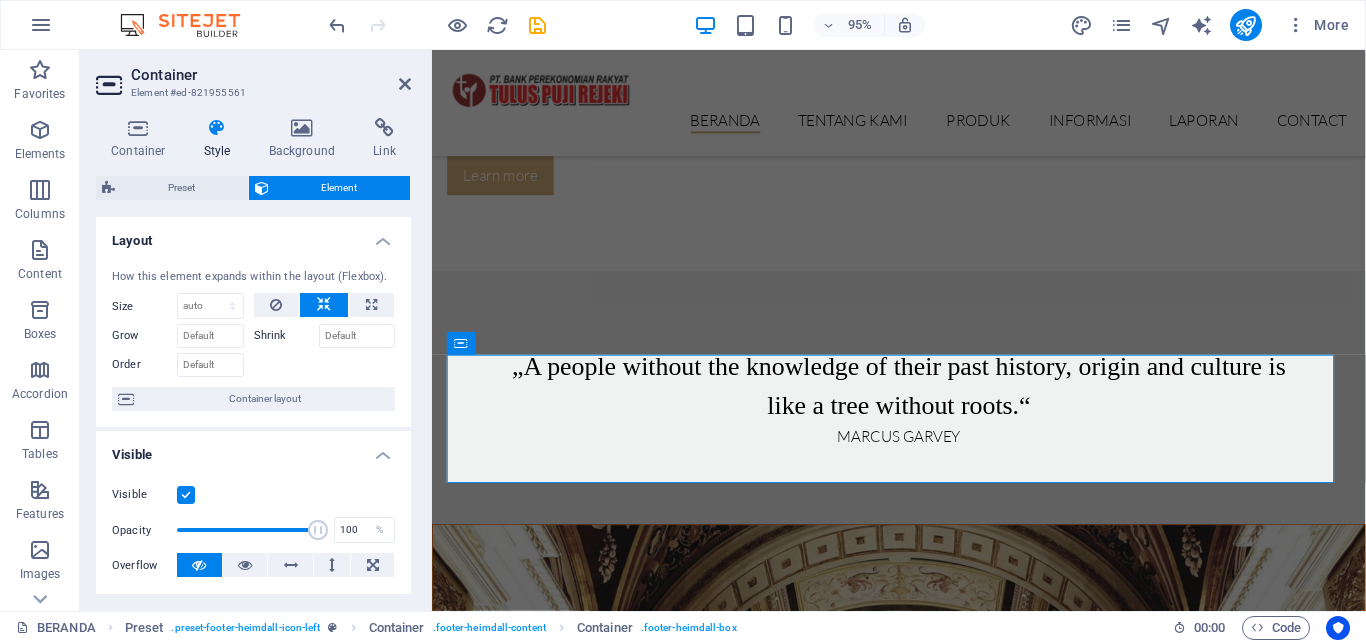 click at bounding box center (324, 305) 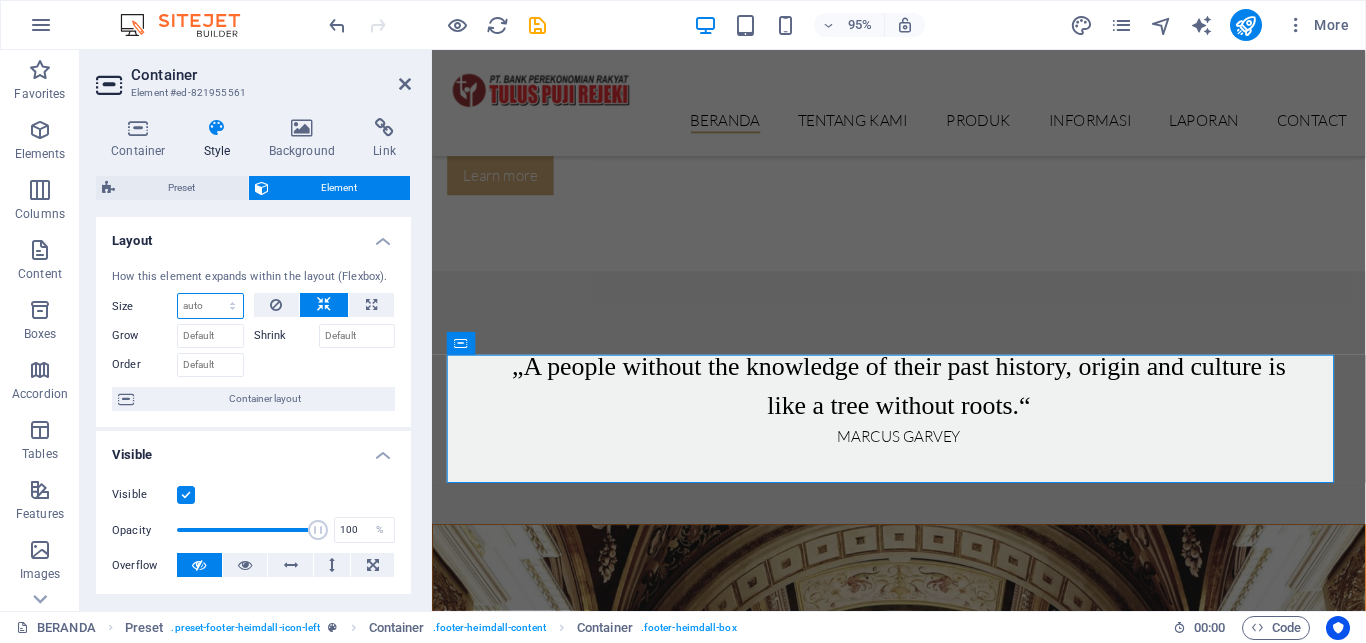 click on "Default auto px % 1/1 1/2 1/3 1/4 1/5 1/6 1/7 1/8 1/9 1/10" at bounding box center [210, 306] 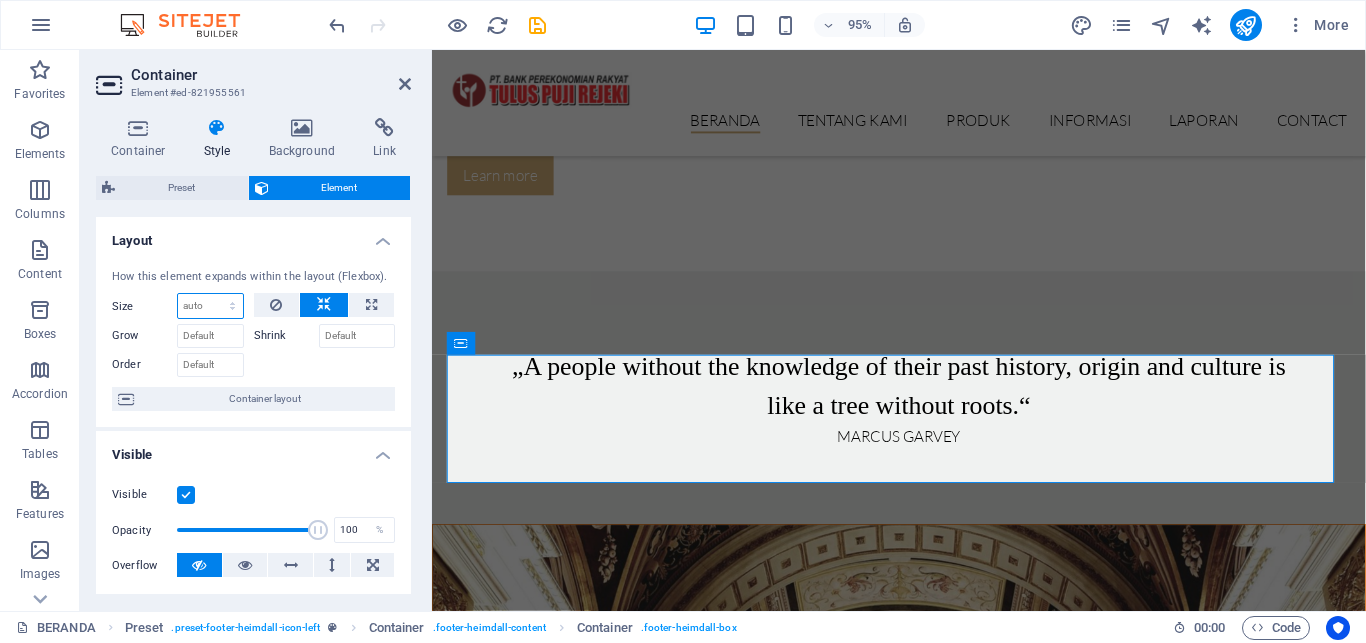 select on "1/5" 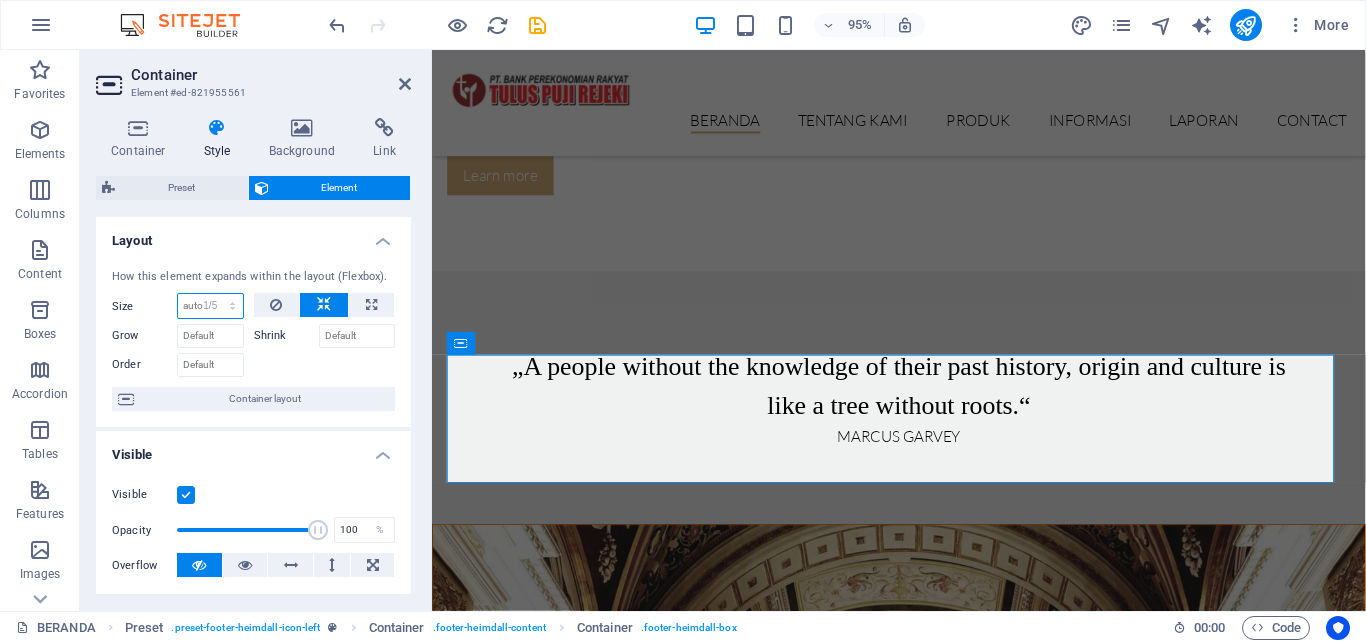 click on "1/5" at bounding box center (0, 0) 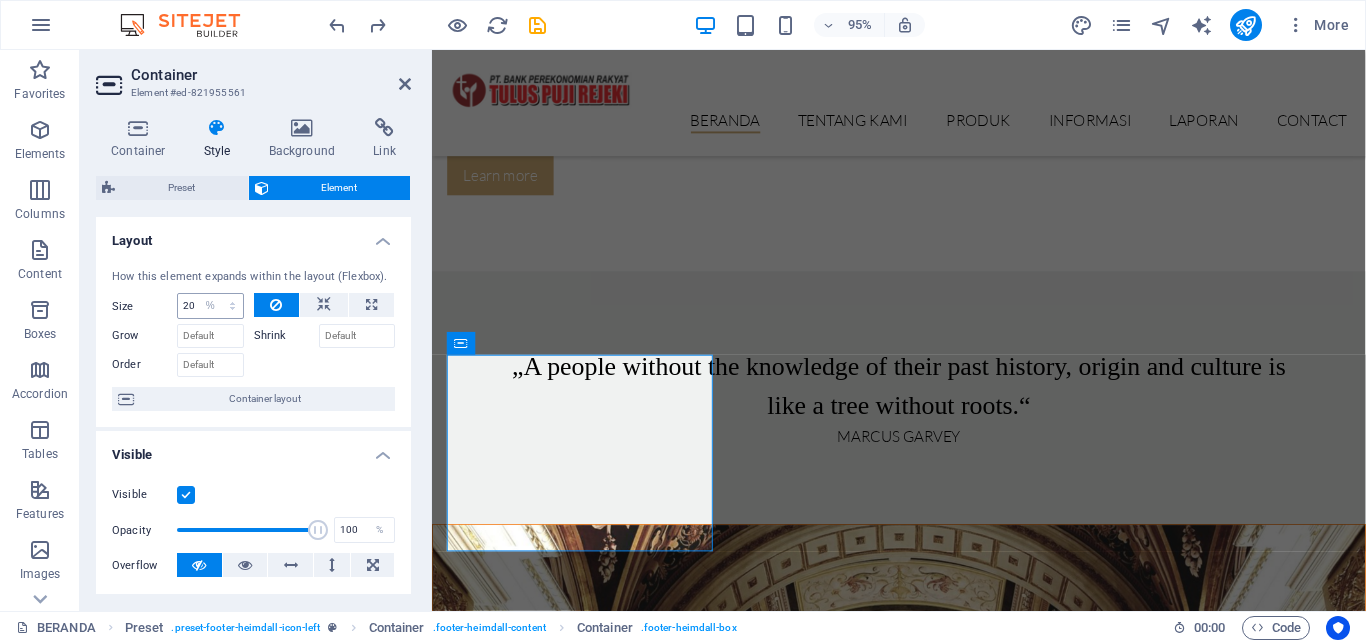 type 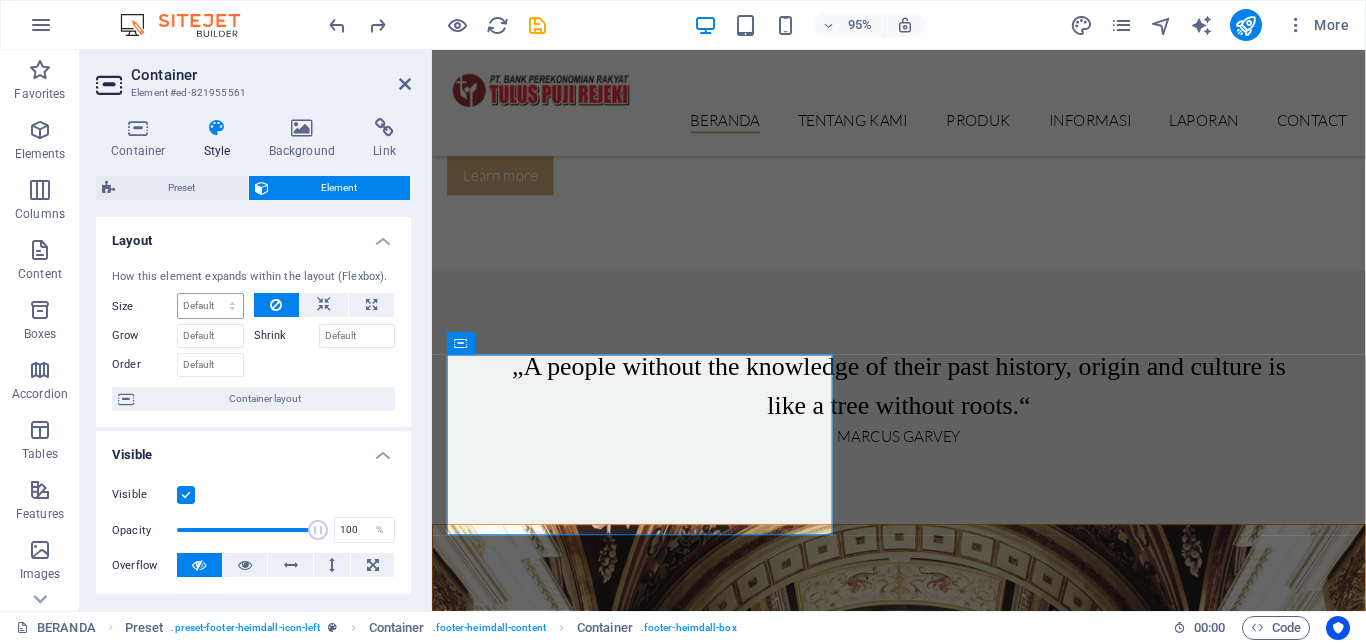 type on "100" 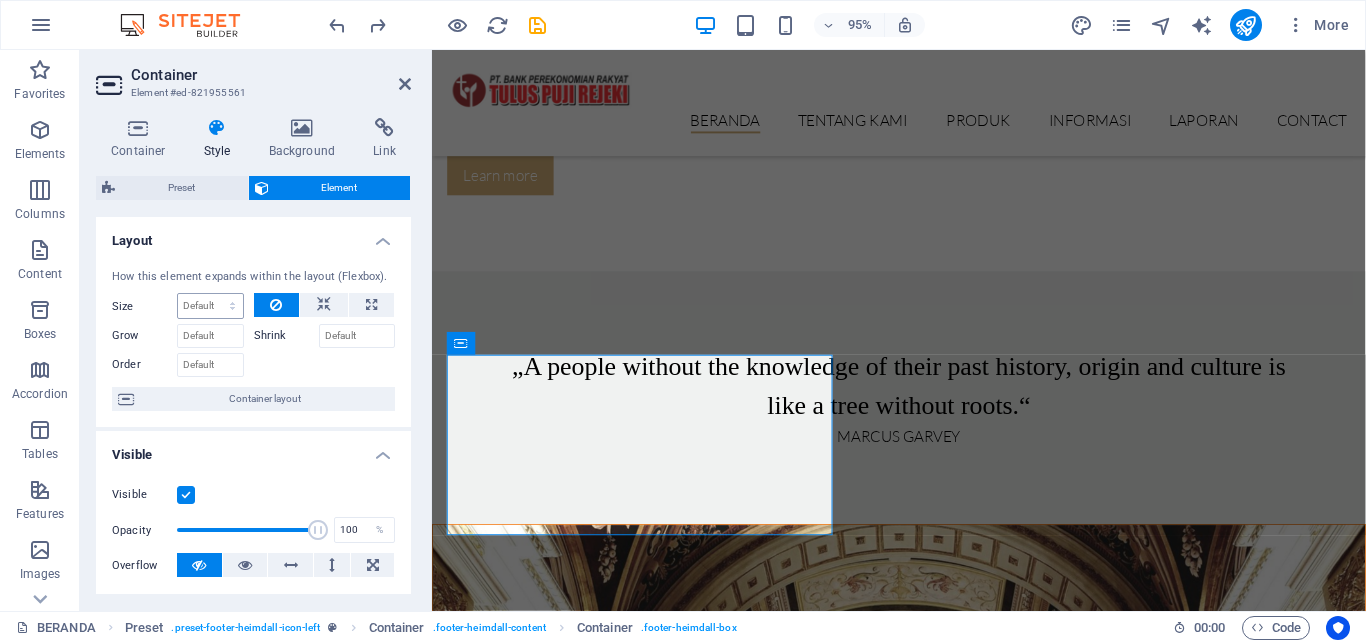 select on "%" 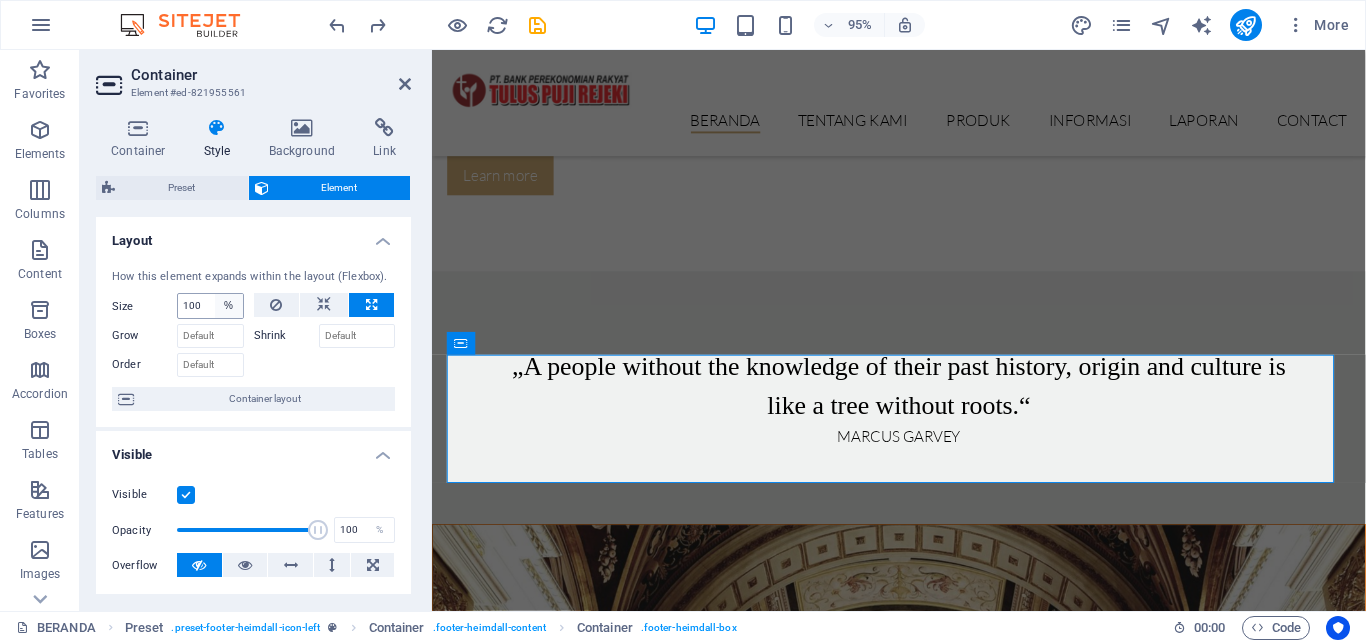 type 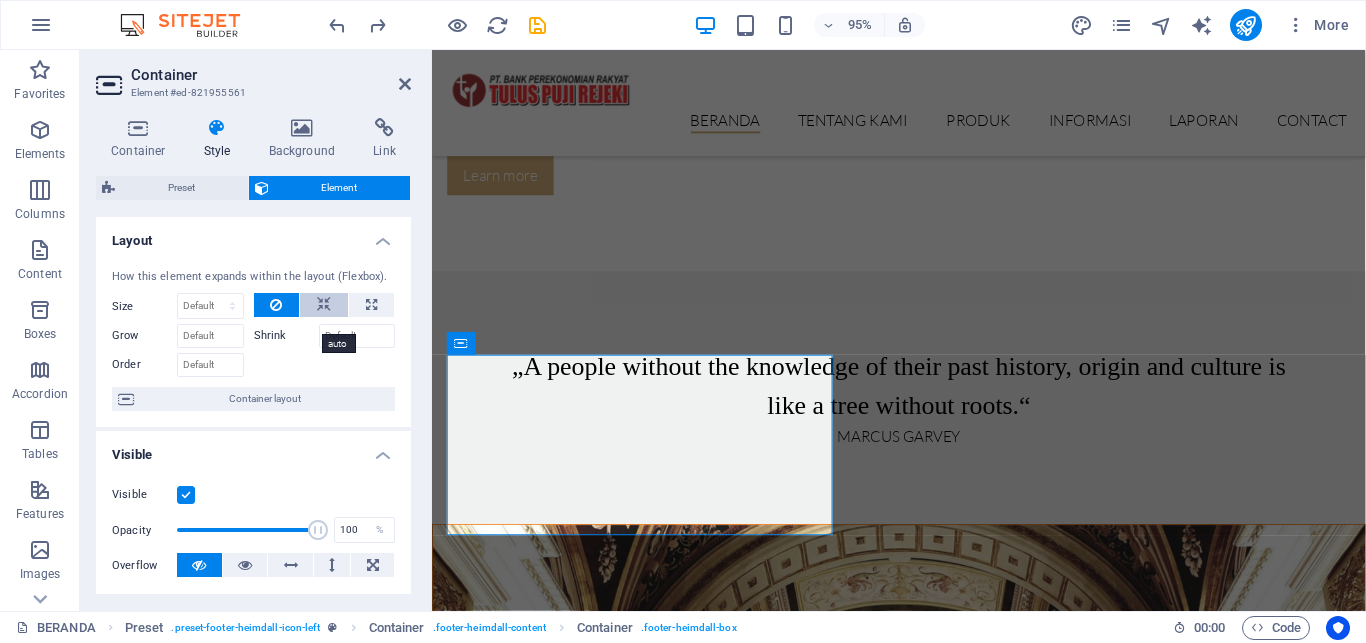 click at bounding box center (324, 305) 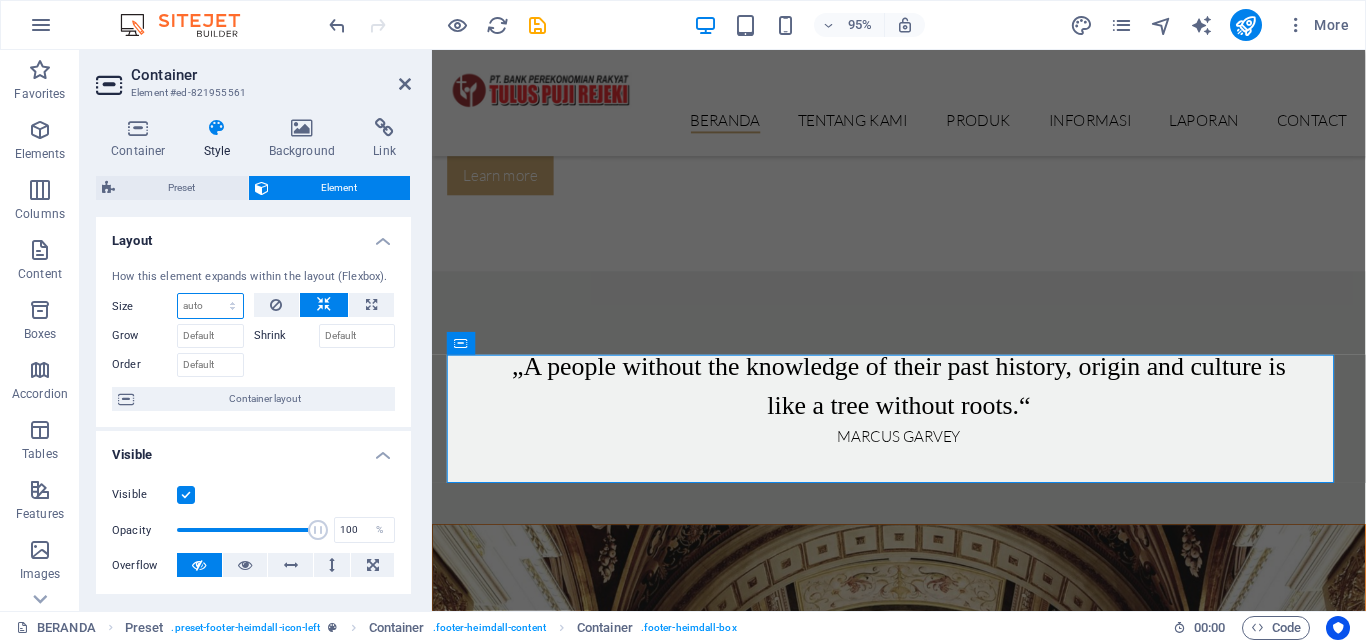 click on "Default auto px % 1/1 1/2 1/3 1/4 1/5 1/6 1/7 1/8 1/9 1/10" at bounding box center [210, 306] 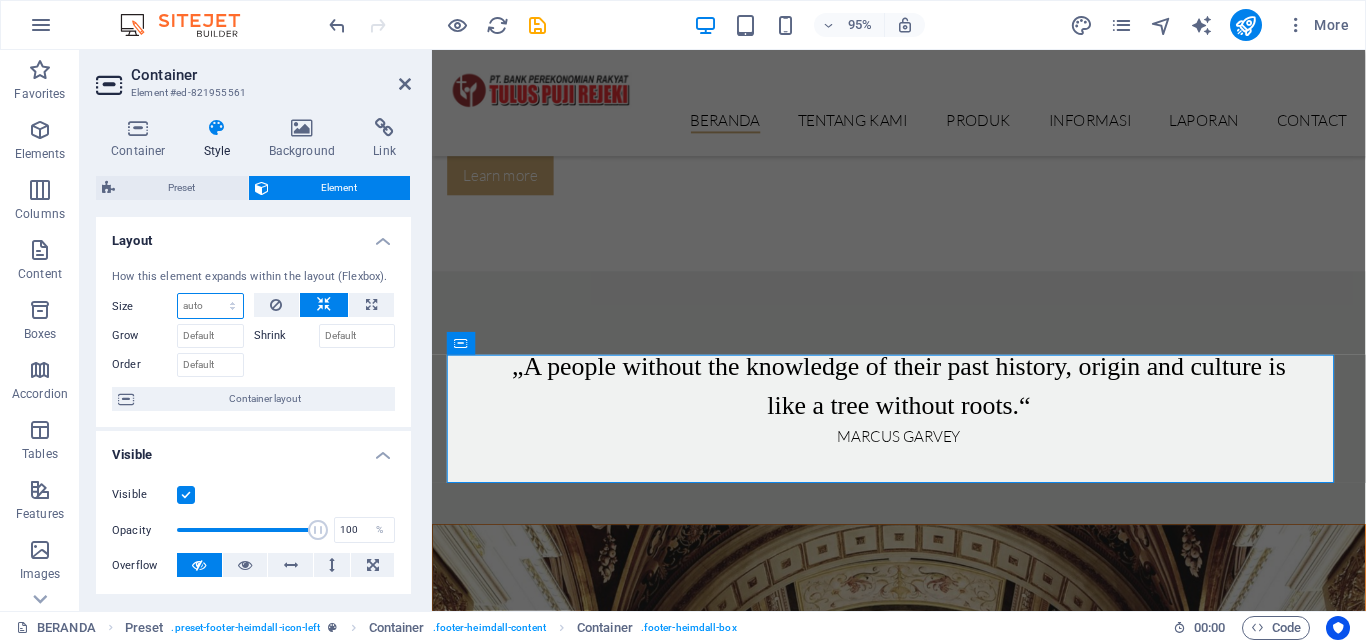 select on "1/2" 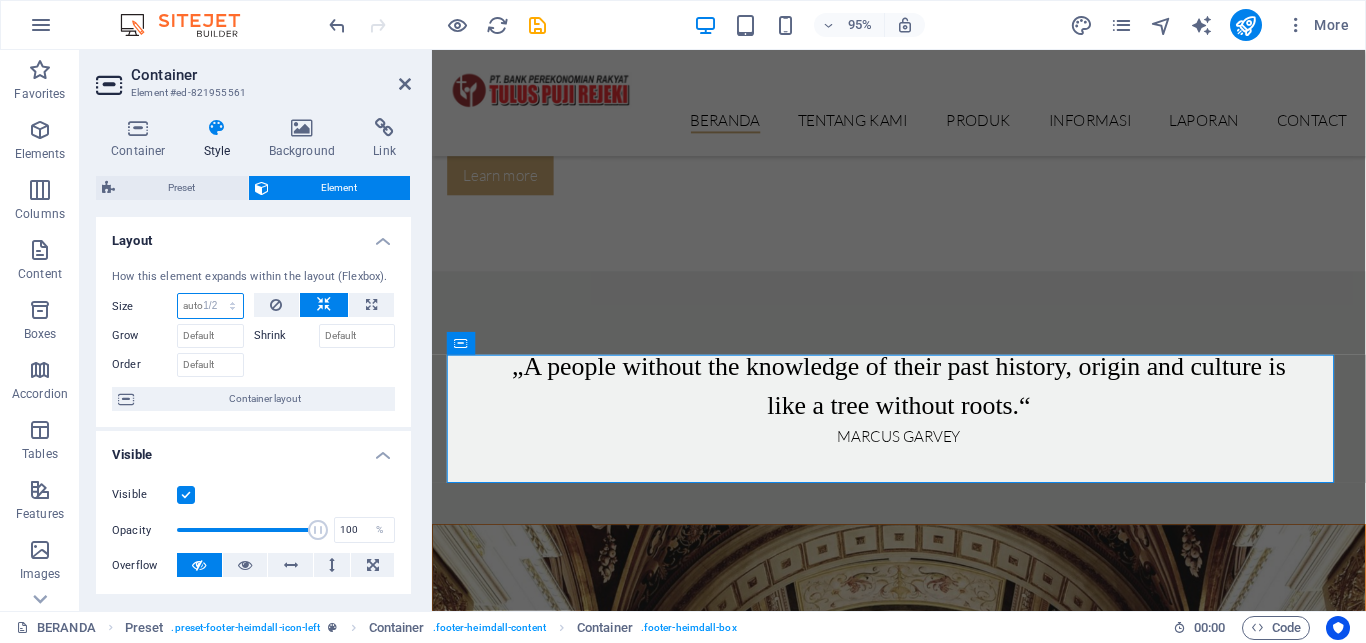 click on "1/2" at bounding box center (0, 0) 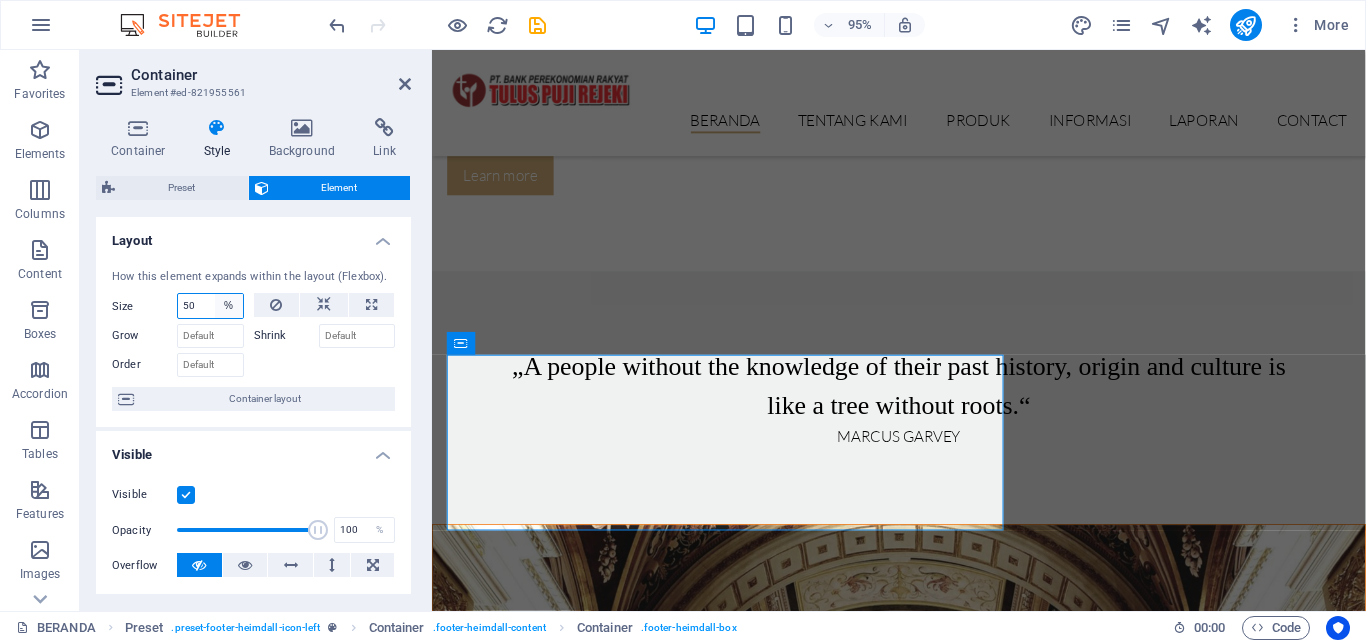 click on "Default auto px % 1/1 1/2 1/3 1/4 1/5 1/6 1/7 1/8 1/9 1/10" at bounding box center (229, 306) 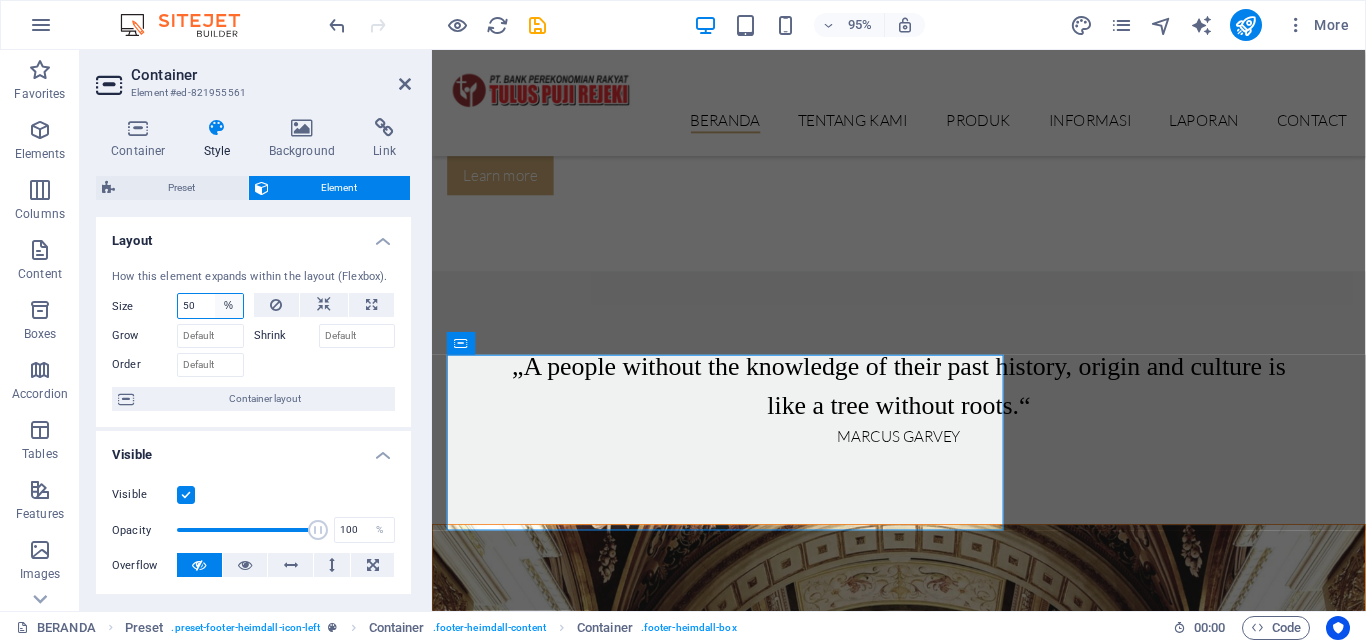 select on "1/6" 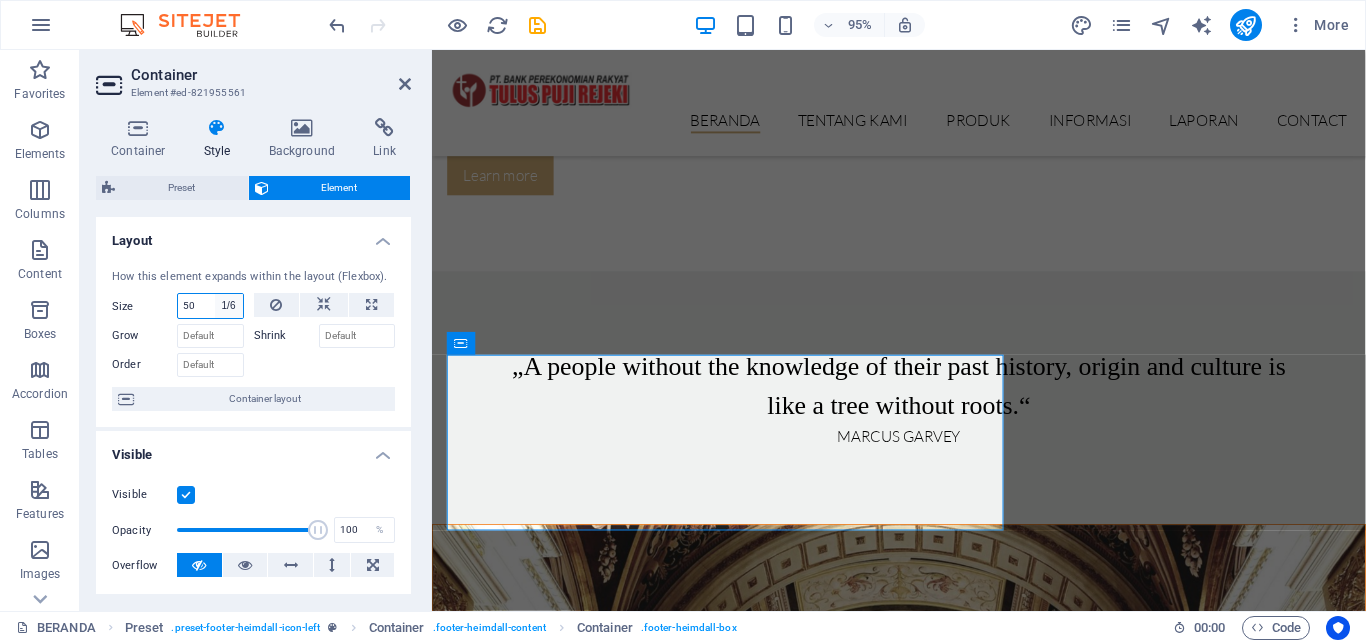 click on "1/6" at bounding box center [0, 0] 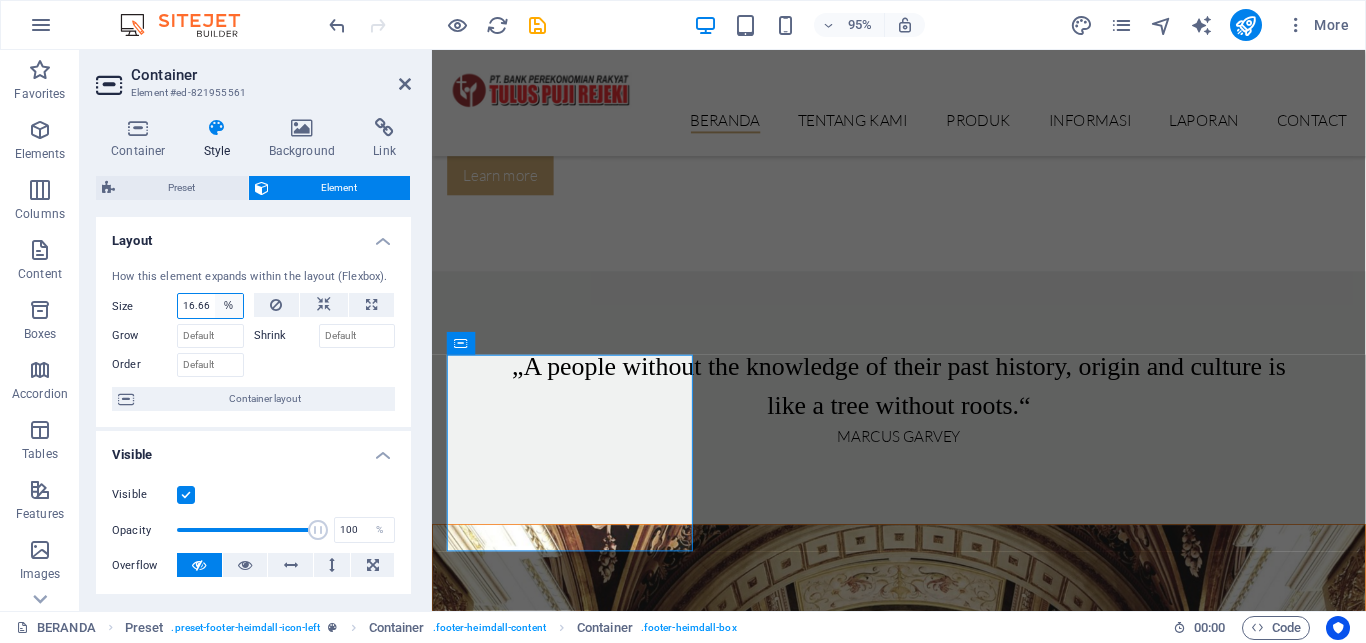 scroll, scrollTop: 0, scrollLeft: 2, axis: horizontal 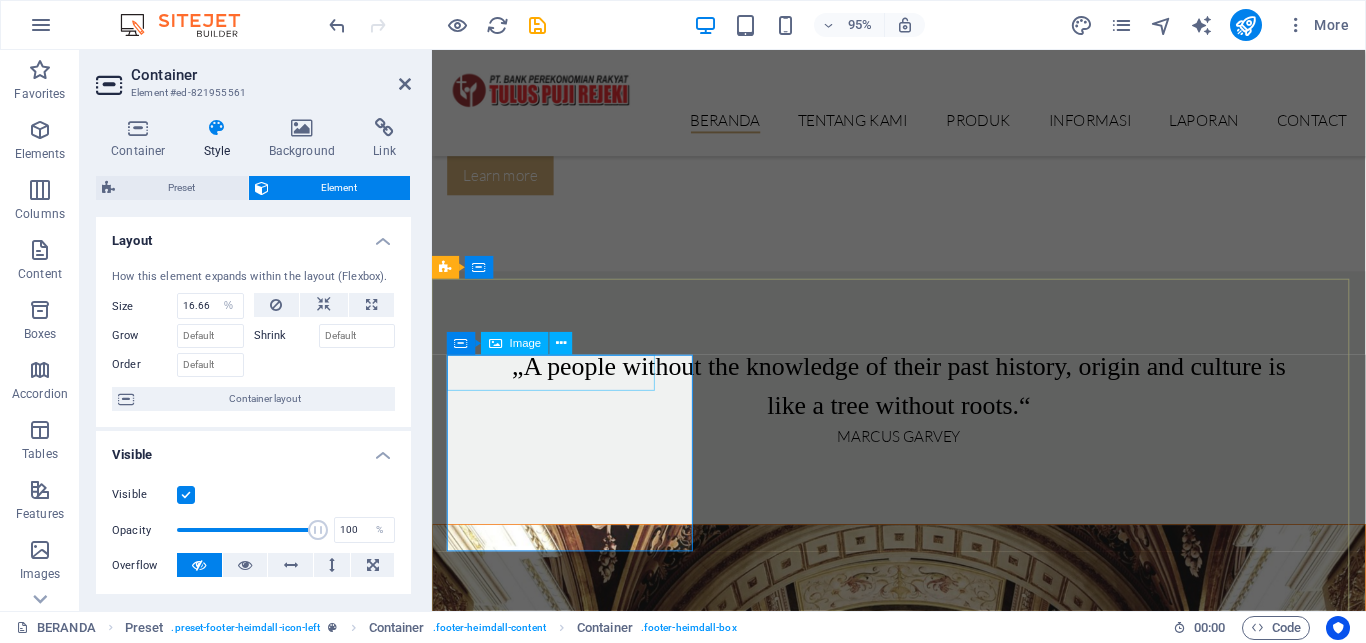 click at bounding box center (900, 7531) 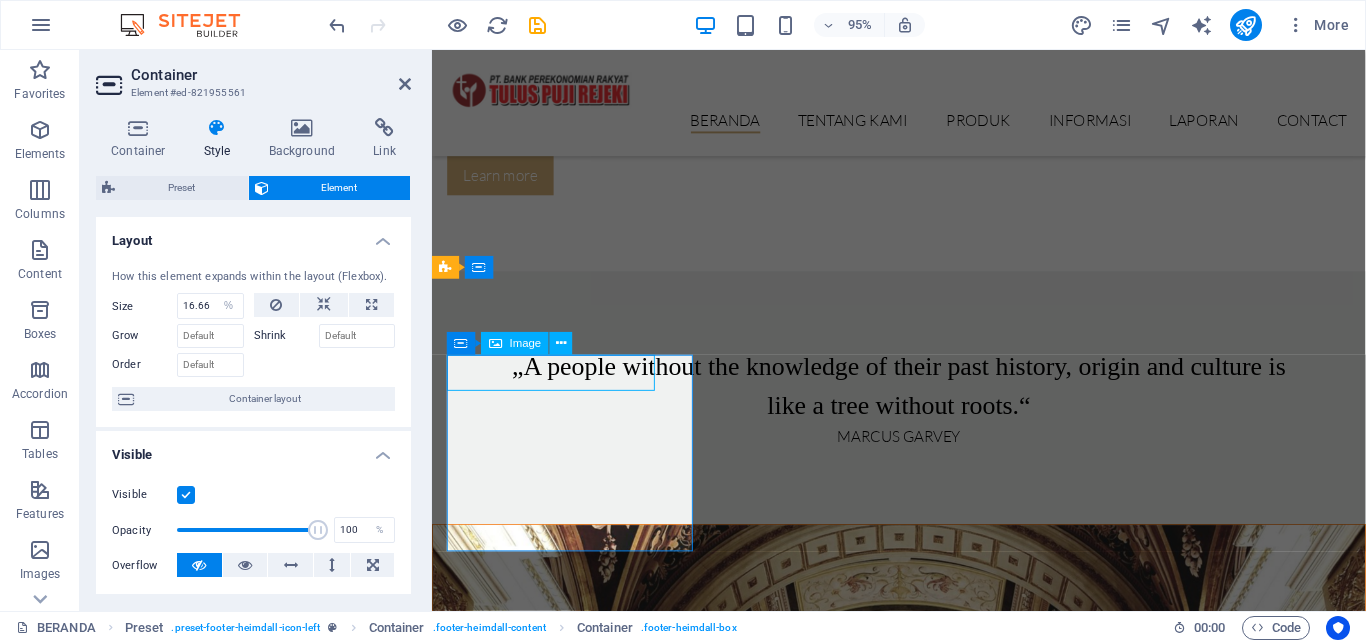 click at bounding box center (900, 7531) 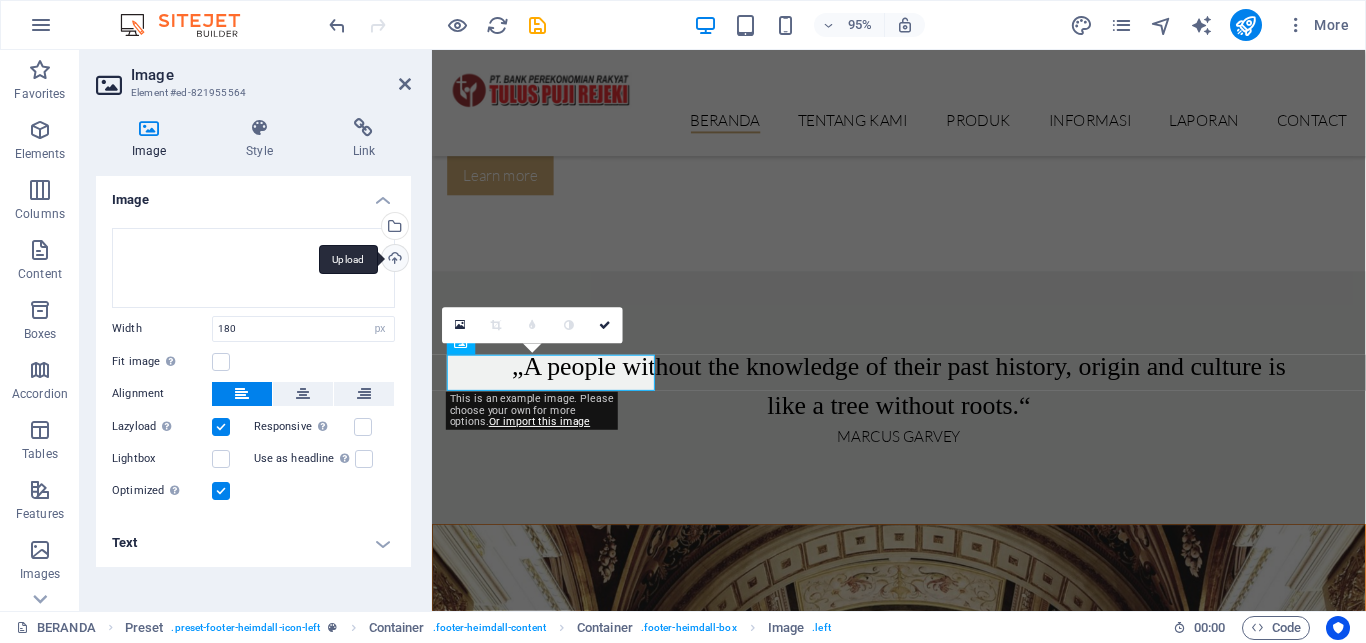 click on "Upload" at bounding box center (393, 260) 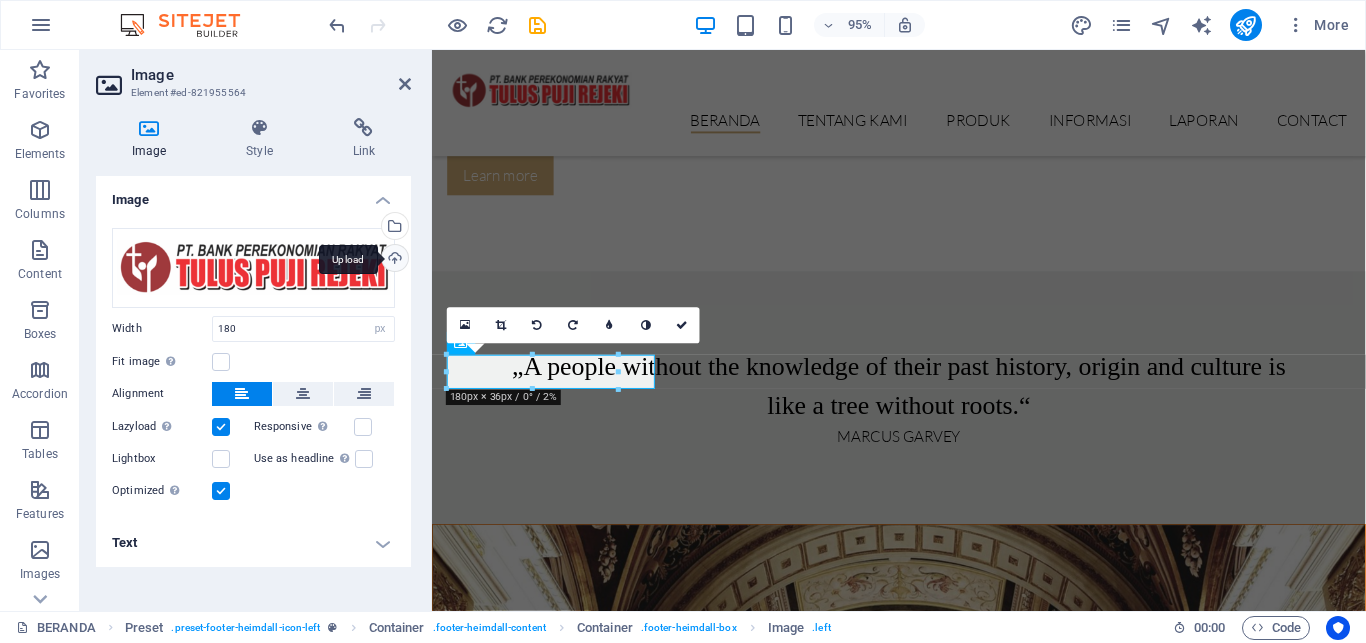 click on "Upload" at bounding box center (393, 260) 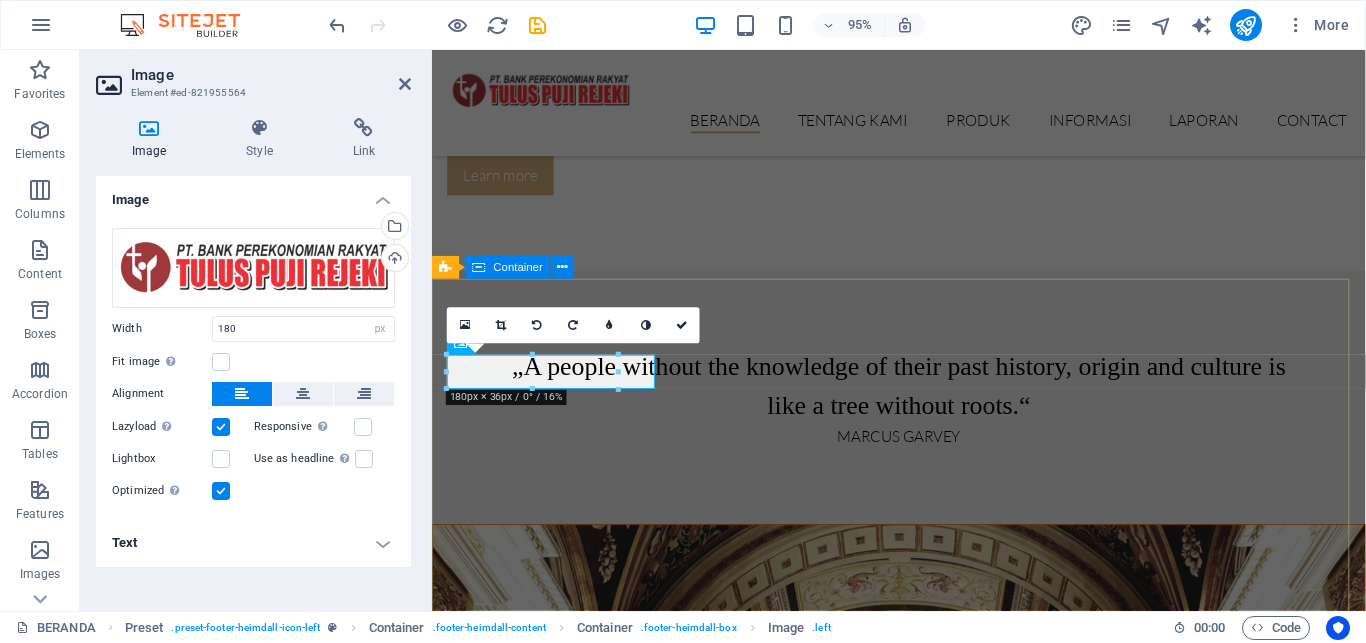 click on "Lorem ipsum dolor sit amet, consectetur elit adipisicing. Repellat, maiores, a libero atque assumenda elmo praesentium. Navigation BERANDA TENTANG KAMI SEJARAH VISI-MISI TUJUAN STRUKTUR ORGANISASI JARINGAN KANTOR PRODUK TABUNGAN DEPOSITO KREDIT INFORMASI INKLUSI KEUANGAN PENGUMUMAN BROSUR & PROMO LAPORAN LAPORAN PUBLIKASI LAPORAN TAHUNAN CONTACT Contact [STREET_NAME] No. 175 [CITY], [DISTRICT]   64183 Phone:  [PHONE] Mobil:  [PHONE] [EMAIL] Legal Notice  |  Privacy" at bounding box center [923, 7822] 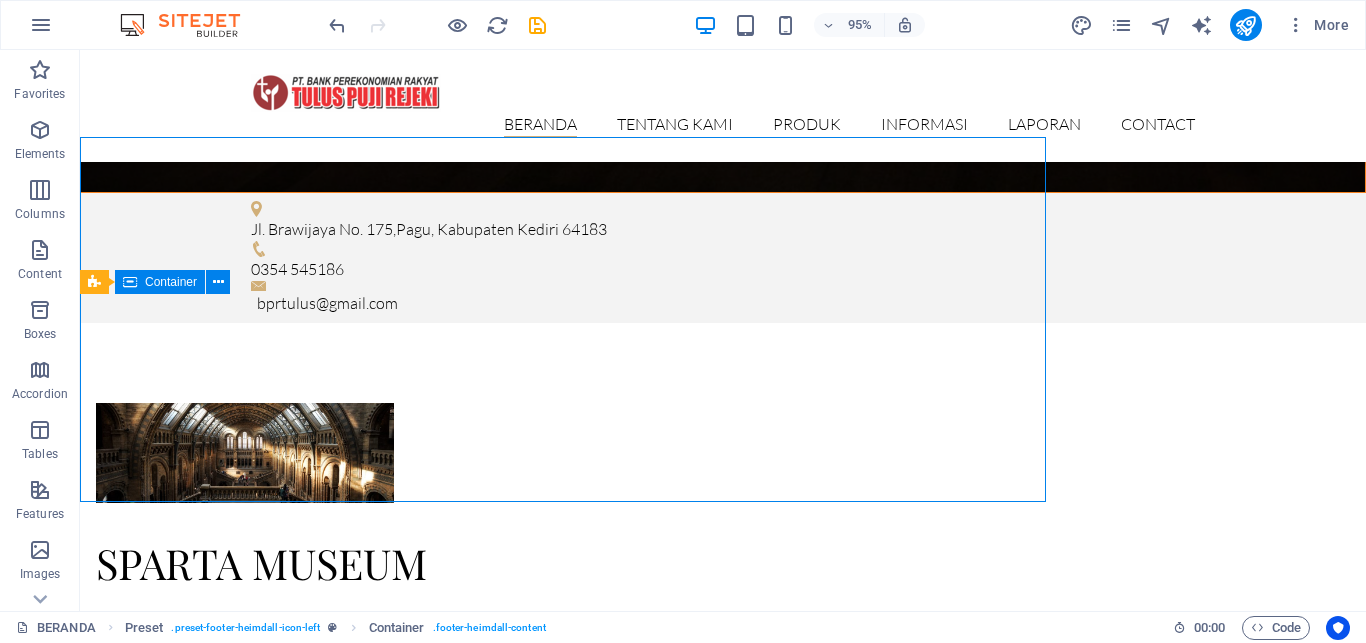 scroll, scrollTop: 3174, scrollLeft: 0, axis: vertical 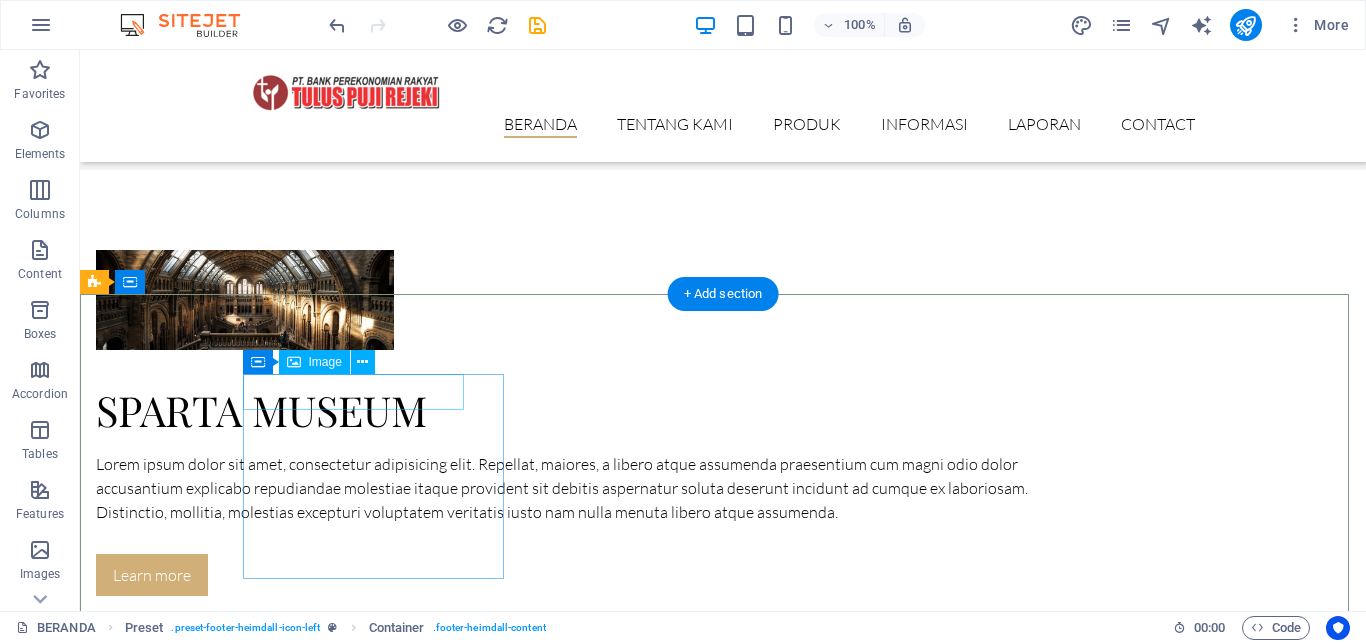 click at bounding box center (548, 7805) 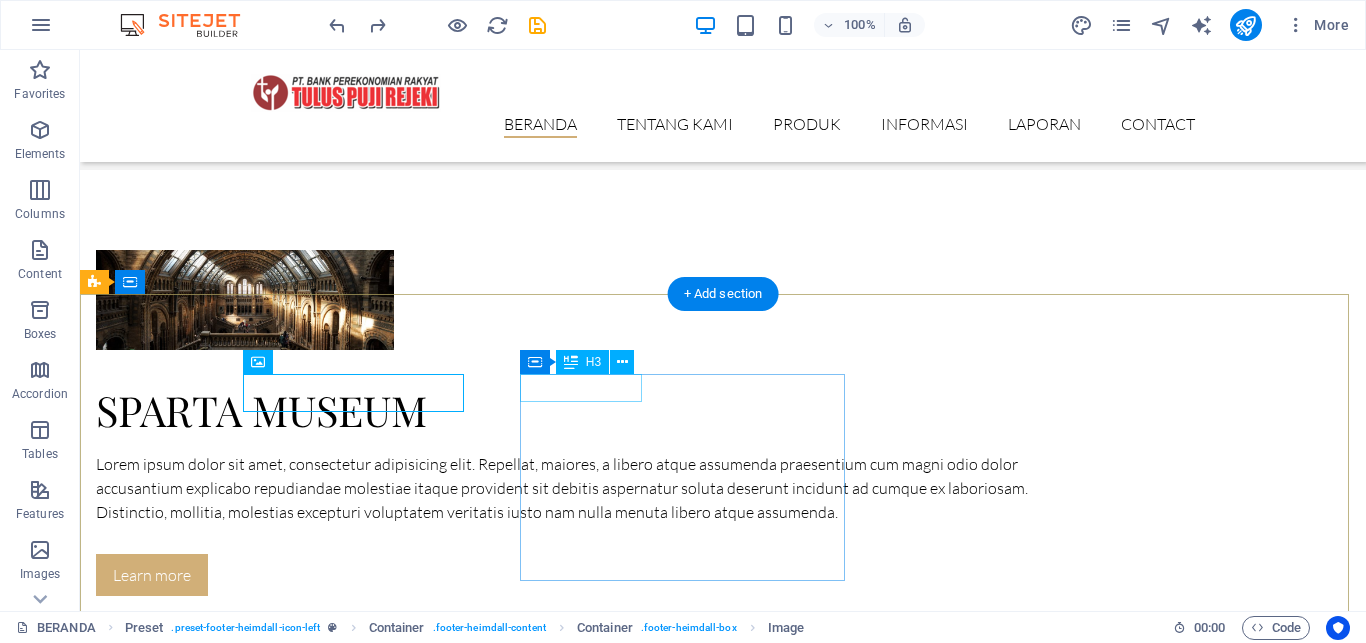 click on "Navigation" at bounding box center [568, 8039] 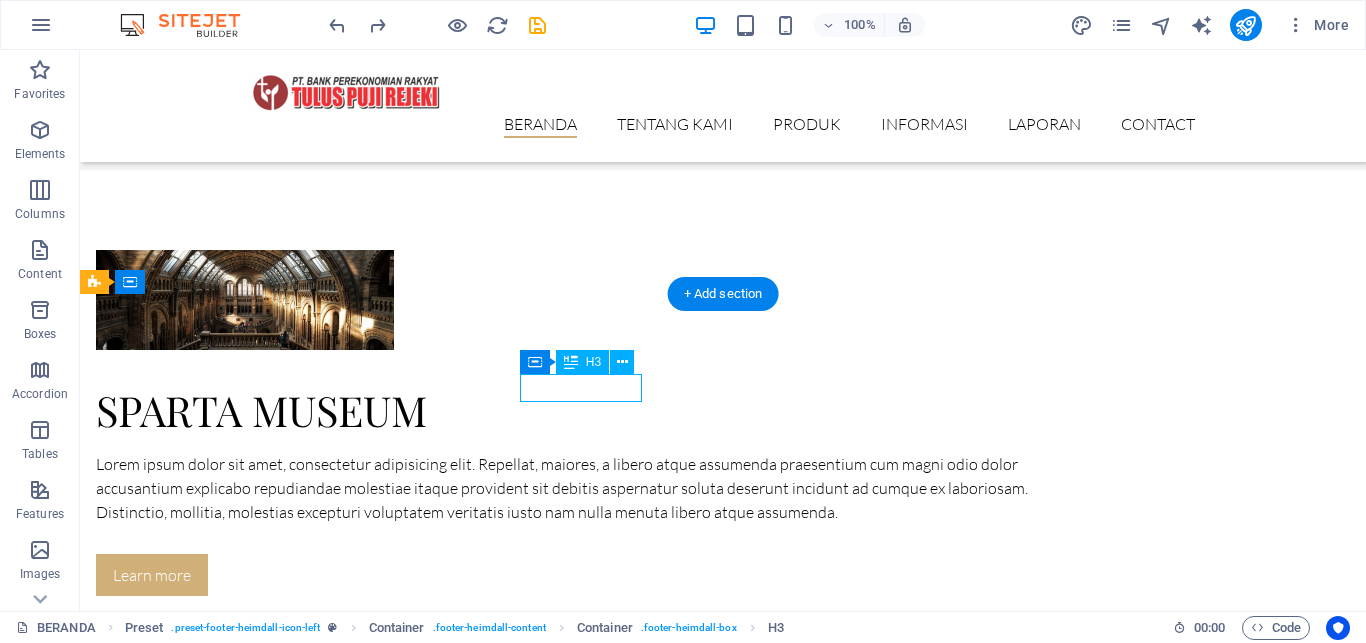 click on "Navigation" at bounding box center (568, 8039) 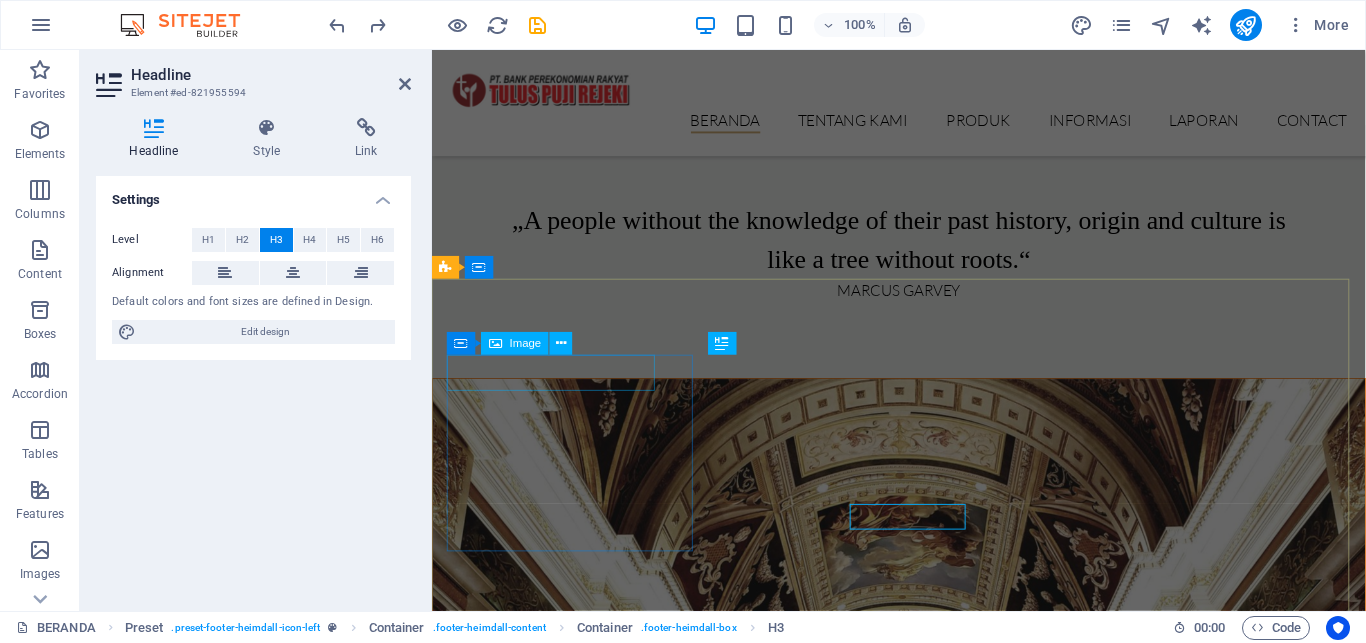 scroll, scrollTop: 3021, scrollLeft: 0, axis: vertical 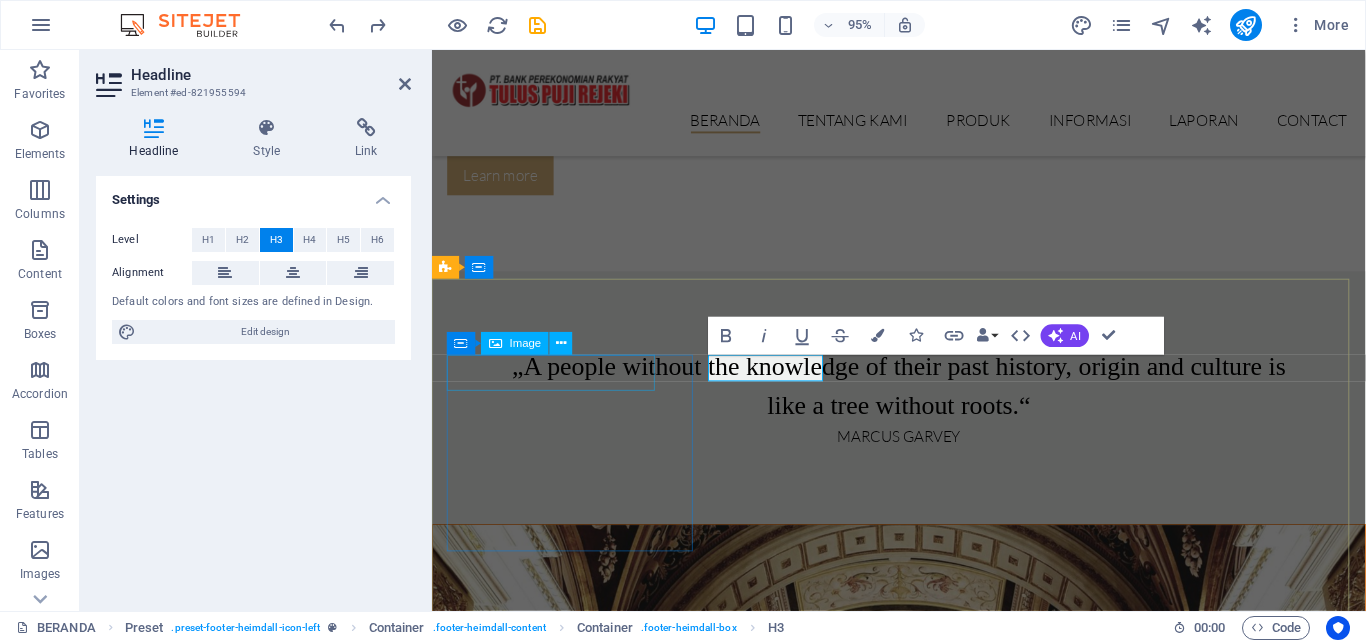type 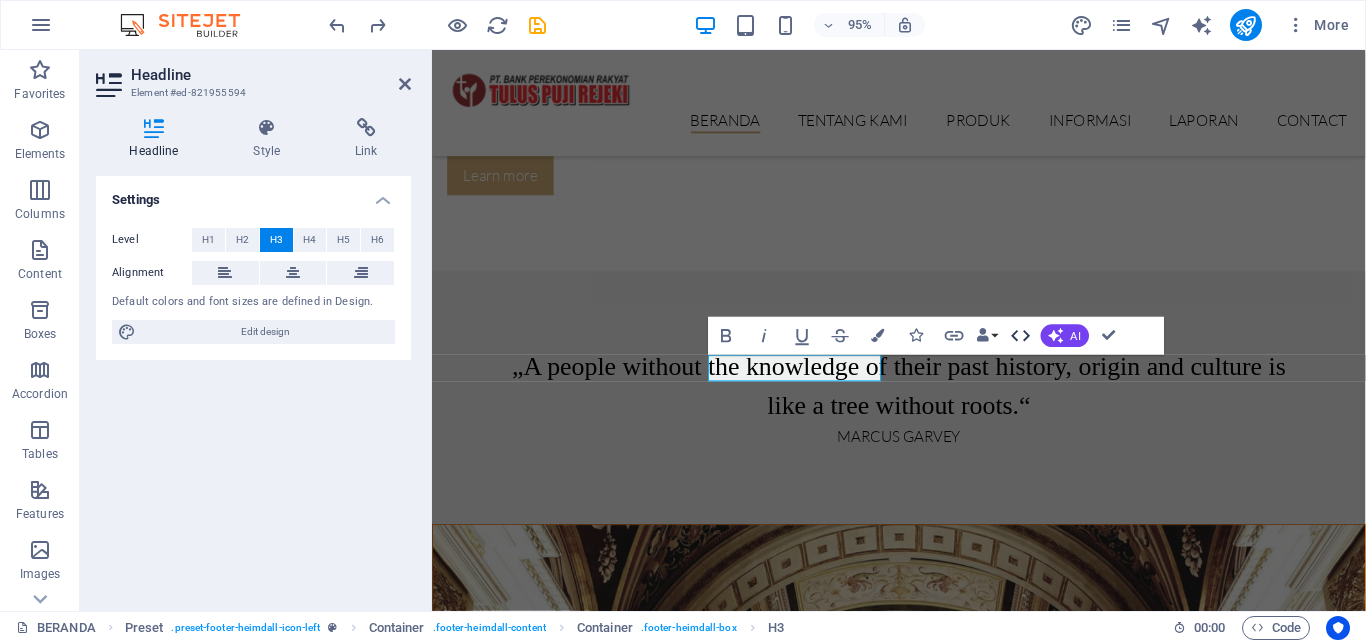 click 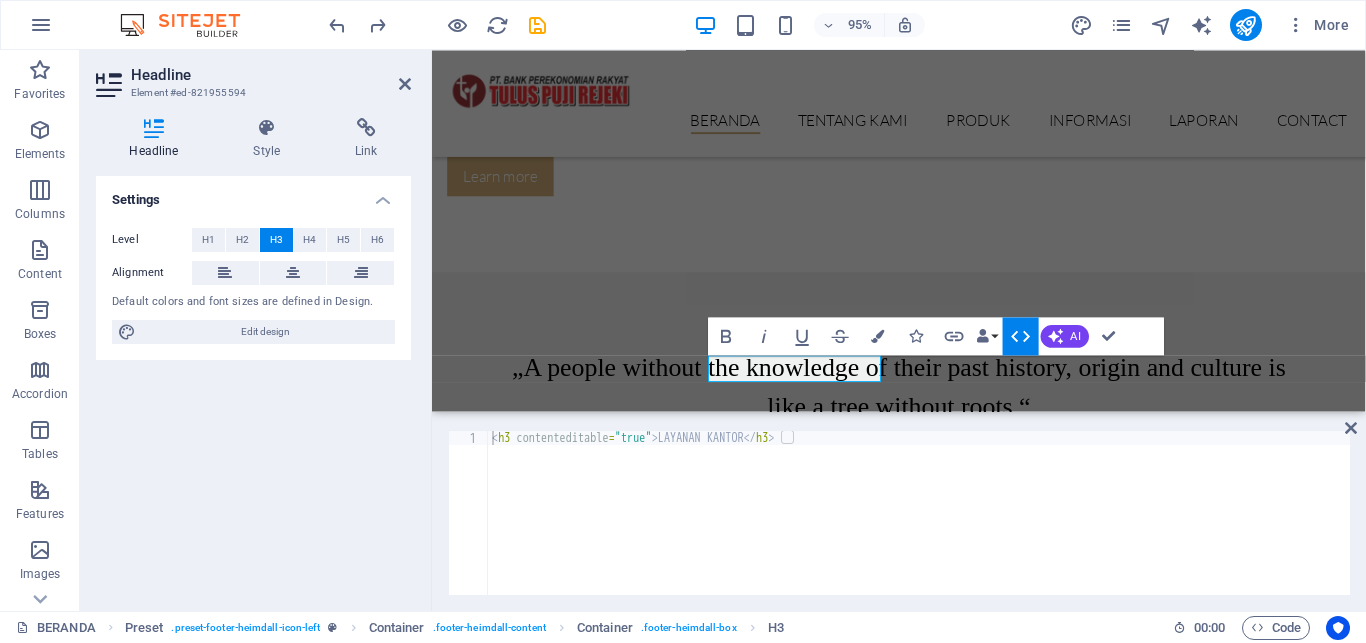 click 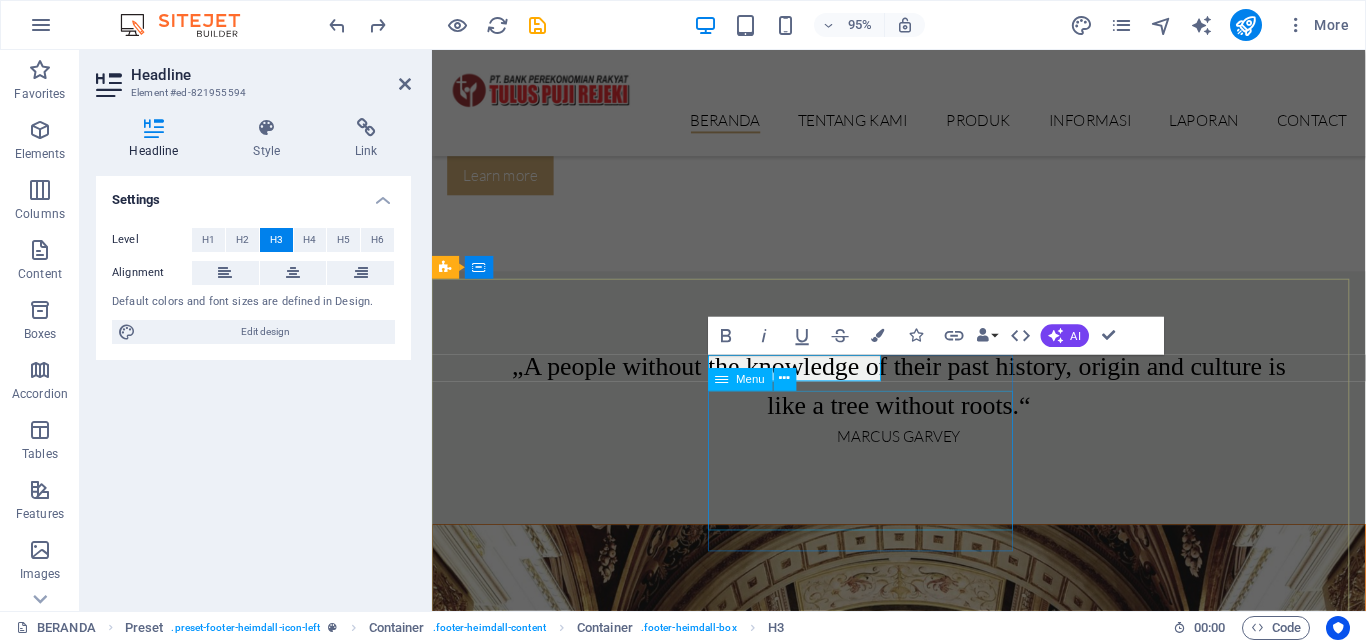 click on "BERANDA TENTANG KAMI SEJARAH VISI-MISI TUJUAN STRUKTUR ORGANISASI JARINGAN KANTOR PRODUK TABUNGAN DEPOSITO KREDIT INFORMASI INKLUSI KEUANGAN PENGUMUMAN BROSUR & PROMO LAPORAN LAPORAN PUBLIKASI LAPORAN TAHUNAN CONTACT" at bounding box center (920, 7863) 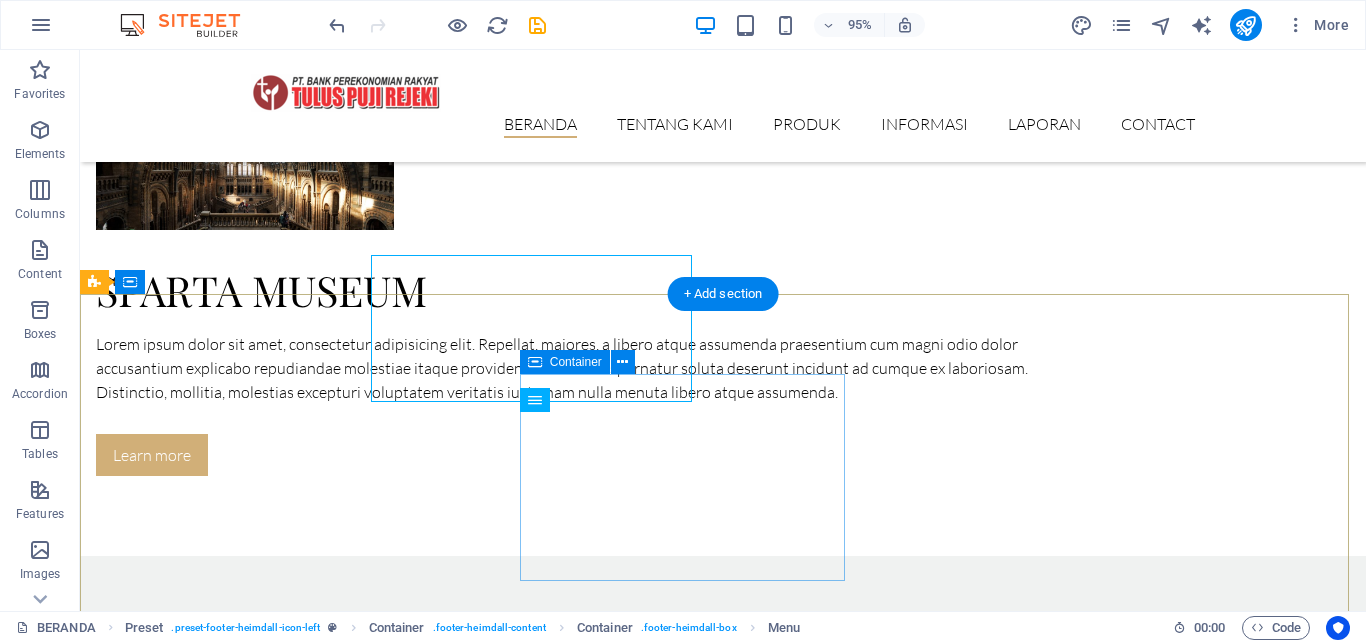 scroll, scrollTop: 3174, scrollLeft: 0, axis: vertical 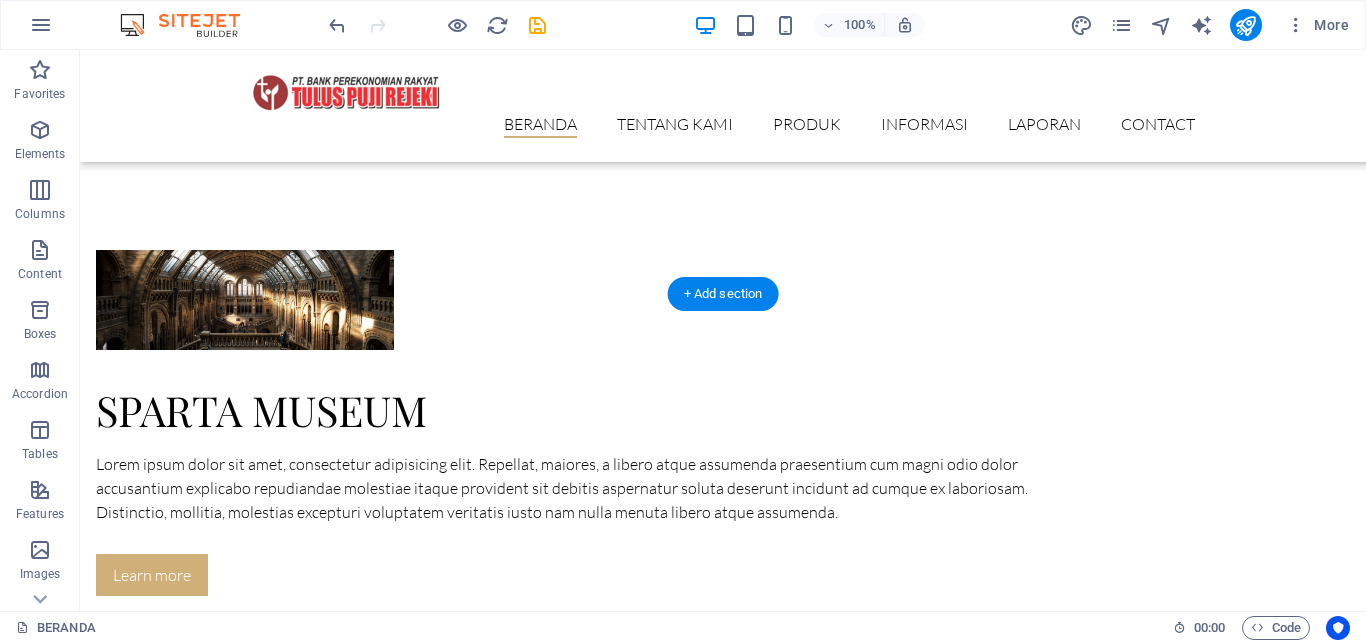 click on "LAYANAN KANTOR" at bounding box center (568, 8044) 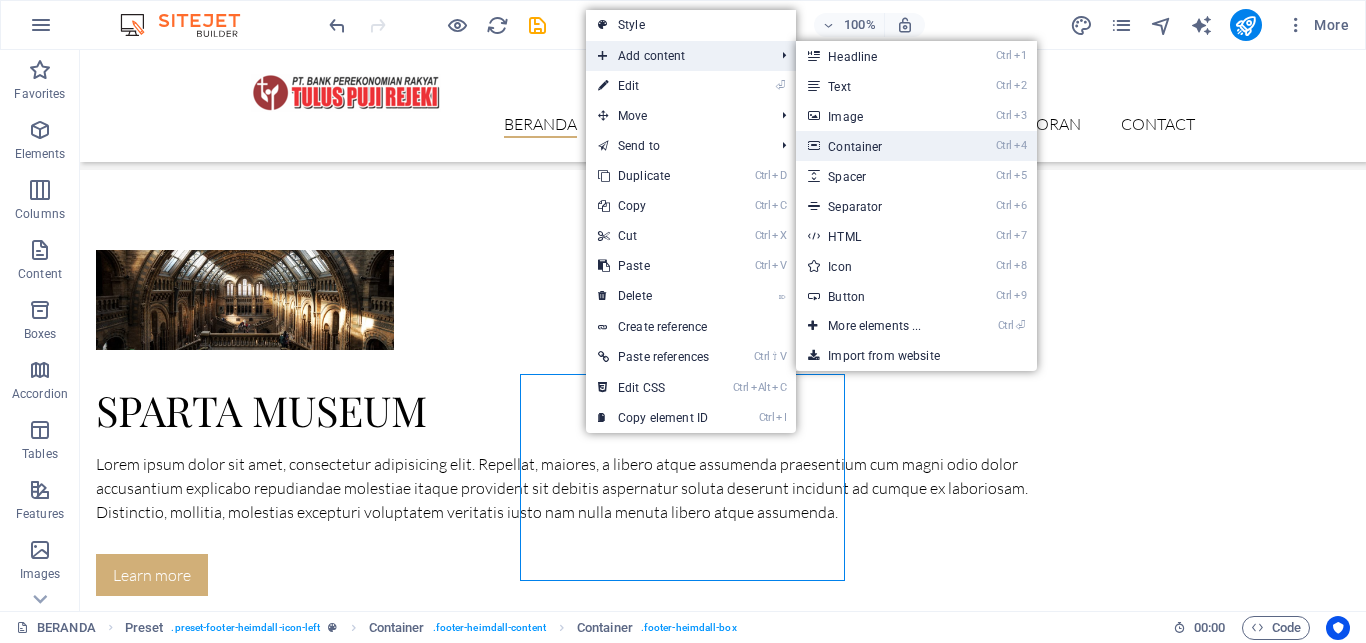 click on "Ctrl 4  Container" at bounding box center [878, 146] 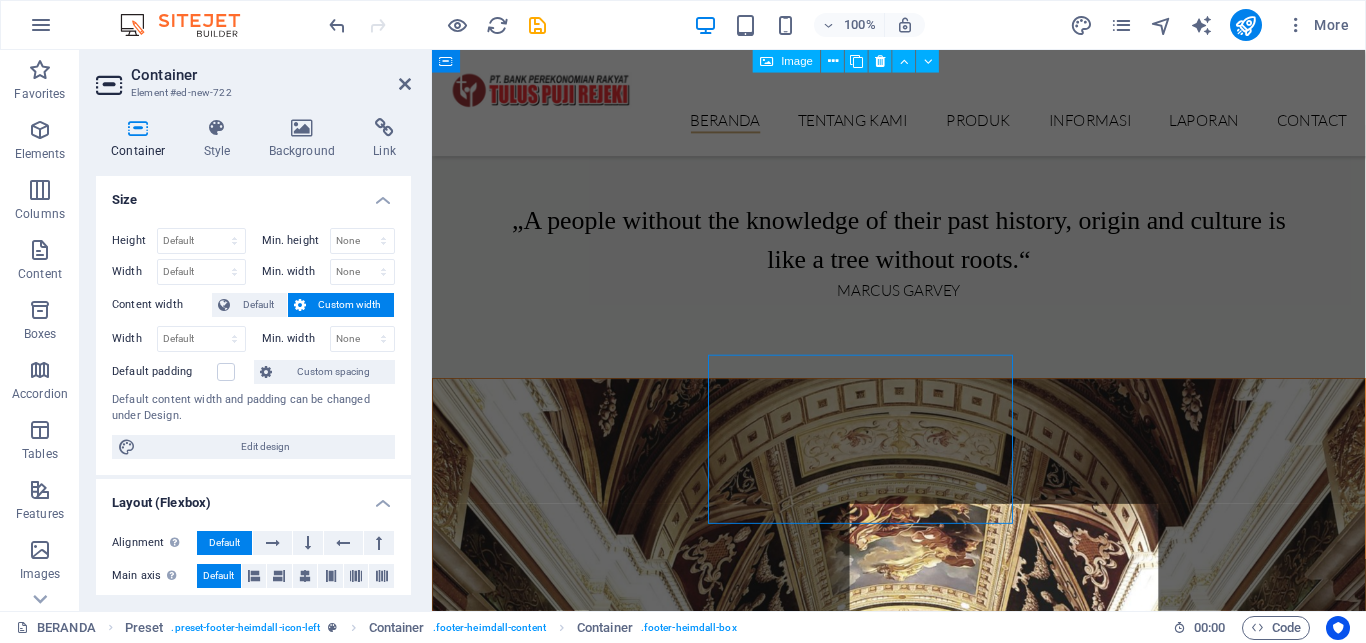 scroll, scrollTop: 3021, scrollLeft: 0, axis: vertical 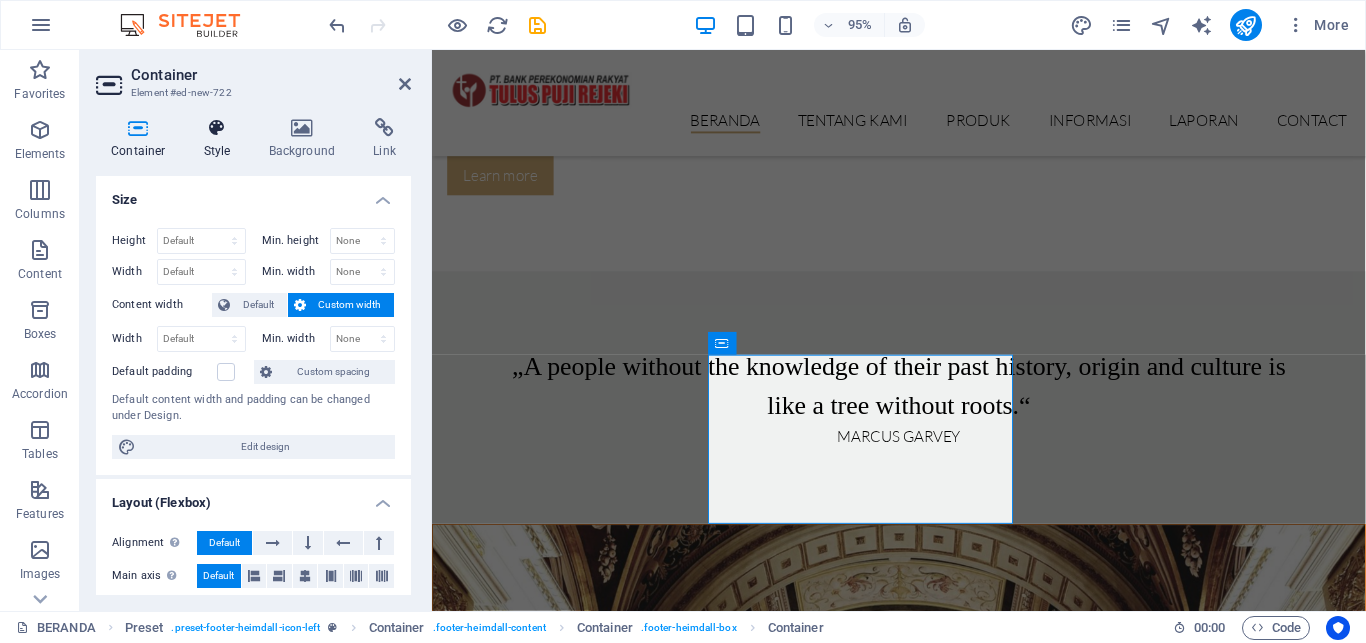 click at bounding box center [217, 128] 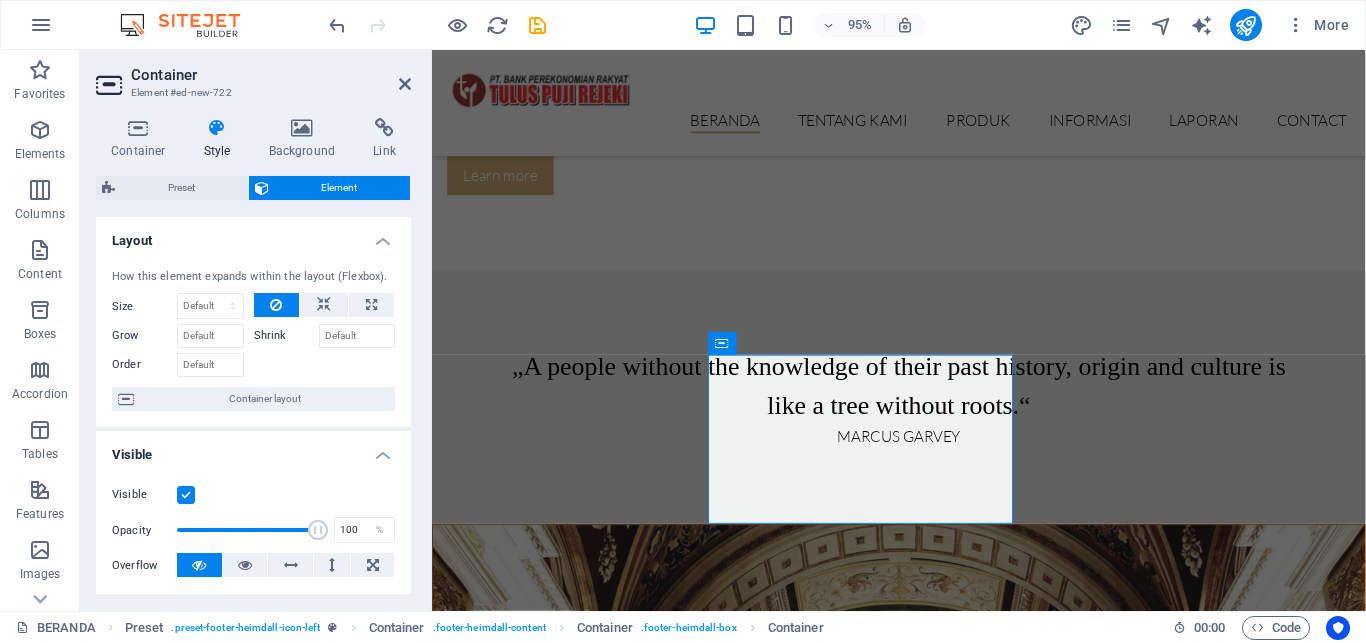 click on "How this element expands within the layout (Flexbox). Size Default auto px % 1/1 1/2 1/3 1/4 1/5 1/6 1/7 1/8 1/9 1/10 Grow Shrink Order Container layout" at bounding box center [253, 340] 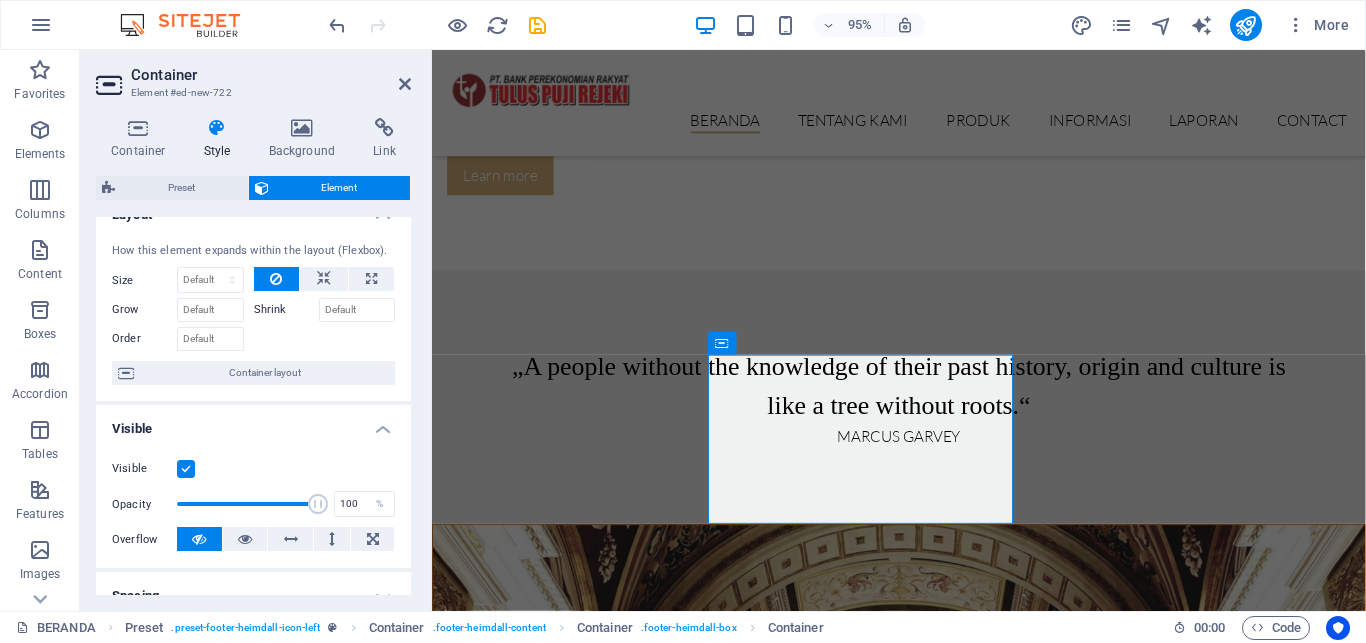 scroll, scrollTop: 0, scrollLeft: 0, axis: both 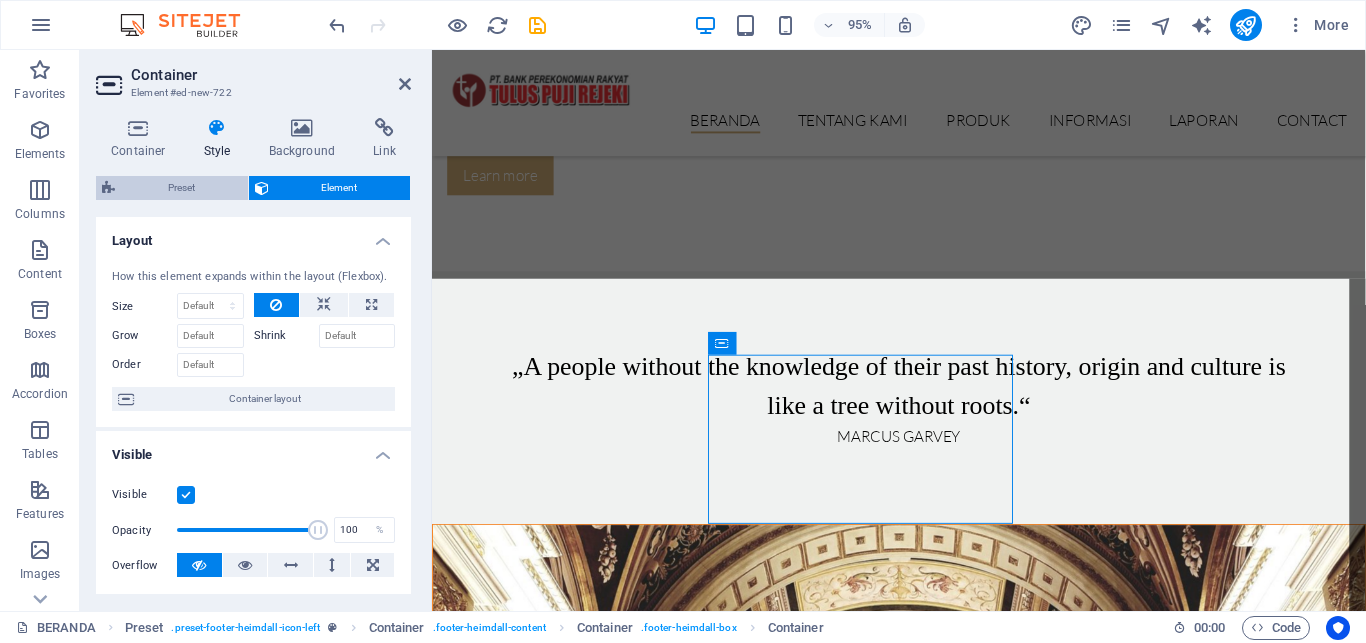 click on "Preset" at bounding box center [181, 188] 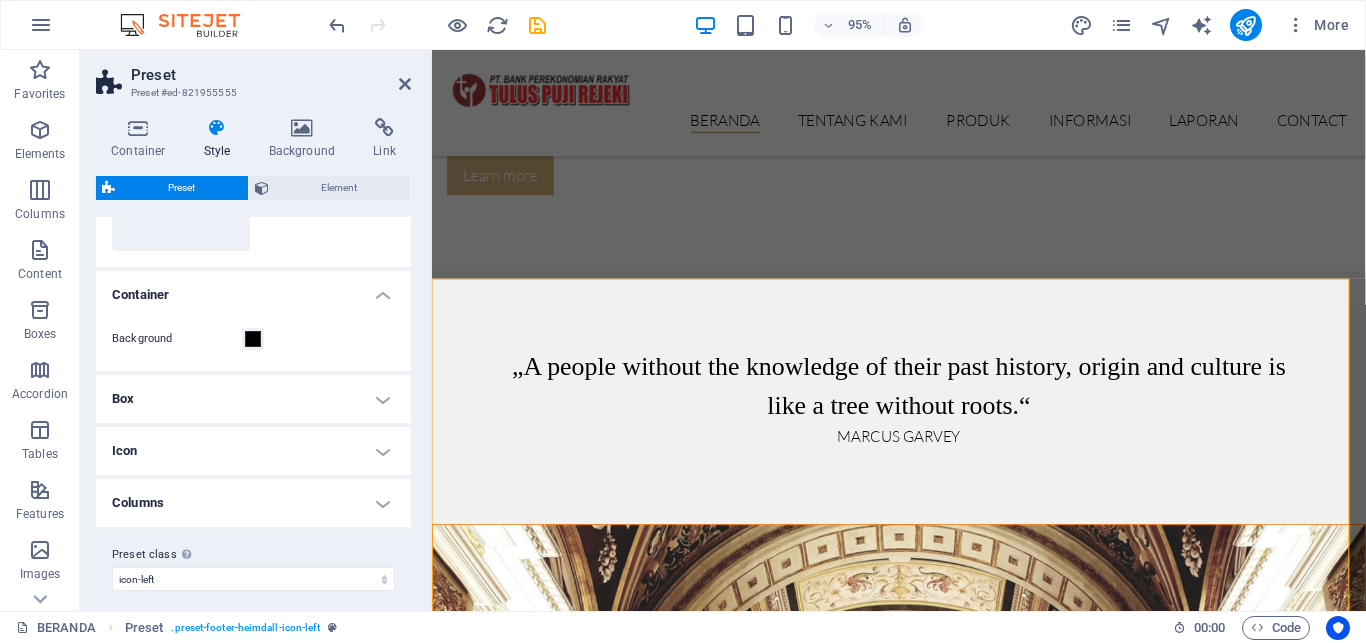 scroll, scrollTop: 302, scrollLeft: 0, axis: vertical 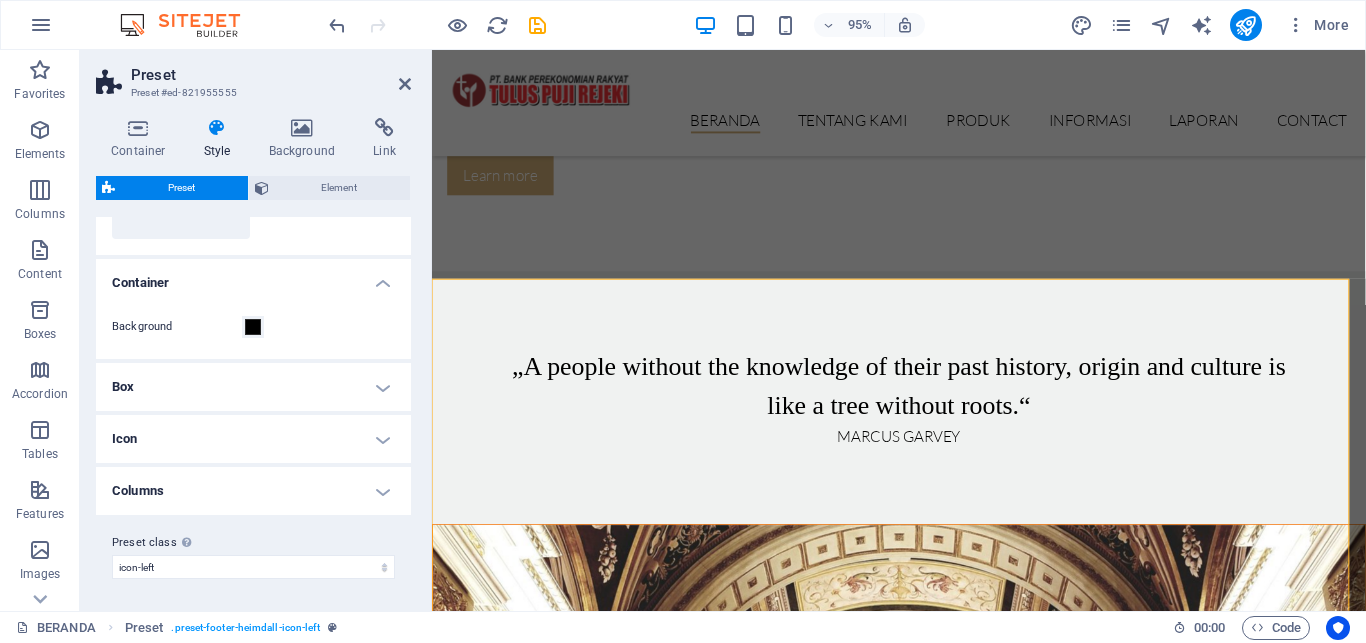 click on "Columns" at bounding box center (253, 491) 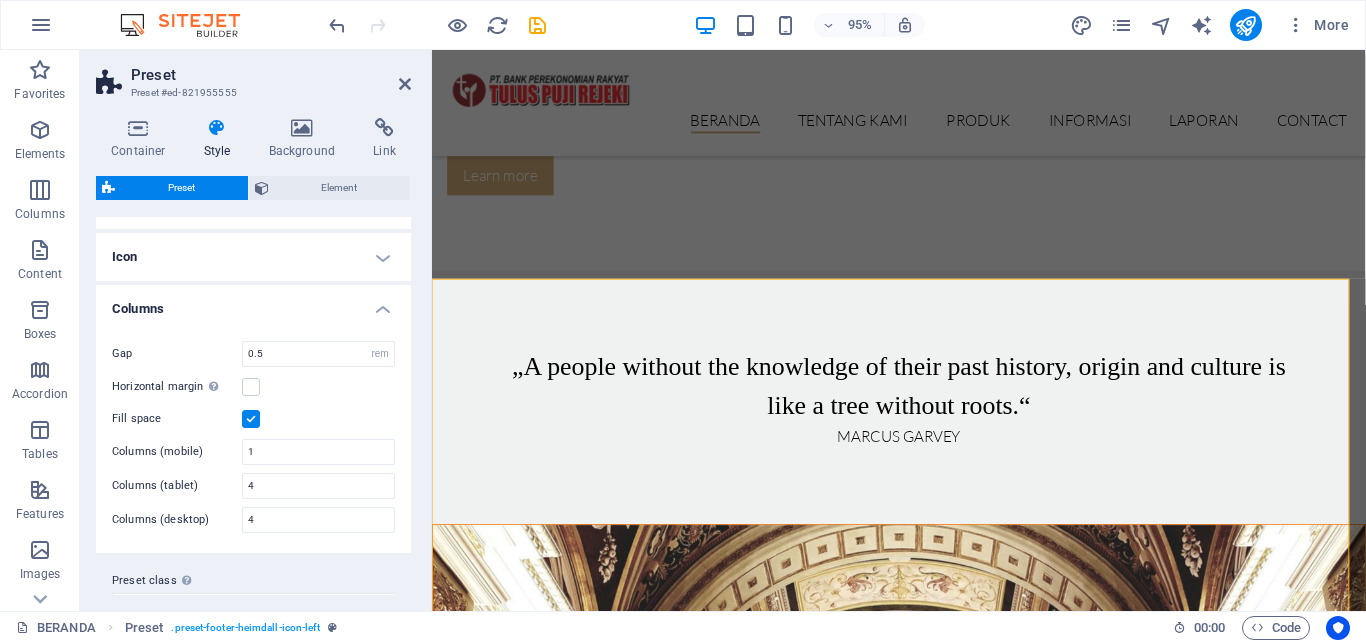 scroll, scrollTop: 489, scrollLeft: 0, axis: vertical 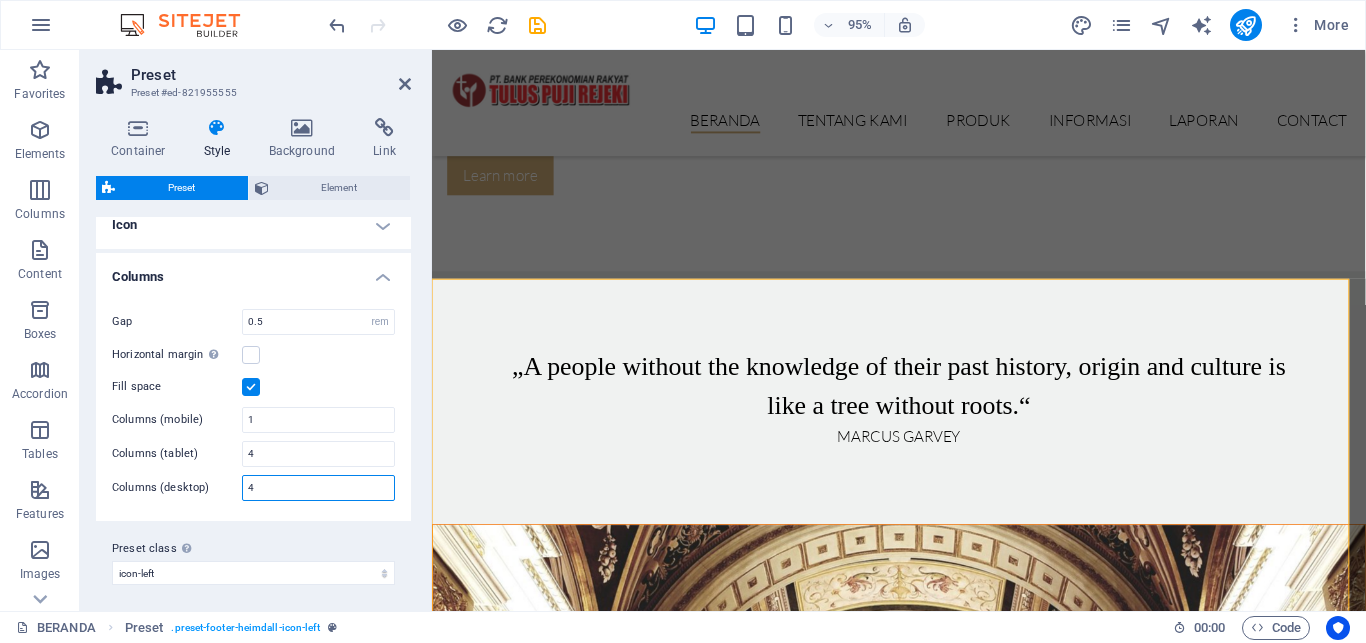 click on "4" at bounding box center [318, 488] 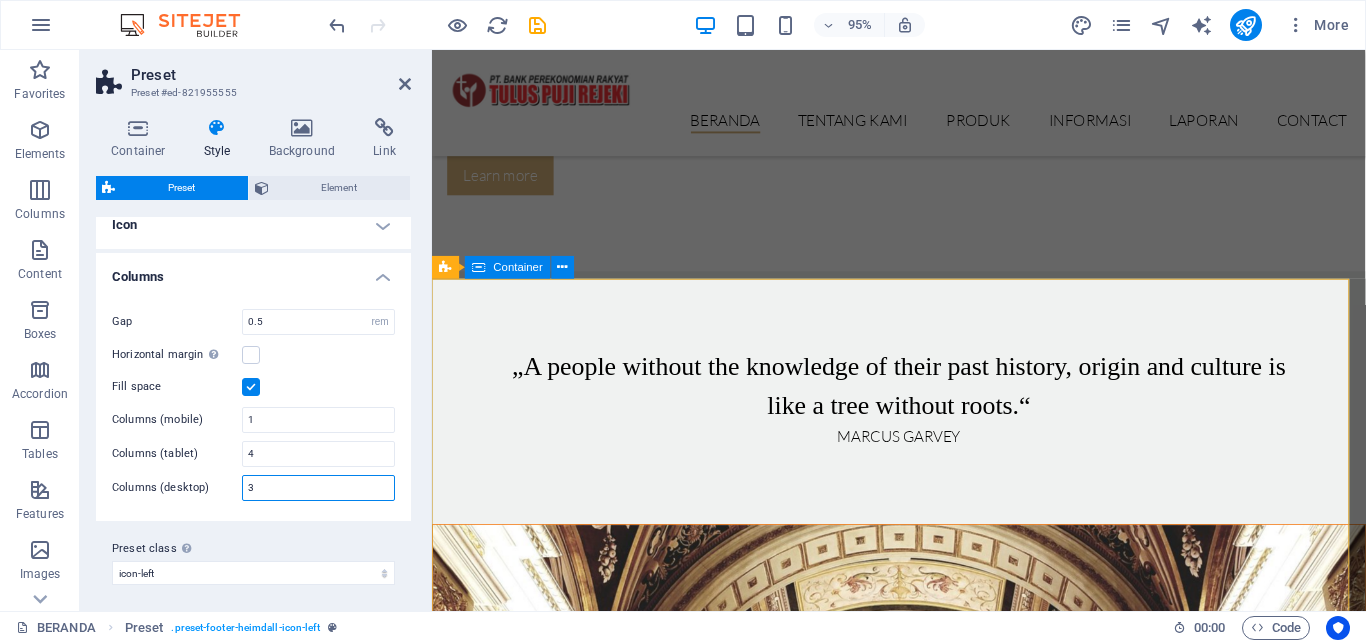 type on "3" 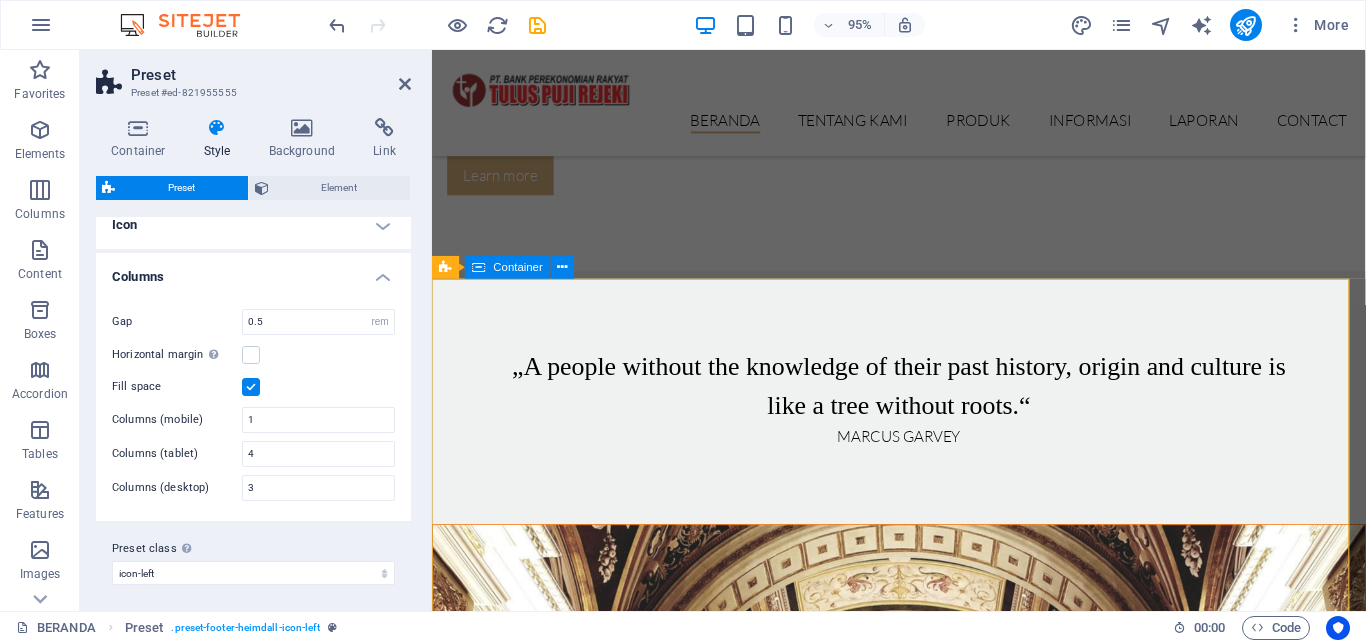 click on "Lorem ipsum dolor sit amet, consectetur elit adipisicing. Repellat, maiores, a libero atque assumenda elmo praesentium. Drop content here or  Add elements  Paste clipboard LAYANAN KANTOR Contact [STREET] No. [NUMBER] [CITY], [CITY]   [POSTAL_CODE] Phone:  [PHONE] Mobil:  [PHONE] [EMAIL] Legal Notice  |  Privacy" at bounding box center (923, 7819) 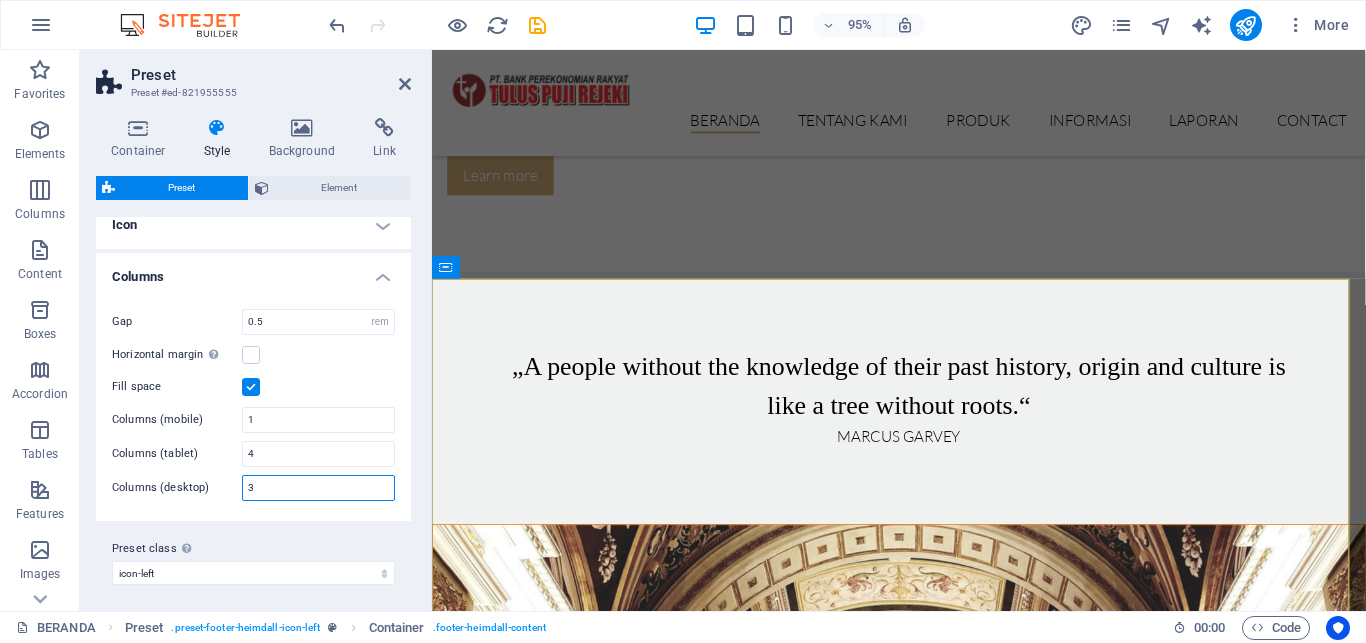 click on "3" at bounding box center [318, 488] 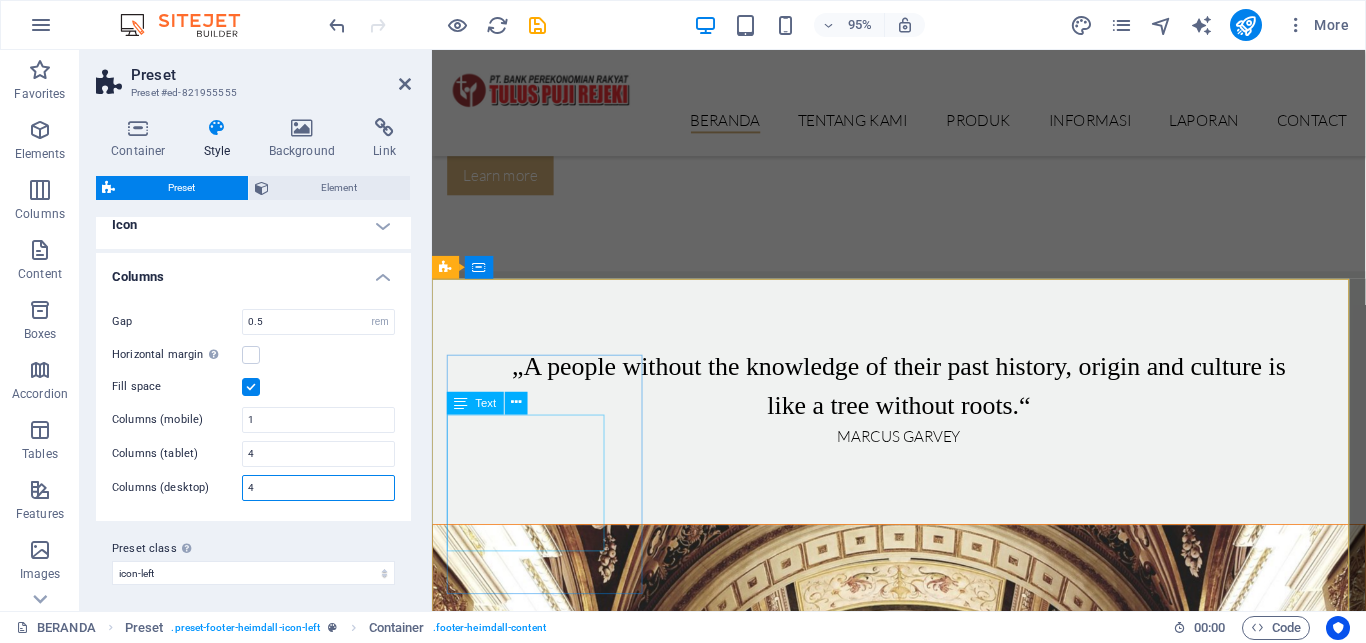 type on "4" 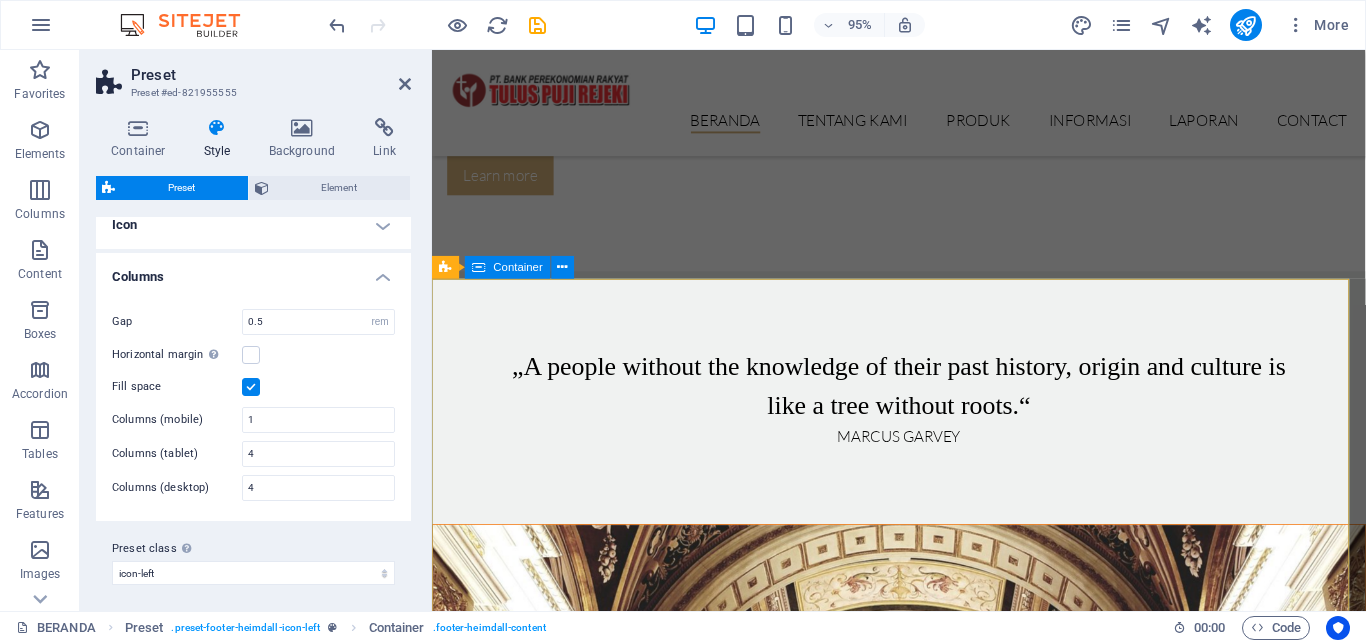 click on "Lorem ipsum dolor sit amet, consectetur elit adipisicing. Repellat, maiores, a libero atque assumenda elmo praesentium. Drop content here or  Add elements  Paste clipboard LAYANAN KANTOR Contact [STREET] No. [NUMBER] [CITY], [CITY]   [POSTAL_CODE] Phone:  [PHONE] Mobil:  [PHONE] [EMAIL] Legal Notice  |  Privacy" at bounding box center (923, 7819) 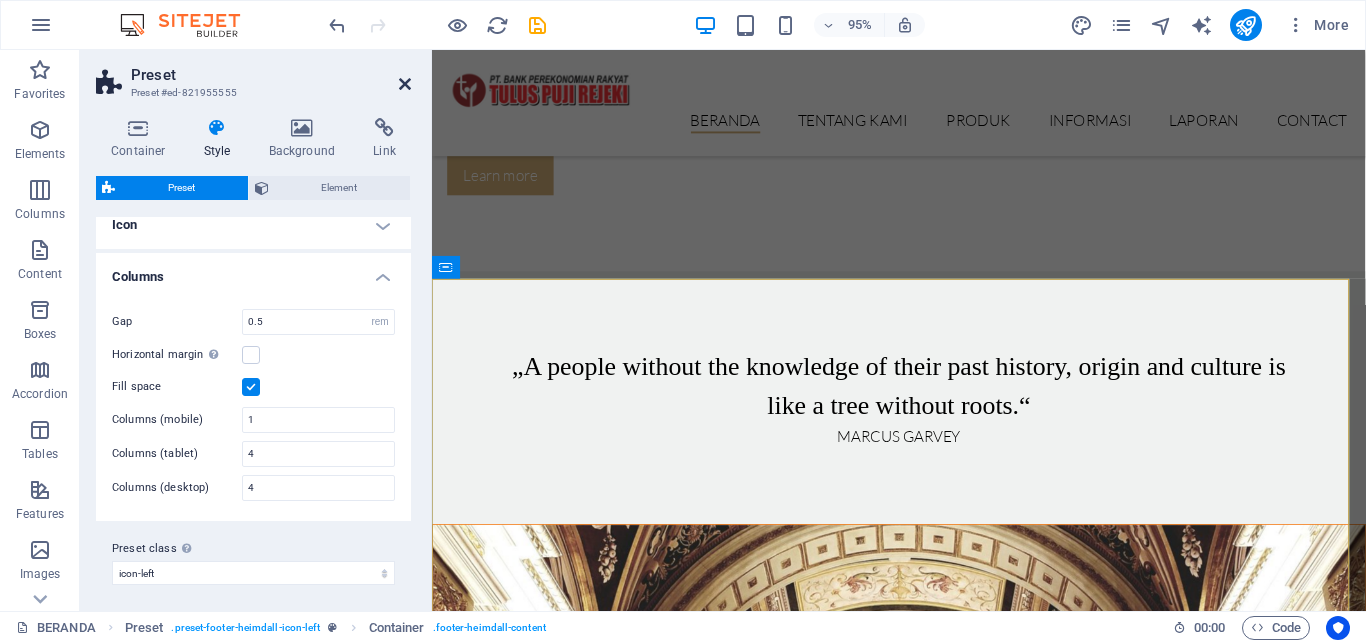 click at bounding box center [405, 84] 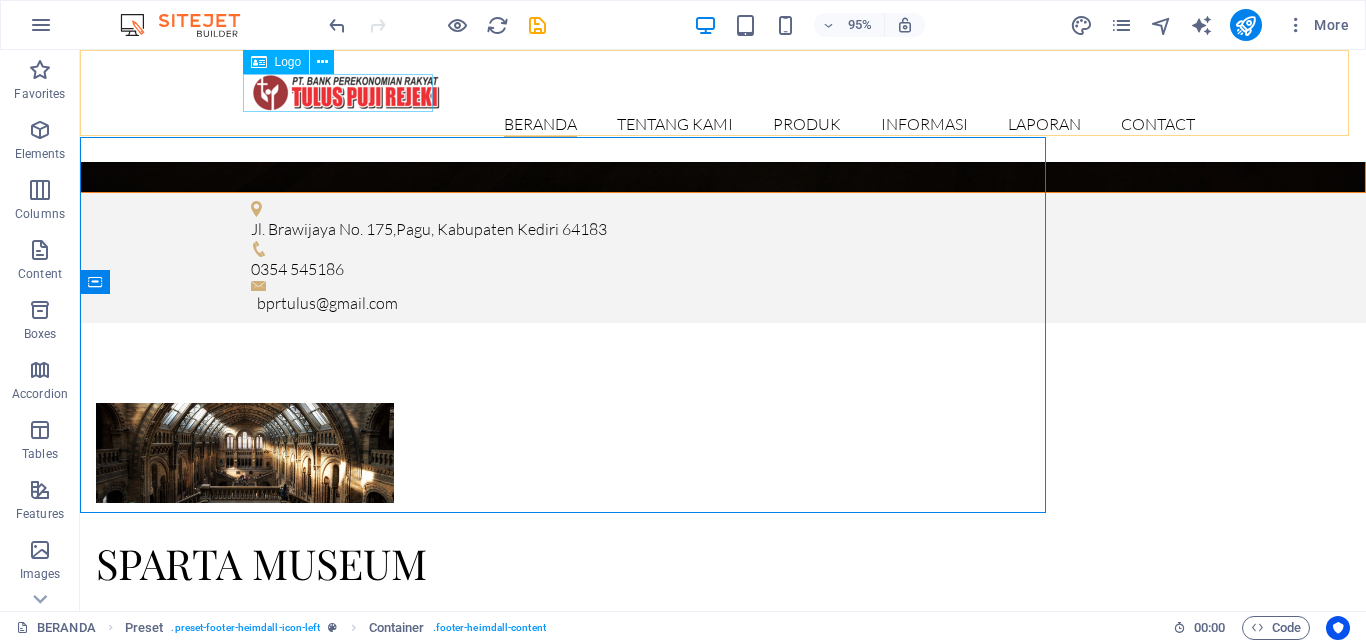 scroll, scrollTop: 3174, scrollLeft: 0, axis: vertical 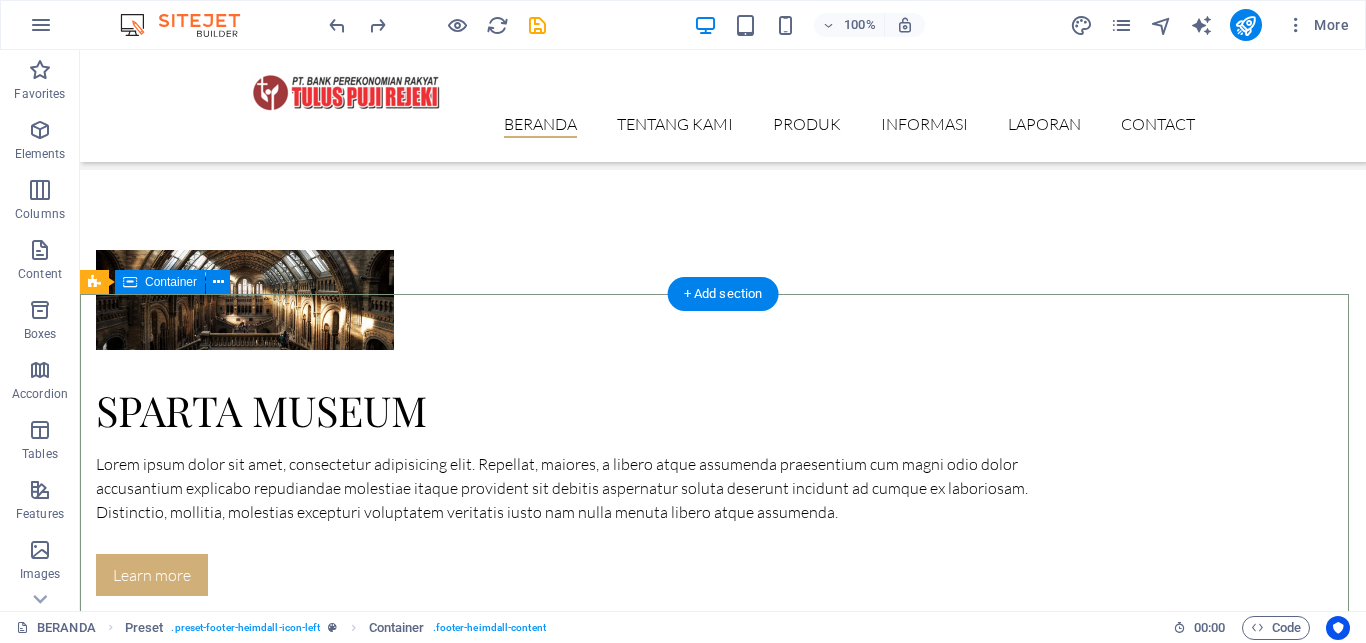 click on "Lorem ipsum dolor sit amet, consectetur elit adipisicing. Repellat, maiores, a libero atque assumenda elmo praesentium. Drop content here or  Add elements  Paste clipboard LAYANAN KANTOR Contact [STREET] No. [NUMBER] [CITY], [CITY]   [POSTAL_CODE] Phone:  [PHONE] Mobil:  [PHONE] [EMAIL] Legal Notice  |  Privacy" at bounding box center [723, 8094] 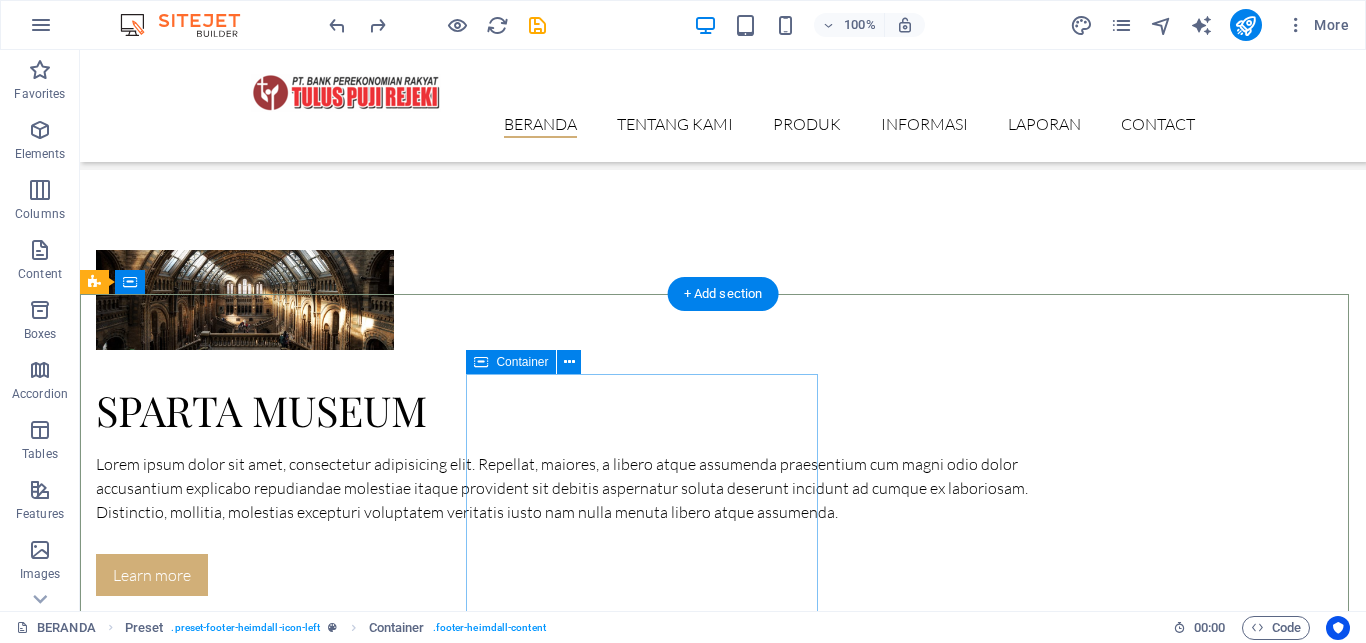 click on "LAYANAN KANTOR" at bounding box center [568, 8044] 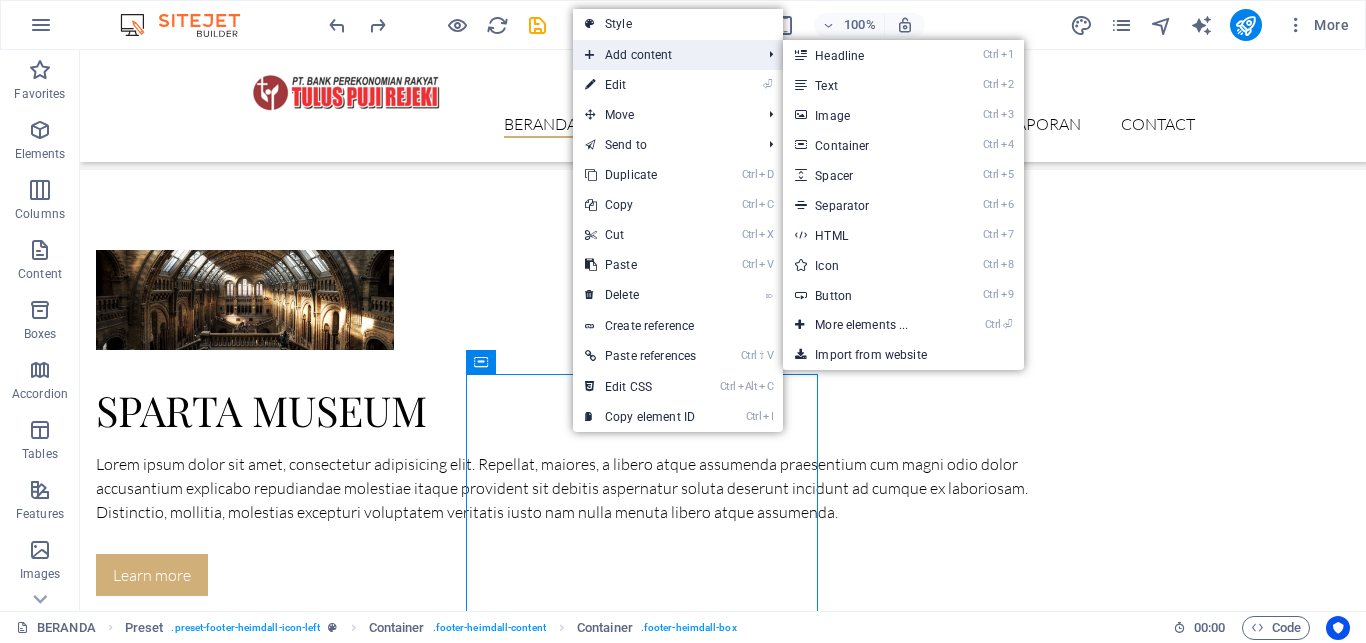 click on "Add content" at bounding box center (663, 55) 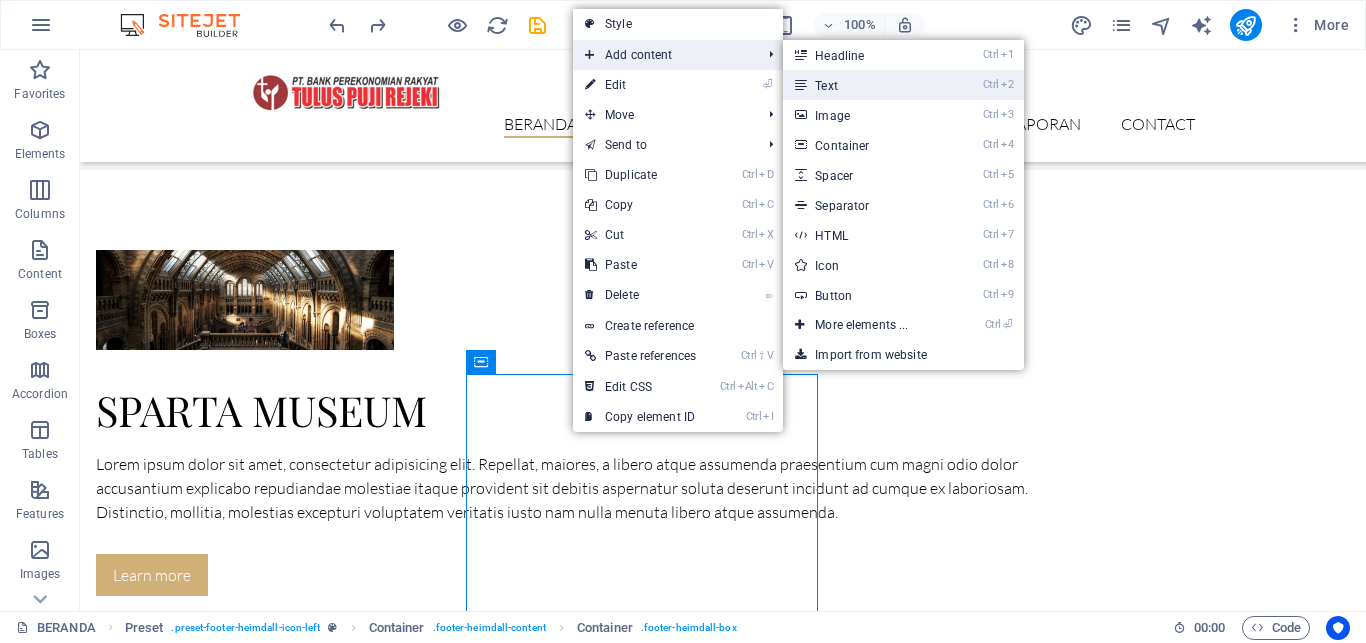 click on "Ctrl 2  Text" at bounding box center (865, 85) 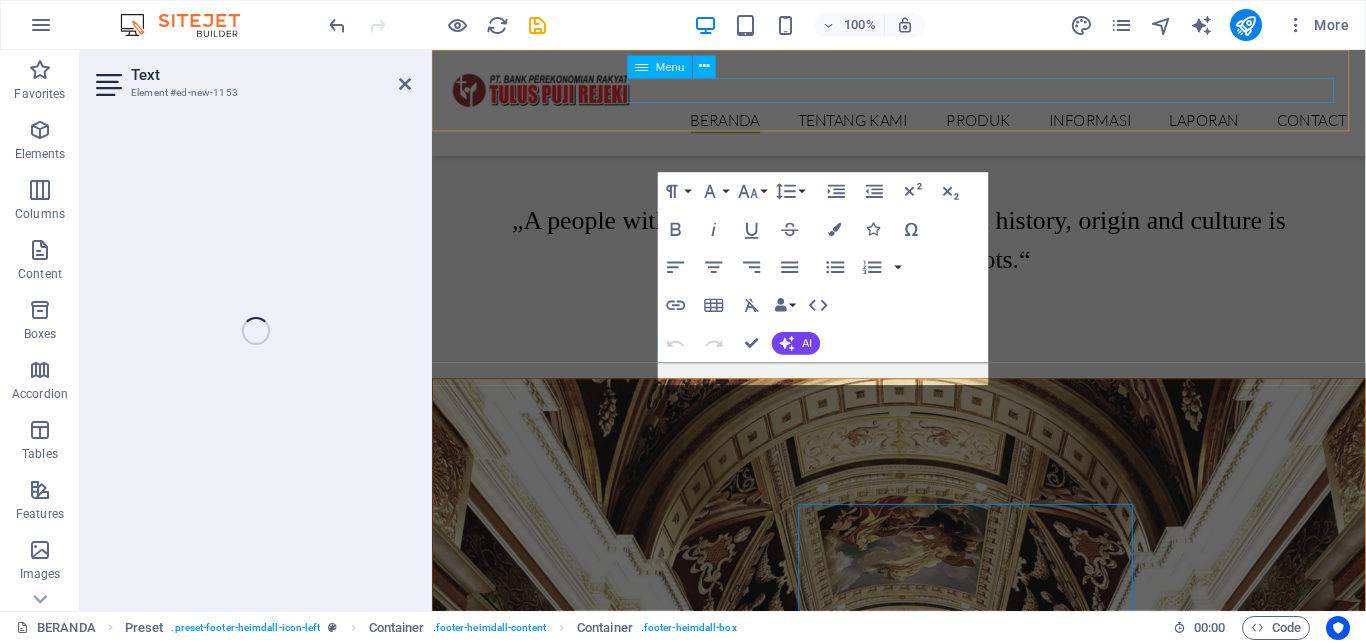 scroll, scrollTop: 3021, scrollLeft: 0, axis: vertical 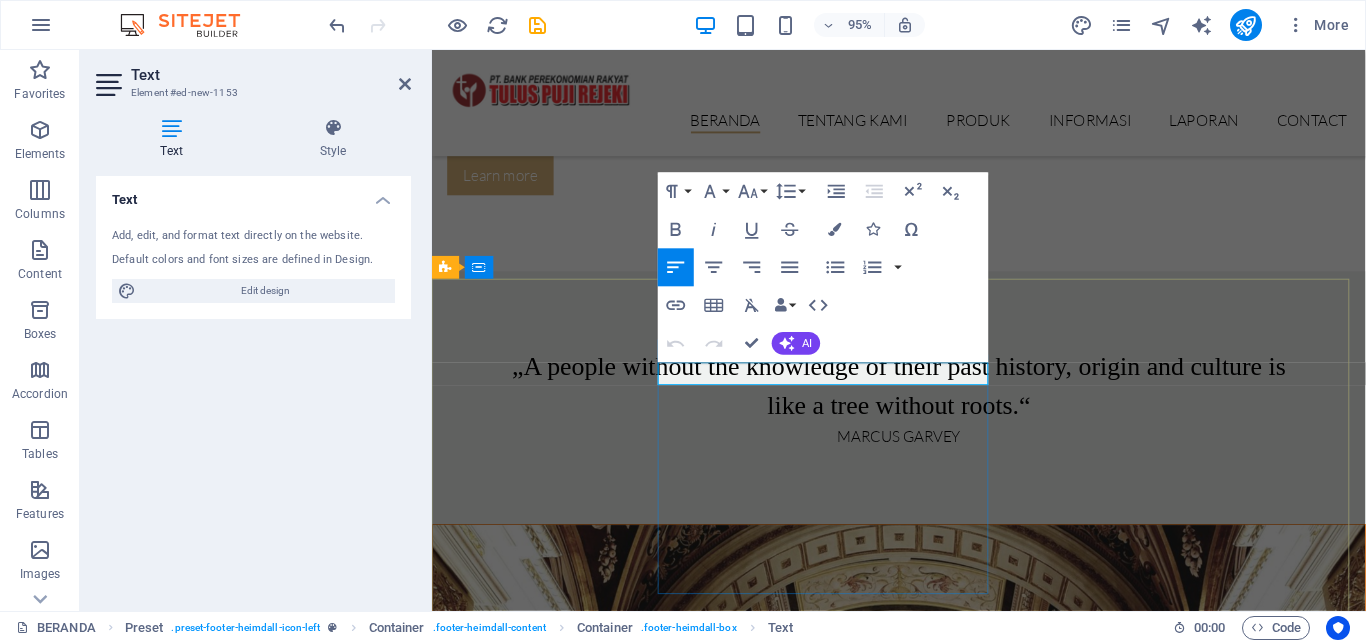 type 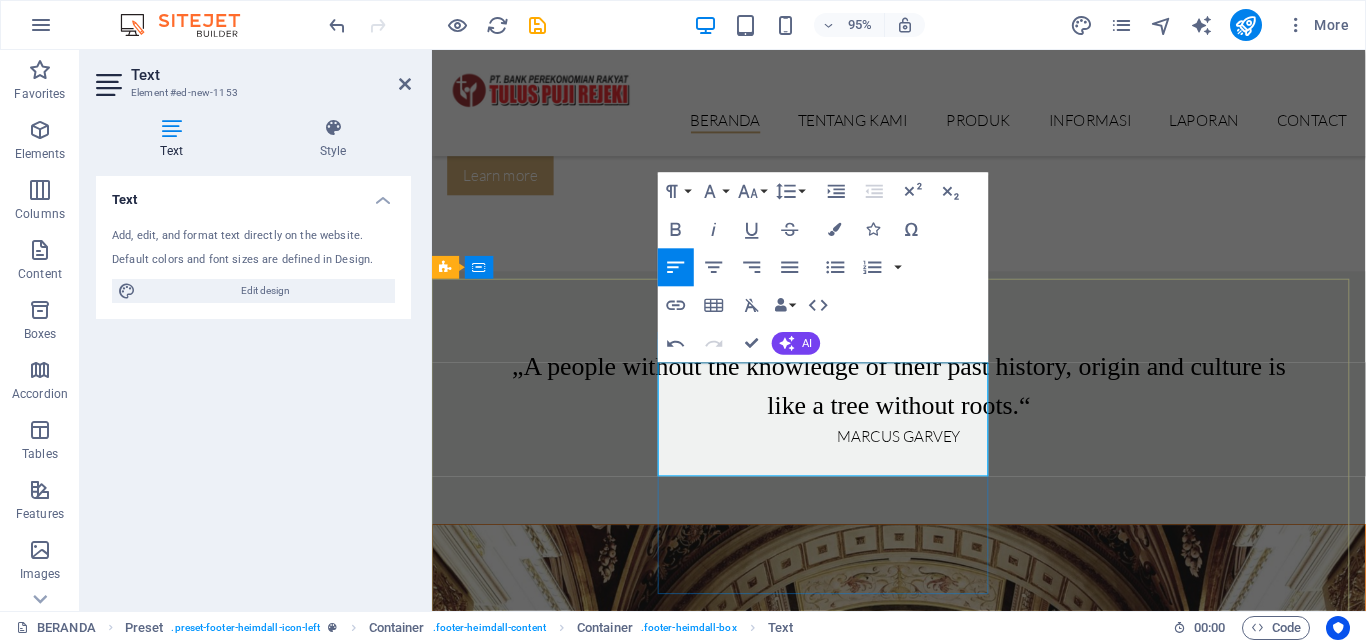click on "SENIN SELASA RABU KAMIS JUMAT LAYANAN KANTOR" at bounding box center (920, 7833) 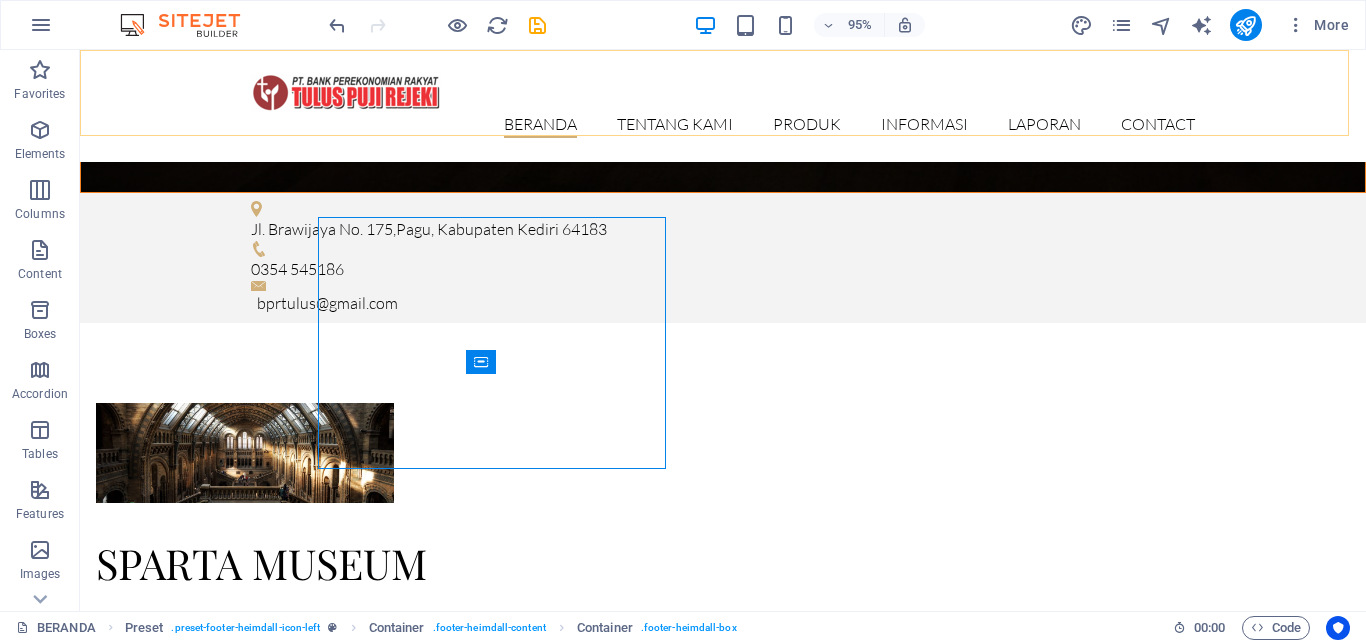 scroll, scrollTop: 3174, scrollLeft: 0, axis: vertical 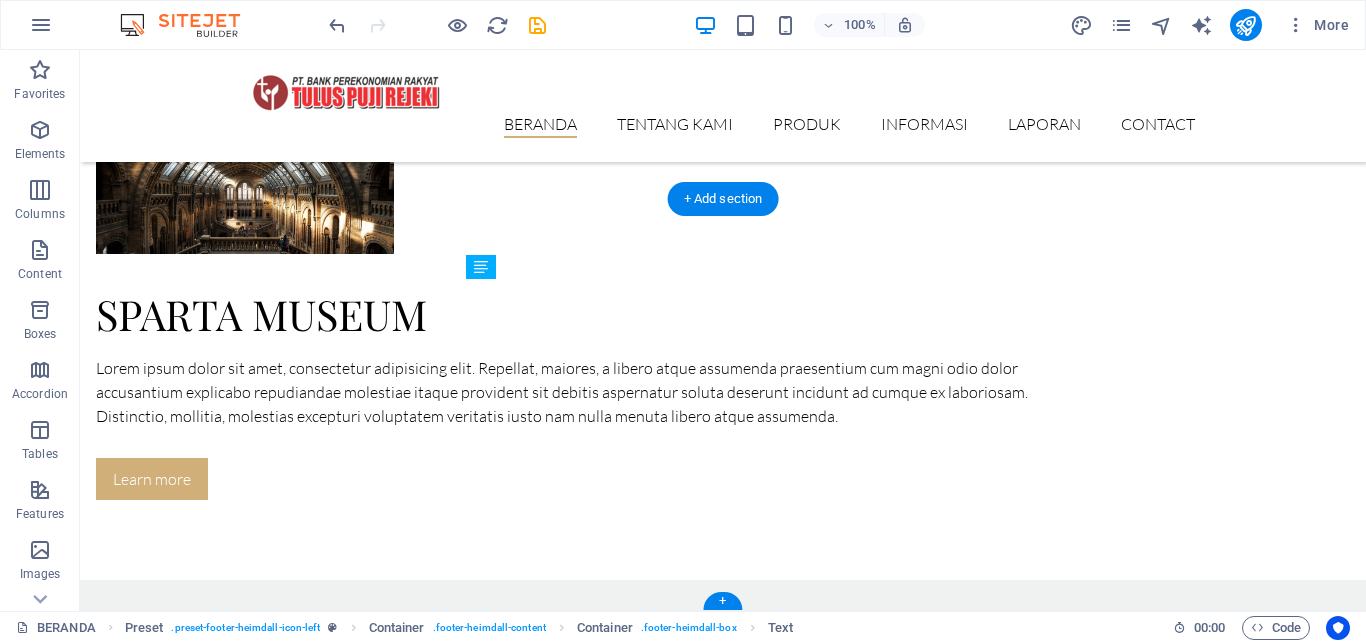 drag, startPoint x: 505, startPoint y: 464, endPoint x: 651, endPoint y: 406, distance: 157.0987 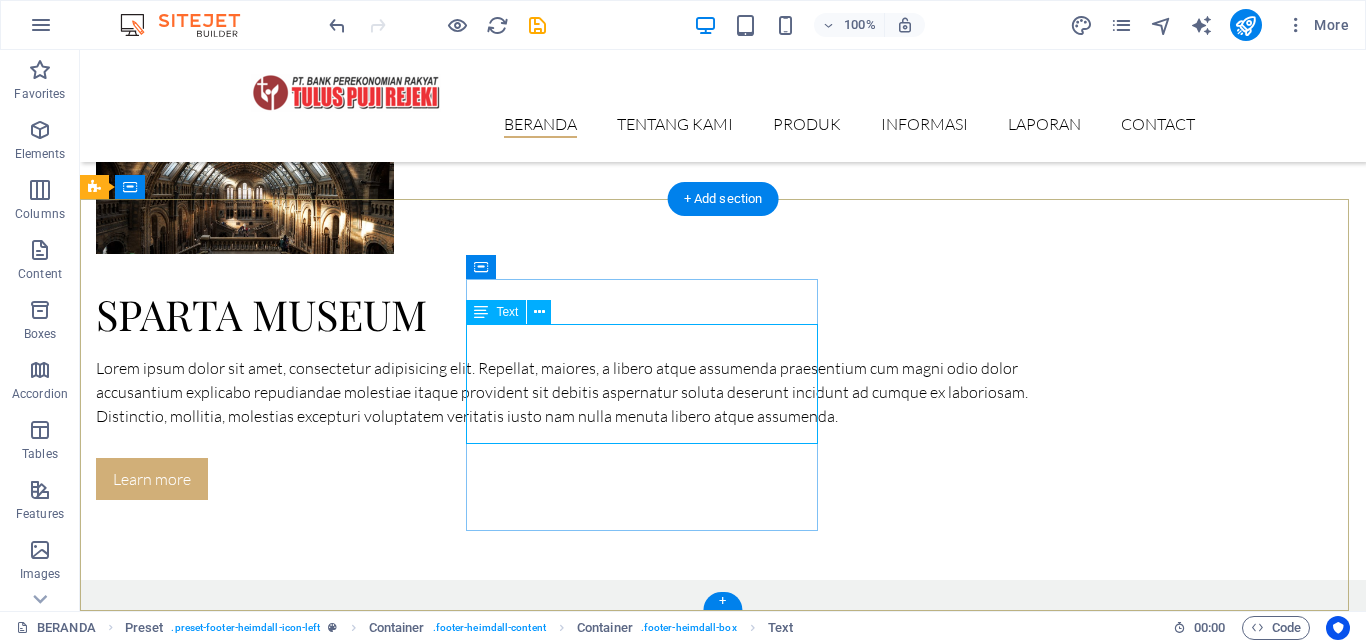 click on "SENIN SELASA RABU KAMIS JUMAT" at bounding box center (568, 8035) 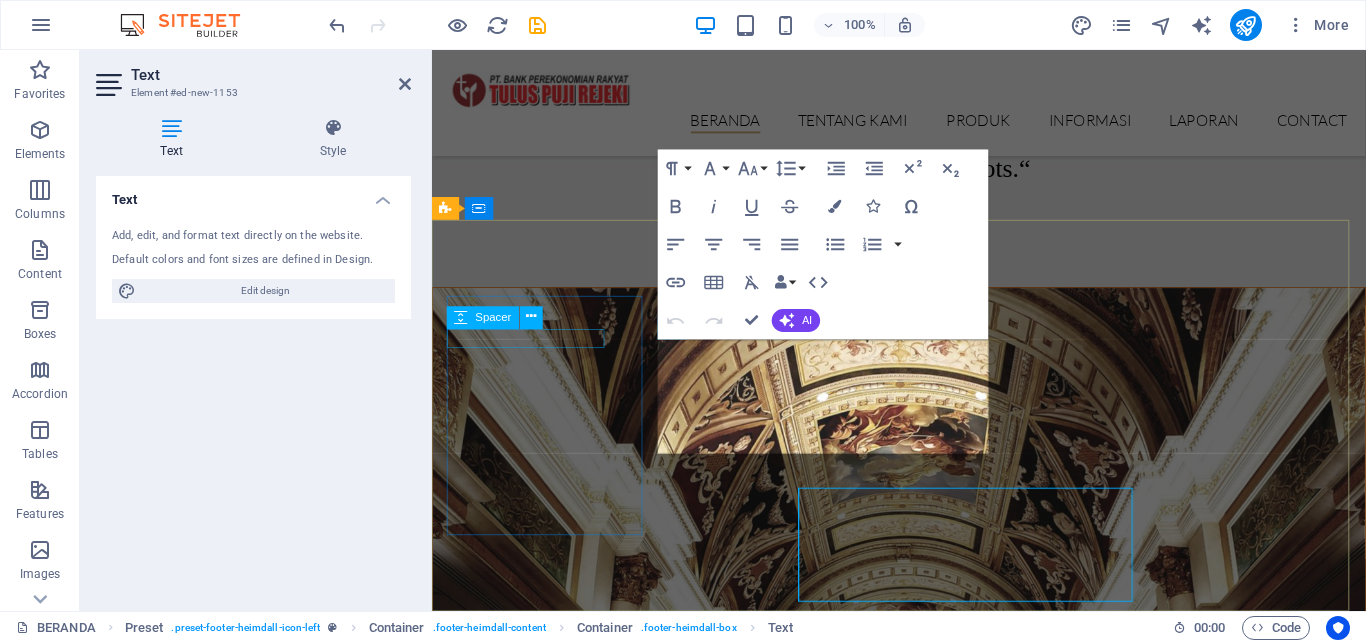 scroll, scrollTop: 3083, scrollLeft: 0, axis: vertical 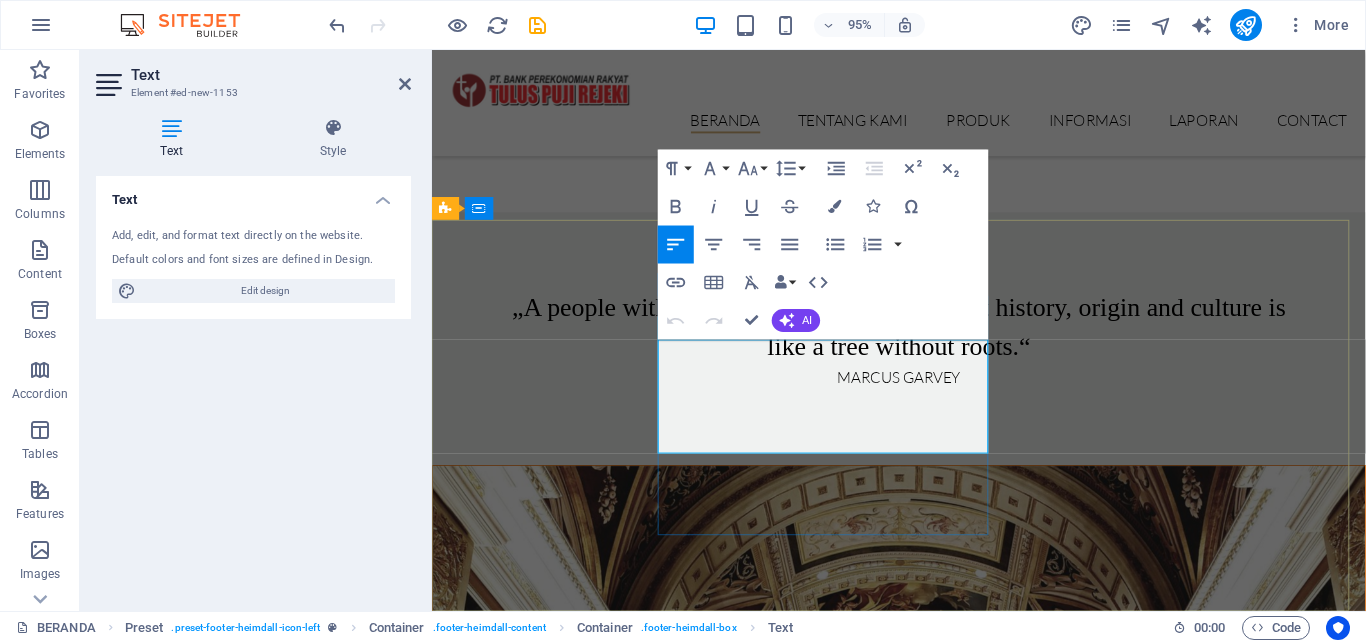 click on "SENIN" at bounding box center [920, 7746] 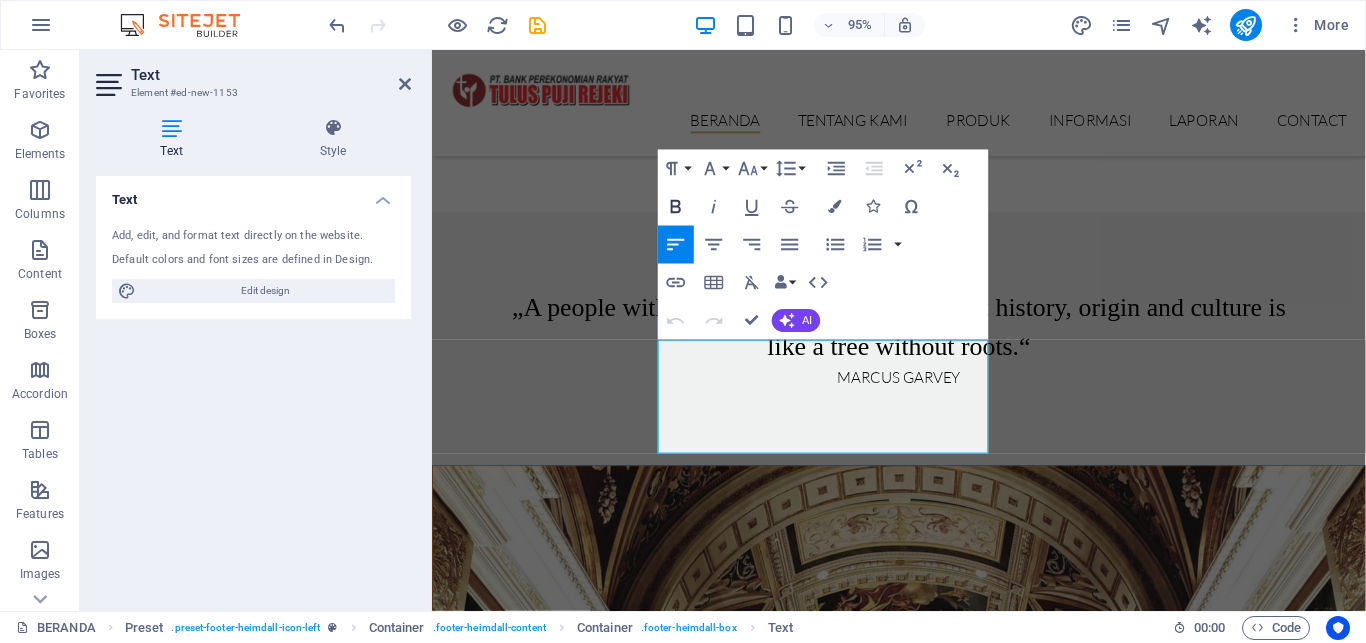 click 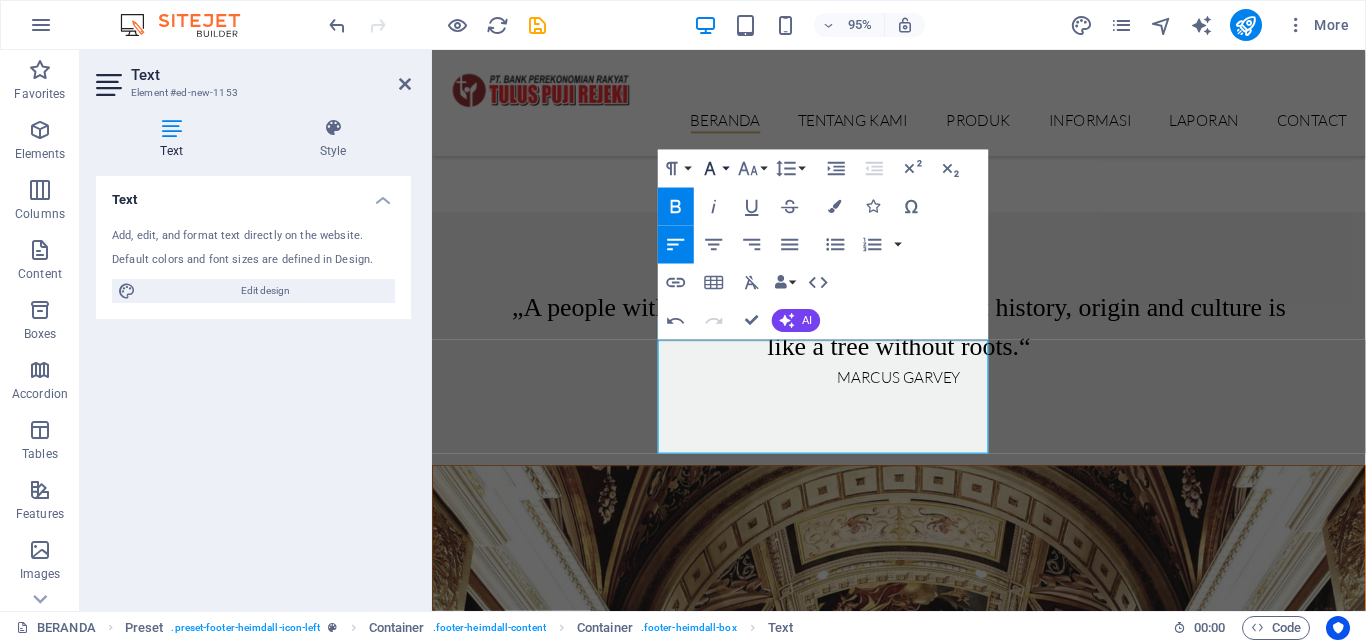click on "Font Family" at bounding box center [714, 168] 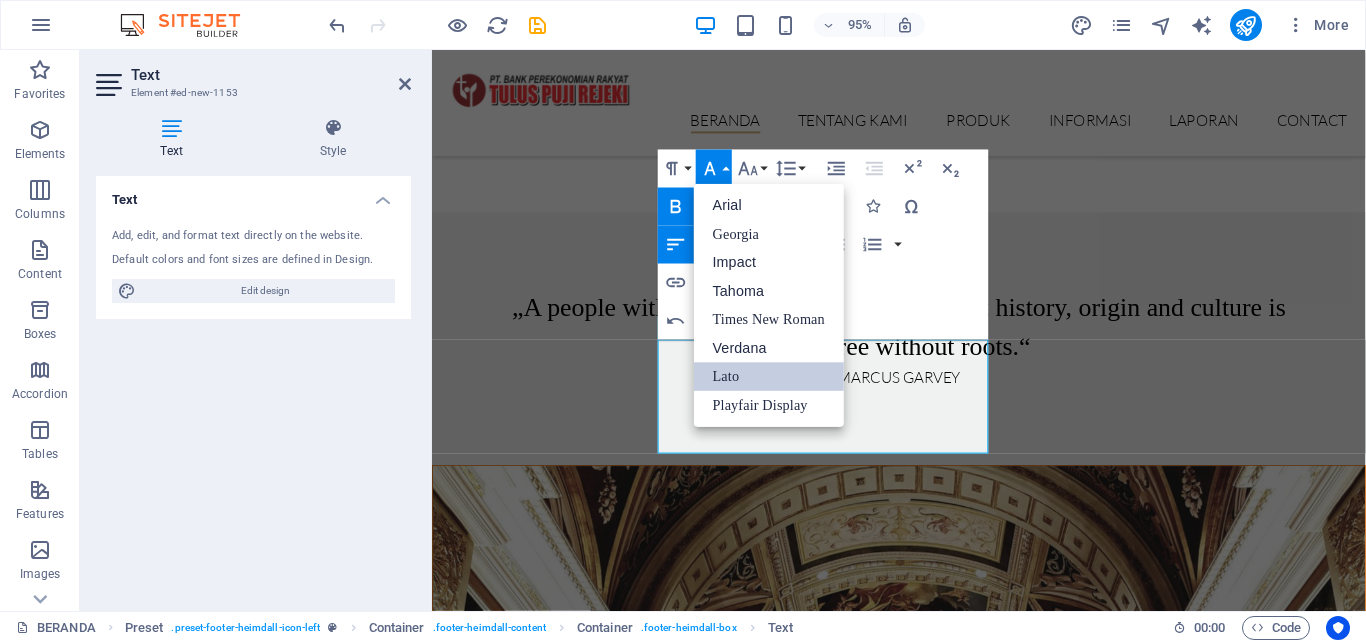scroll, scrollTop: 0, scrollLeft: 0, axis: both 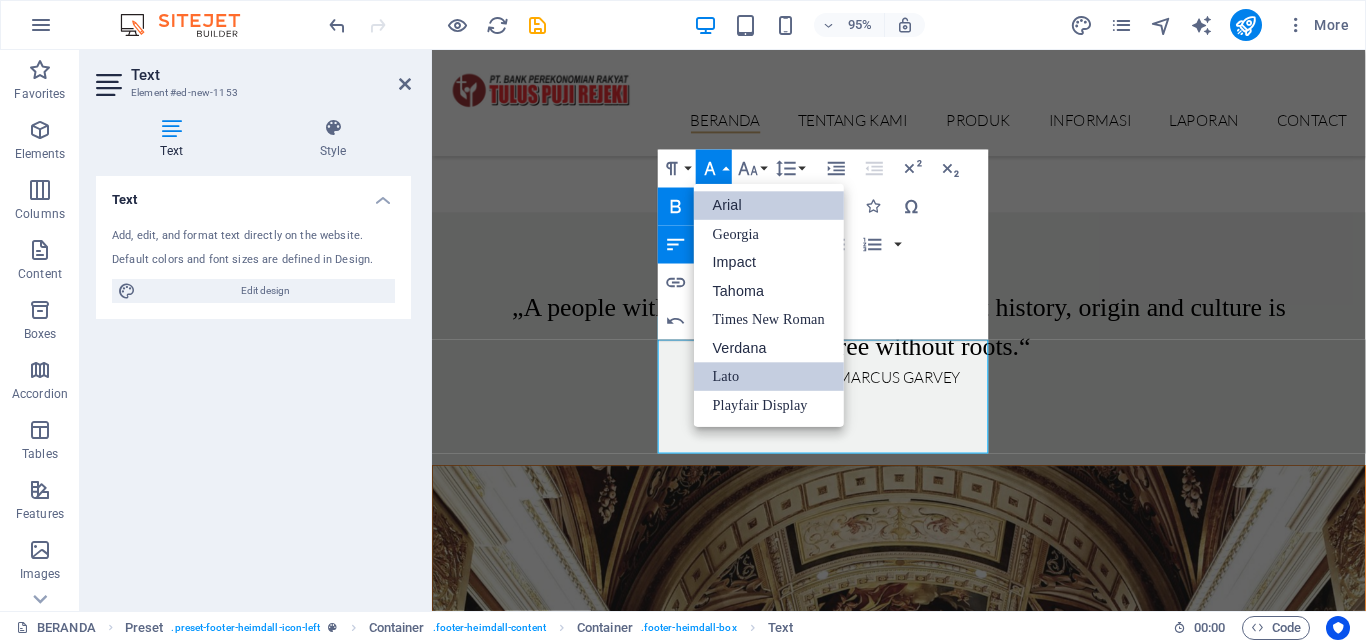 click on "Arial" at bounding box center [769, 205] 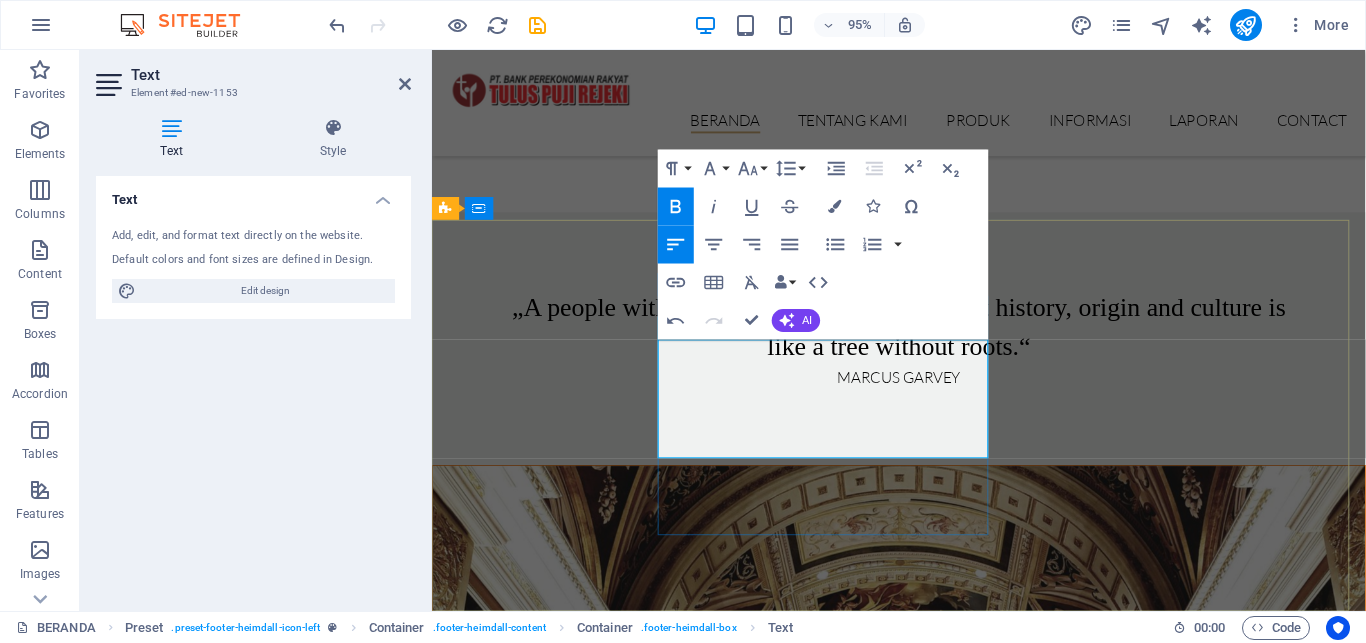 click on "SENIN" at bounding box center (920, 7746) 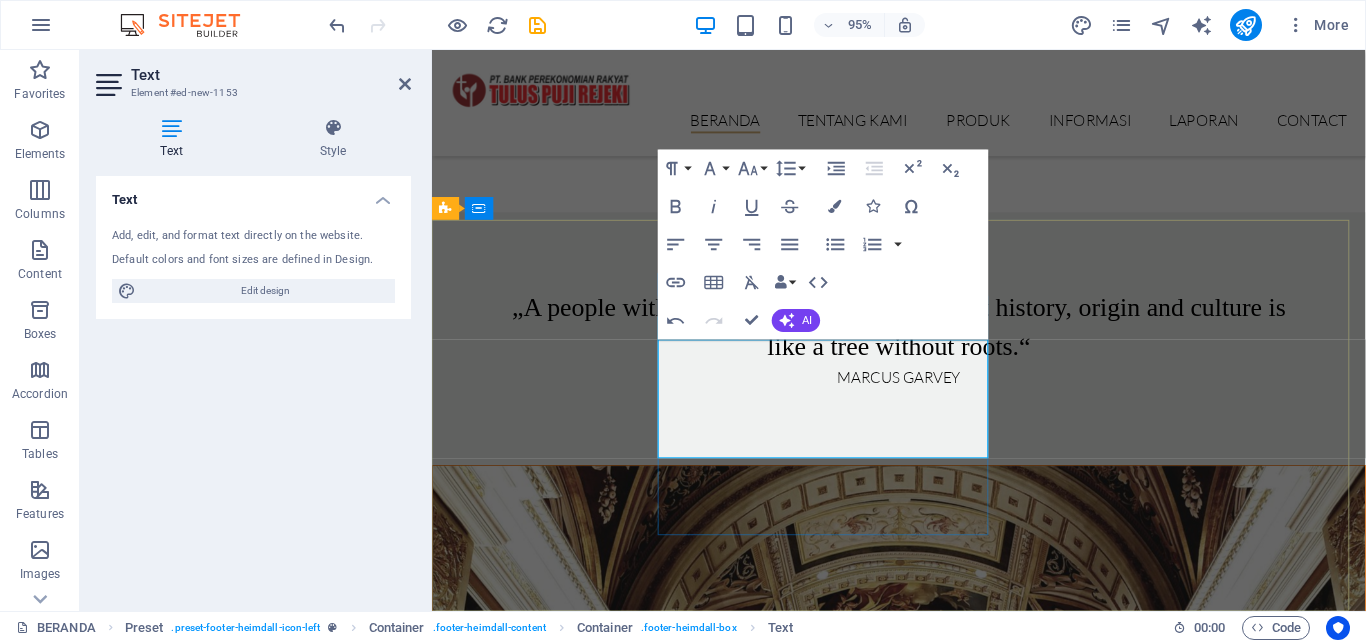 click on "SENIN" at bounding box center [920, 7746] 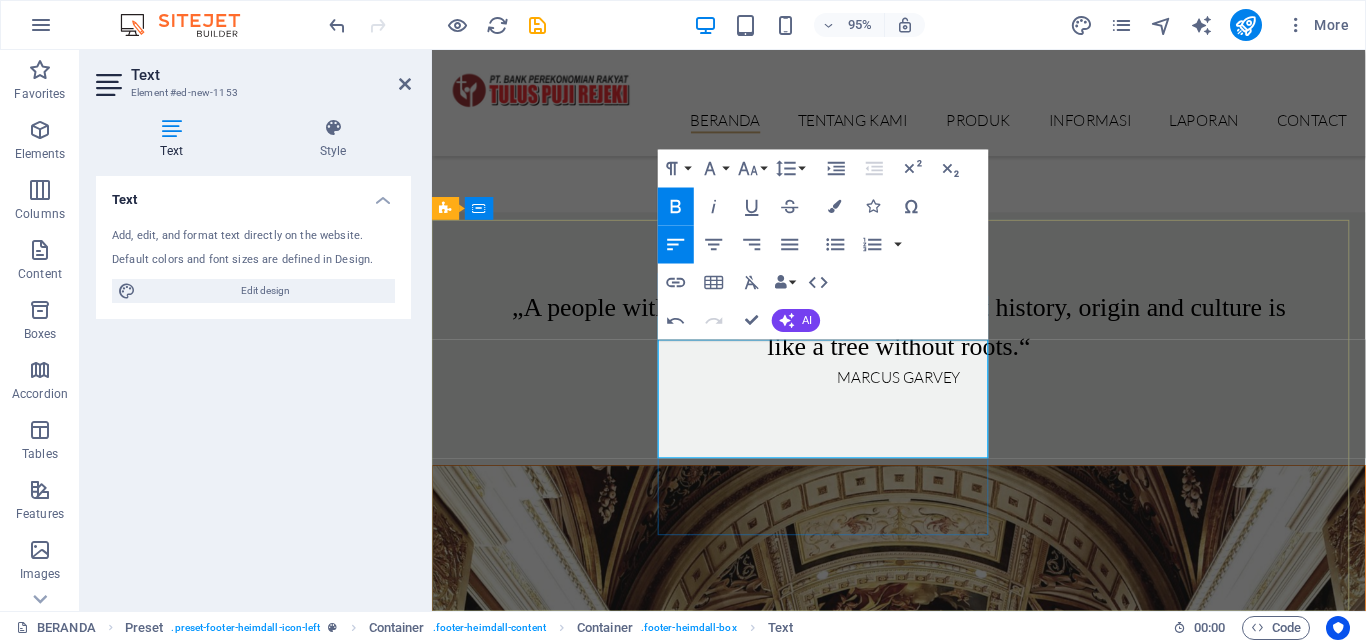 type 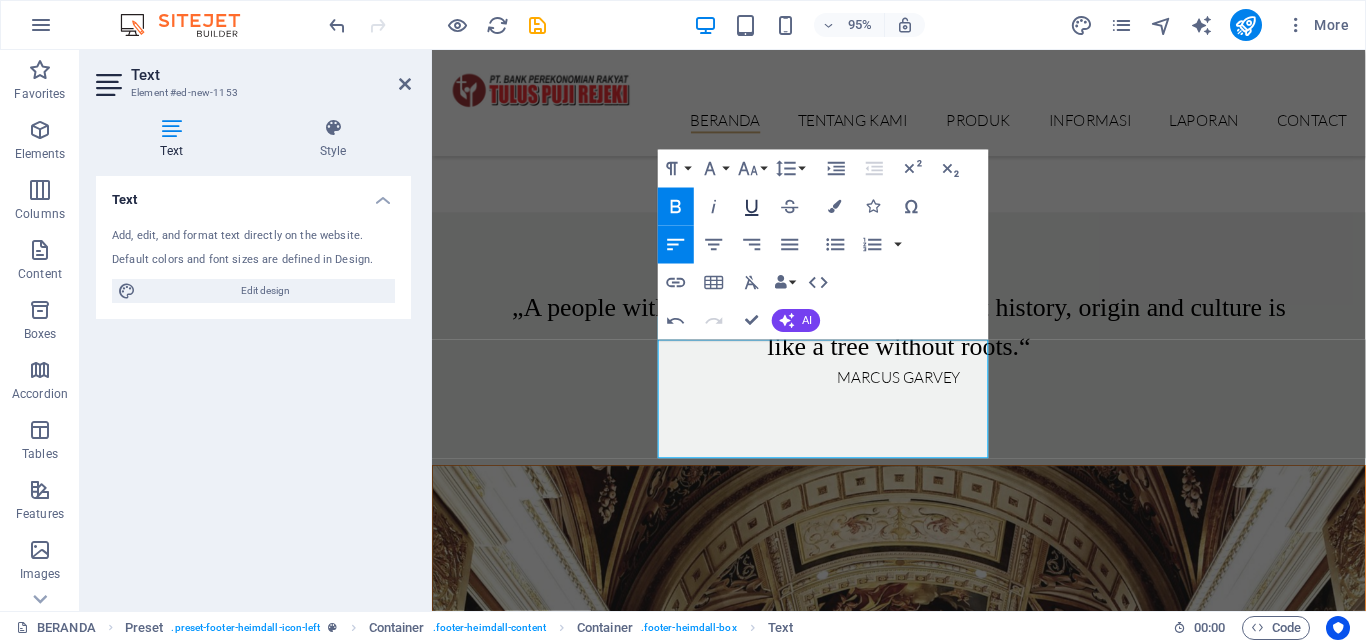click 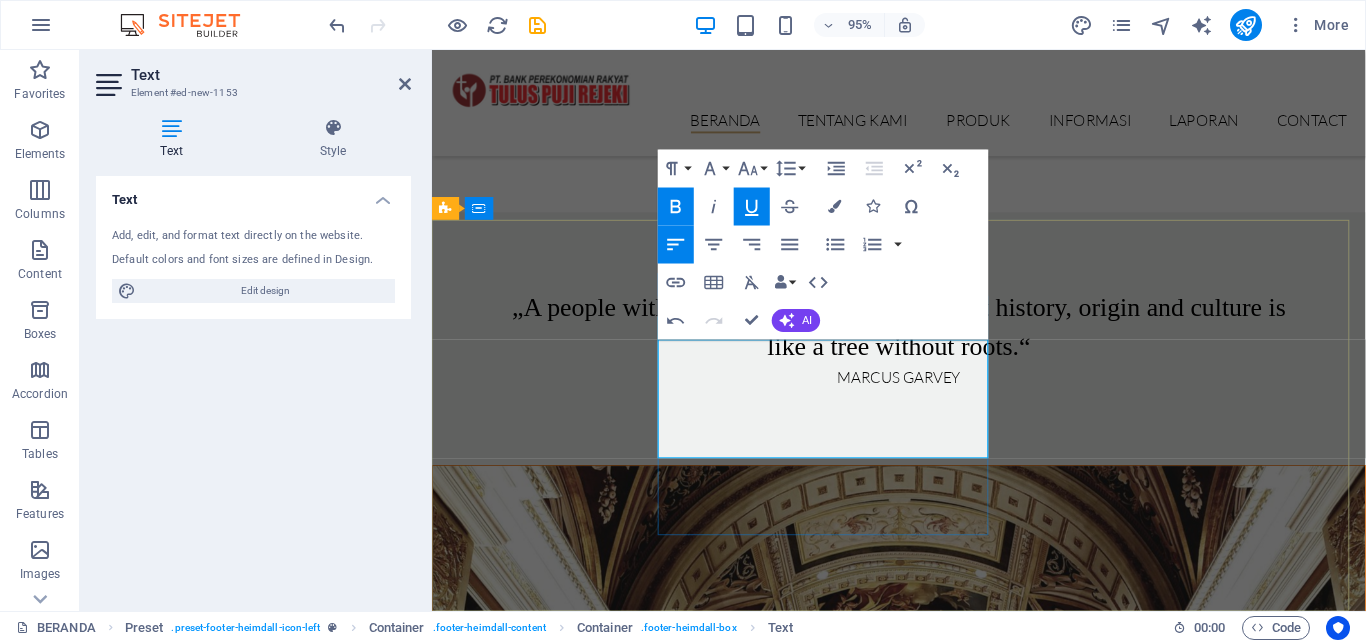 click on "SENIN" at bounding box center [472, 7746] 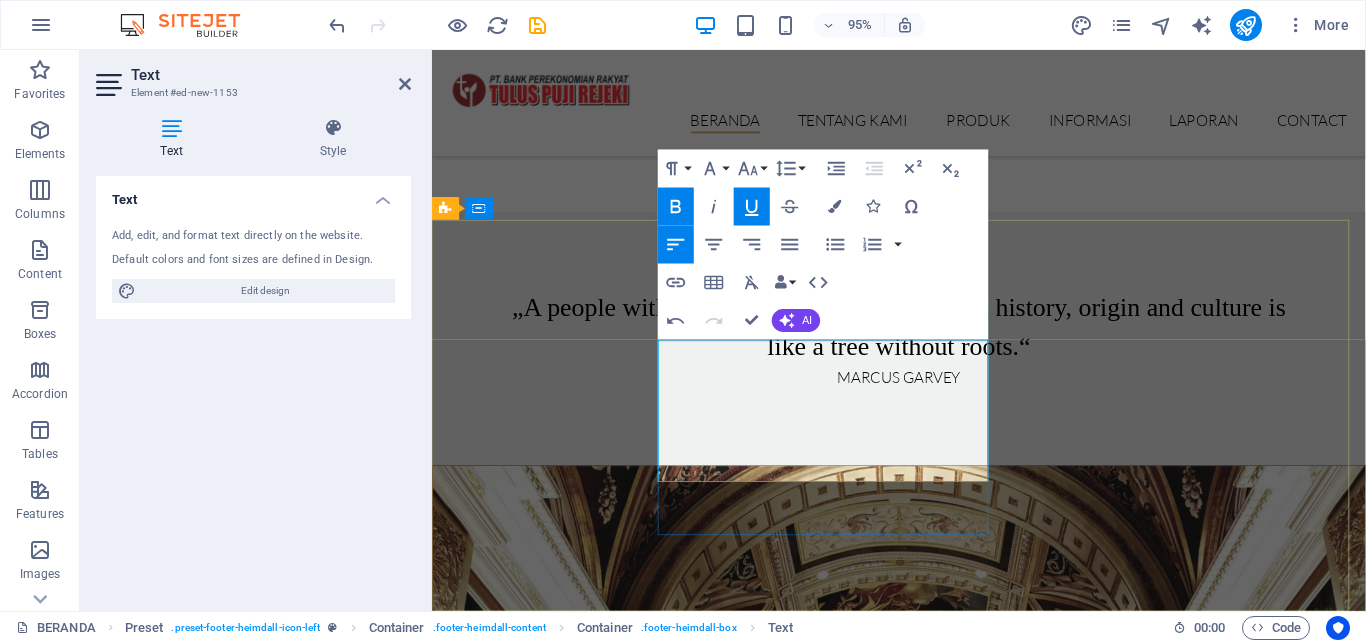 click on "[DAY]                                              [TIME] - 16:30" at bounding box center (623, 7746) 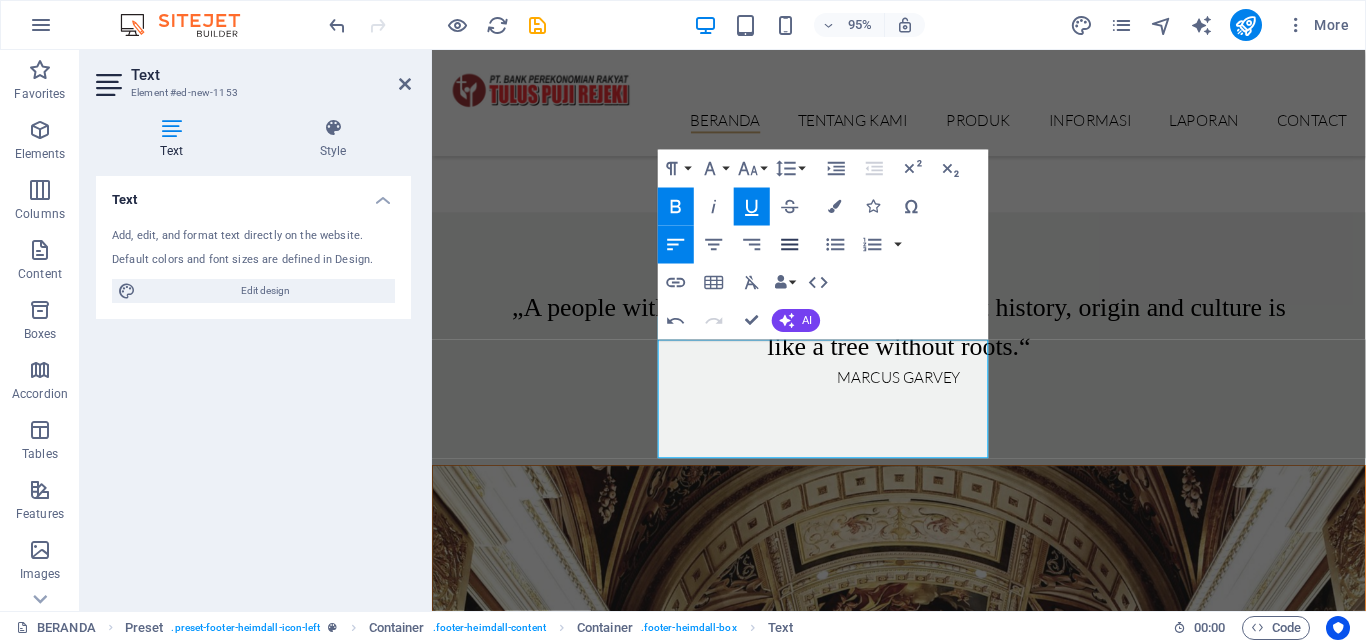 click 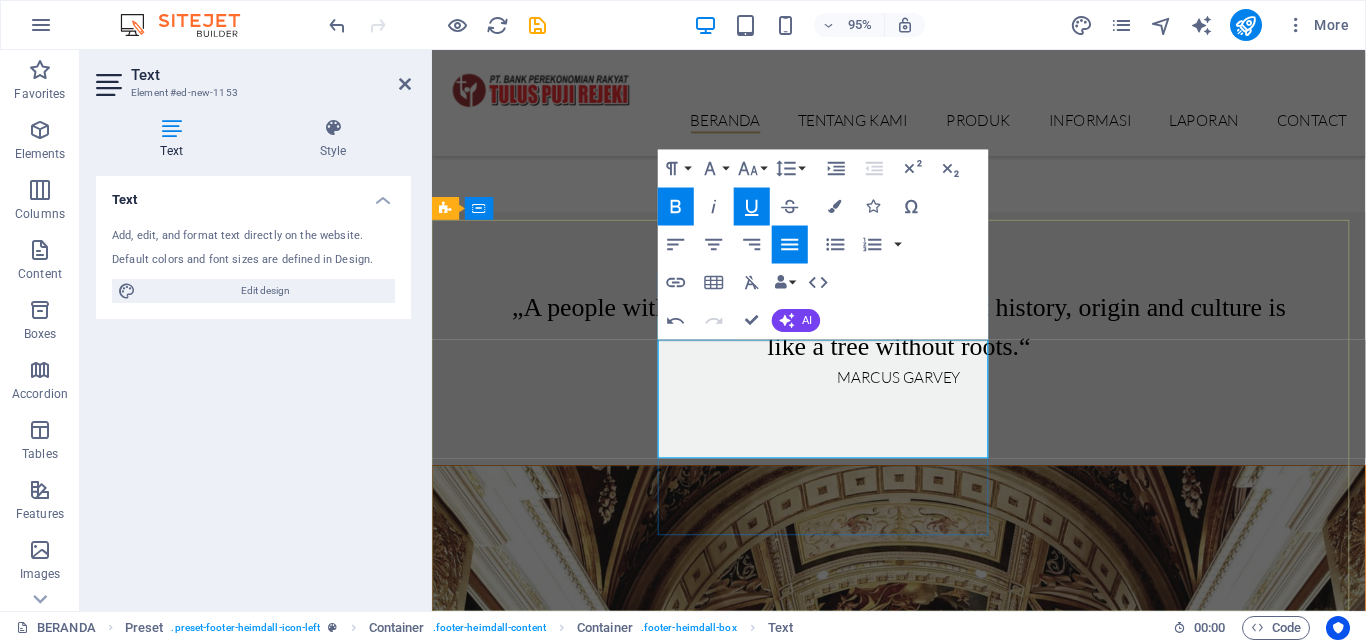 click on "SELASA" at bounding box center [920, 7771] 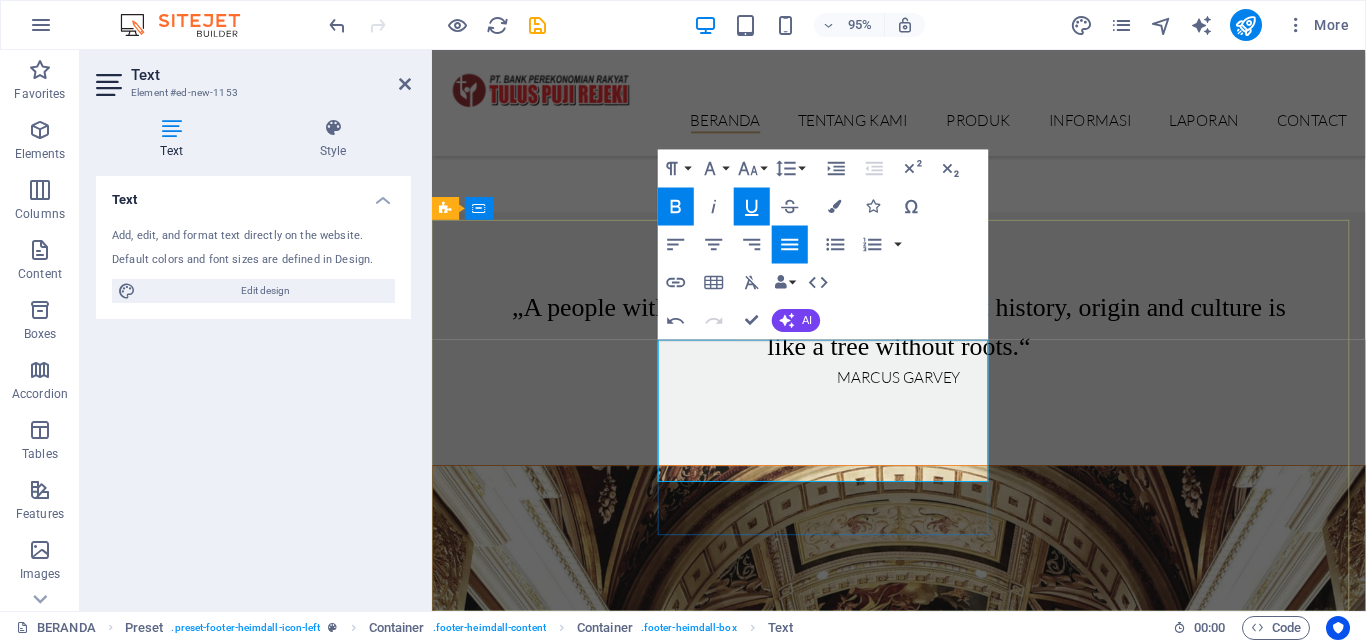 click on "[DAY]                                             [TIME] - 16:30" at bounding box center (621, 7746) 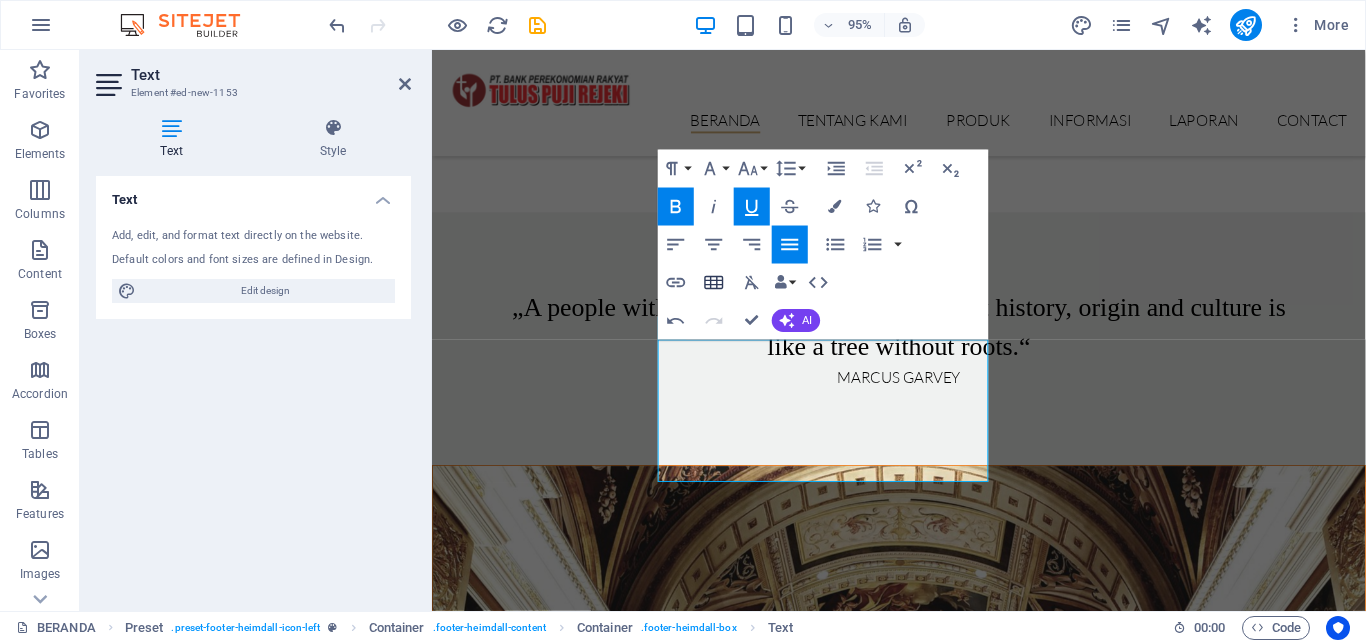 click 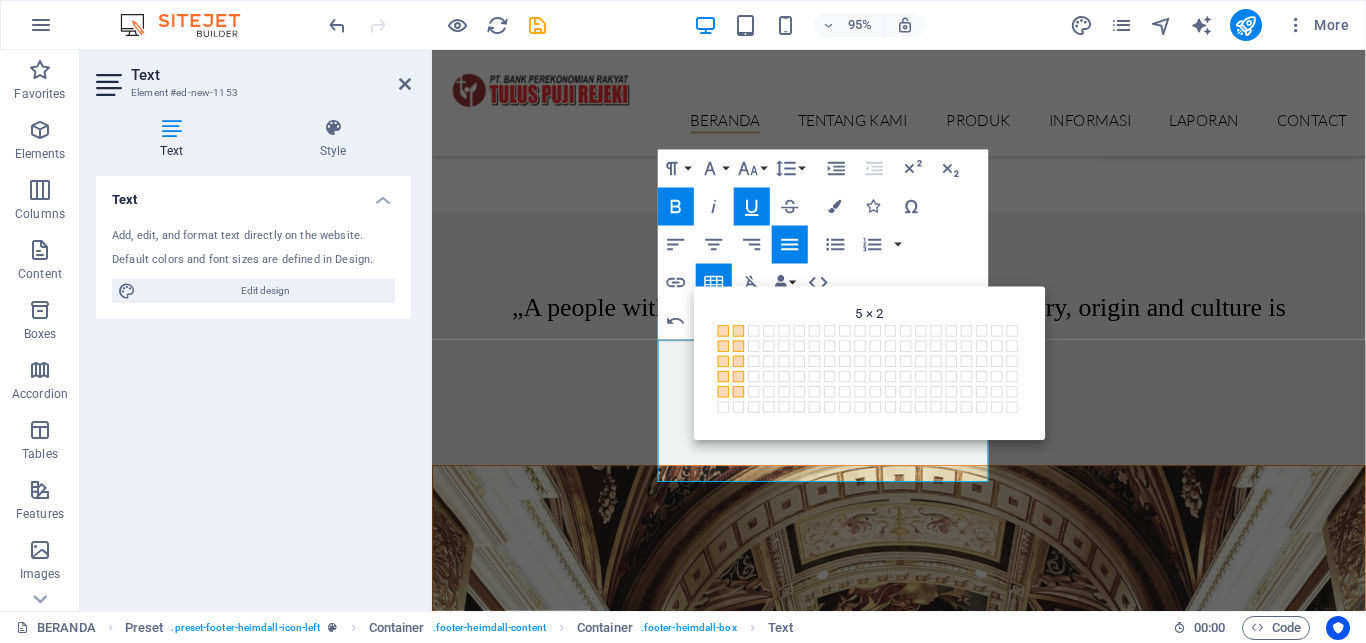 click at bounding box center [738, 392] 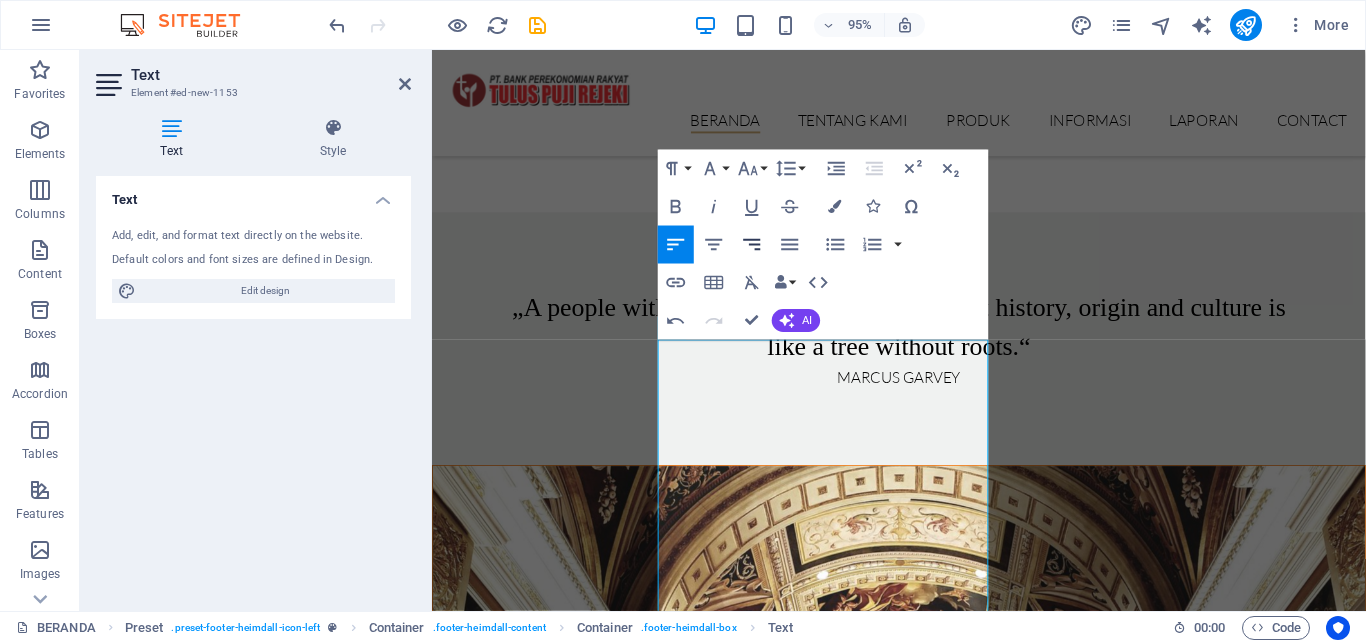 click 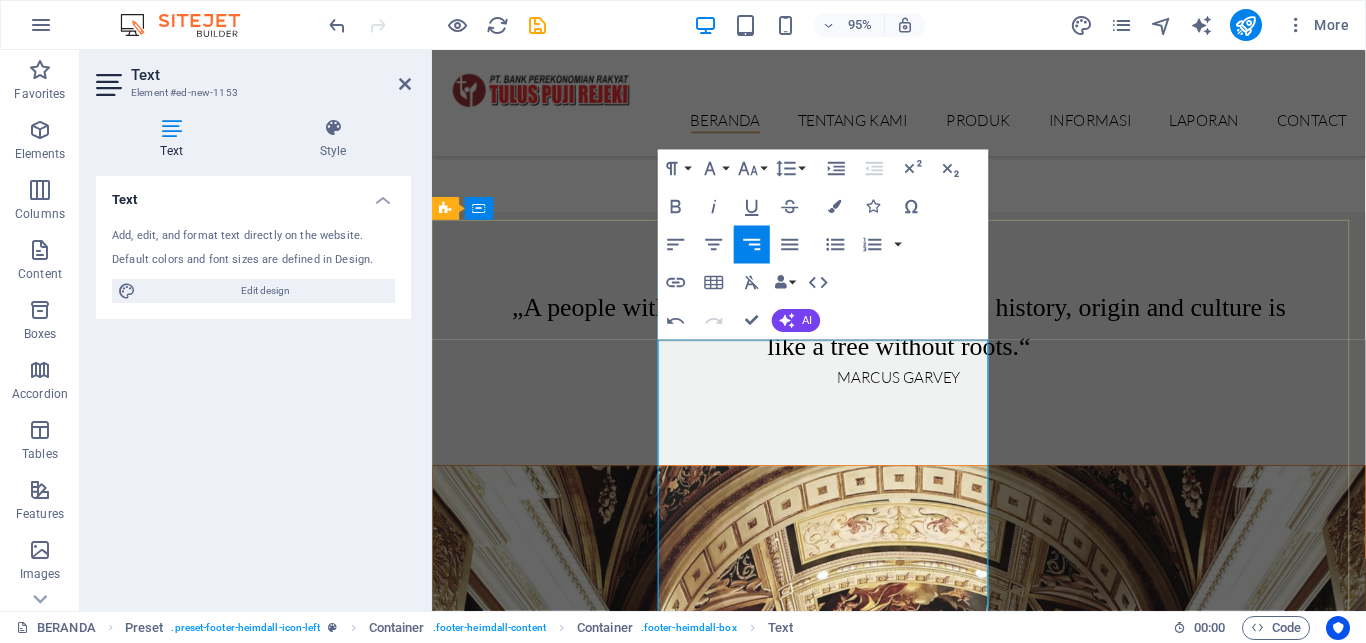 drag, startPoint x: 757, startPoint y: 376, endPoint x: 659, endPoint y: 366, distance: 98.50888 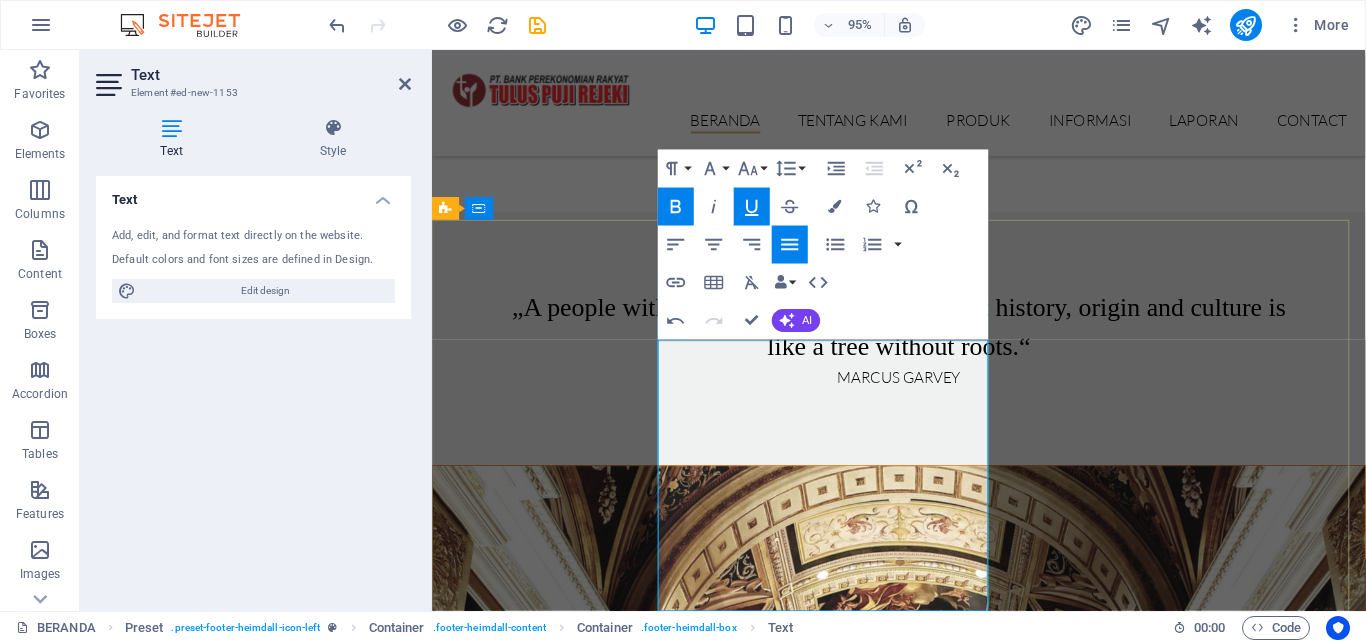 drag, startPoint x: 708, startPoint y: 496, endPoint x: 800, endPoint y: 670, distance: 196.8248 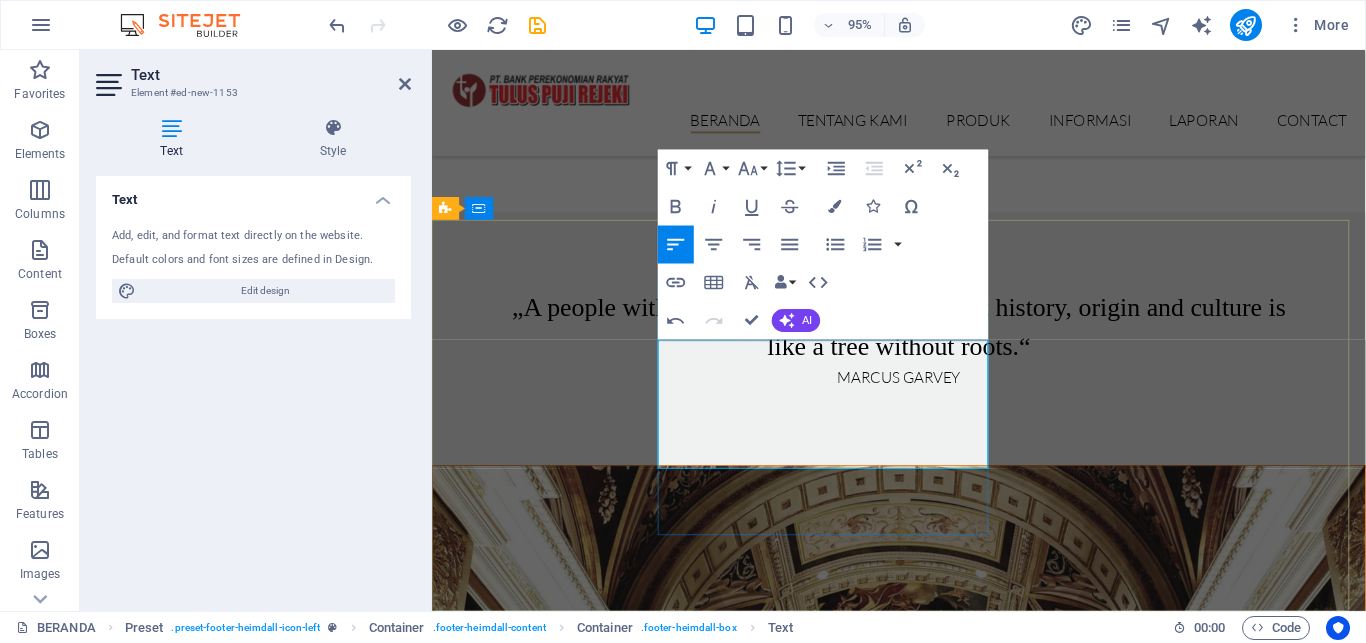 click at bounding box center (685, 7801) 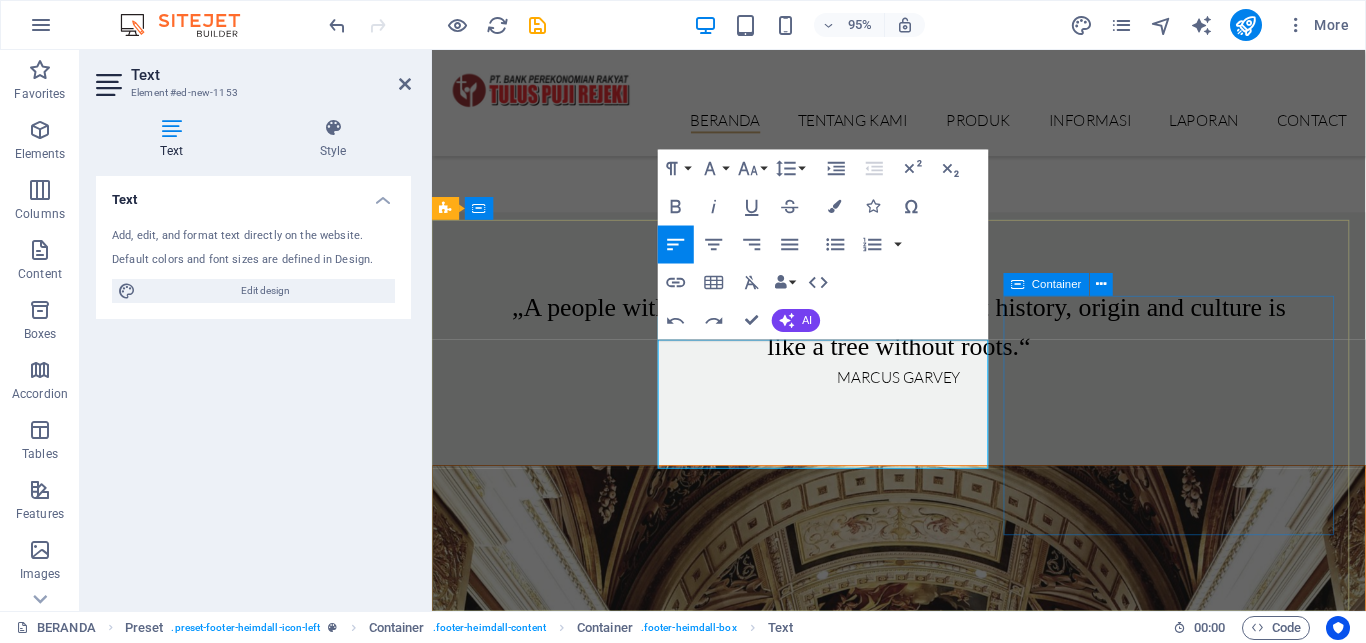 click on "Contact [STREET_NAME] No. 175 [CITY], [DISTRICT]   64183 Phone:  [PHONE] Mobil:  [PHONE] [EMAIL] Legal Notice  |  Privacy" at bounding box center [920, 7972] 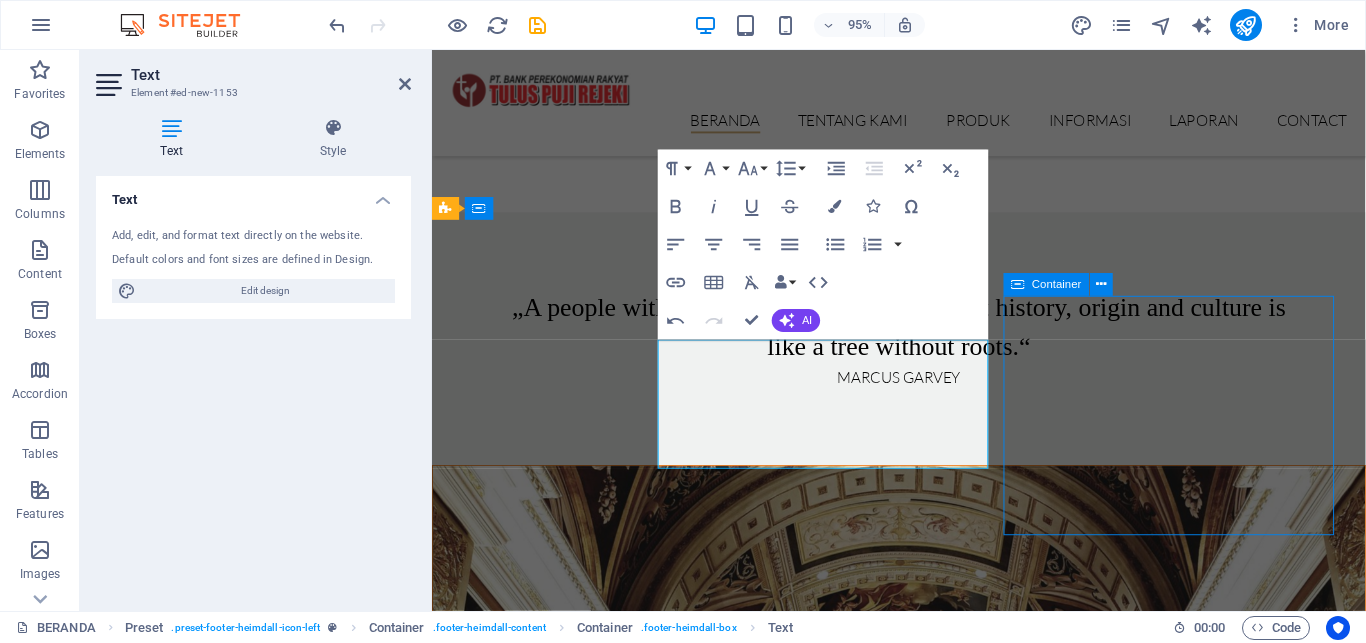 click on "Contact [STREET_NAME] No. 175 [CITY], [DISTRICT]   64183 Phone:  [PHONE] Mobil:  [PHONE] [EMAIL] Legal Notice  |  Privacy" at bounding box center [920, 7972] 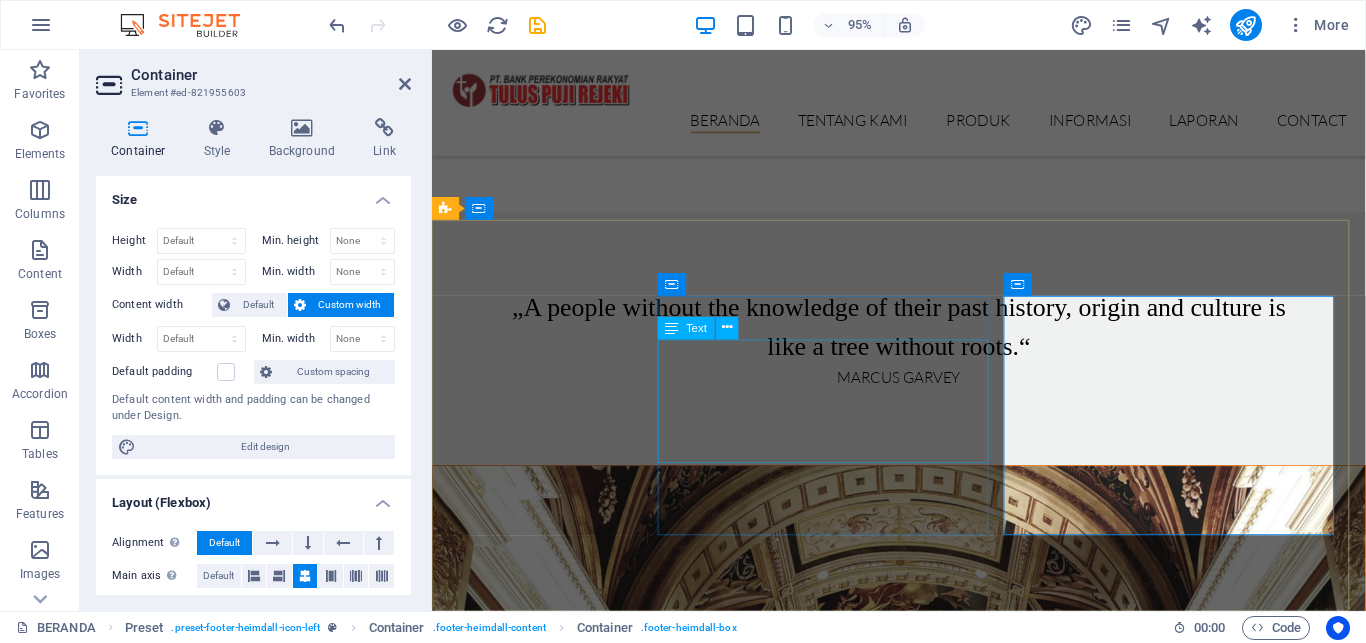 click on "SENIN 08:00 - 16:30 SELASA RABU" at bounding box center (920, 7799) 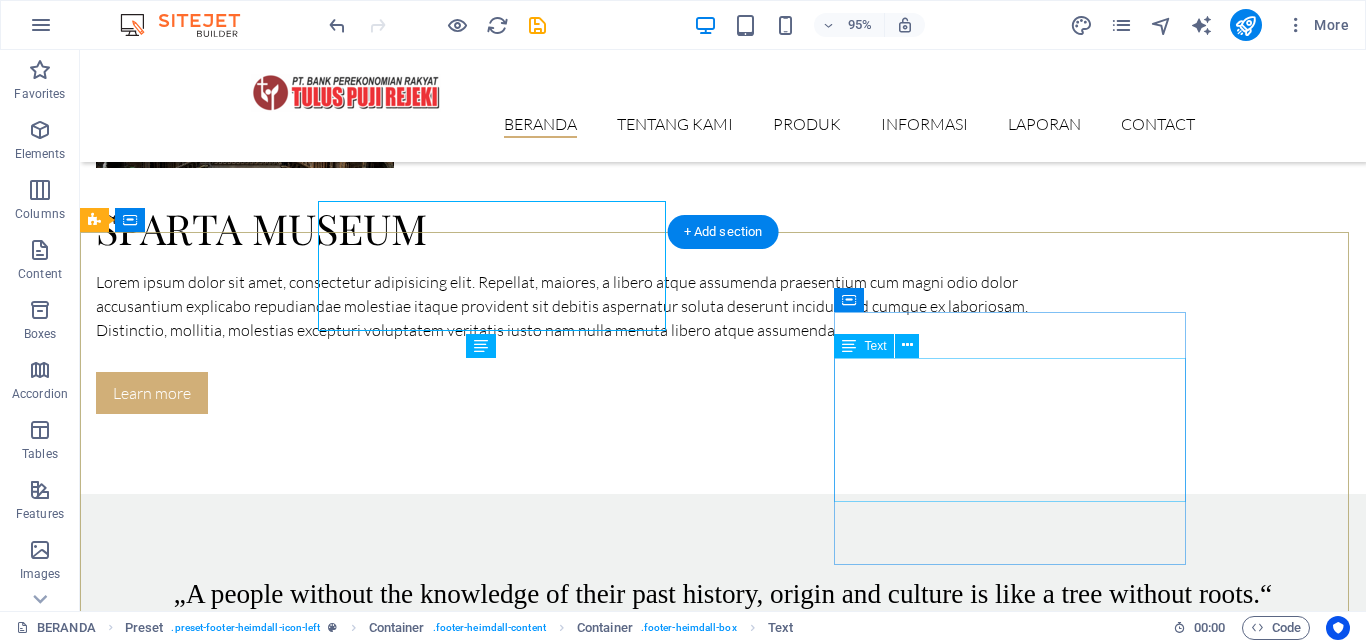 scroll, scrollTop: 3236, scrollLeft: 0, axis: vertical 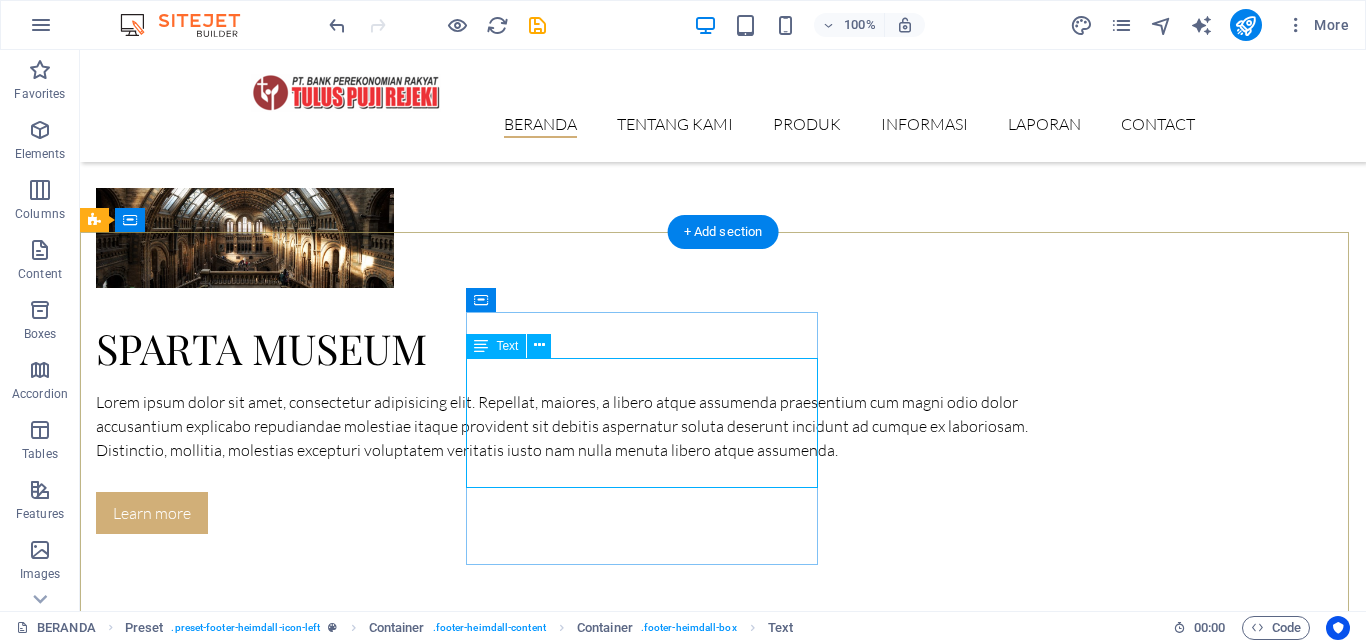 click on "SENIN 08:00 - 16:30 SELASA RABU" at bounding box center (568, 8074) 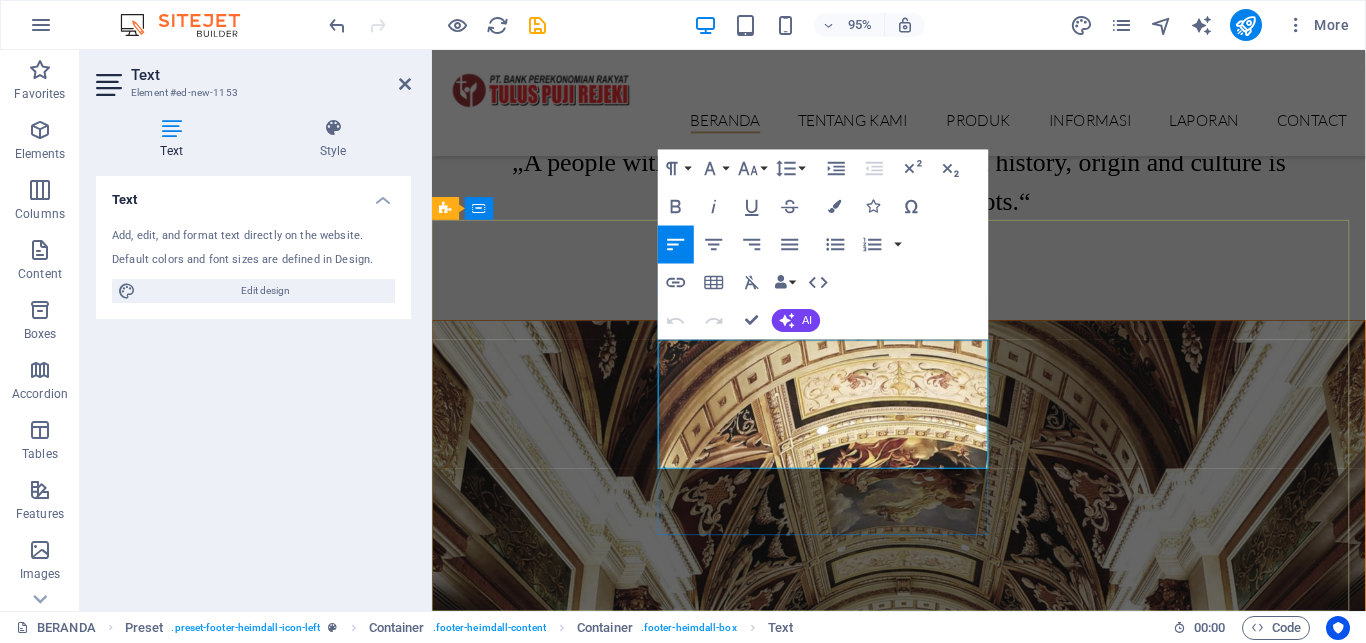 scroll, scrollTop: 3083, scrollLeft: 0, axis: vertical 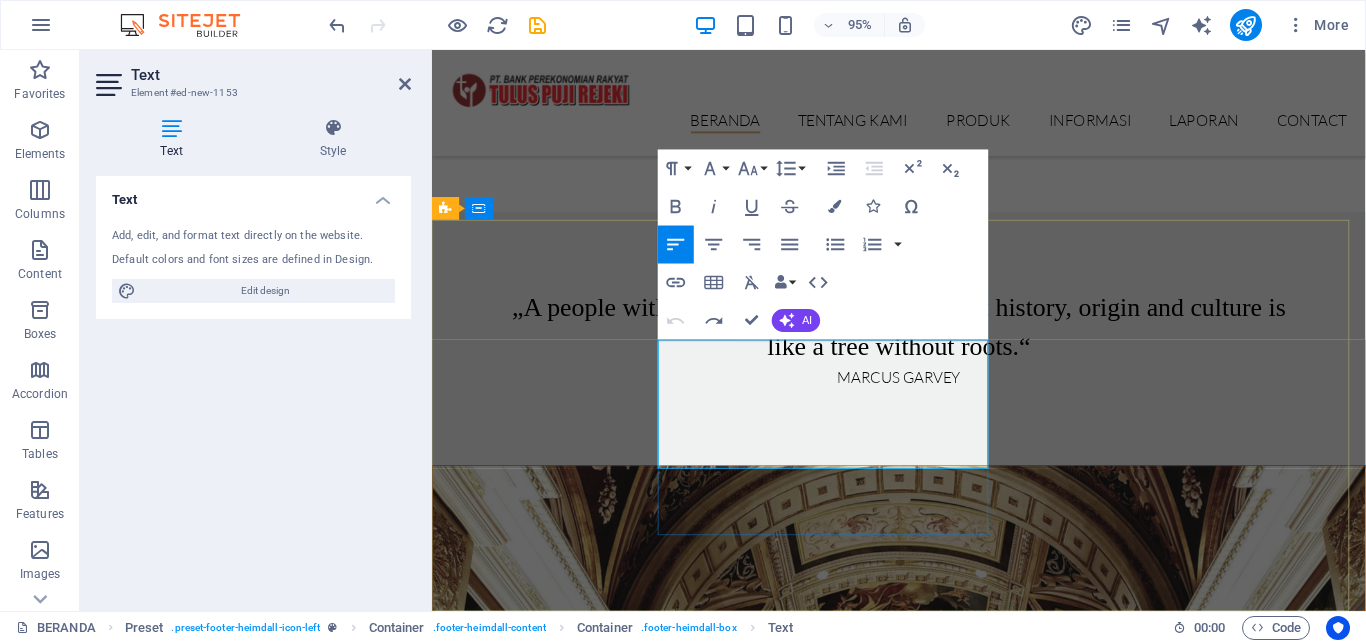 click on "SENIN" at bounding box center [685, 7747] 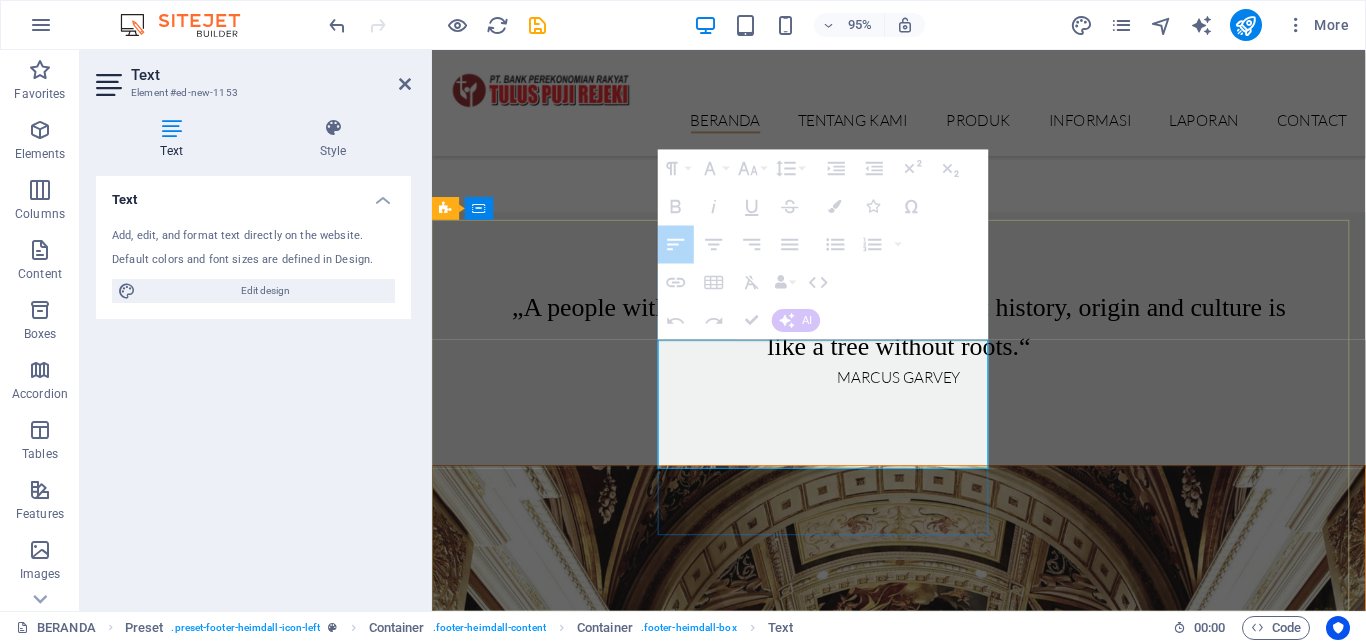 drag, startPoint x: 700, startPoint y: 371, endPoint x: 924, endPoint y: 365, distance: 224.08034 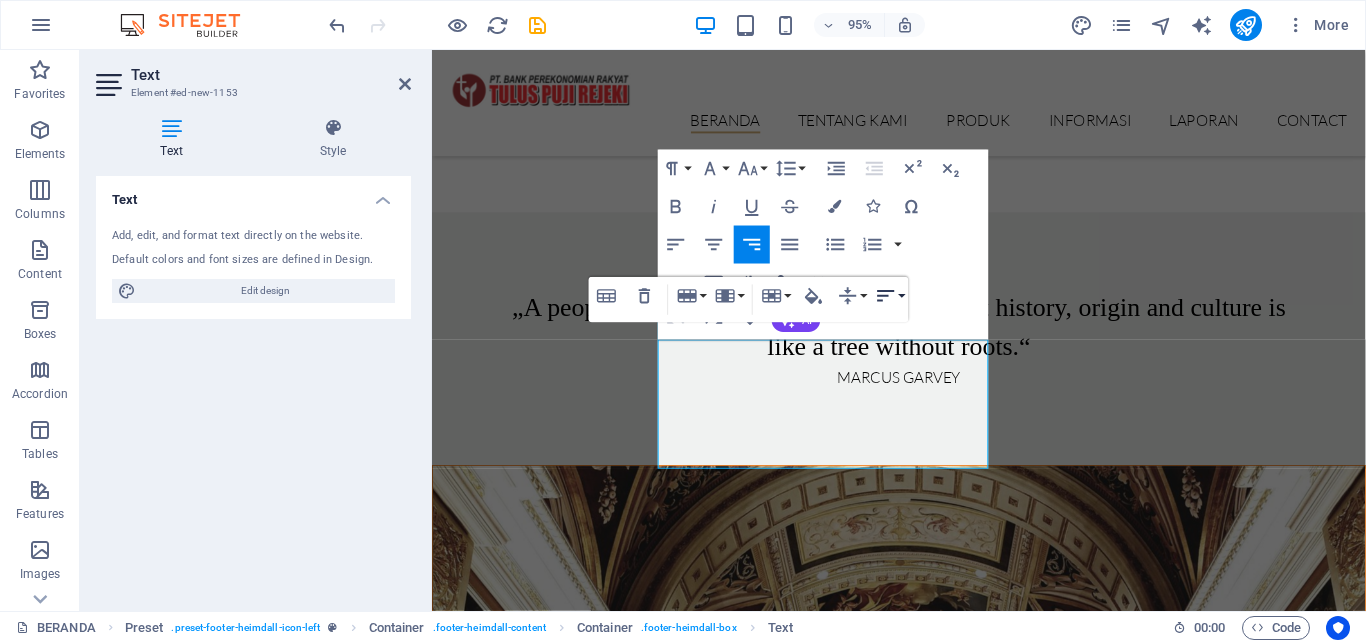 click on "Horizontal Align" at bounding box center (890, 296) 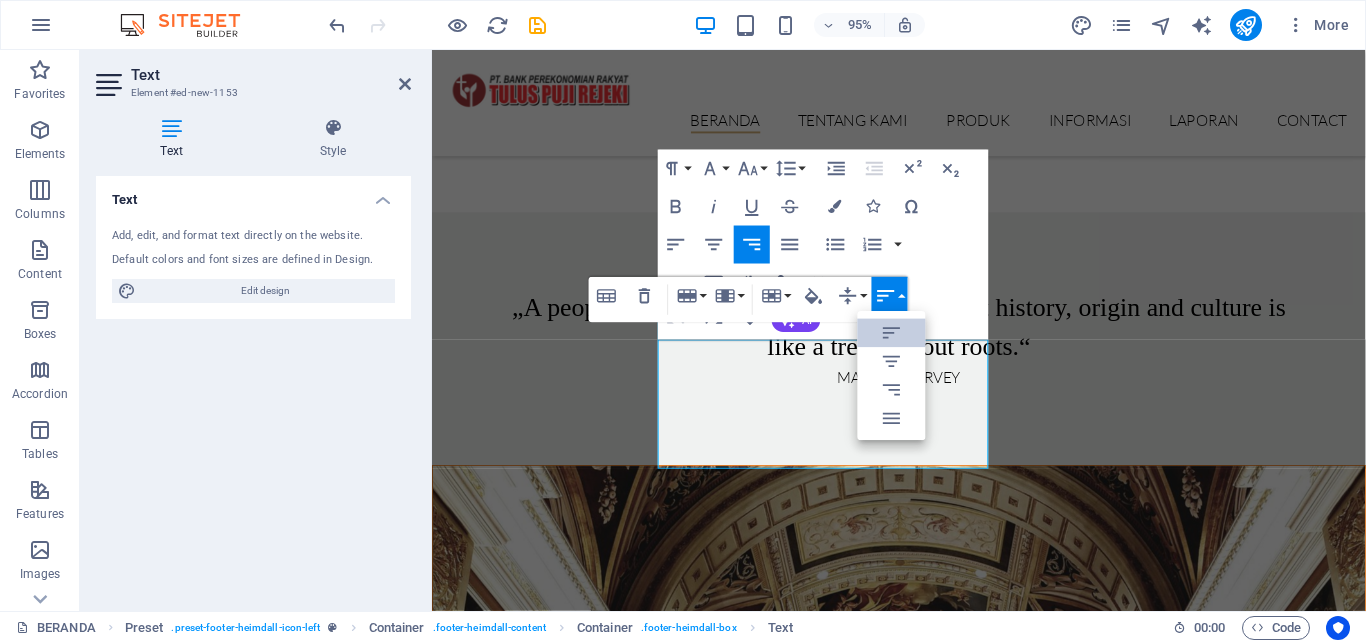scroll, scrollTop: 0, scrollLeft: 0, axis: both 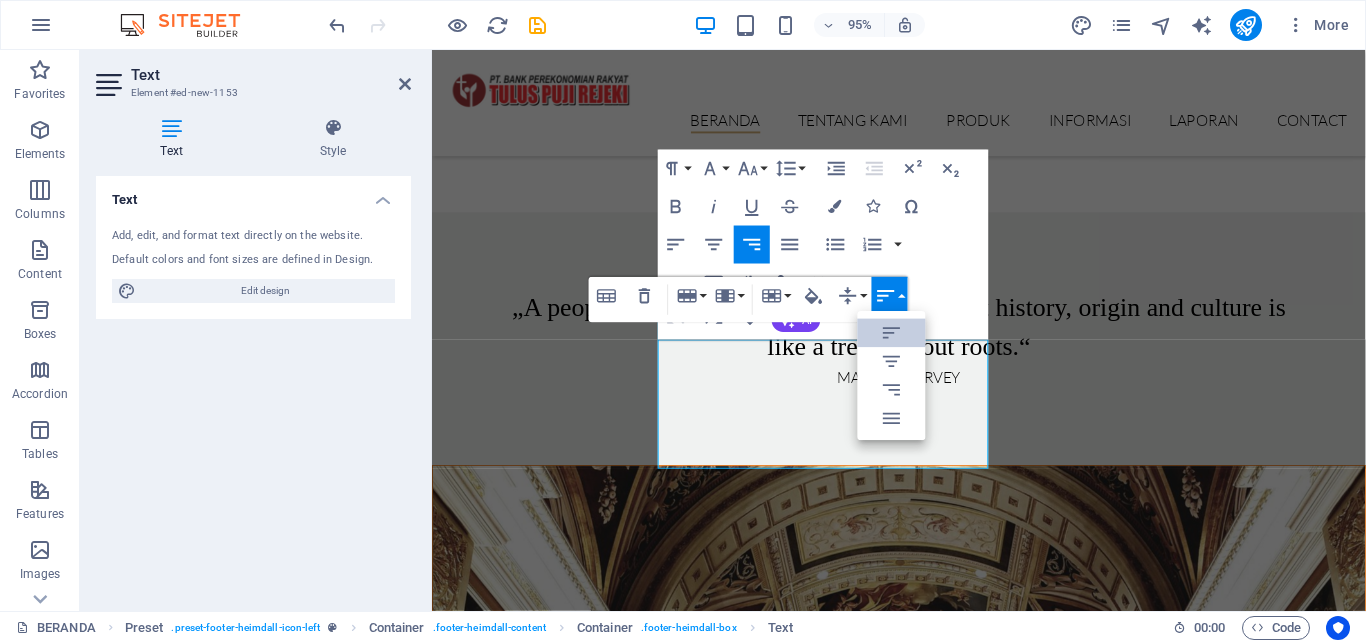 click on "Horizontal Align" at bounding box center (890, 296) 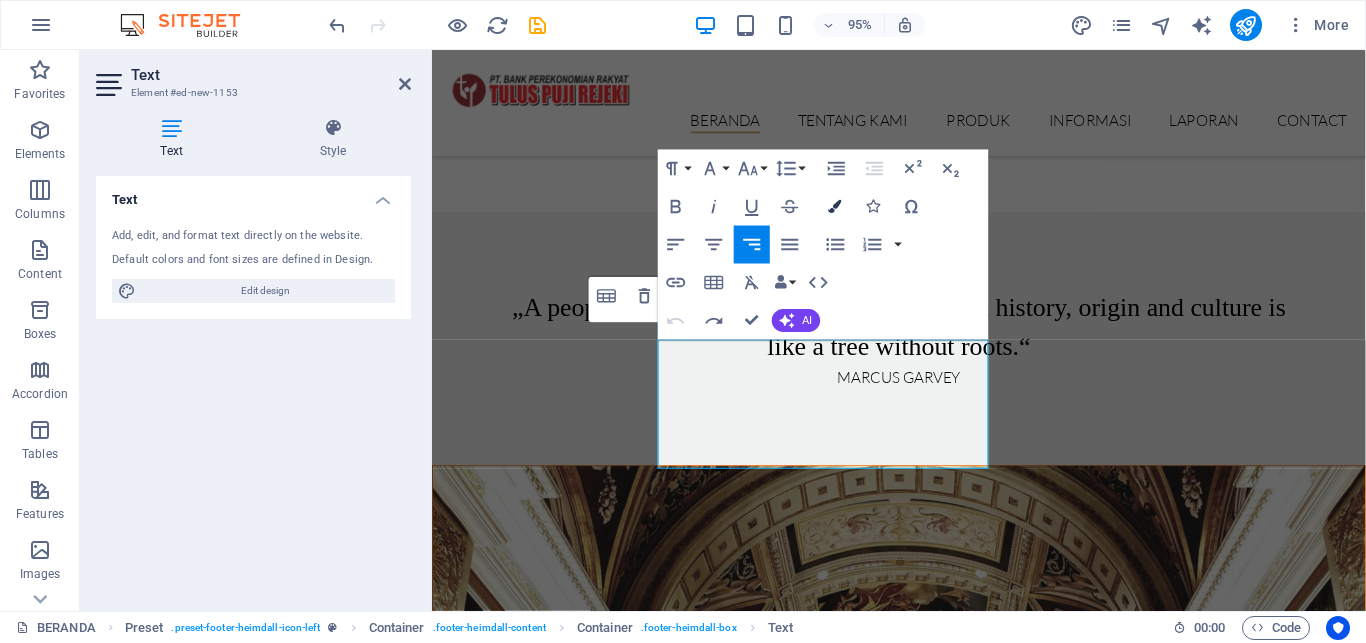 click at bounding box center [835, 206] 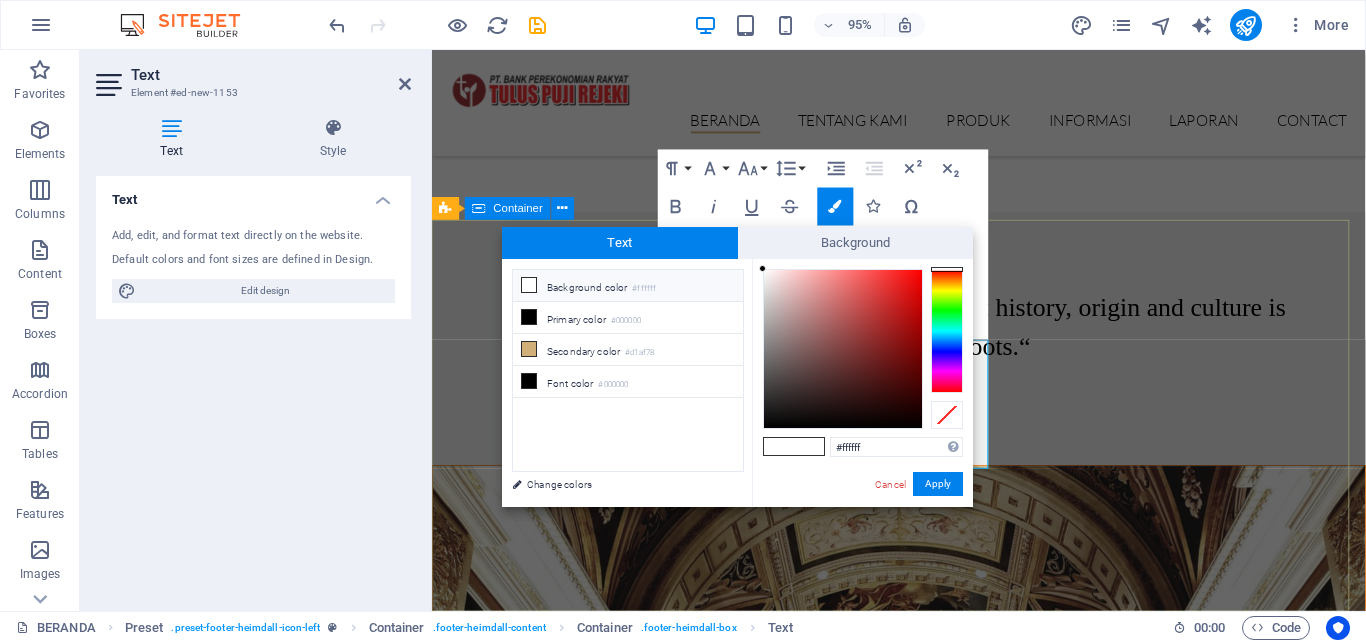 click on "Lorem ipsum dolor sit amet, consectetur elit adipisicing. Repellat, maiores, a libero atque assumenda elmo praesentium. LAYANAN KANTOR [DAY] [TIME] - 16:30 [DAY] [TIME] - 16:30 [DAY] Contact [STREET_NAME] No. 175 [CITY], [DISTRICT]   64183 Phone:  [PHONE] Mobil:  [PHONE] [EMAIL] Legal Notice  |  Privacy" at bounding box center (923, 7758) 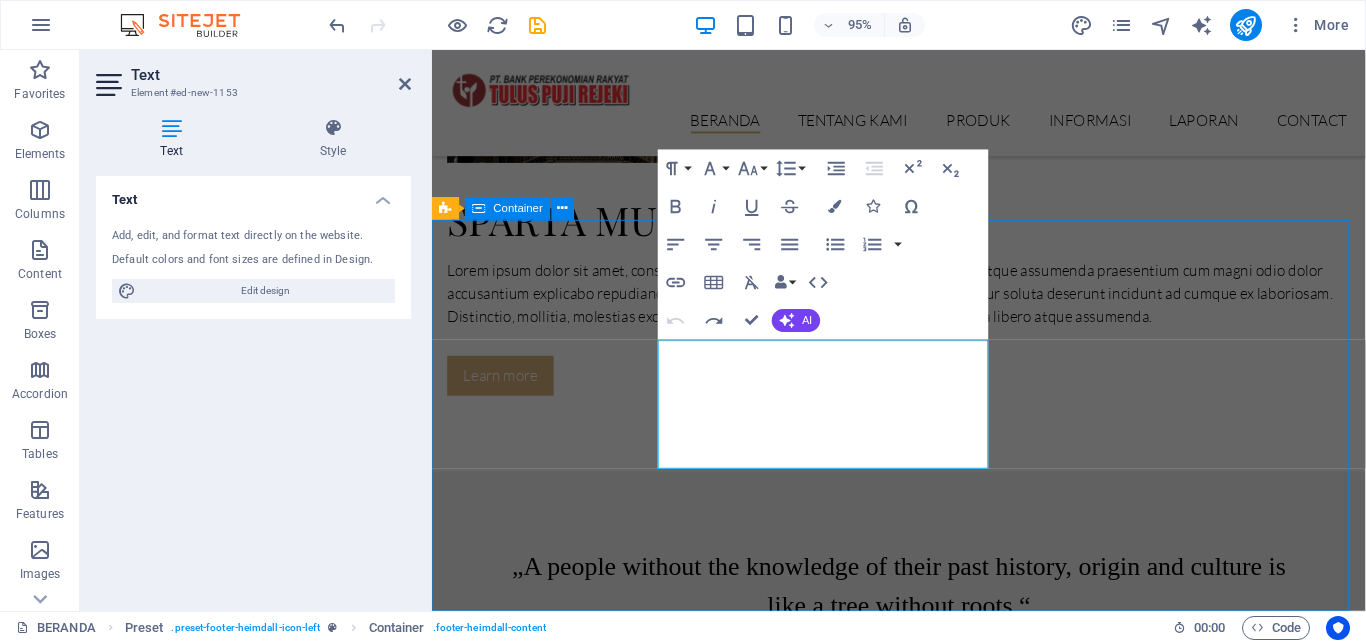 scroll, scrollTop: 3236, scrollLeft: 0, axis: vertical 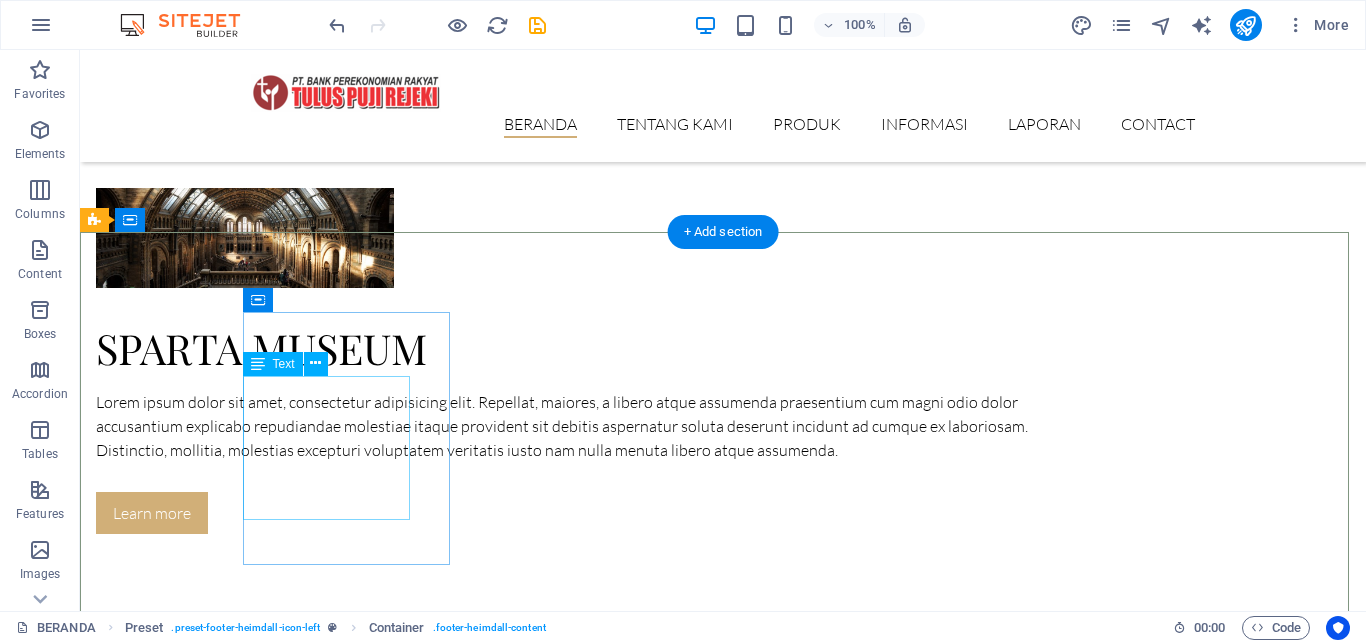 click on "Lorem ipsum dolor sit amet, consectetur elit adipisicing. Repellat, maiores, a libero atque assumenda elmo praesentium." at bounding box center (548, 7803) 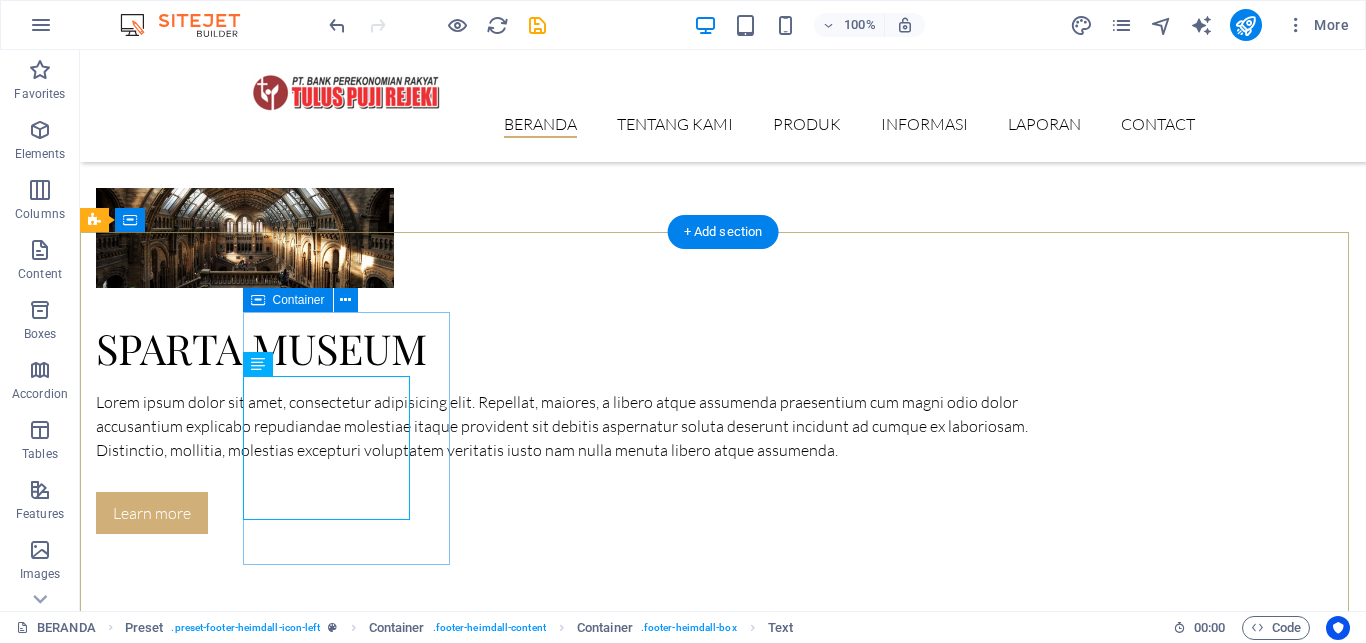 click on "Lorem ipsum dolor sit amet, consectetur elit adipisicing. Repellat, maiores, a libero atque assumenda elmo praesentium." at bounding box center [568, 7840] 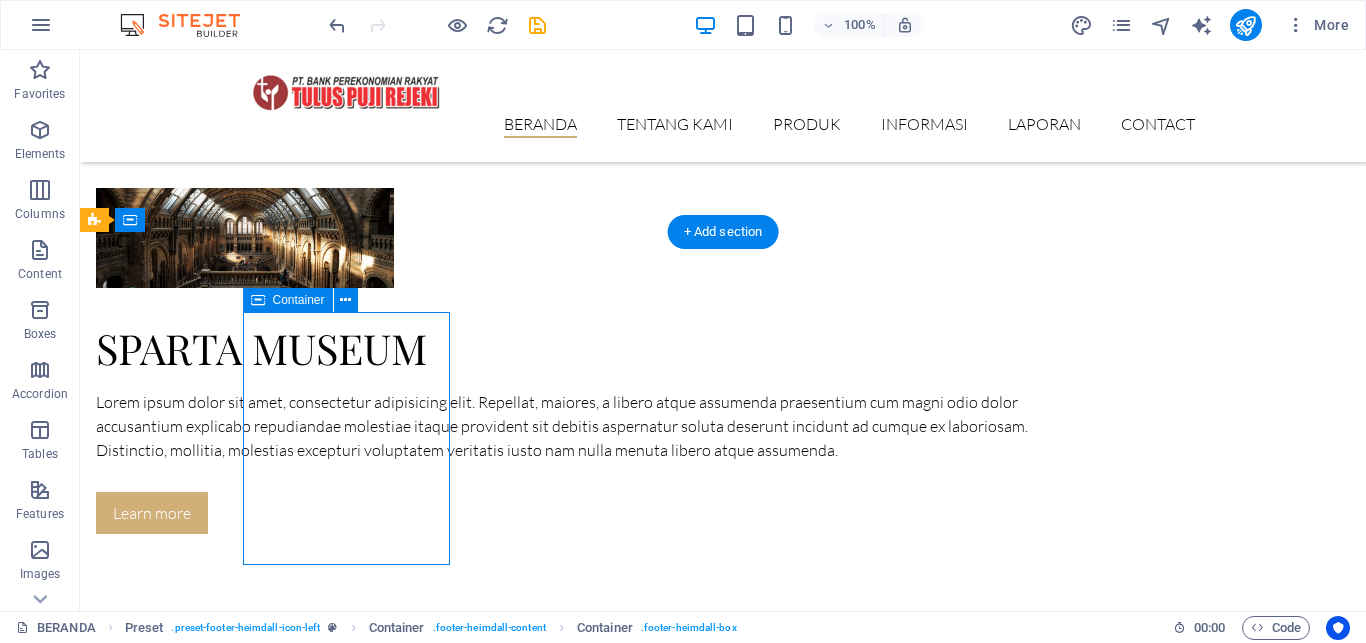 click on "Lorem ipsum dolor sit amet, consectetur elit adipisicing. Repellat, maiores, a libero atque assumenda elmo praesentium." at bounding box center (568, 7840) 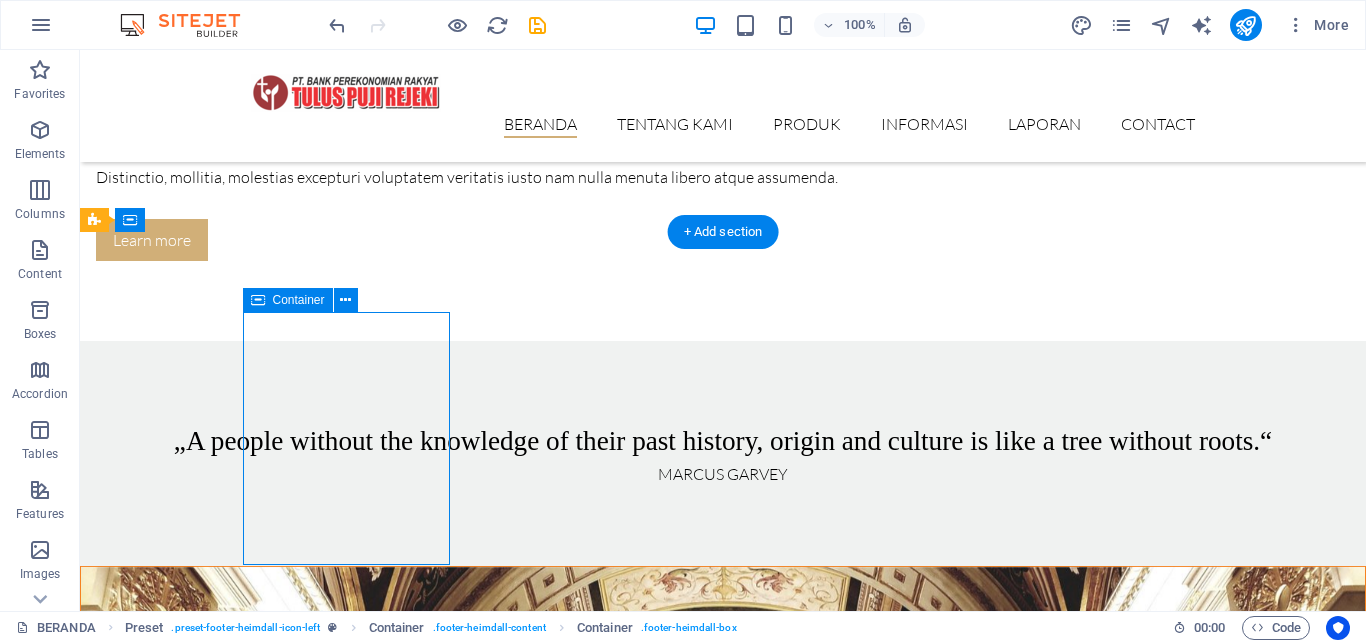 select on "%" 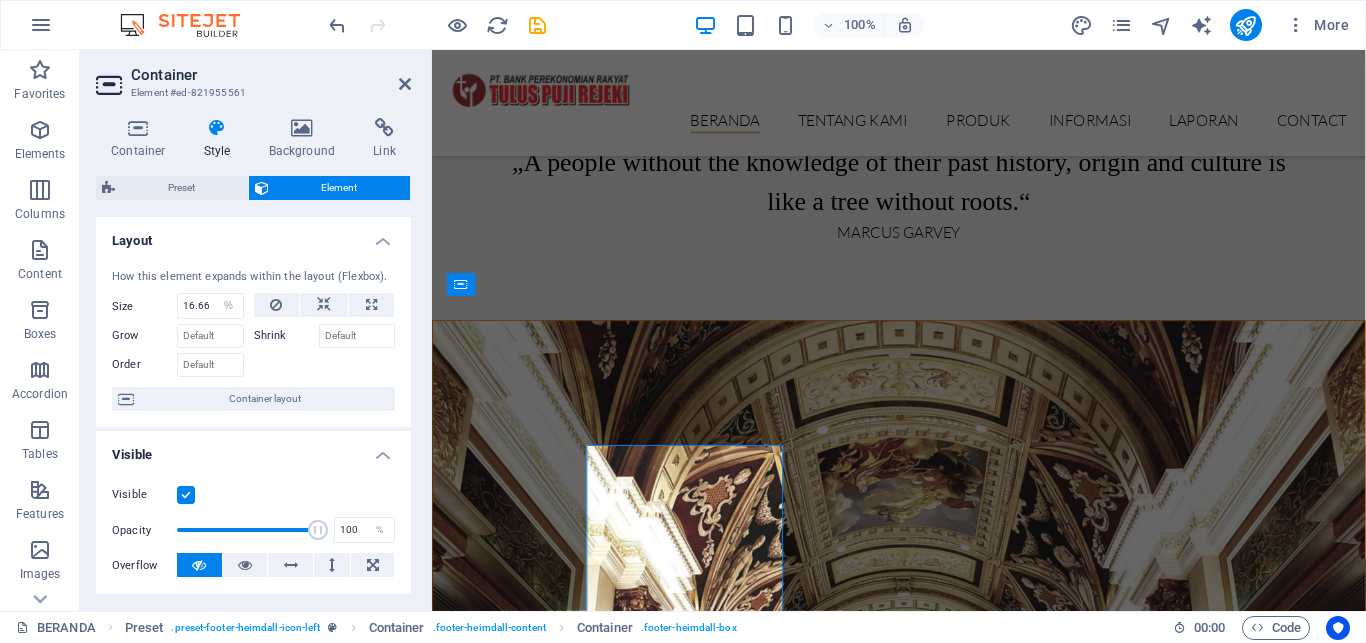 scroll, scrollTop: 3083, scrollLeft: 0, axis: vertical 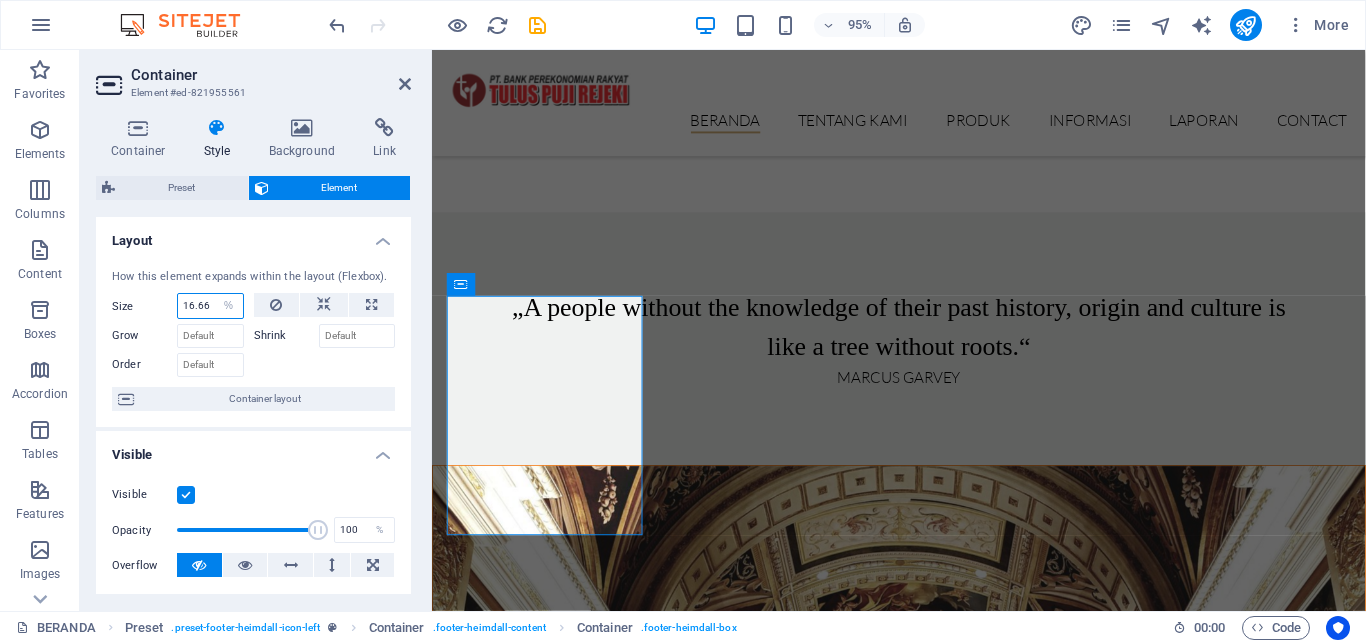 click on "16.66" at bounding box center (210, 306) 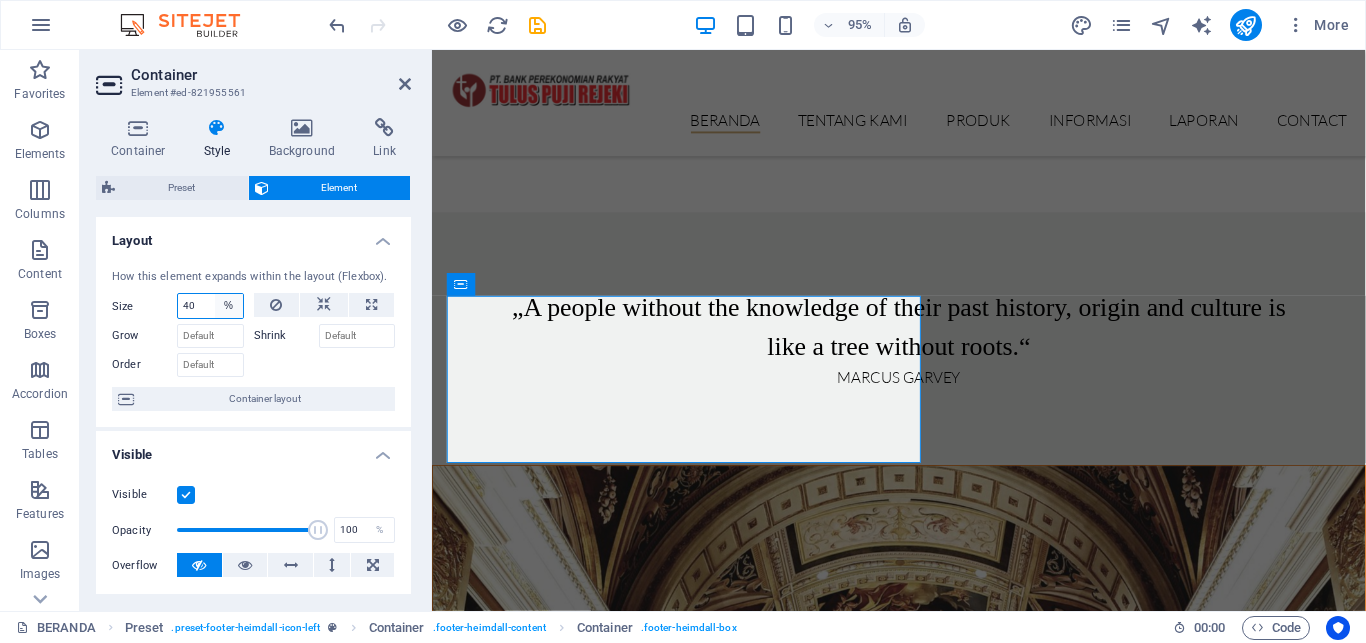 type on "4" 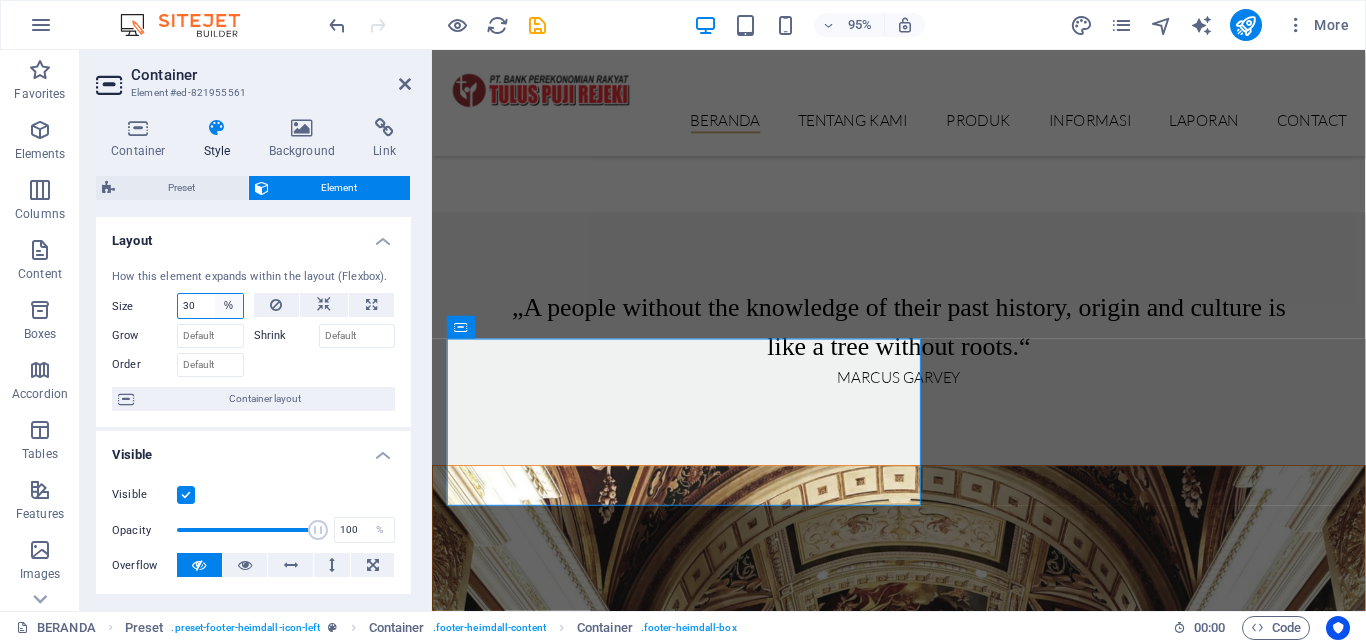 scroll, scrollTop: 3038, scrollLeft: 0, axis: vertical 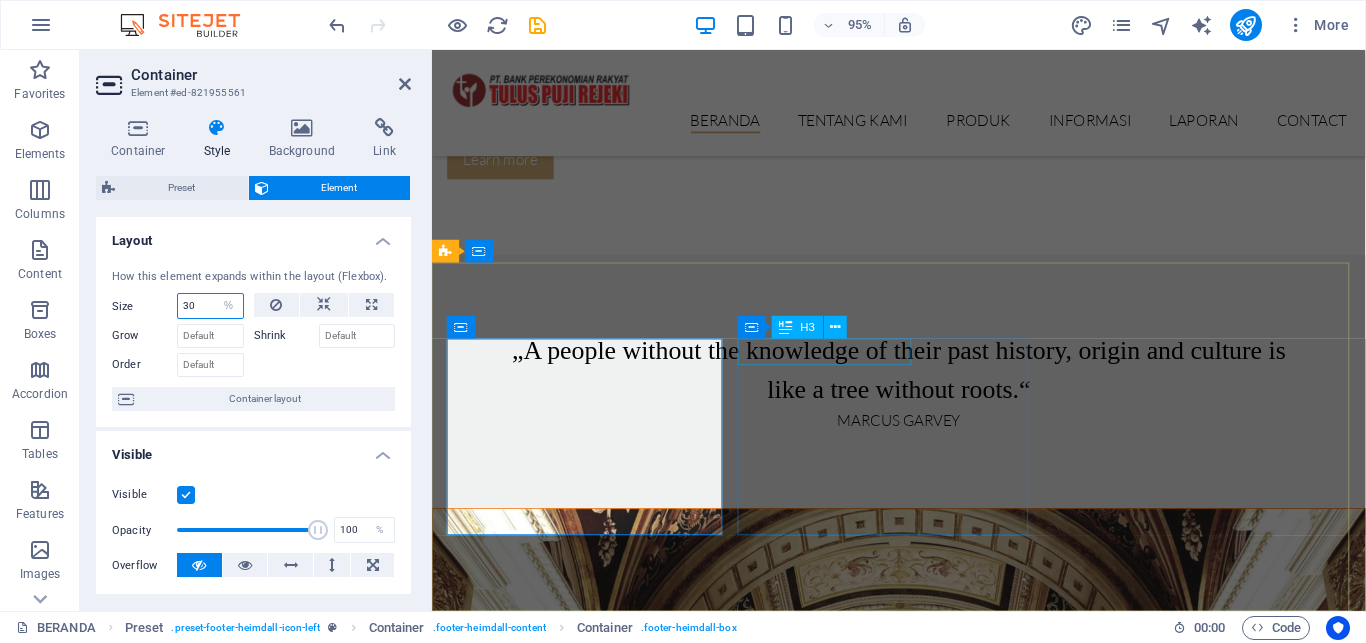 type on "30" 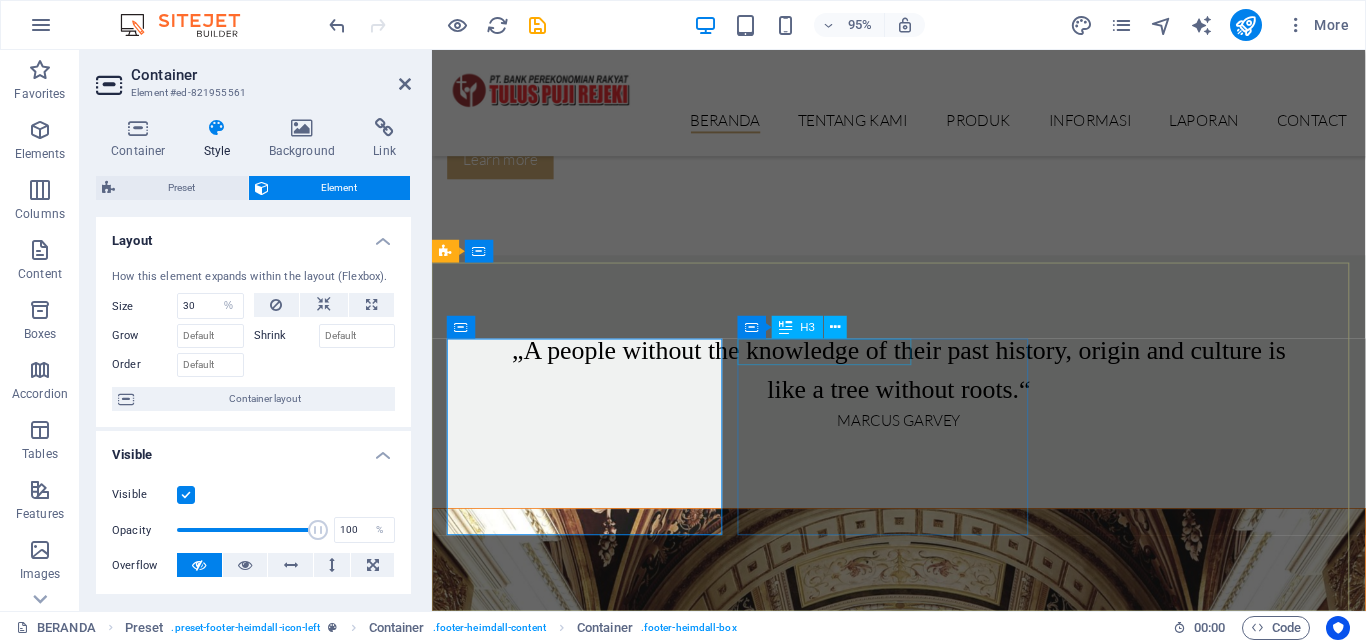 click on "LAYANAN KANTOR" at bounding box center [920, 7747] 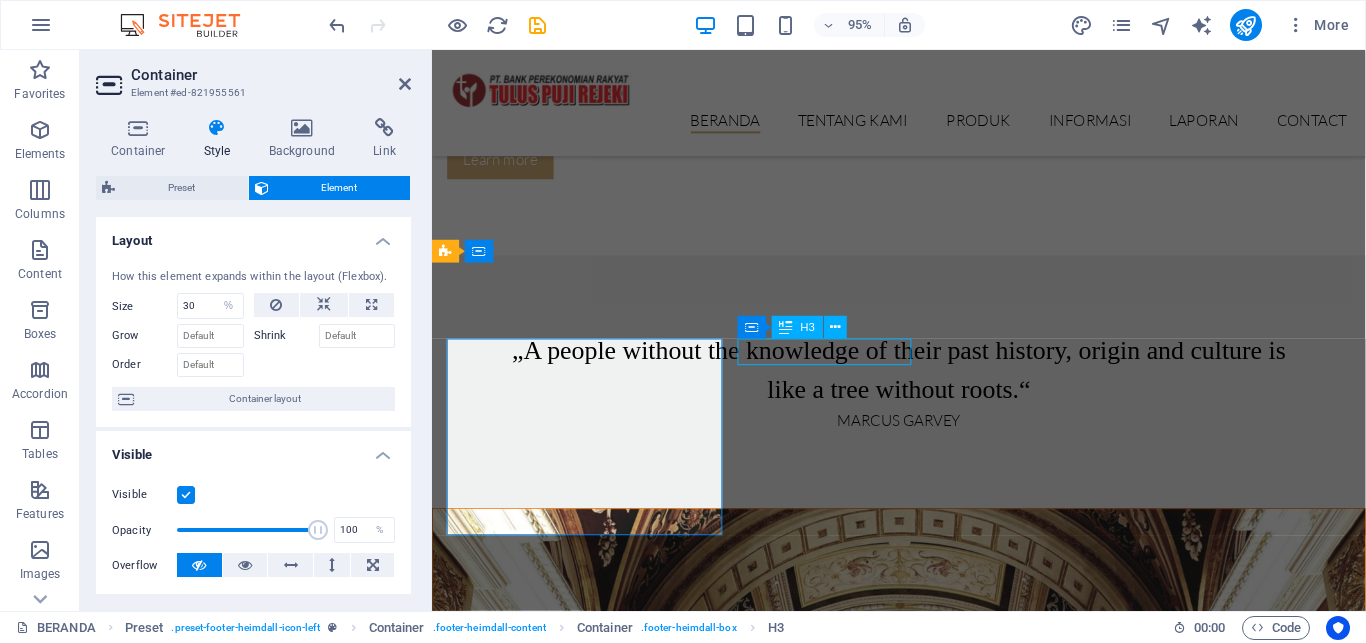 scroll, scrollTop: 3191, scrollLeft: 0, axis: vertical 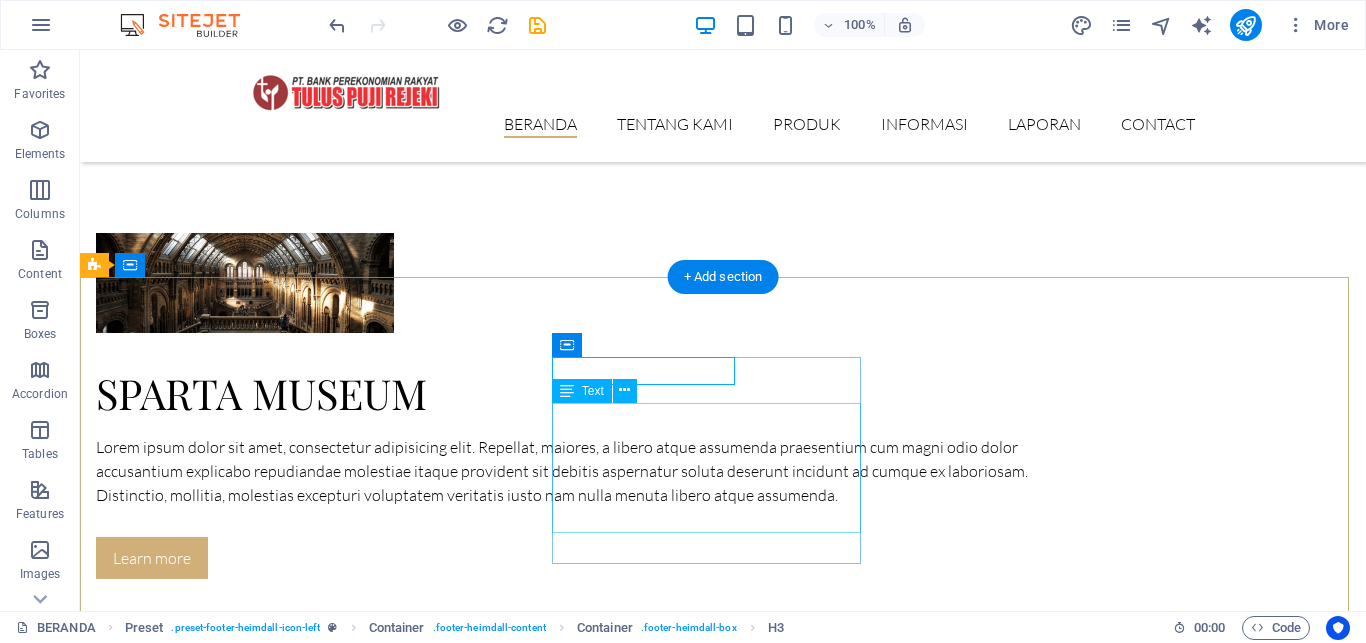 click on "SENIN 08:00 - 16:30 SELASA RABU" at bounding box center (568, 8119) 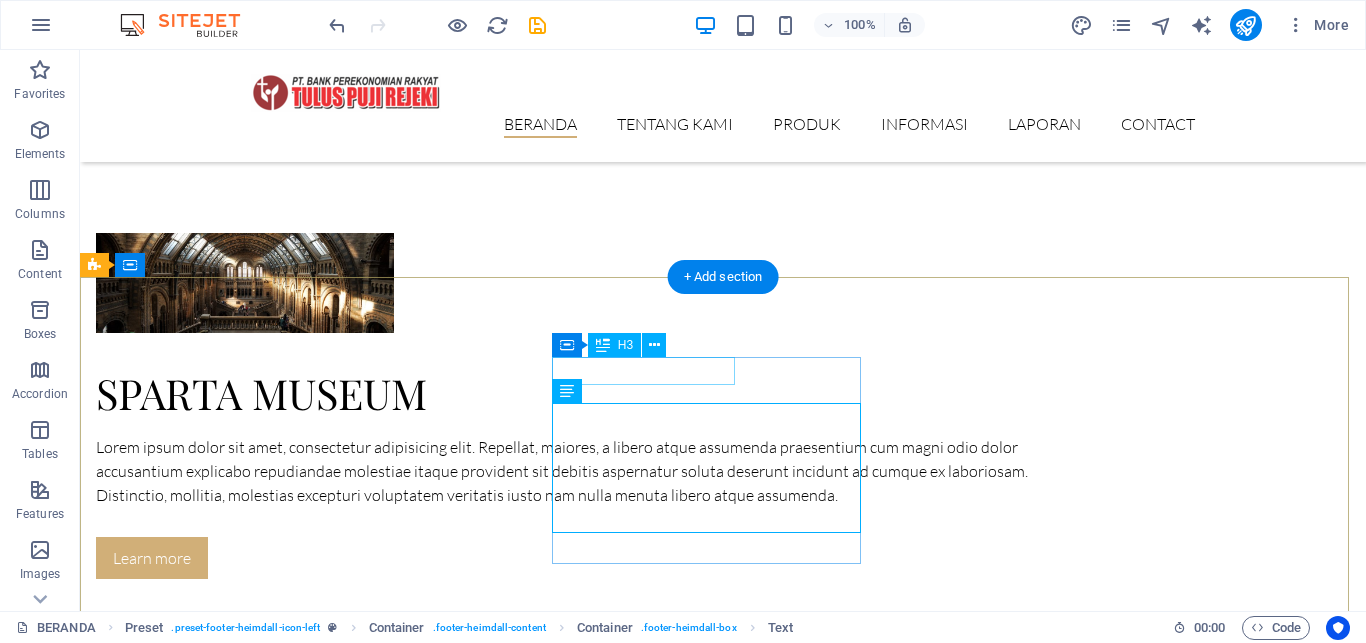 click on "LAYANAN KANTOR" at bounding box center [568, 8022] 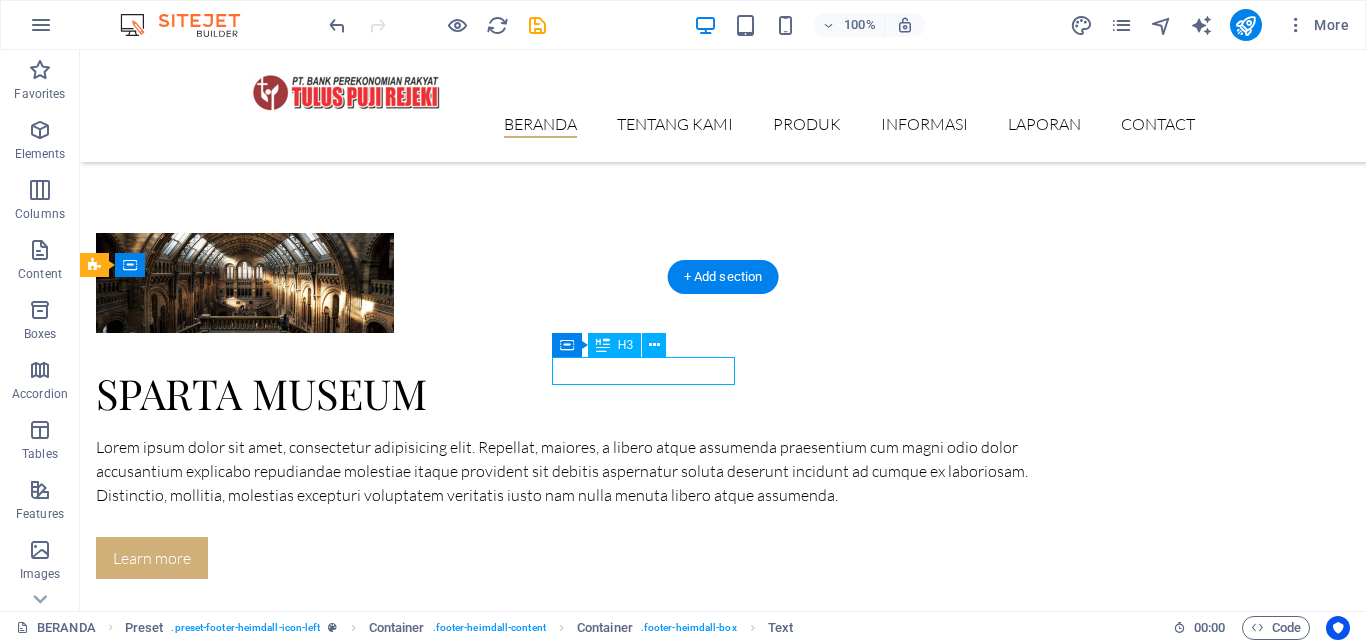 click on "LAYANAN KANTOR" at bounding box center (568, 8022) 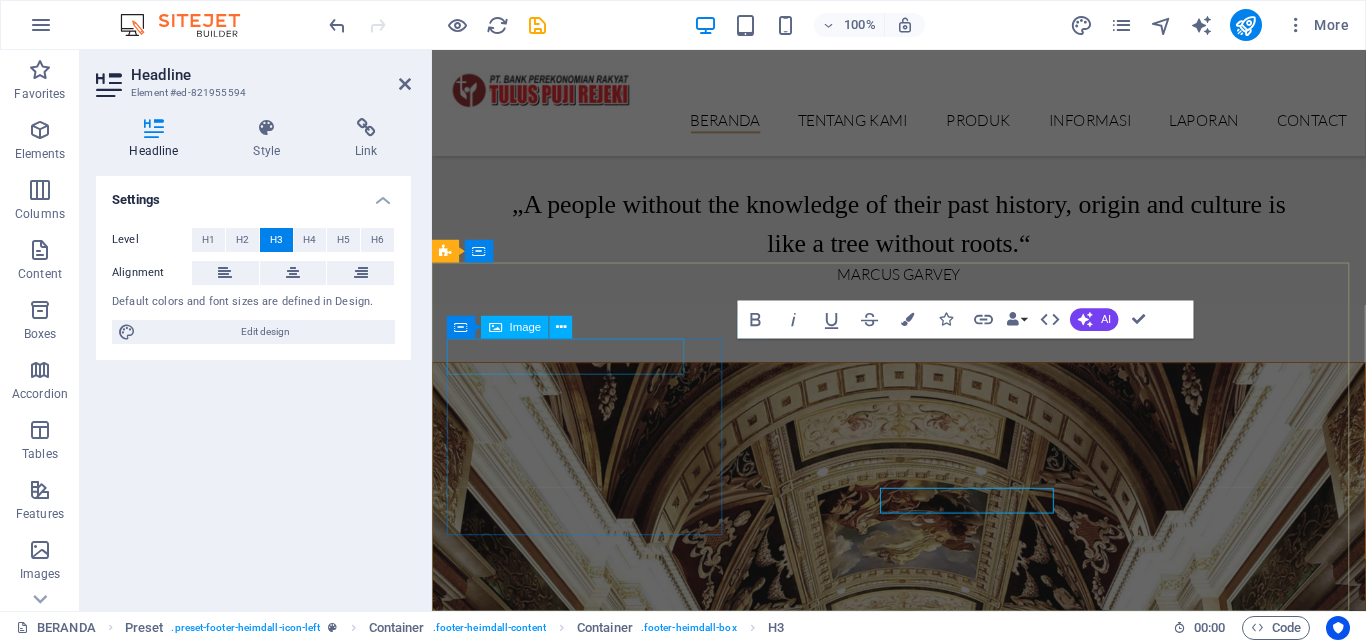 scroll, scrollTop: 3038, scrollLeft: 0, axis: vertical 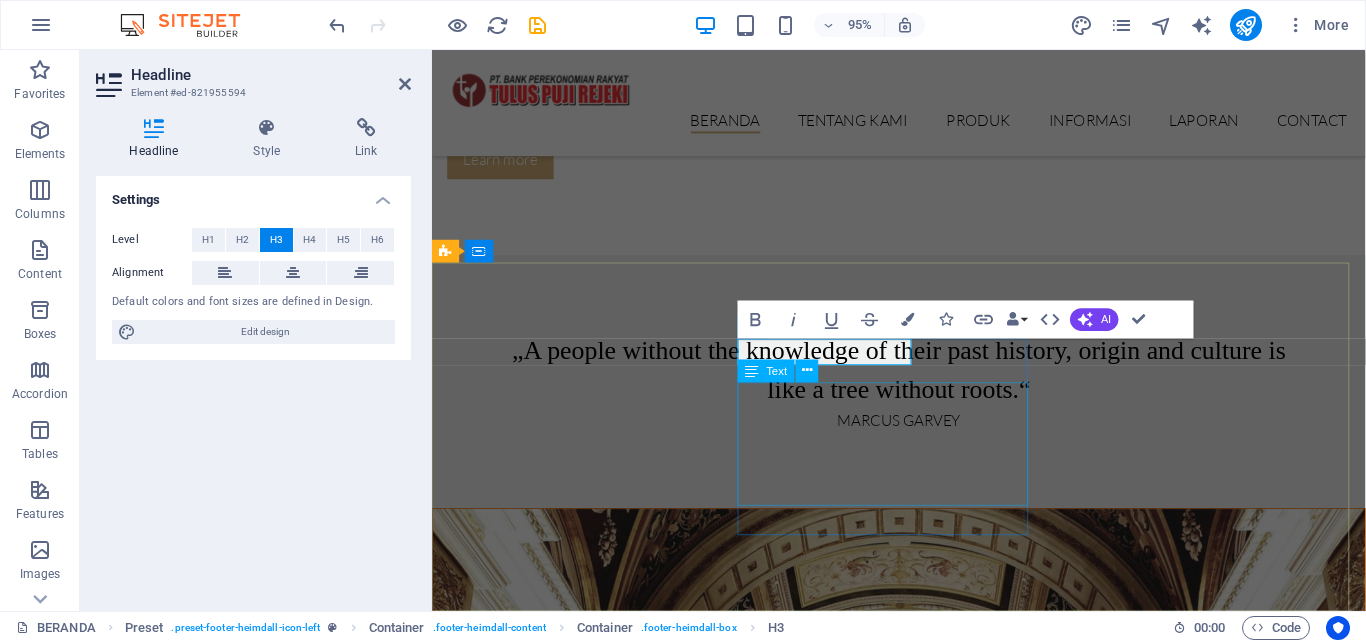 click on "SENIN 08:00 - 16:30 SELASA RABU" at bounding box center (920, 7844) 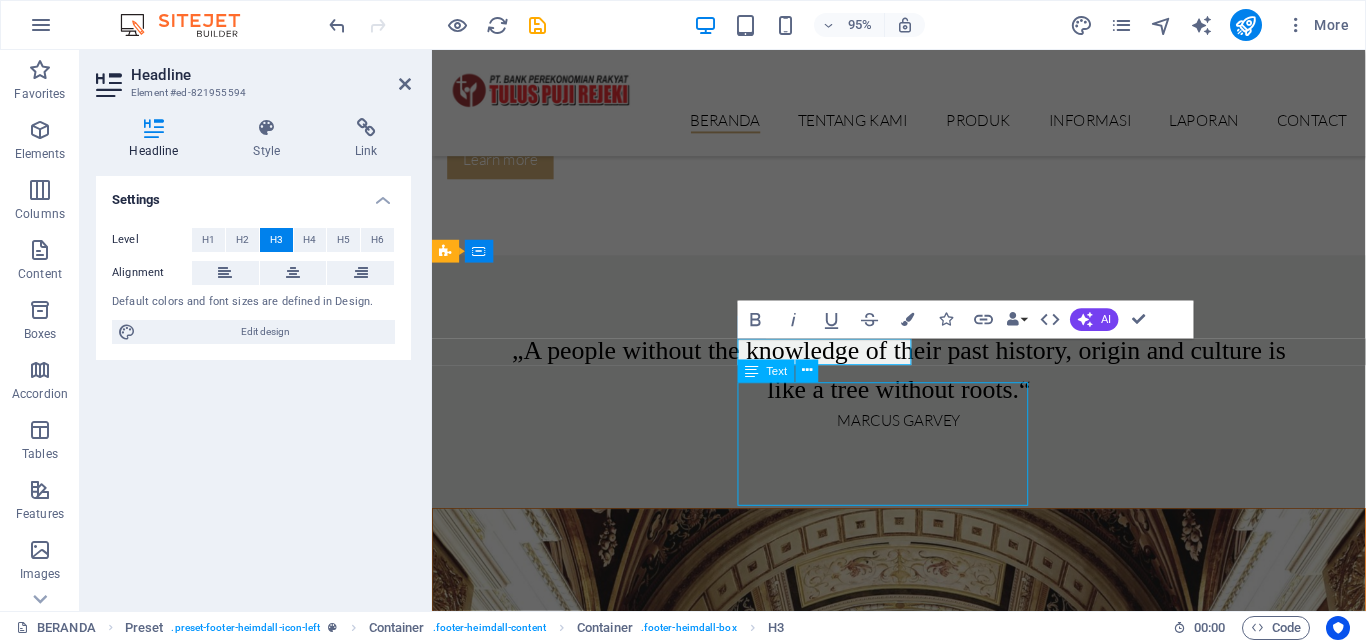 click on "SENIN 08:00 - 16:30 SELASA RABU" at bounding box center (920, 7844) 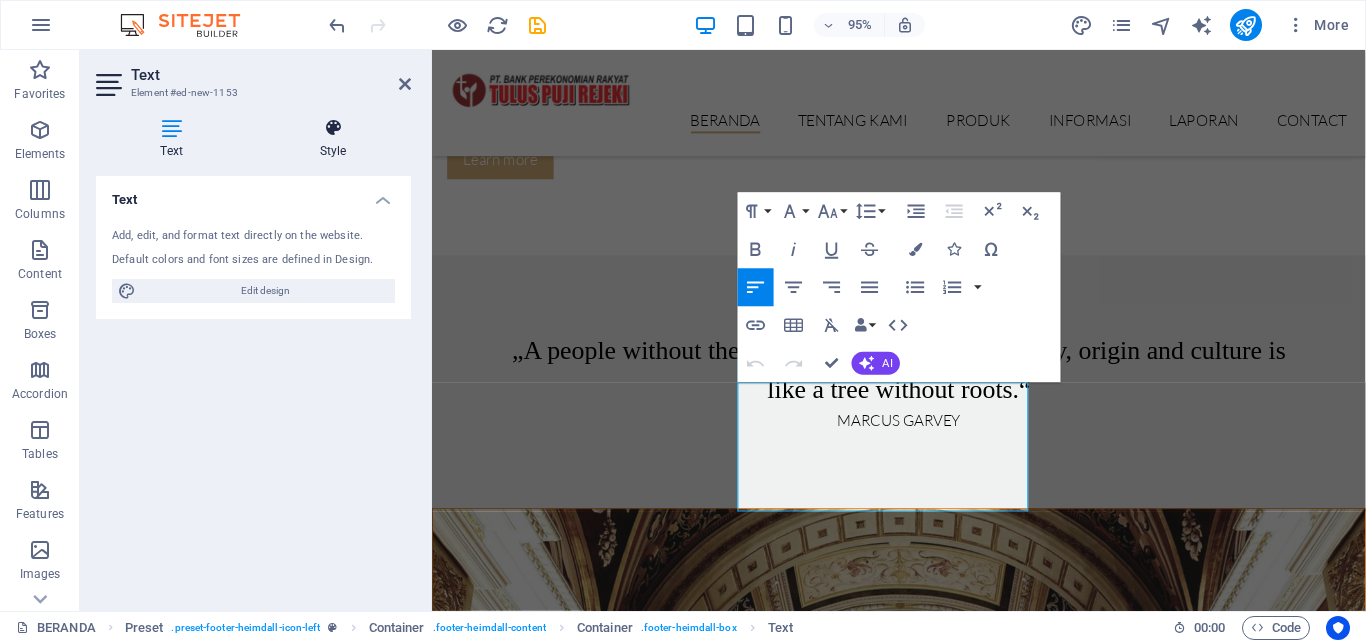click at bounding box center [333, 128] 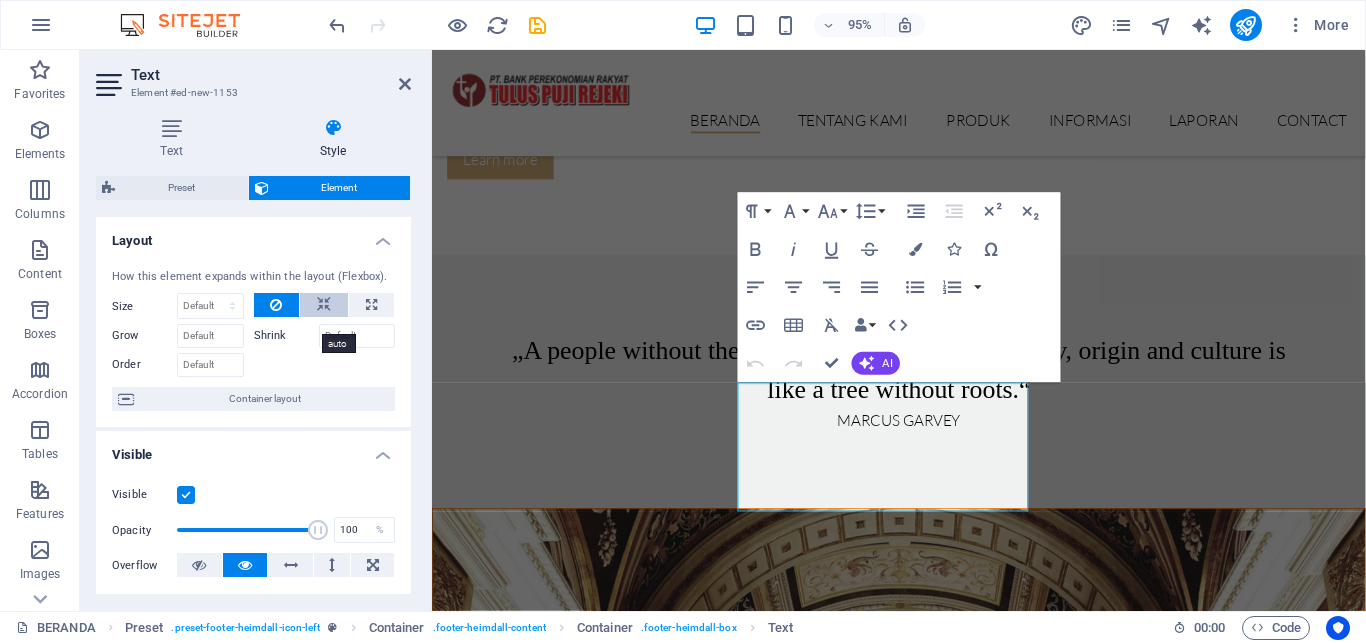 click at bounding box center (324, 305) 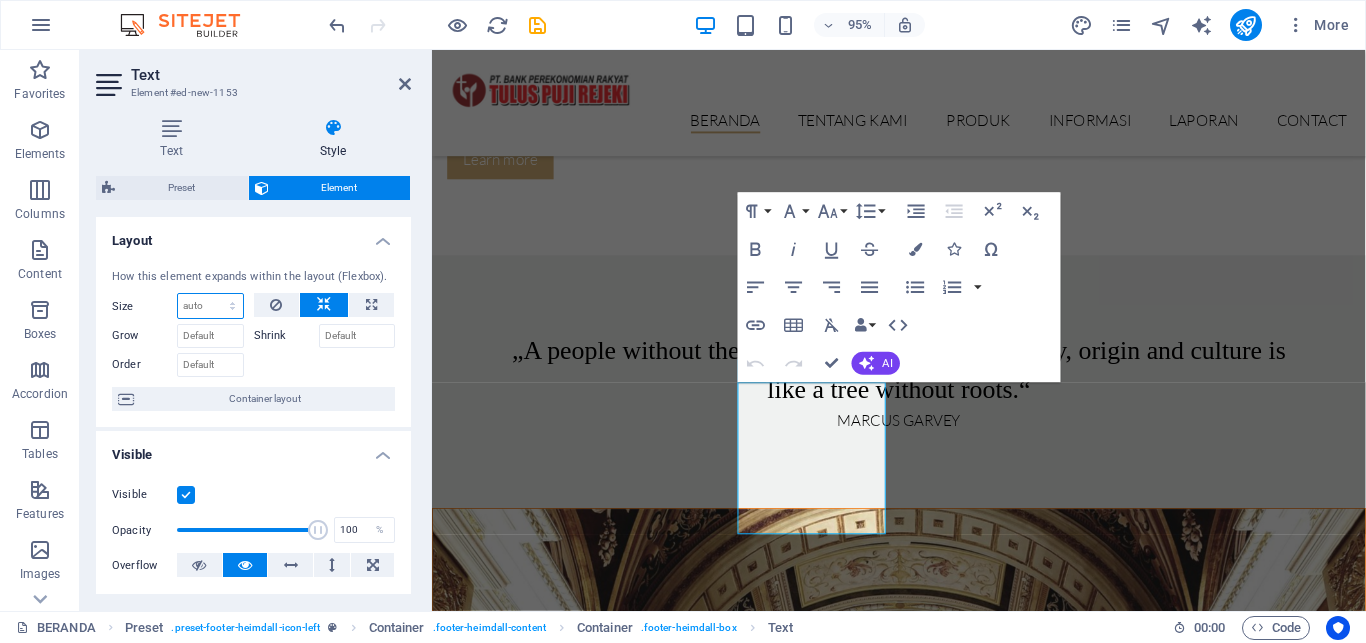 click on "Default auto px % 1/1 1/2 1/3 1/4 1/5 1/6 1/7 1/8 1/9 1/10" at bounding box center (210, 306) 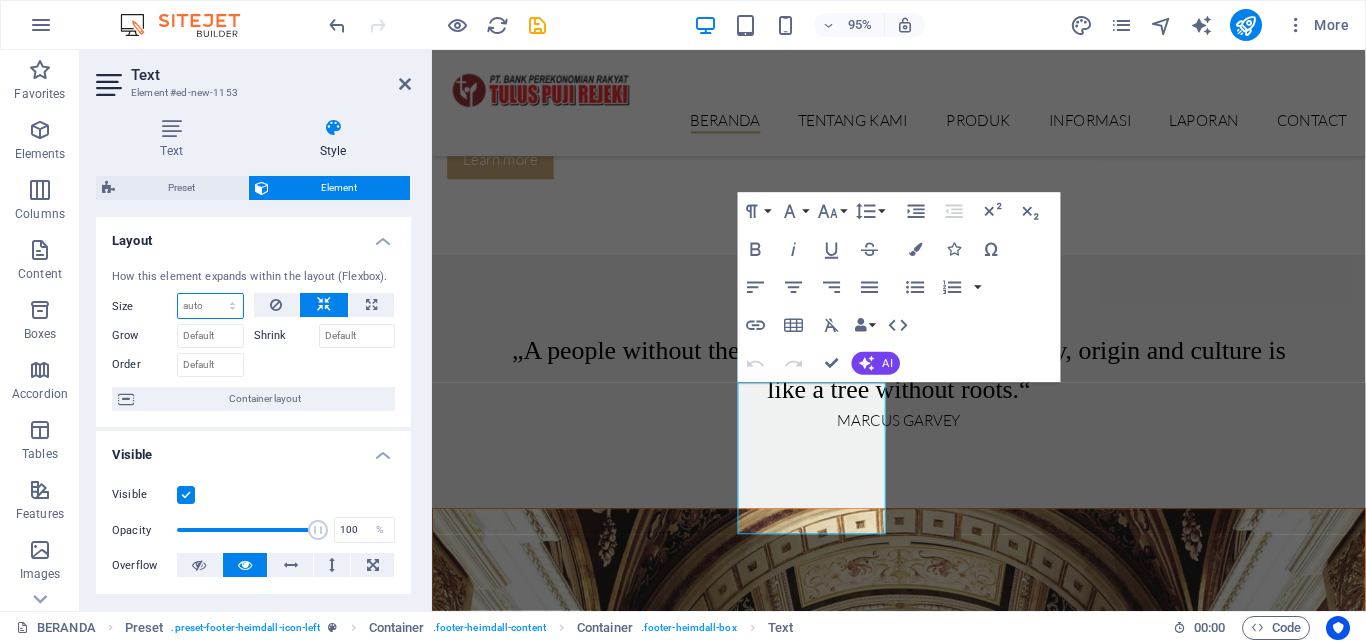 select on "1/3" 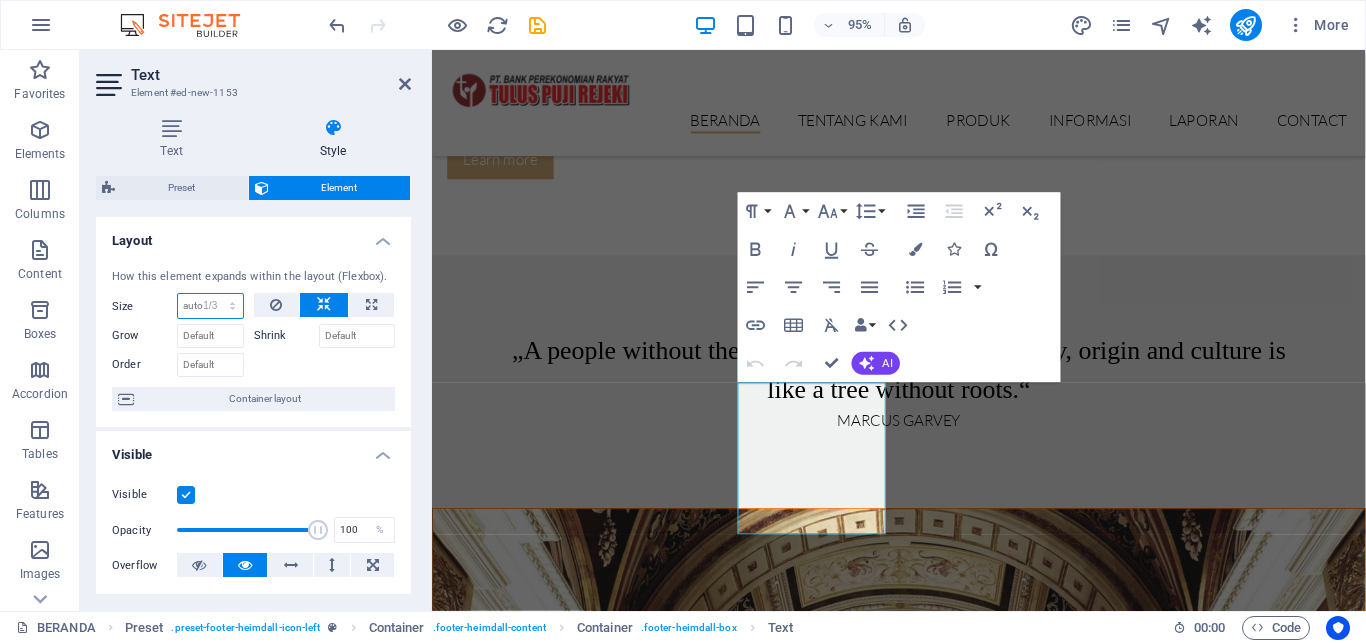 click on "1/3" at bounding box center (0, 0) 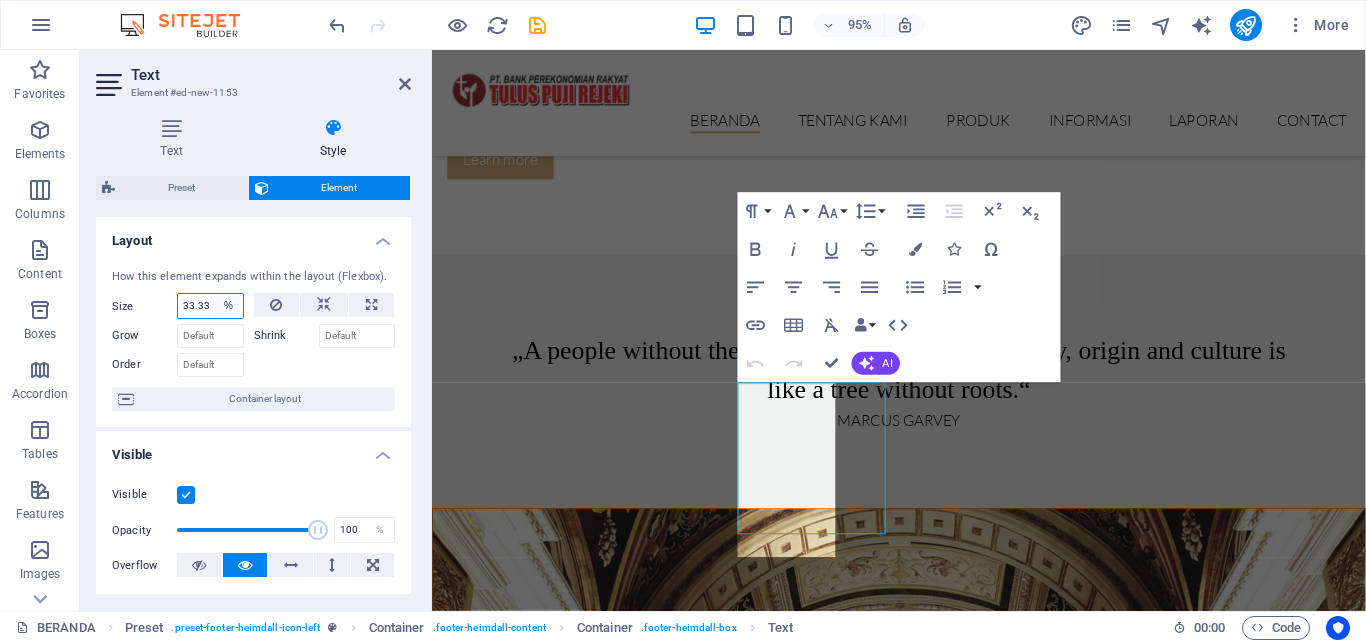 scroll, scrollTop: 0, scrollLeft: 2, axis: horizontal 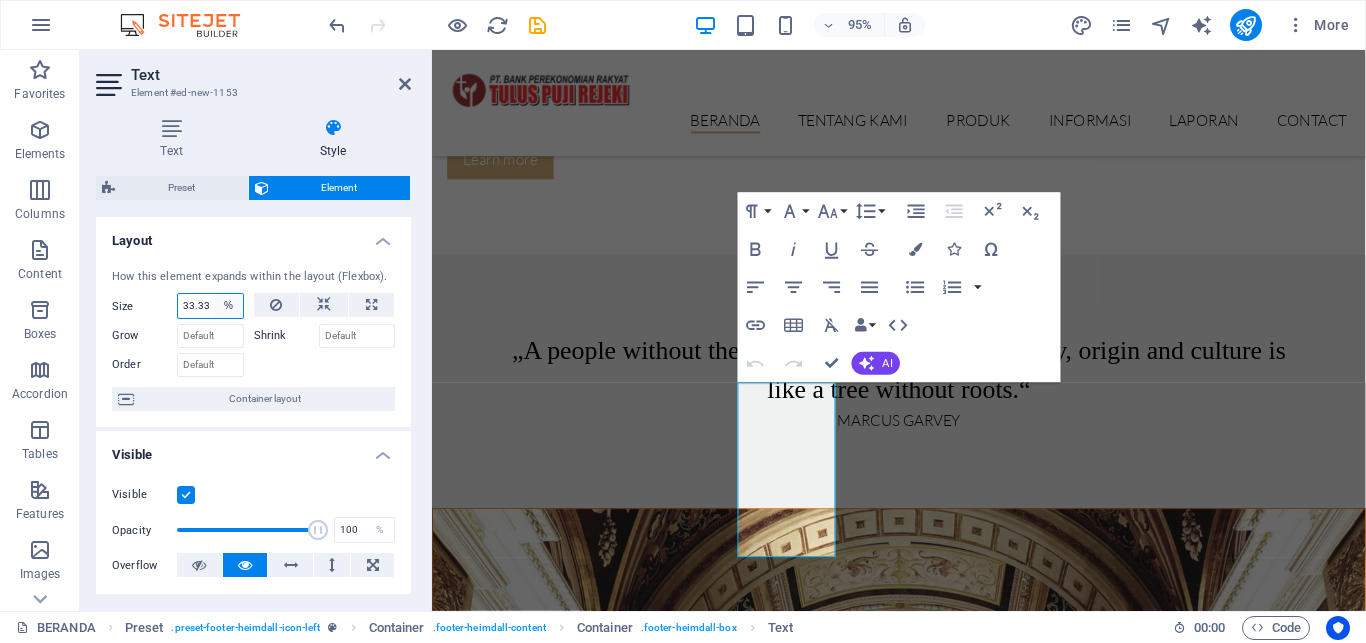 click on "Default auto px % 1/1 1/2 1/3 1/4 1/5 1/6 1/7 1/8 1/9 1/10" at bounding box center [229, 306] 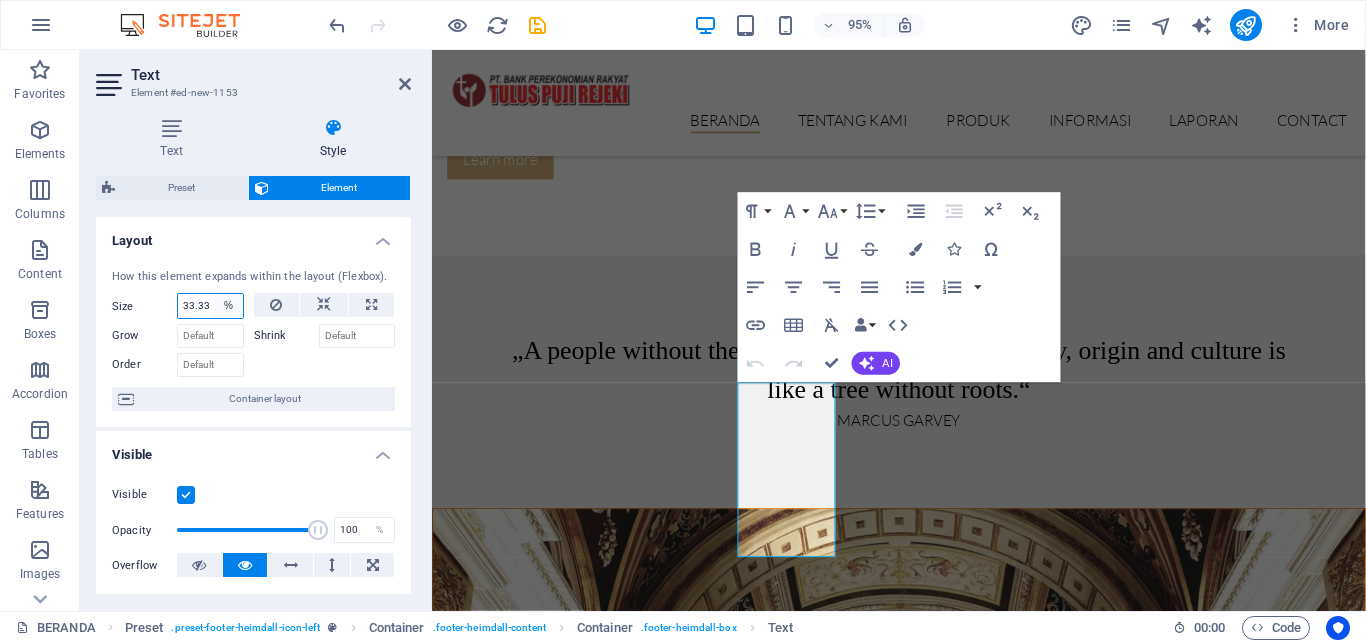 select on "1/6" 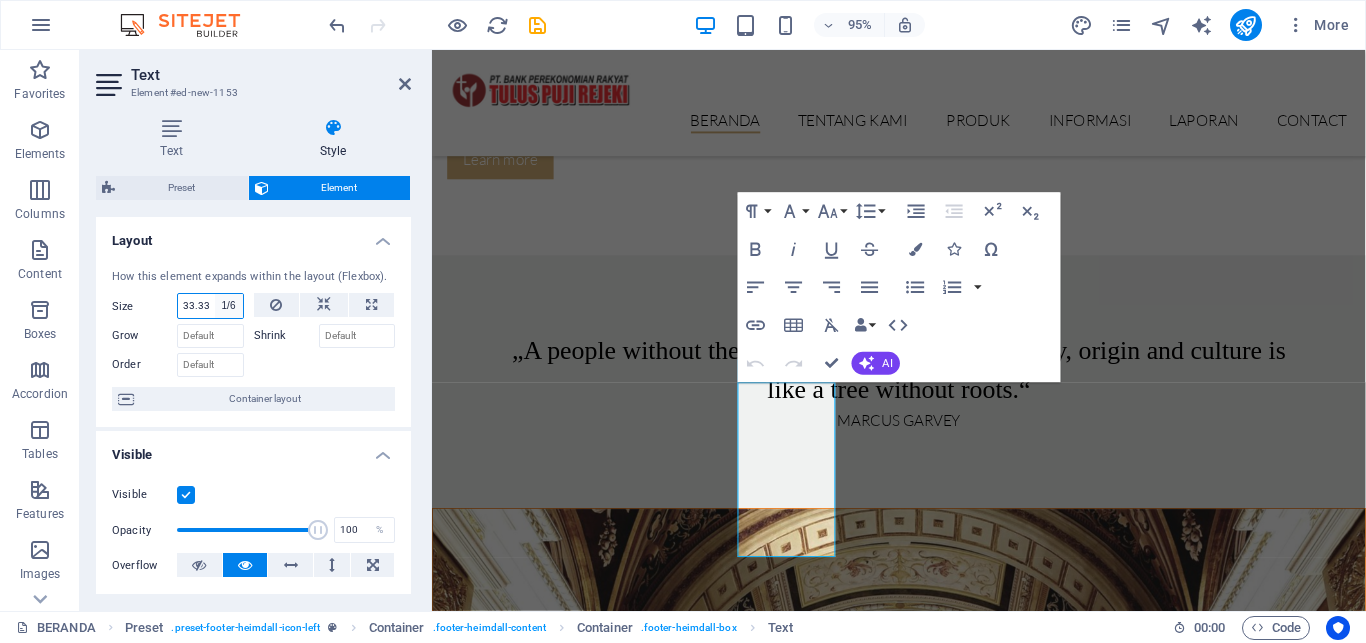 click on "1/6" at bounding box center (0, 0) 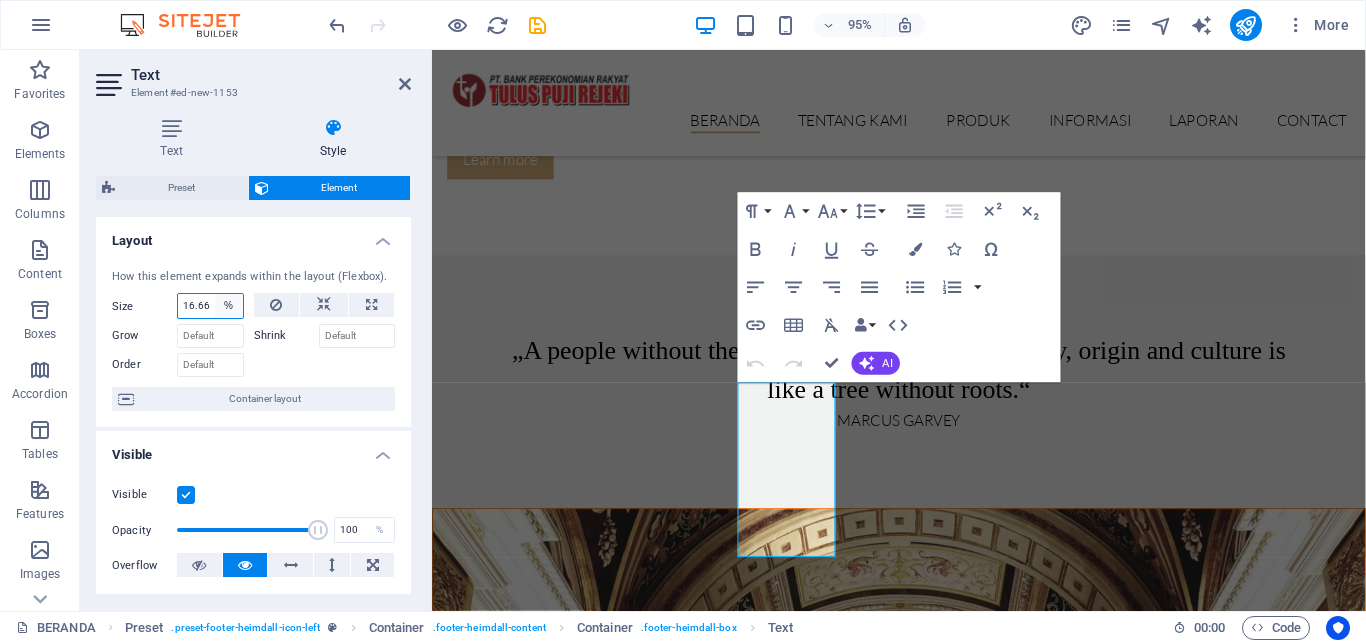scroll, scrollTop: 0, scrollLeft: 2, axis: horizontal 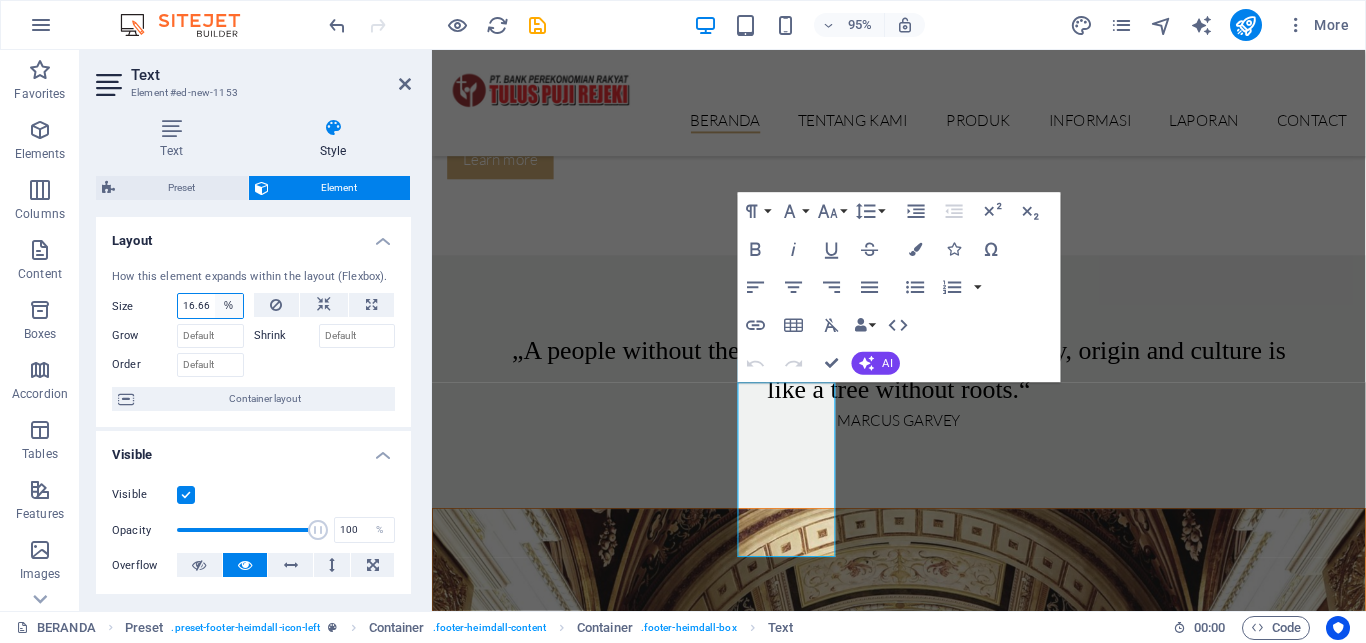 select on "1/1" 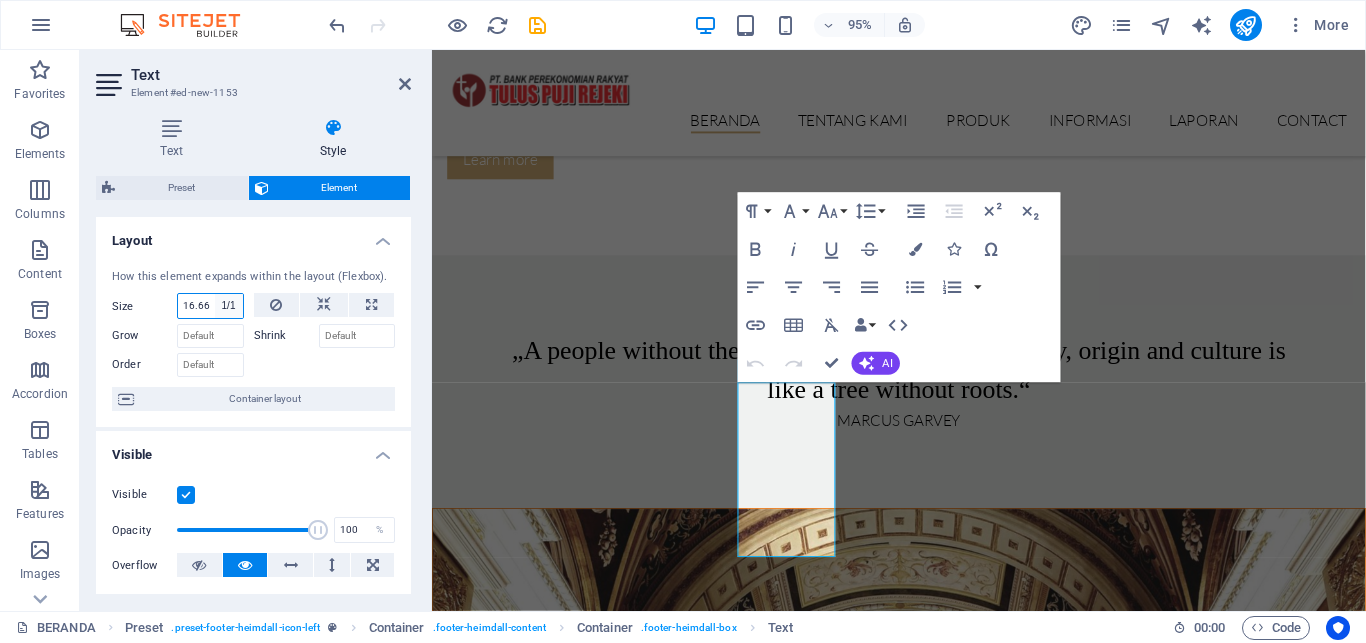click on "1/1" at bounding box center (0, 0) 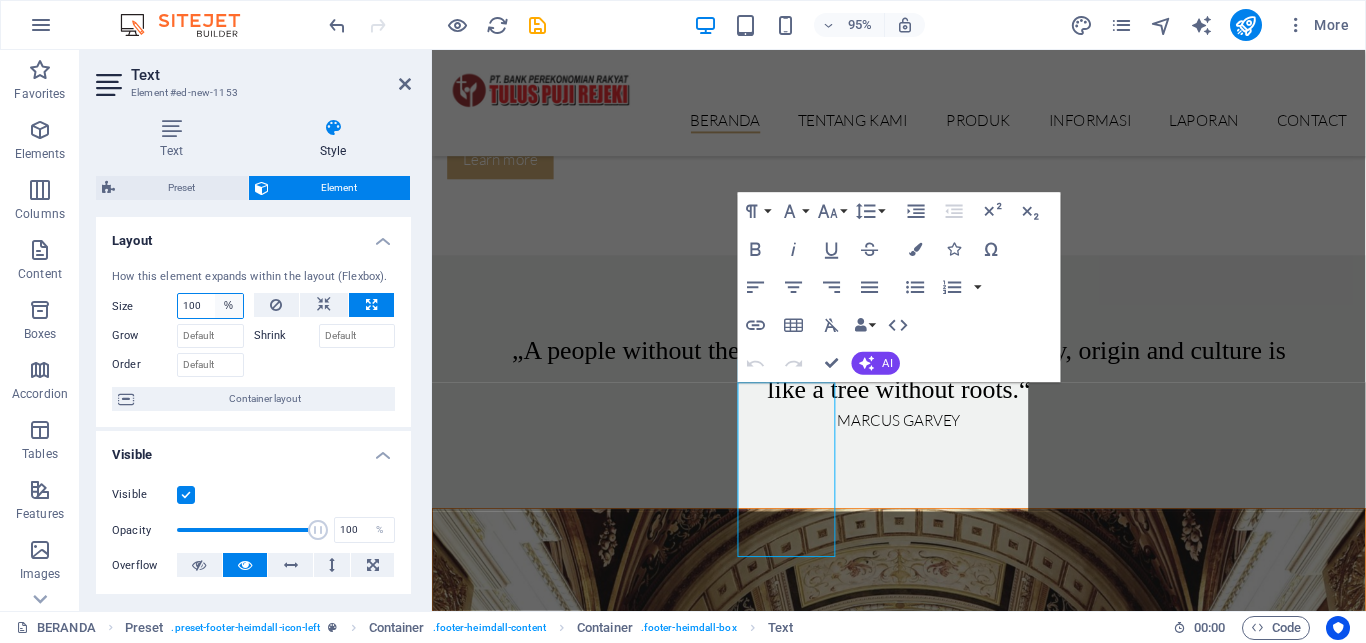 scroll, scrollTop: 0, scrollLeft: 0, axis: both 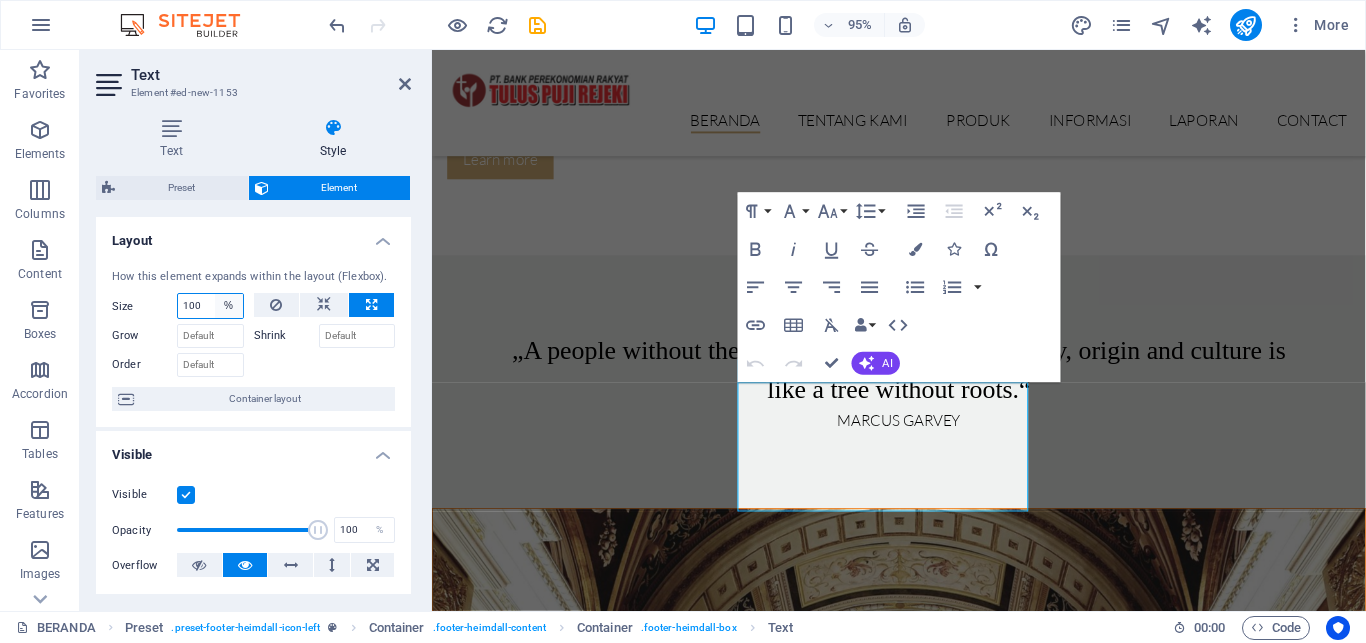 click on "Default auto px % 1/1 1/2 1/3 1/4 1/5 1/6 1/7 1/8 1/9 1/10" at bounding box center (229, 306) 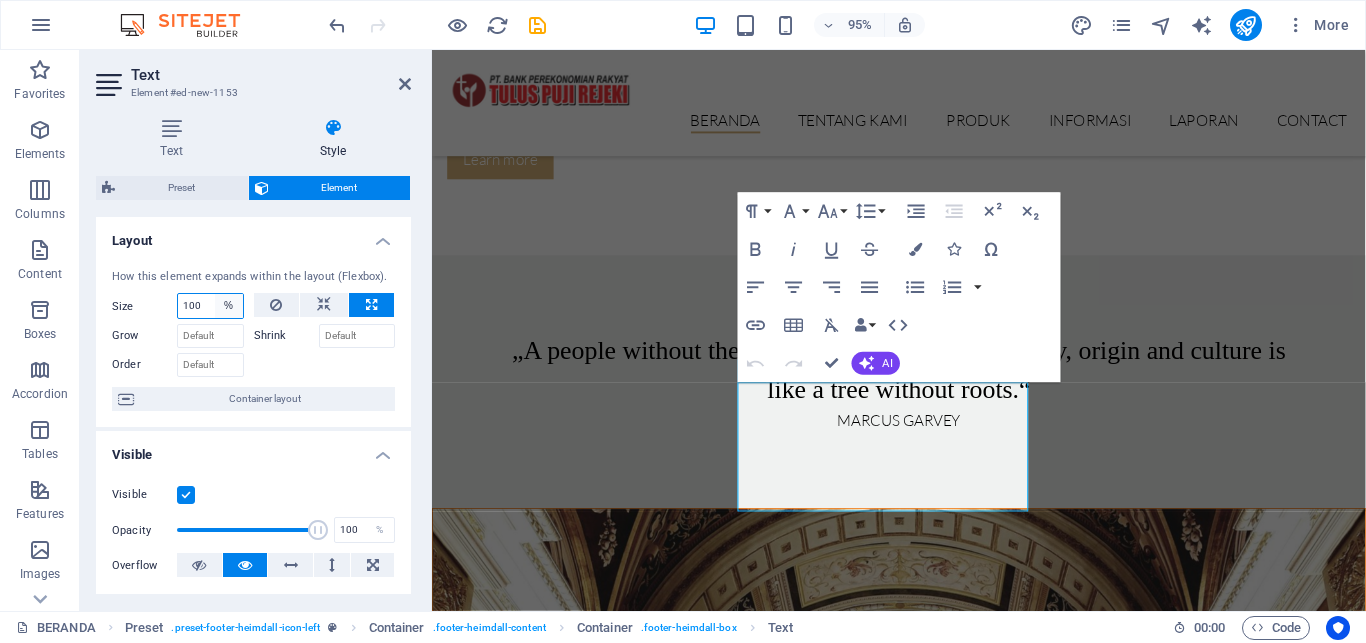 select on "1/2" 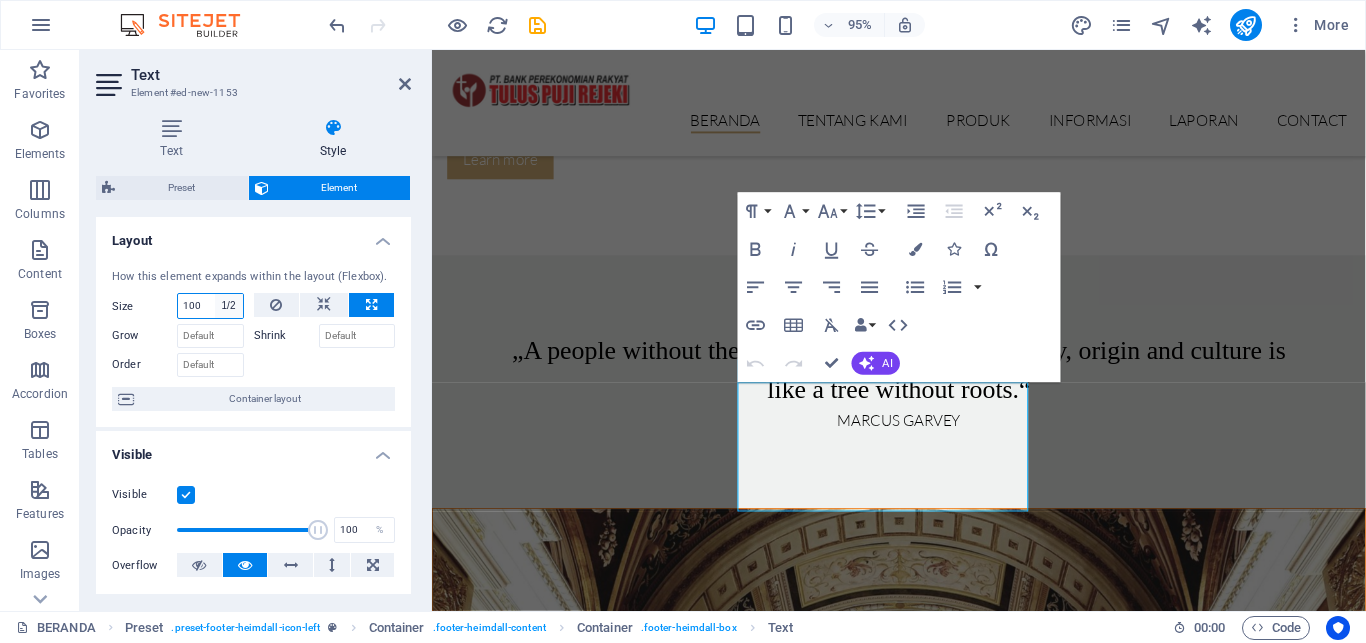 click on "1/2" at bounding box center [0, 0] 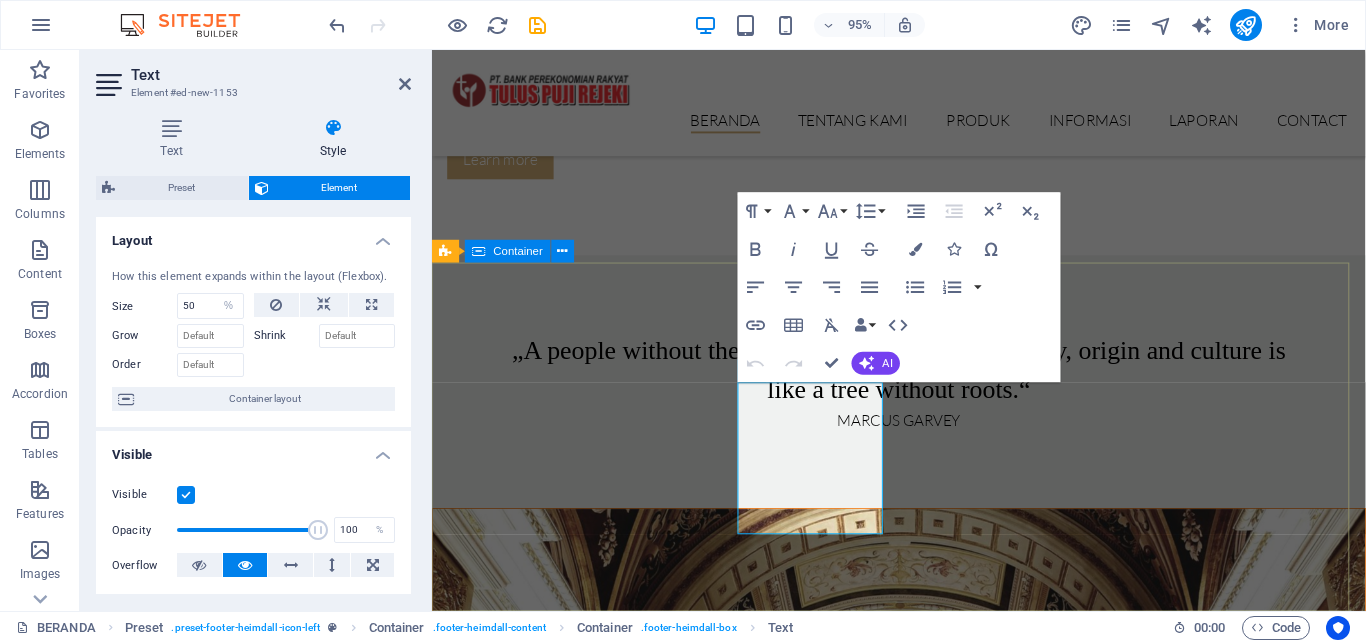 click on "Lorem ipsum dolor sit amet, consectetur elit adipisicing. Repellat, maiores, a libero atque assumenda elmo praesentium. LAYANAN KANTOR [DAY] [TIME] - 16:30 [DAY] [TIME] - 16:30 [DAY] Contact [STREET_NAME] No. 175 [CITY], [DISTRICT]   64183 Phone:  [PHONE] Mobil:  [PHONE] [EMAIL] Legal Notice  |  Privacy" at bounding box center (923, 7803) 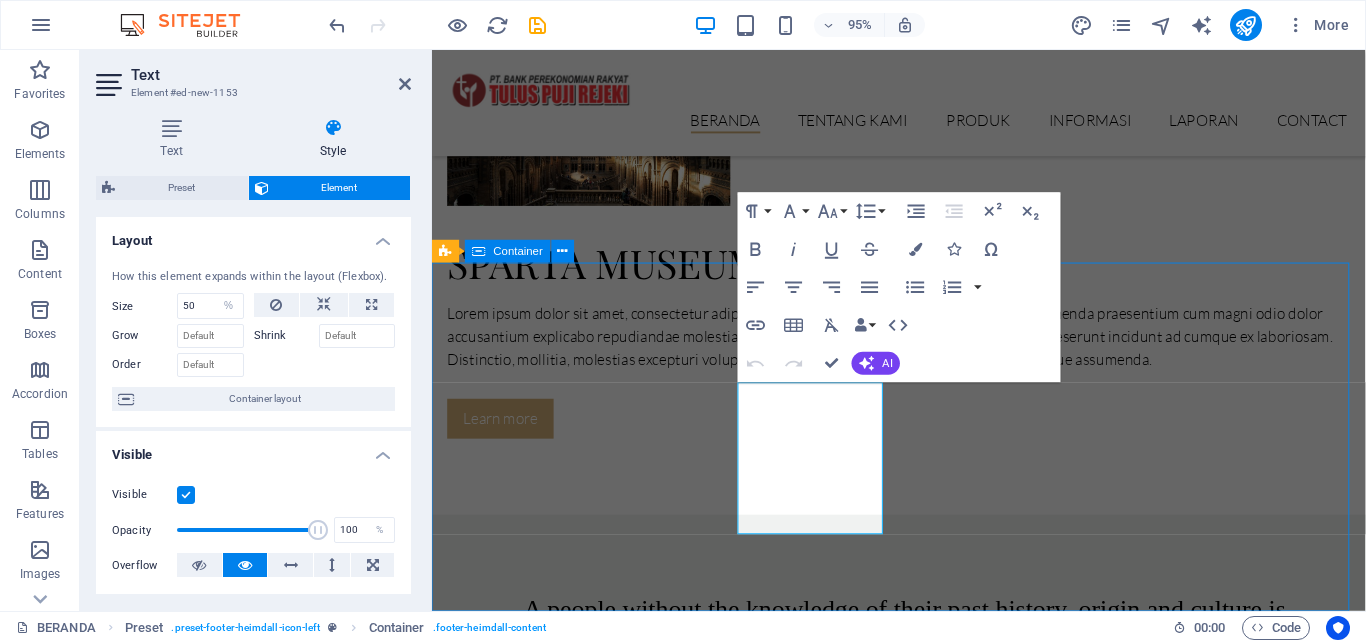 click on "Lorem ipsum dolor sit amet, consectetur elit adipisicing. Repellat, maiores, a libero atque assumenda elmo praesentium. LAYANAN KANTOR [DAY] [TIME] - 16:30 [DAY] [TIME] - 16:30 [DAY] Contact [STREET_NAME] No. 175 [CITY], [DISTRICT]   64183 Phone:  [PHONE] Mobil:  [PHONE] [EMAIL] Legal Notice  |  Privacy" at bounding box center [923, 7997] 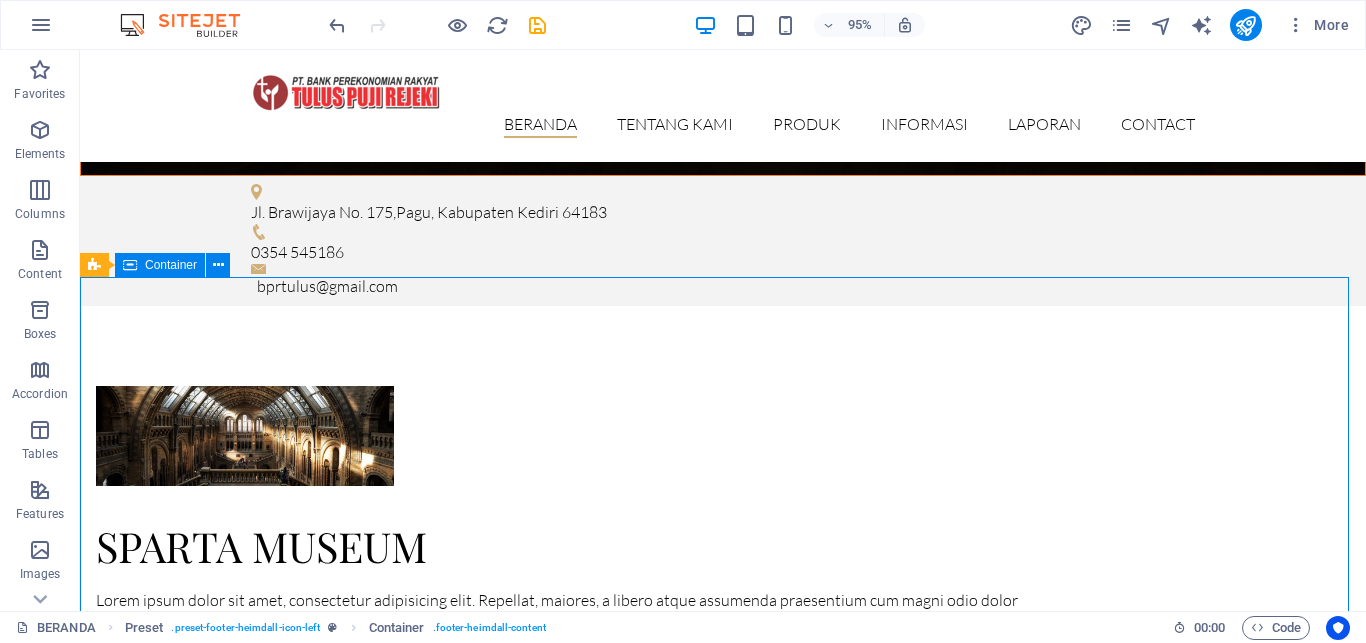 scroll, scrollTop: 3191, scrollLeft: 0, axis: vertical 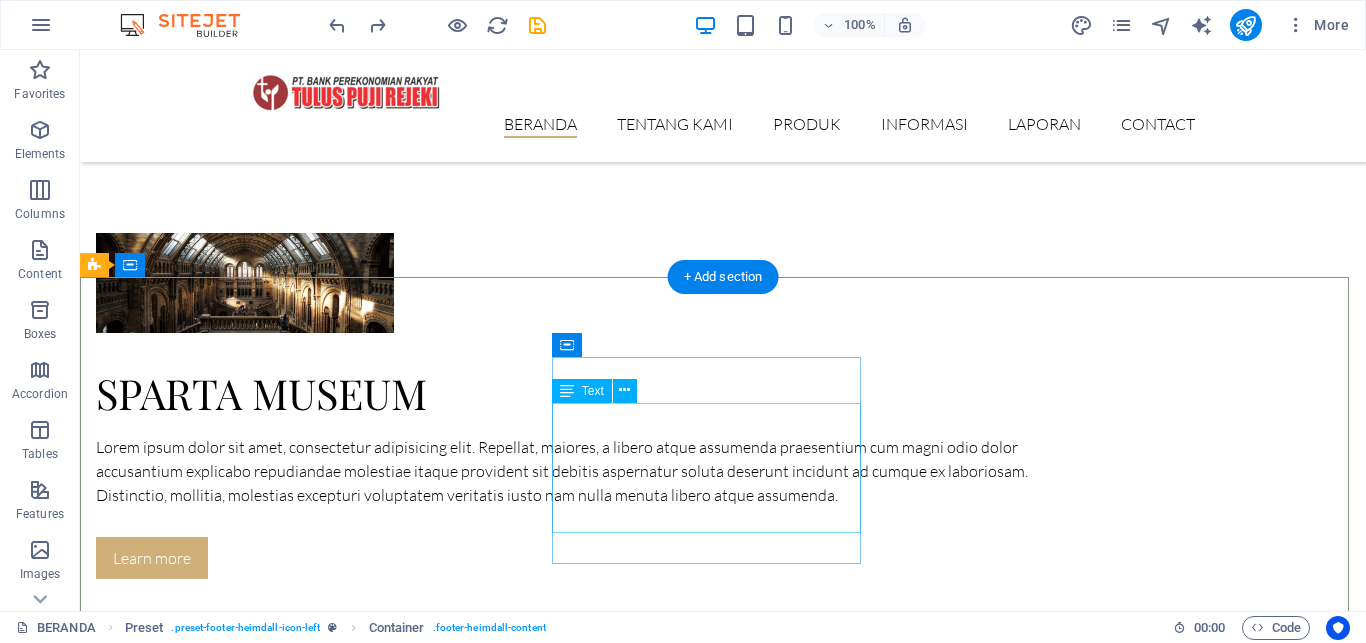 click on "SENIN 08:00 - 16:30 SELASA RABU" at bounding box center [568, 8119] 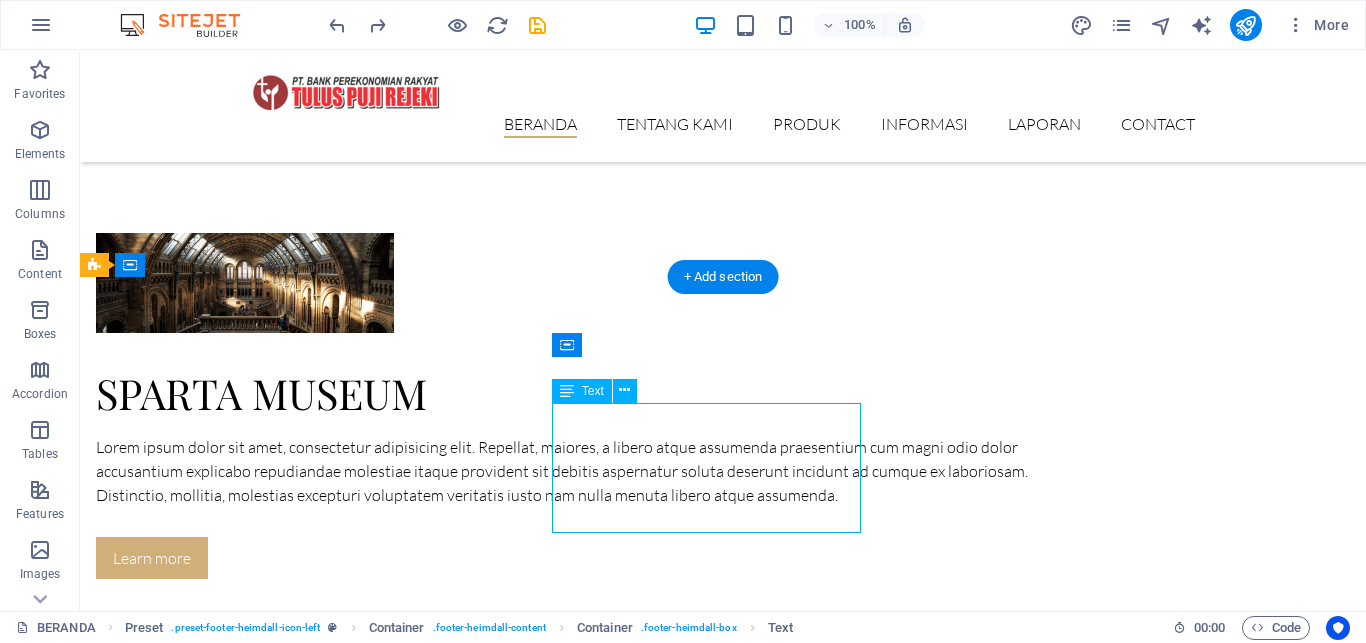 click on "SENIN 08:00 - 16:30 SELASA RABU" at bounding box center [568, 8119] 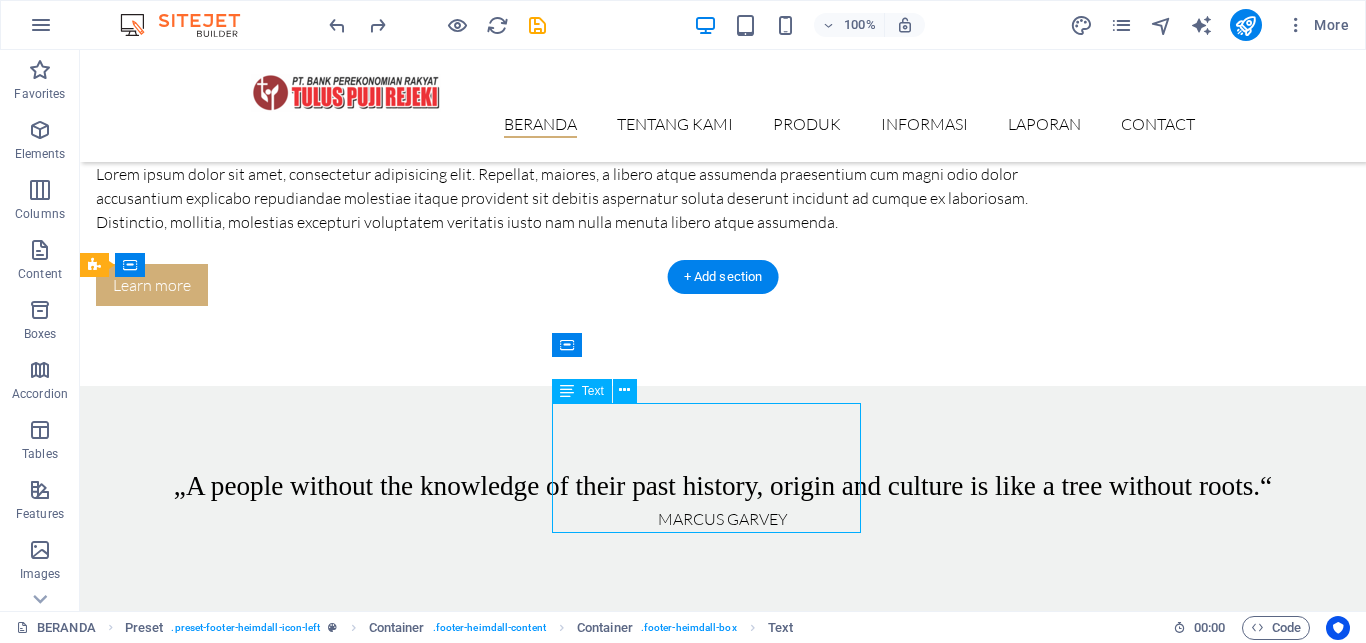 select on "%" 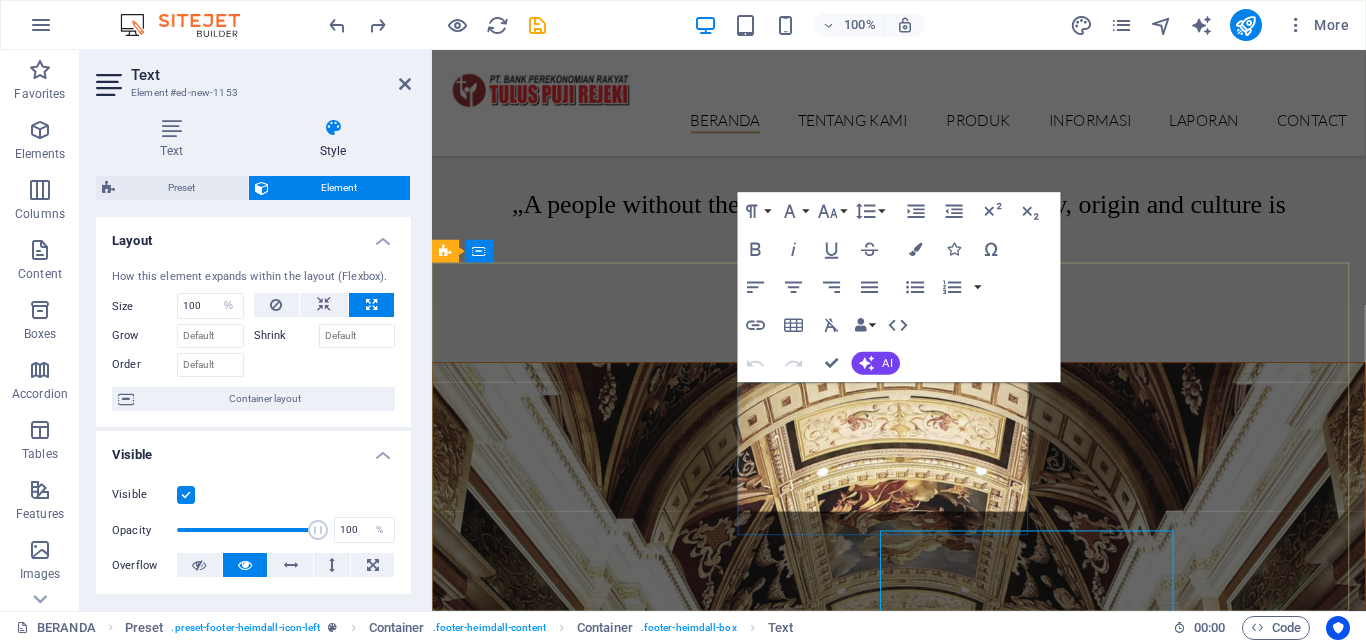 scroll, scrollTop: 3038, scrollLeft: 0, axis: vertical 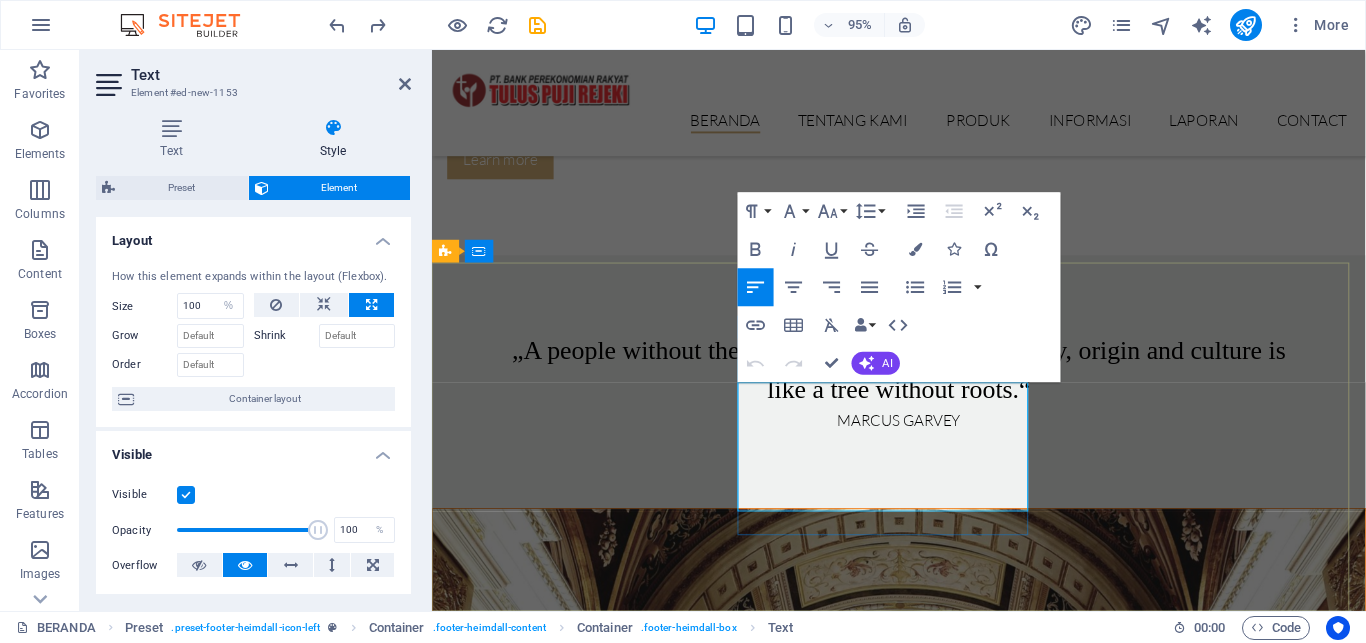 click on "RABU" at bounding box center [685, 7846] 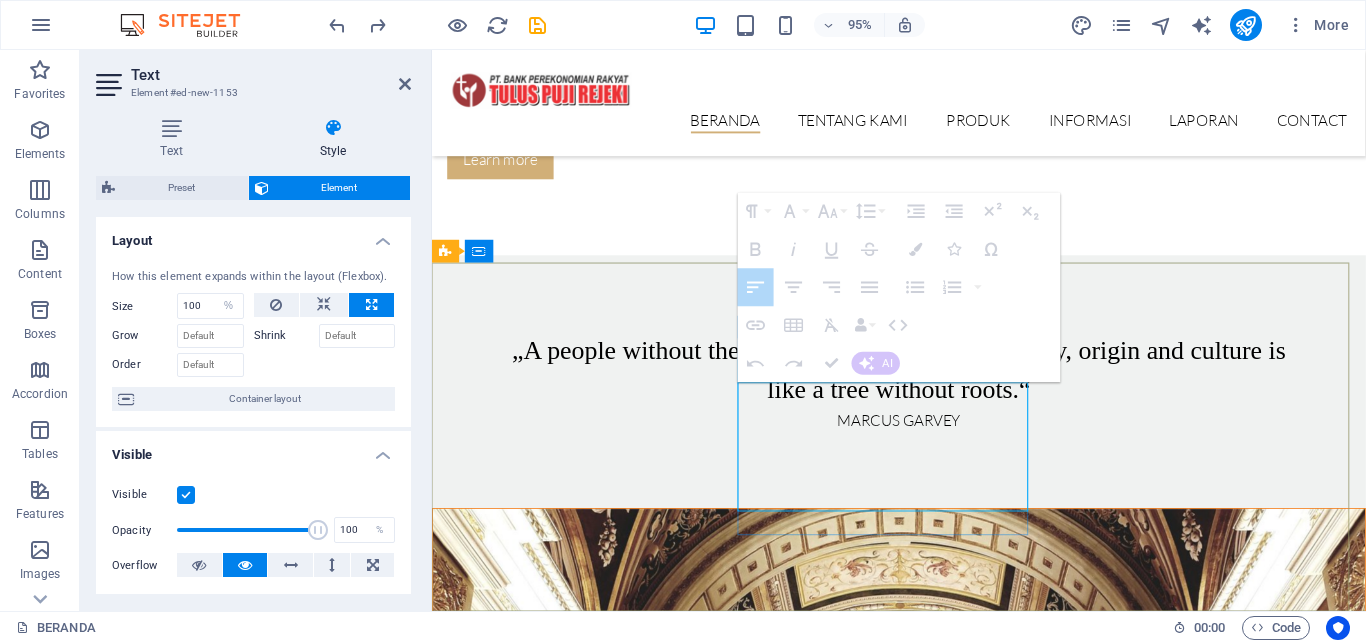drag, startPoint x: 758, startPoint y: 409, endPoint x: 789, endPoint y: 452, distance: 53.009434 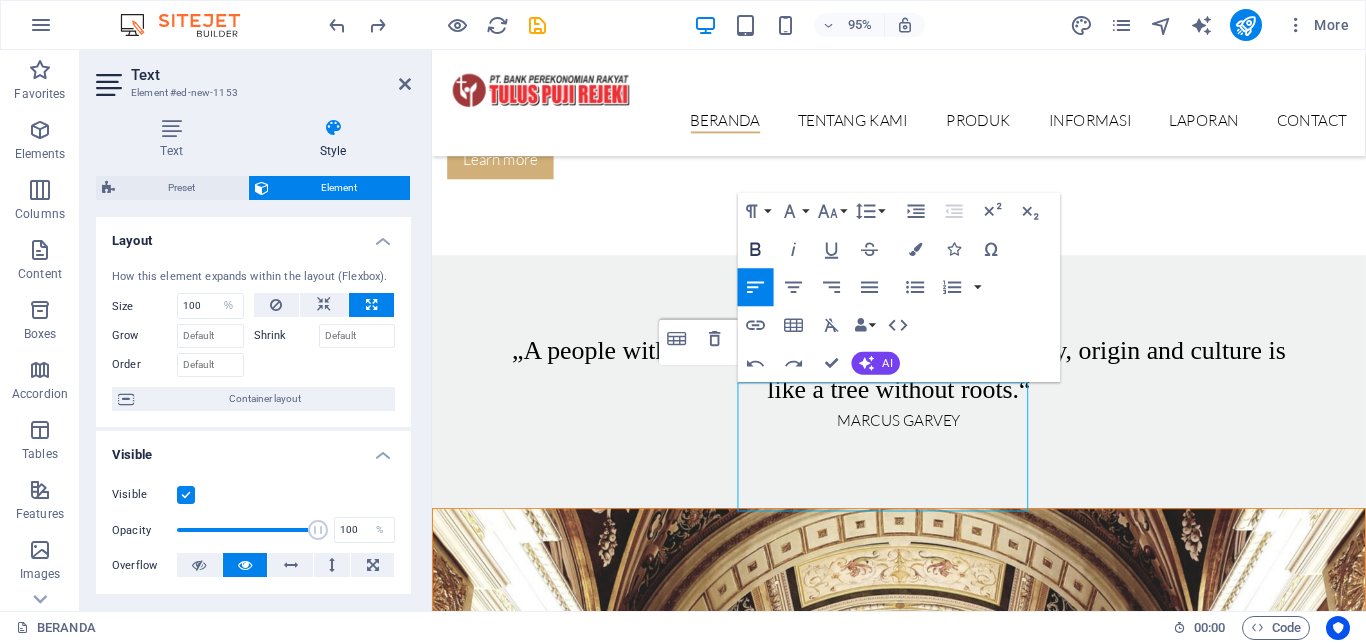 click 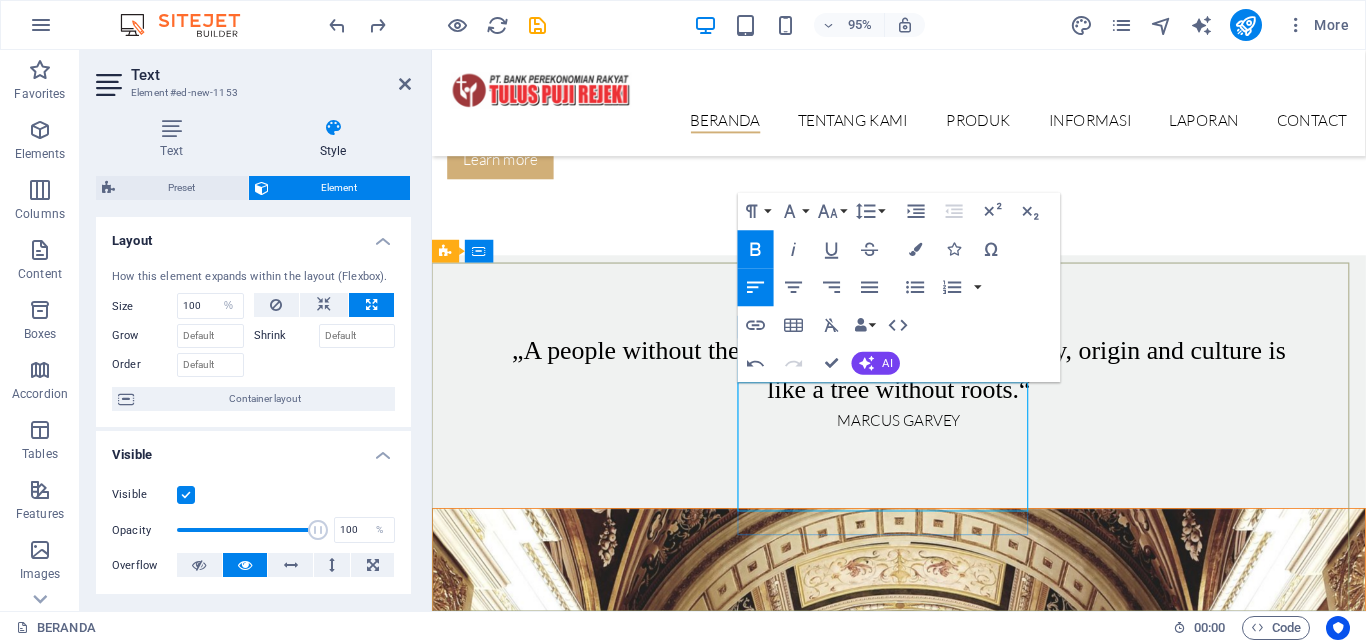 drag, startPoint x: 801, startPoint y: 421, endPoint x: 757, endPoint y: 424, distance: 44.102154 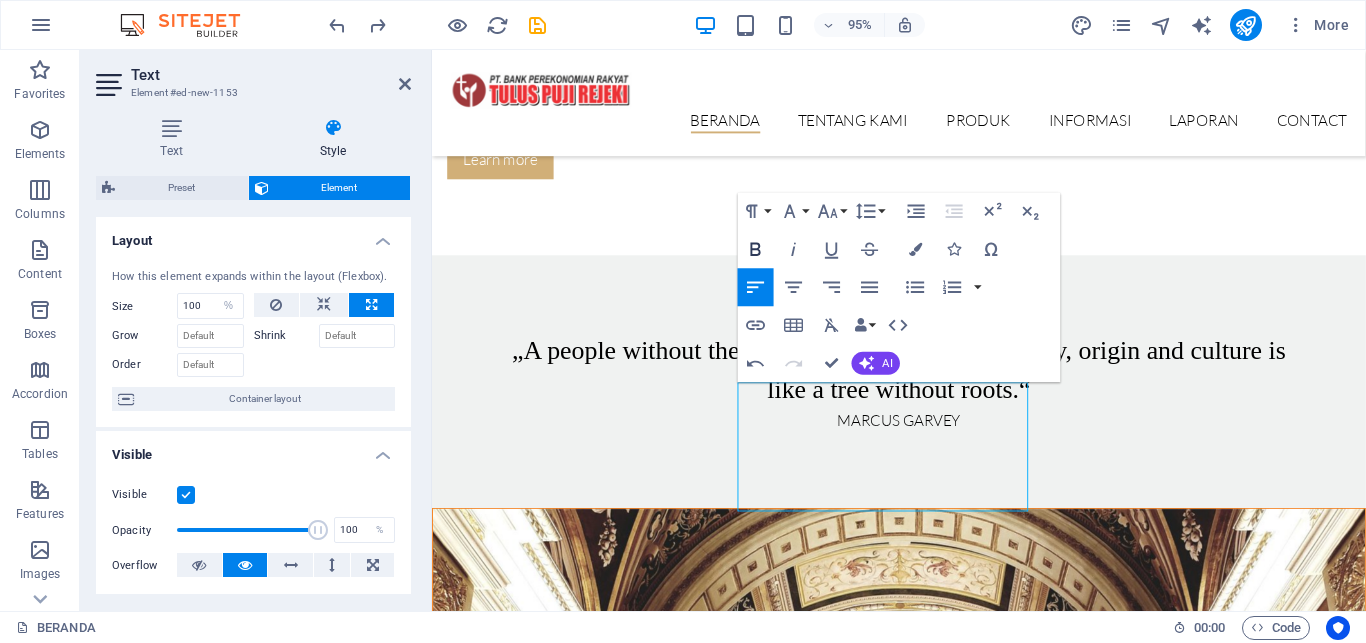 click 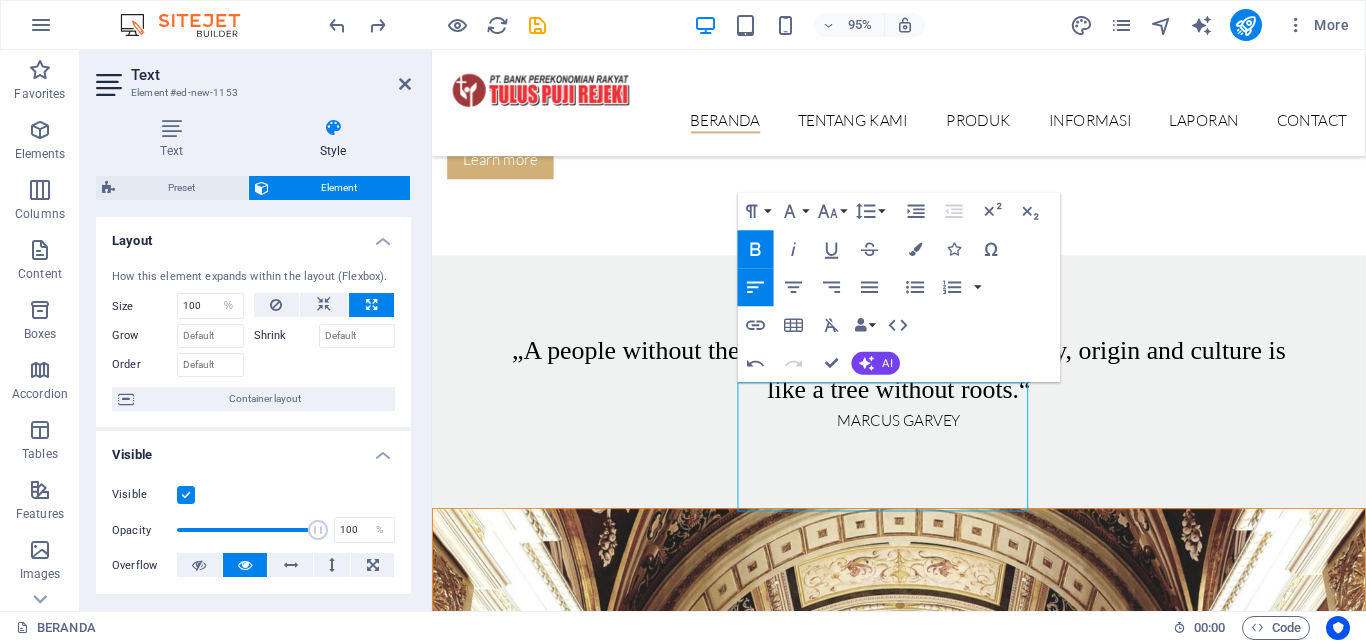 click 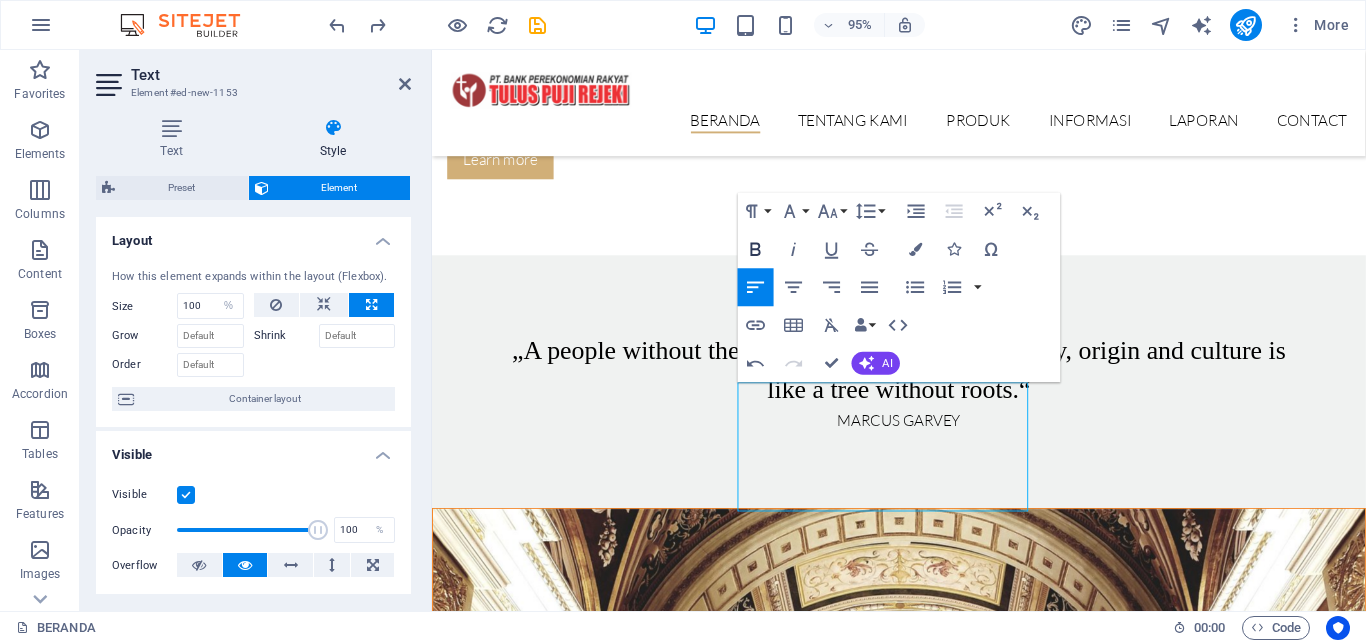 click 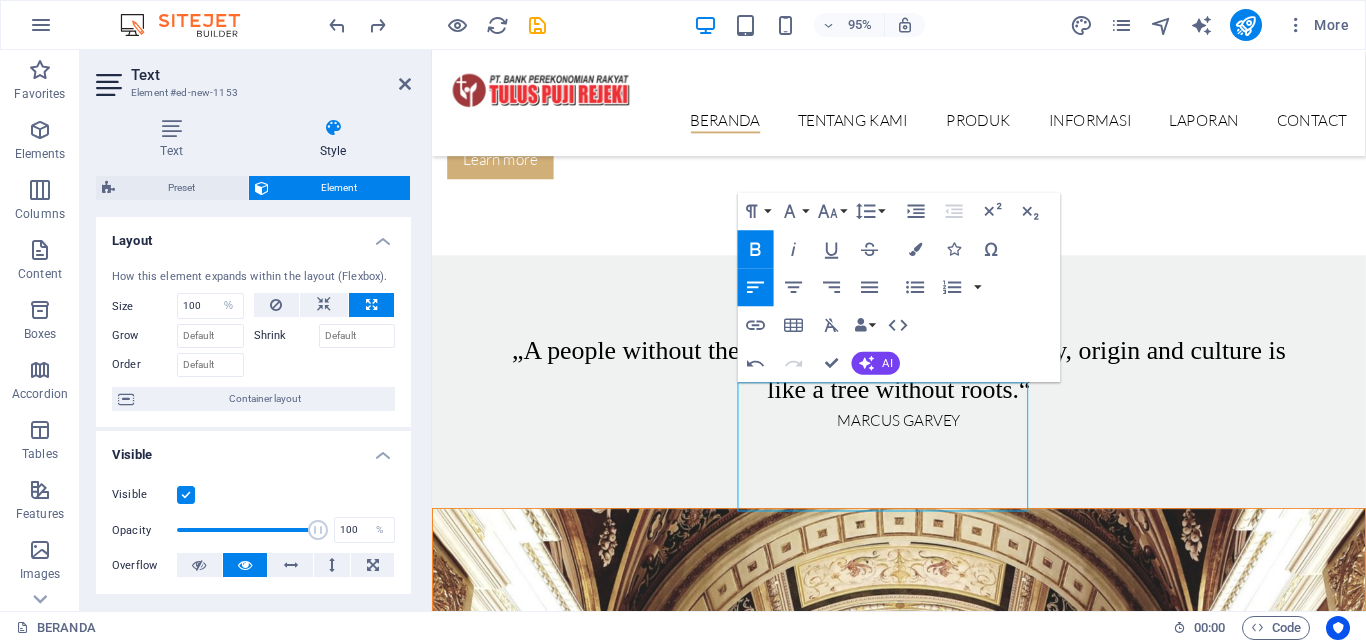 click 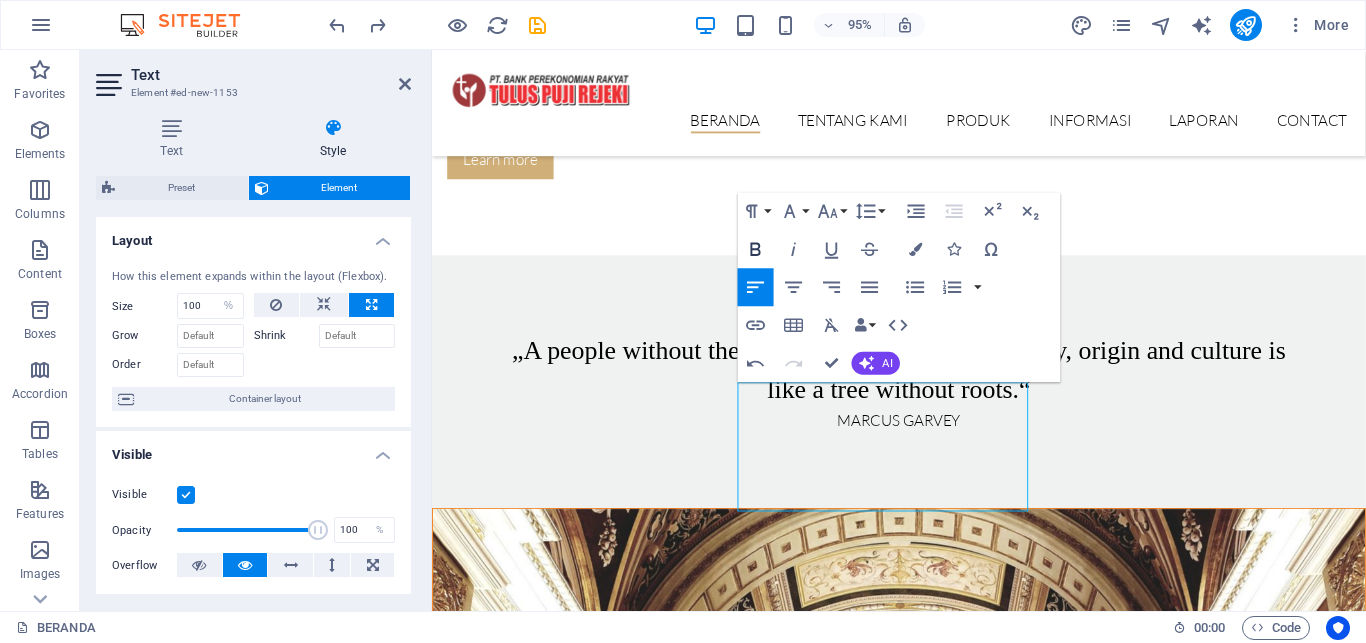 click 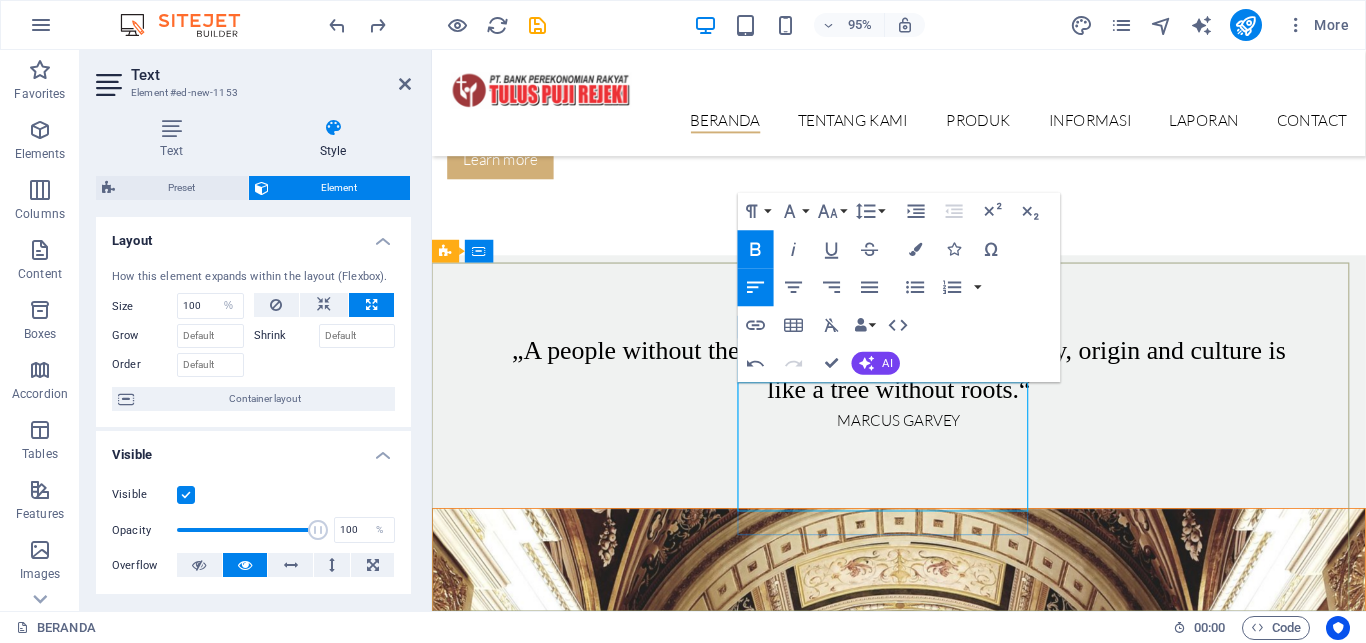 click on "SELASA" at bounding box center [685, 7819] 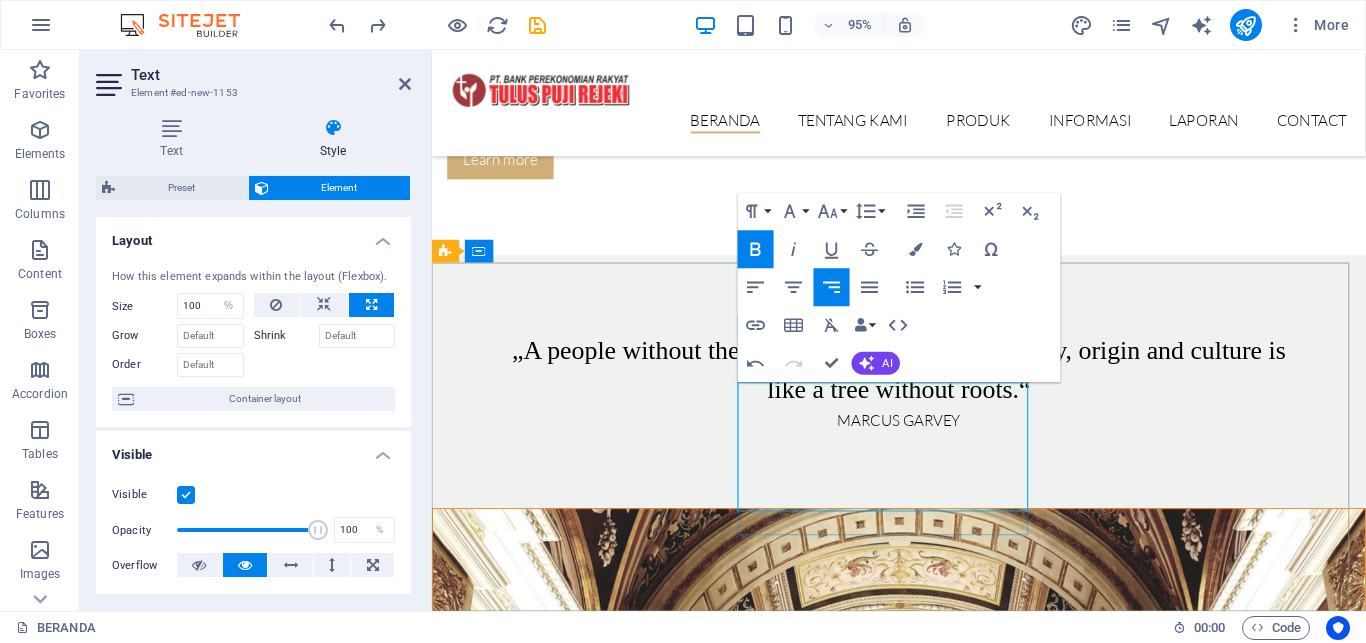 copy on "08:00 - 16:30" 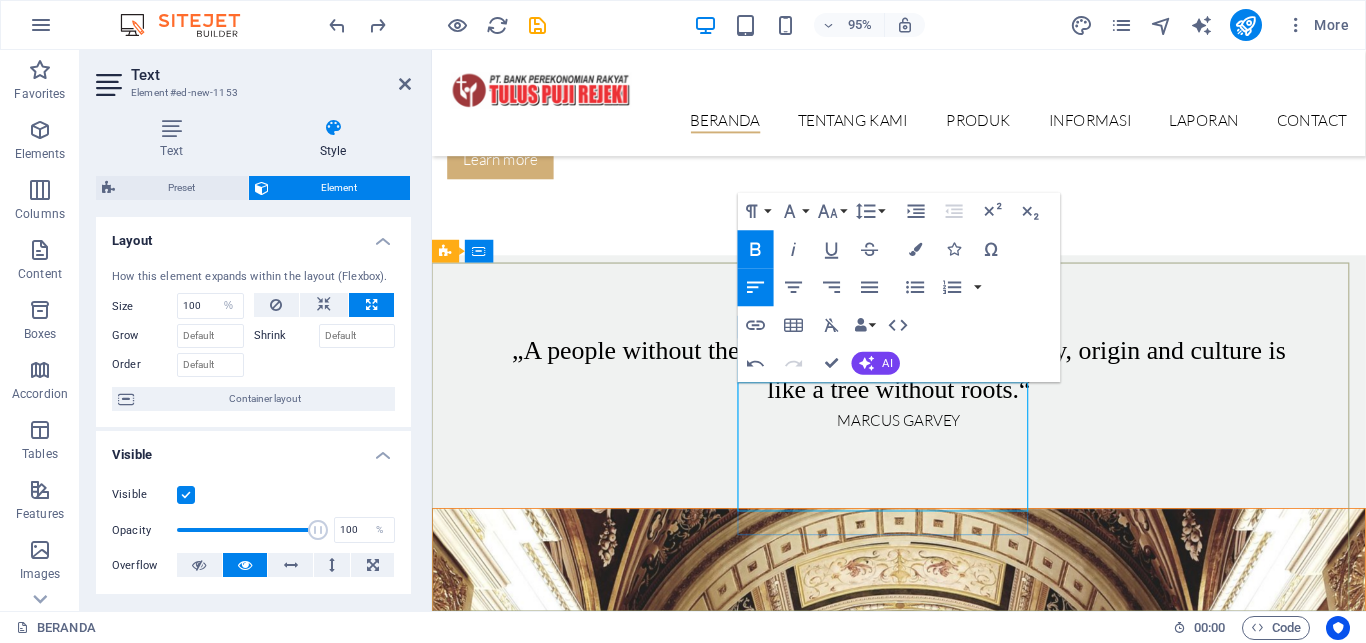 copy on "08:00 - 16:30" 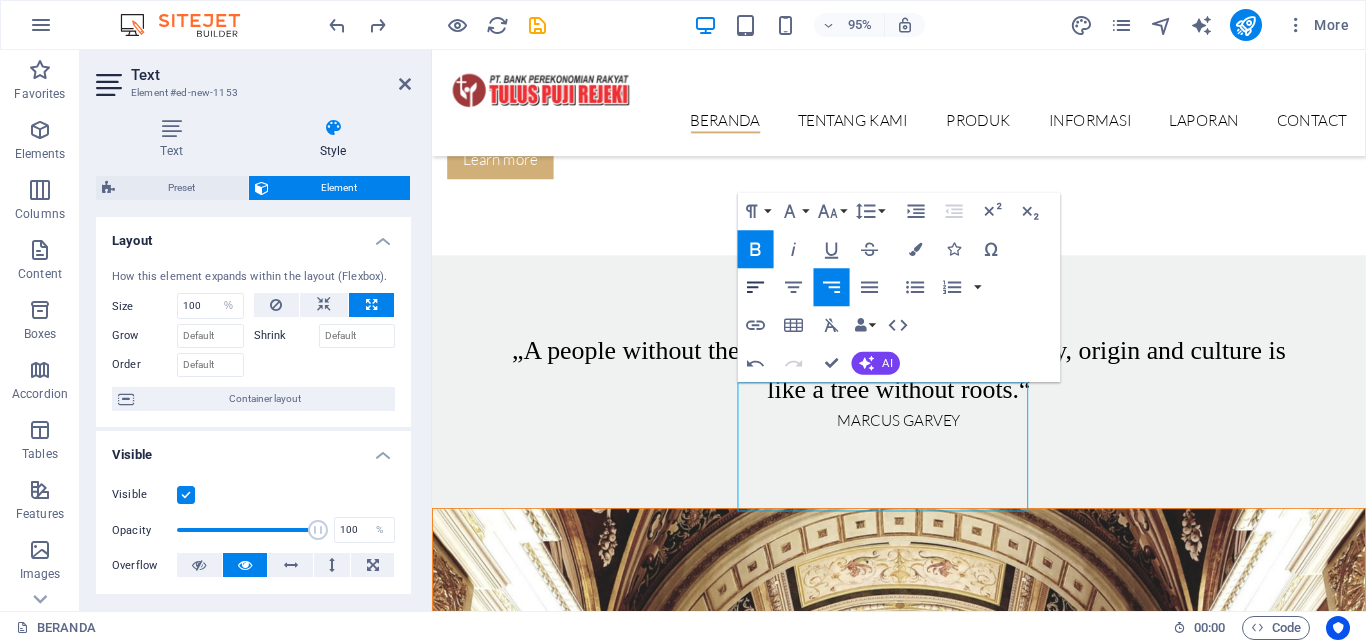 click 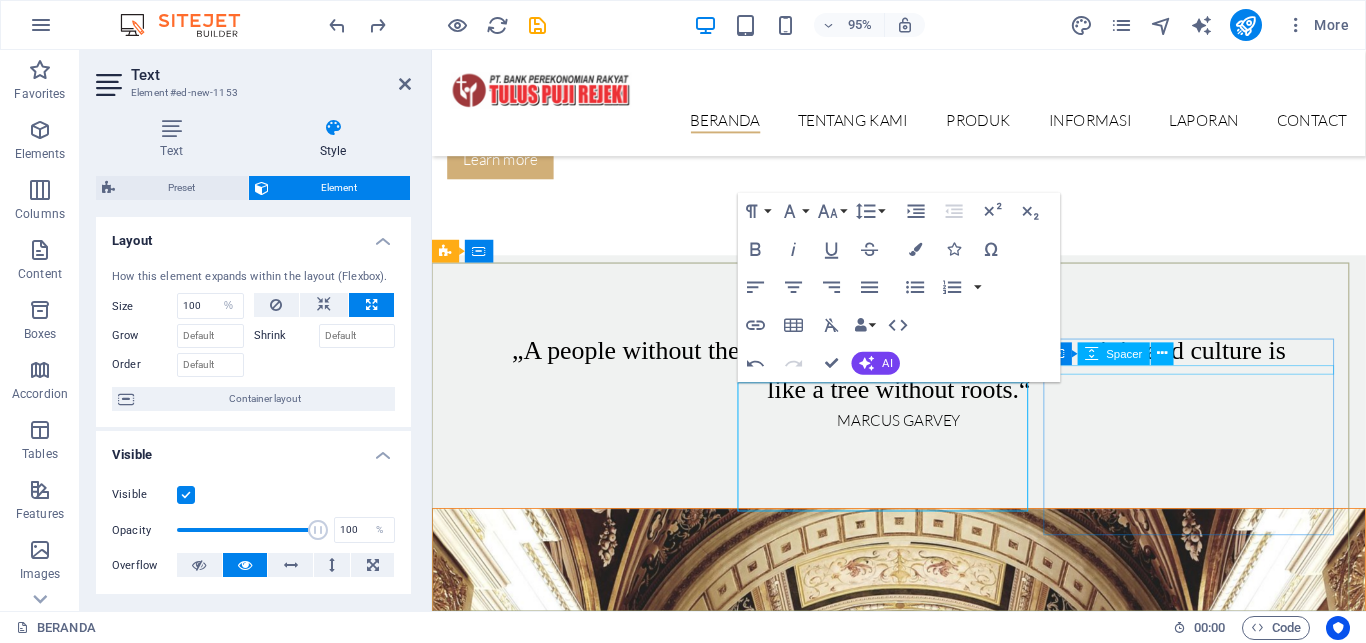 click on "Container   Spacer" at bounding box center [1115, 354] 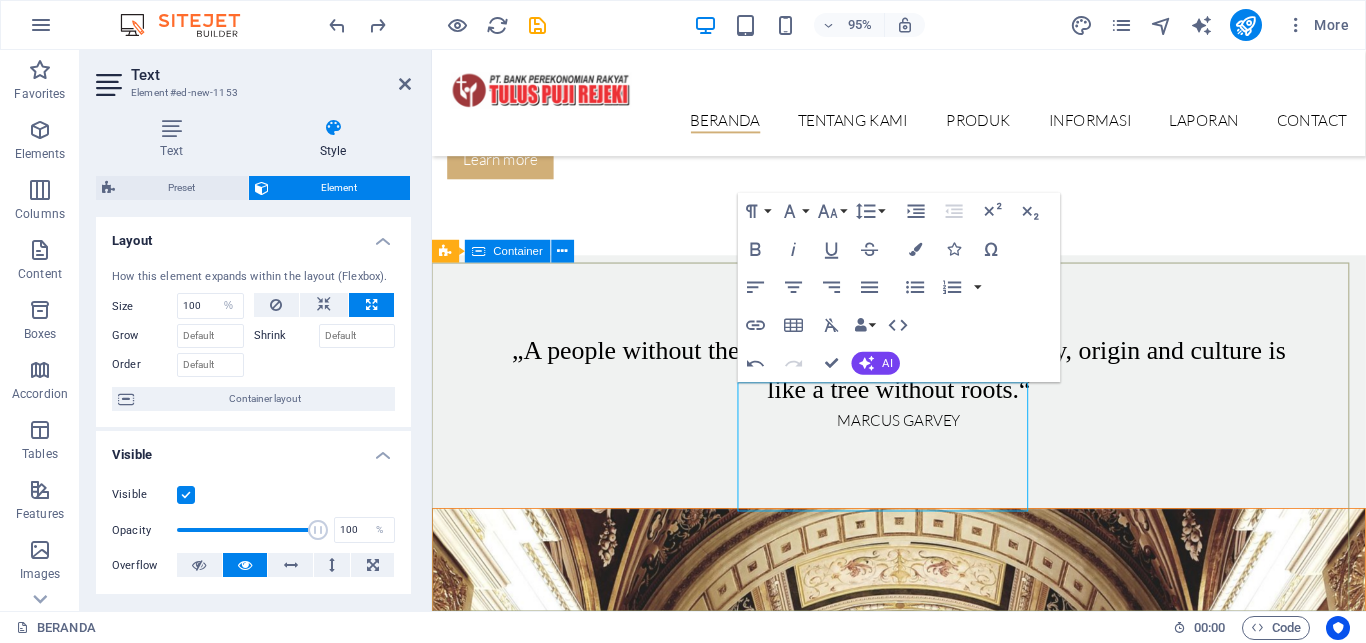 click on "Lorem ipsum dolor sit amet, consectetur elit adipisicing. Repellat, maiores, a libero atque assumenda elmo praesentium. LAYANAN KANTOR SENIN [TIME] - [TIME] SELASA [TIME] - [TIME] RABU [TIME] - [TIME] KAMIS [TIME] - [TIME] JUMAT​ [TIME] - [TIME] Contact [STREET] No. [NUMBER] [CITY], [CITY]   [POSTAL_CODE] Phone:  [PHONE] Mobil:  [PHONE] [EMAIL] Legal Notice  |  Privacy" at bounding box center [923, 7803] 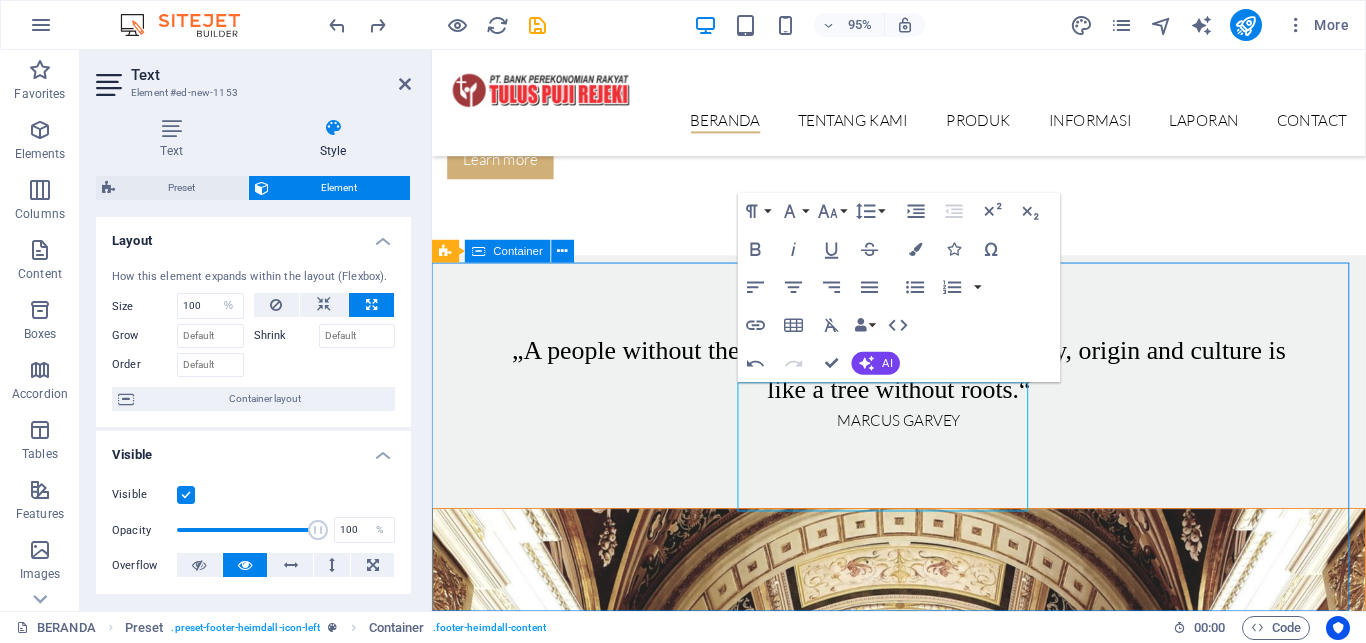 scroll, scrollTop: 3191, scrollLeft: 0, axis: vertical 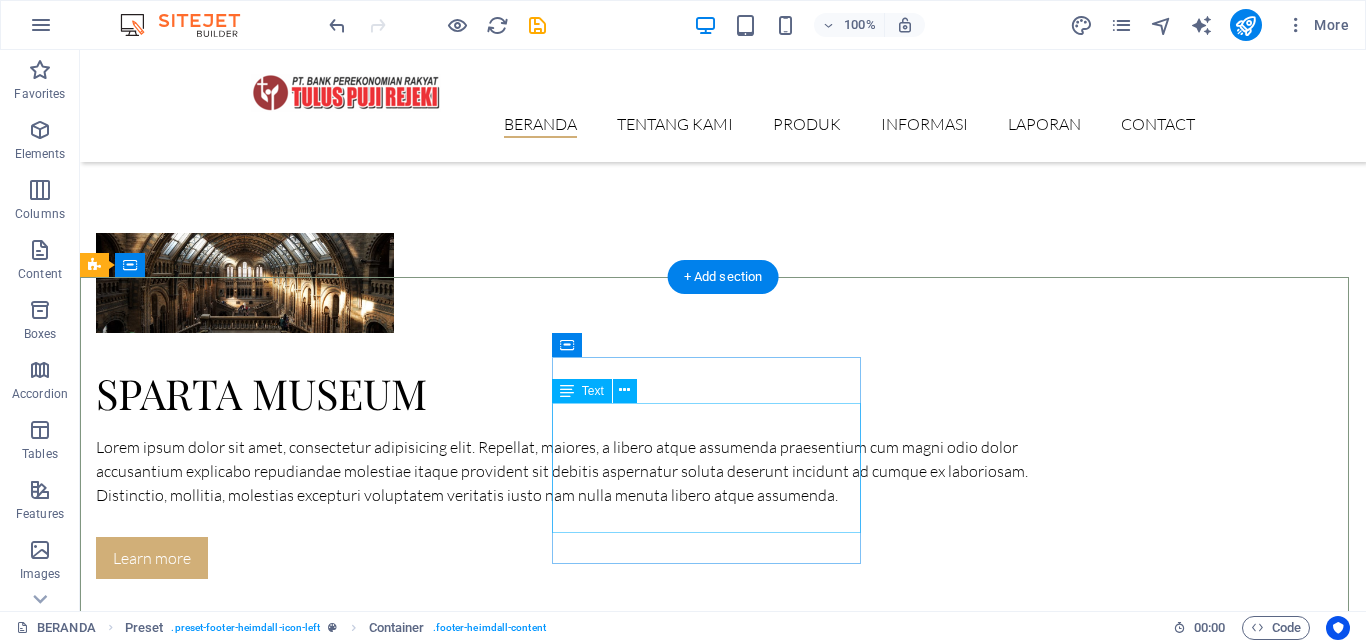click on "SENIN 08:00 - 16:30 SELASA 08:00 - 16:30 RABU 08:00 - 16:30 KAMIS 08:00 - 16:30 JUMAT 08:00 - 16:30" at bounding box center [568, 8119] 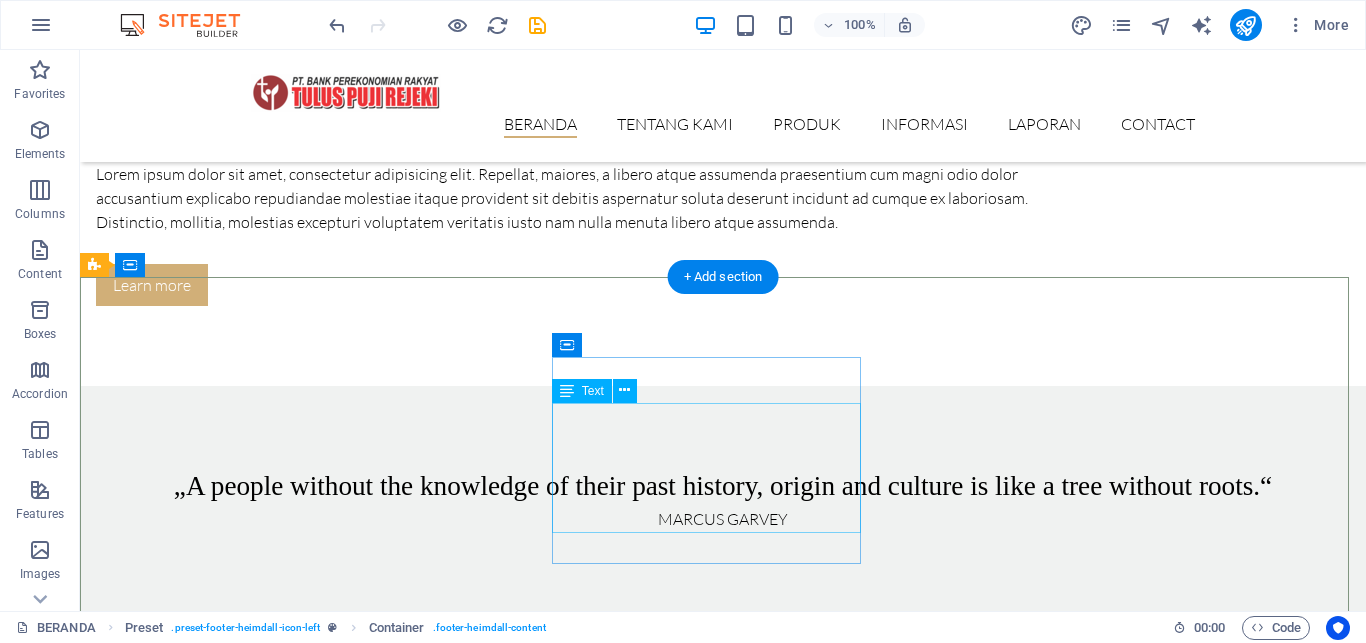 select on "%" 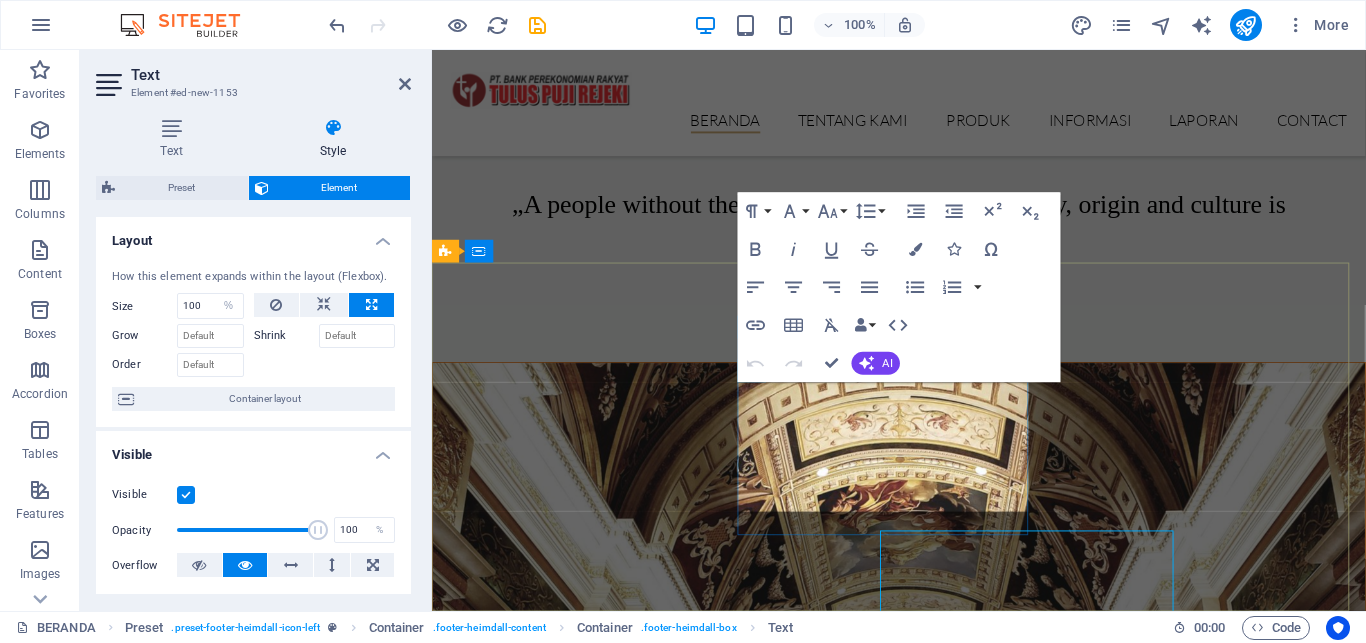 scroll, scrollTop: 3038, scrollLeft: 0, axis: vertical 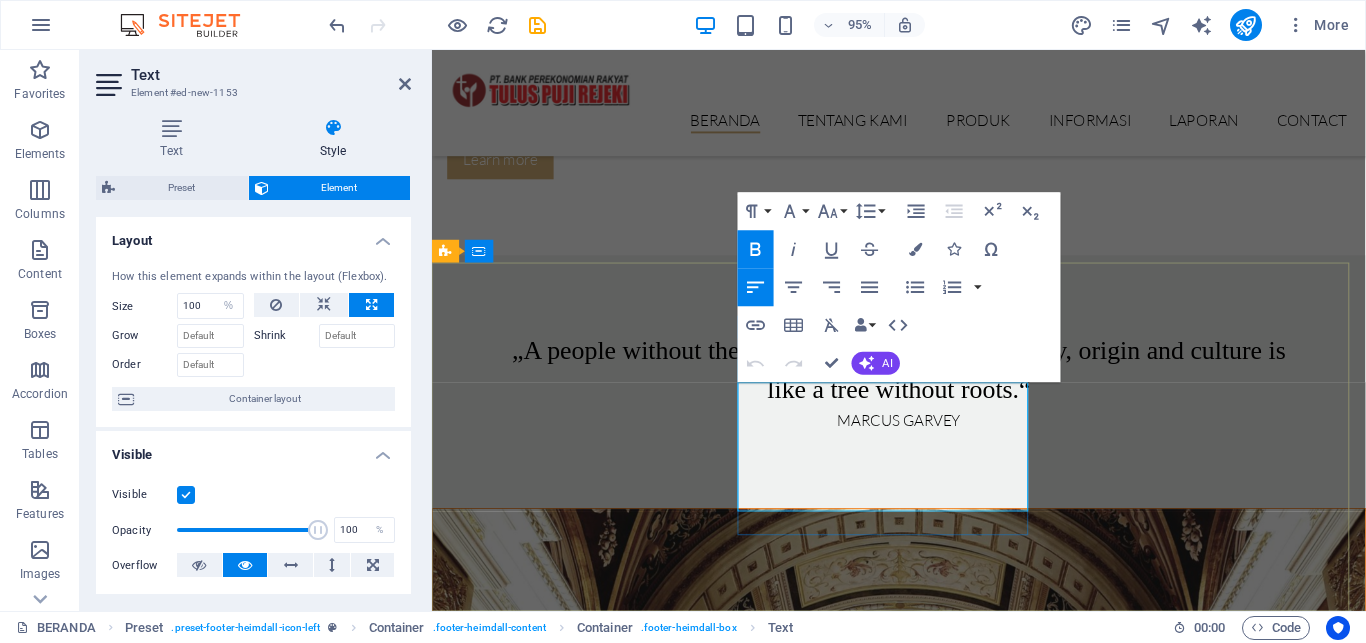 click on "08:00 - 16:30" at bounding box center (1156, 7900) 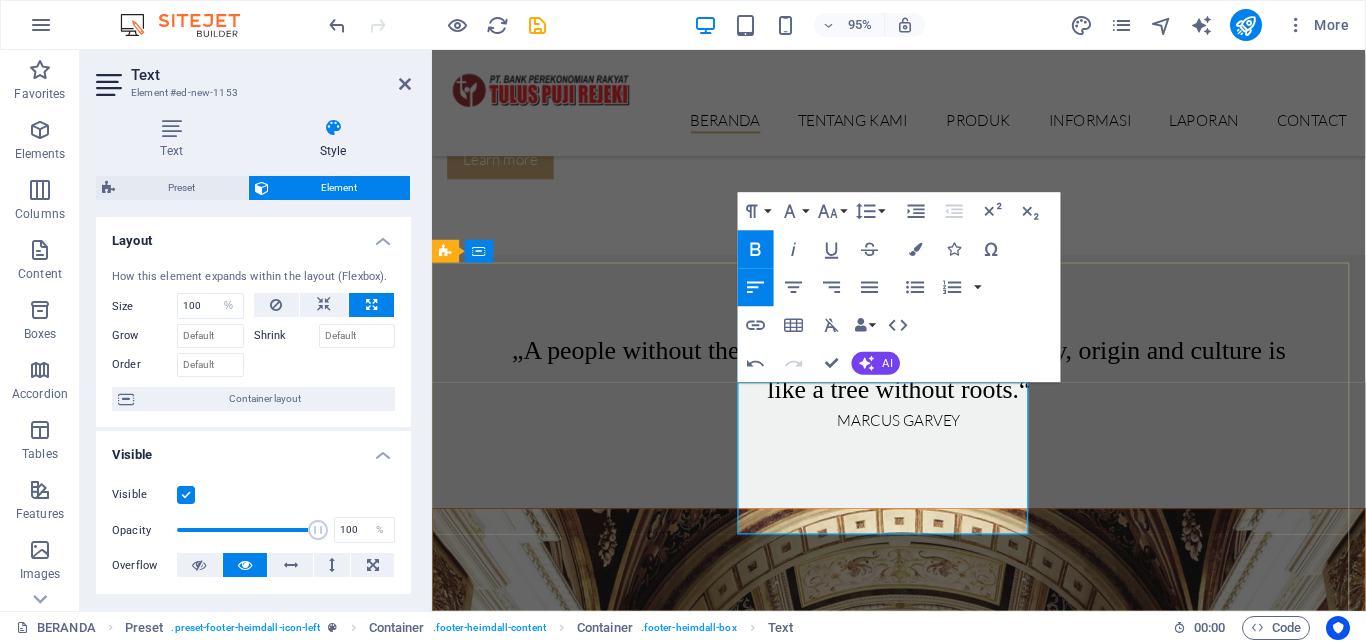 click on "JUMAT" at bounding box center [685, 7912] 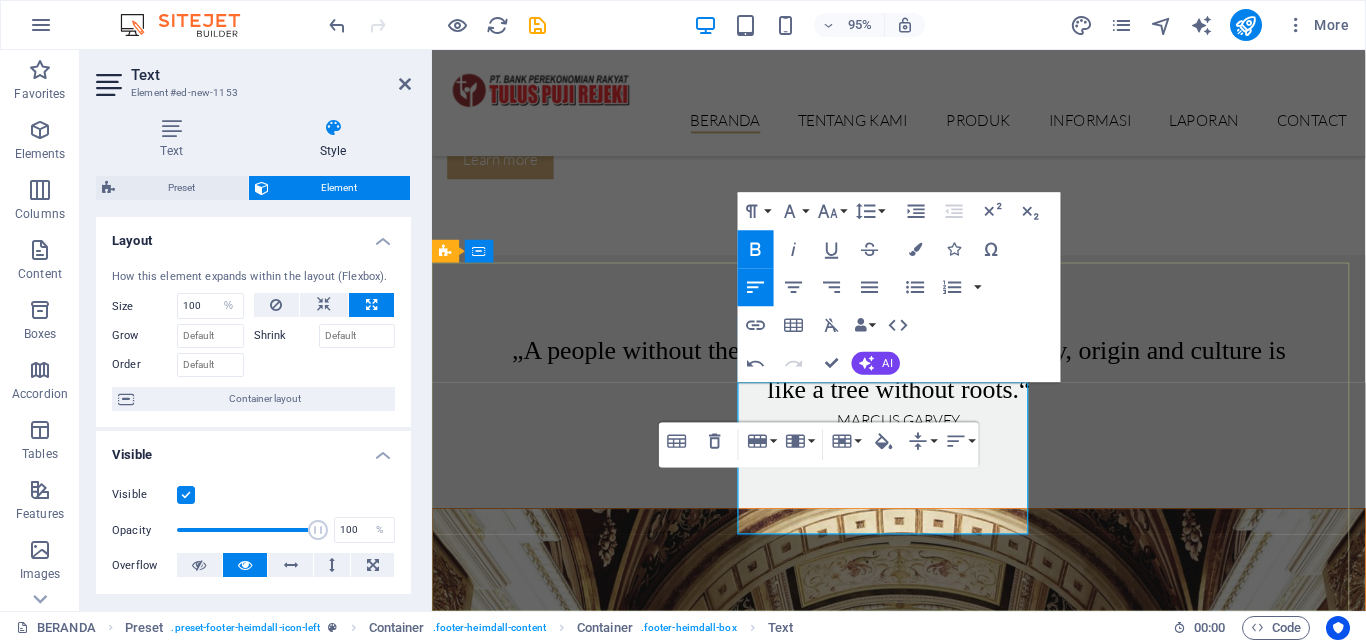 type 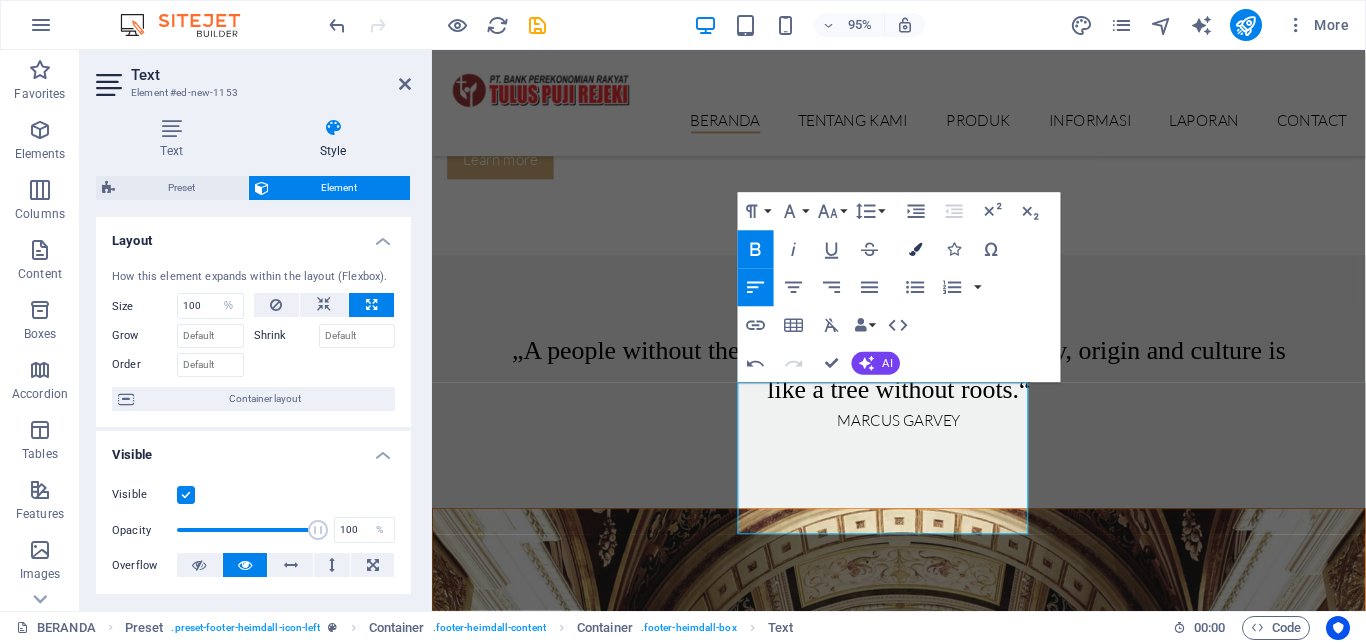click at bounding box center [915, 248] 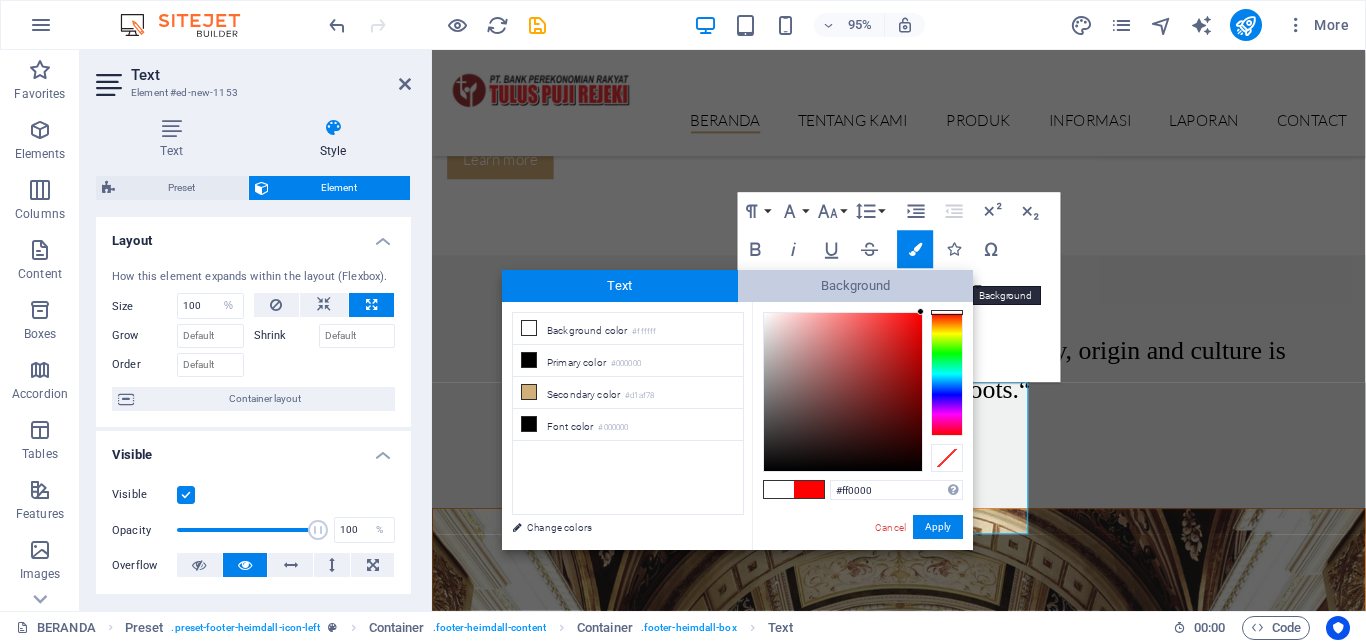 drag, startPoint x: 913, startPoint y: 318, endPoint x: 948, endPoint y: 288, distance: 46.09772 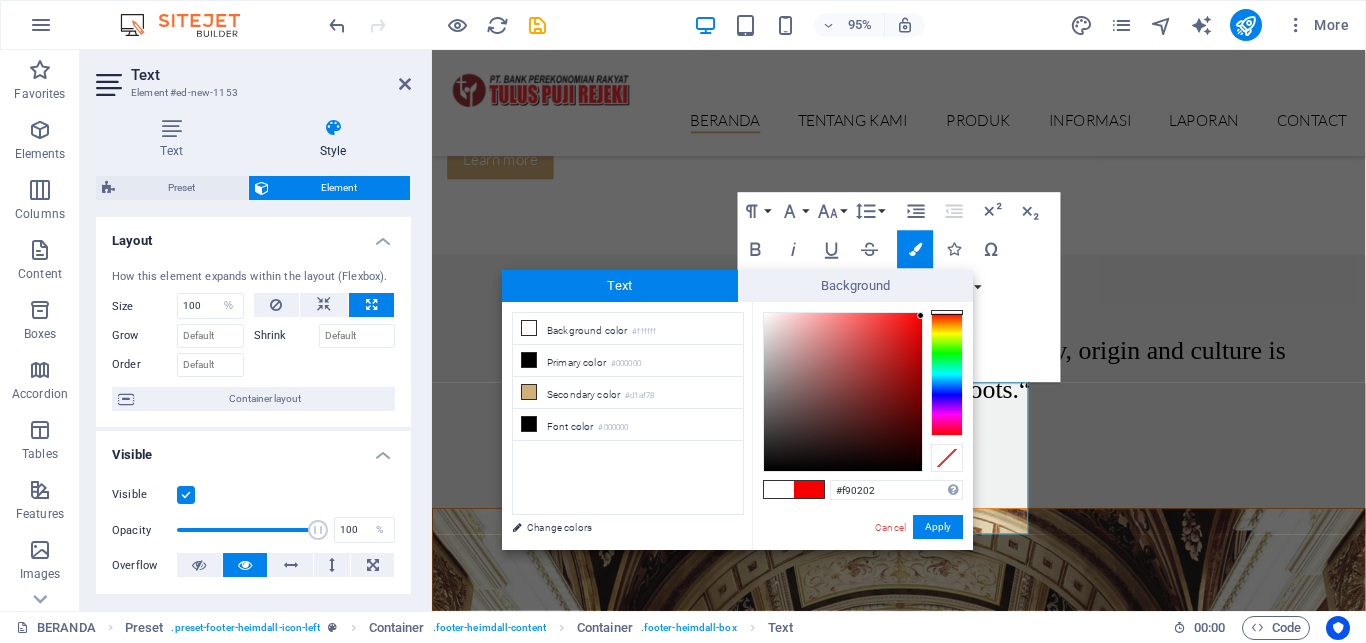 click at bounding box center [920, 315] 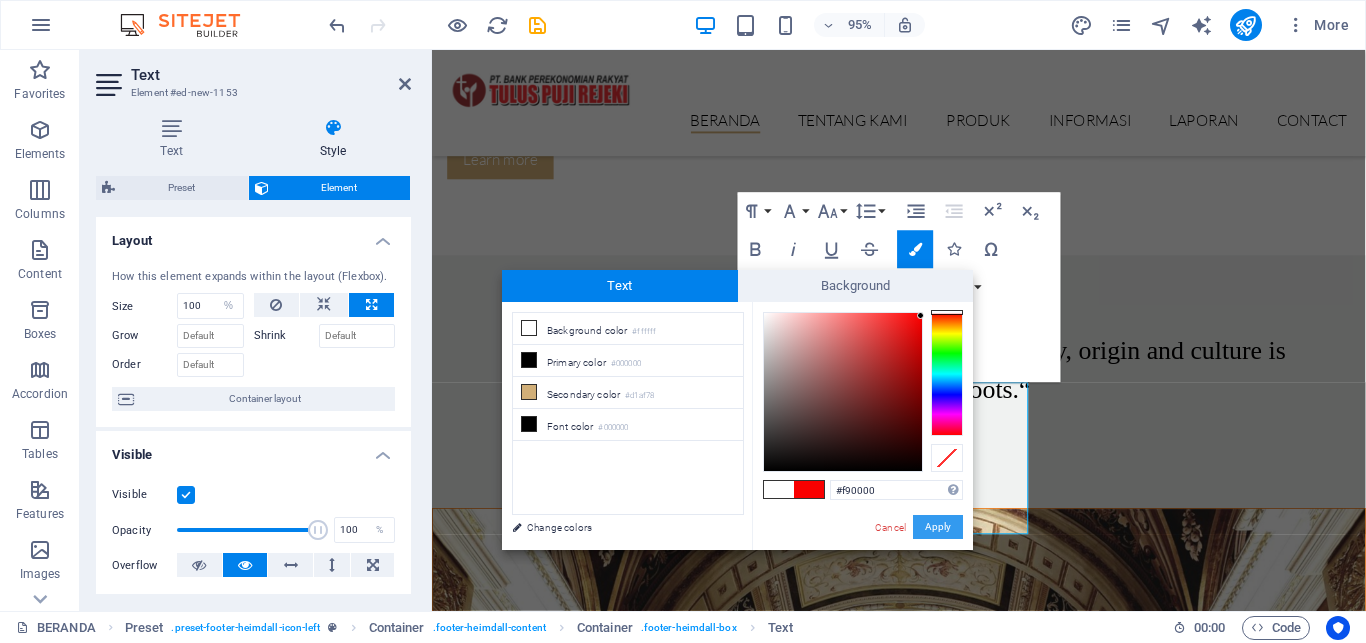 click on "Apply" at bounding box center [938, 527] 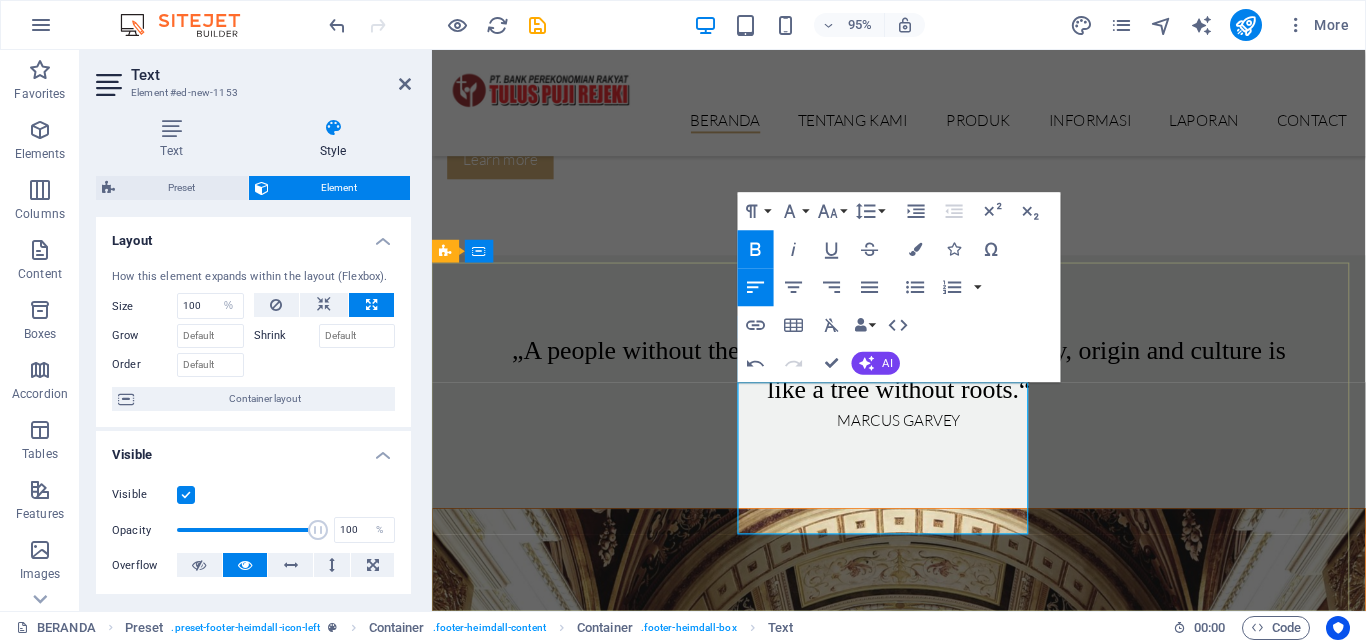 click on "08:00 - 16:30" at bounding box center (1156, 7846) 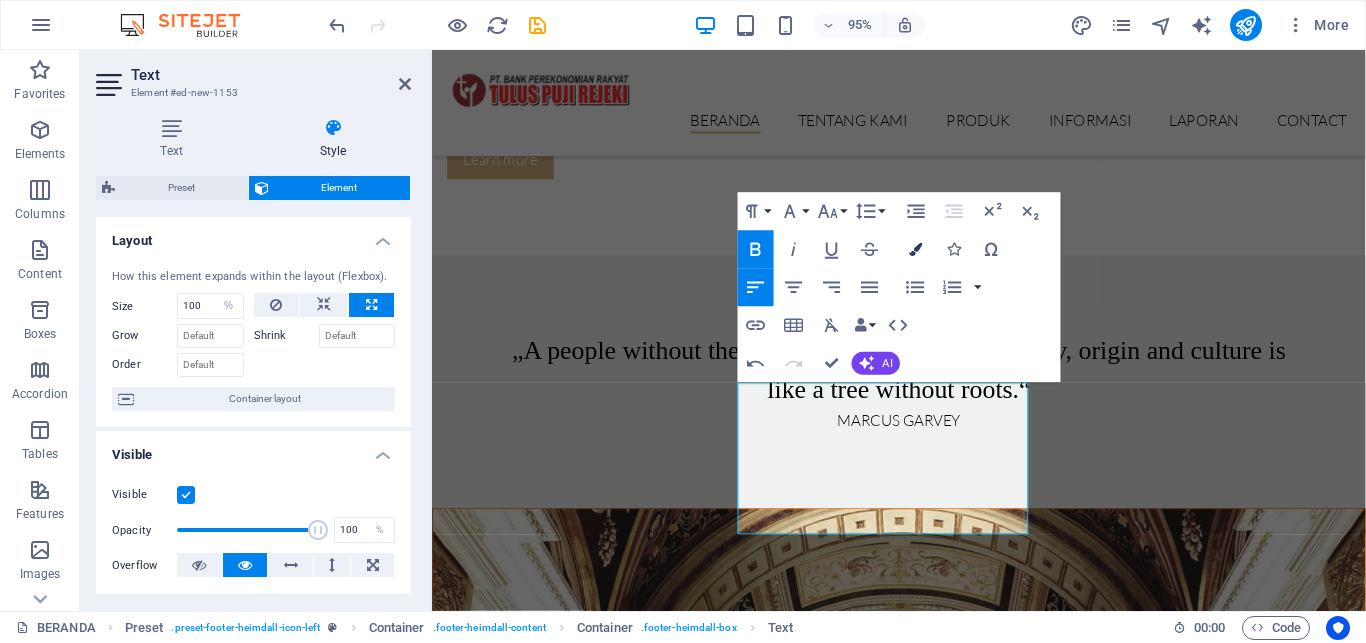 click on "Colors" at bounding box center (916, 249) 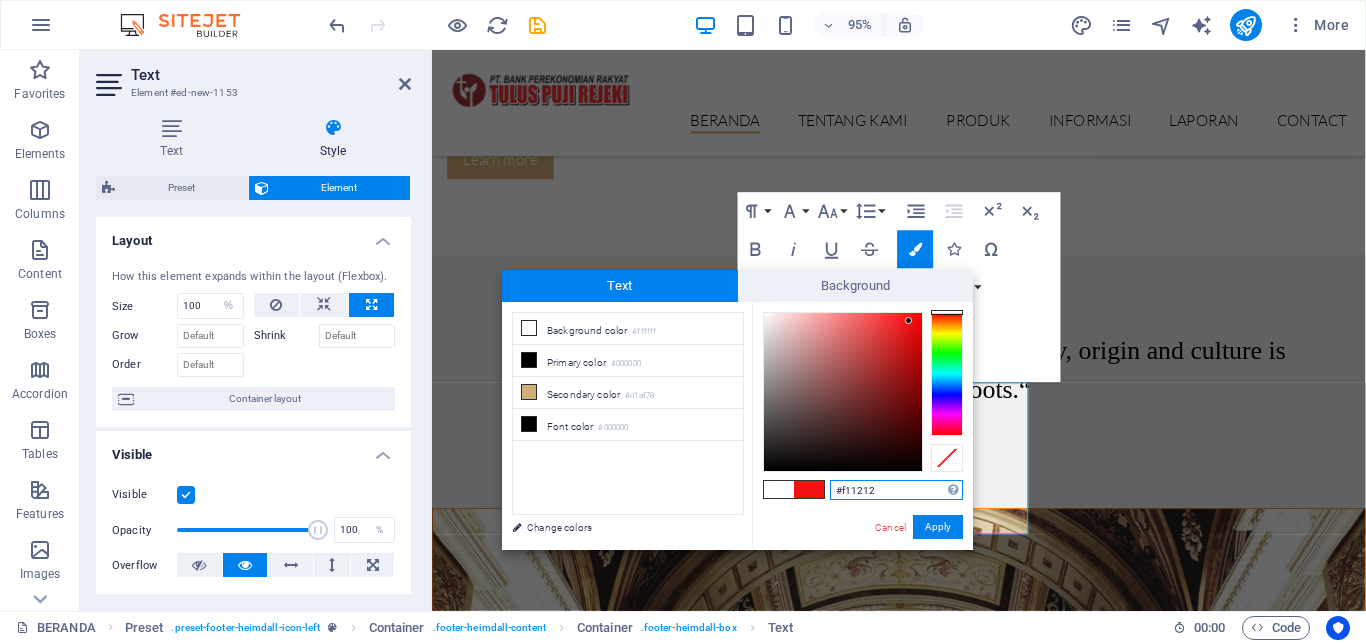 click at bounding box center (843, 392) 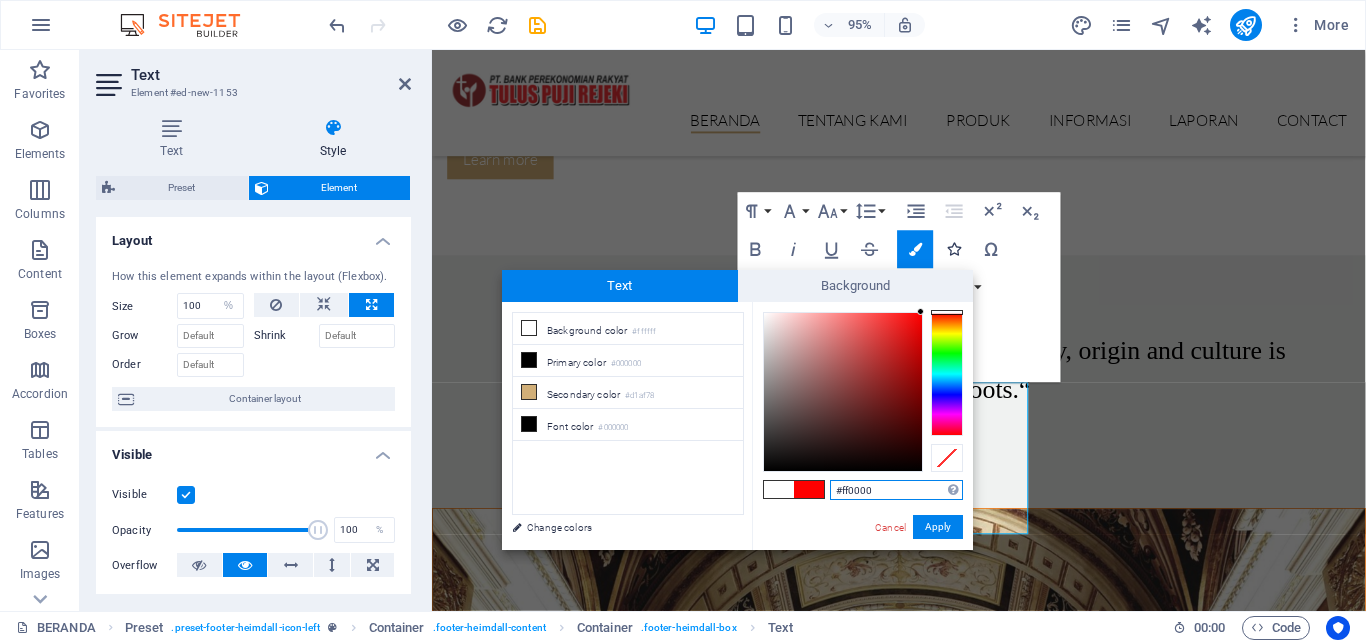 drag, startPoint x: 909, startPoint y: 321, endPoint x: 953, endPoint y: 265, distance: 71.21797 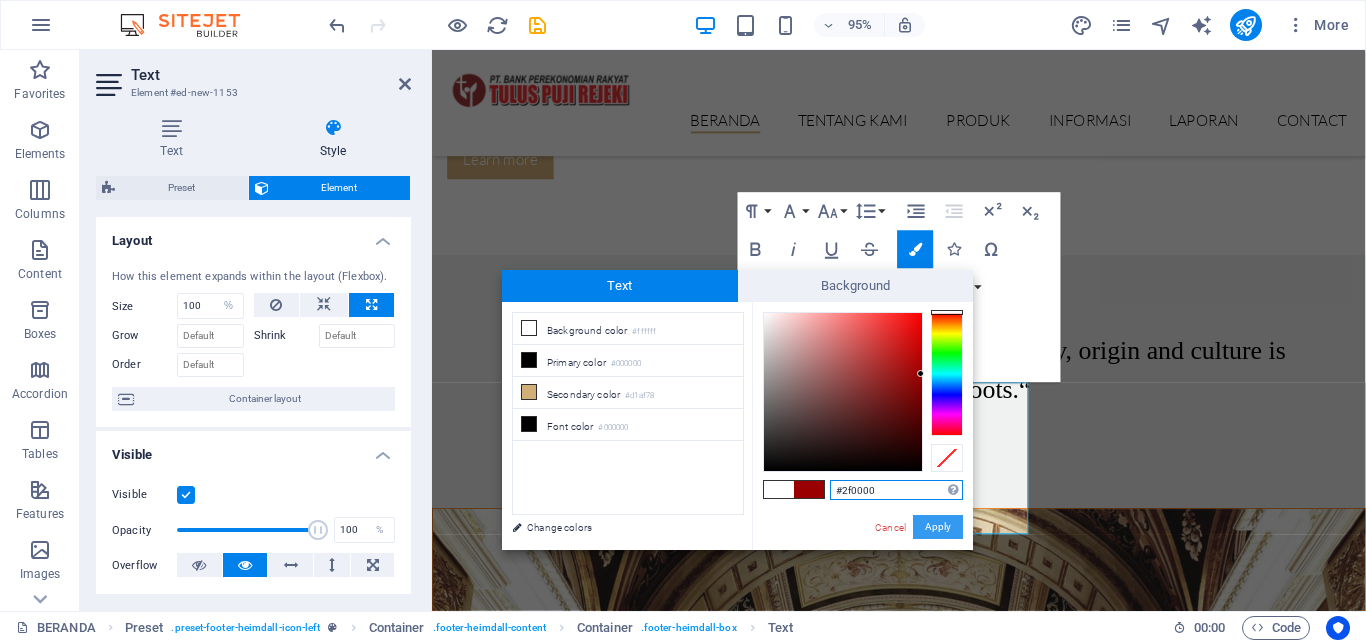 type on "#000000" 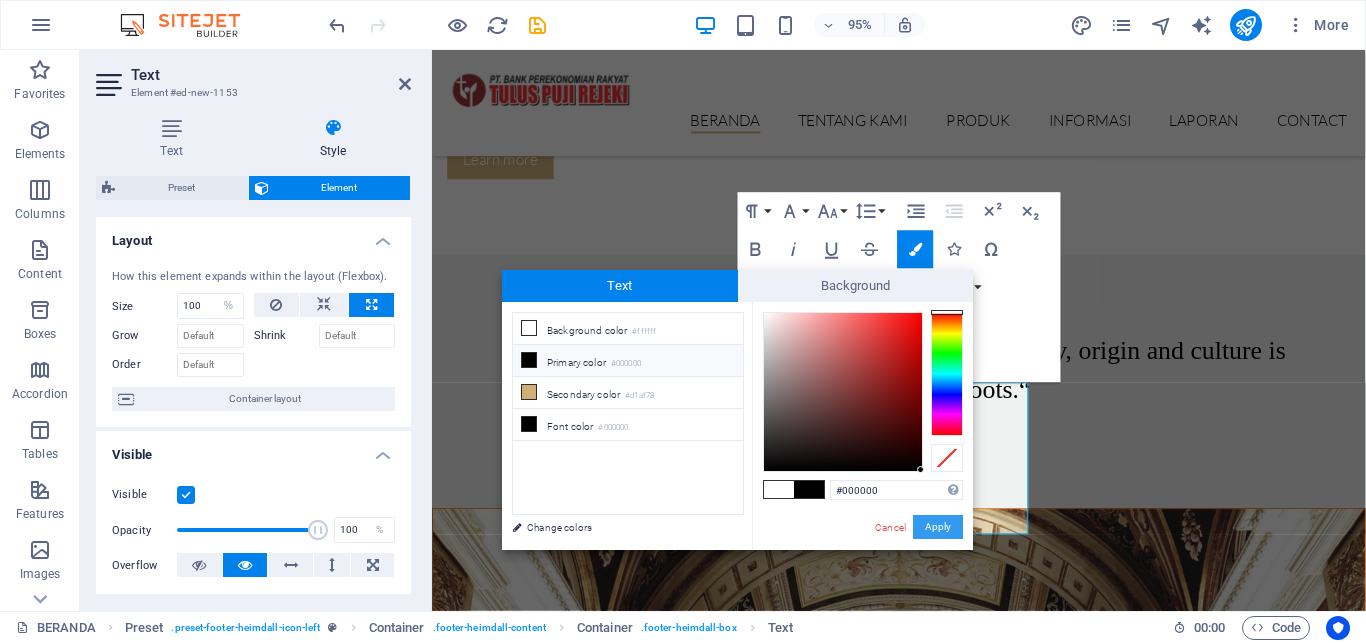 click on "Apply" at bounding box center [938, 527] 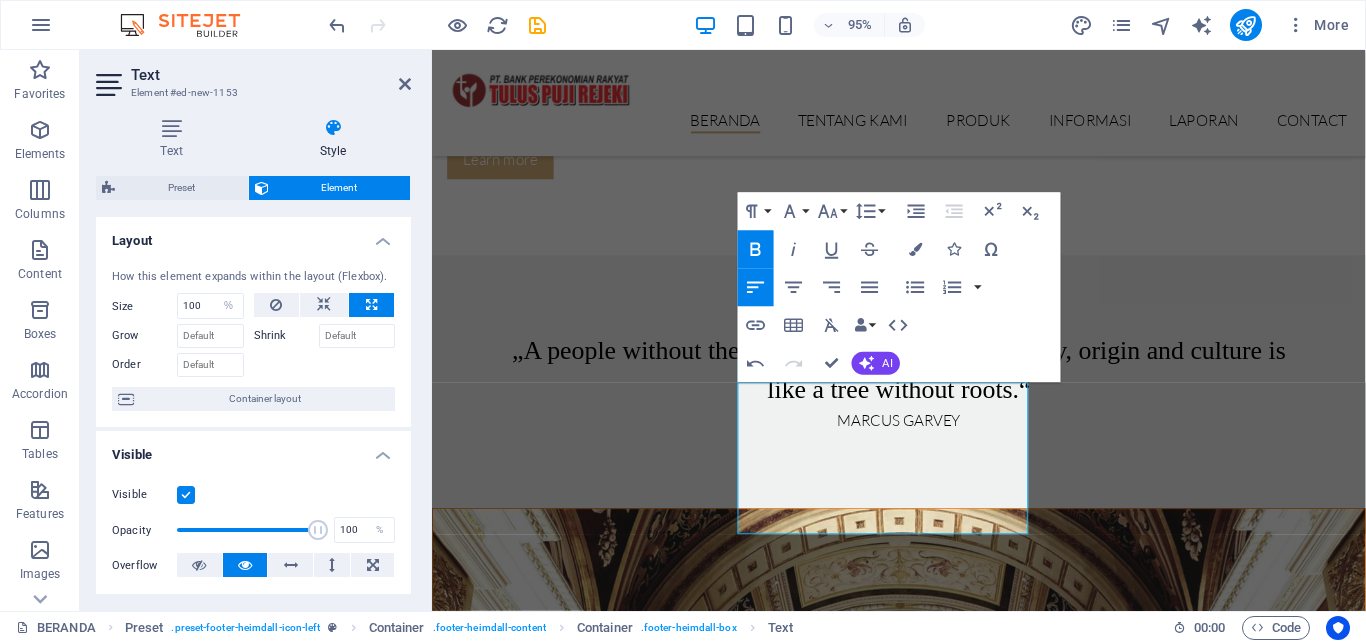 click on "Drag here to replace the existing content. Press “Ctrl” if you want to create a new element.
H2   Preset   Preset   Container   Menu Bar   Logo   Menu   Preset   Text   Container   Spacer   Button   Preset   Container   Preset   Text   Container   Menu   Container   Spacer   Container   H3   Container   Image   Container   Spacer   Container   H3   Text   Spacer   Container   Preset   Image   Preset   Image   Image   Container   Placeholder   Text Paragraph Format Normal Heading 1 Heading 2 Heading 3 Heading 4 Heading 5 Heading 6 Code Font Family Arial Georgia Impact Tahoma Times New Roman Verdana Lato Playfair Display Font Size 8 9 10 11 12 14 18 24 30 36 48 60 72 96 Line Height Default Single 1.15 1.5 Double Increase Indent Decrease Indent Superscript Subscript Bold Italic Underline Strikethrough Colors Icons Special Characters Align Left Align Center Align Right Align Justify Unordered List   Default Circle Disc Square    Ordered List   Default Lower Alpha Lower Greek Lower Roman" at bounding box center (899, 330) 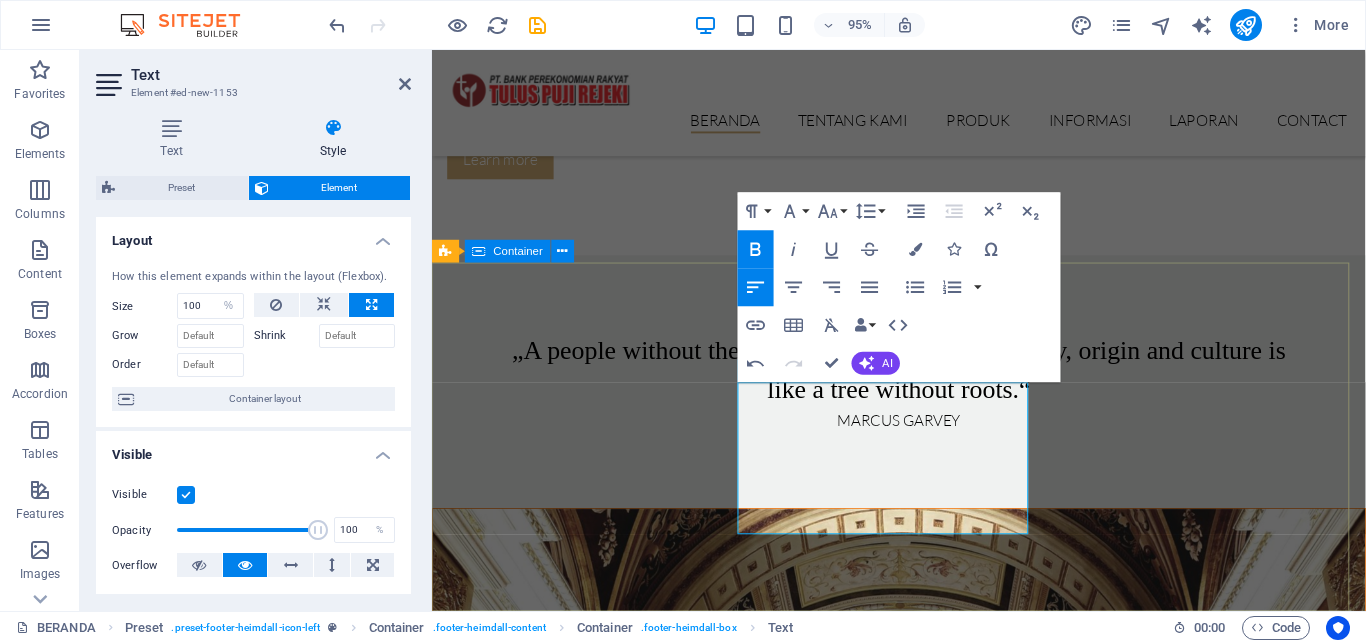 click on "Lorem ipsum dolor sit amet, consectetur elit adipisicing. Repellat, maiores, a libero atque assumenda elmo praesentium. LAYANAN KANTOR [DAY] [TIME] - 16:30 [DAY] [TIME] - 16:30 [DAY] [TIME] - 16:30 [DAY] [TIME] - 16:30 [DAY] [DAY] & [DAY] [TIME] - 16:30 LIBUR Contact [STREET_NAME] No. 175 [CITY], [DISTRICT]   64183 Phone:  [PHONE] Mobil:  [PHONE] [EMAIL] Legal Notice  |  Privacy" at bounding box center [923, 7815] 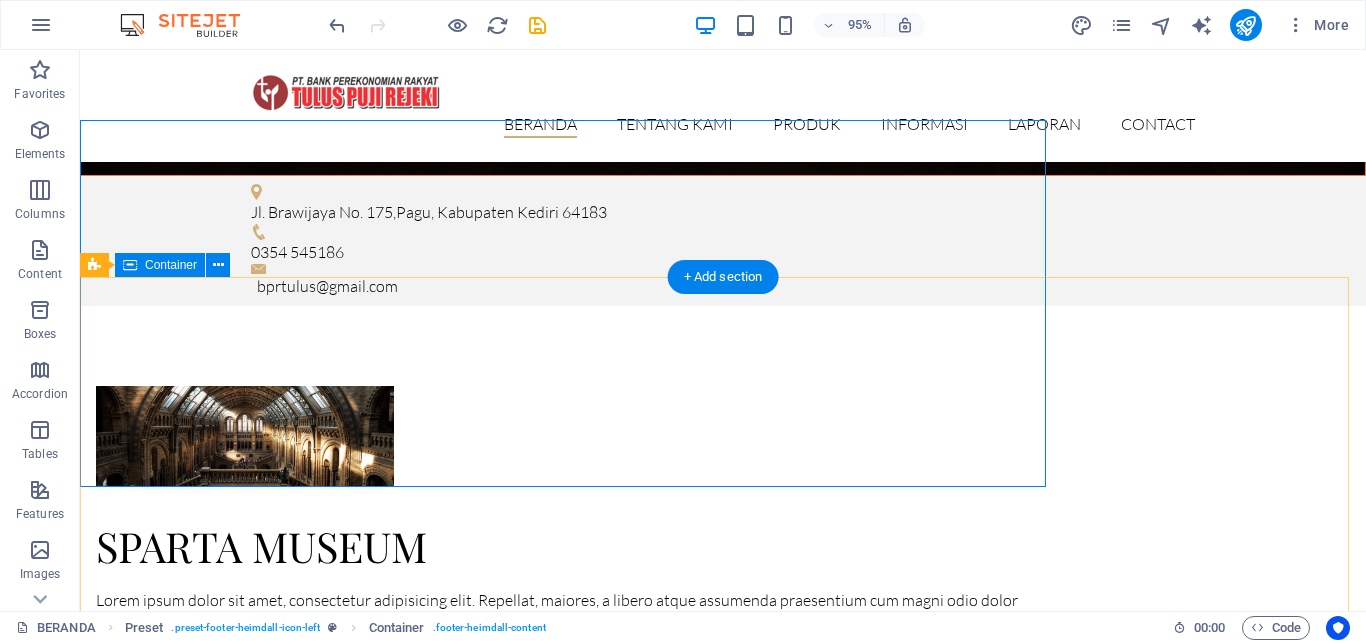 scroll, scrollTop: 3191, scrollLeft: 0, axis: vertical 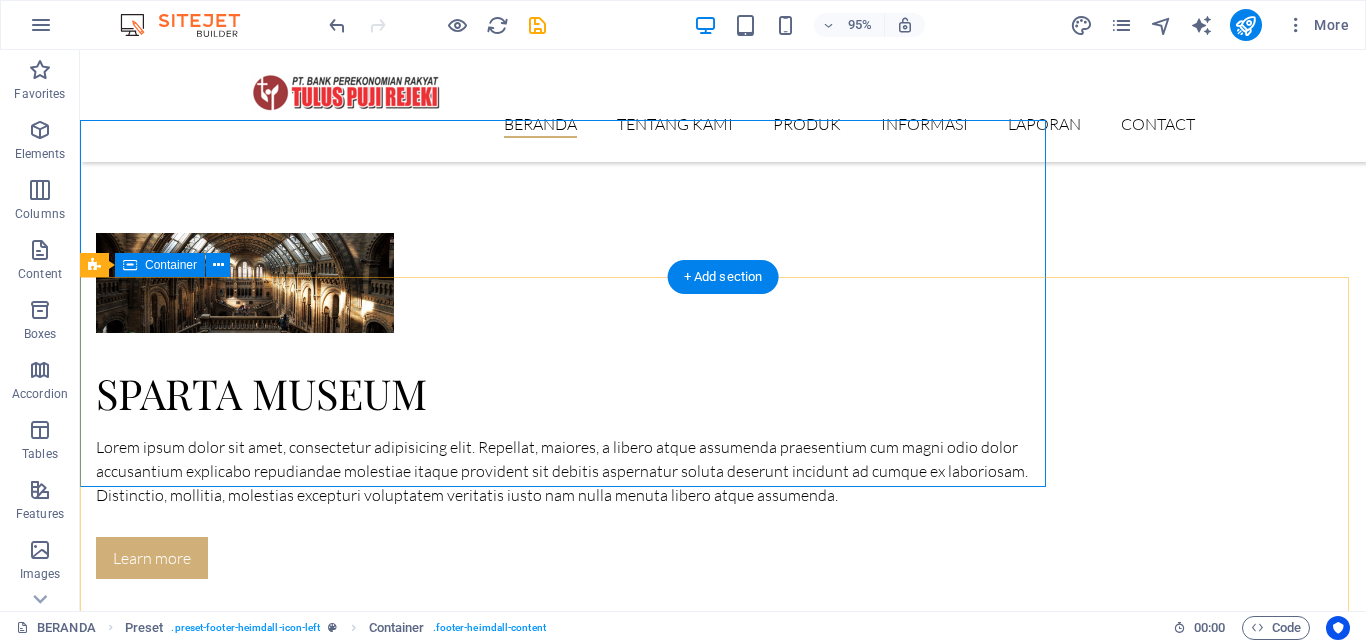 click on "Lorem ipsum dolor sit amet, consectetur elit adipisicing. Repellat, maiores, a libero atque assumenda elmo praesentium. LAYANAN KANTOR [DAY] [TIME] - 16:30 [DAY] [TIME] - 16:30 [DAY] [TIME] - 16:30 [DAY] [TIME] - 16:30 [DAY] [DAY] & [DAY] [TIME] - 16:30 LIBUR Contact [STREET_NAME] No. 175 [CITY], [DISTRICT]   64183 Phone:  [PHONE] Mobil:  [PHONE] [EMAIL] Legal Notice  |  Privacy" at bounding box center (723, 8087) 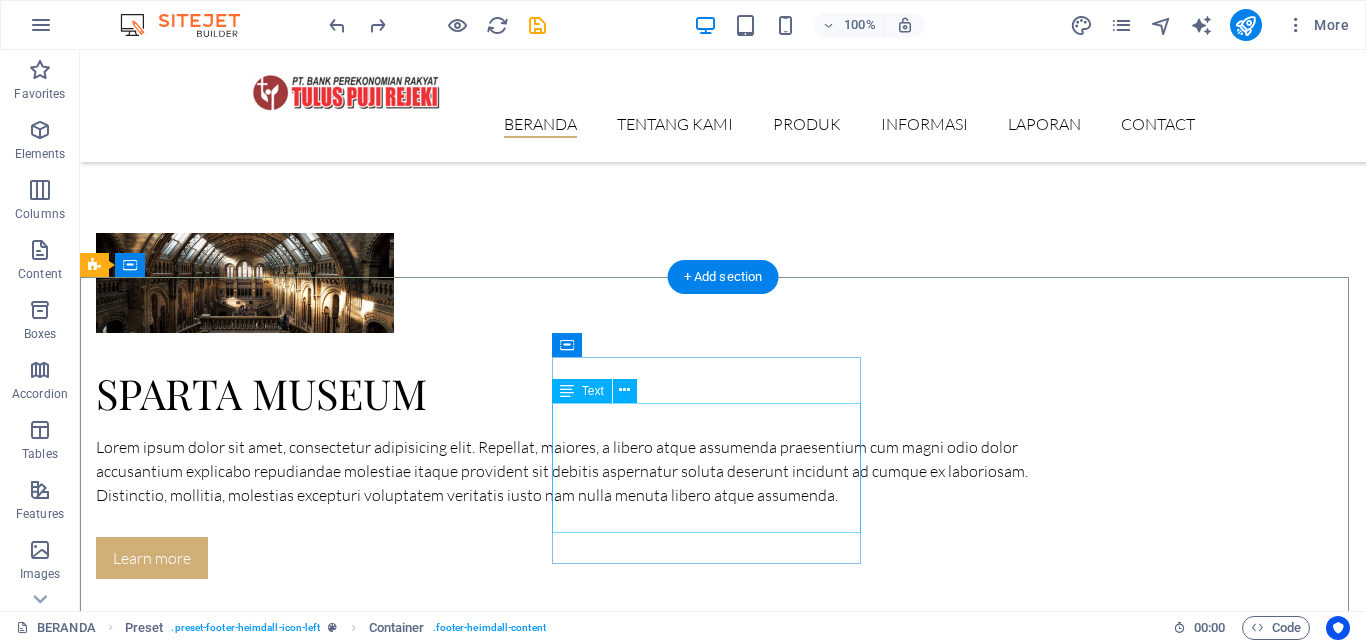 click on "SENIN 08:00 - 16:30 SELASA 08:00 - 16:30 RABU 08:00 - 16:30 KAMIS 08:00 - 16:30 JUMAT 08:00 - 16:30" at bounding box center [568, 8119] 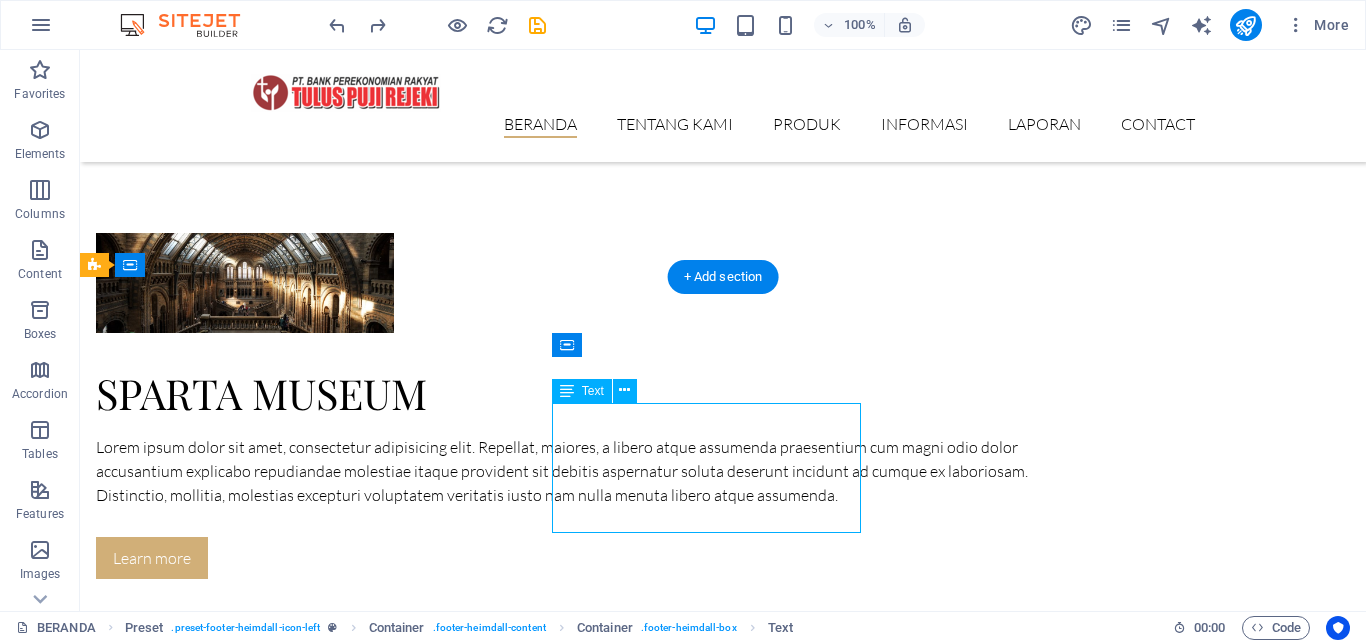 click on "SENIN 08:00 - 16:30 SELASA 08:00 - 16:30 RABU 08:00 - 16:30 KAMIS 08:00 - 16:30 JUMAT 08:00 - 16:30" at bounding box center [568, 8119] 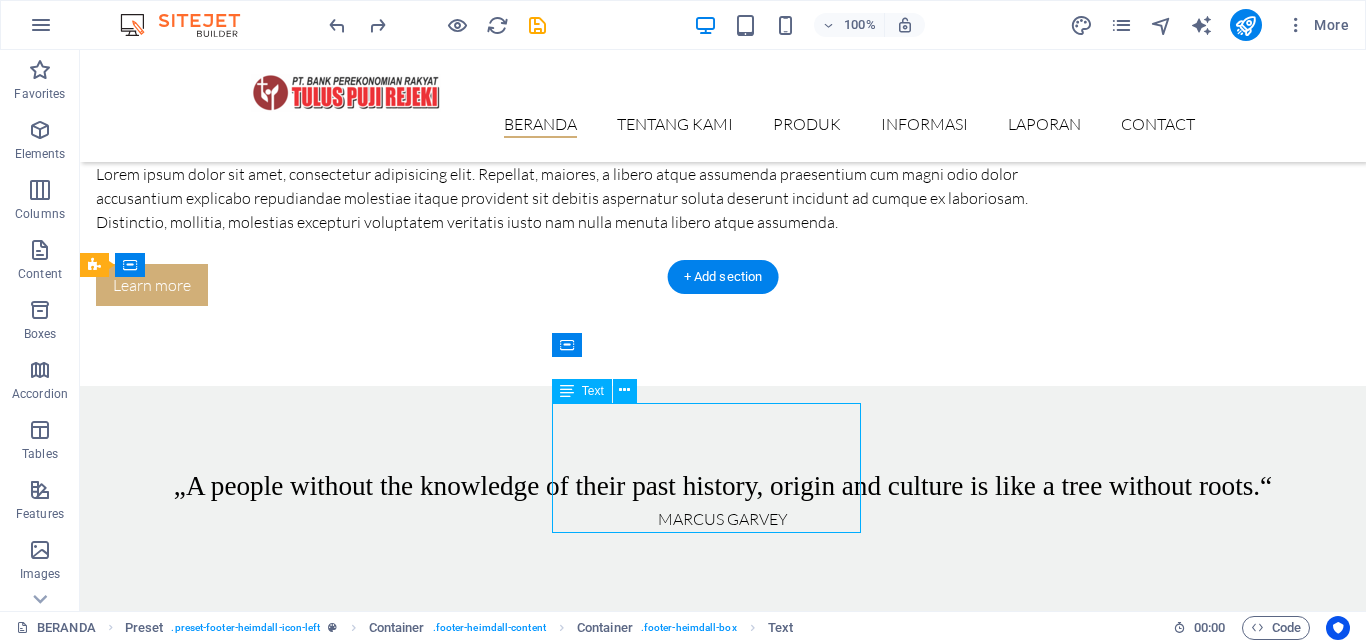 select on "%" 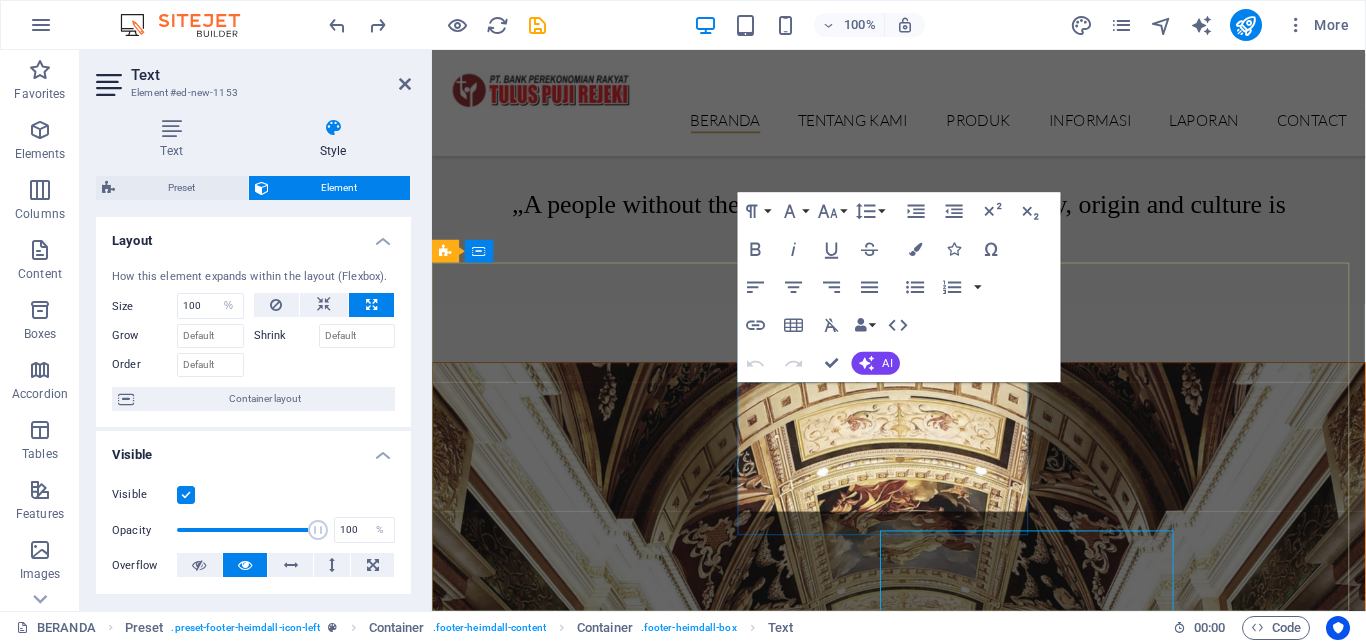 scroll, scrollTop: 3038, scrollLeft: 0, axis: vertical 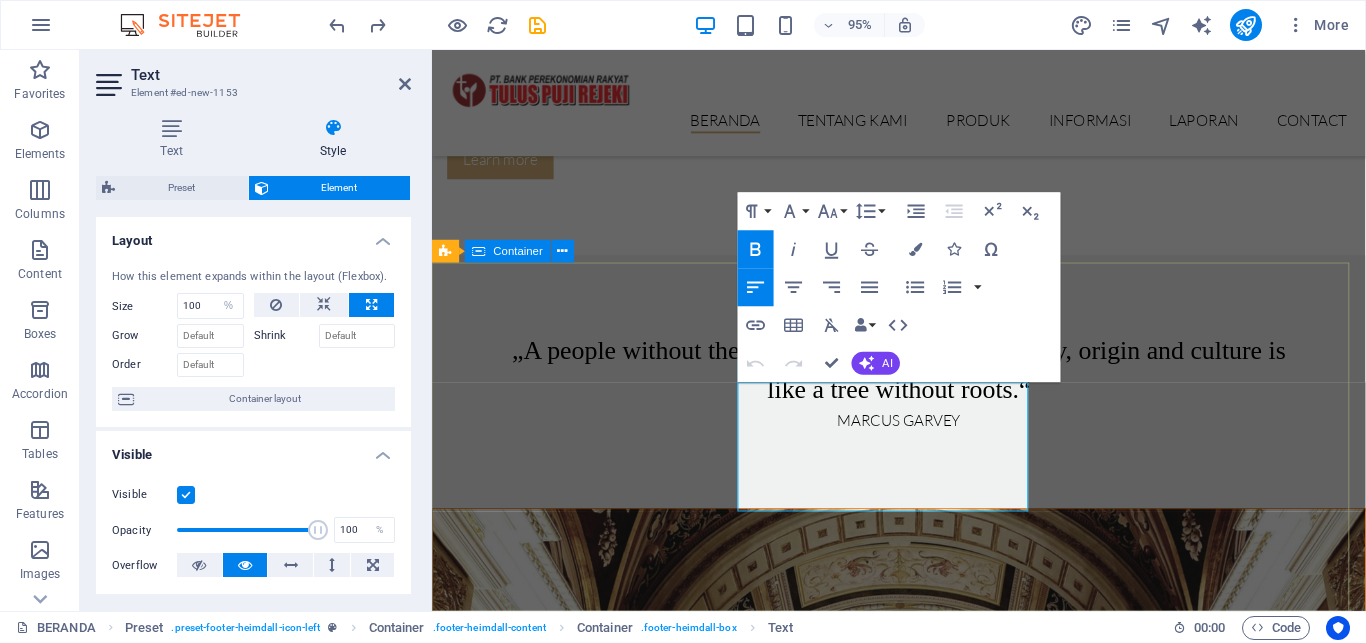 click on "Lorem ipsum dolor sit amet, consectetur elit adipisicing. Repellat, maiores, a libero atque assumenda elmo praesentium. LAYANAN KANTOR [DAY] [TIME] - 16:30 [DAY] [TIME] - 16:30 [DAY] [TIME] - 16:30 [DAY] [TIME] - 16:30 [DAY] [TIME] - 16:30 Contact [STREET_NAME] No. 175 [CITY], [DISTRICT]   64183 Phone:  [PHONE] Mobil:  [PHONE] [EMAIL] Legal Notice  |  Privacy" at bounding box center [923, 7803] 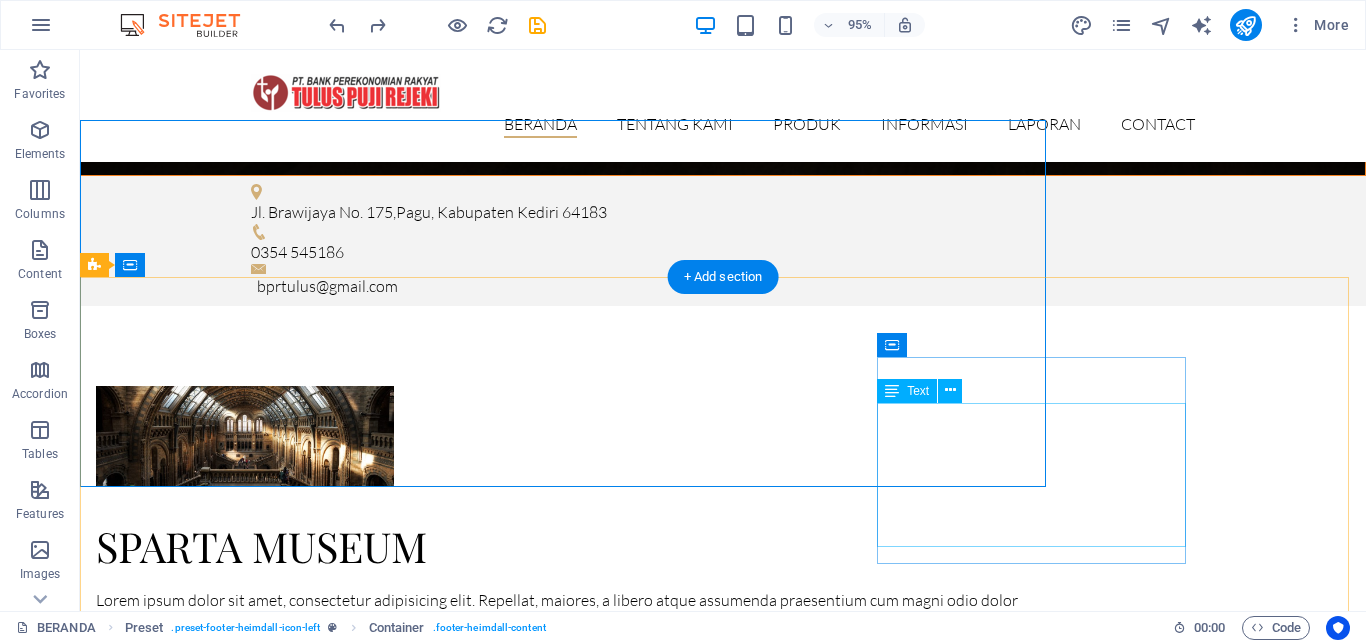 scroll, scrollTop: 3191, scrollLeft: 0, axis: vertical 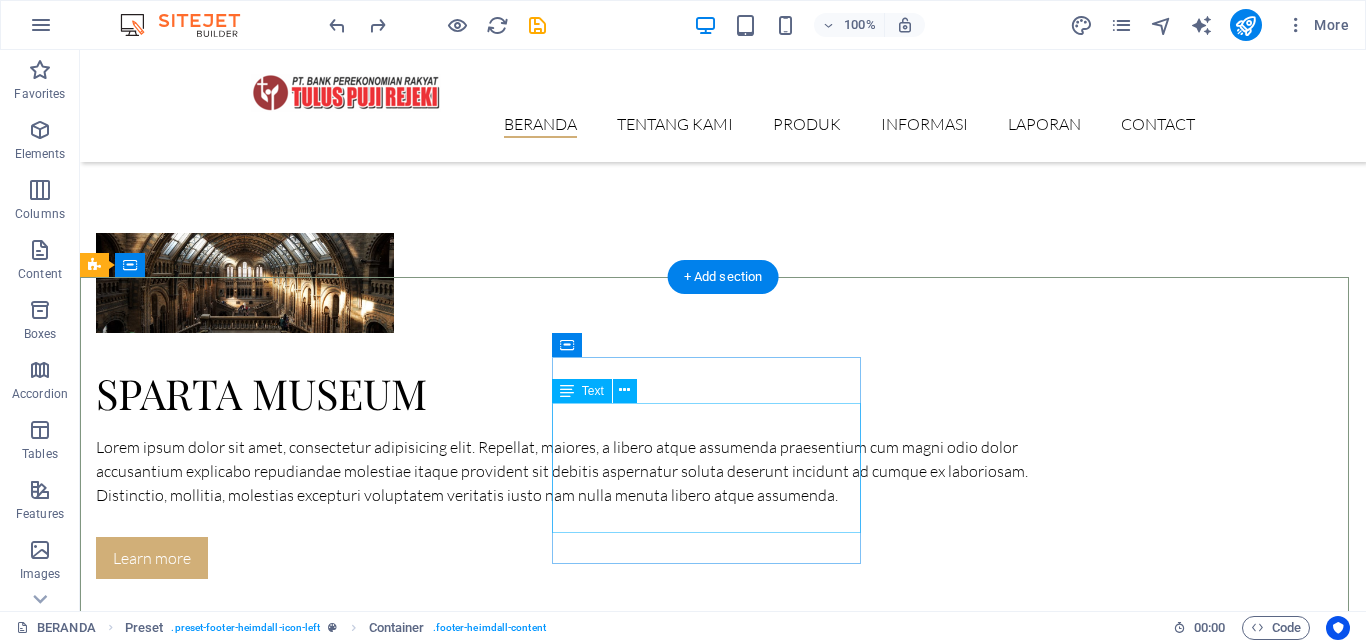 click on "SENIN 08:00 - 16:30 SELASA 08:00 - 16:30 RABU 08:00 - 16:30 KAMIS 08:00 - 16:30 JUMAT 08:00 - 16:30" at bounding box center (568, 8119) 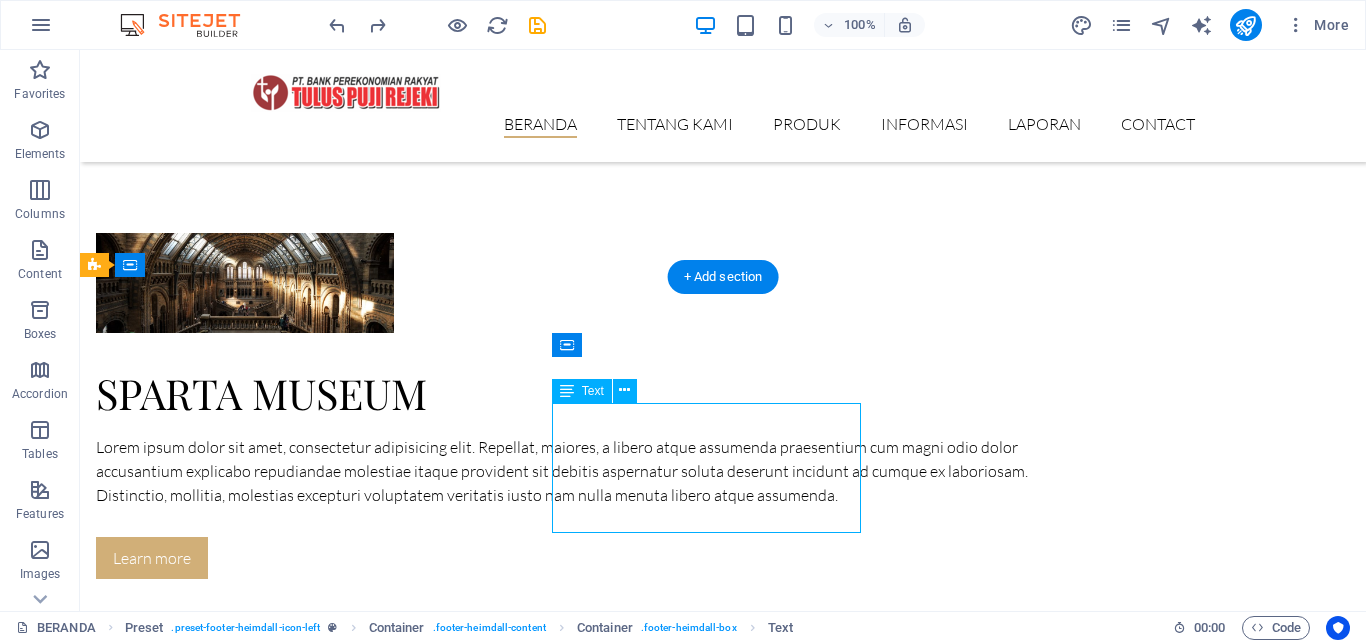 click on "SENIN 08:00 - 16:30 SELASA 08:00 - 16:30 RABU 08:00 - 16:30 KAMIS 08:00 - 16:30 JUMAT 08:00 - 16:30" at bounding box center [568, 8119] 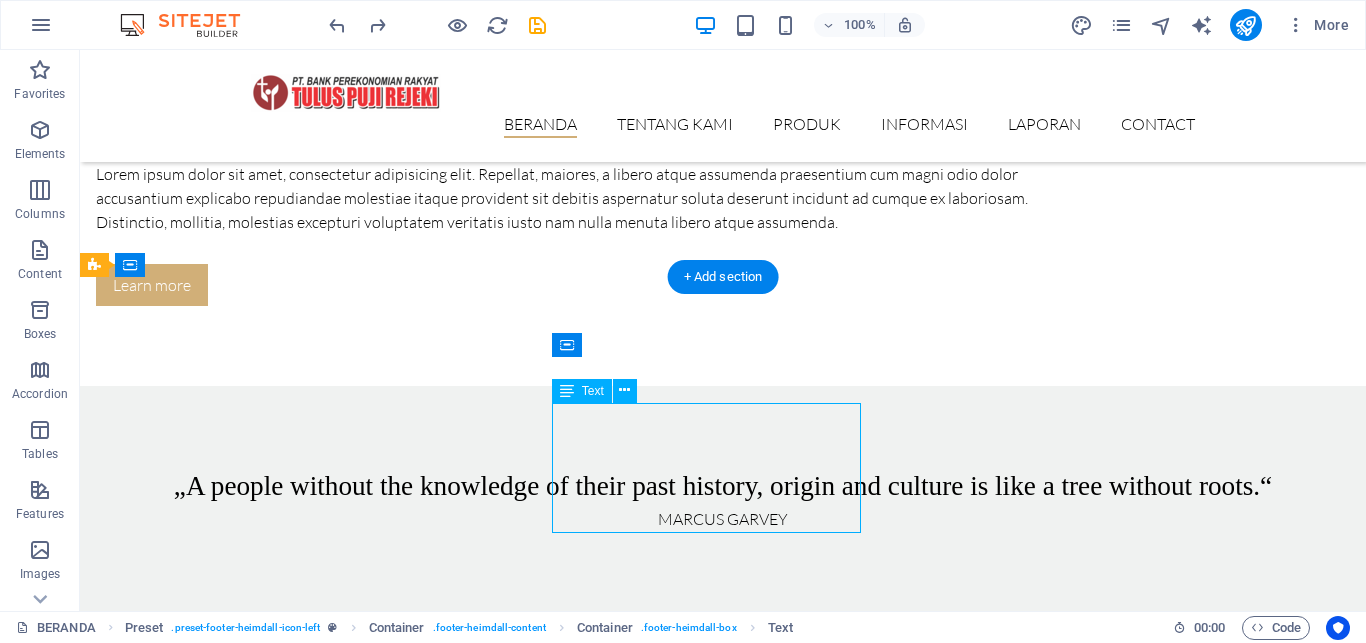 scroll, scrollTop: 3038, scrollLeft: 0, axis: vertical 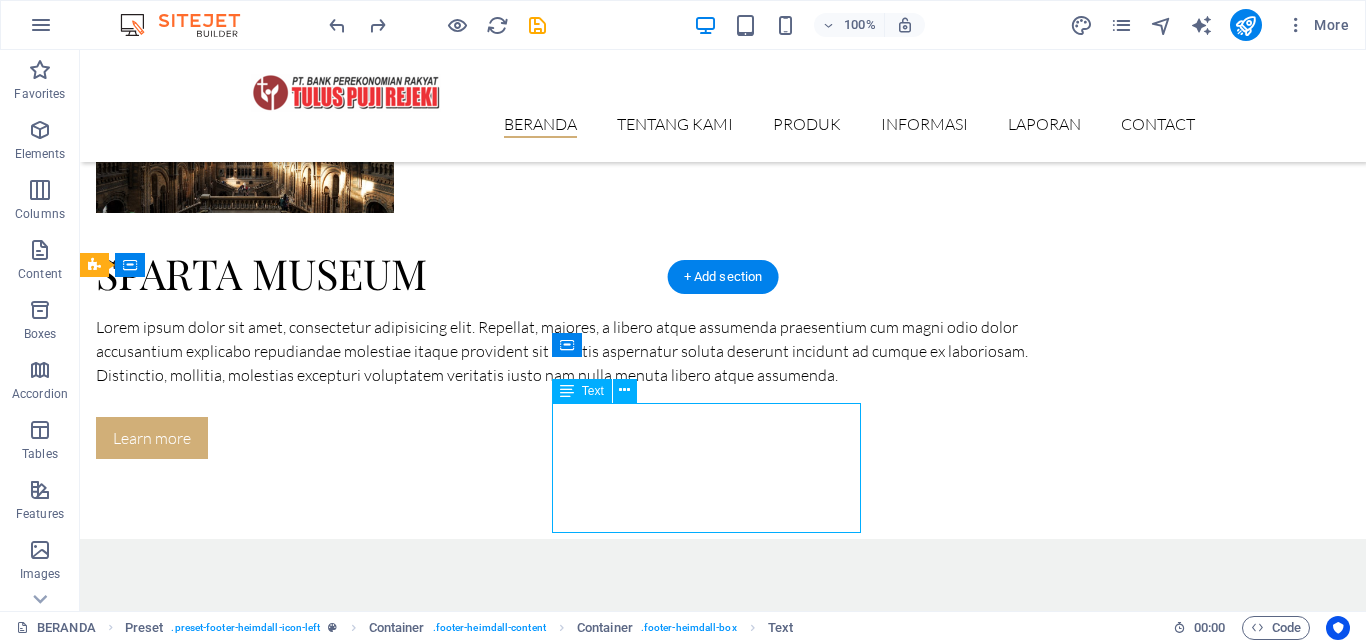 select on "%" 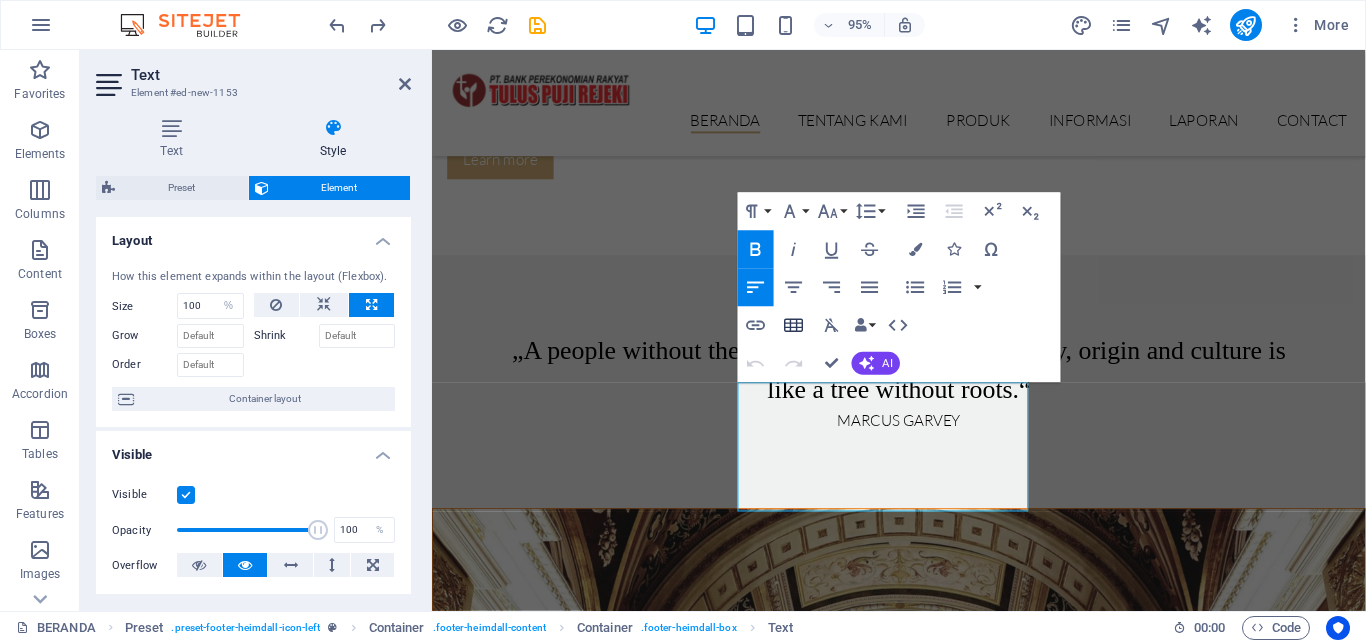 click 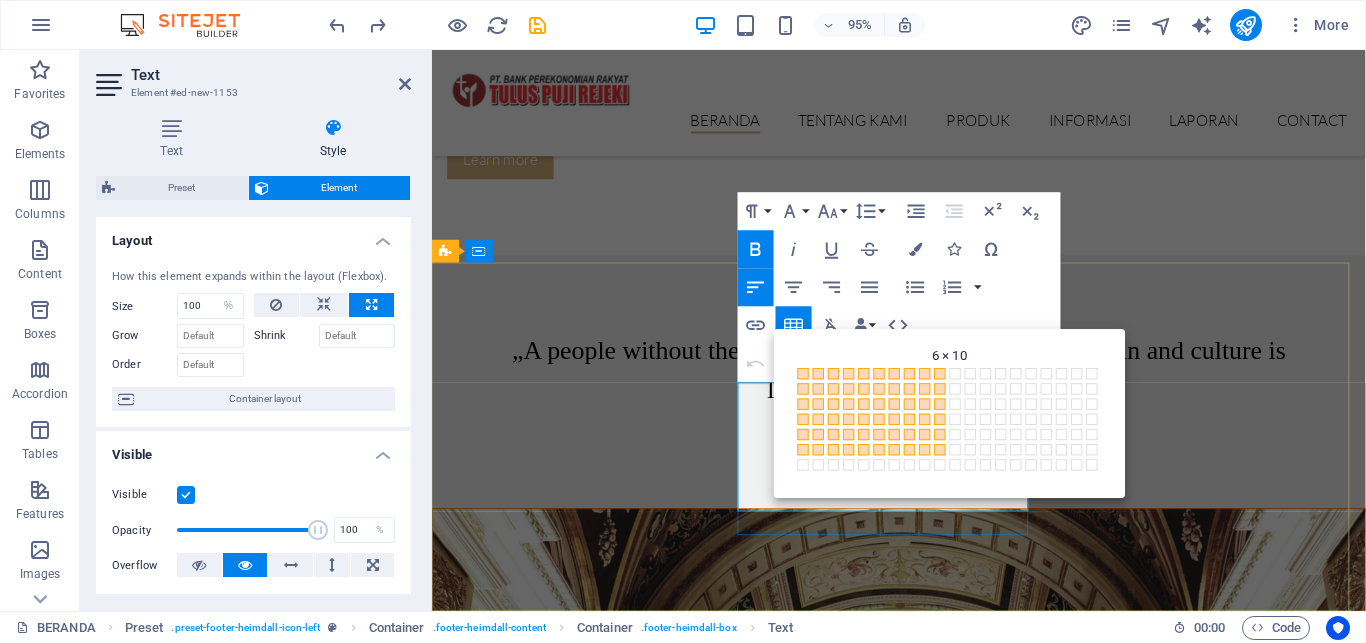 click on "LAYANAN KANTOR SENIN 08:00 - 16:30 SELASA 08:00 - 16:30 RABU 08:00 - 16:30 KAMIS 08:00 - 16:30 JUMAT 08:00 - 16:30" at bounding box center (920, 7824) 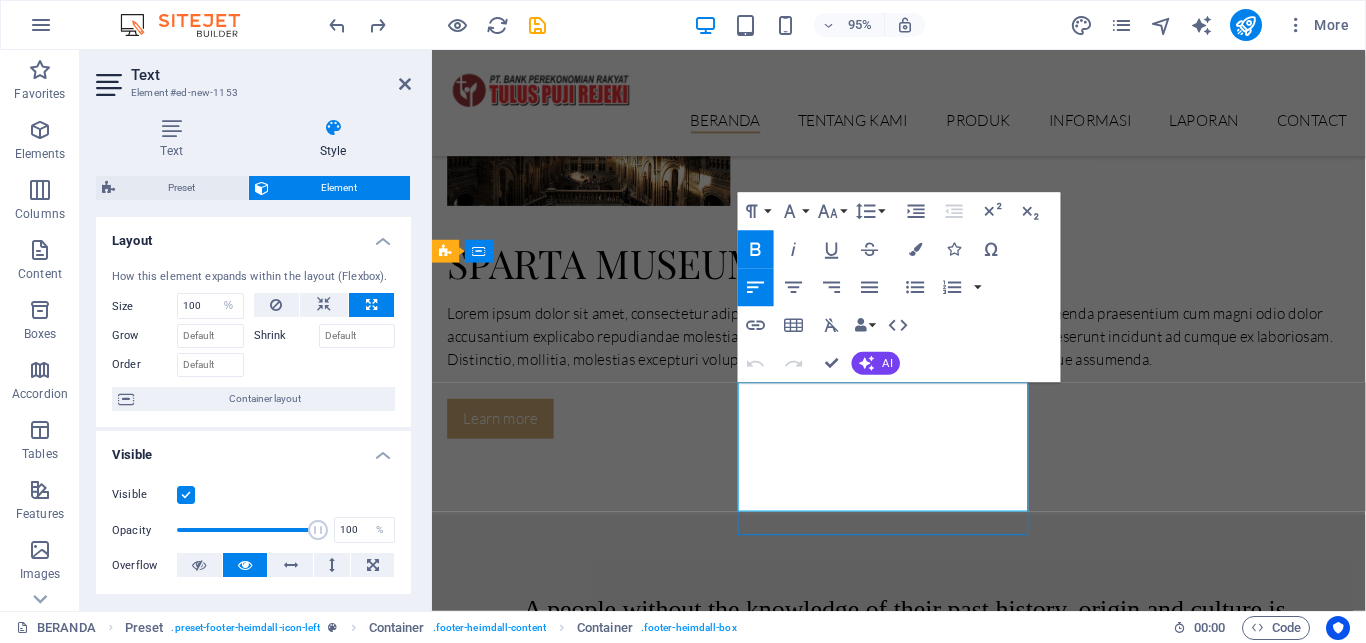 scroll, scrollTop: 3191, scrollLeft: 0, axis: vertical 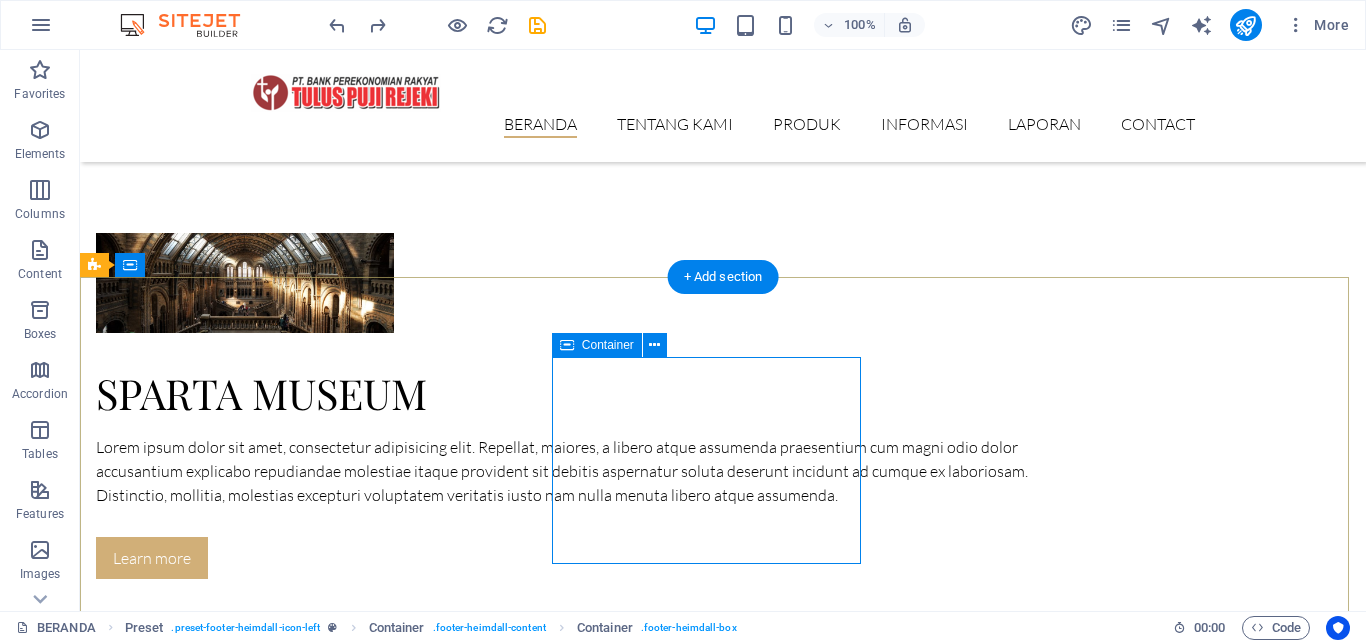 click on "LAYANAN KANTOR SENIN 08:00 - 16:30 SELASA 08:00 - 16:30 RABU 08:00 - 16:30 KAMIS 08:00 - 16:30 JUMAT 08:00 - 16:30" at bounding box center [568, 8096] 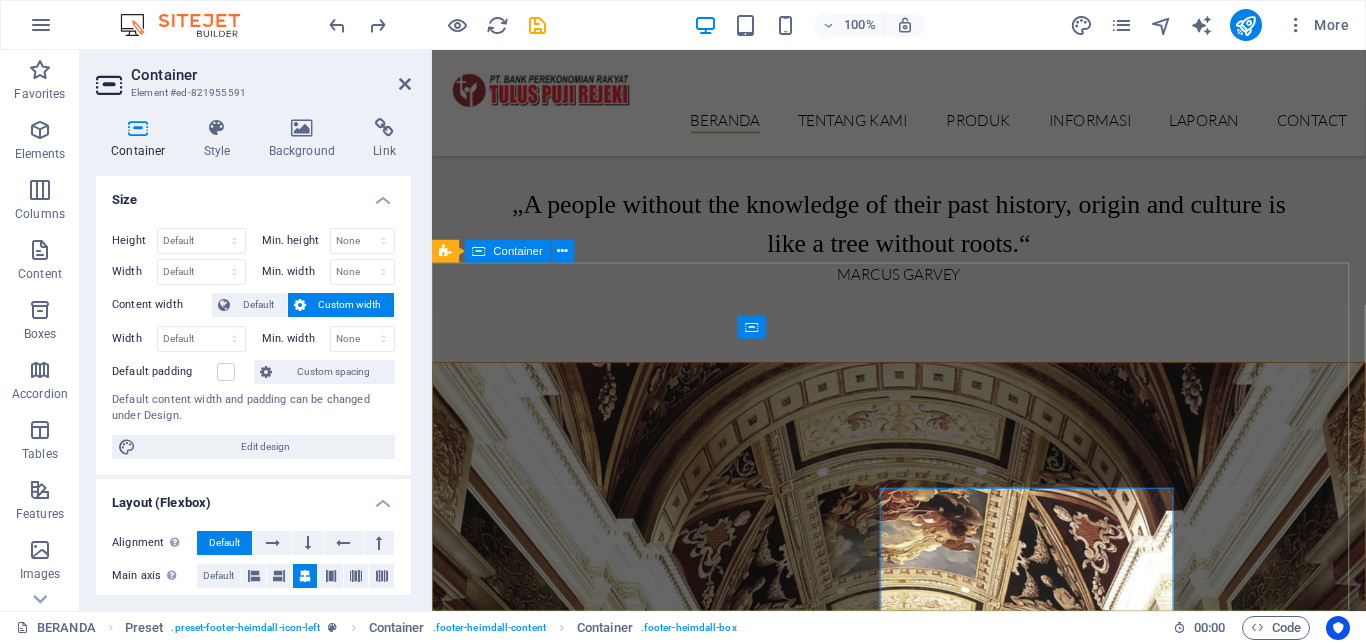 scroll, scrollTop: 3038, scrollLeft: 0, axis: vertical 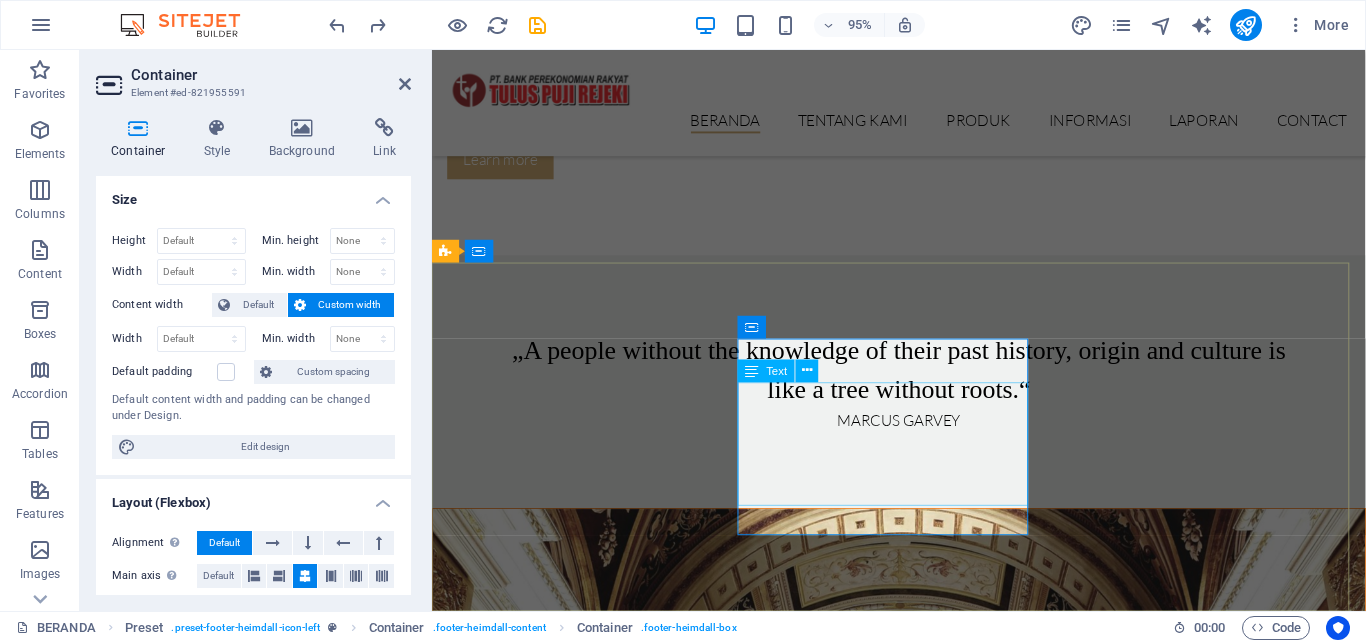 click on "SENIN 08:00 - 16:30 SELASA 08:00 - 16:30 RABU 08:00 - 16:30 KAMIS 08:00 - 16:30 JUMAT 08:00 - 16:30" at bounding box center (920, 7844) 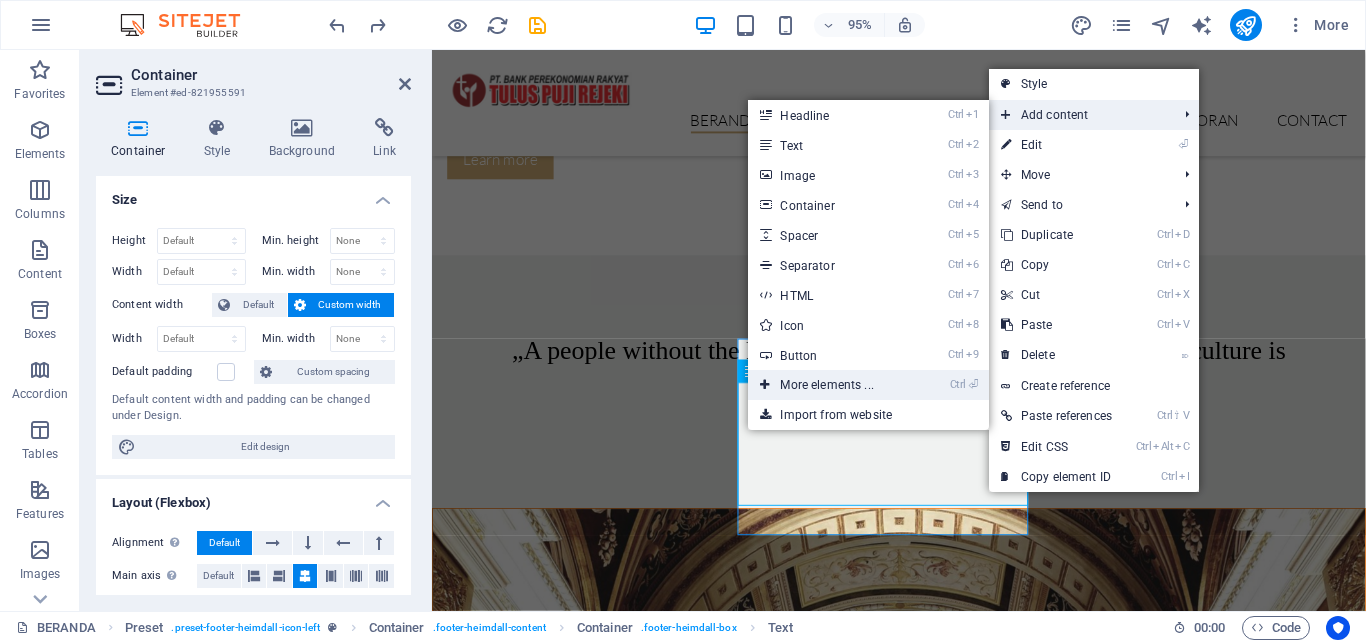 click on "Ctrl ⏎  More elements ..." at bounding box center [868, 385] 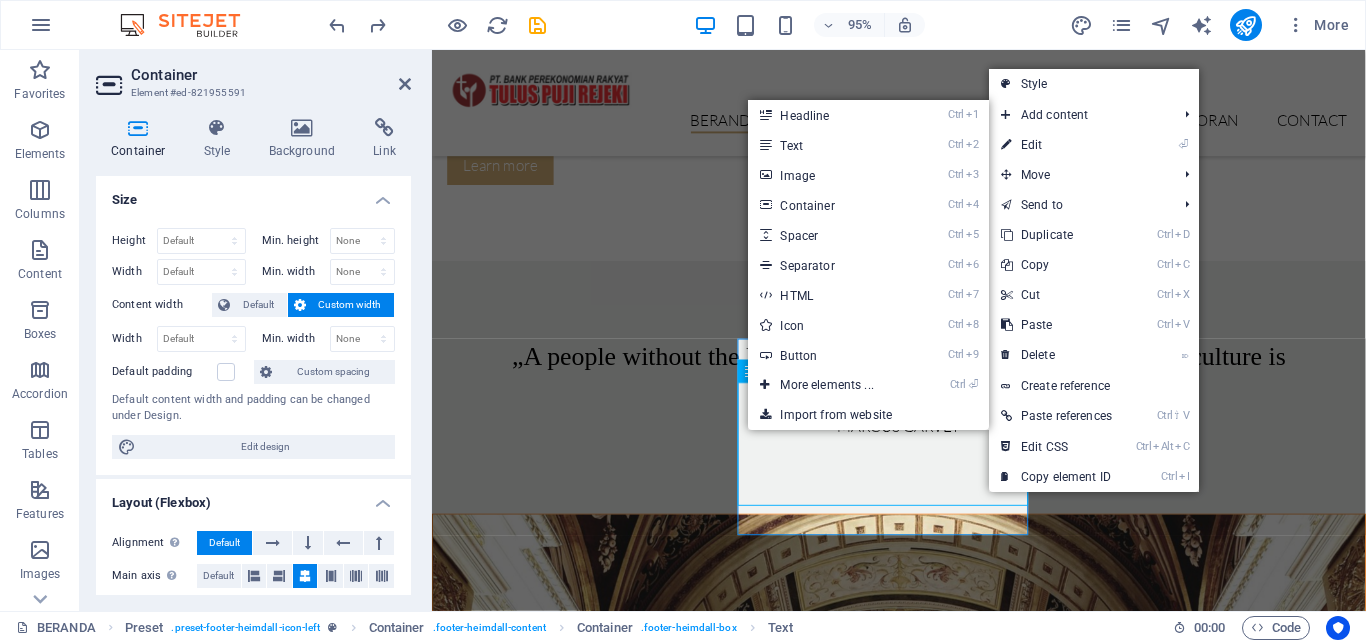 click on "SENIN 08:00 - 16:30 SELASA 08:00 - 16:30 RABU 08:00 - 16:30 KAMIS 08:00 - 16:30 JUMAT 08:00 - 16:30" at bounding box center (920, 7850) 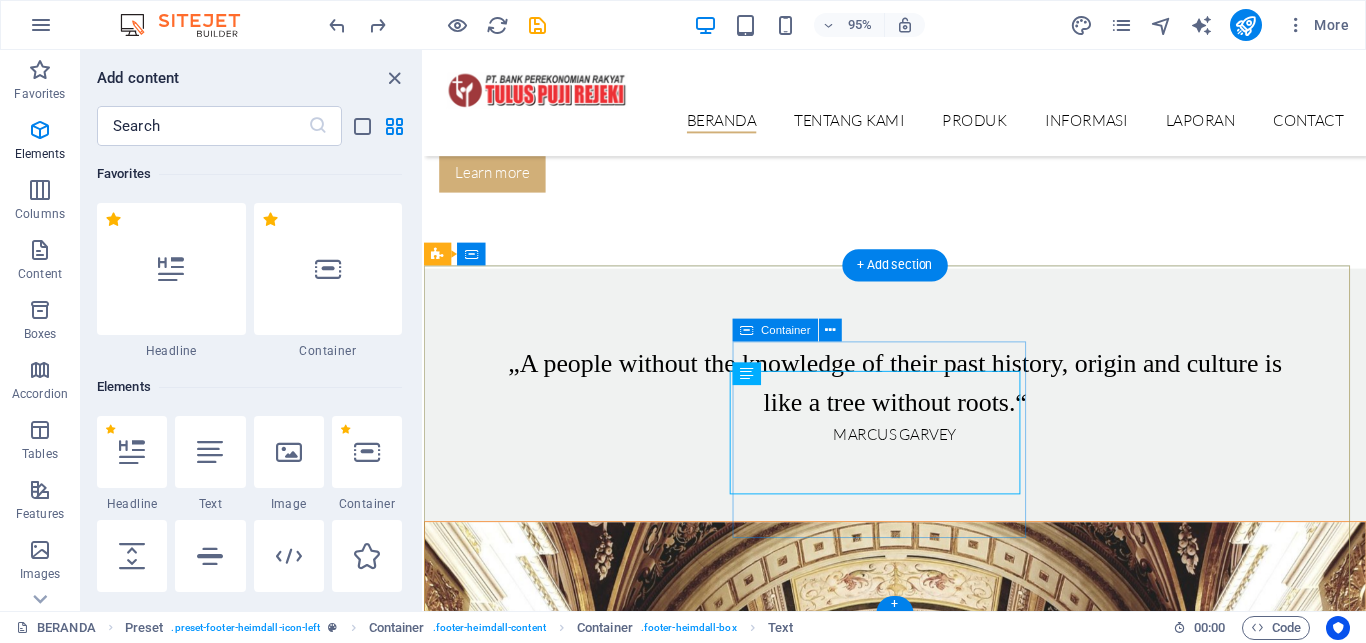scroll, scrollTop: 3049, scrollLeft: 0, axis: vertical 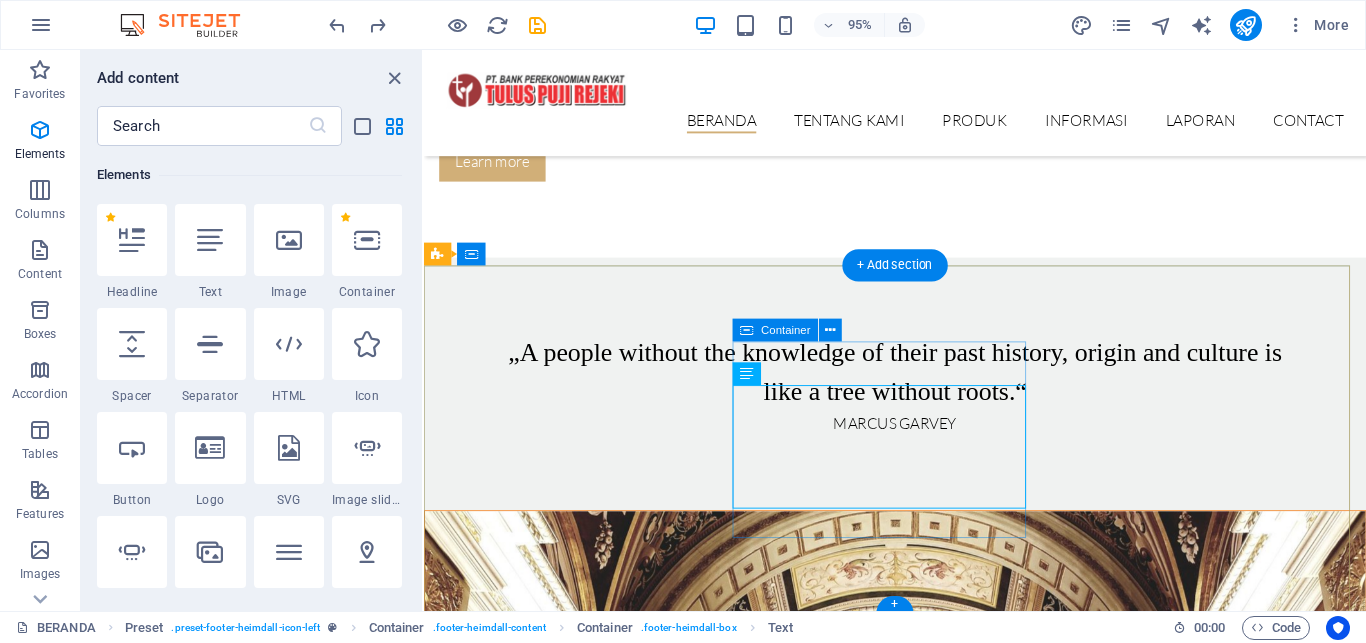 click on "LAYANAN KANTOR SENIN 08:00 - 16:30 SELASA 08:00 - 16:30 RABU 08:00 - 16:30 KAMIS 08:00 - 16:30 JUMAT 08:00 - 16:30" at bounding box center [912, 7824] 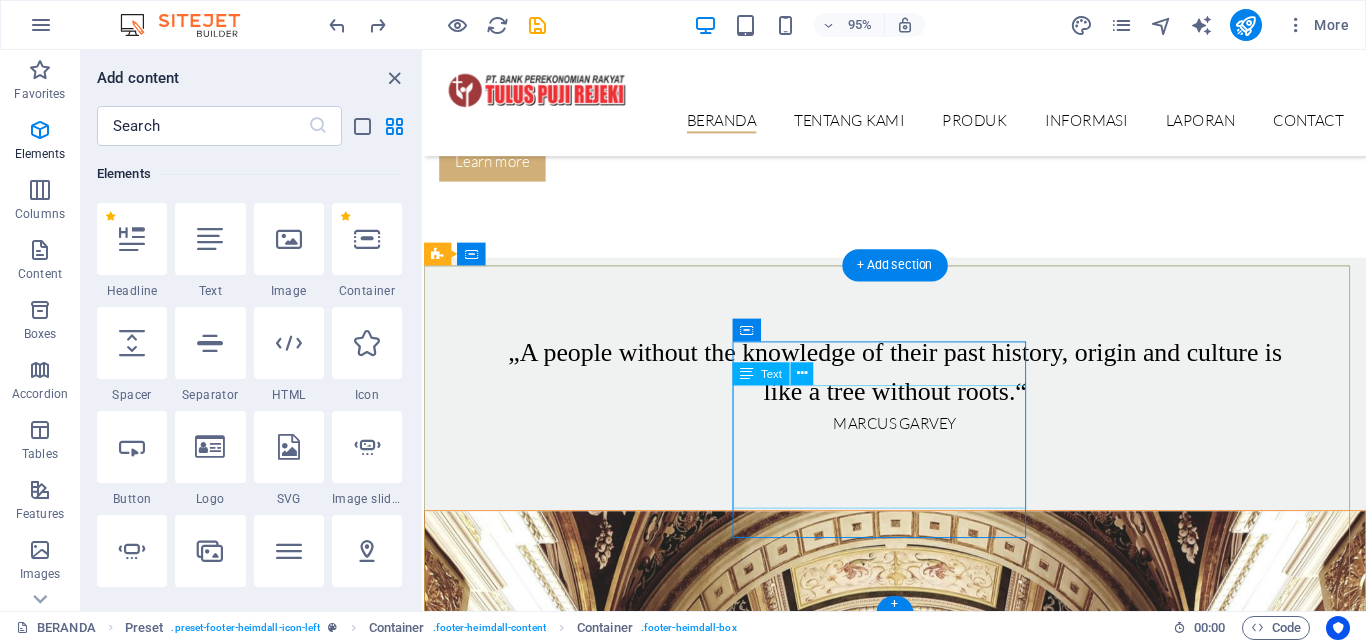 click on "SENIN 08:00 - 16:30 SELASA 08:00 - 16:30 RABU 08:00 - 16:30 KAMIS 08:00 - 16:30 JUMAT 08:00 - 16:30" at bounding box center (912, 7847) 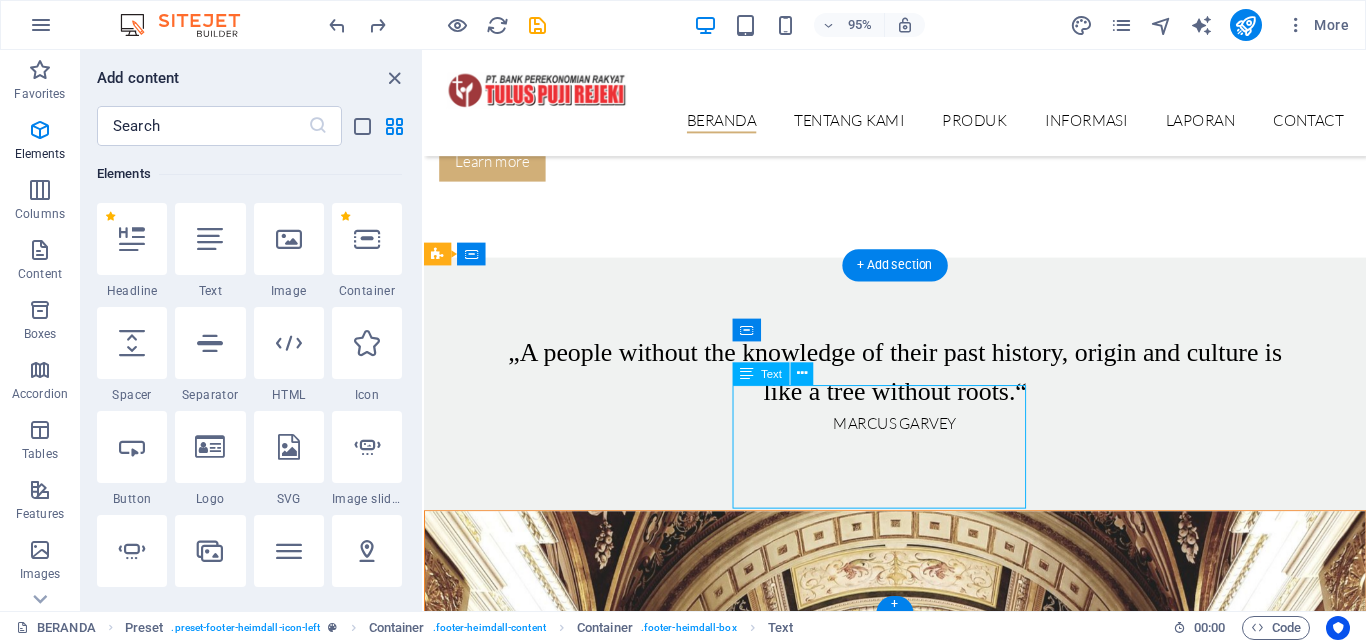 click on "SENIN 08:00 - 16:30 SELASA 08:00 - 16:30 RABU 08:00 - 16:30 KAMIS 08:00 - 16:30 JUMAT 08:00 - 16:30" at bounding box center [912, 7847] 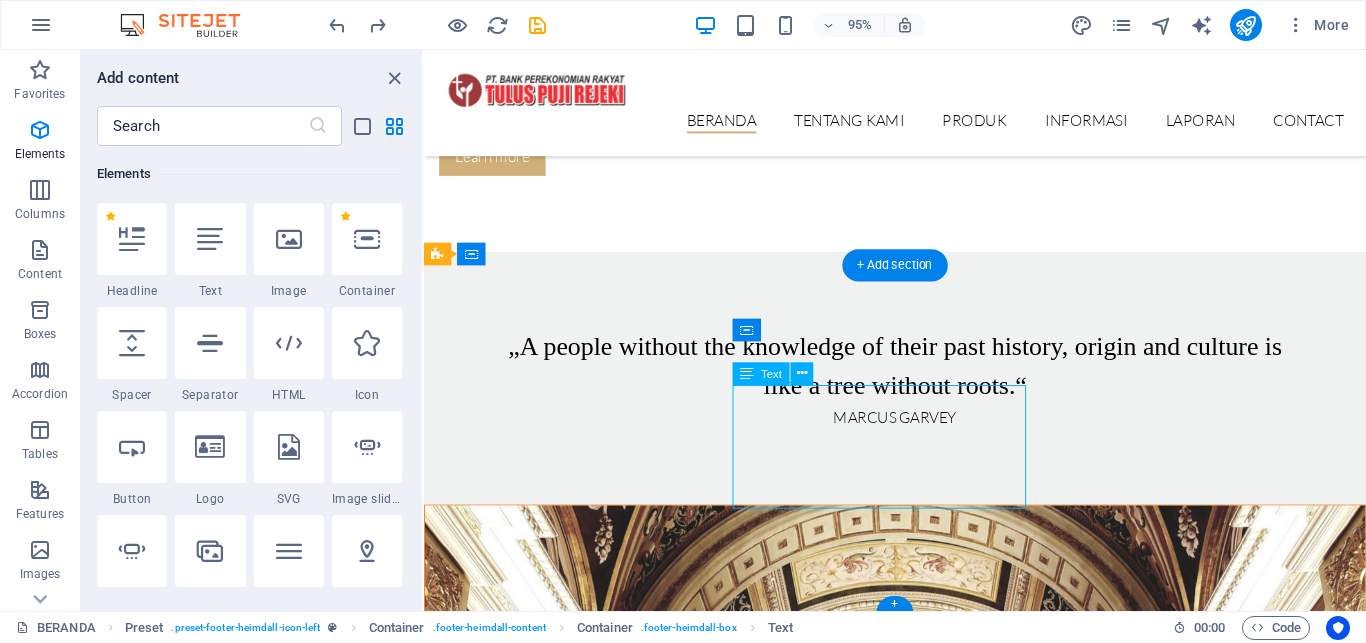 scroll, scrollTop: 3038, scrollLeft: 0, axis: vertical 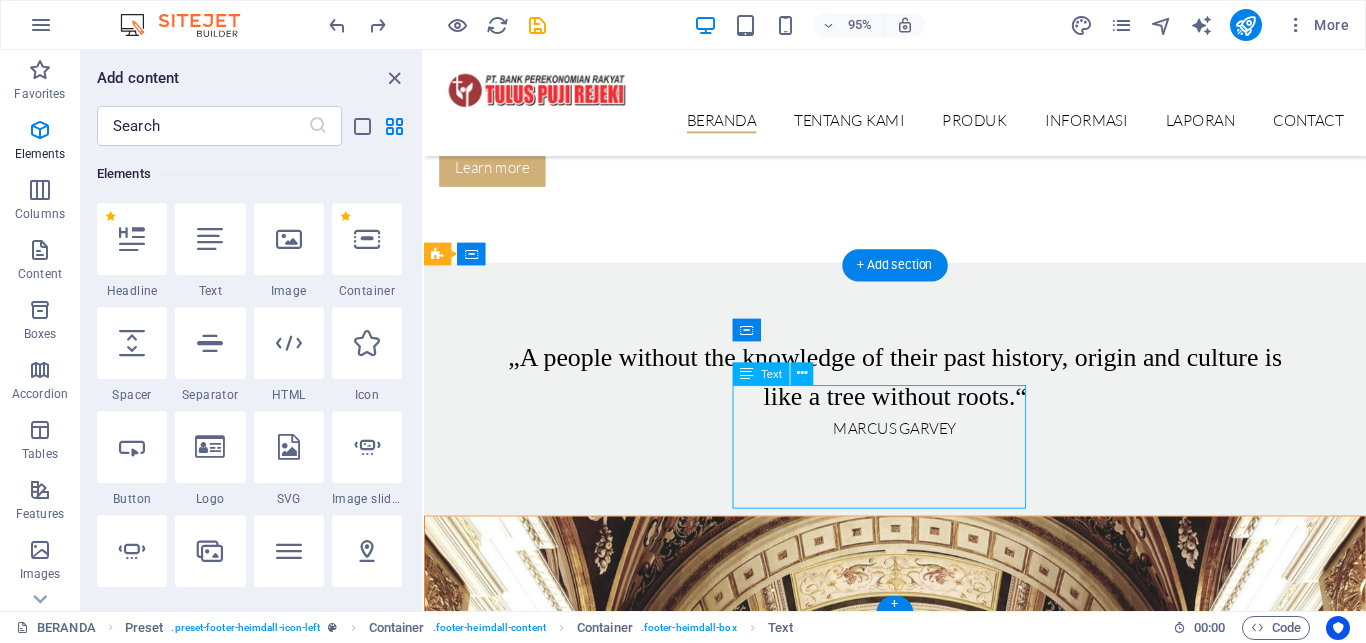 select on "%" 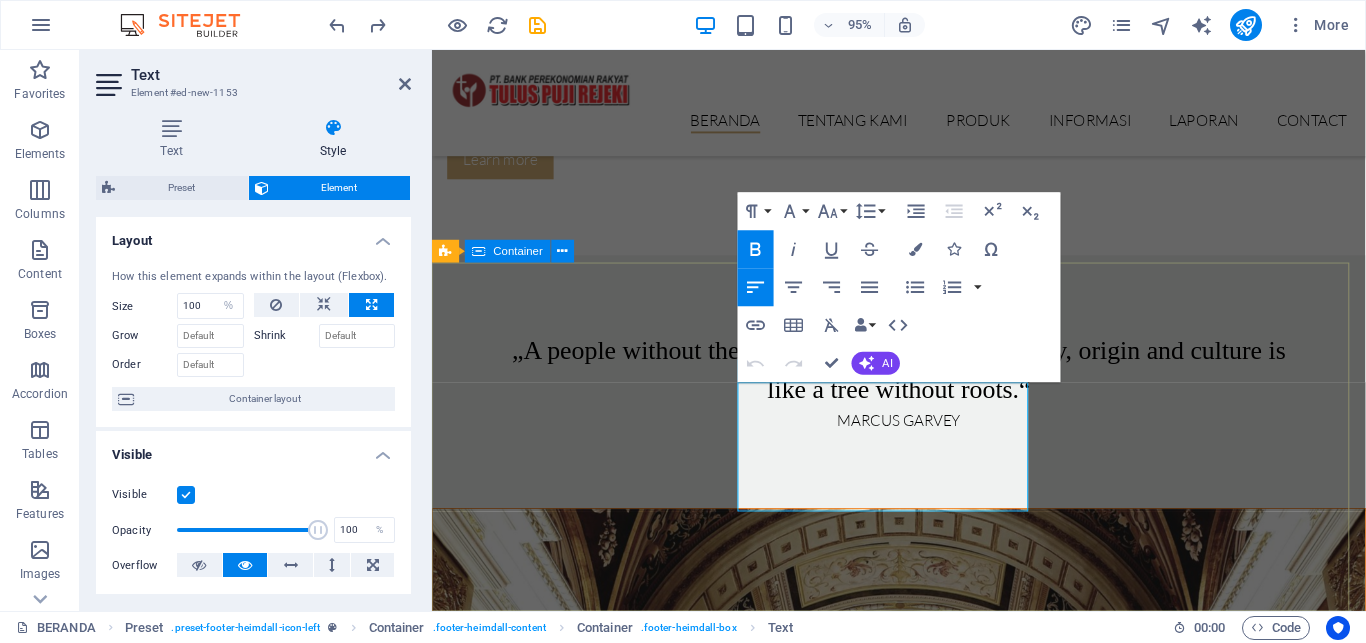 click on "Lorem ipsum dolor sit amet, consectetur elit adipisicing. Repellat, maiores, a libero atque assumenda elmo praesentium. LAYANAN KANTOR [DAY] [TIME] - 16:30 [DAY] [TIME] - 16:30 [DAY] [TIME] - 16:30 [DAY] [TIME] - 16:30 [DAY] [TIME] - 16:30 Contact [STREET_NAME] No. 175 [CITY], [DISTRICT]   64183 Phone:  [PHONE] Mobil:  [PHONE] [EMAIL] Legal Notice  |  Privacy" at bounding box center (923, 7803) 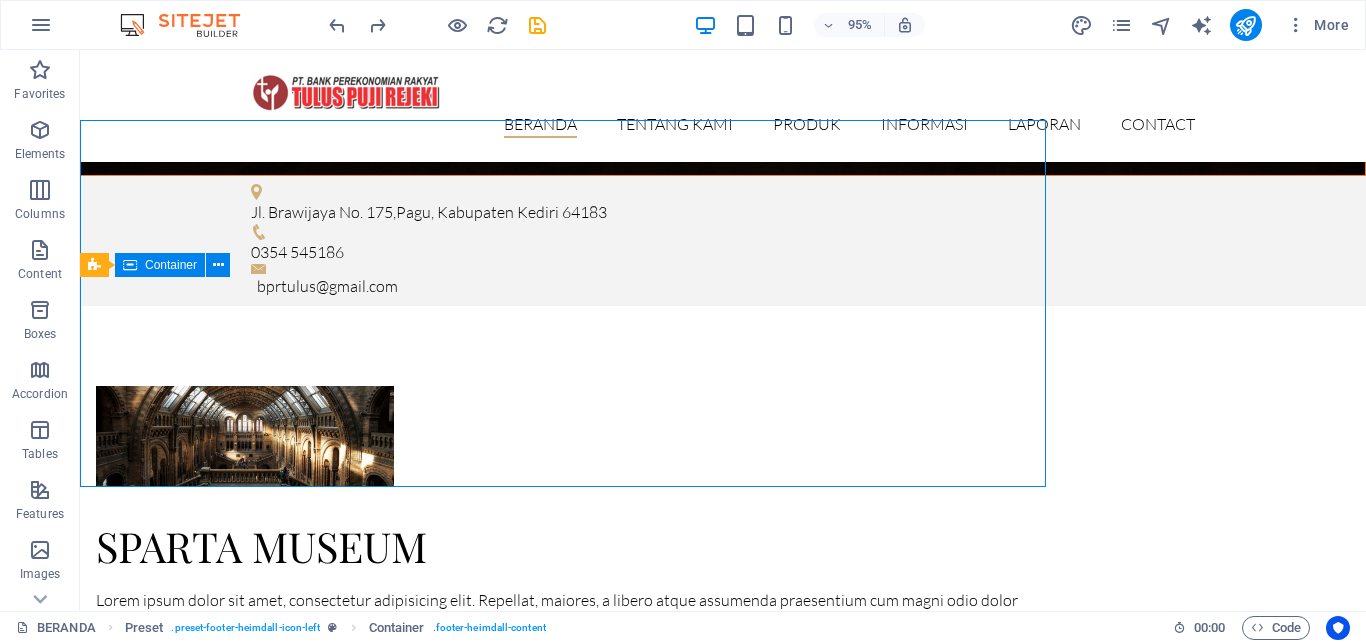 scroll, scrollTop: 3191, scrollLeft: 0, axis: vertical 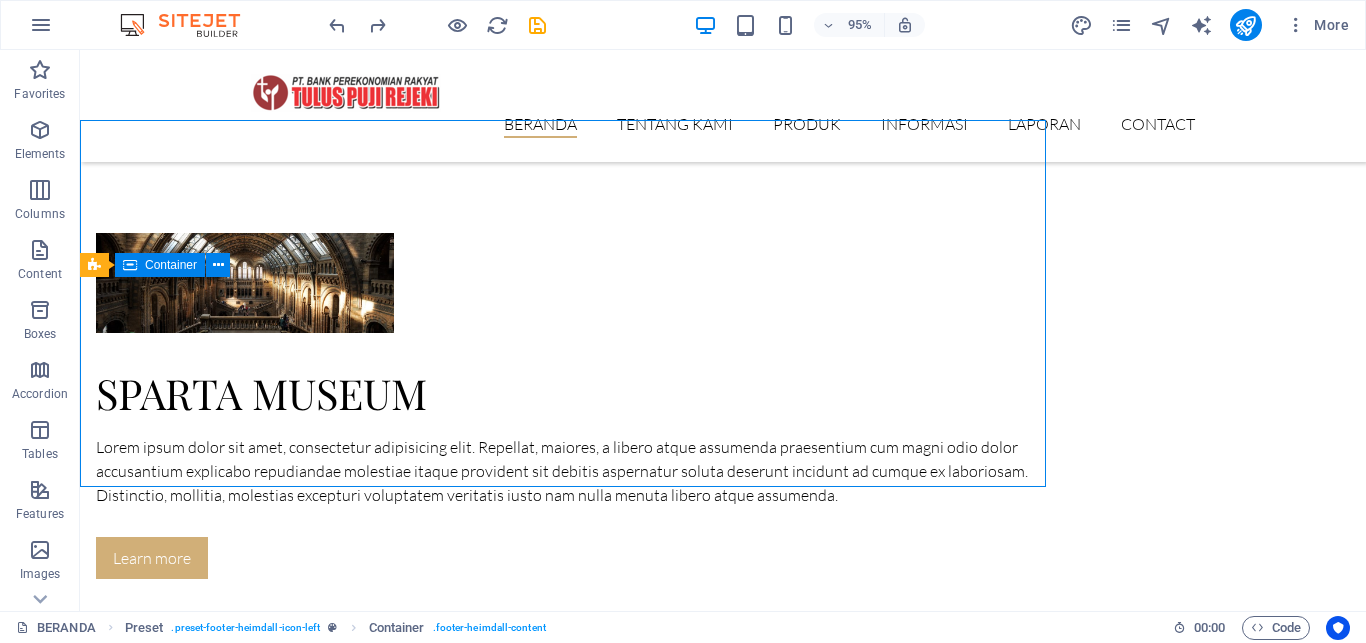 click on "Lorem ipsum dolor sit amet, consectetur elit adipisicing. Repellat, maiores, a libero atque assumenda elmo praesentium. LAYANAN KANTOR [DAY] [TIME] - 16:30 [DAY] [TIME] - 16:30 [DAY] [TIME] - 16:30 [DAY] [TIME] - 16:30 [DAY] [TIME] - 16:30 Contact [STREET_NAME] No. 175 [CITY], [DISTRICT]   64183 Phone:  [PHONE] Mobil:  [PHONE] [EMAIL] Legal Notice  |  Privacy" at bounding box center (723, 8075) 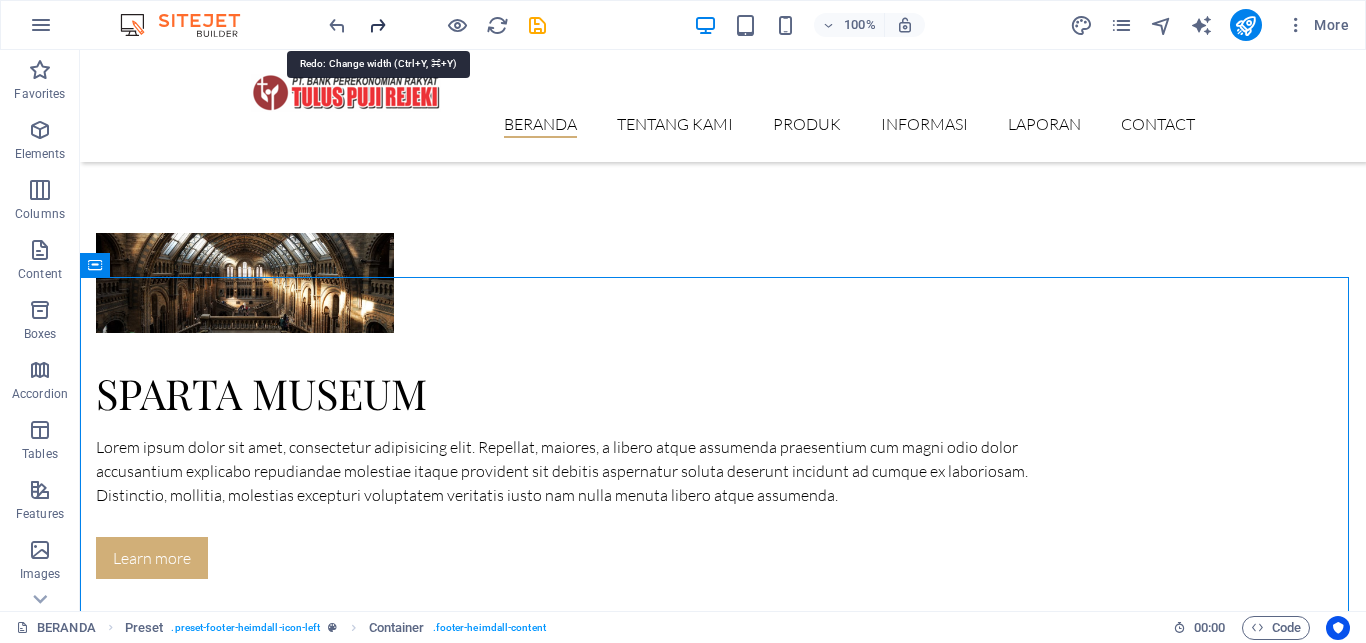 click at bounding box center (377, 25) 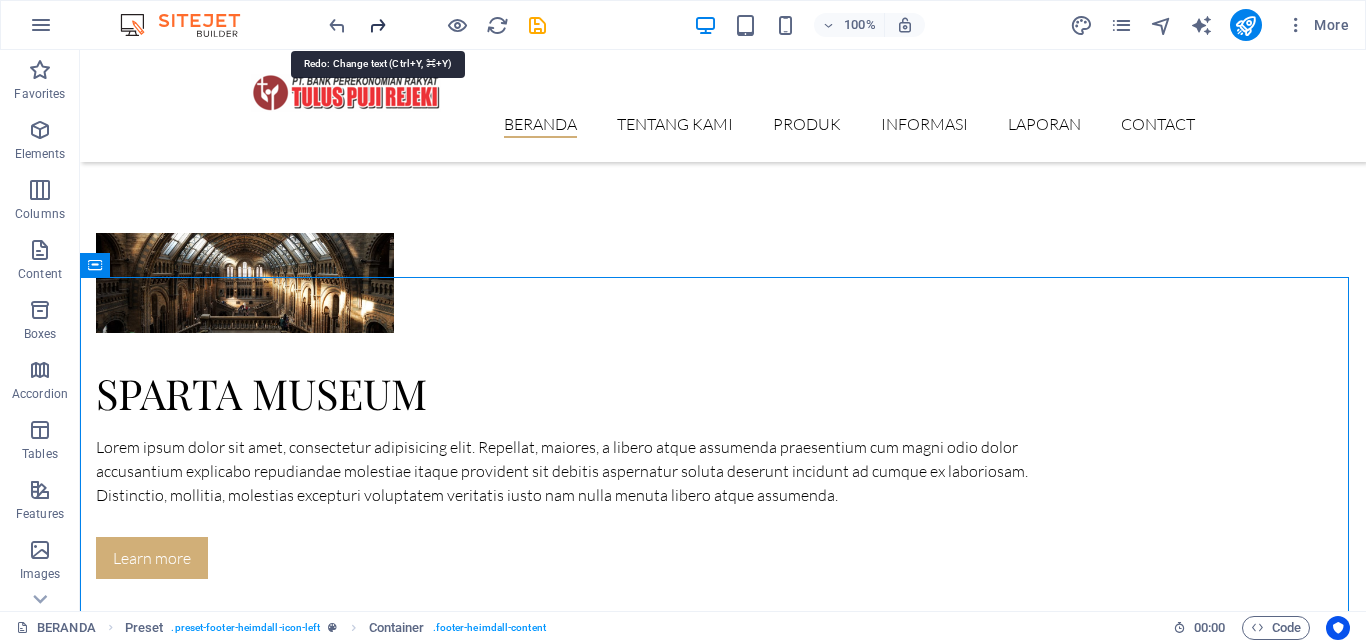 click at bounding box center (377, 25) 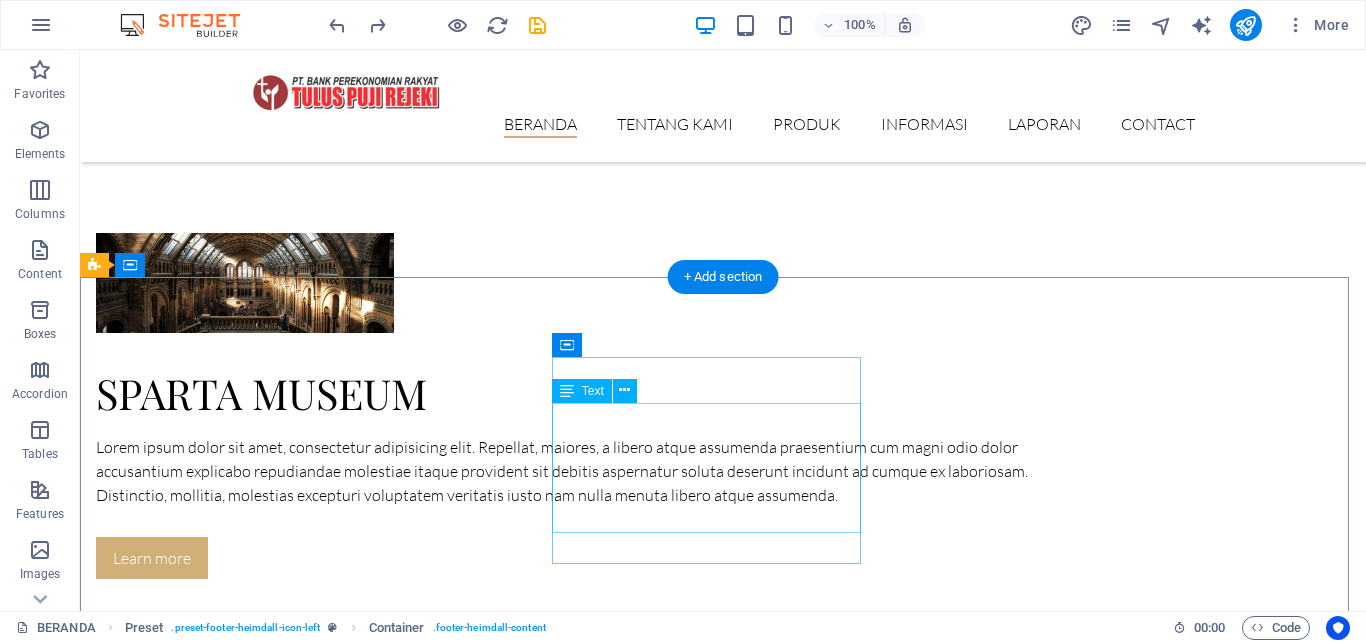 click on "SENIN 08:00 - 16:30 SELASA 08:00 - 16:30 RABU 08:00 - 16:30 KAMIS 08:00 - 16:30 JUMAT 08:00 - 16:30" at bounding box center (568, 8119) 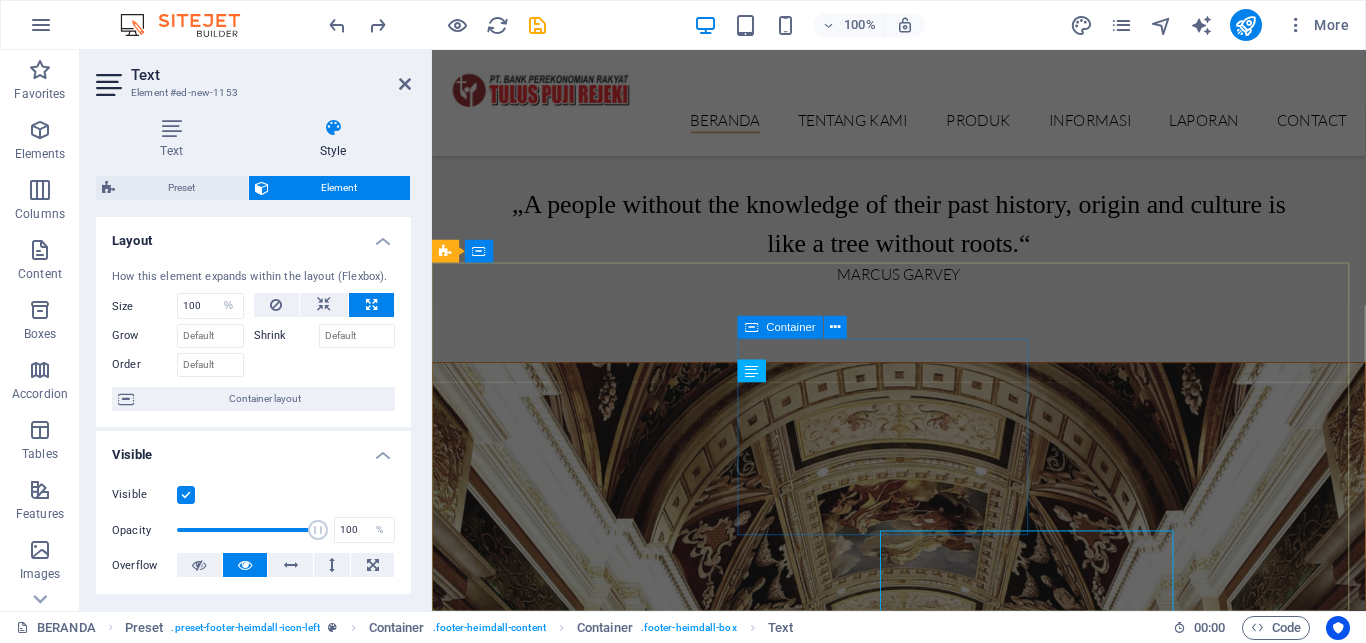 scroll, scrollTop: 3038, scrollLeft: 0, axis: vertical 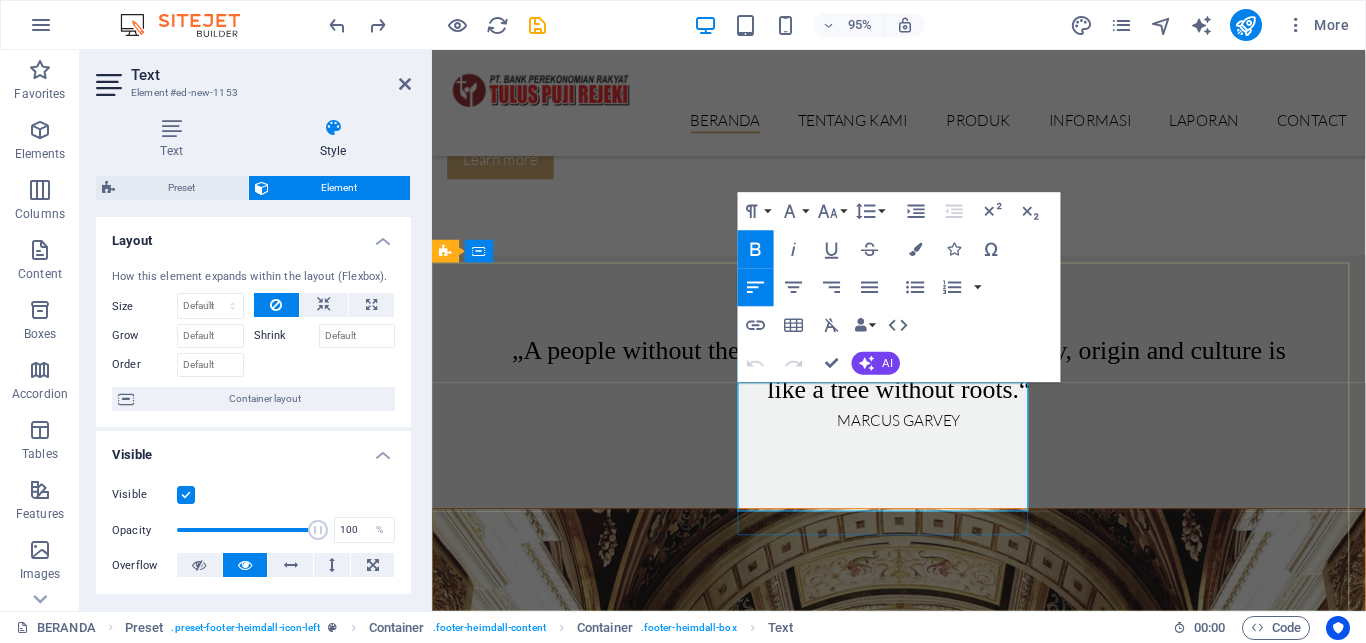 type 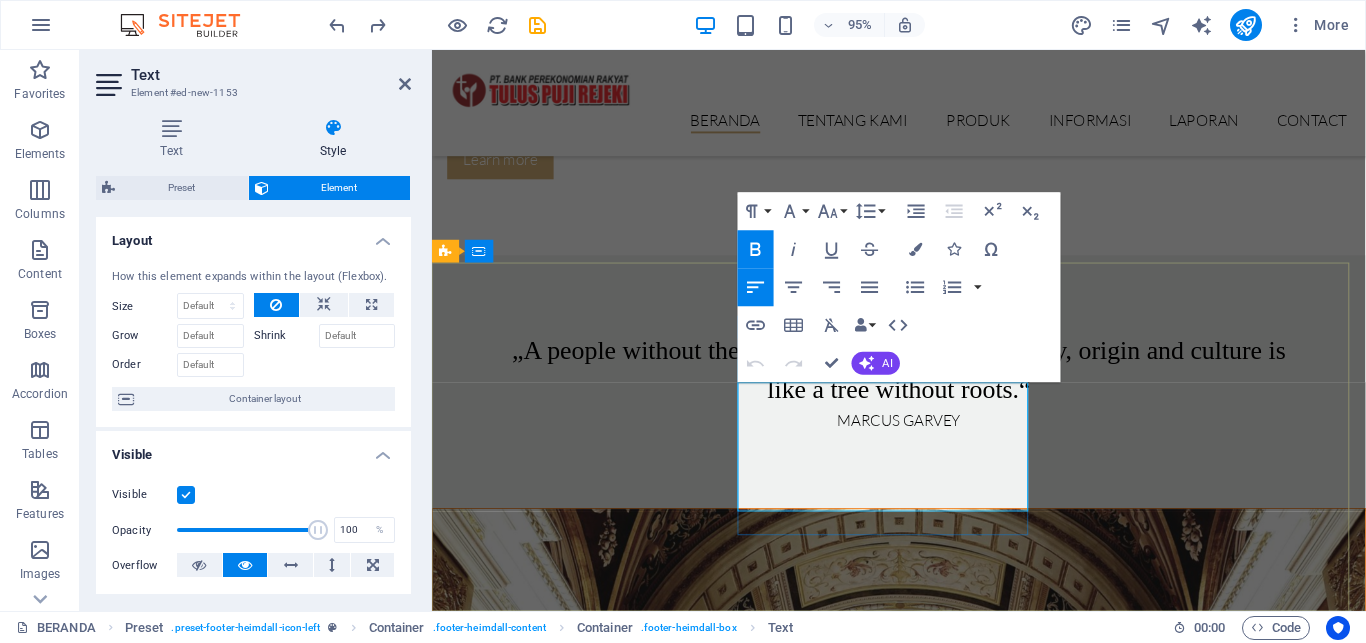 click on "08:00 - 16:30" at bounding box center [1156, 7900] 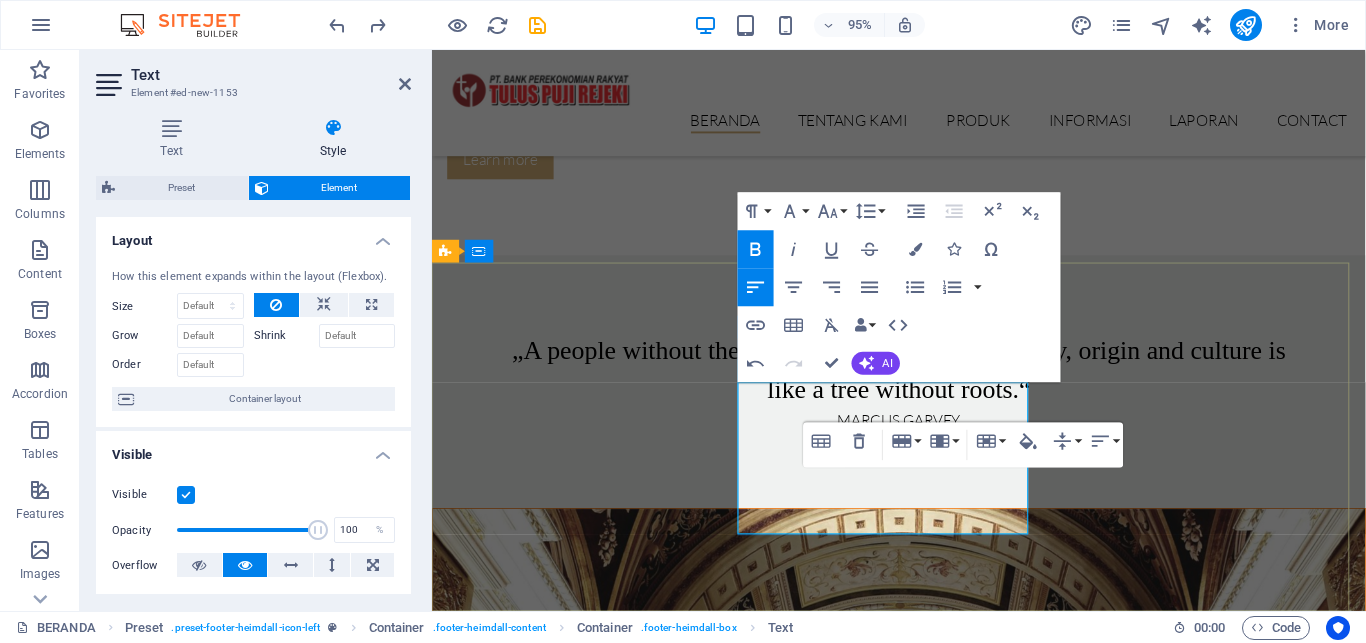 type 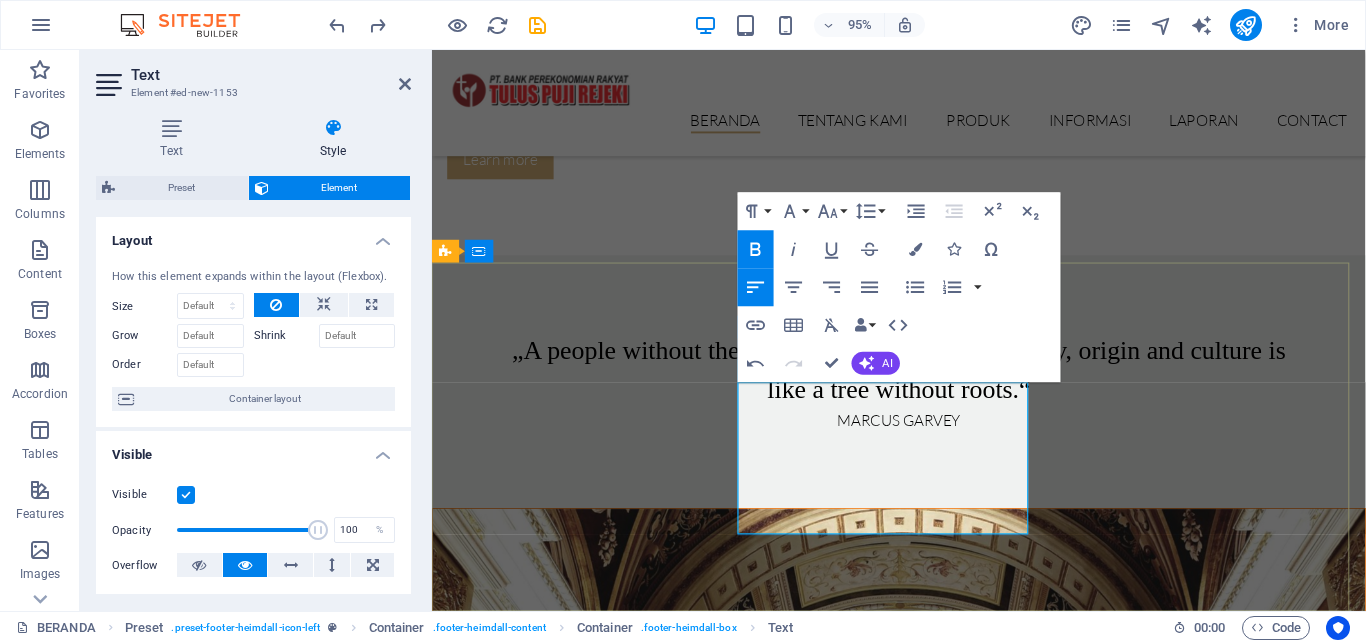click on "JUMAT" at bounding box center (685, 7912) 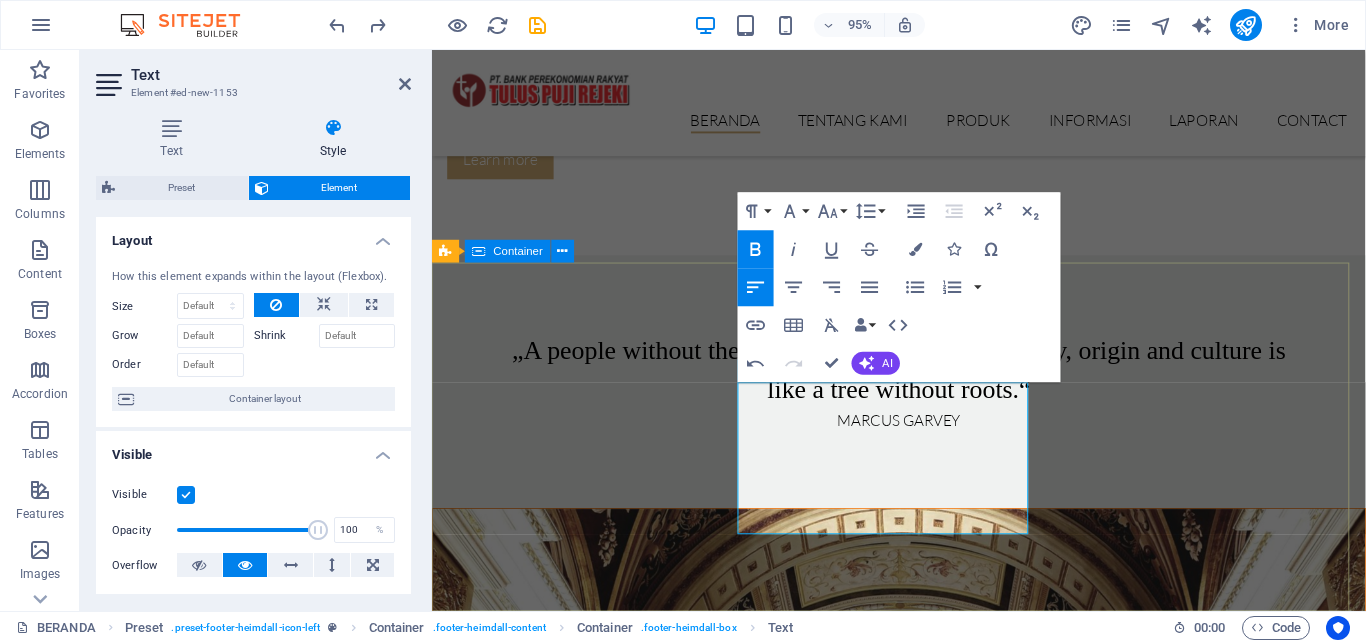 click on "Lorem ipsum dolor sit amet, consectetur elit adipisicing. Repellat, maiores, a libero atque assumenda elmo praesentium. LAYANAN KANTOR [DAY] [TIME] - 16:30 [DAY] [TIME] - 16:30 [DAY] [TIME] - 16:30 [DAY] [TIME] - 16:30 [DAY] [DAY] &  [DAY] [TIME] - 16:30 LIBUR Contact [STREET_NAME] No. 175 [CITY], [DISTRICT]   64183 Phone:  [PHONE] Mobil:  [PHONE] [EMAIL] Legal Notice  |  Privacy" at bounding box center (923, 7815) 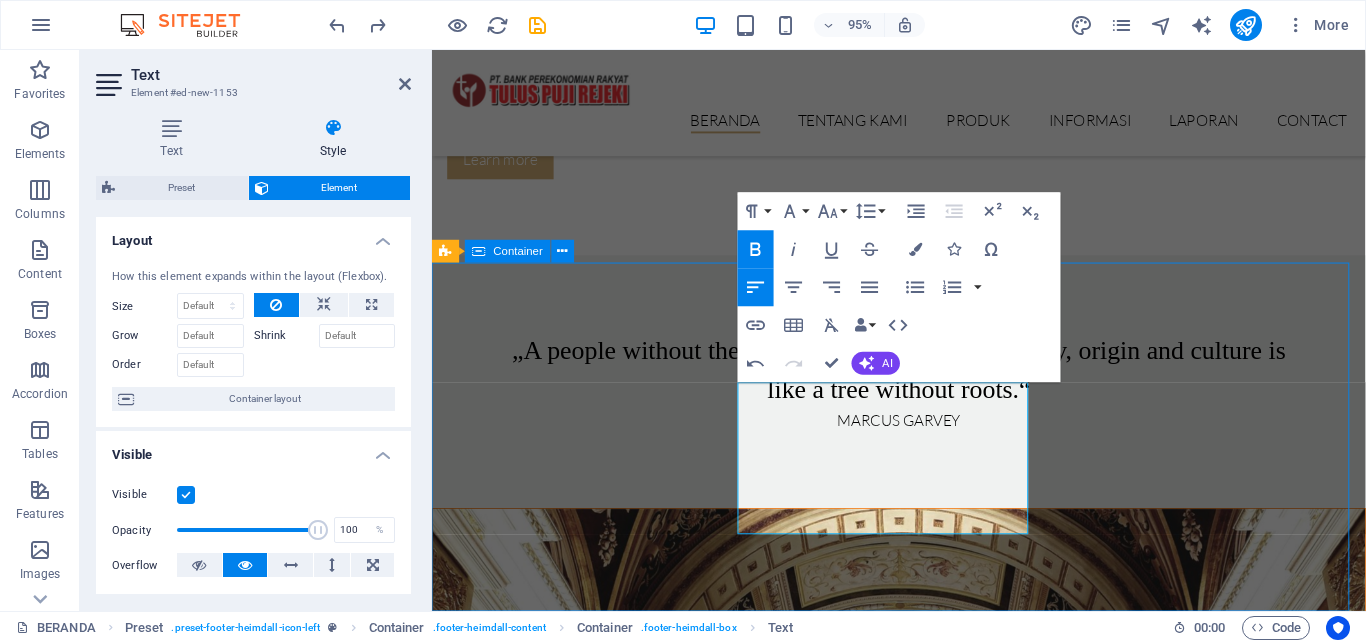 click on "Lorem ipsum dolor sit amet, consectetur elit adipisicing. Repellat, maiores, a libero atque assumenda elmo praesentium. LAYANAN KANTOR [DAY] [TIME] - 16:30 [DAY] [TIME] - 16:30 [DAY] [TIME] - 16:30 [DAY] [TIME] - 16:30 [DAY] [DAY] &  [DAY] [TIME] - 16:30 LIBUR Contact [STREET_NAME] No. 175 [CITY], [DISTRICT]   64183 Phone:  [PHONE] Mobil:  [PHONE] [EMAIL] Legal Notice  |  Privacy" at bounding box center (923, 7815) 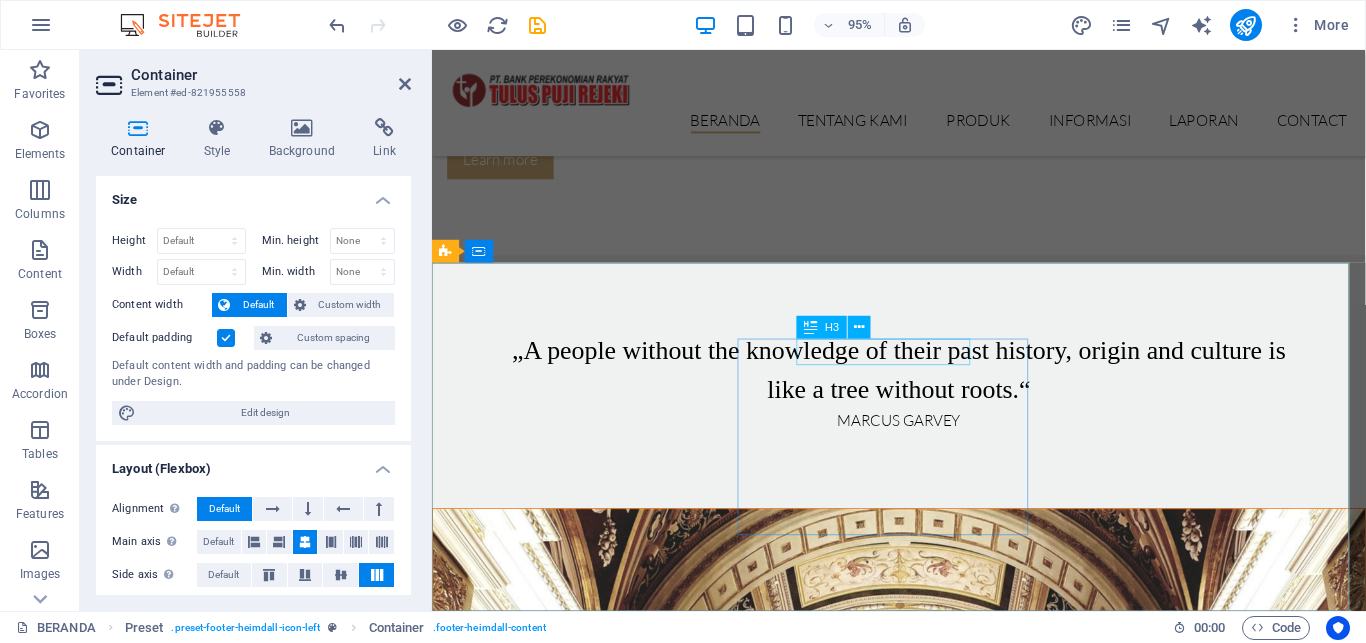 click on "LAYANAN KANTOR" at bounding box center (920, 7747) 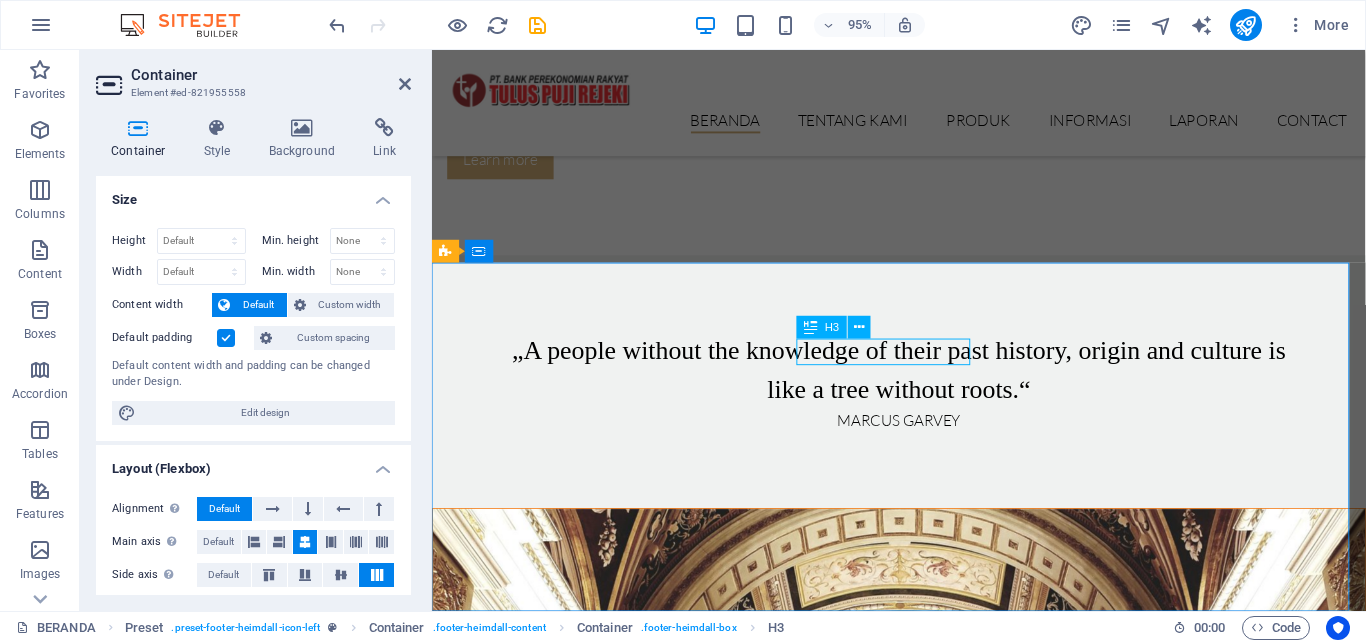 click on "LAYANAN KANTOR" at bounding box center [920, 7747] 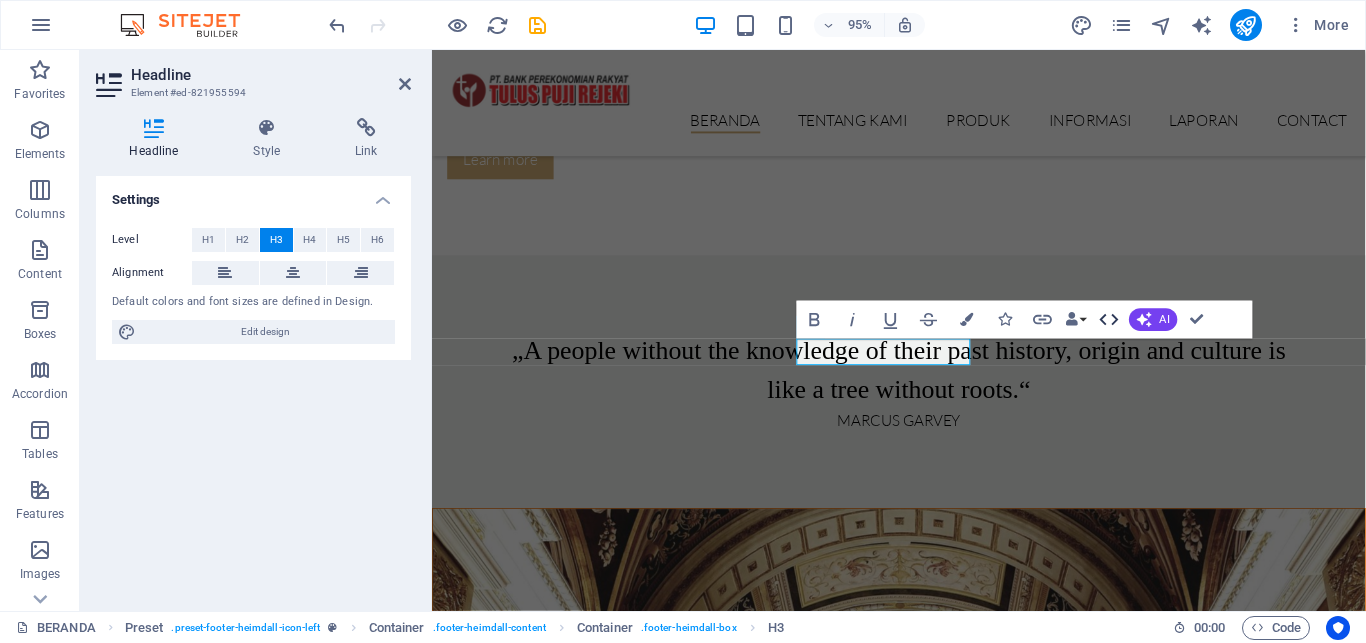 click 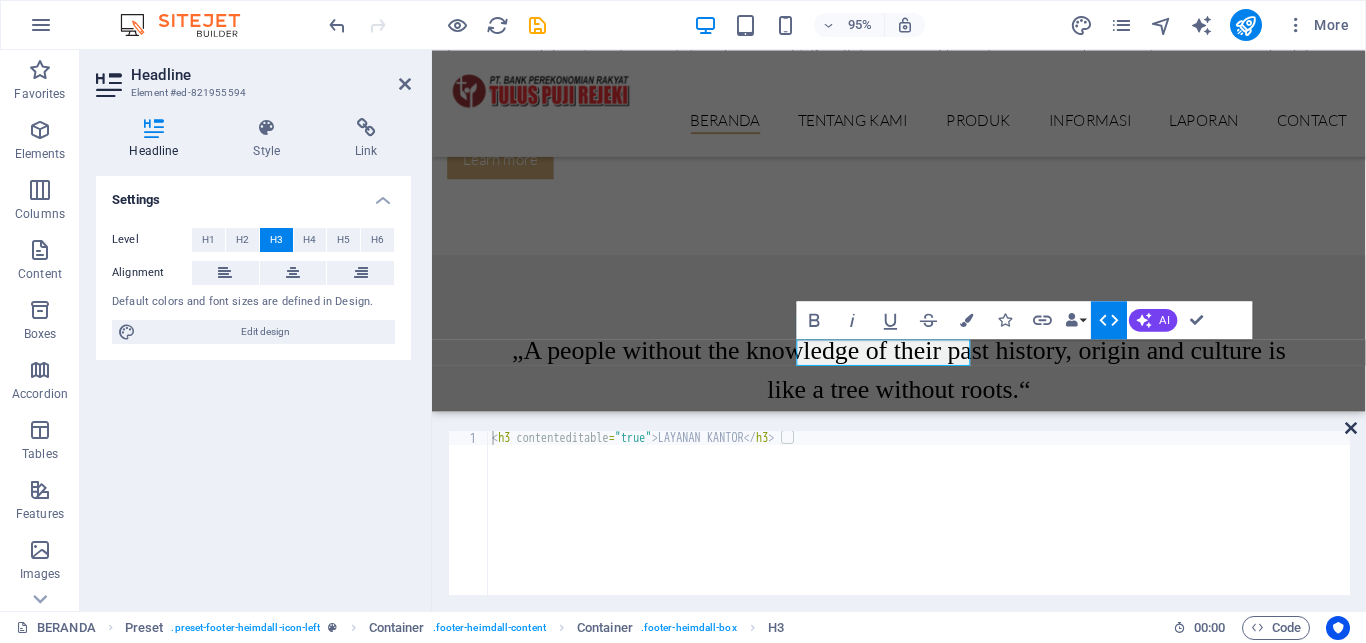 click at bounding box center [1351, 428] 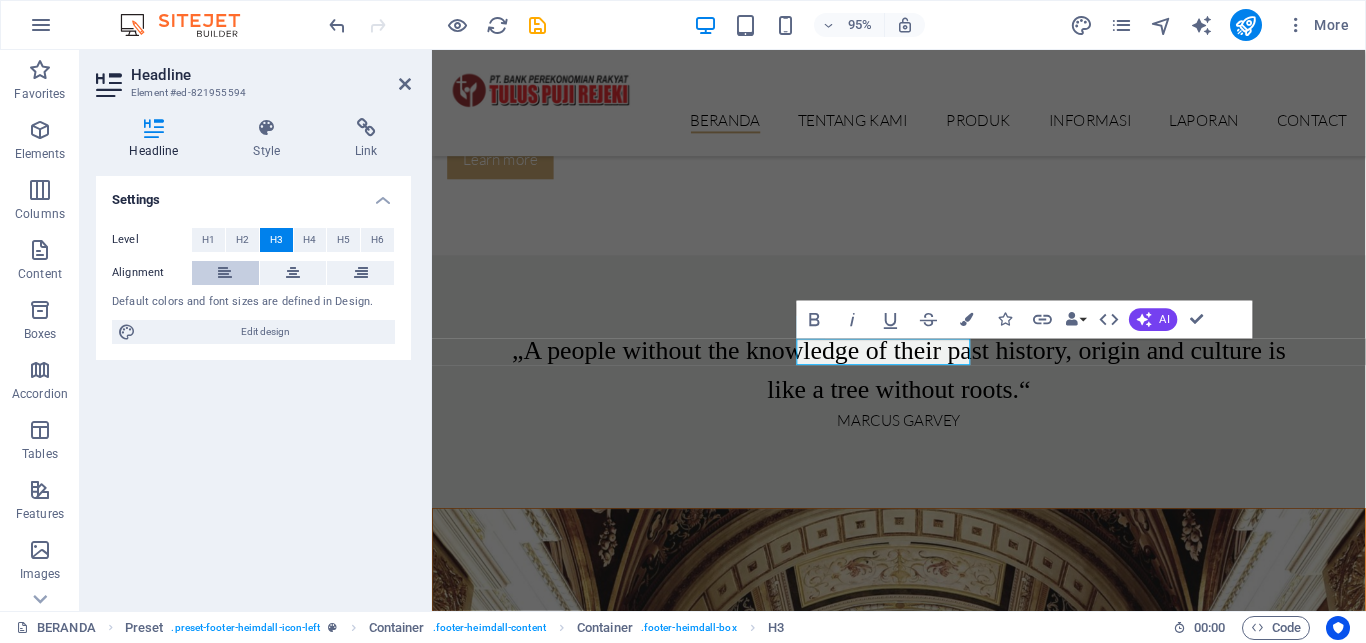 click at bounding box center (225, 273) 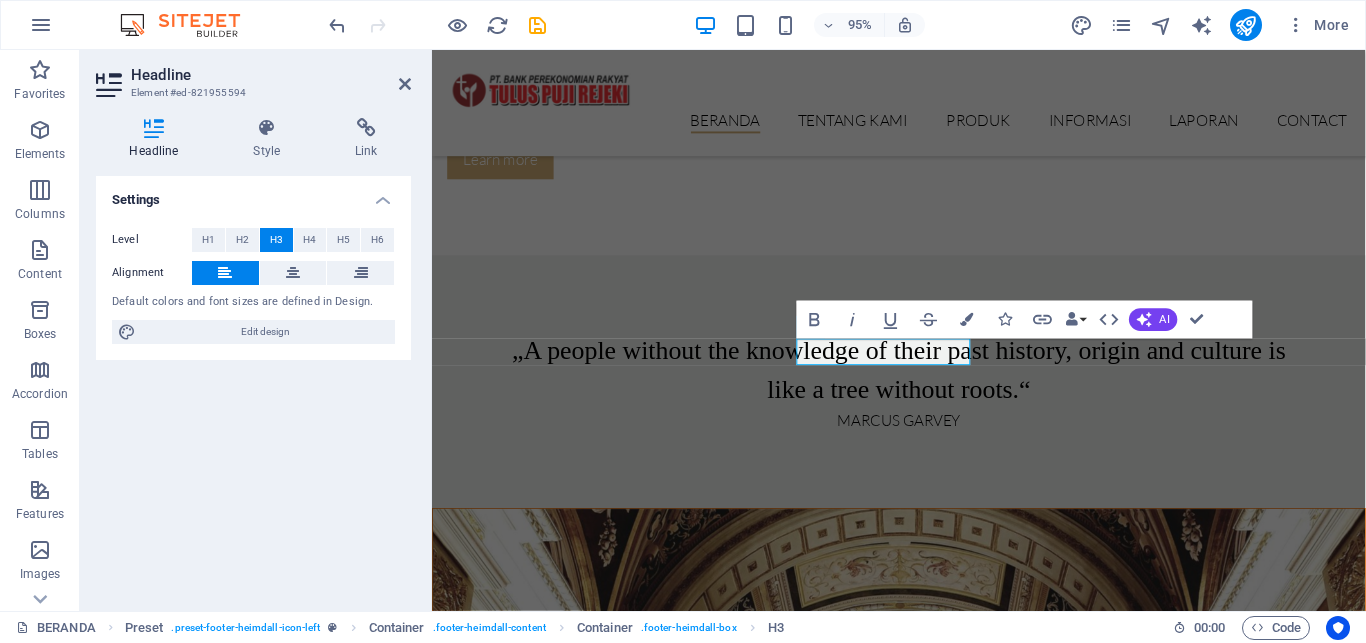 click at bounding box center (225, 273) 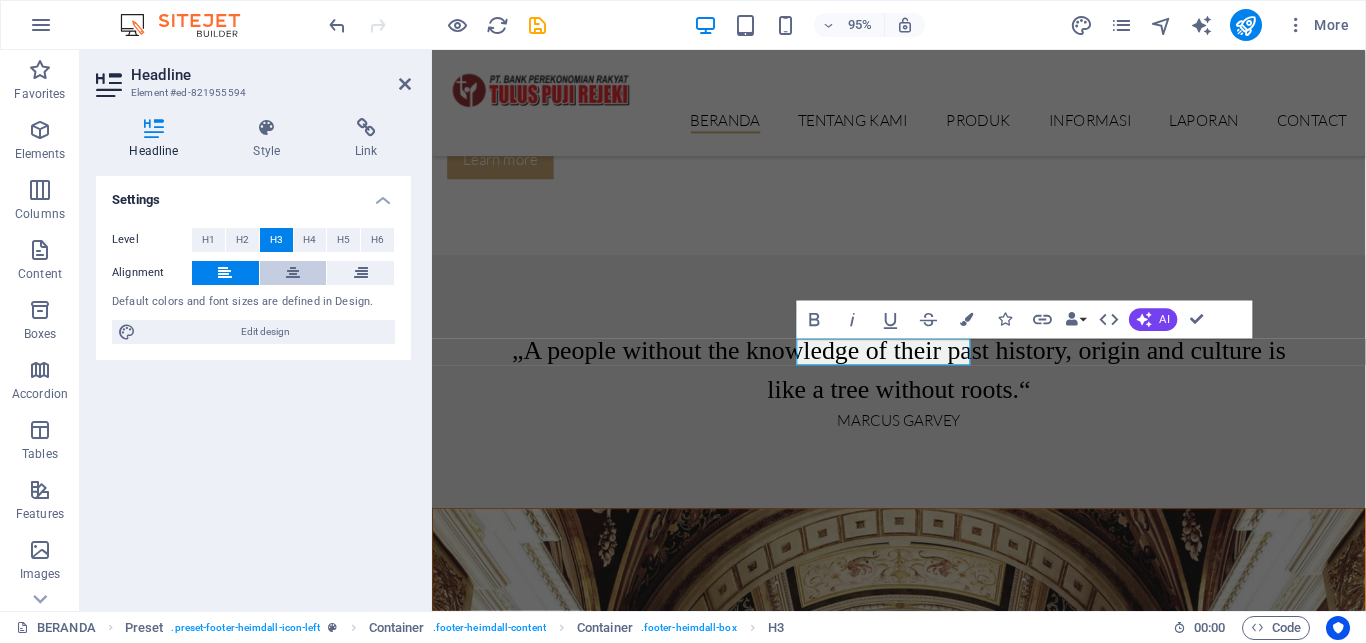 click at bounding box center (293, 273) 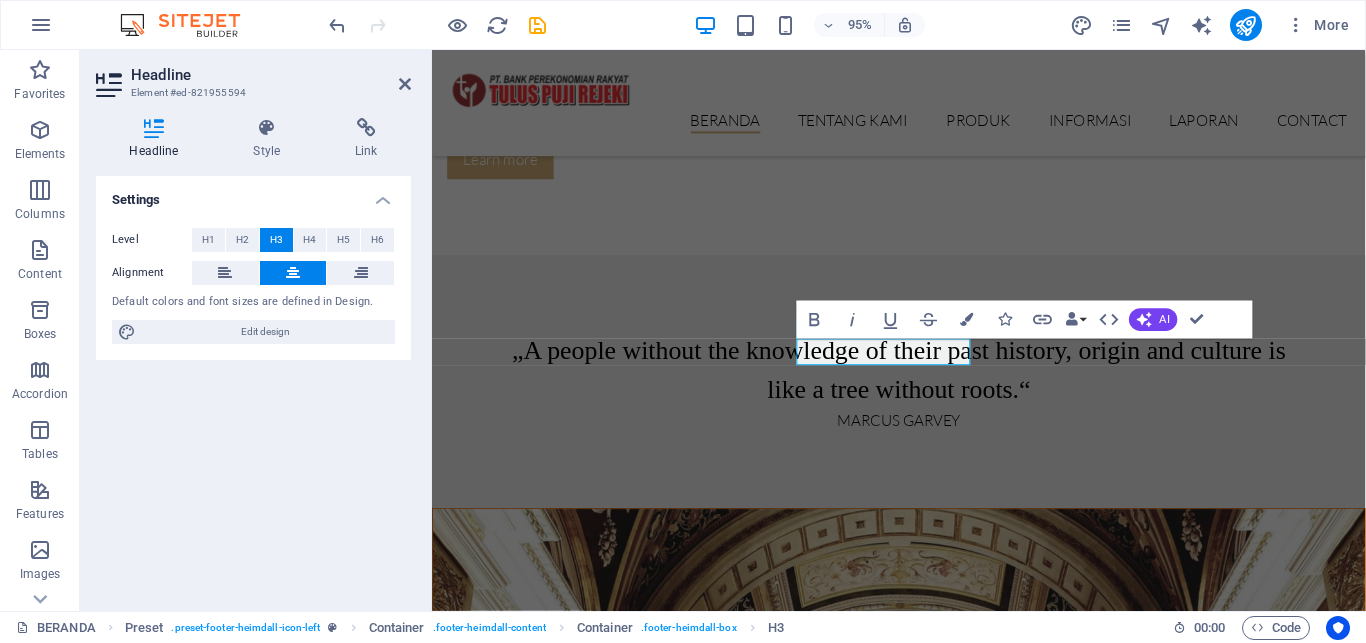 click at bounding box center (293, 273) 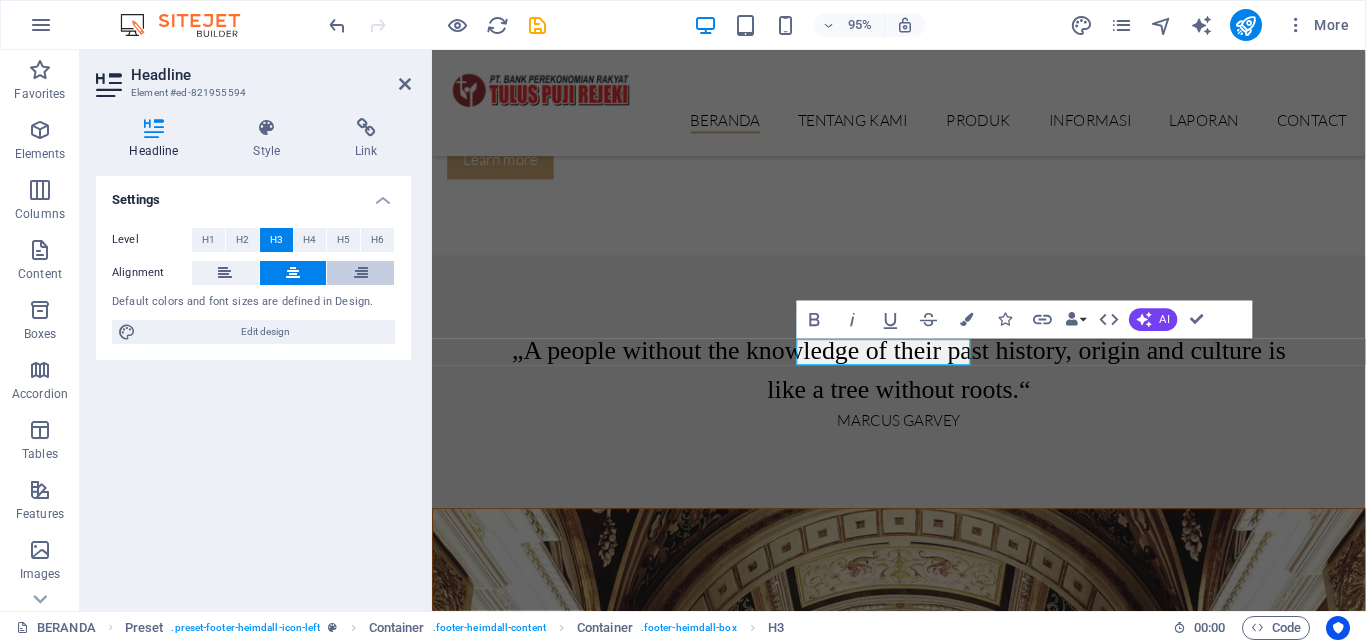 click at bounding box center [360, 273] 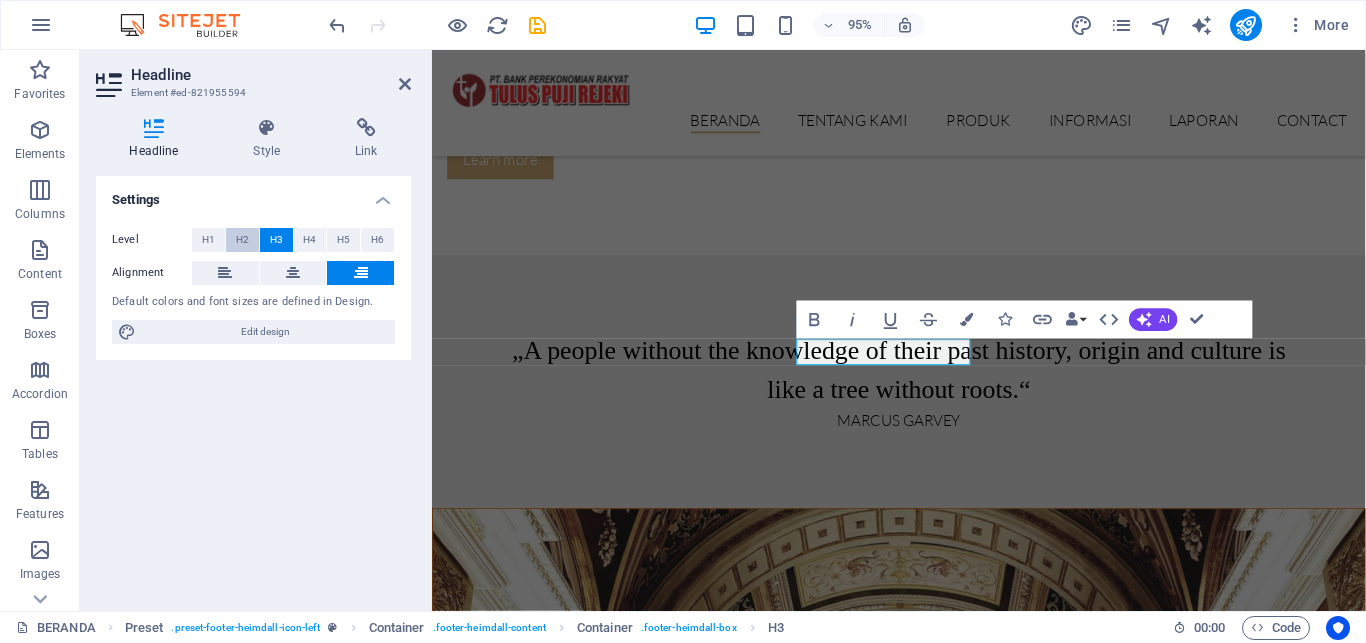 click on "H2" at bounding box center [242, 240] 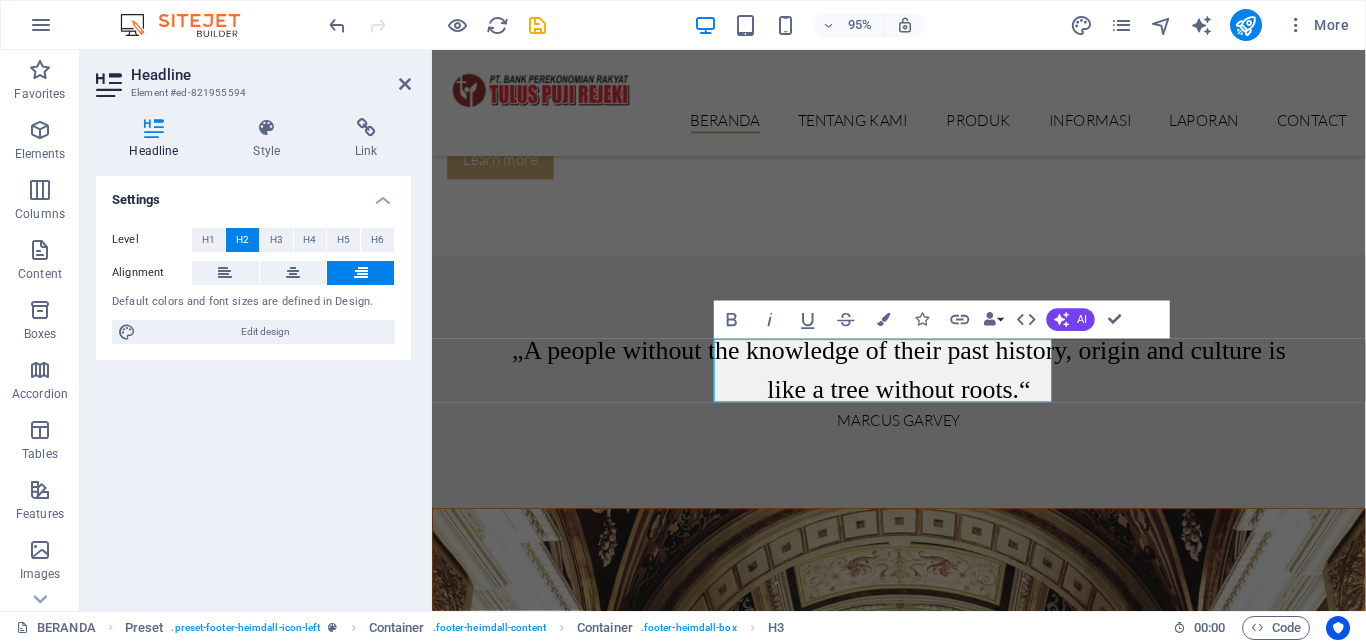 type 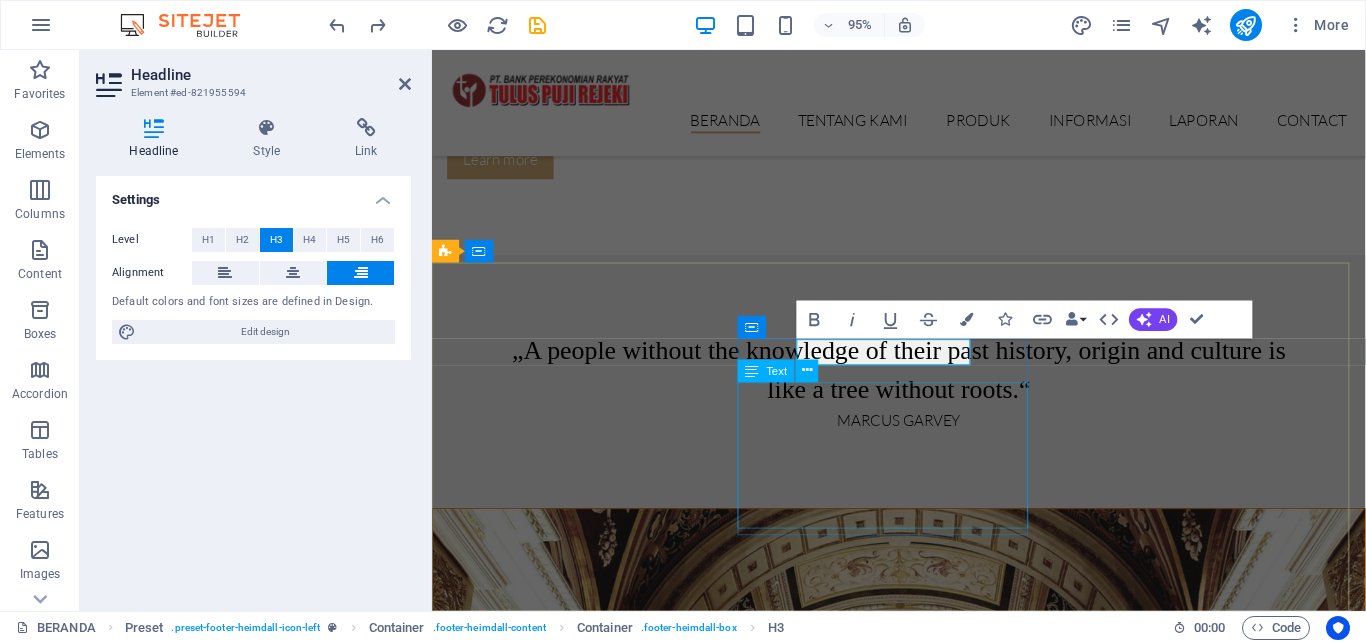 click on "[DAY] [TIME] - 16:30 [DAY] [TIME] - 16:30 [DAY] [TIME] - 16:30 [DAY] [TIME] - 16:30 [DAY] [DAY] & [DAY] [TIME] - 16:30 LIBUR" at bounding box center (920, 7856) 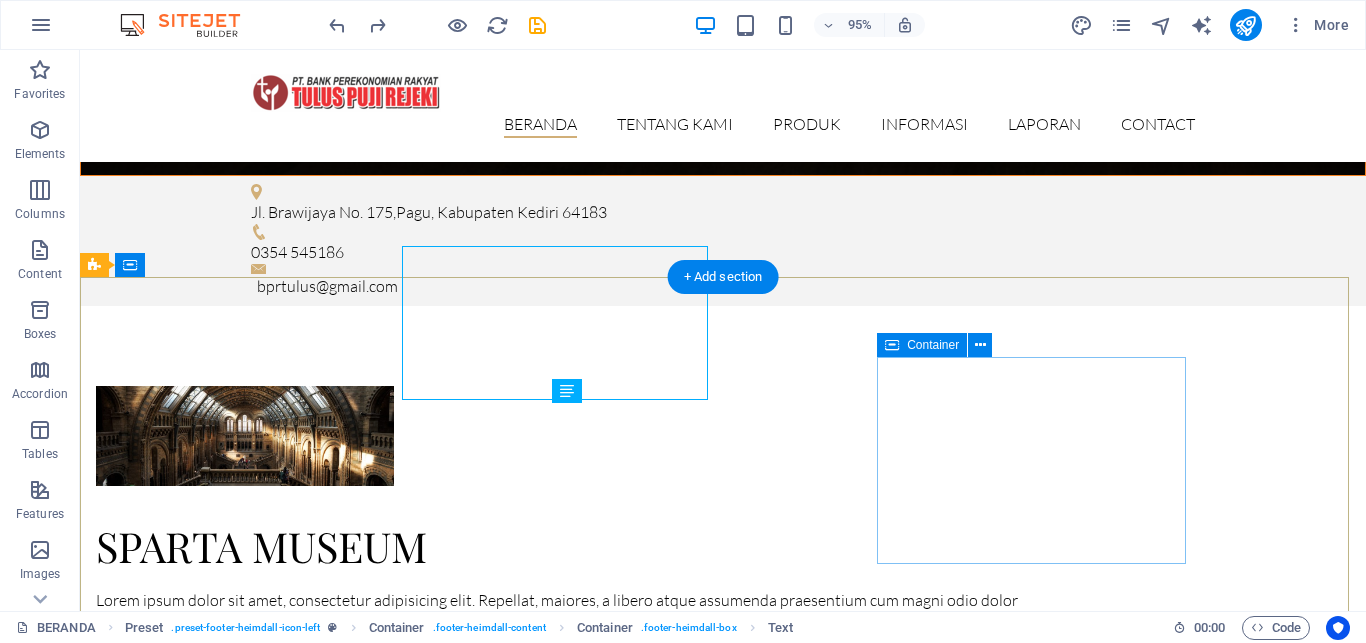 scroll, scrollTop: 3191, scrollLeft: 0, axis: vertical 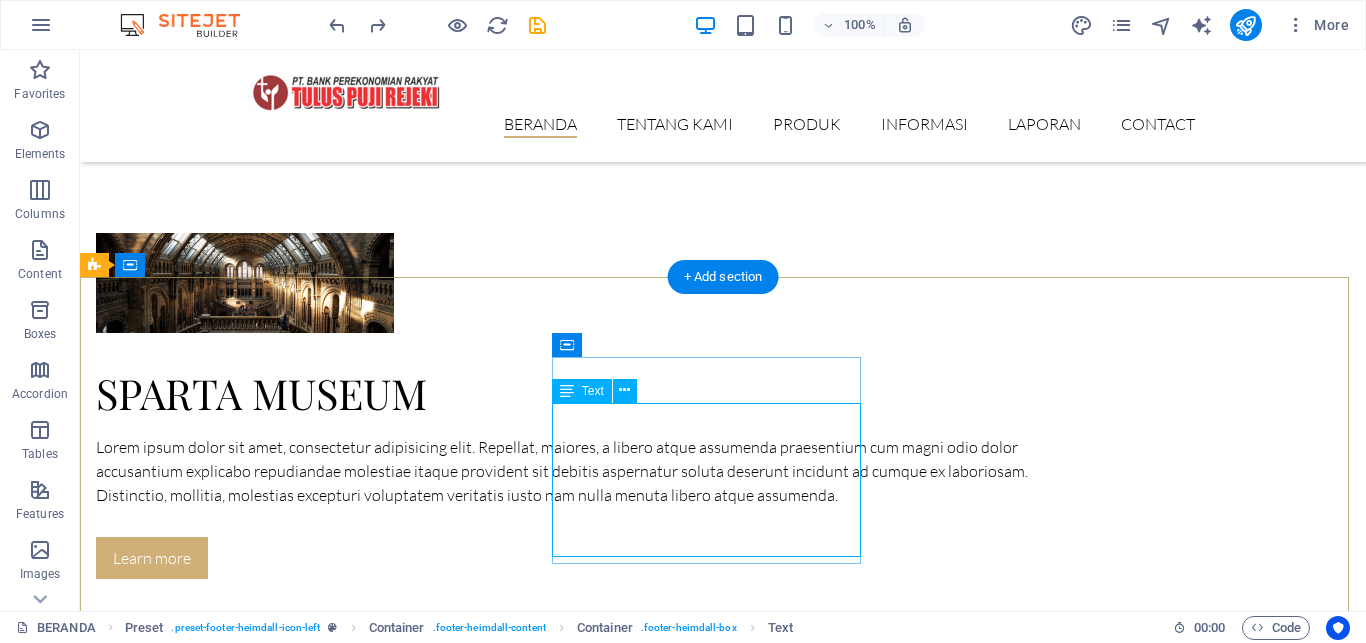 click on "[DAY] [TIME] - 16:30 [DAY] [TIME] - 16:30 [DAY] [TIME] - 16:30 [DAY] [TIME] - 16:30 [DAY] [DAY] & [DAY] [TIME] - 16:30 LIBUR" at bounding box center (568, 8131) 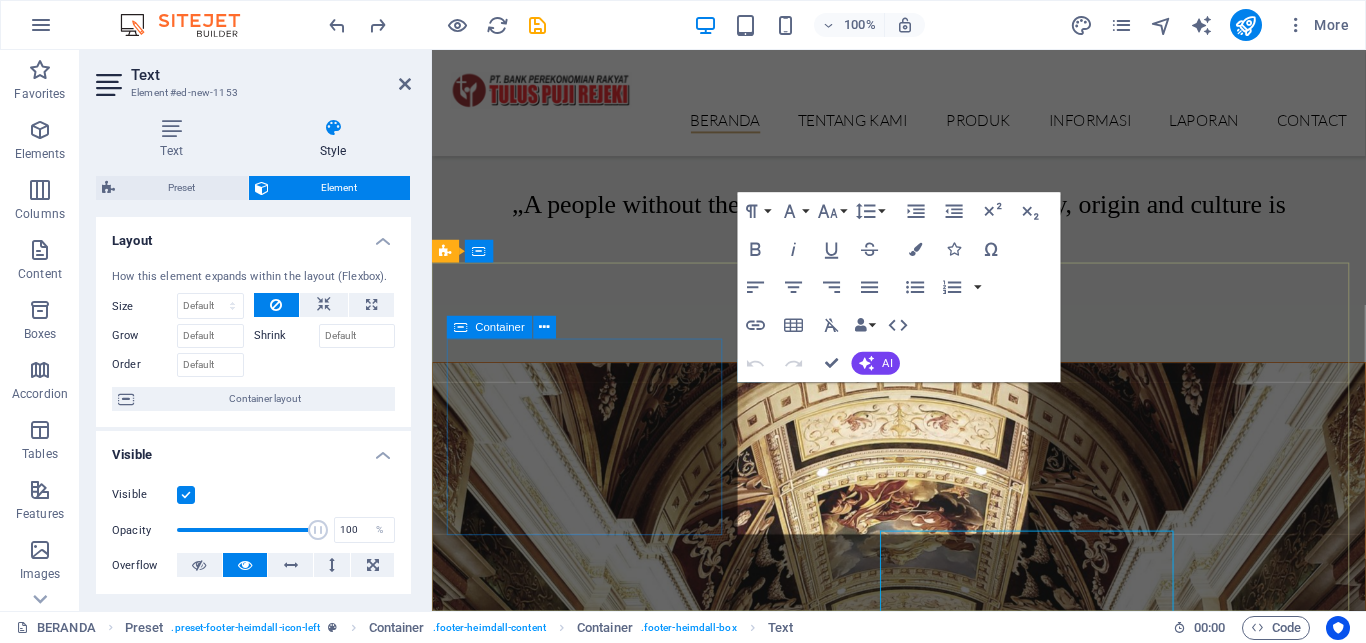 scroll, scrollTop: 3038, scrollLeft: 0, axis: vertical 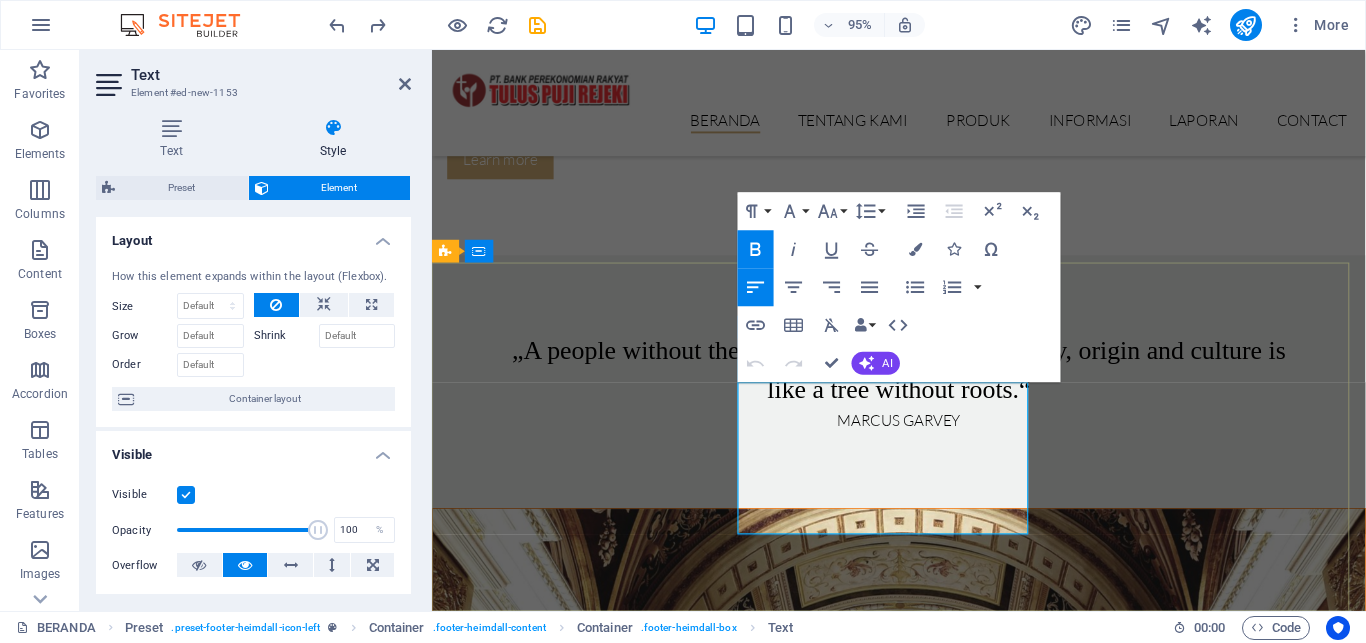 click on "SELASA" at bounding box center (685, 7819) 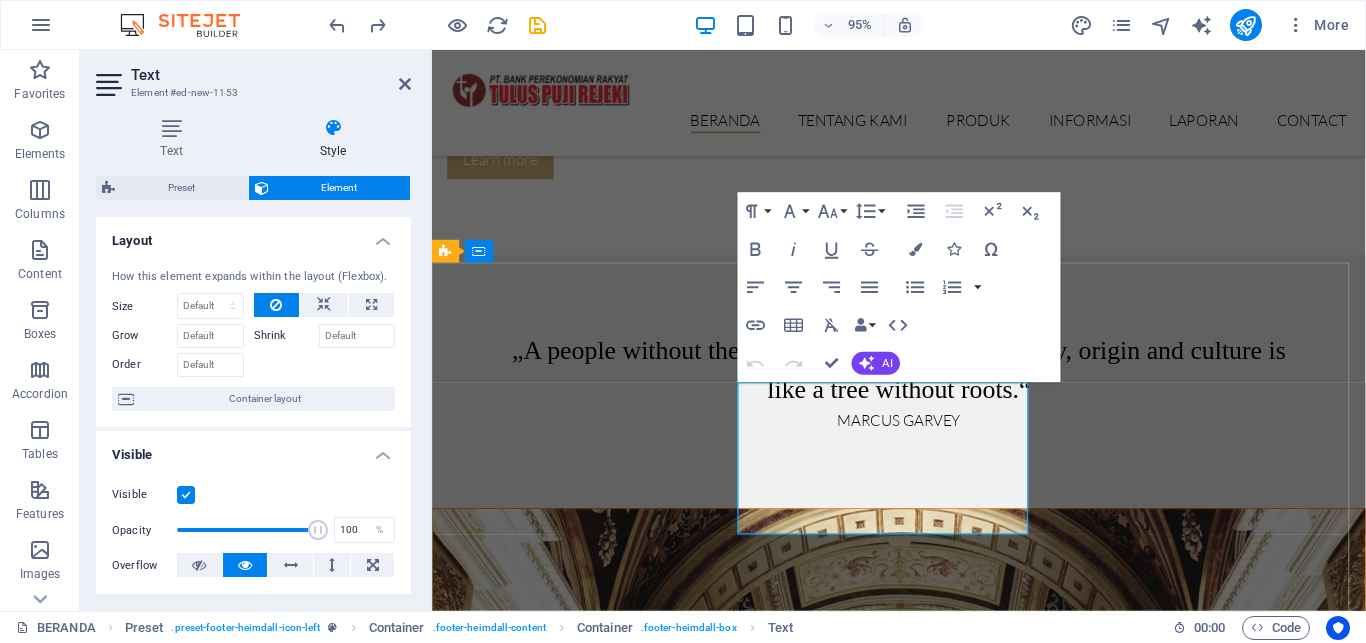 click on "08:00 - 16:30" at bounding box center (968, 7792) 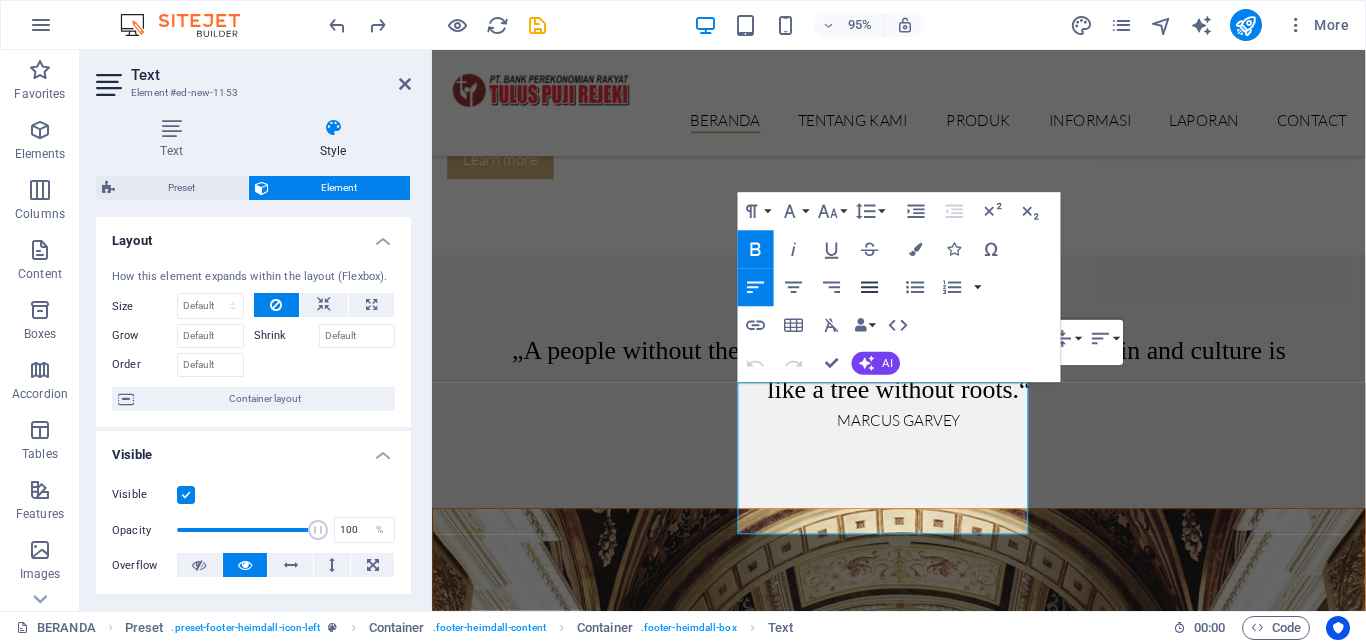 click 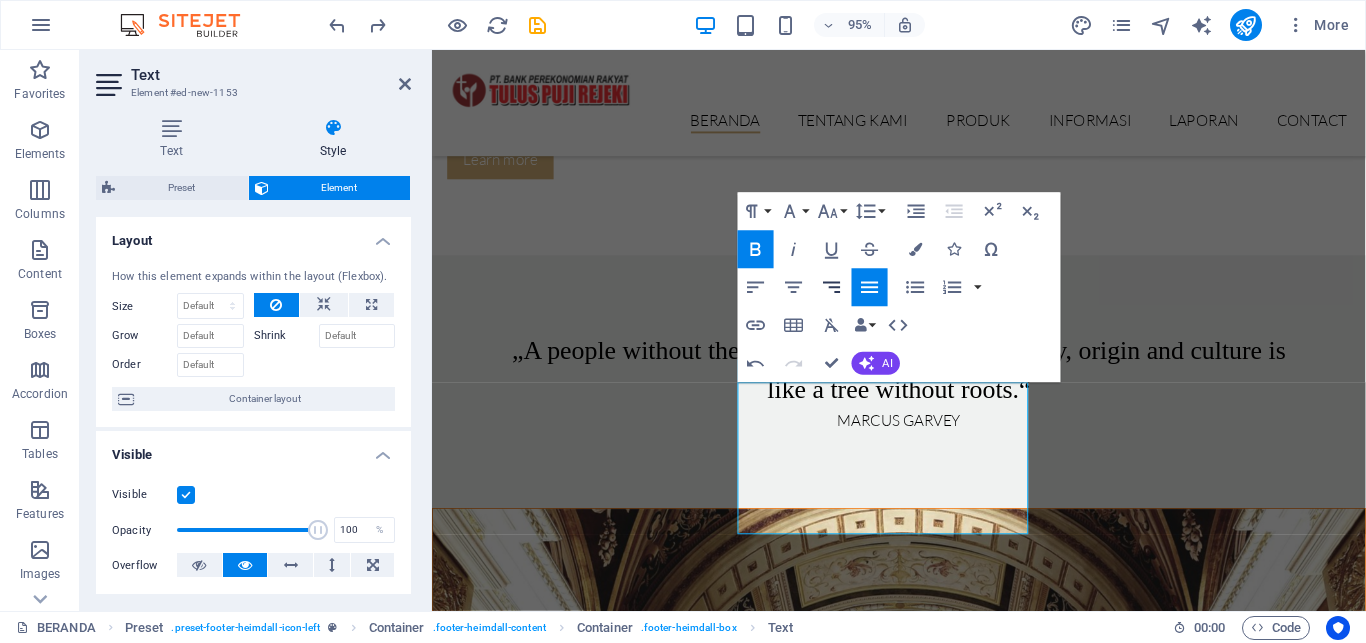 click 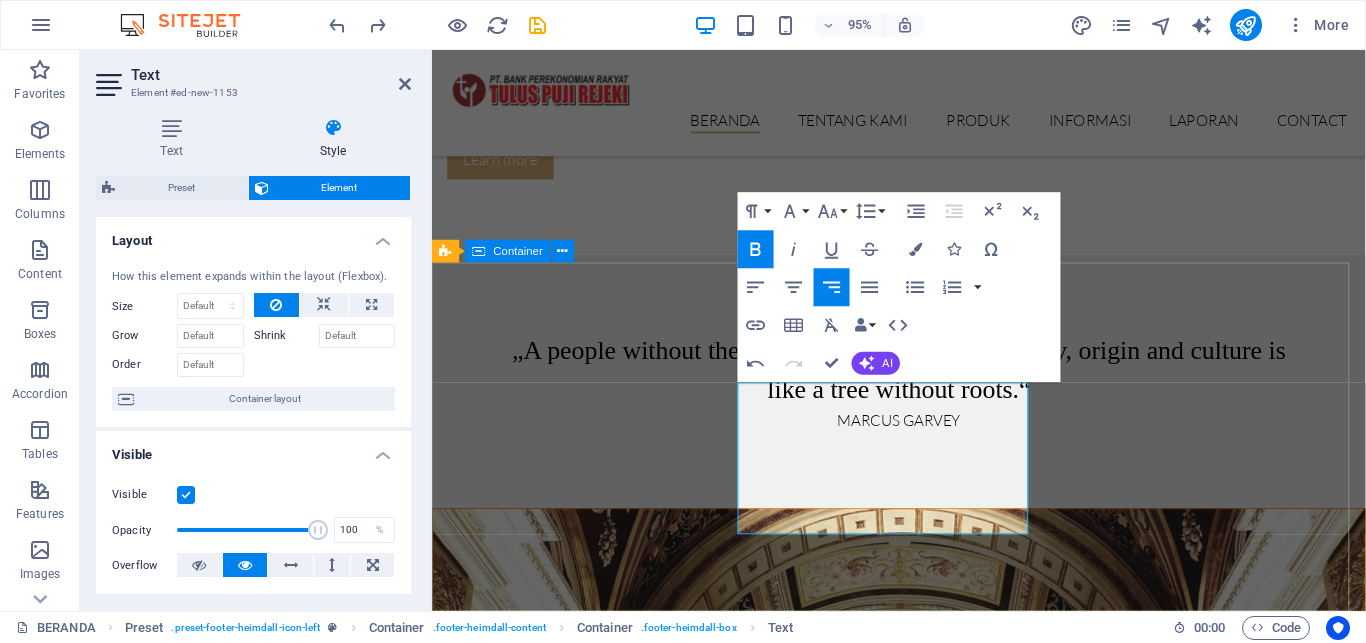 click on "Lorem ipsum dolor sit amet, consectetur elit adipisicing. Repellat, maiores, a libero atque assumenda elmo praesentium. LAYANAN KANTOR [DAY] [TIME] - 16:30 [DAY] [TIME] - 16:30 [DAY] [TIME] - 16:30 [DAY] [TIME] - 16:30 [DAY] [DAY] &  [DAY] [TIME] - 16:30 LIBUR Contact [STREET_NAME] No. 175 [CITY], [DISTRICT]   64183 Phone:  [PHONE] Mobil:  [PHONE] [EMAIL] Legal Notice  |  Privacy" at bounding box center (923, 7815) 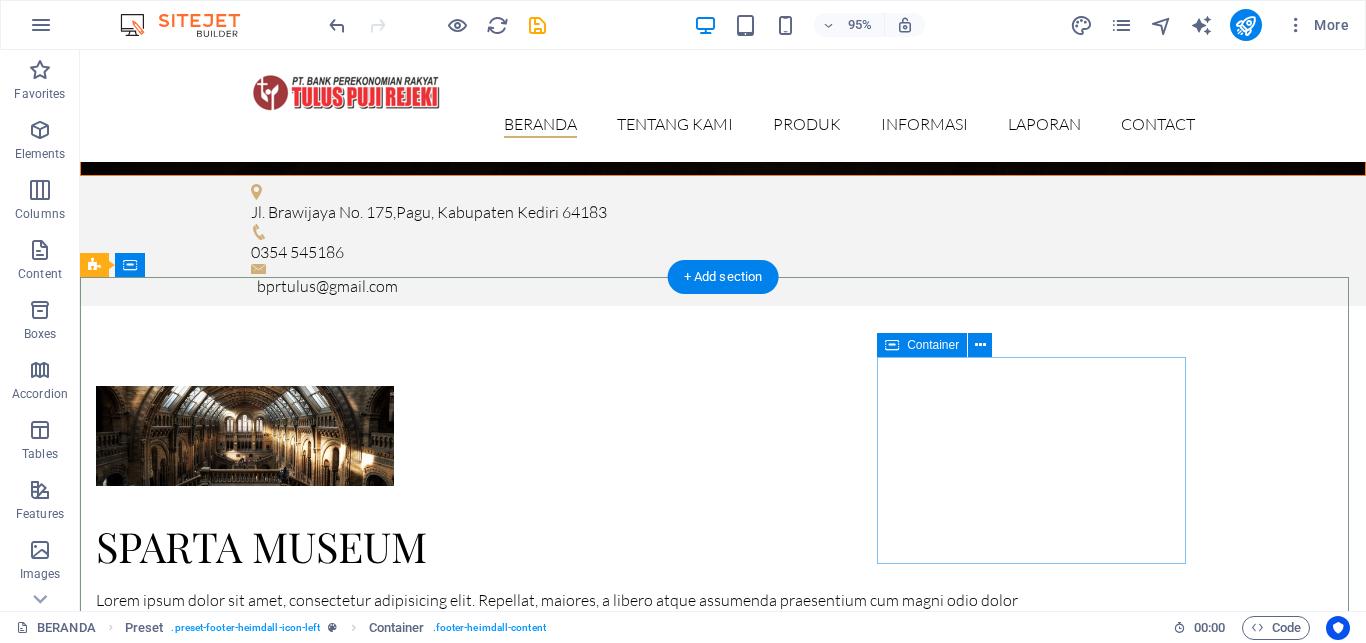scroll, scrollTop: 3191, scrollLeft: 0, axis: vertical 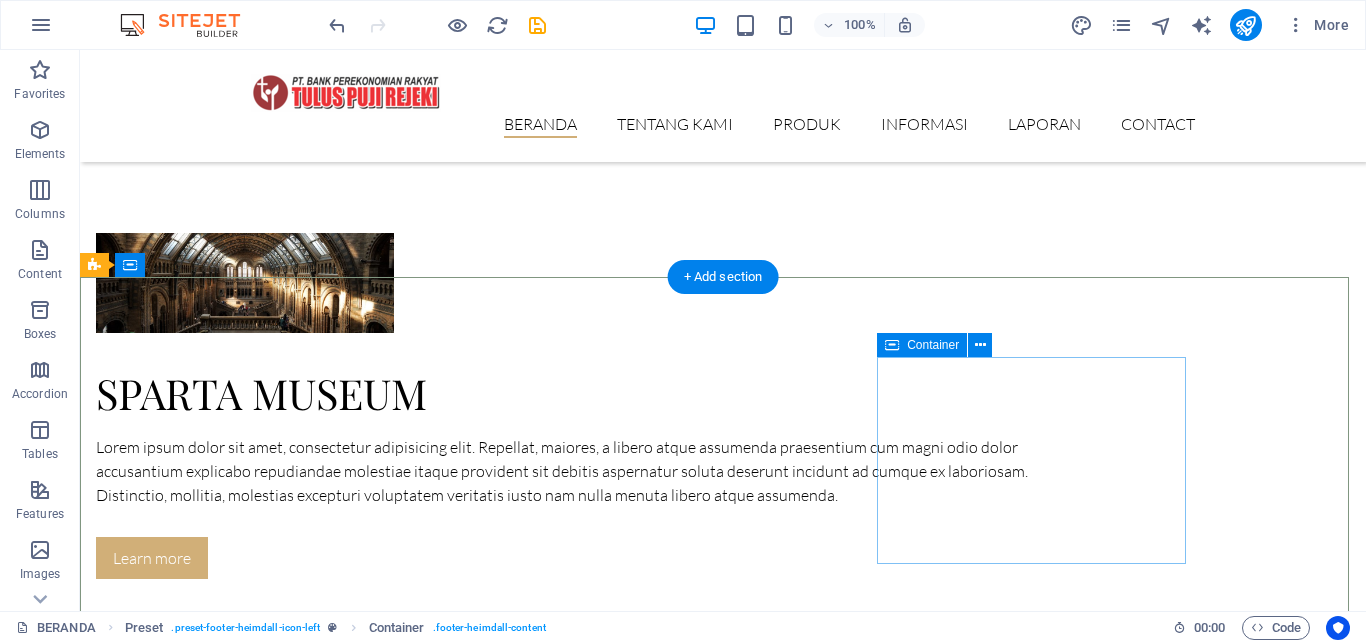 click on "Contact [STREET_NAME] No. 175 [CITY], [DISTRICT]   64183 Phone:  [PHONE] Mobil:  [PHONE] [EMAIL] Legal Notice  |  Privacy" at bounding box center (568, 8310) 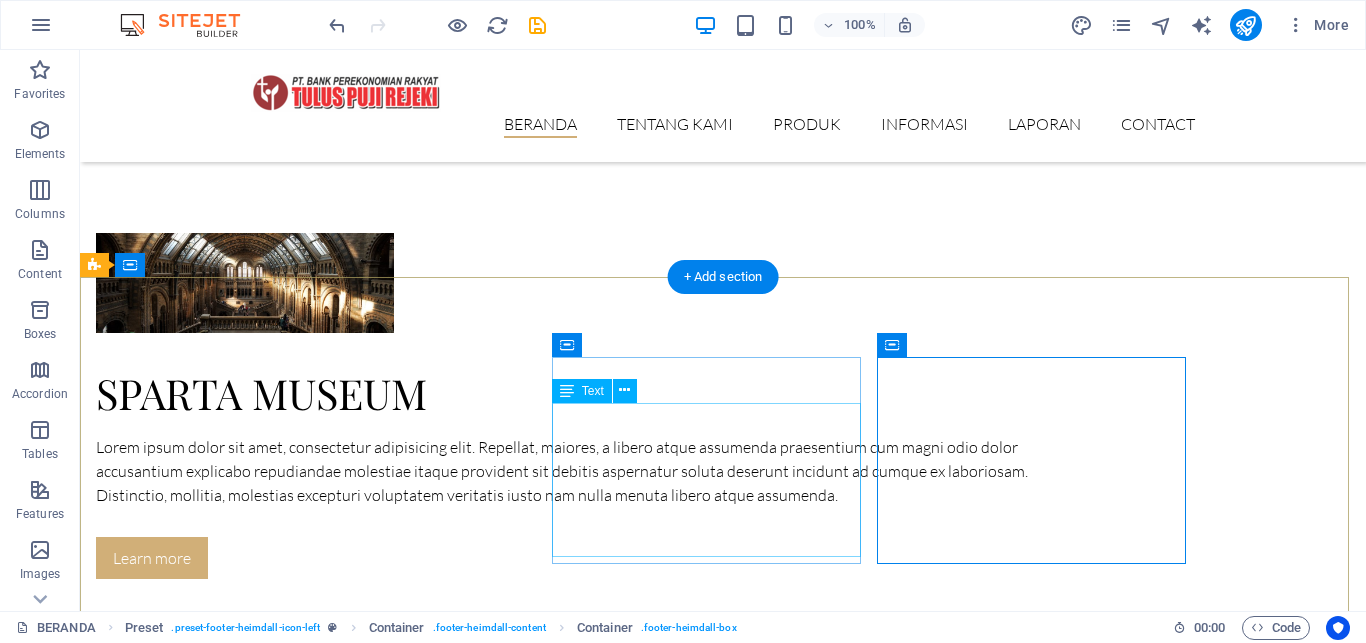 click on "[DAY] [TIME] - 16:30 [DAY] [TIME] - 16:30 [DAY] [TIME] - 16:30 [DAY] [TIME] - 16:30 [DAY] [DAY] & [DAY] [TIME] - 16:30 LIBUR" at bounding box center [568, 8131] 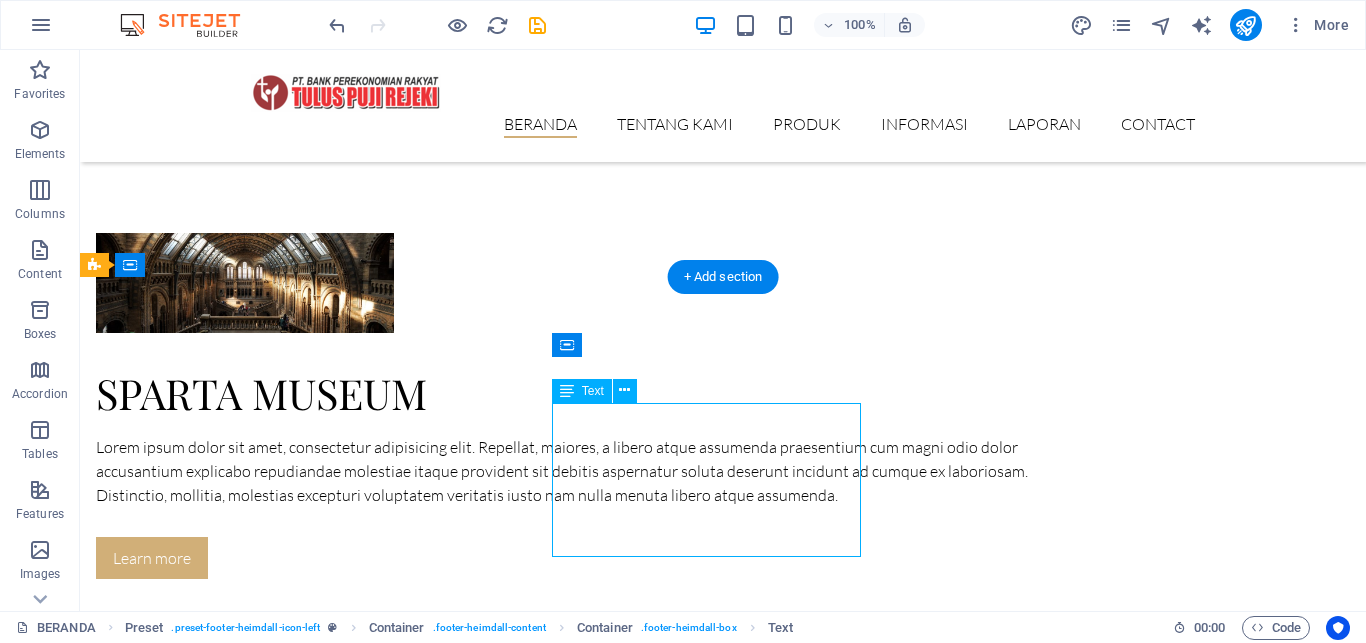 click on "[DAY] [TIME] - 16:30 [DAY] [TIME] - 16:30 [DAY] [TIME] - 16:30 [DAY] [TIME] - 16:30 [DAY] [DAY] & [DAY] [TIME] - 16:30 LIBUR" at bounding box center (568, 8131) 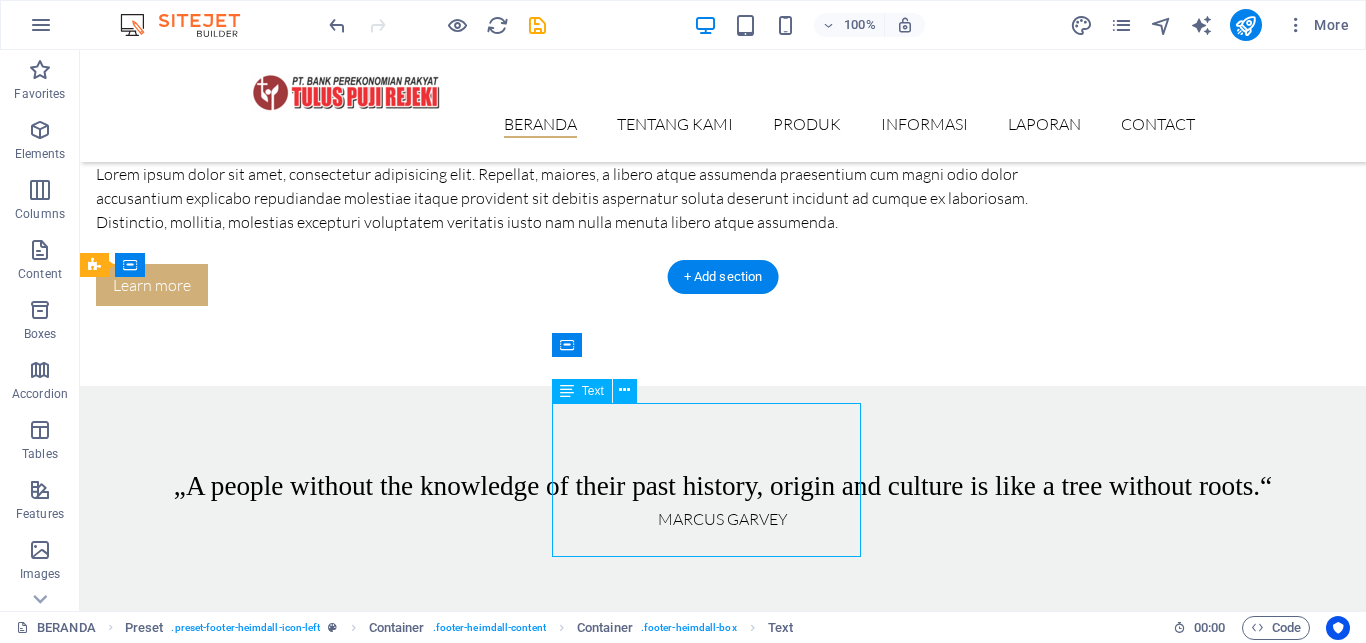 scroll, scrollTop: 3038, scrollLeft: 0, axis: vertical 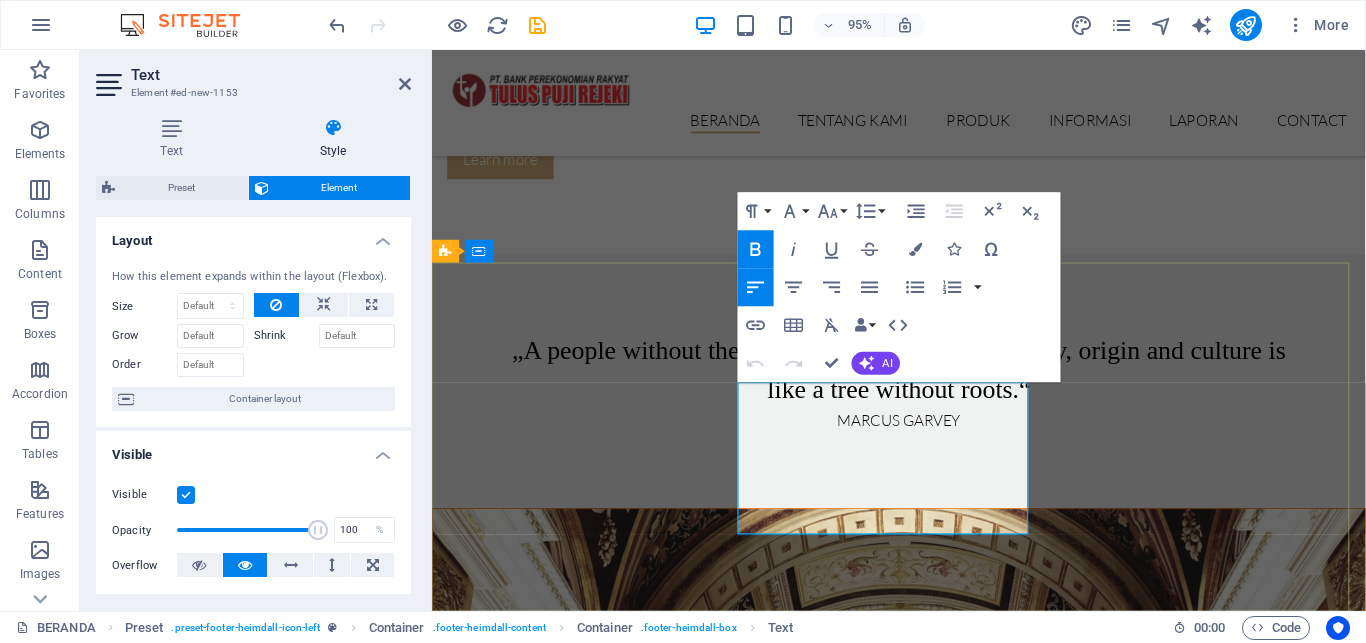 click on "08:00 - 16:30" at bounding box center [1156, 7793] 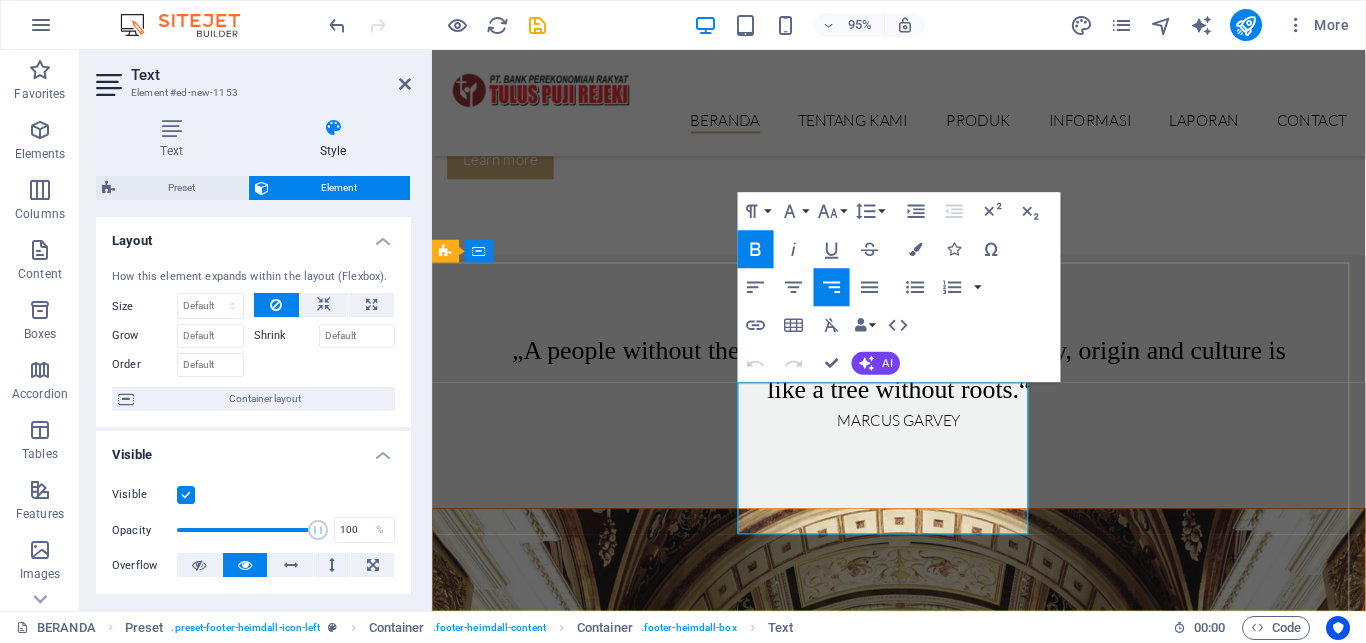 type 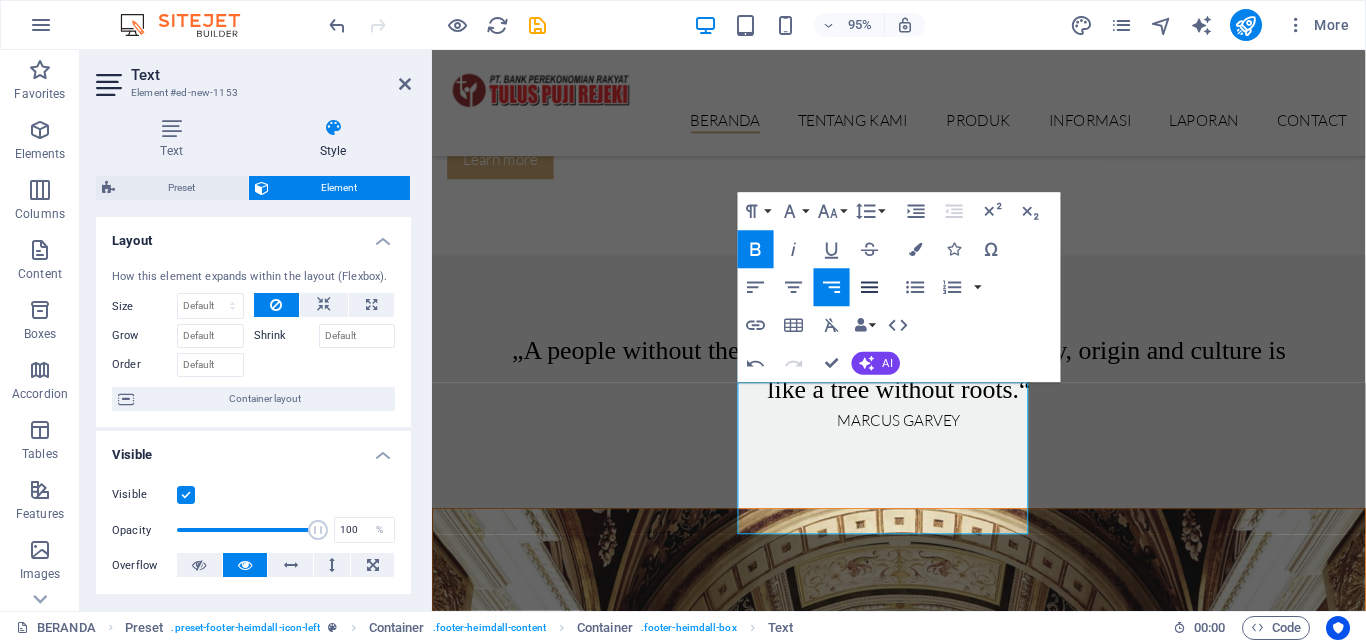 click 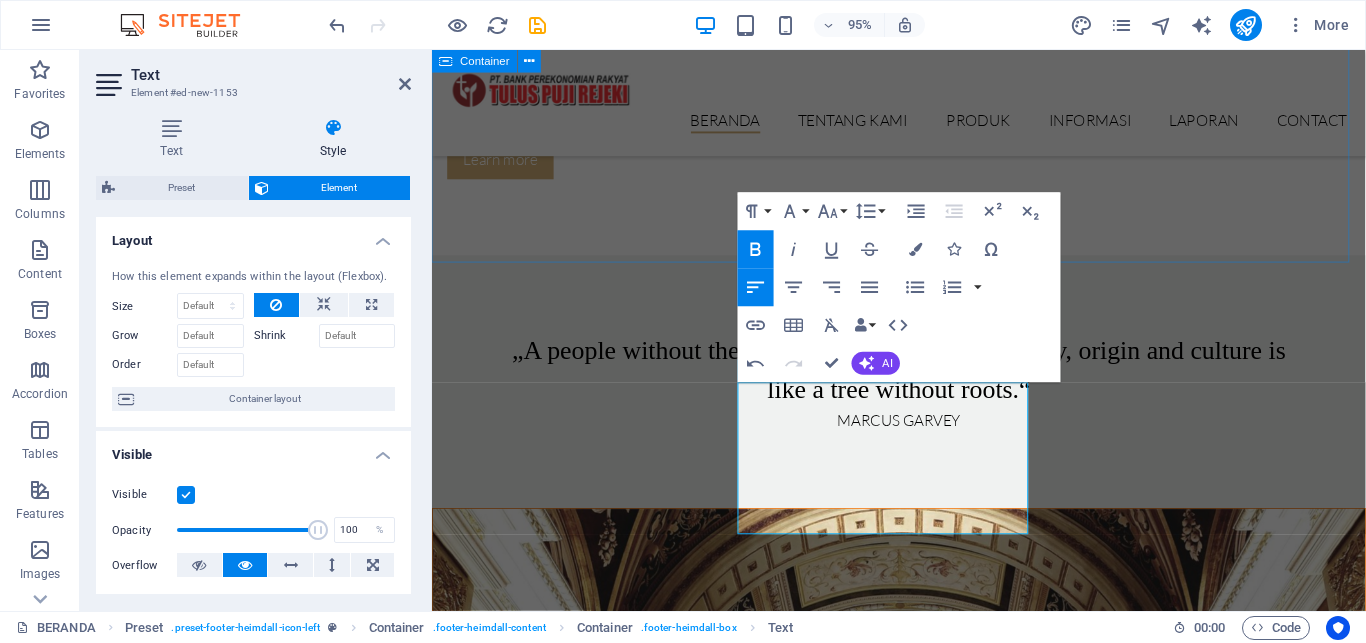 click on "What´s next at Sparta Latest Exhibitions Pelayanan Buku Tabungan Calon Debitur Pelayanan Deposito Calon Debitur Pelayanan Kredit Calon Debitur Tanda tangan  Perjanjian Kredit Calon Debitur Realisasi Kredit Calon Debitur Kegiatan Berbagi Bulan Ramadhan" at bounding box center (923, 4401) 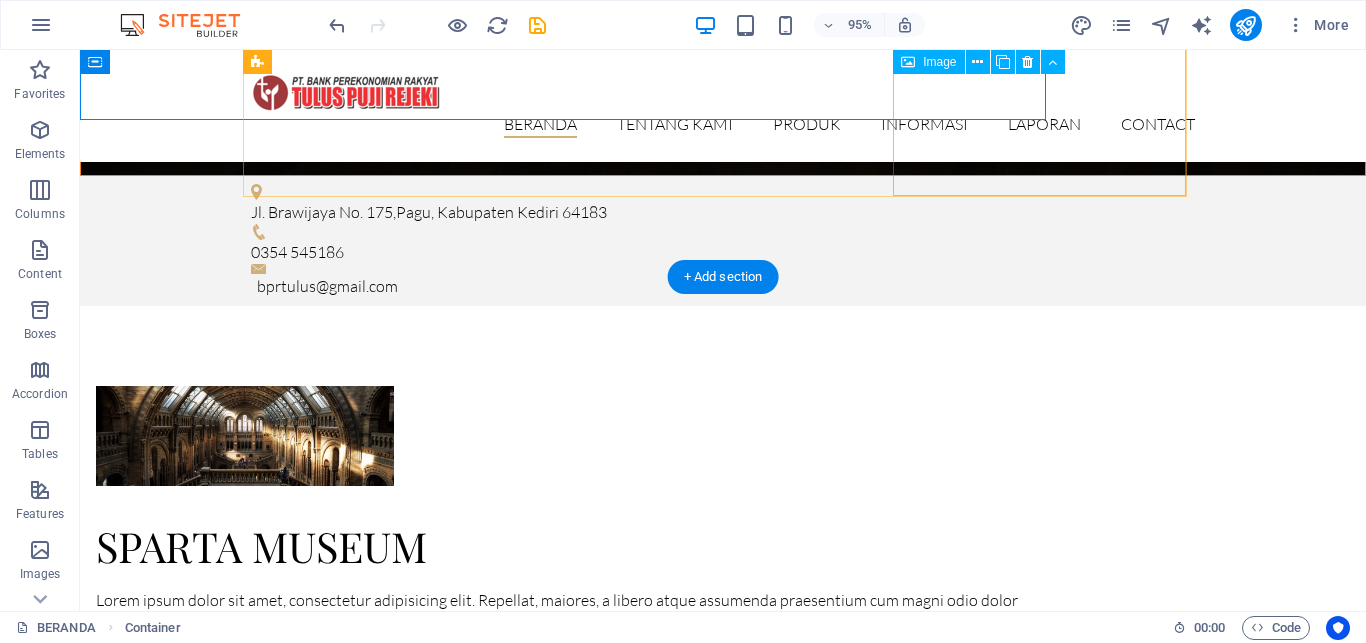 scroll, scrollTop: 3191, scrollLeft: 0, axis: vertical 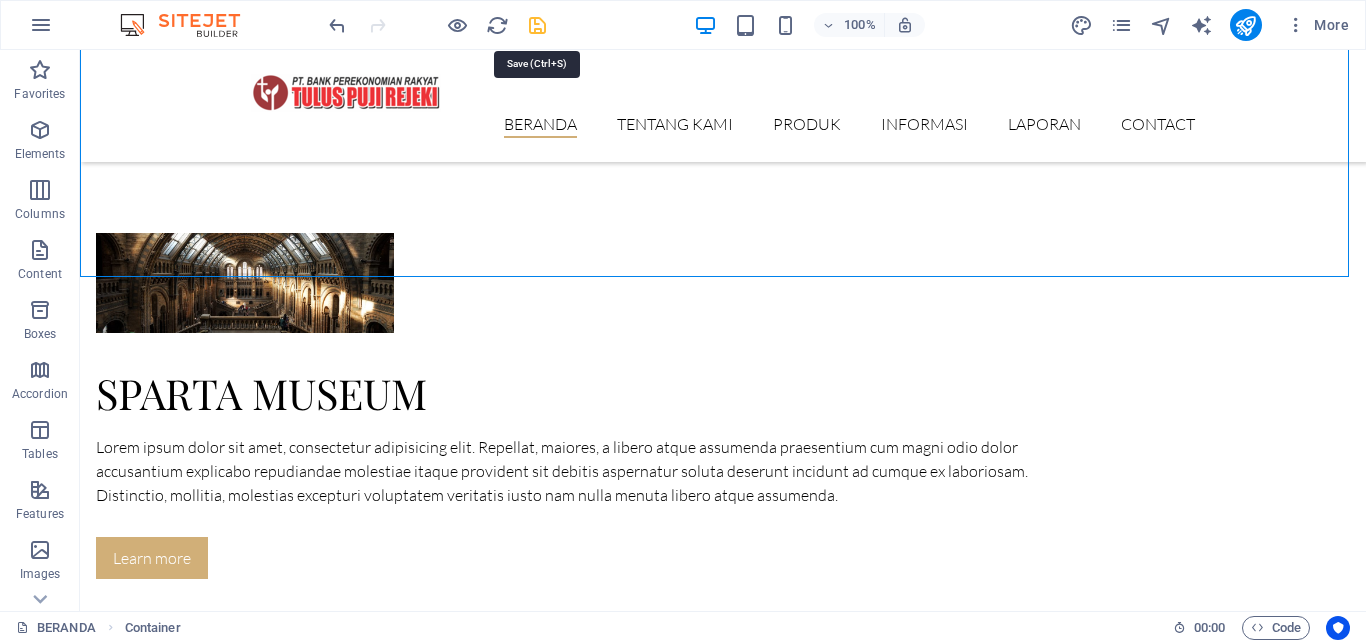 click at bounding box center (537, 25) 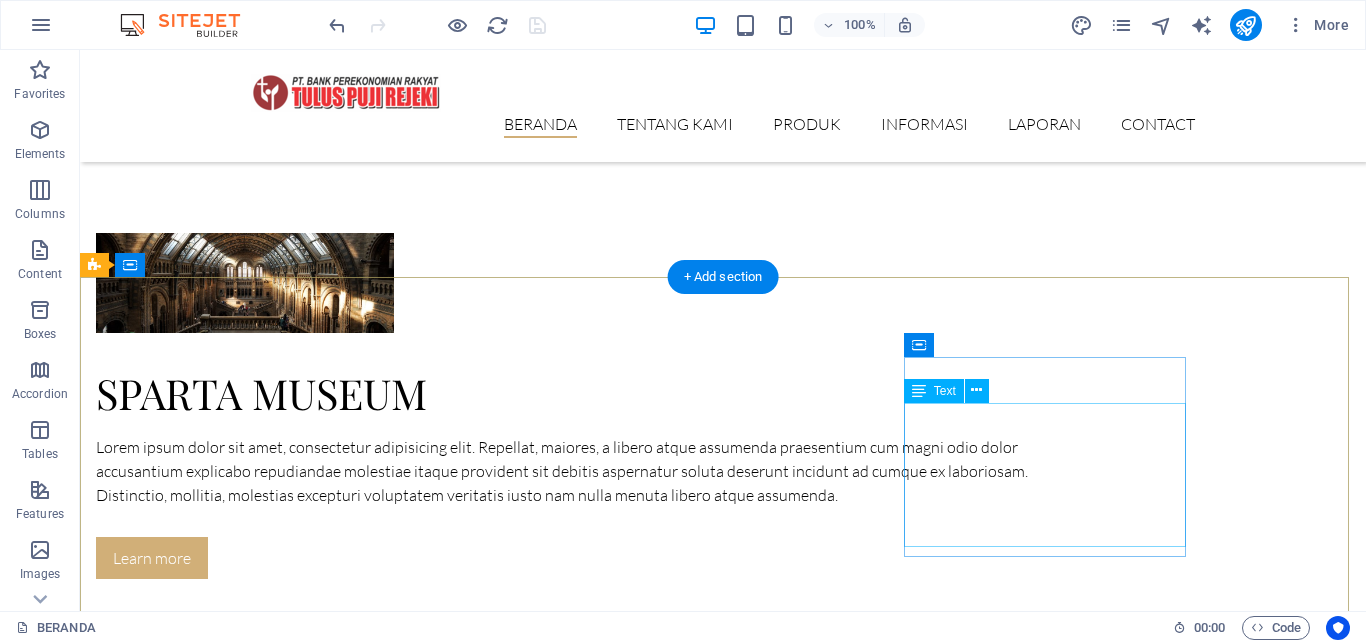 click on "[STREET_NAME] No. 175 [CITY], [DISTRICT]   64183 Phone:  [PHONE] Mobil:  [PHONE] [EMAIL] Legal Notice  |  Privacy" at bounding box center [568, 8333] 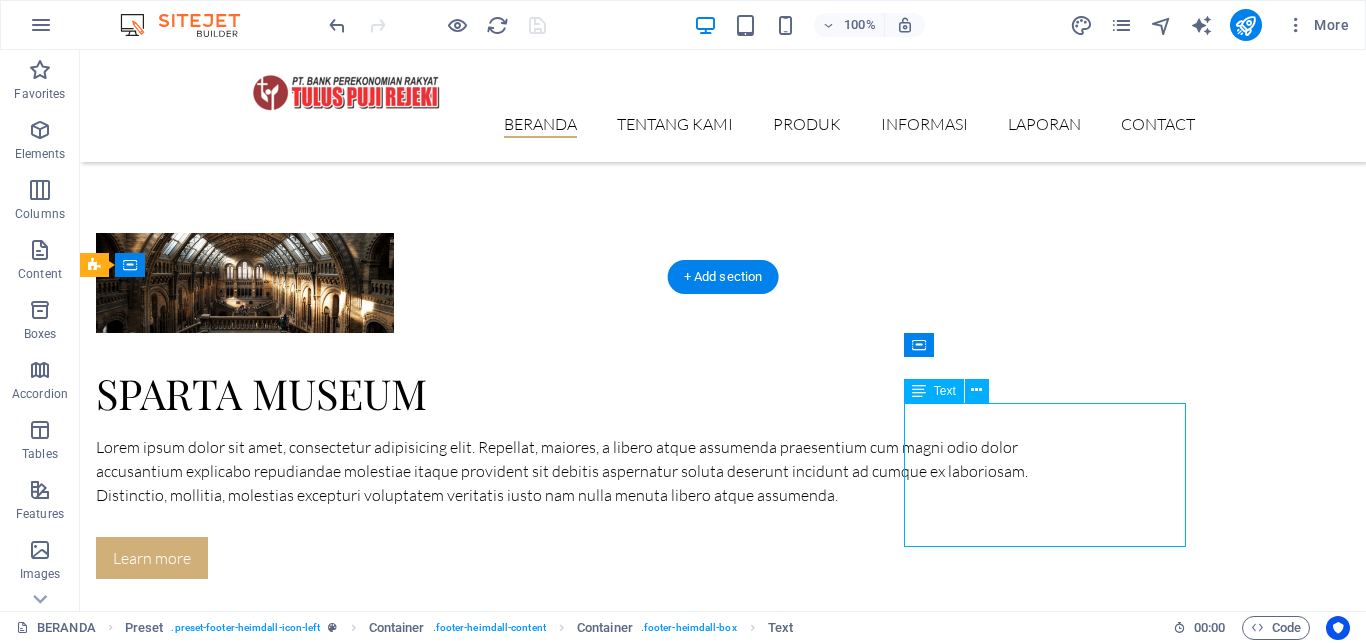 click on "[STREET_NAME] No. 175 [CITY], [DISTRICT]   64183 Phone:  [PHONE] Mobil:  [PHONE] [EMAIL] Legal Notice  |  Privacy" at bounding box center [568, 8333] 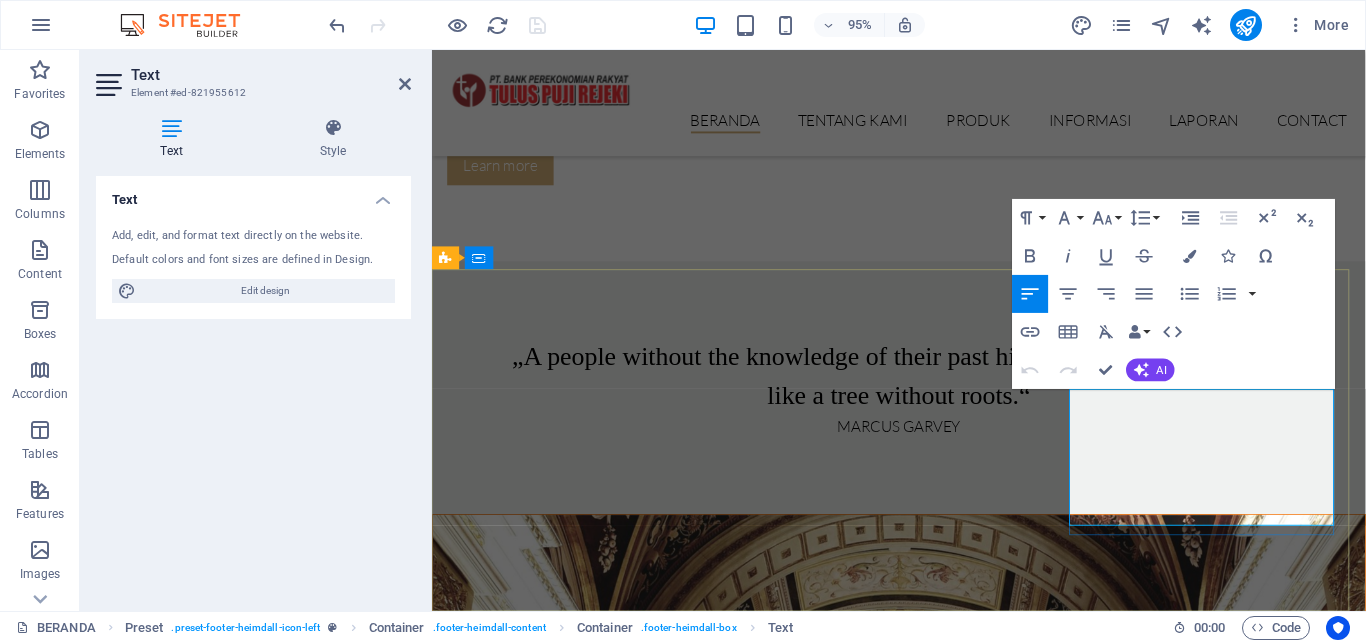 click on "Mobil:  [PHONE]" at bounding box center (920, 8077) 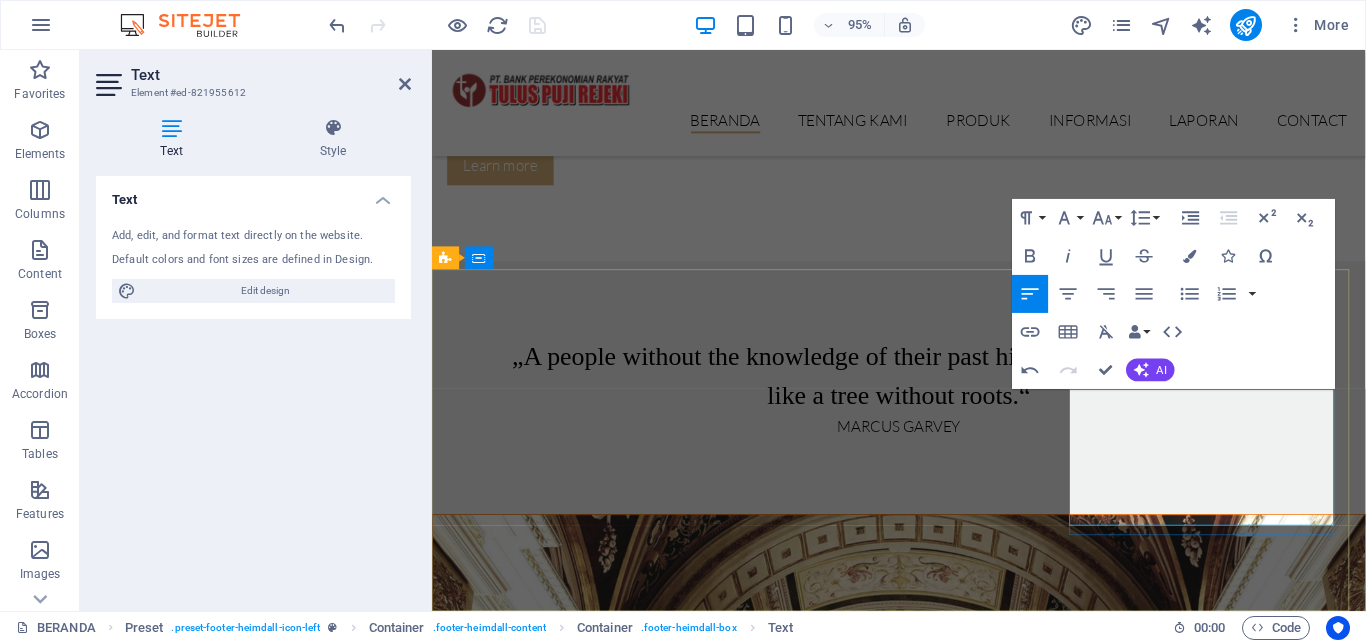 click on "Privacy" at bounding box center [563, 8125] 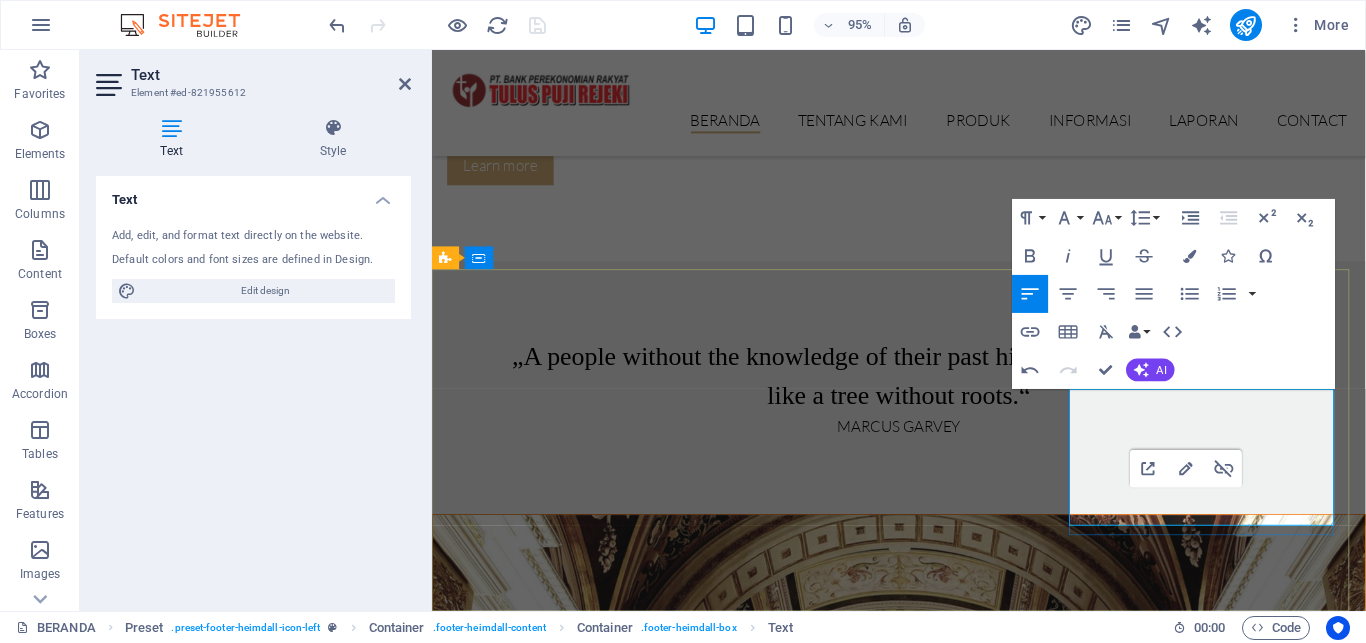 click on "Legal Notice  |  Privacy" at bounding box center (920, 8125) 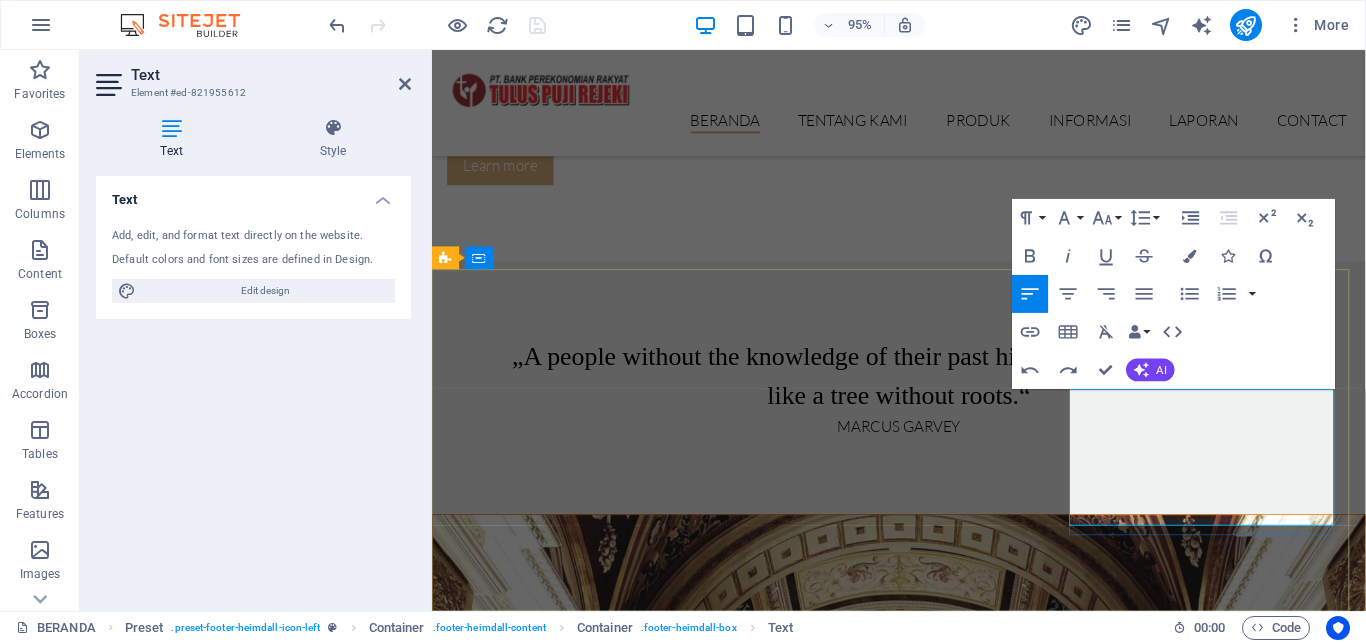 click on "Jl. Brawijaya No. 175" at bounding box center [920, 8005] 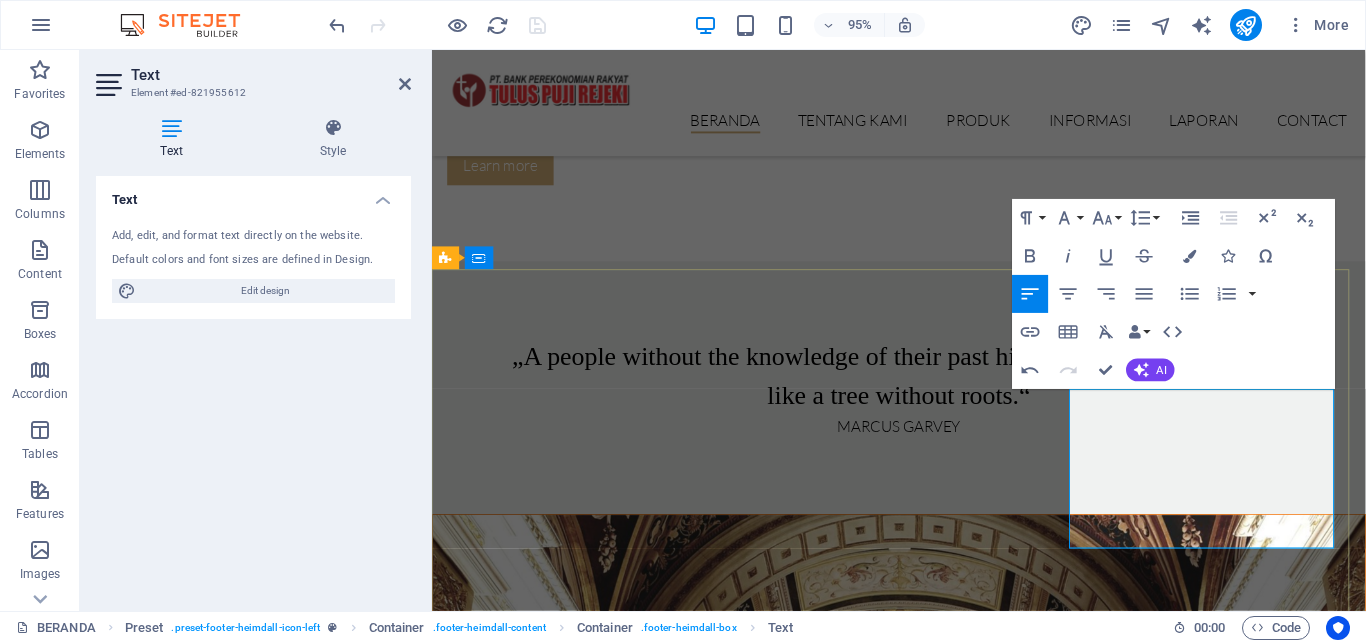 click on "Jl. Brawijaya No. 175" at bounding box center (519, 8005) 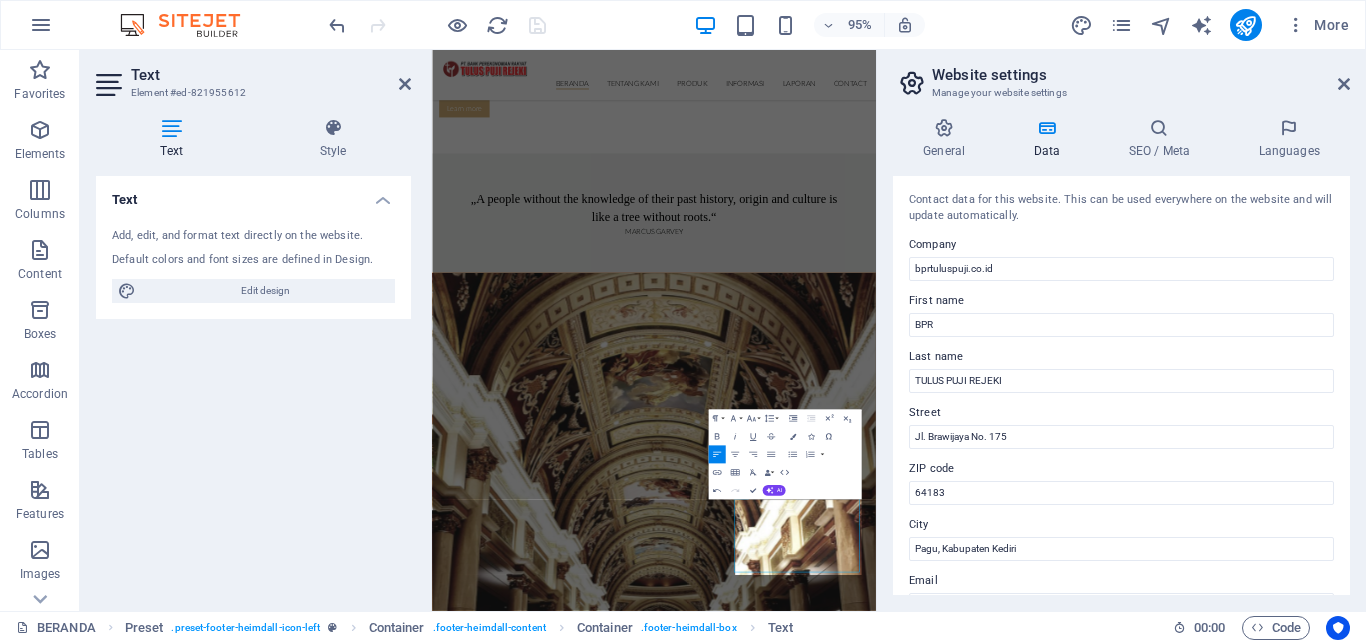 click on "Street" at bounding box center [1121, 413] 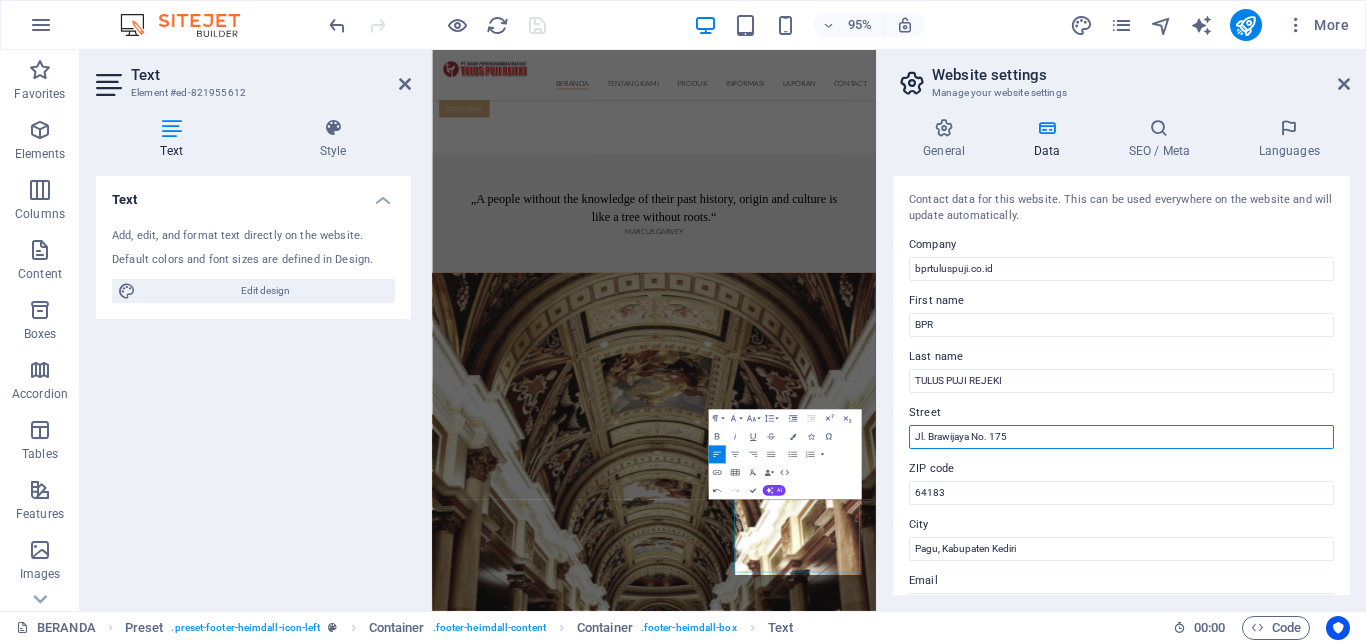 click on "Jl. Brawijaya No. 175" at bounding box center (1121, 437) 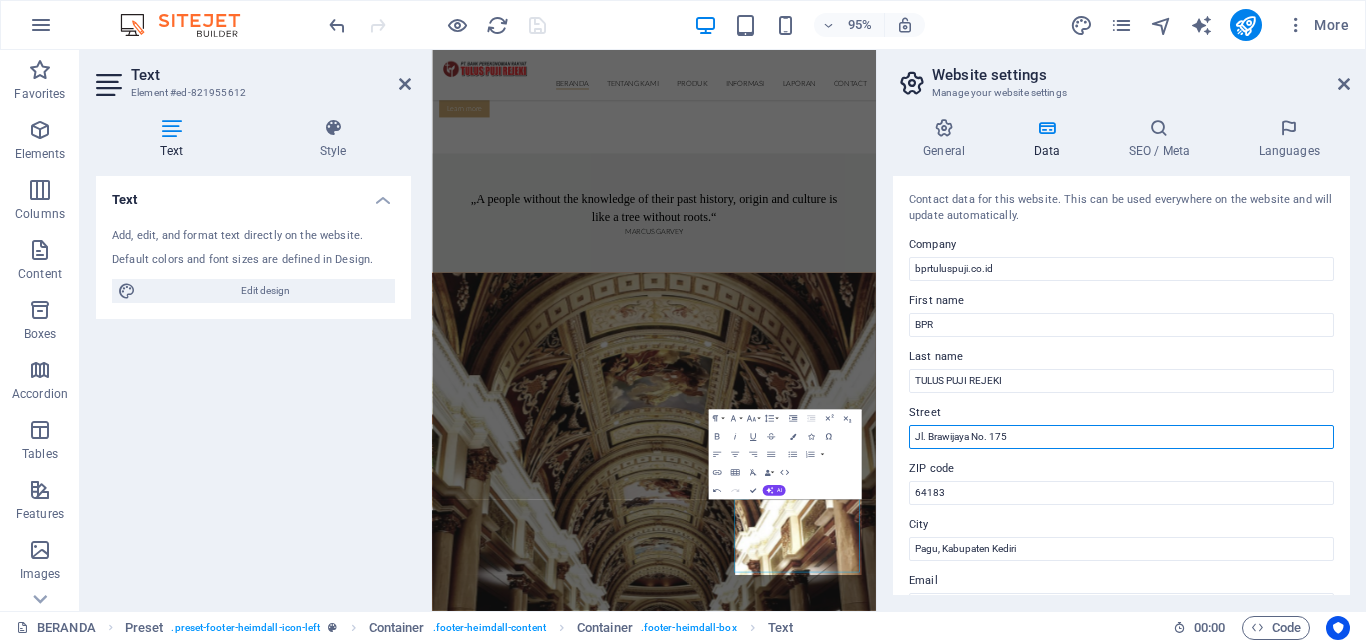 scroll, scrollTop: 2395, scrollLeft: 0, axis: vertical 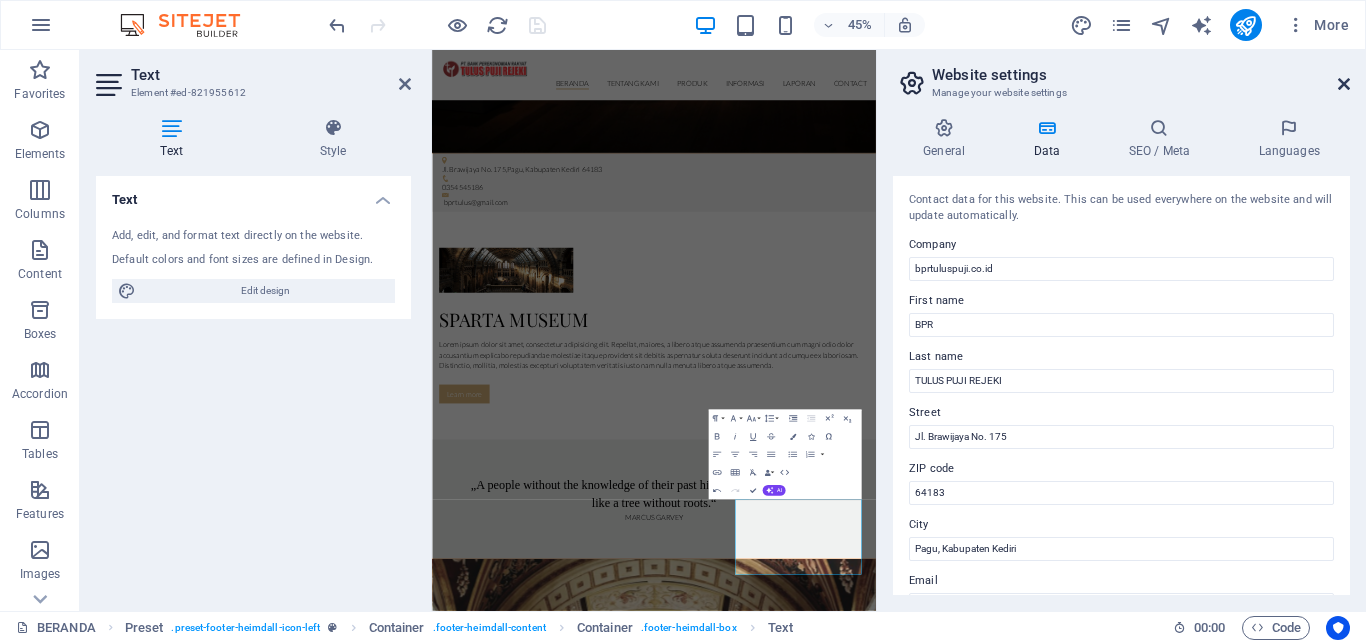 click at bounding box center (1344, 84) 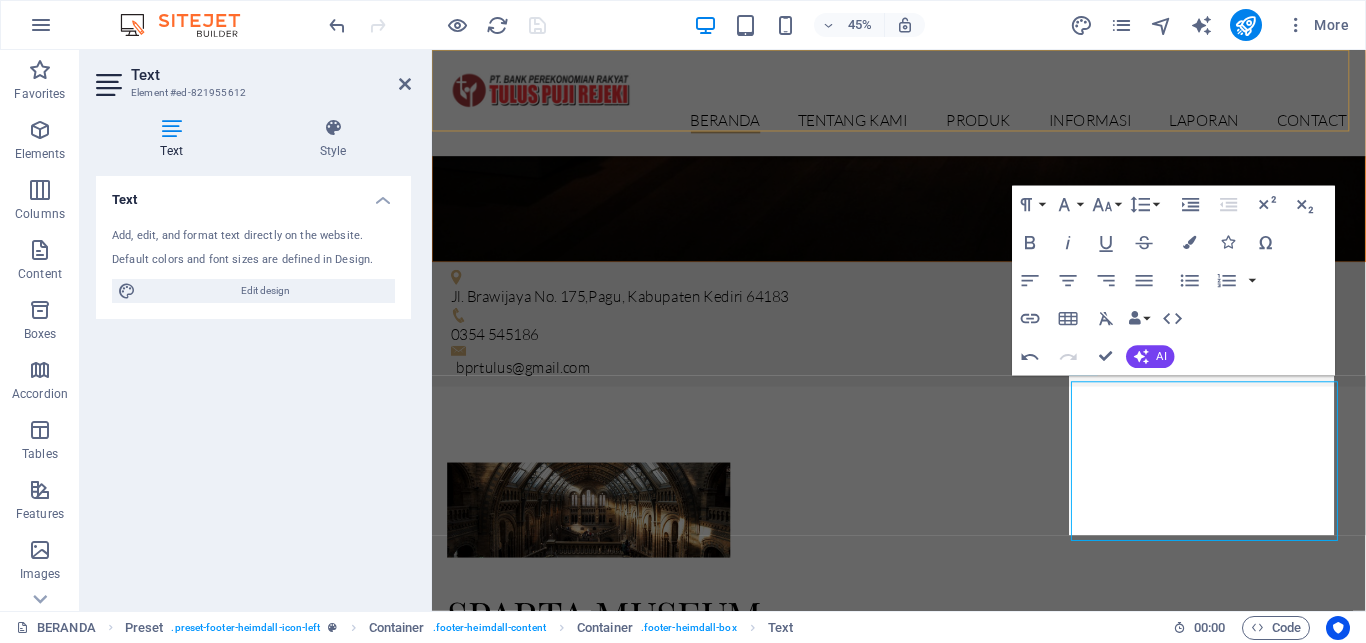 scroll, scrollTop: 3045, scrollLeft: 0, axis: vertical 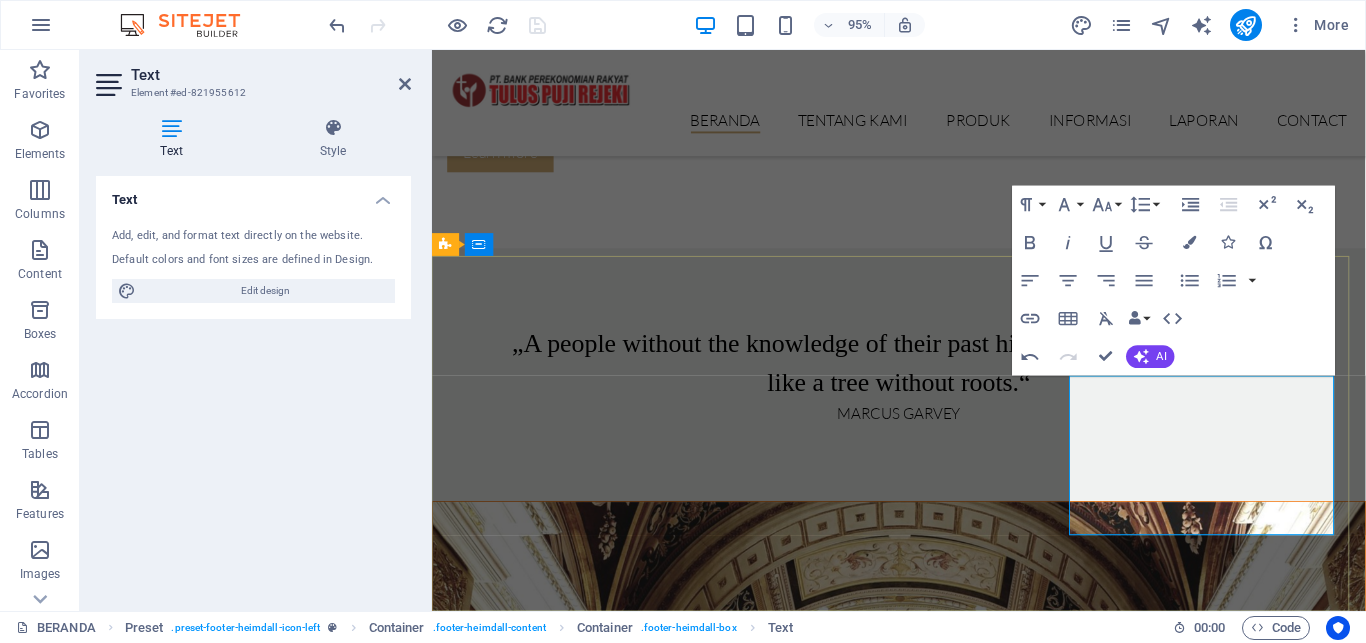 click on "​" at bounding box center [920, 8015] 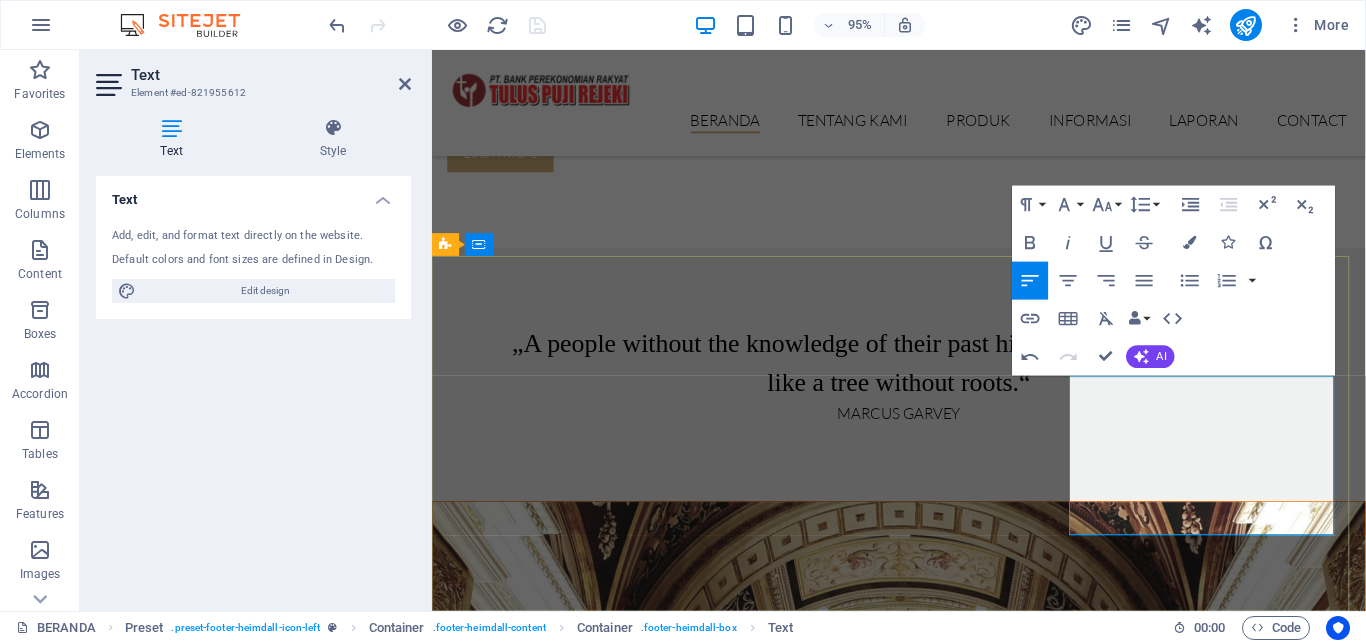click on "Jl. Brawijaya No. 175" at bounding box center [519, 7991] 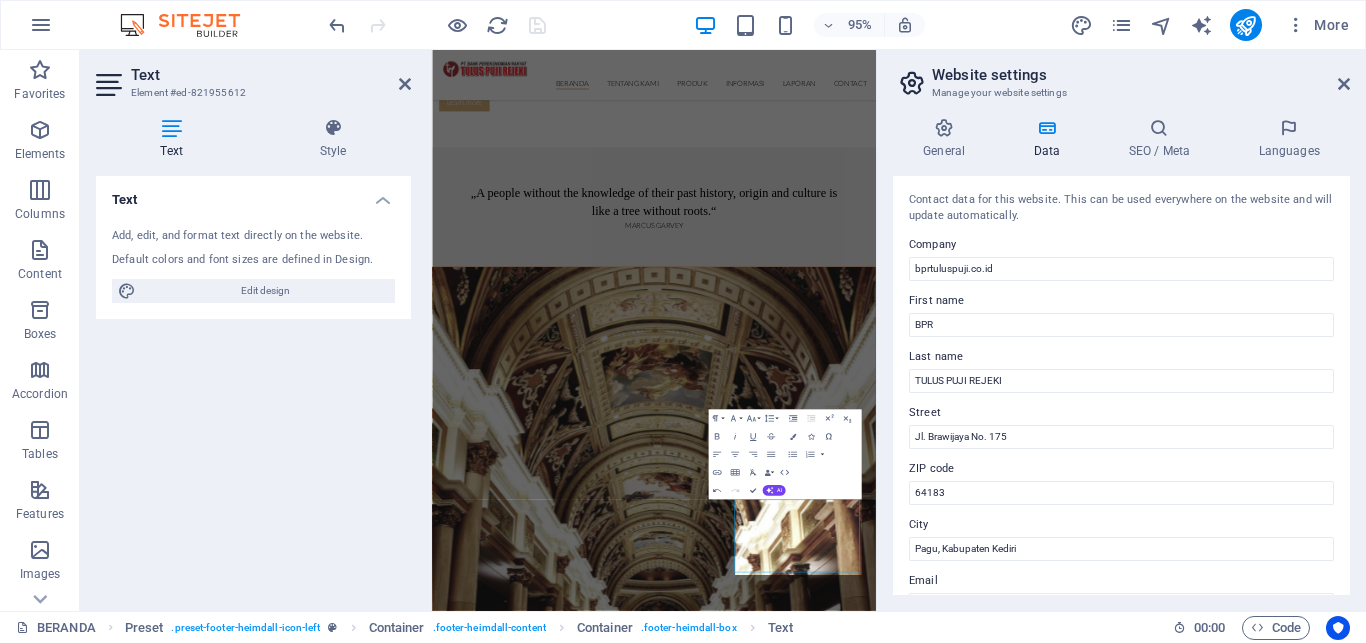 scroll, scrollTop: 2395, scrollLeft: 0, axis: vertical 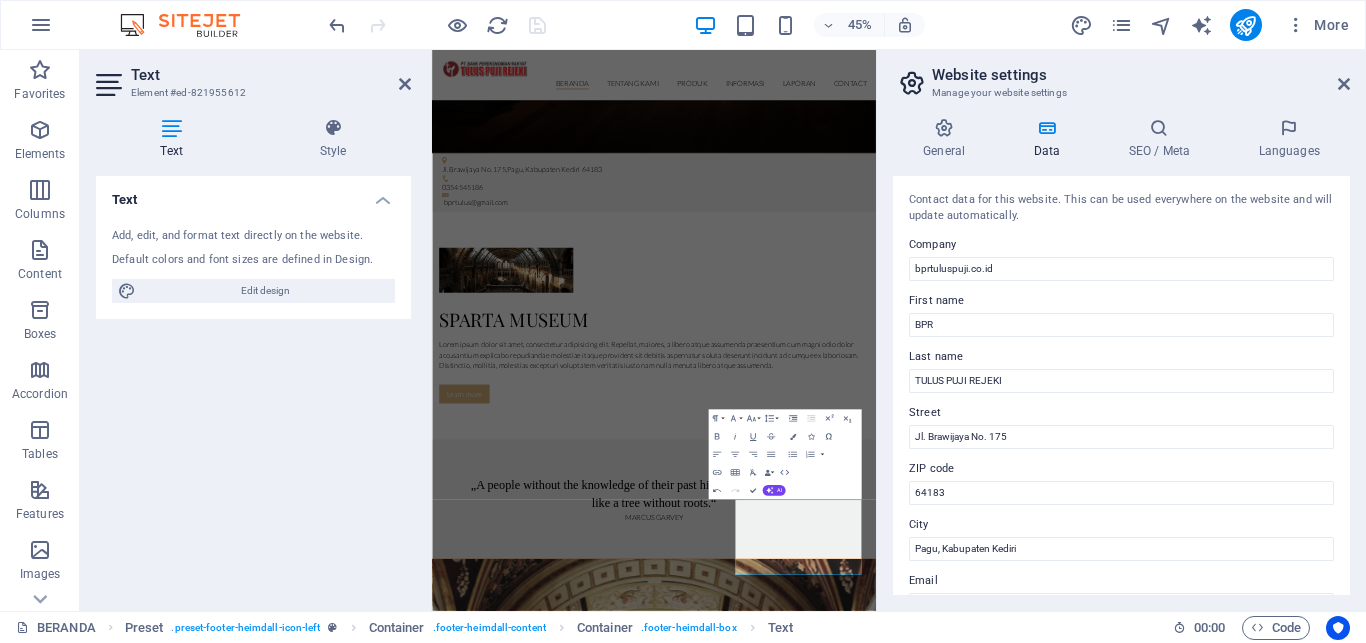 click on "ZIP code" at bounding box center (1121, 469) 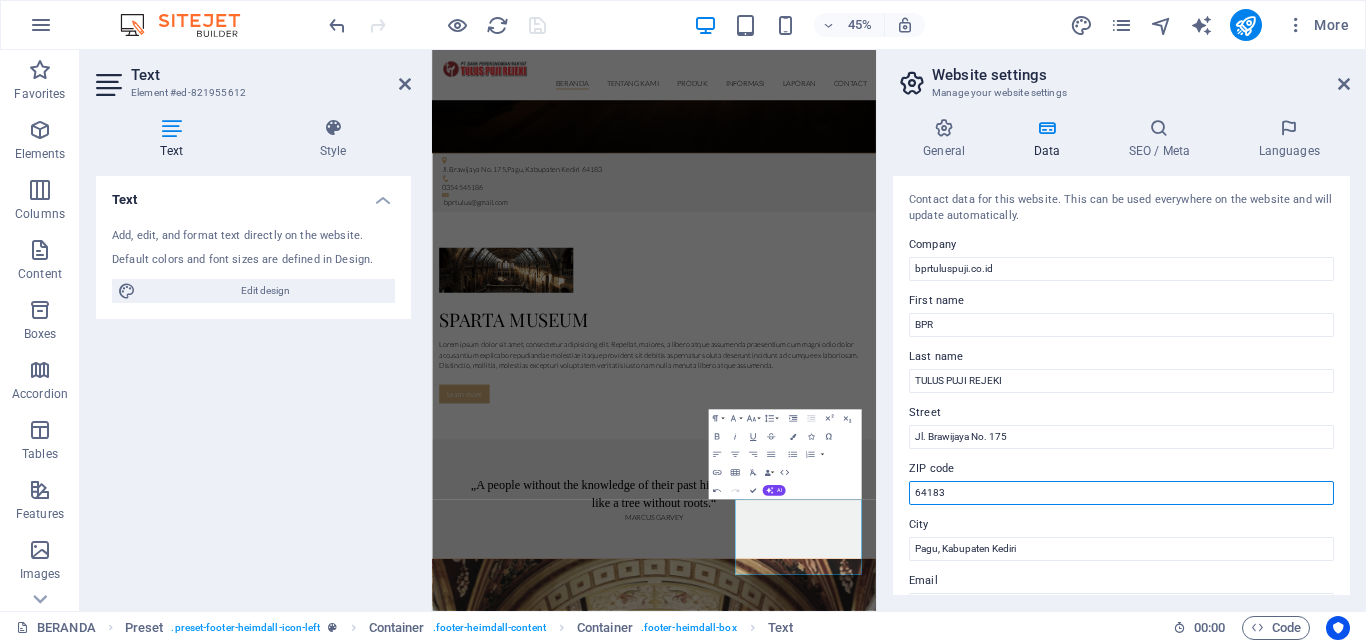 click on "64183" at bounding box center (1121, 493) 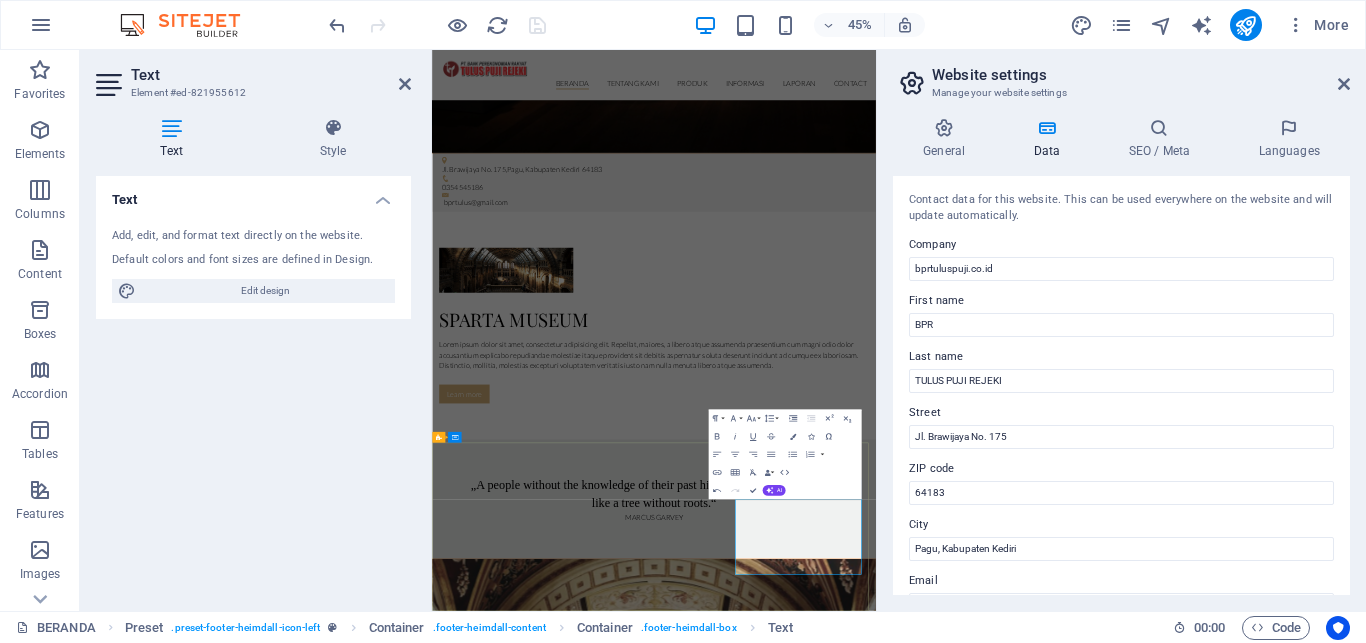 click on "Jl. Brawijaya No. 175" at bounding box center [920, 8975] 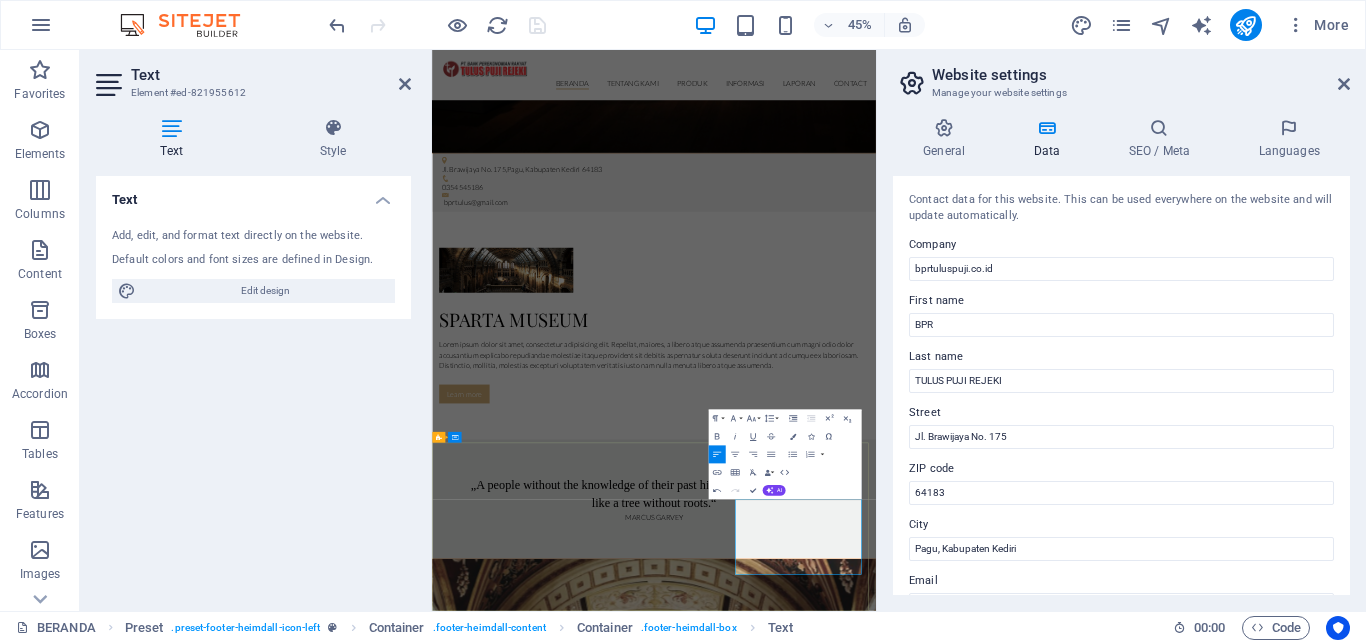 click on "Jl. Brawijaya No. 175" at bounding box center [920, 8975] 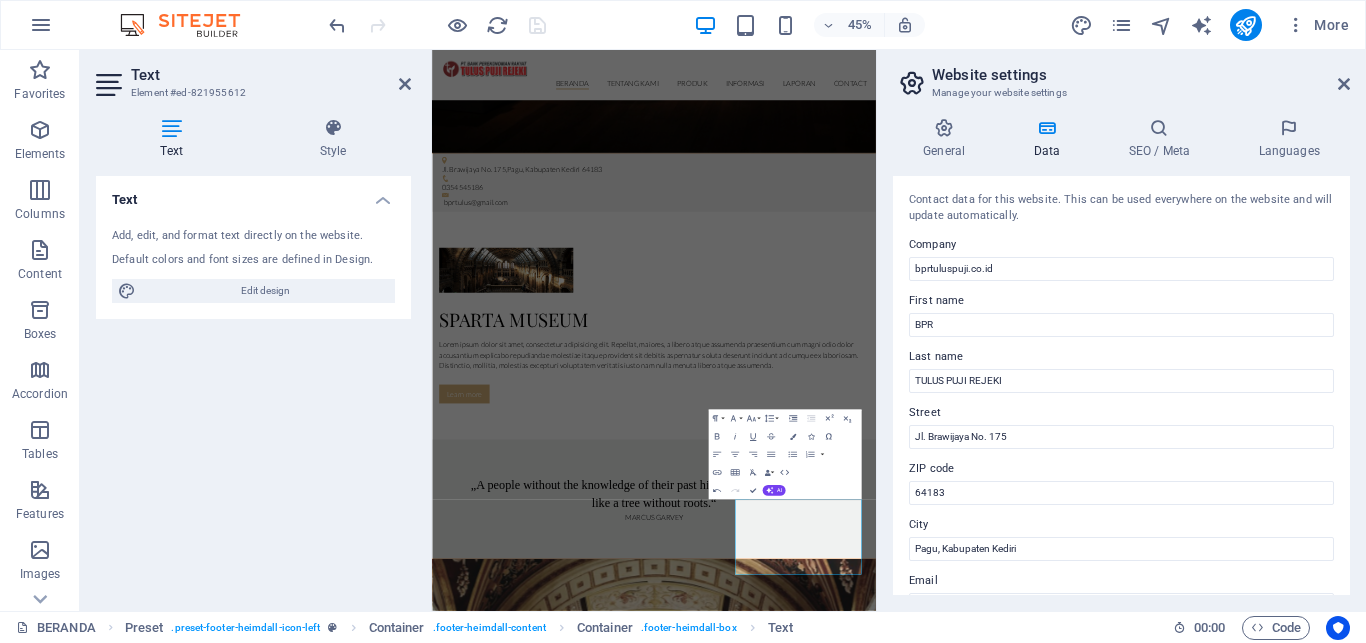 click on "Website settings Manage your website settings  General  Data  SEO / Meta  Languages Website name bprtuluspuji.co.id Logo Drag files here, click to choose files or select files from Files or our free stock photos & videos Select files from the file manager, stock photos, or upload file(s) Upload Favicon Set the favicon of your website here. A favicon is a small icon shown in the browser tab next to your website title. It helps visitors identify your website. Drag files here, click to choose files or select files from Files or our free stock photos & videos Select files from the file manager, stock photos, or upload file(s) Upload Preview Image (Open Graph) This image will be shown when the website is shared on social networks Drag files here, click to choose files or select files from Files or our free stock photos & videos Select files from the file manager, stock photos, or upload file(s) Upload Contact data for this website. This can be used everywhere on the website and will update automatically. Company 1" at bounding box center (1121, 330) 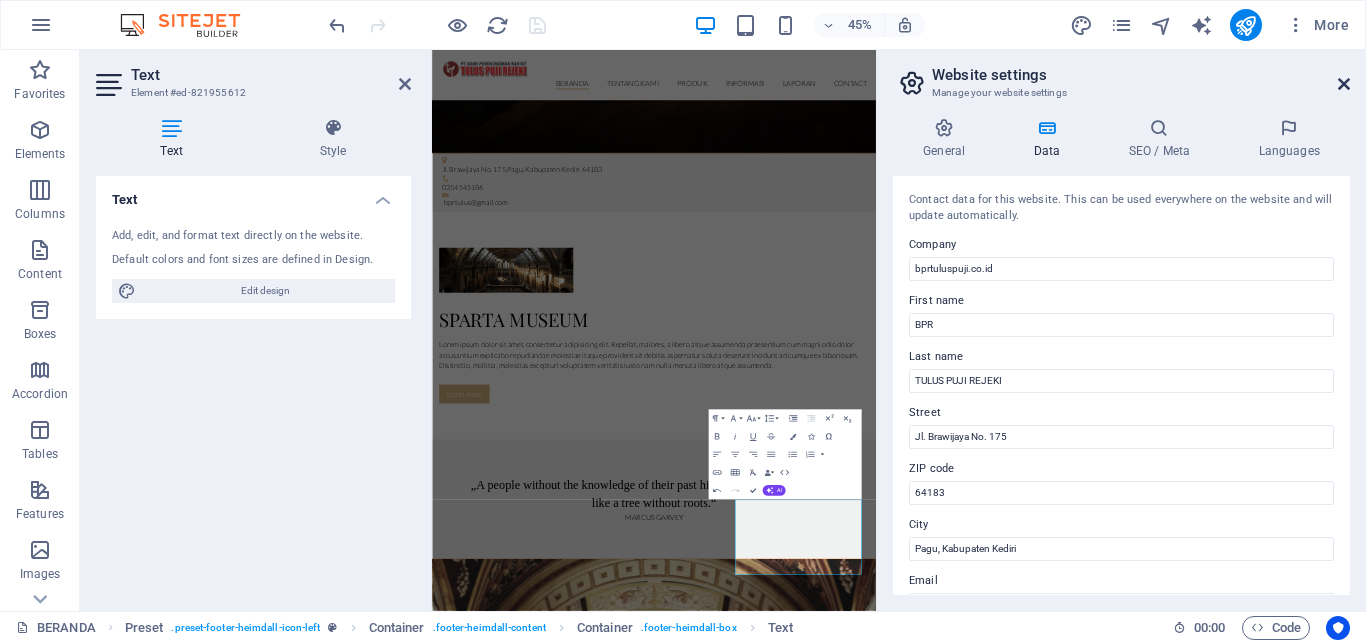 click at bounding box center [1344, 84] 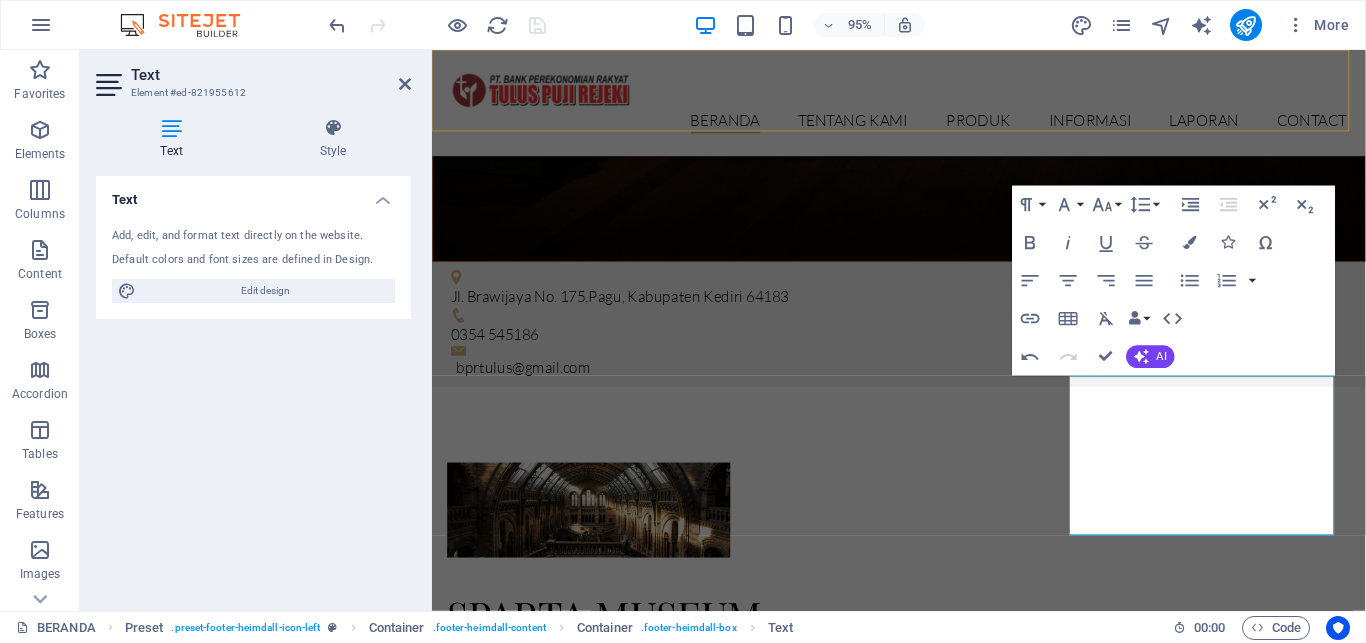 scroll, scrollTop: 3045, scrollLeft: 0, axis: vertical 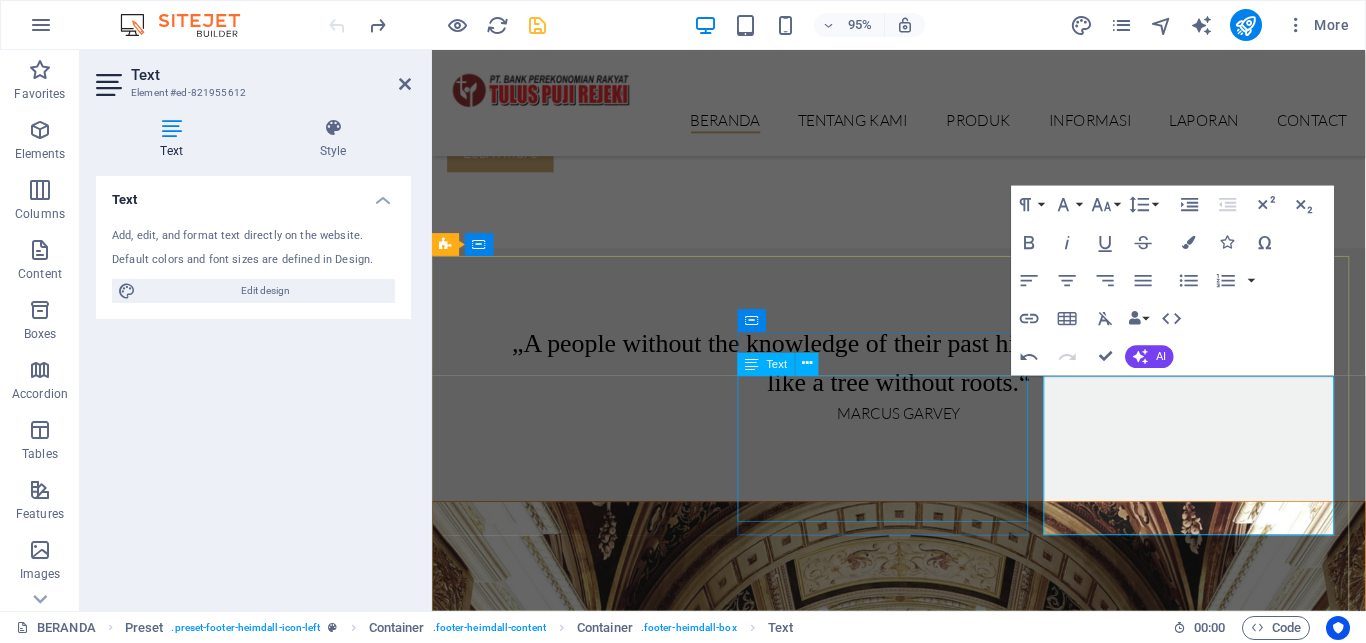 click on "SENIN :       08:00 - 16:30 SELASA :       08:00 - 16:30 RABU :       08:00 - 16:30 KAMIS :       08:00 - 16:30 JUMAT SABTU & MINGGU :       08:00 - 16:30 :       LIBUR" at bounding box center (920, 7849) 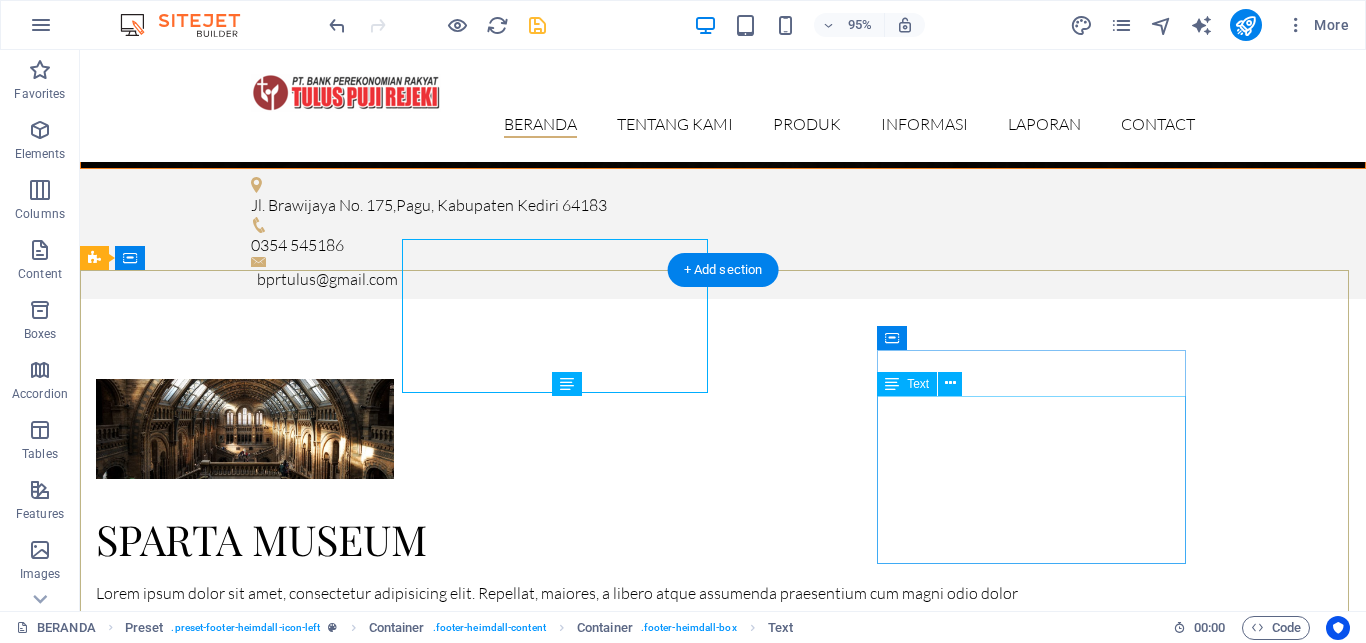 scroll, scrollTop: 3198, scrollLeft: 0, axis: vertical 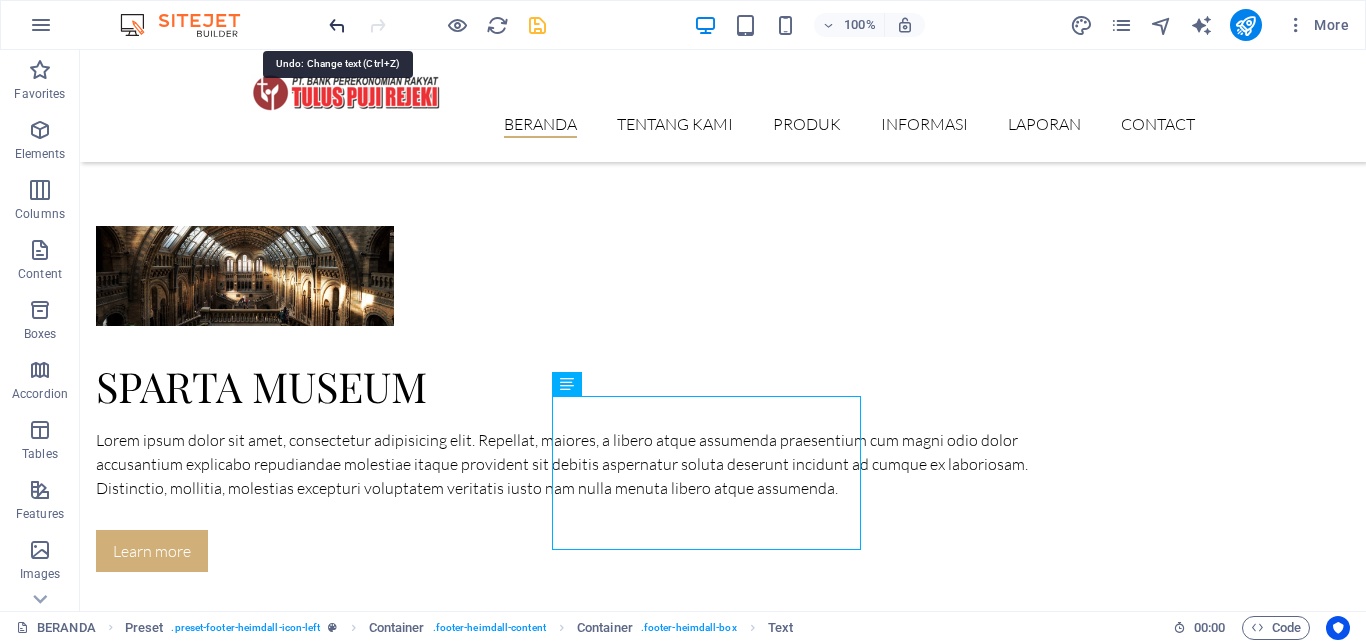 click at bounding box center [337, 25] 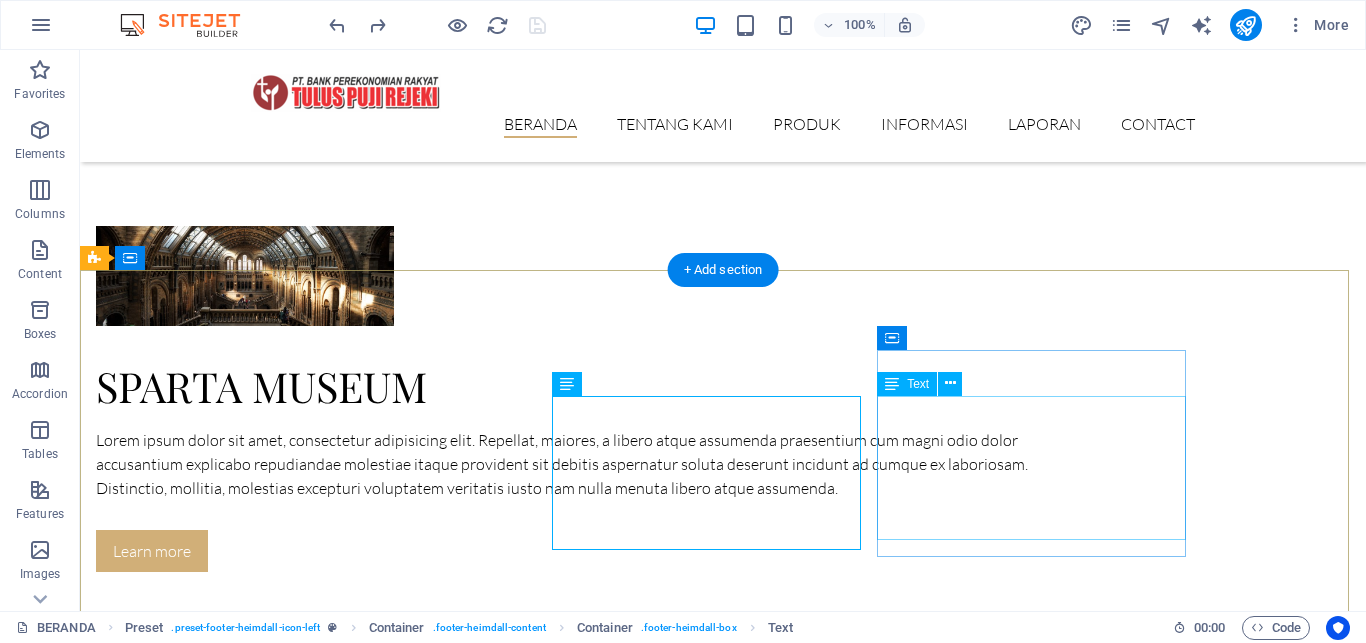 click on "[STREET_NAME] No. 175 [CITY], [DISTRICT]   64183 Phone:  [PHONE] Mobil:  [PHONE] [EMAIL] Legal Notice  |  Privacy" at bounding box center (568, 8326) 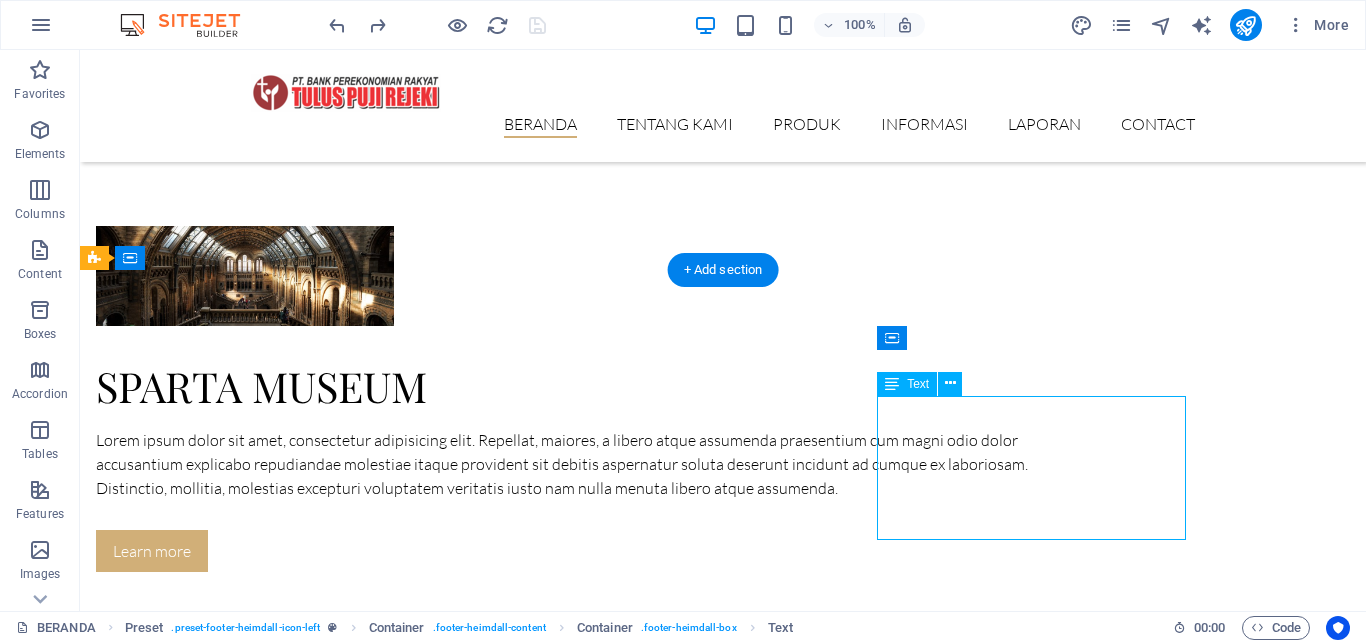 click on "[STREET_NAME] No. 175 [CITY], [DISTRICT]   64183 Phone:  [PHONE] Mobil:  [PHONE] [EMAIL] Legal Notice  |  Privacy" at bounding box center [568, 8326] 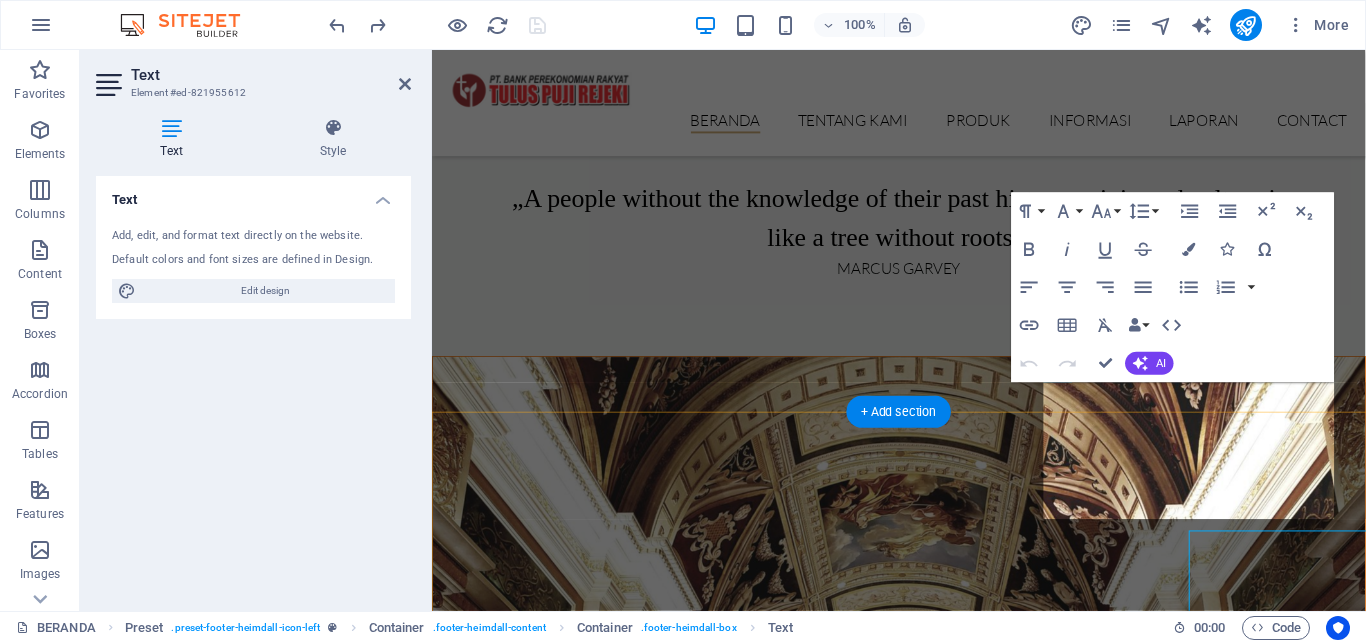 scroll, scrollTop: 3038, scrollLeft: 0, axis: vertical 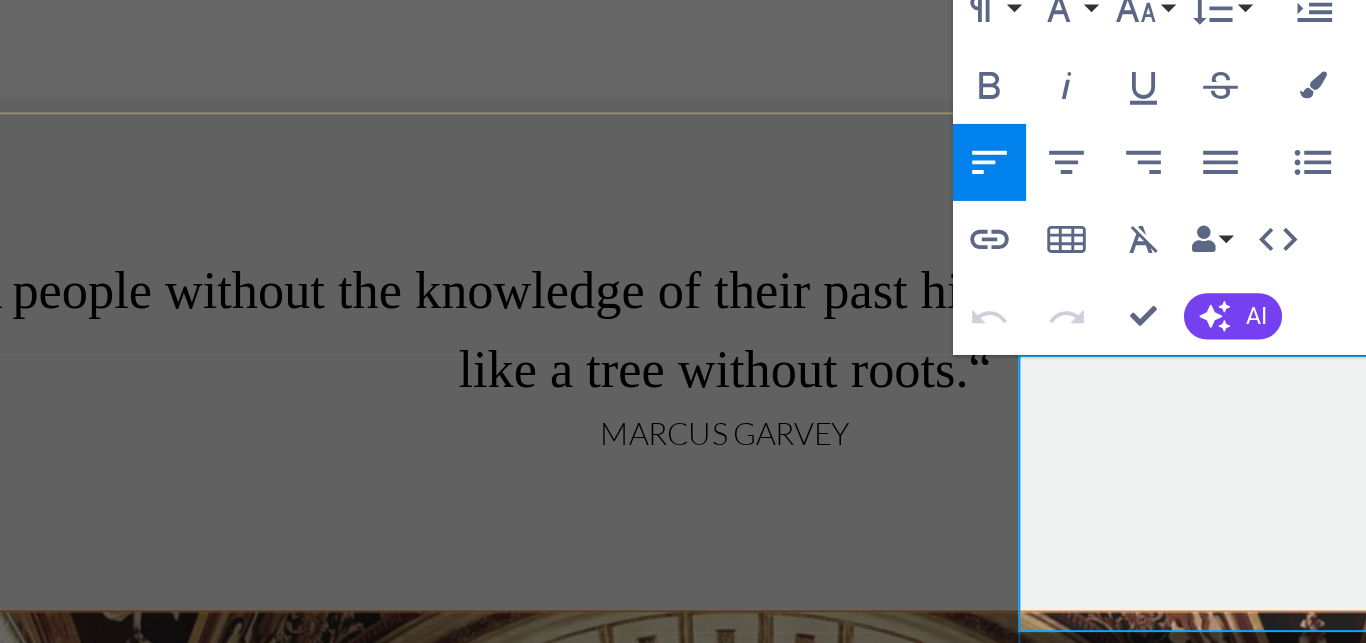 click on "Jl. Brawijaya No. 175" at bounding box center (-133, 7631) 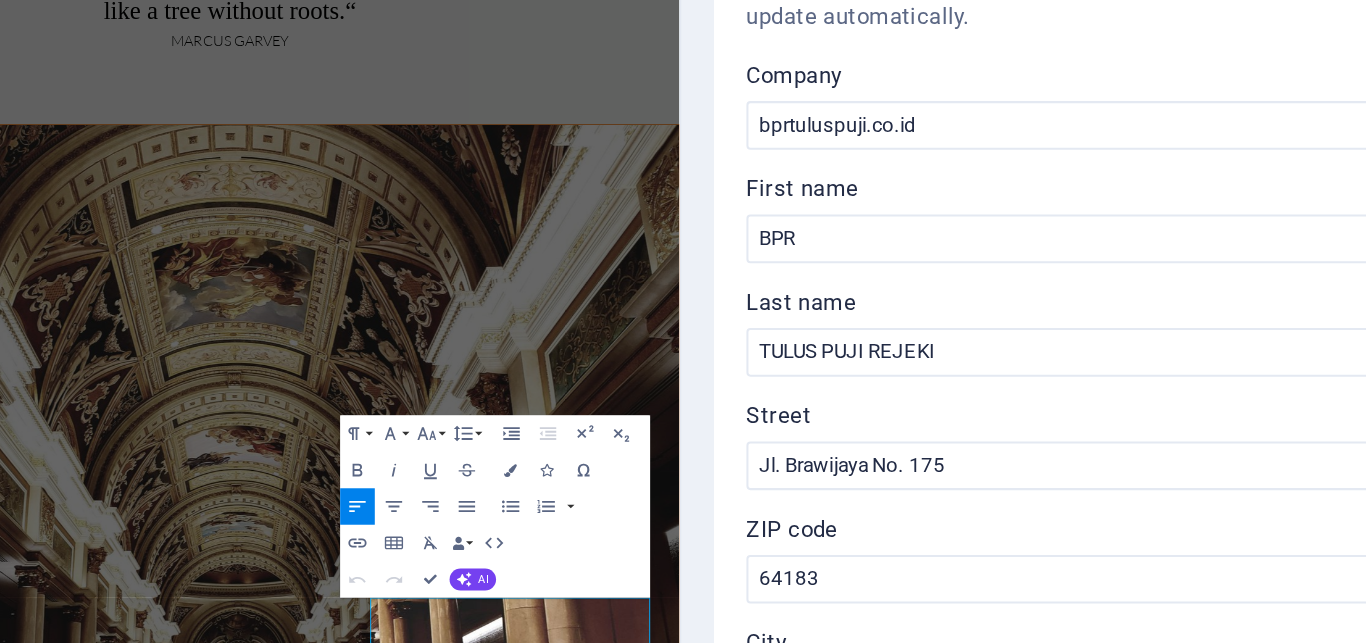 scroll, scrollTop: 2388, scrollLeft: 0, axis: vertical 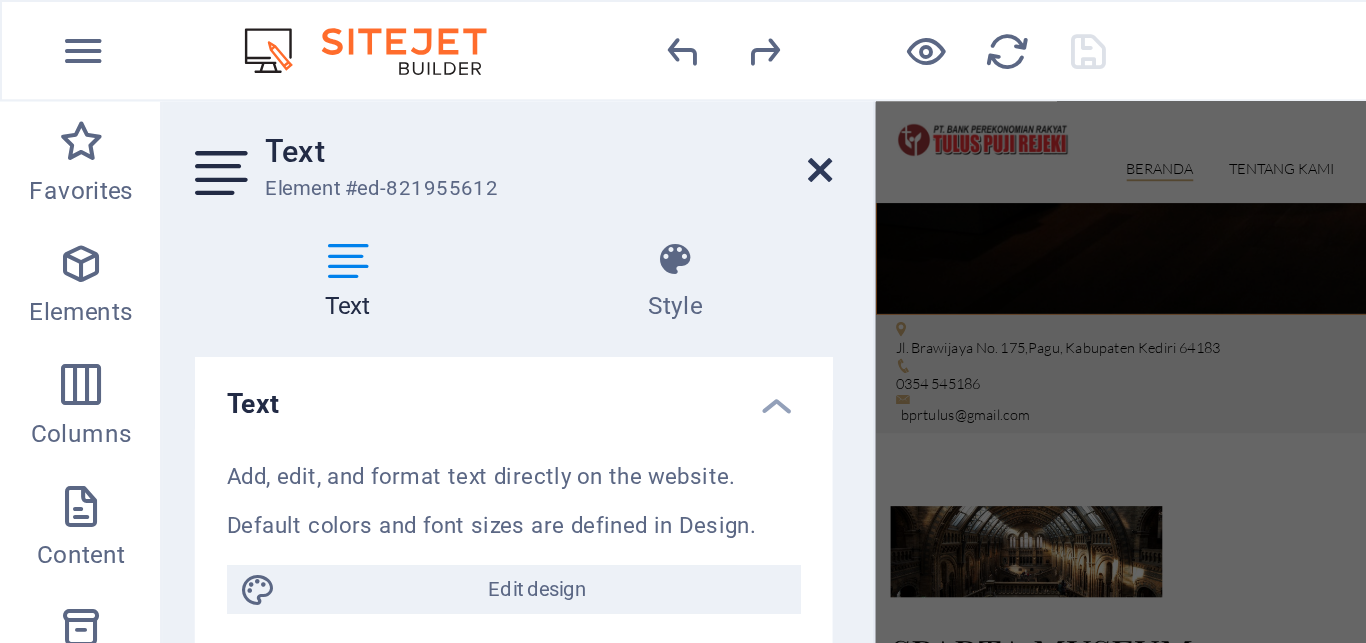 click at bounding box center (405, 84) 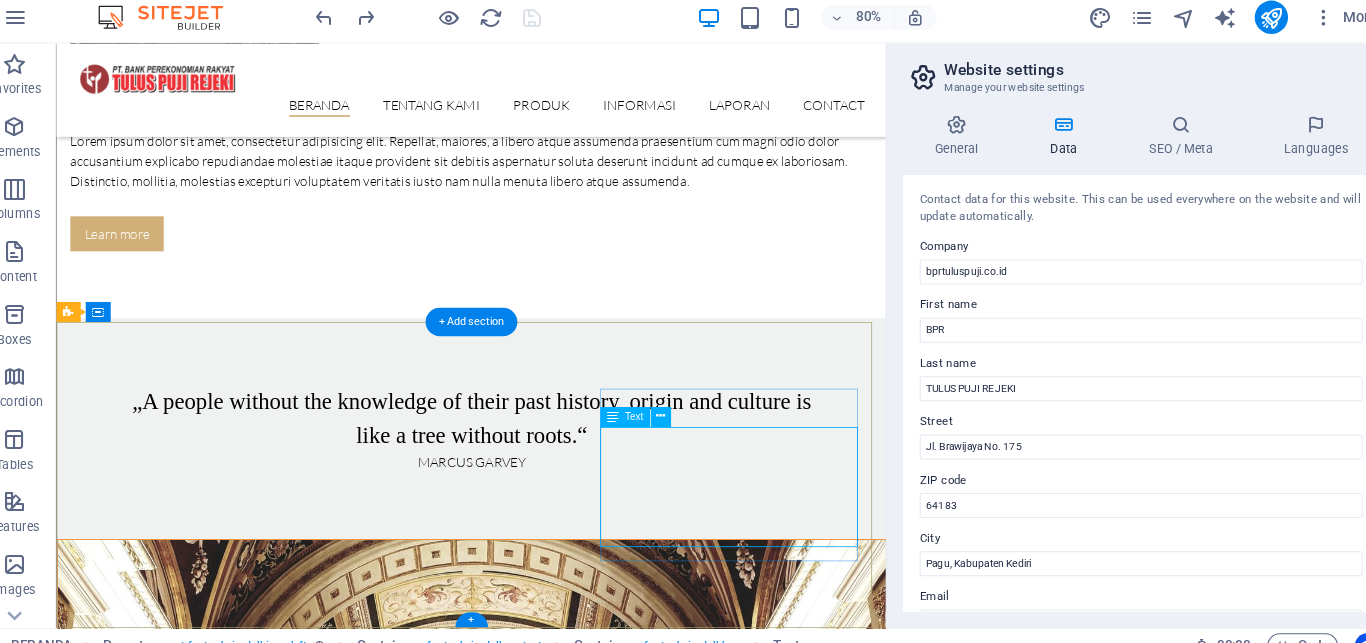 scroll, scrollTop: 2944, scrollLeft: 0, axis: vertical 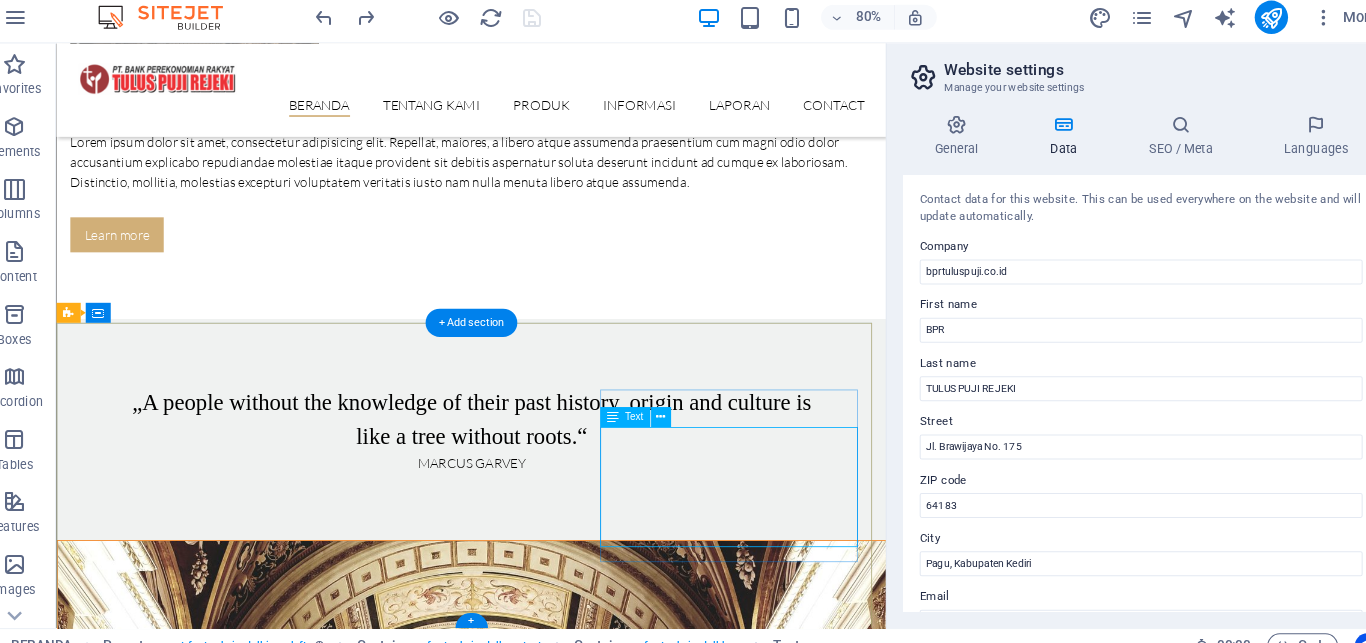 click on "[STREET_NAME] No. 175 [CITY], [DISTRICT]   64183 Phone:  [PHONE] Mobil:  [PHONE] [EMAIL] Legal Notice  |  Privacy" at bounding box center (544, 8219) 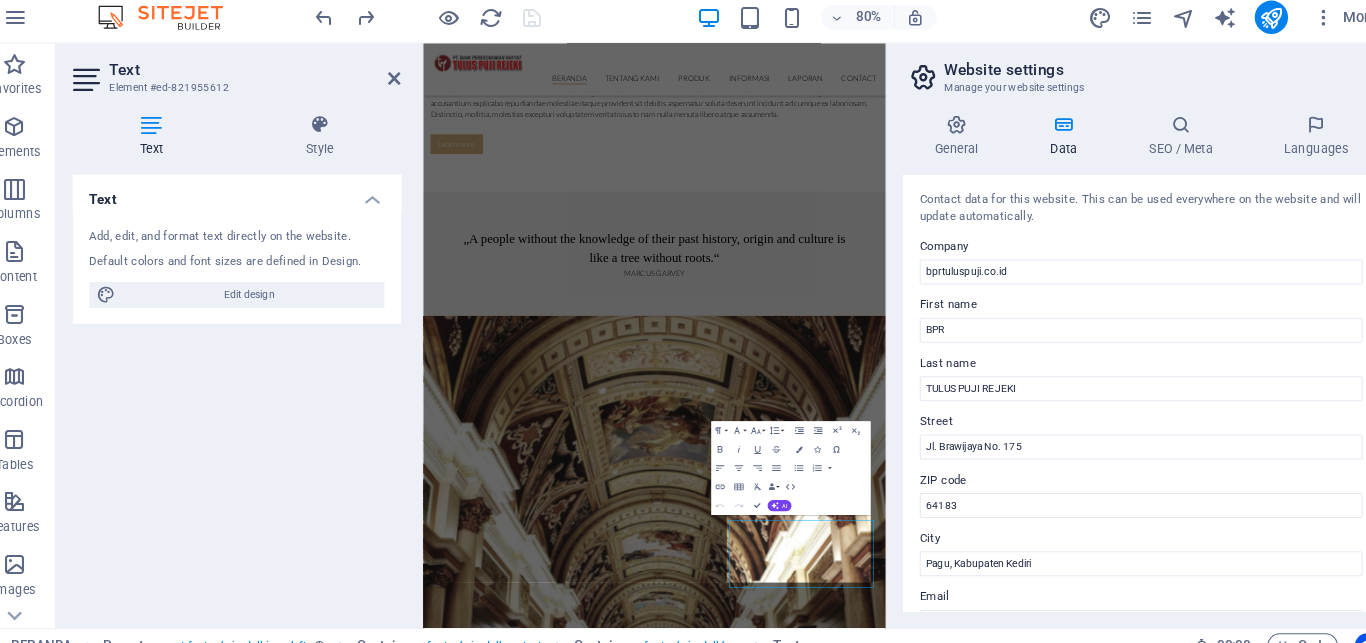 scroll, scrollTop: 2387, scrollLeft: 0, axis: vertical 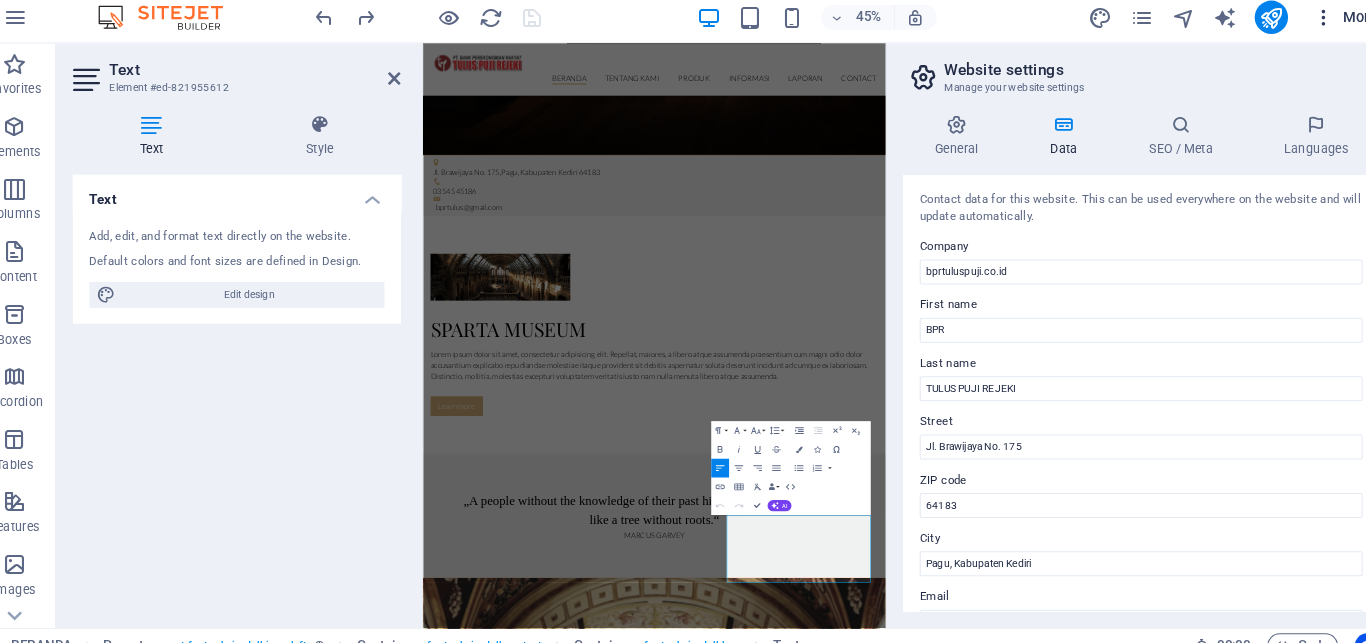 click on "More" at bounding box center [1317, 25] 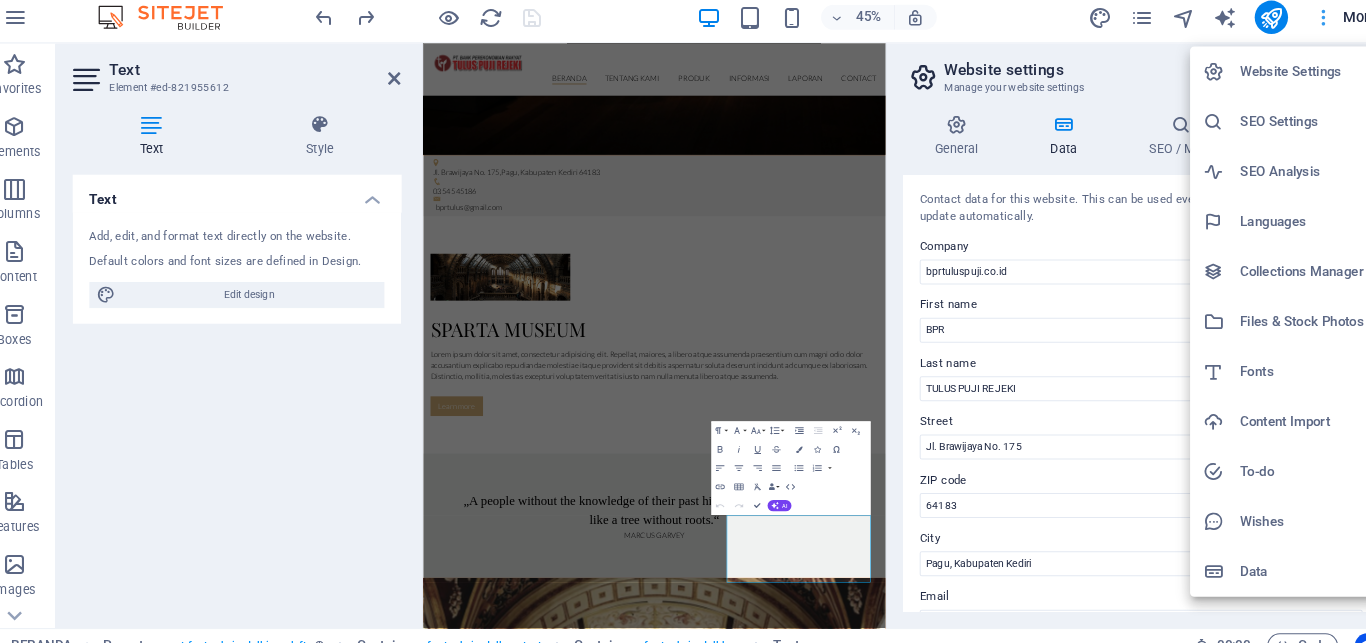 click at bounding box center [683, 321] 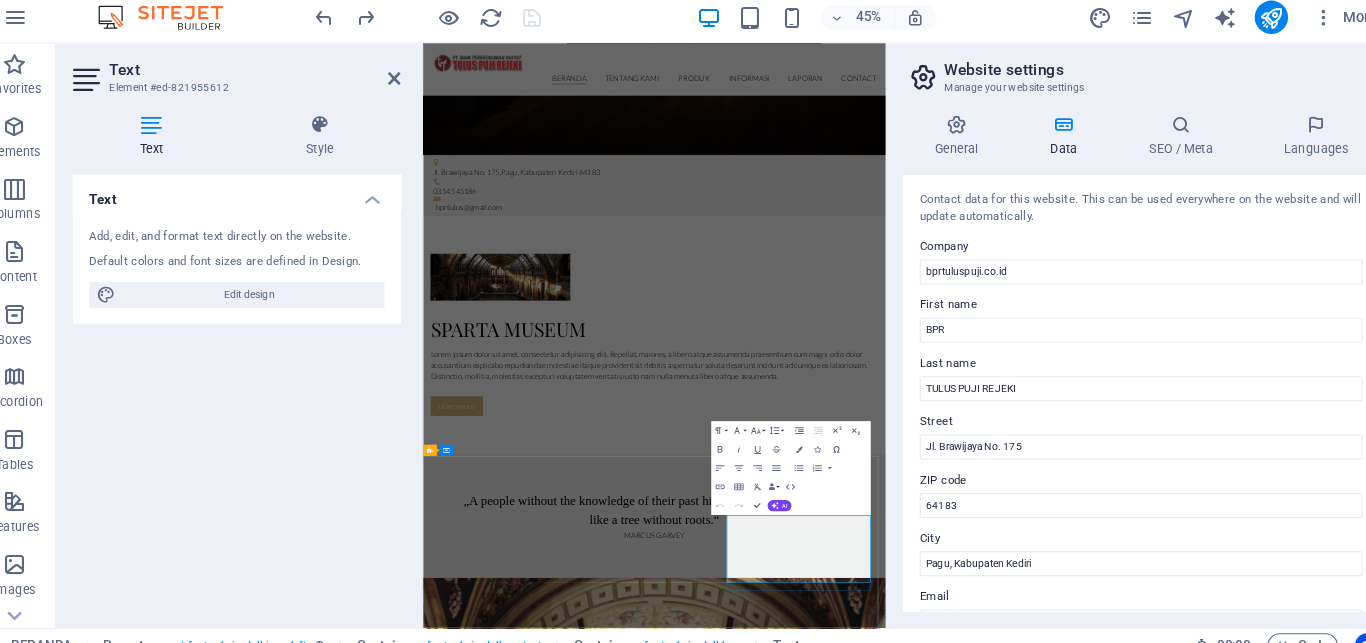 click on "Pagu, Kabupaten Kediri" at bounding box center (519, 9000) 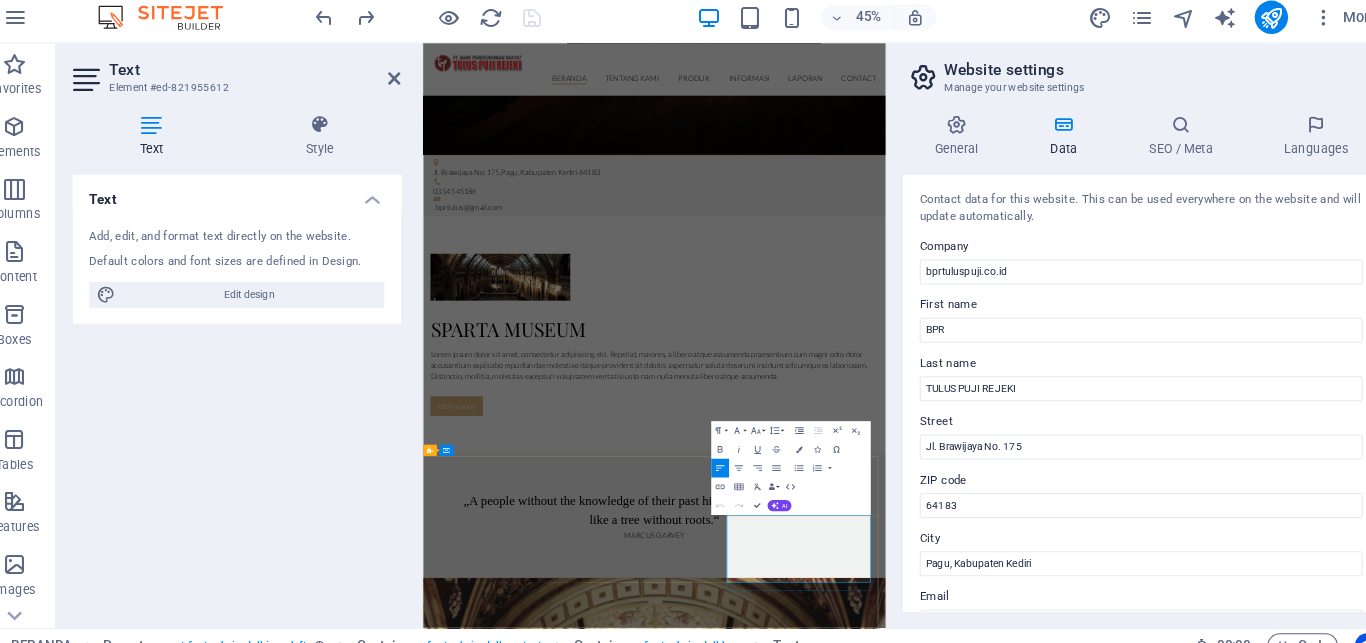 click on "Pagu, Kabupaten Kediri" at bounding box center [519, 9000] 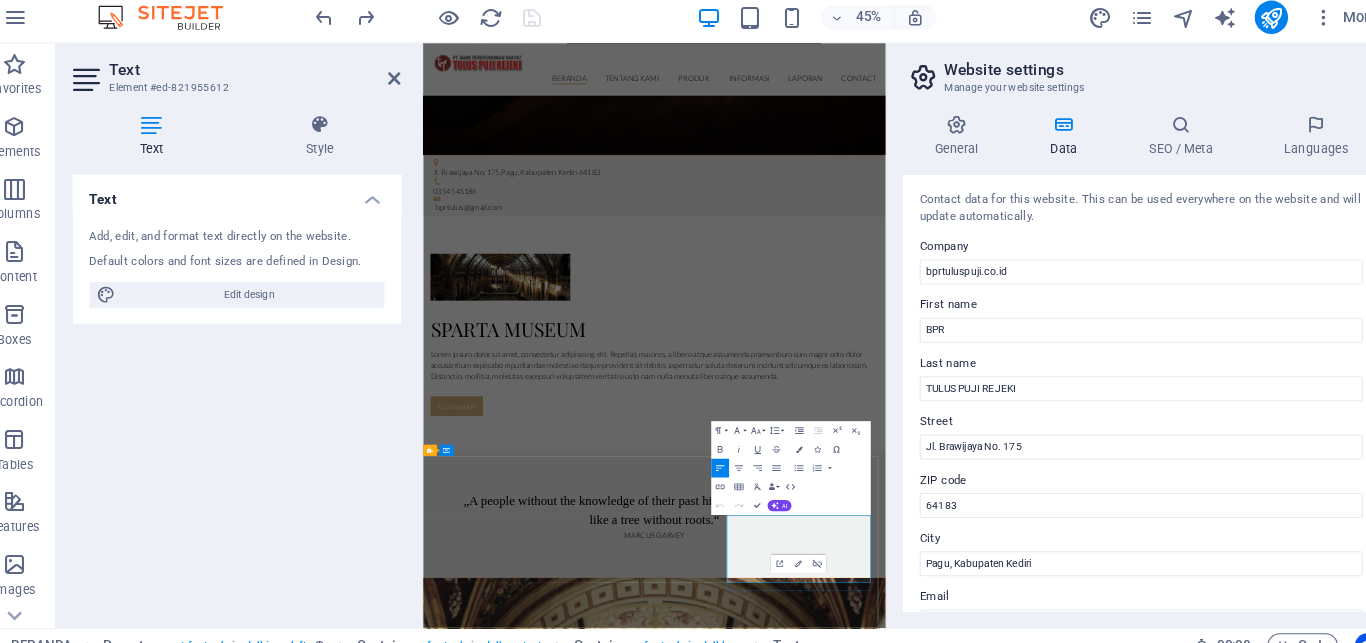 click on "Legal Notice" at bounding box center (480, 9096) 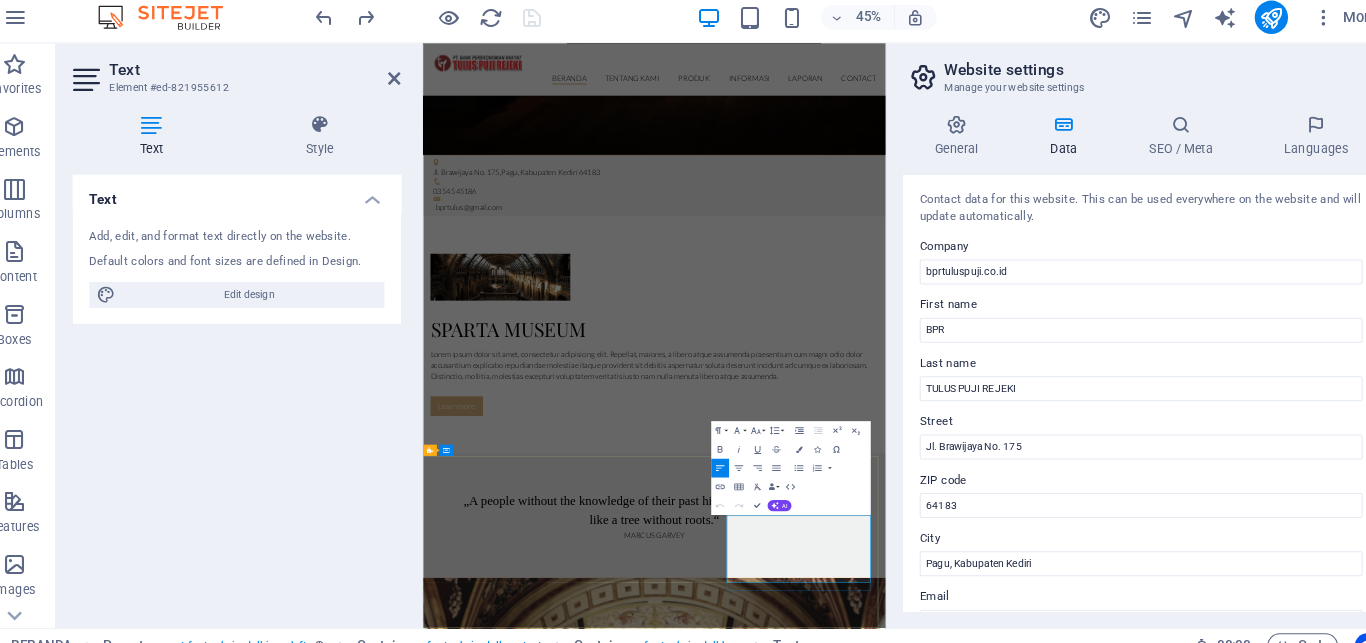 click on "Legal Notice" at bounding box center (480, 9096) 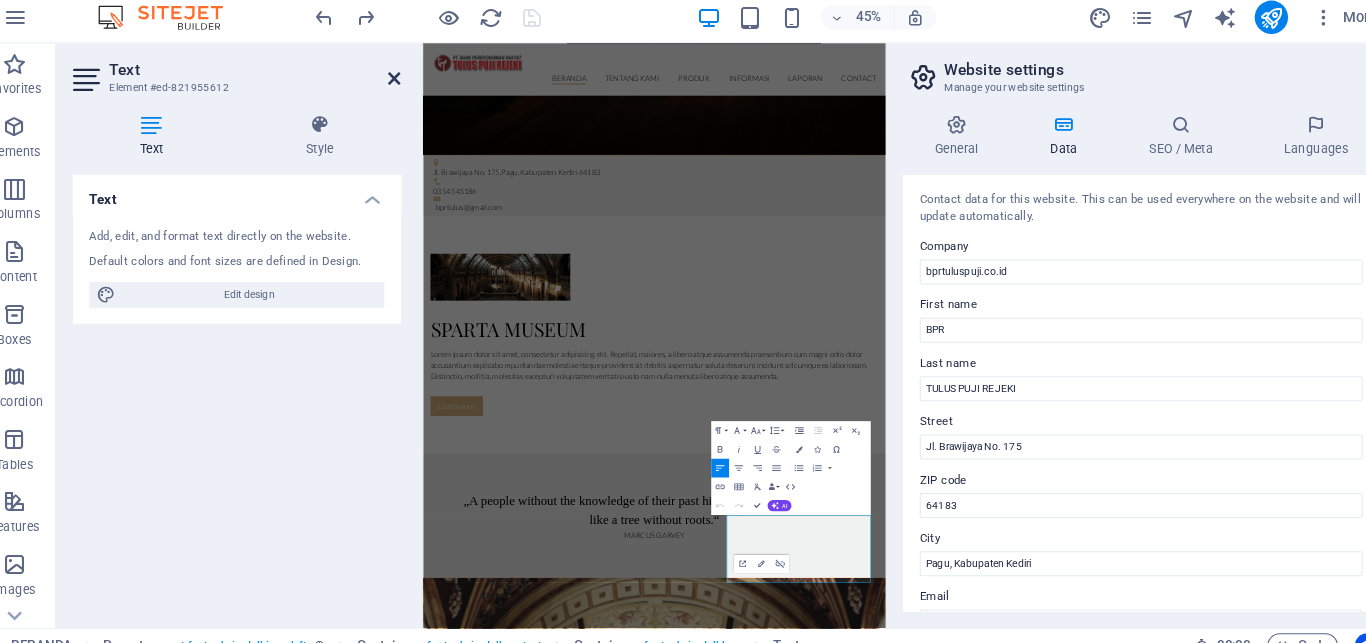 click at bounding box center (405, 84) 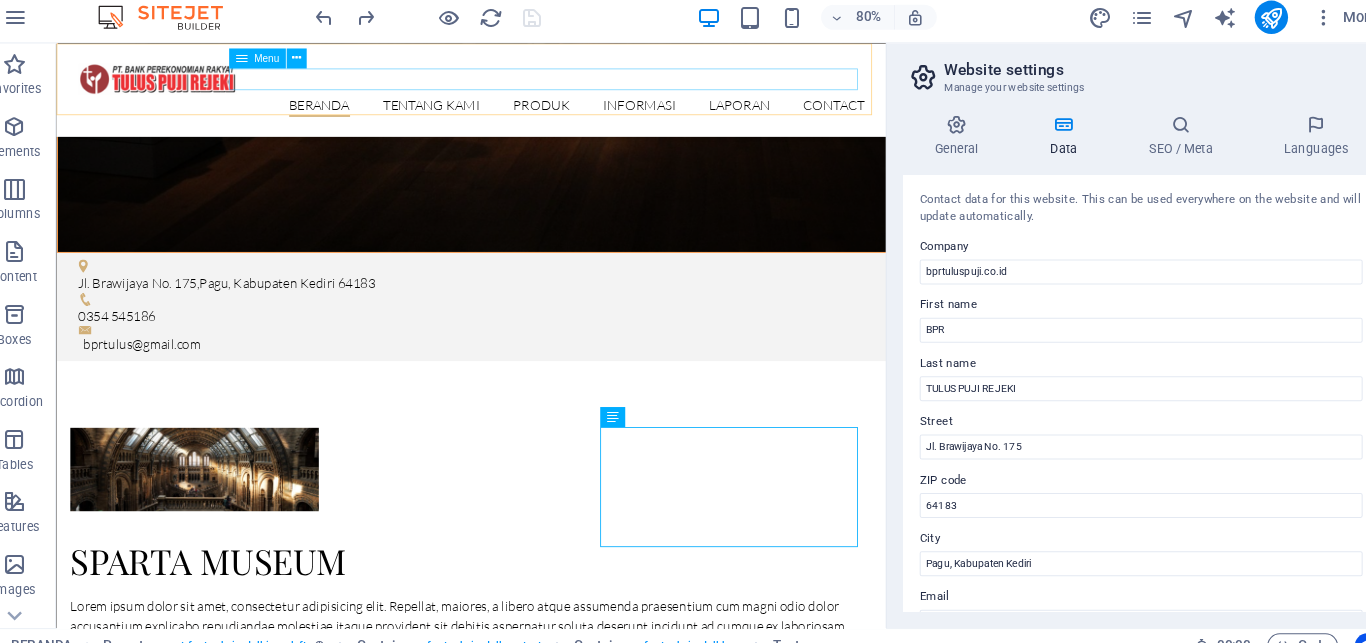 scroll, scrollTop: 2944, scrollLeft: 0, axis: vertical 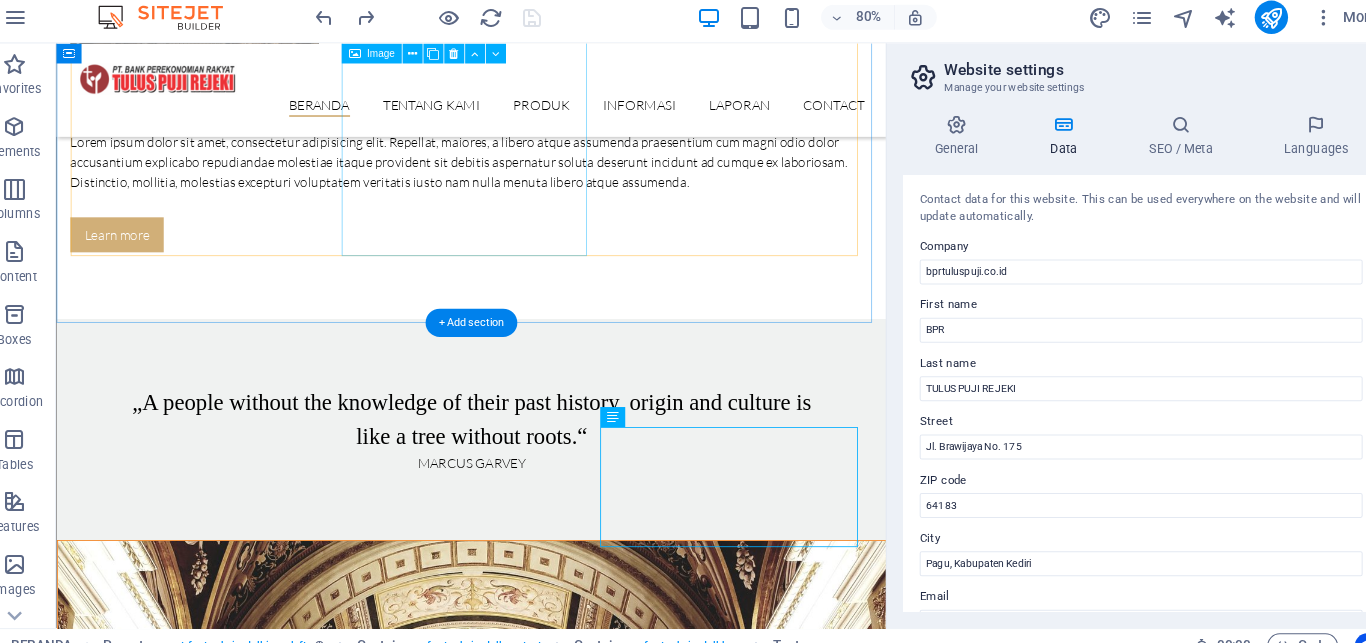 click on "Realisasi Kredit Calon Debitur" at bounding box center [554, 6062] 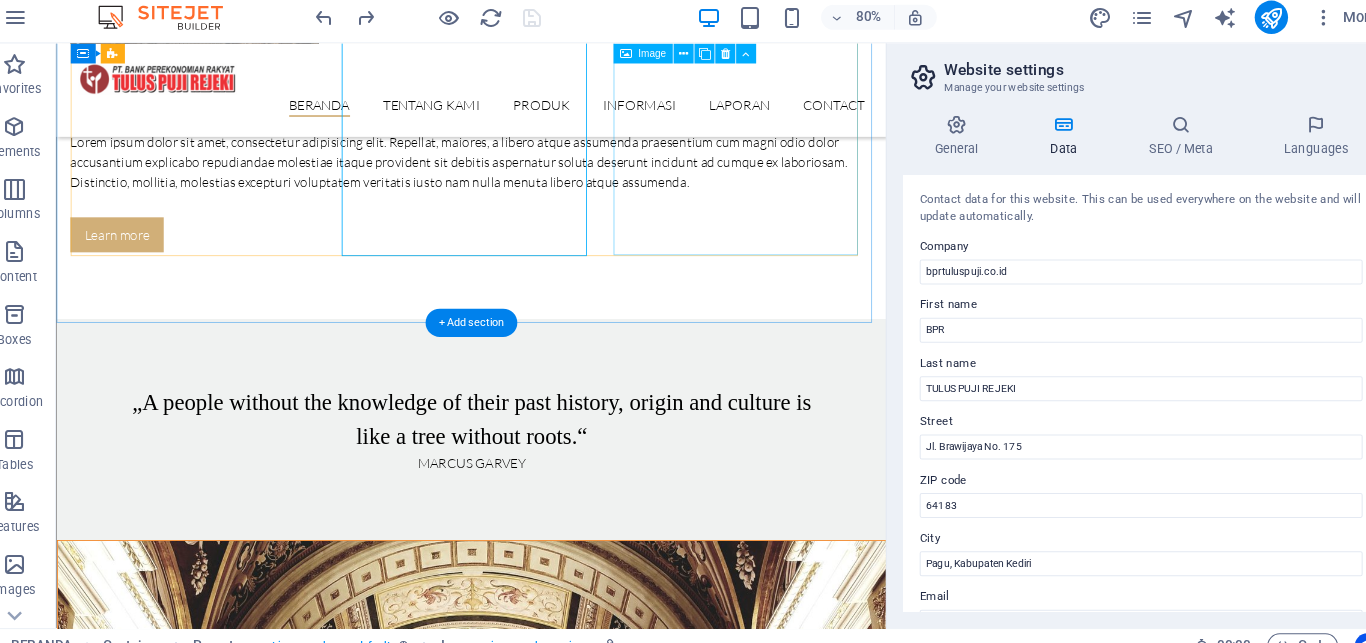 click on "Kegiatan Berbagi Bulan Ramadhan" at bounding box center (554, 7024) 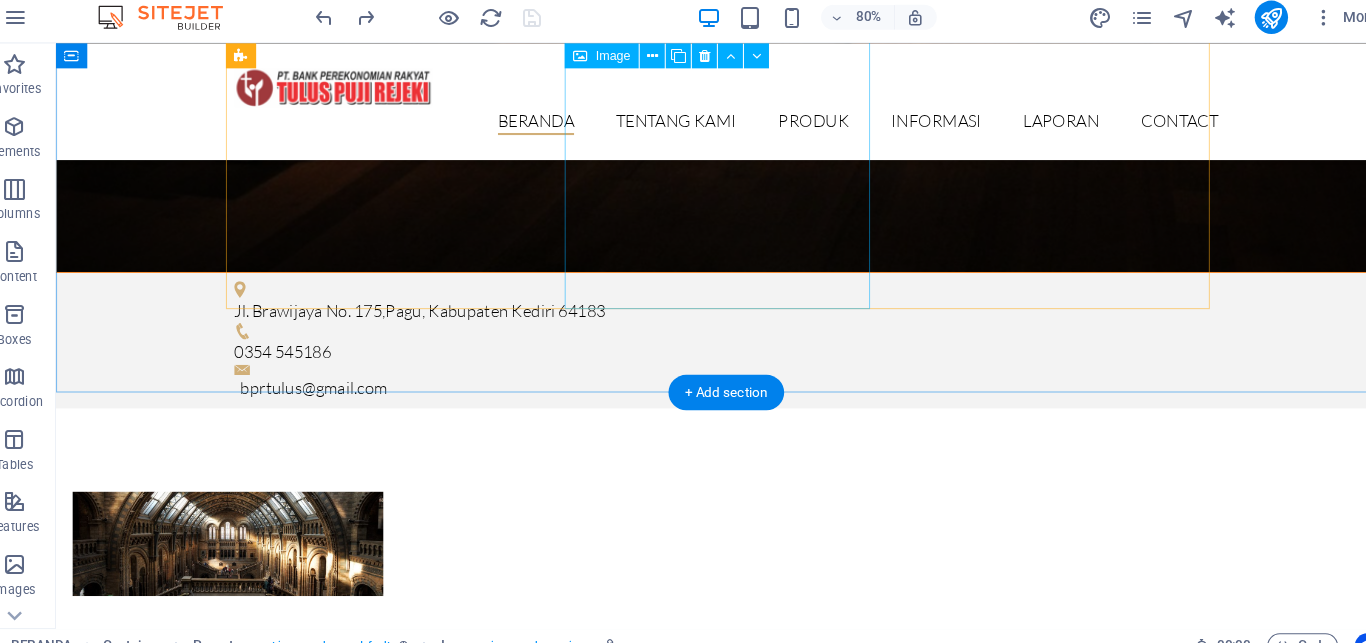 scroll, scrollTop: 3084, scrollLeft: 0, axis: vertical 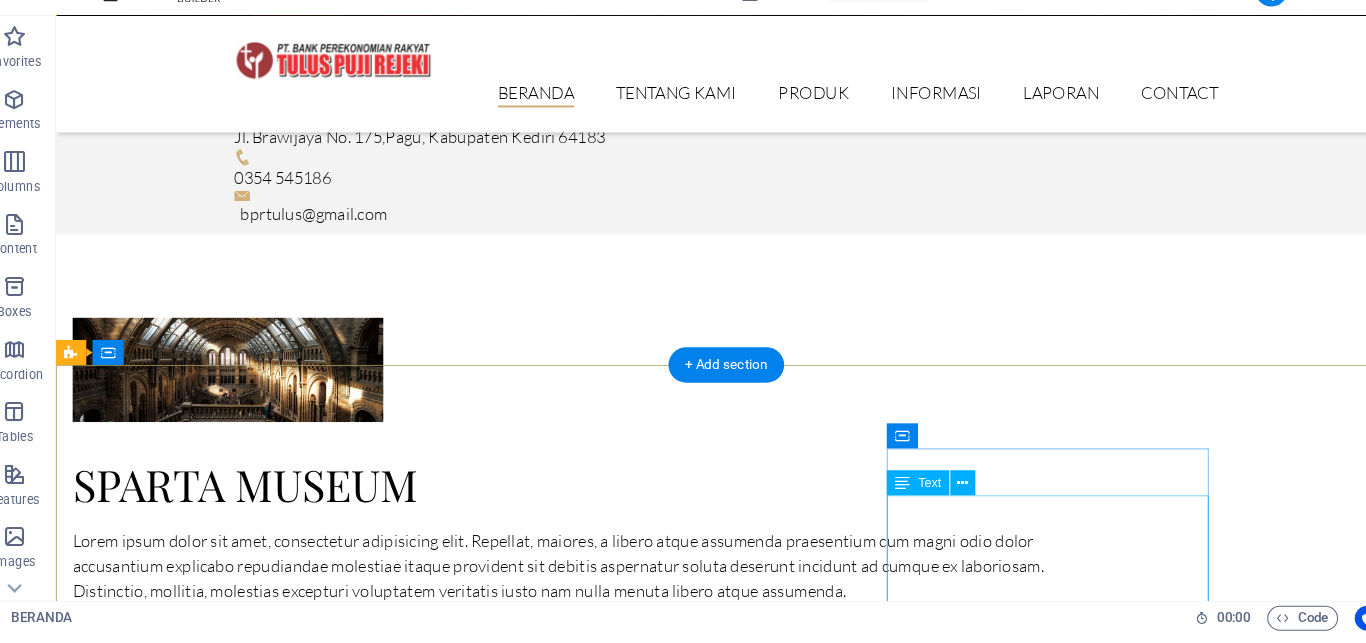 click on "[STREET_NAME] No. 175 [CITY], [DISTRICT]   64183 Phone:  [PHONE] Mobil:  [PHONE] [EMAIL] Legal Notice  |  Privacy" at bounding box center (544, 8405) 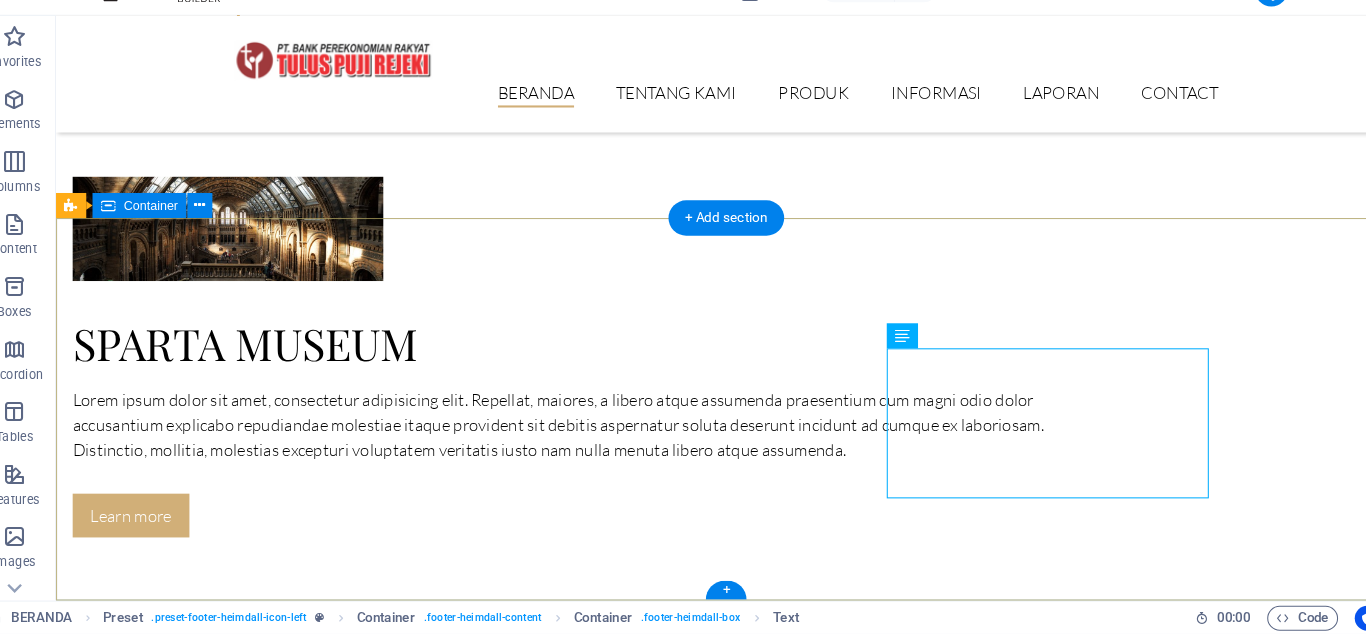 scroll, scrollTop: 3225, scrollLeft: 0, axis: vertical 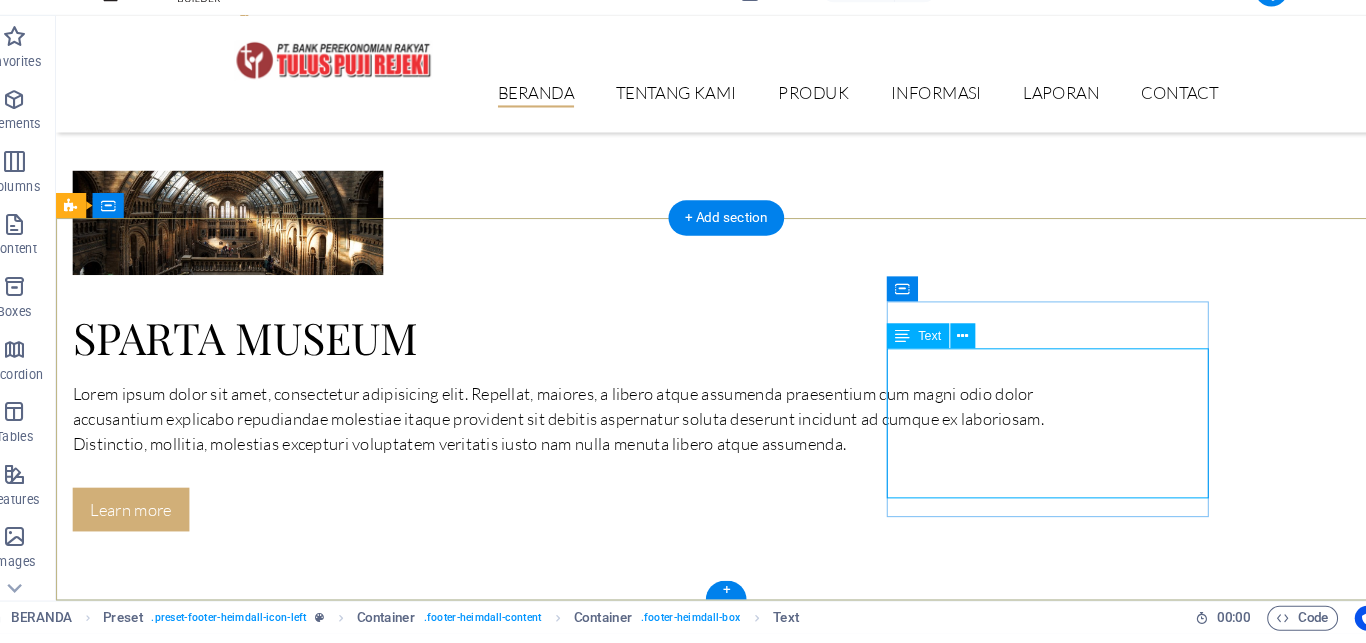 click on "[STREET_NAME] No. 175 [CITY], [DISTRICT]   64183 Phone:  [PHONE] Mobil:  [PHONE] [EMAIL] Legal Notice  |  Privacy" at bounding box center (544, 8264) 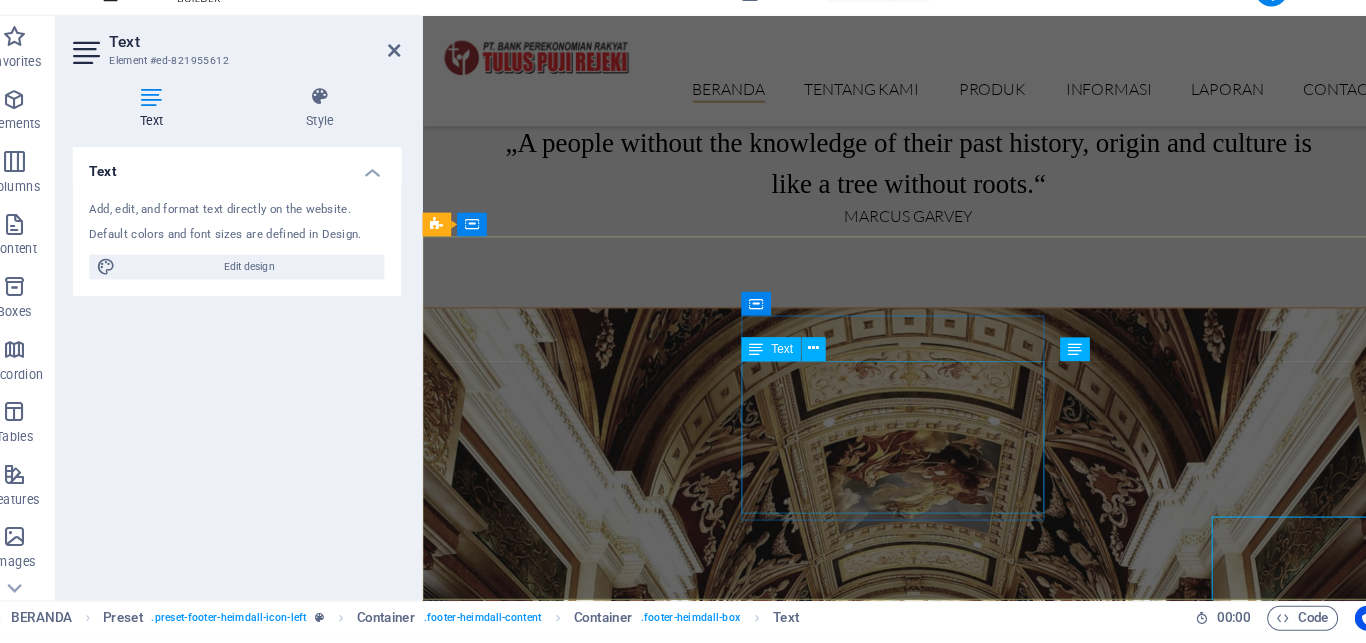 scroll, scrollTop: 3038, scrollLeft: 0, axis: vertical 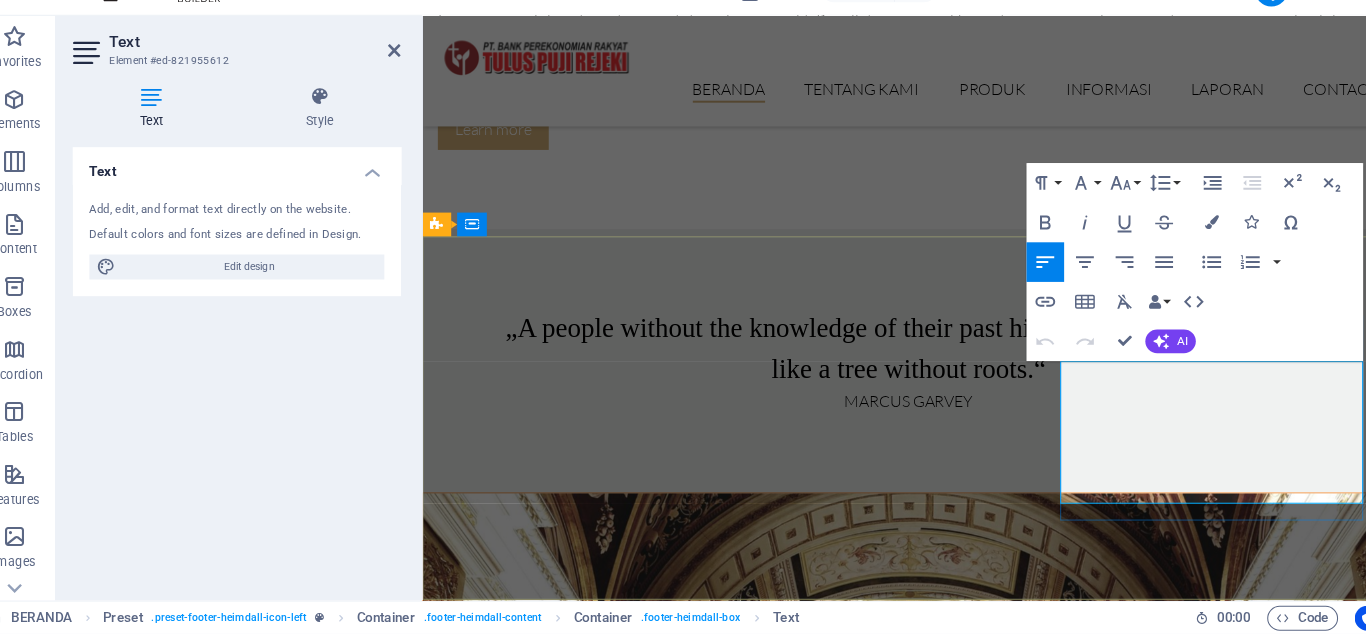 click on "Privacy" at bounding box center (553, 8083) 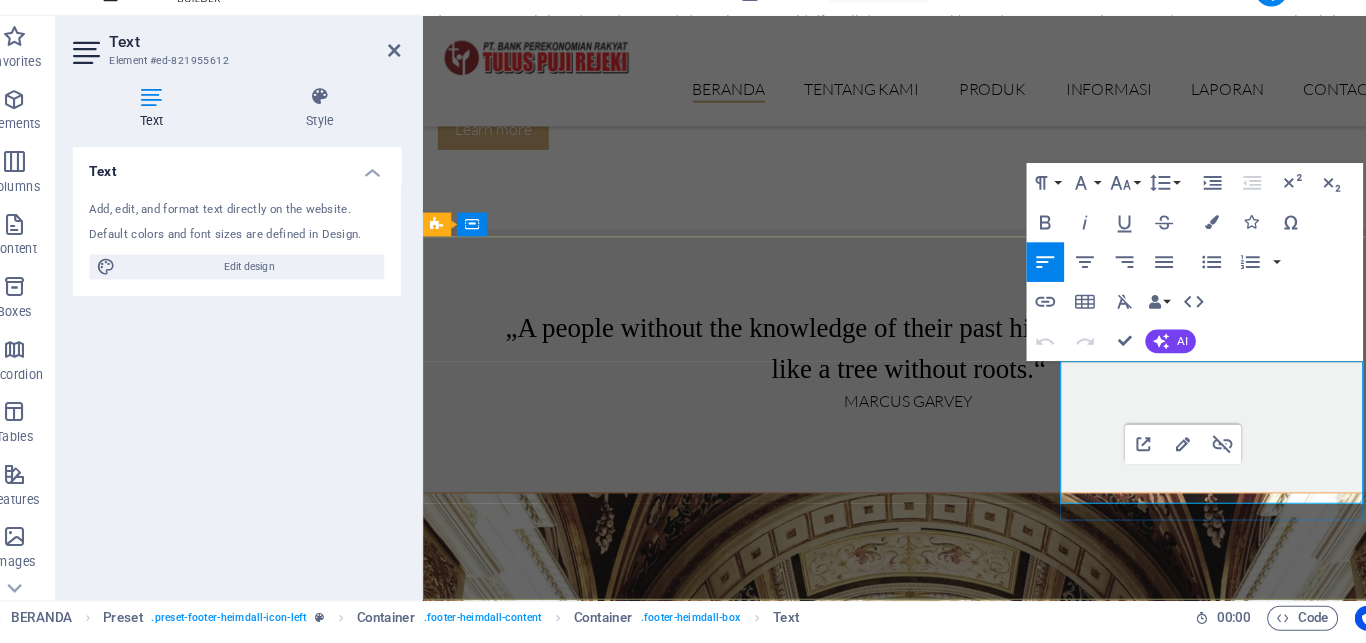 click on "Legal Notice  |  Privacy" at bounding box center [910, 8083] 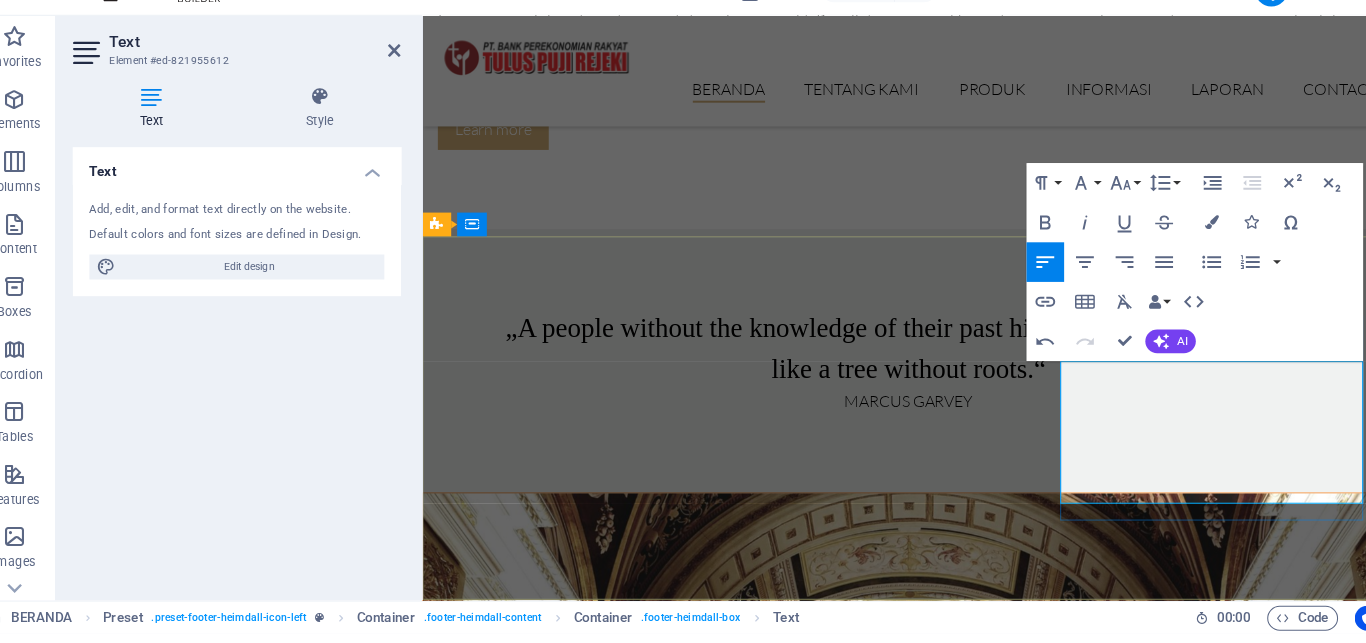 type 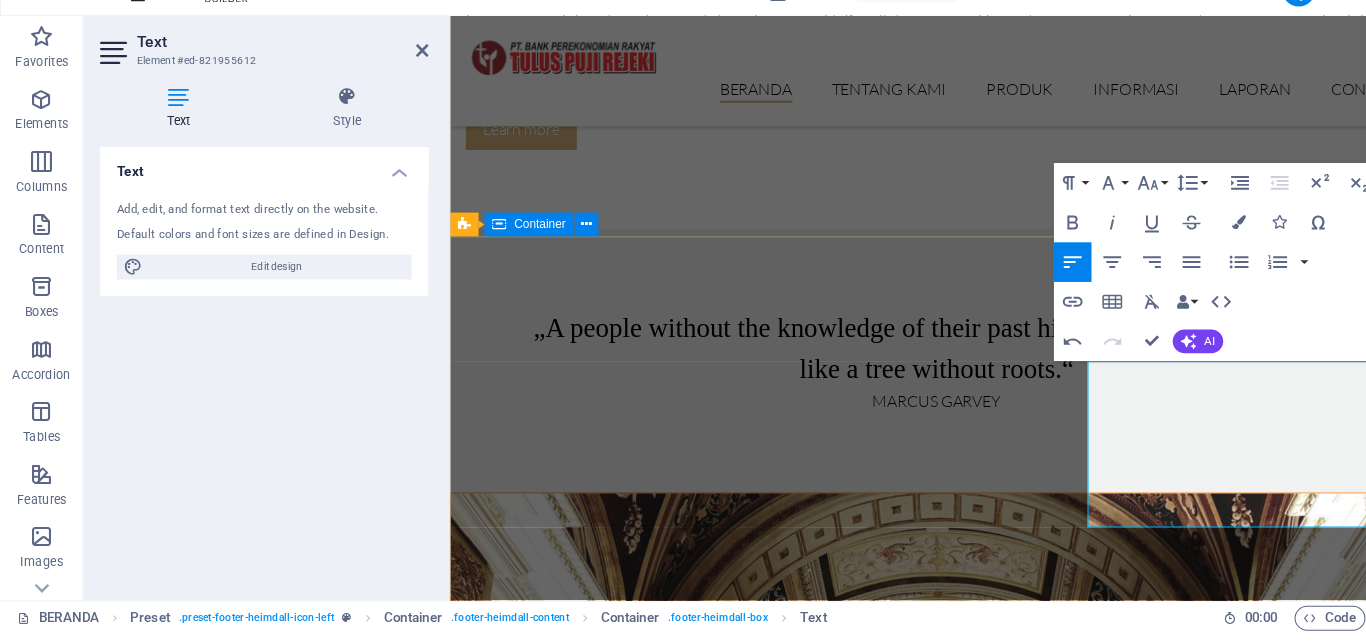 scroll, scrollTop: 34, scrollLeft: 4, axis: both 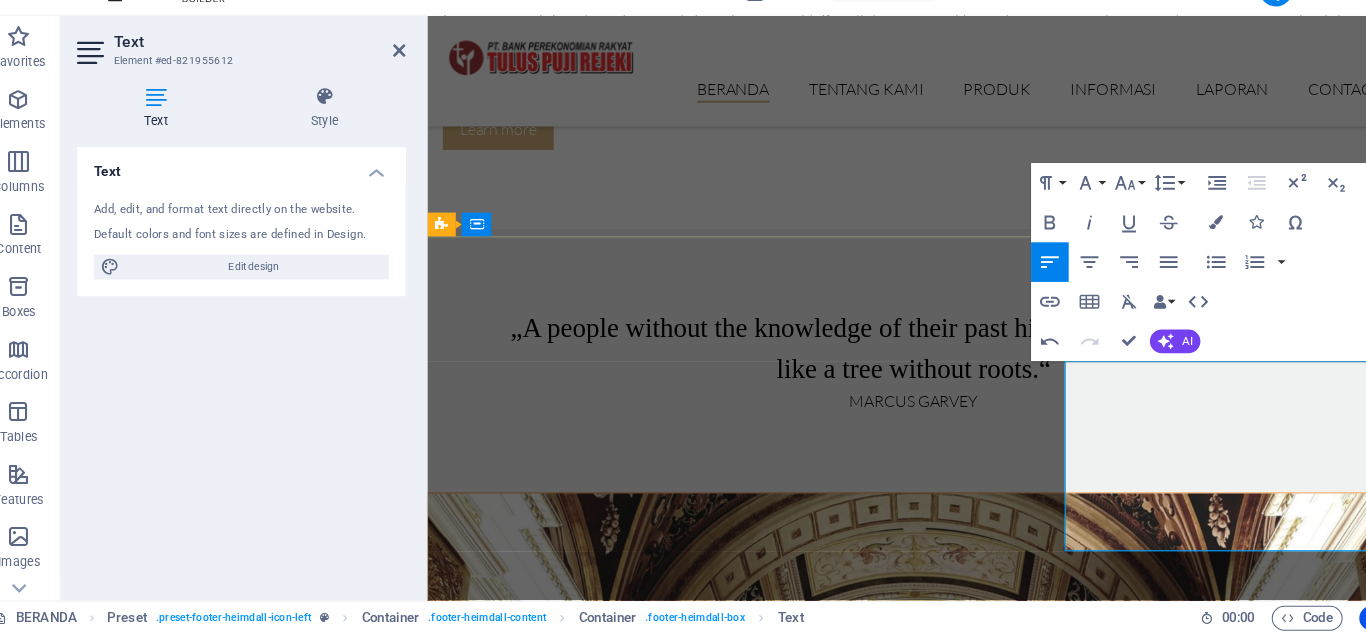 click on "[CITY]  [CITY]" at bounding box center (915, 8131) 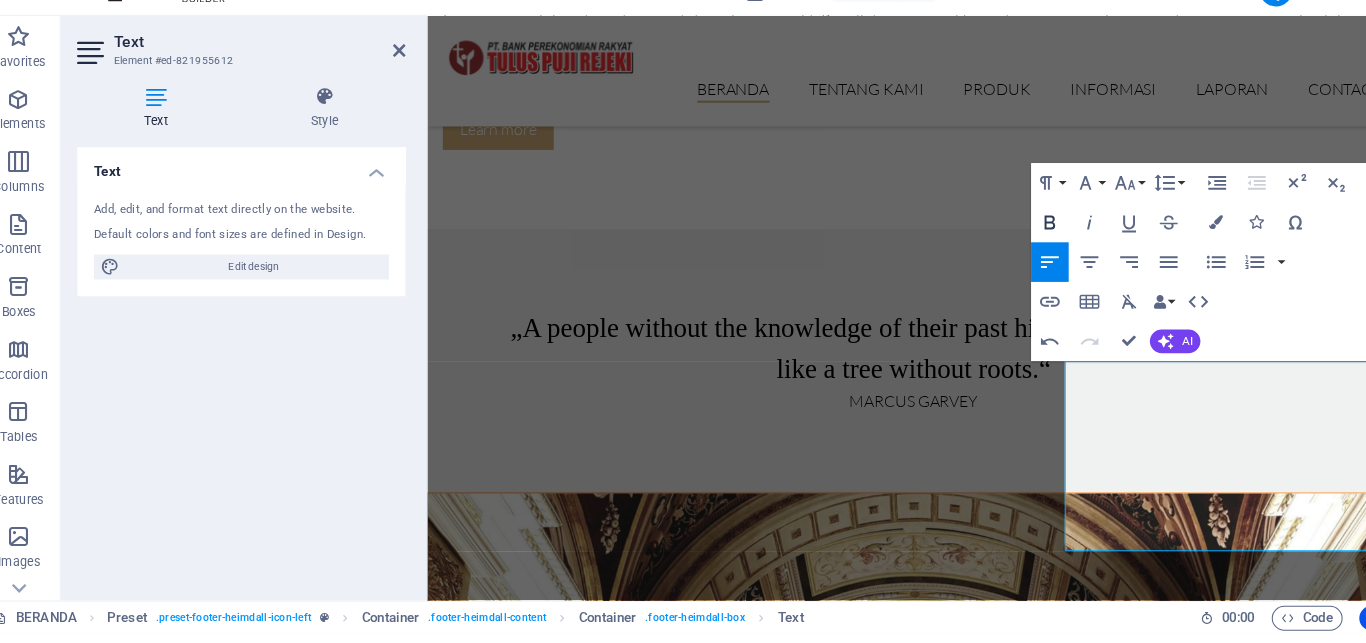 click 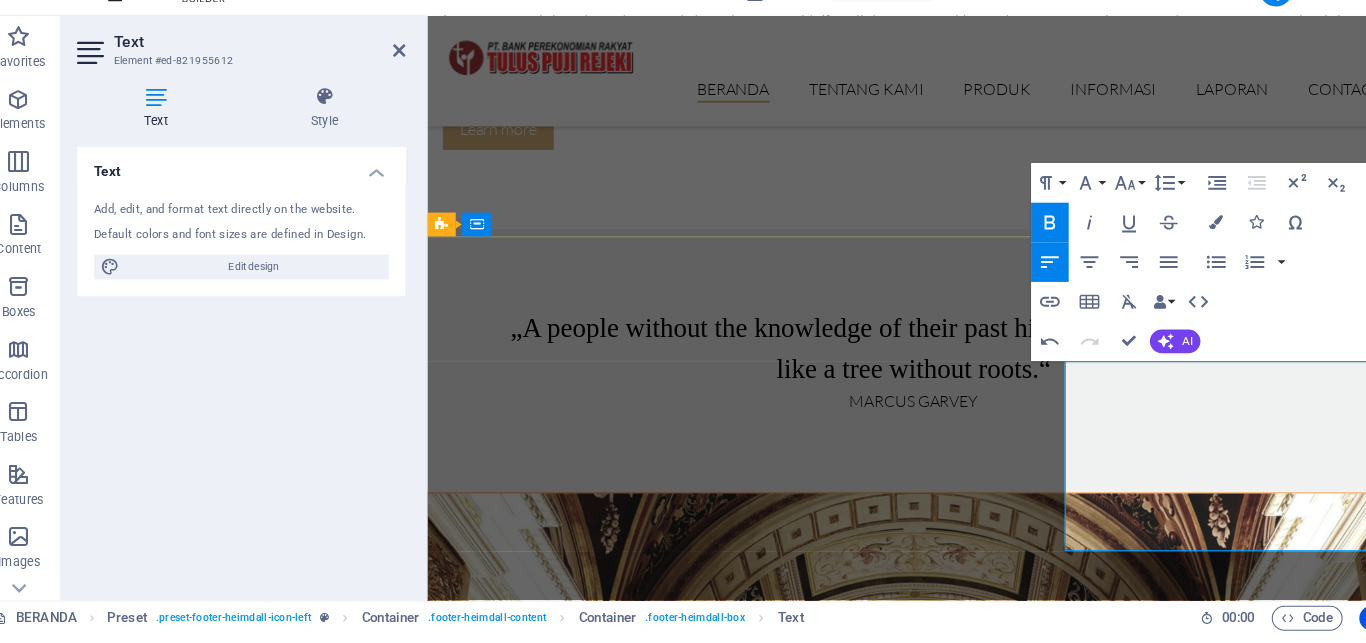 click on "Mobil:  [PHONE]" at bounding box center (915, 8035) 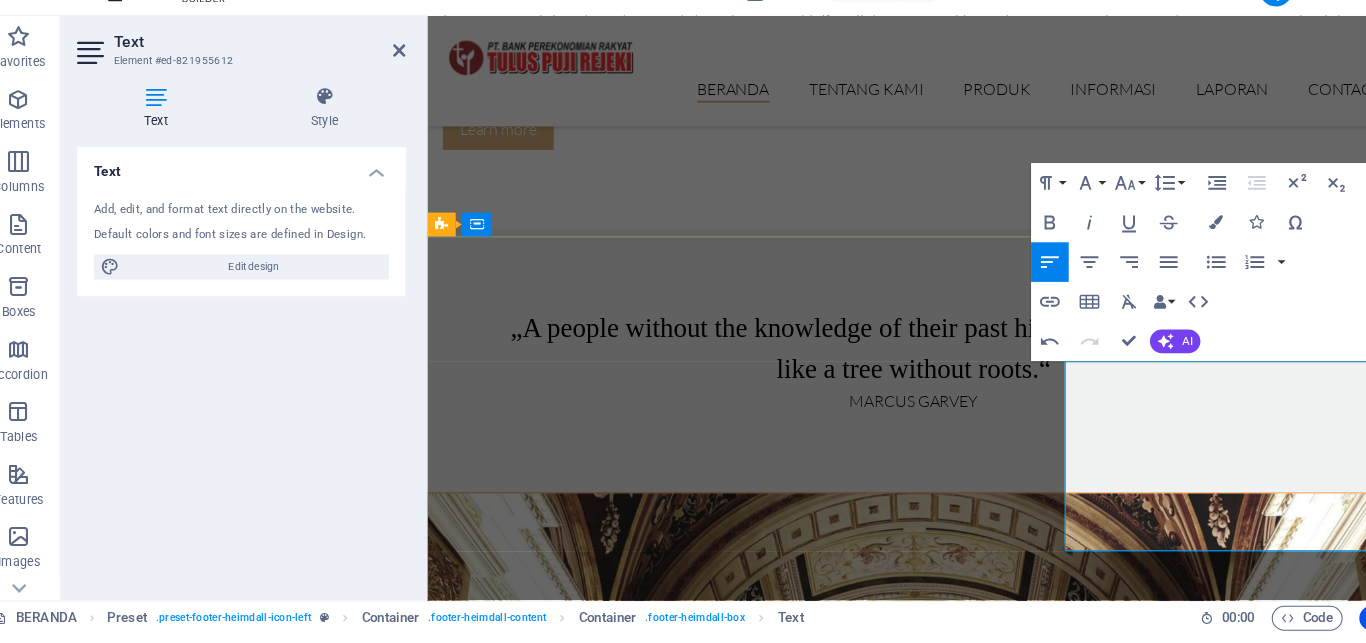 click on "[STREET_NAME] [VILLAGE], Kec. [DISTRICT]" at bounding box center (915, 8107) 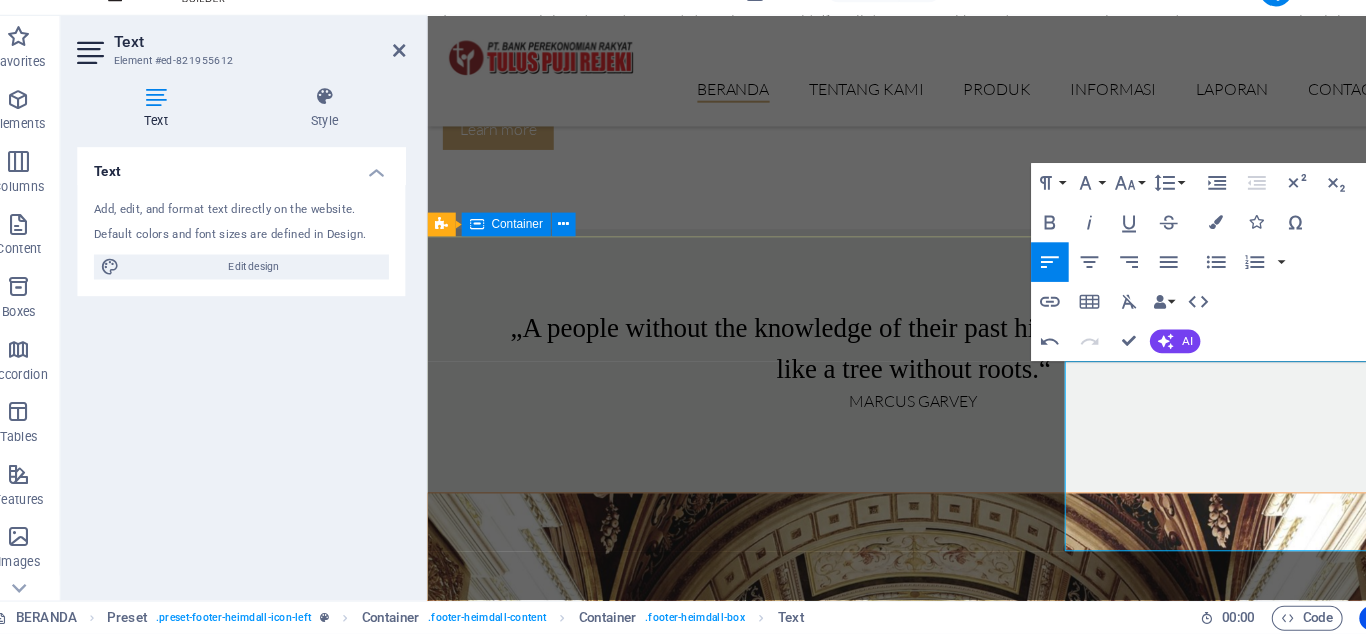 click on "Lorem ipsum dolor sit amet, consectetur elit adipisicing. Repellat, maiores, a libero atque assumenda elmo praesentium. LAYANAN KANTOR [DAY] :       [TIME] - 16:30 [DAY] :       [TIME] - 16:30 [DAY] :       [TIME] - 16:30 [DAY] :       [TIME] - 16:30 [DAY] [DAY] &  [DAY] :       [TIME] - 16:30 :       LIBUR Contact [STREET_NAME] No. 175 [CITY], [DISTRICT]   64183 Phone:  [PHONE] Mobil:  [PHONE] [EMAIL] ​ Kantor Kas  : [STREET_NAME] [VILLAGE], Kec. [DISTRICT] [DISTRICT] [DISTRICT] [DISTRICT], KEC. [DISTRICT] - [DISTRICT]" at bounding box center (918, 7801) 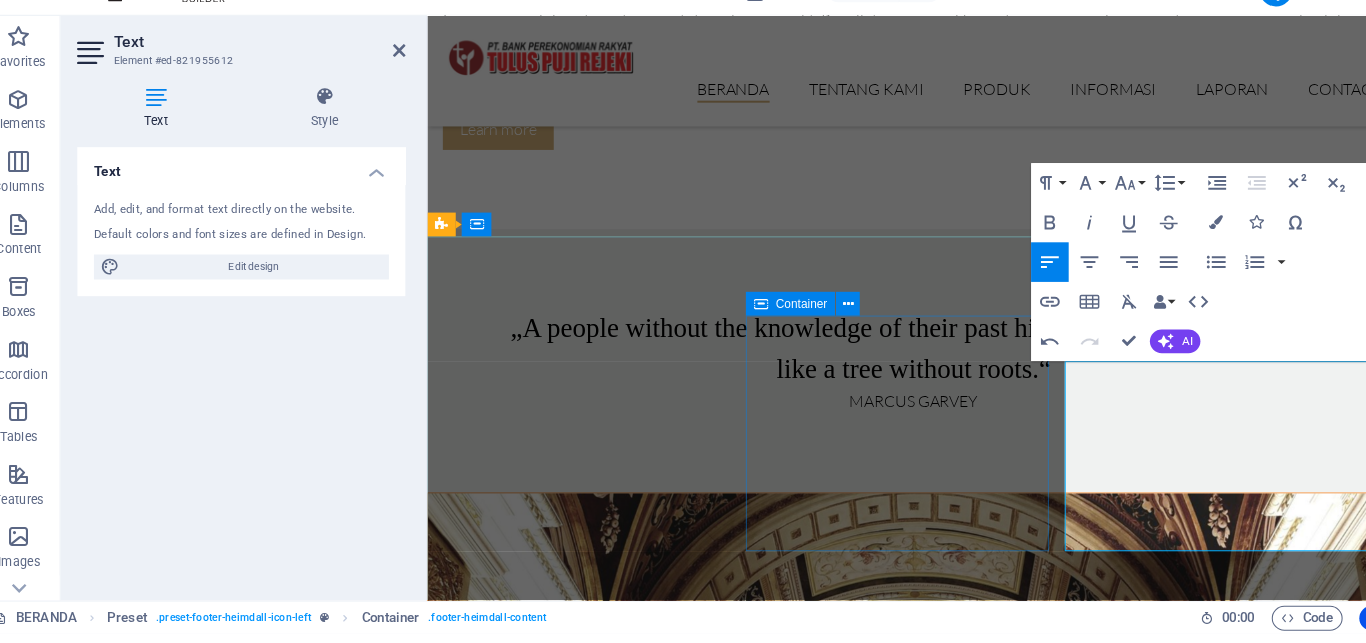 scroll, scrollTop: 3192, scrollLeft: 0, axis: vertical 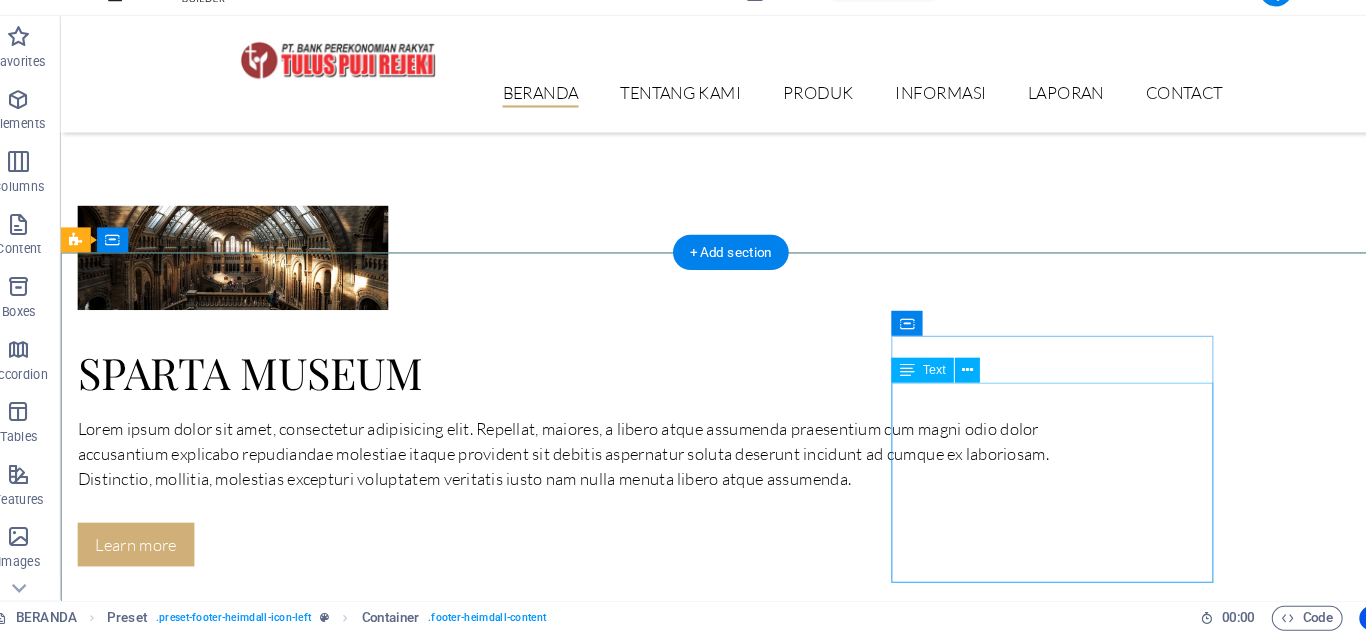 click on "[STREET] No. [NUMBER] [CITY], [CITY]   [POSTAL_CODE] Phone:  [PHONE] Mobil:  [PHONE] [EMAIL] Kantor Kas  : [STREET] [CITY] Ds. [CITY], Kec. [CITY] [CITY]" at bounding box center [548, 8321] 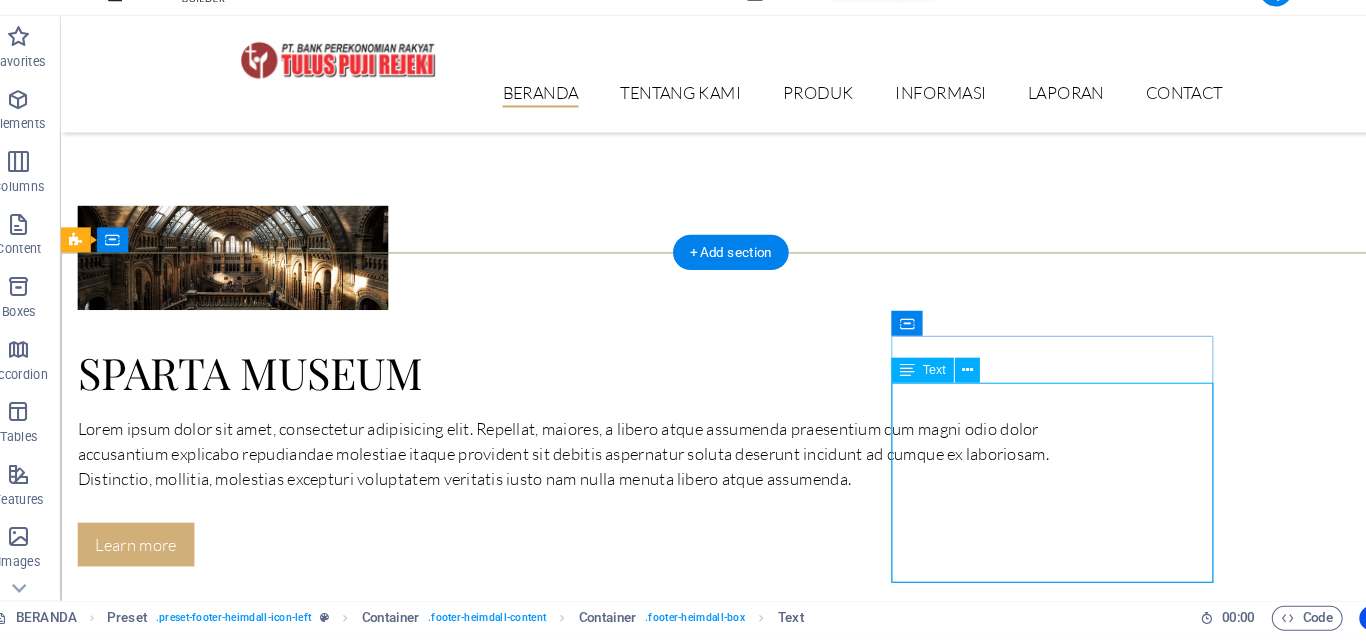 click on "[STREET] No. [NUMBER] [CITY], [CITY]   [POSTAL_CODE] Phone:  [PHONE] Mobil:  [PHONE] [EMAIL] Kantor Kas  : [STREET] [CITY] Ds. [CITY], Kec. [CITY] [CITY]" at bounding box center [548, 8321] 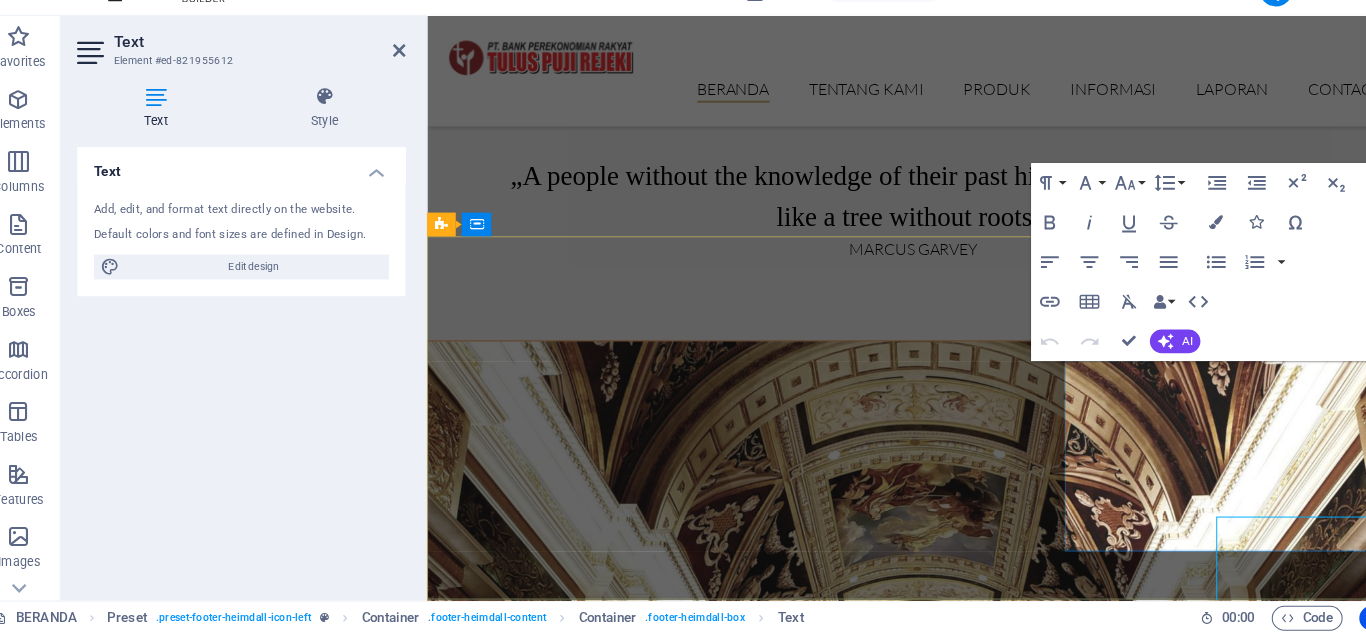 scroll, scrollTop: 3038, scrollLeft: 0, axis: vertical 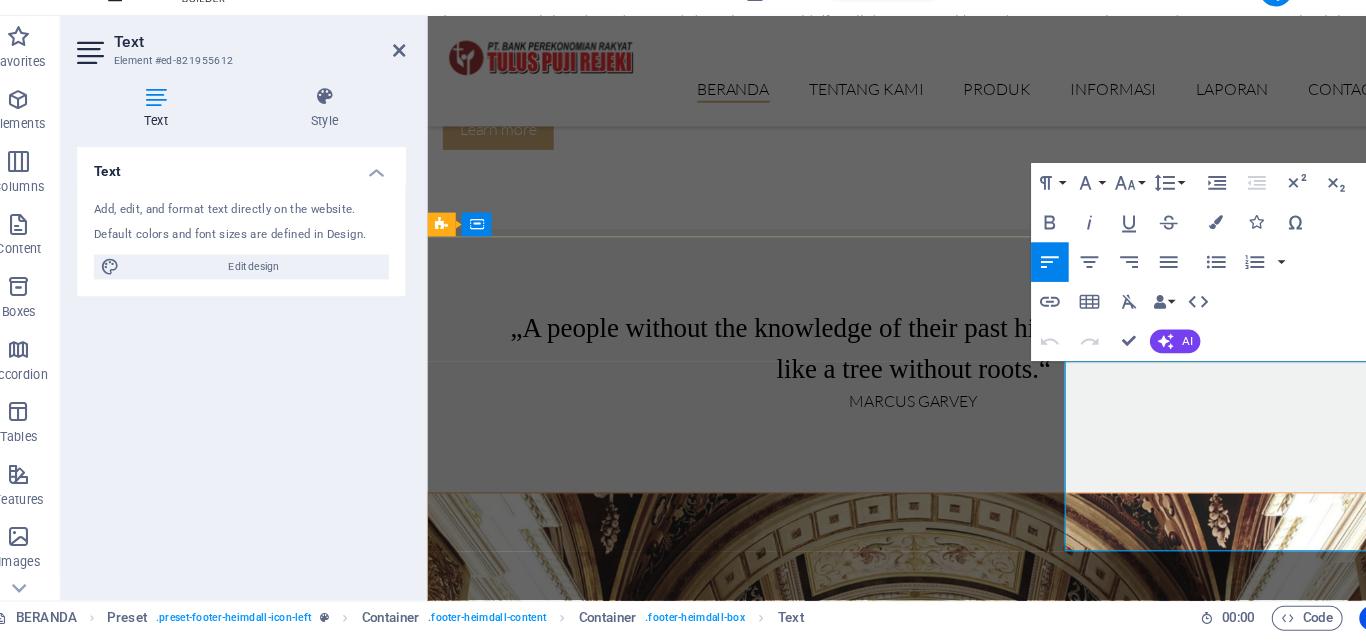 click on "[STREET_NAME] [VILLAGE], Kec. [DISTRICT]" at bounding box center (915, 8107) 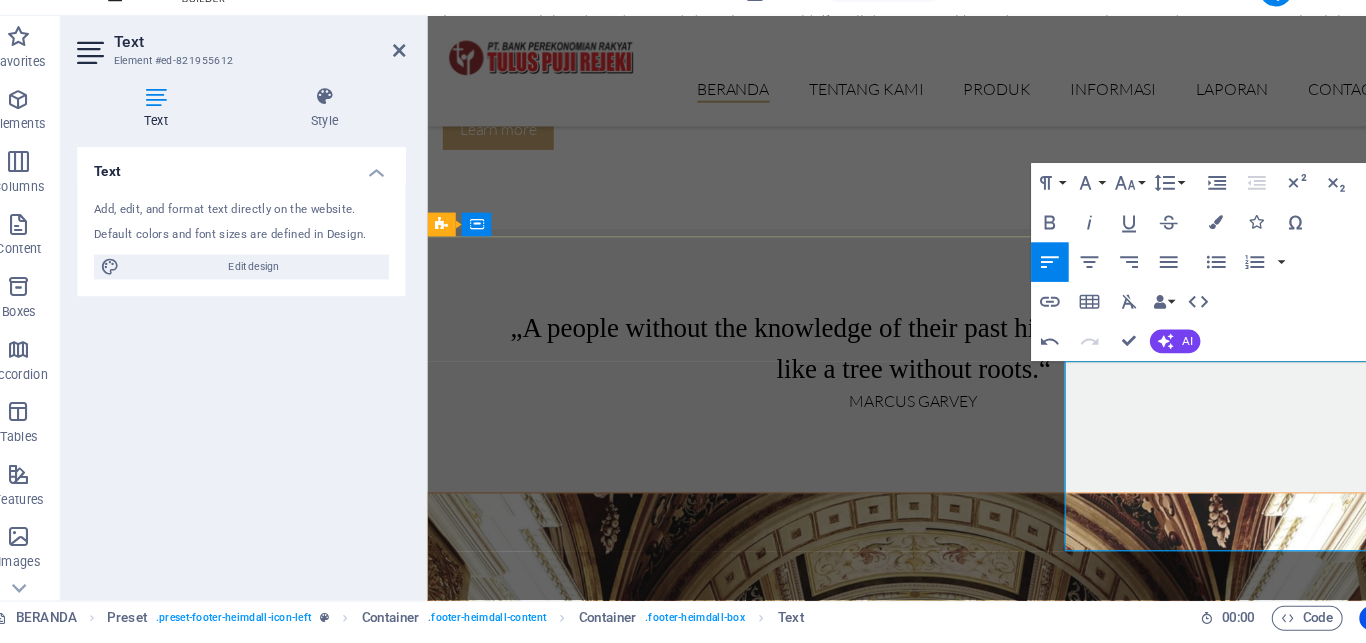 click on "Phone:  [PHONE]" at bounding box center [915, 8011] 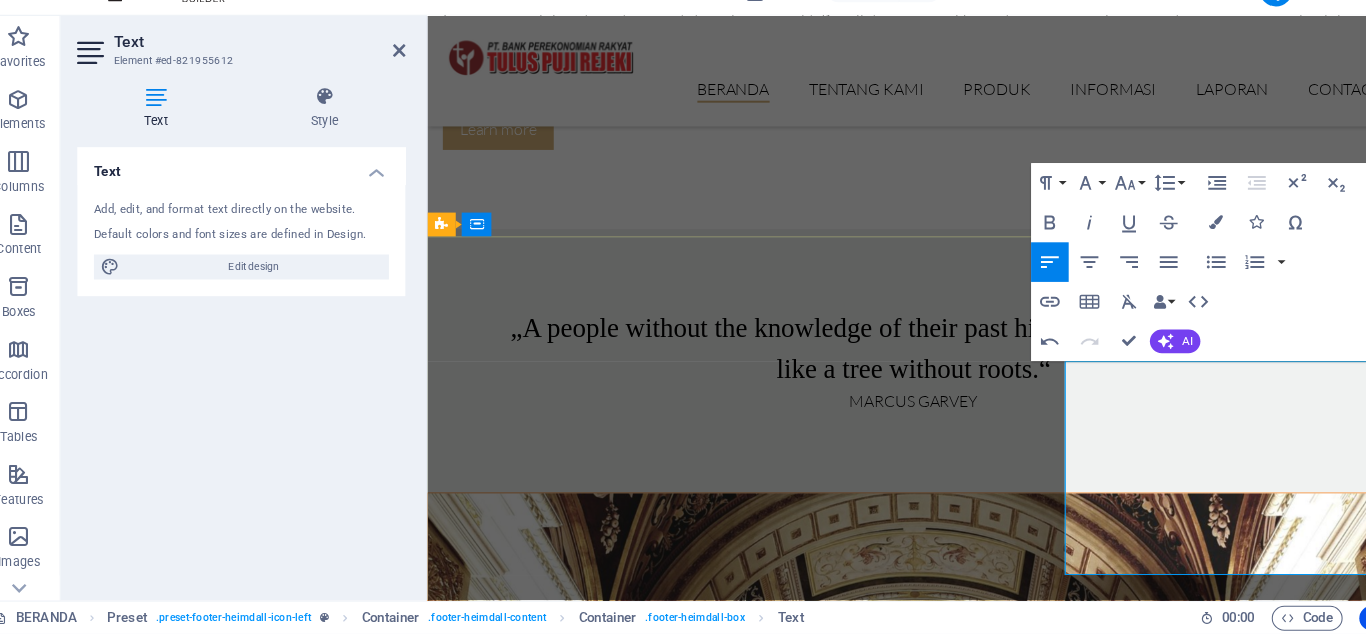 click on "a" at bounding box center [915, 7963] 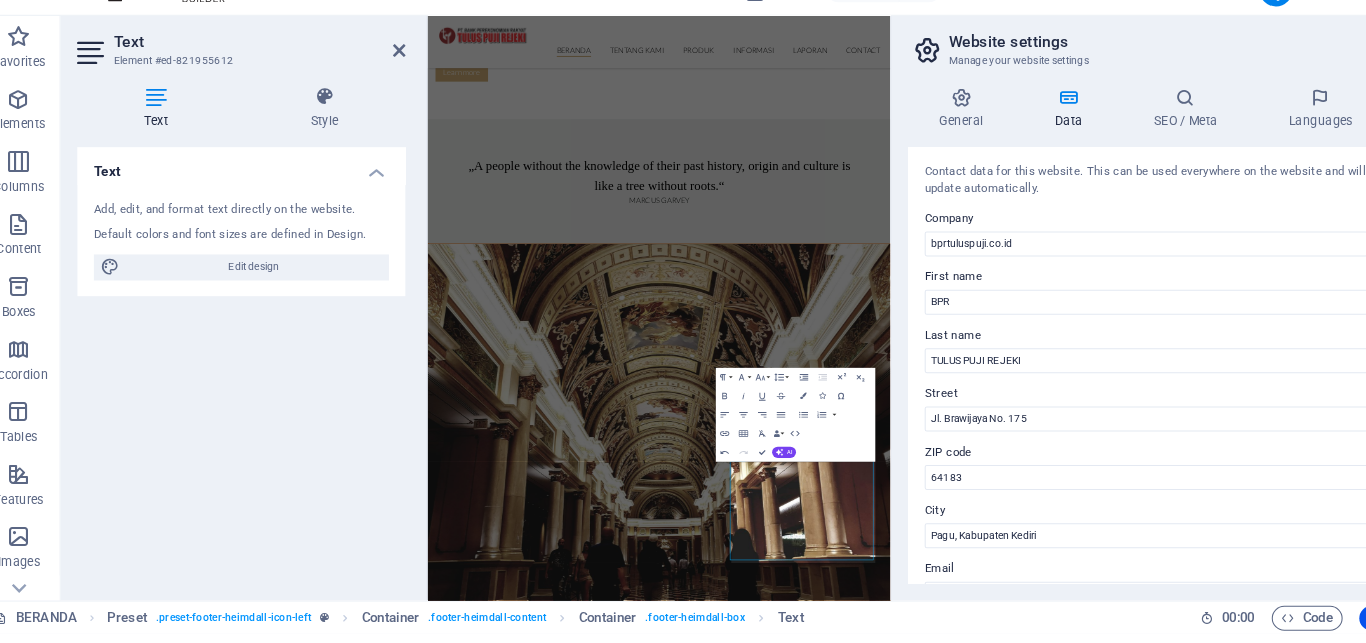 click on "Contact data for this website. This can be used everywhere on the website and will update automatically. Company bprtuluspuji.co.id First name [FIRST_NAME] Last name [LAST_NAME] Street [STREET_NAME] No. 175 ZIP code 64183 City [CITY], [DISTRICT] Email [EMAIL] Phone [PHONE] Mobile [PHONE] Fax Custom field 1 Custom field 2 Custom field 3 Custom field 4 Custom field 5 Custom field 6" at bounding box center (1121, 385) 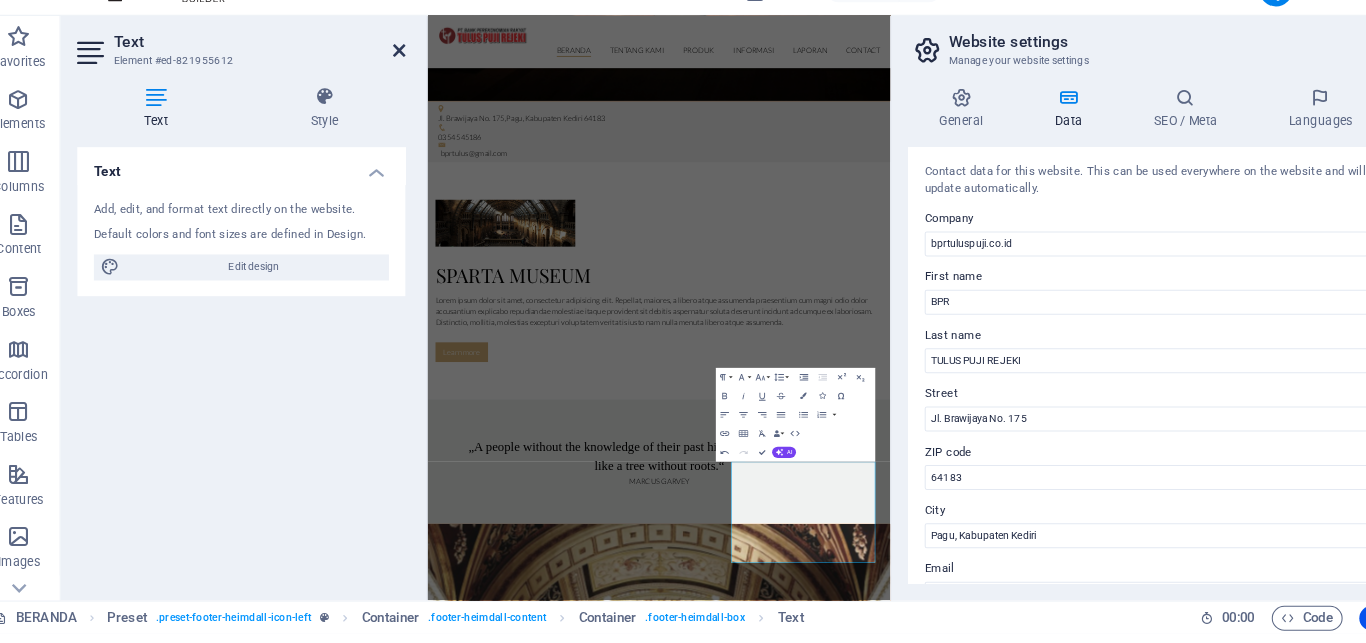 click at bounding box center (405, 84) 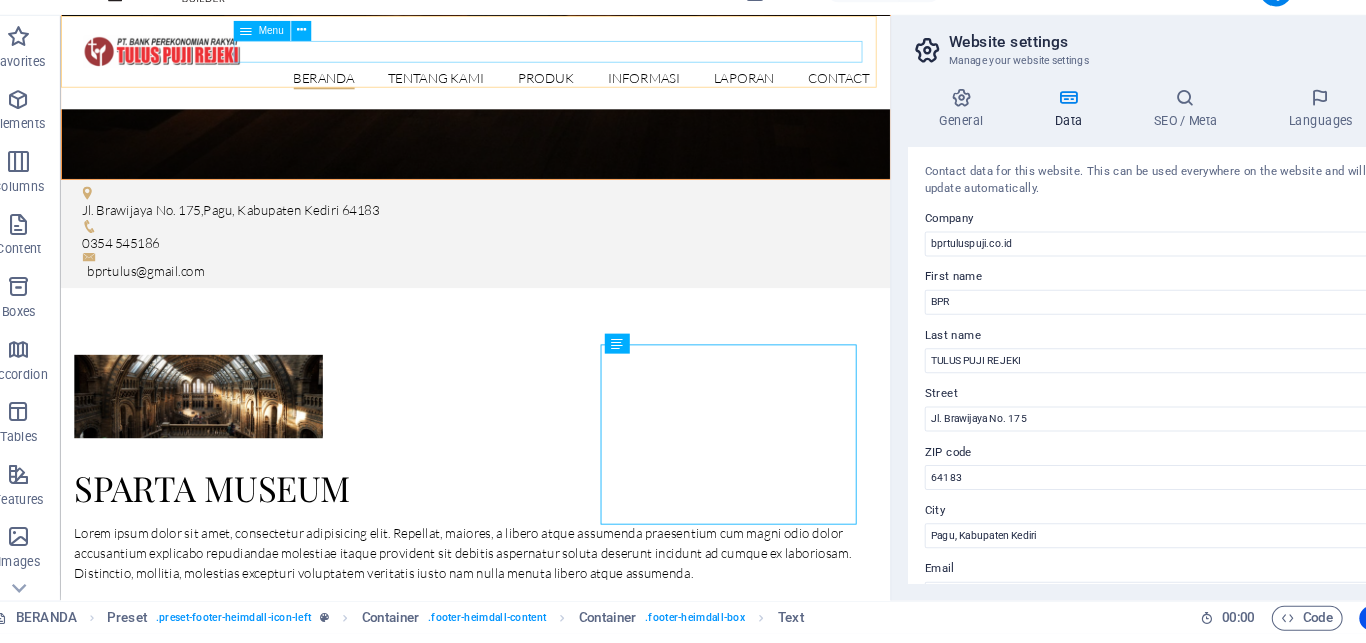 scroll, scrollTop: 2999, scrollLeft: 0, axis: vertical 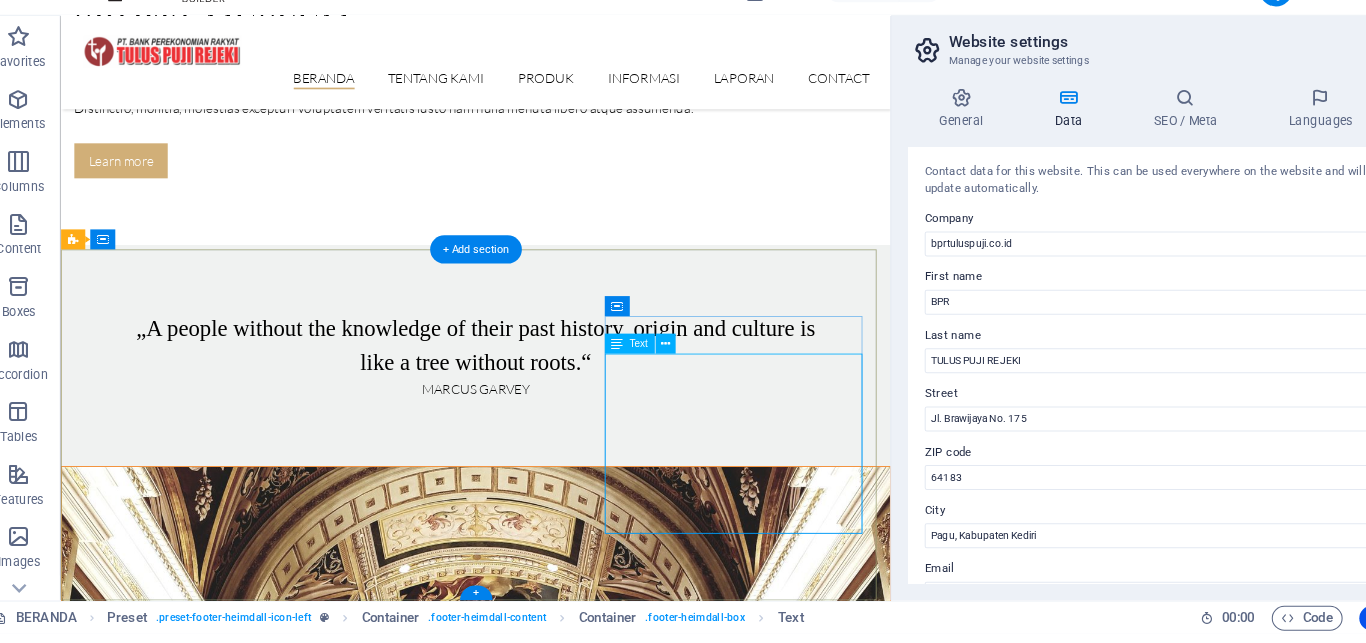 click on "Kantor Pusat [STREET_NAME] No. 175 [CITY], [DISTRICT]   64183 Phone:  [PHONE] Mobil:  [PHONE] [EMAIL] Kantor Kas  : [STREET_NAME] [VILLAGE], Kec. [DISTRICT], [DISTRICT] [DISTRICT]" at bounding box center (548, 8172) 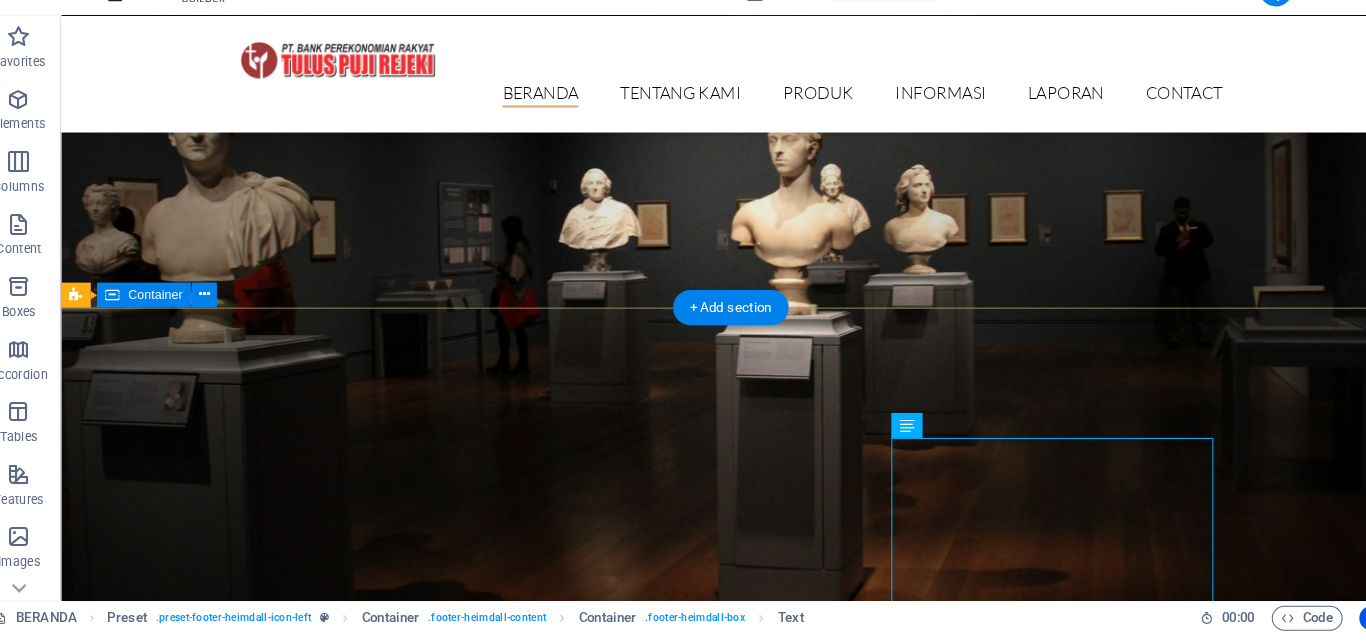 scroll, scrollTop: 3139, scrollLeft: 0, axis: vertical 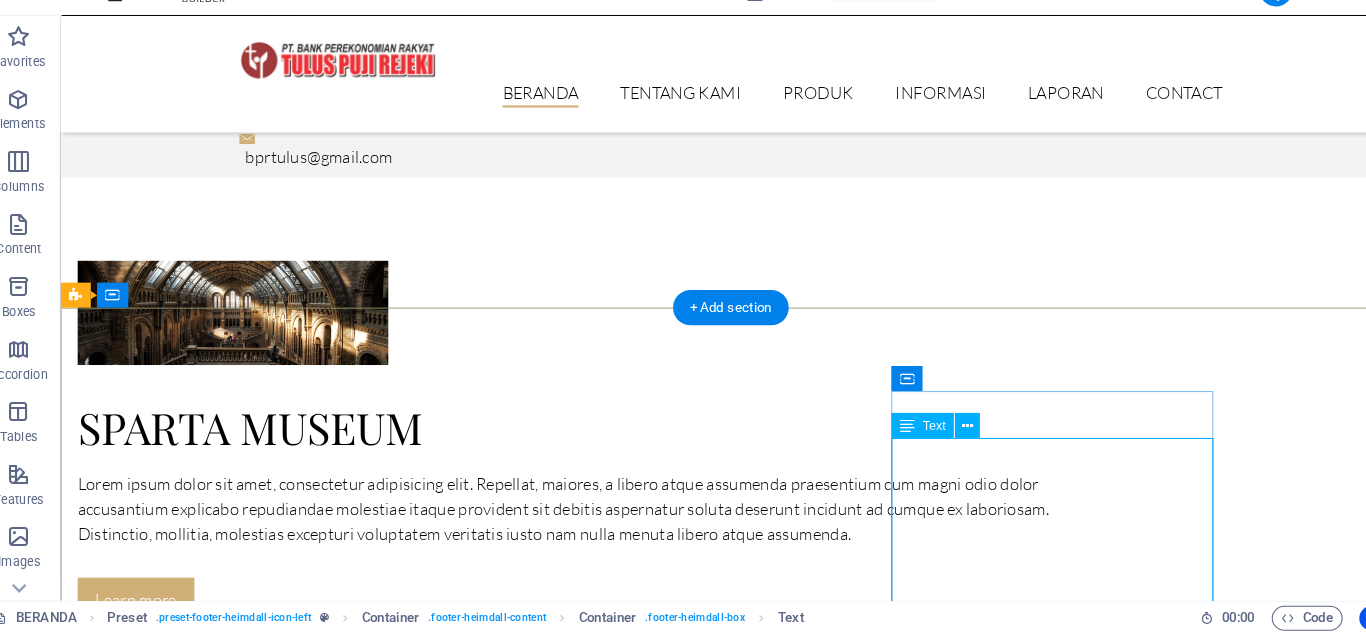 click on "Kantor Pusat [STREET_NAME] No. 175 [CITY], [DISTRICT]   64183 Phone:  [PHONE] Mobil:  [PHONE] [EMAIL] Kantor Kas  : [STREET_NAME] [VILLAGE], Kec. [DISTRICT], [DISTRICT] [DISTRICT]" at bounding box center [548, 8386] 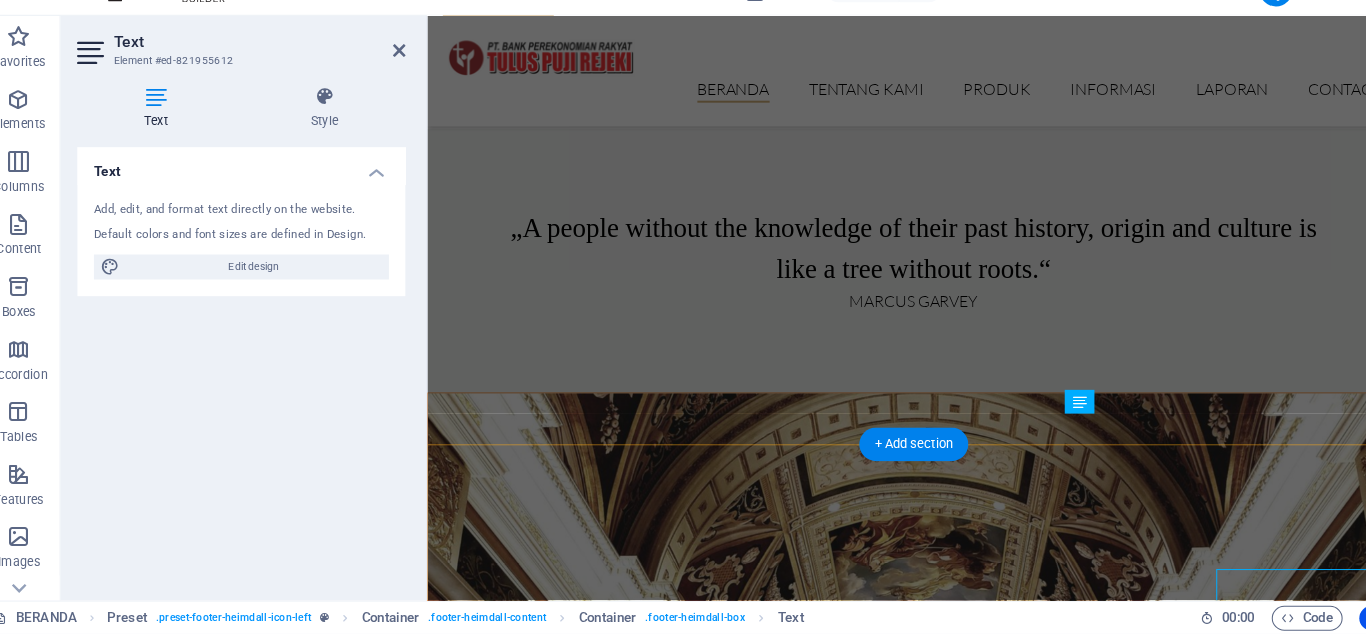 scroll, scrollTop: 2985, scrollLeft: 0, axis: vertical 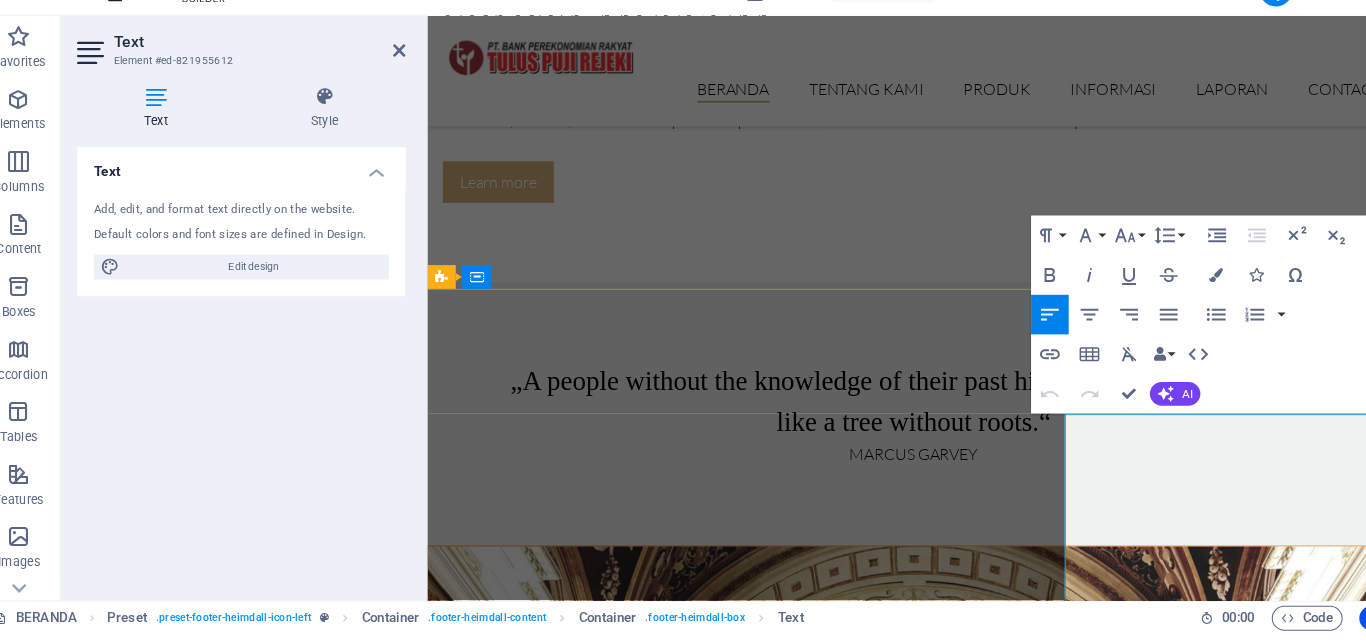 drag, startPoint x: 1167, startPoint y: 432, endPoint x: 1078, endPoint y: 433, distance: 89.005615 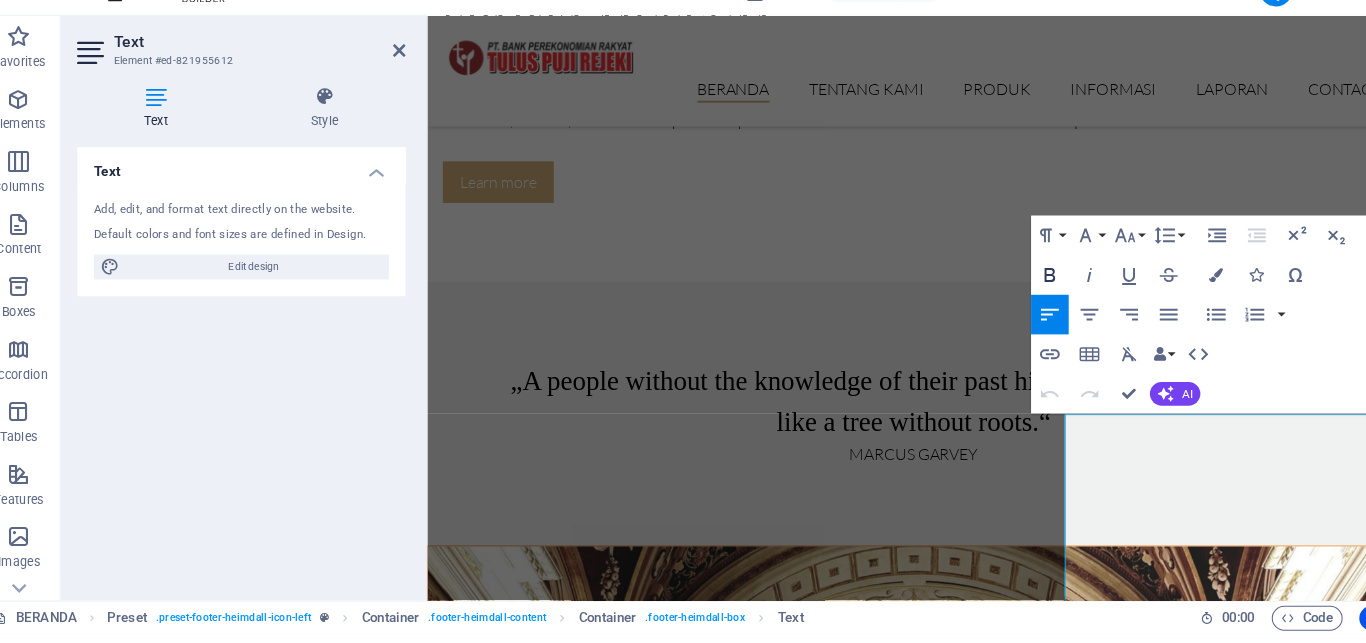 click 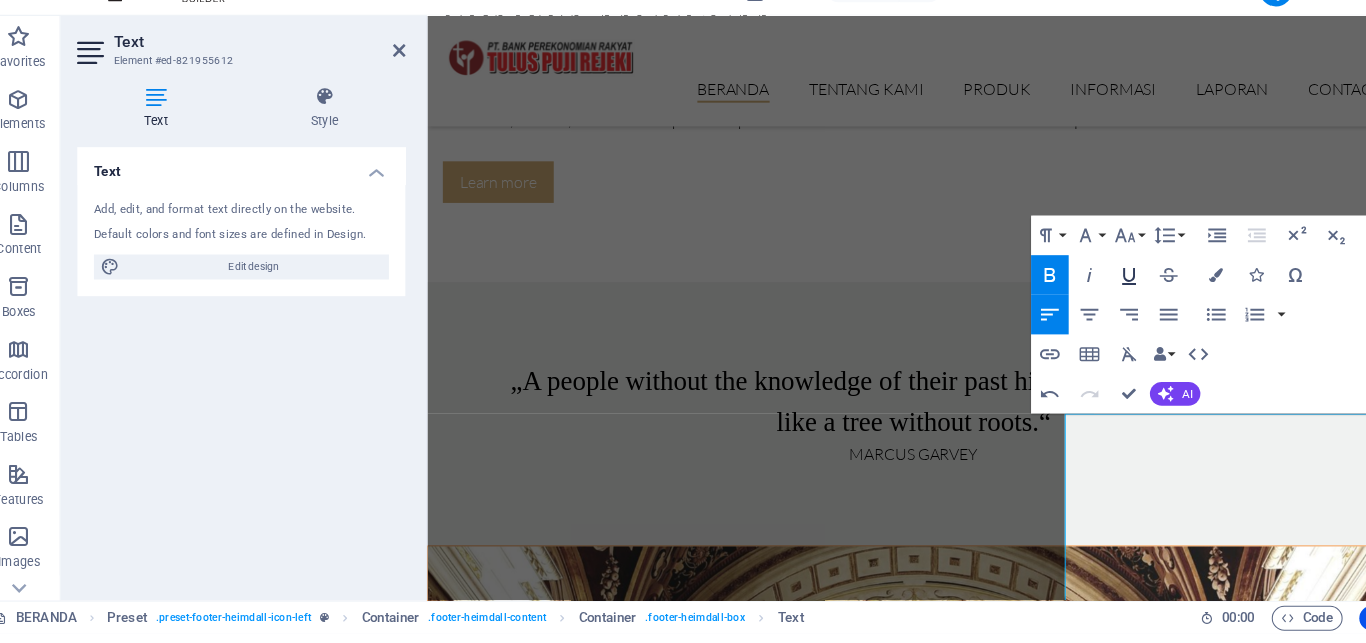click 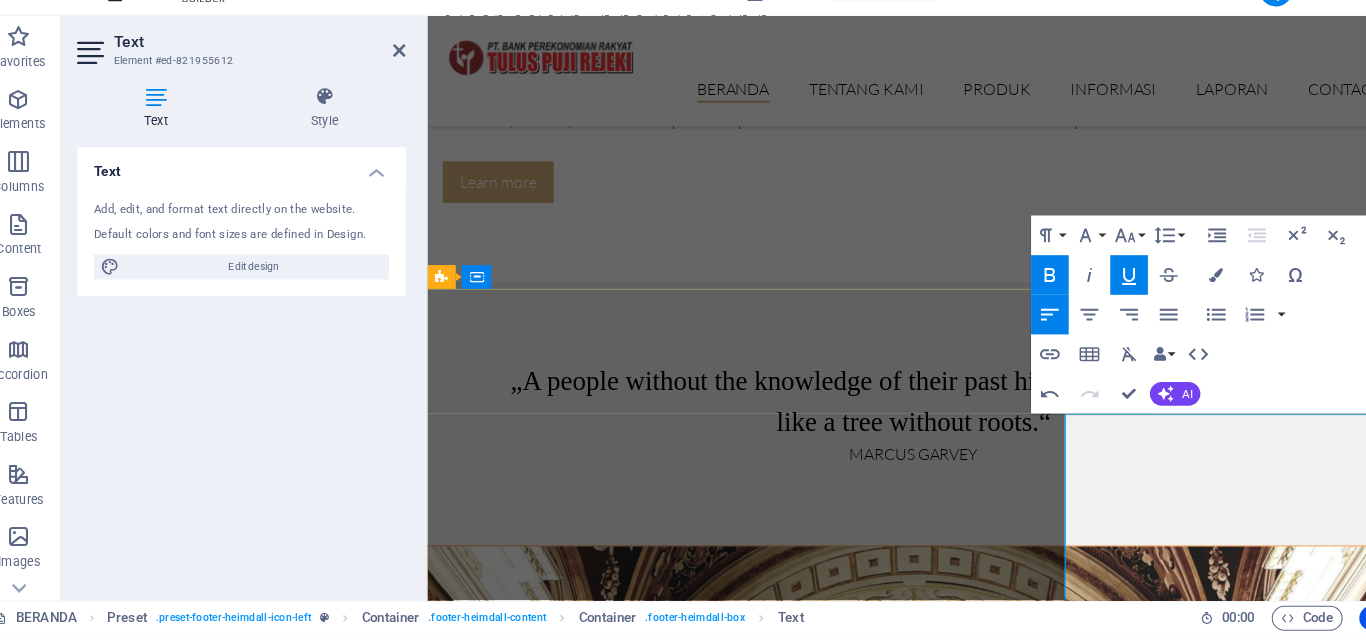 click on "Kantor Kas  :" at bounding box center [915, 8160] 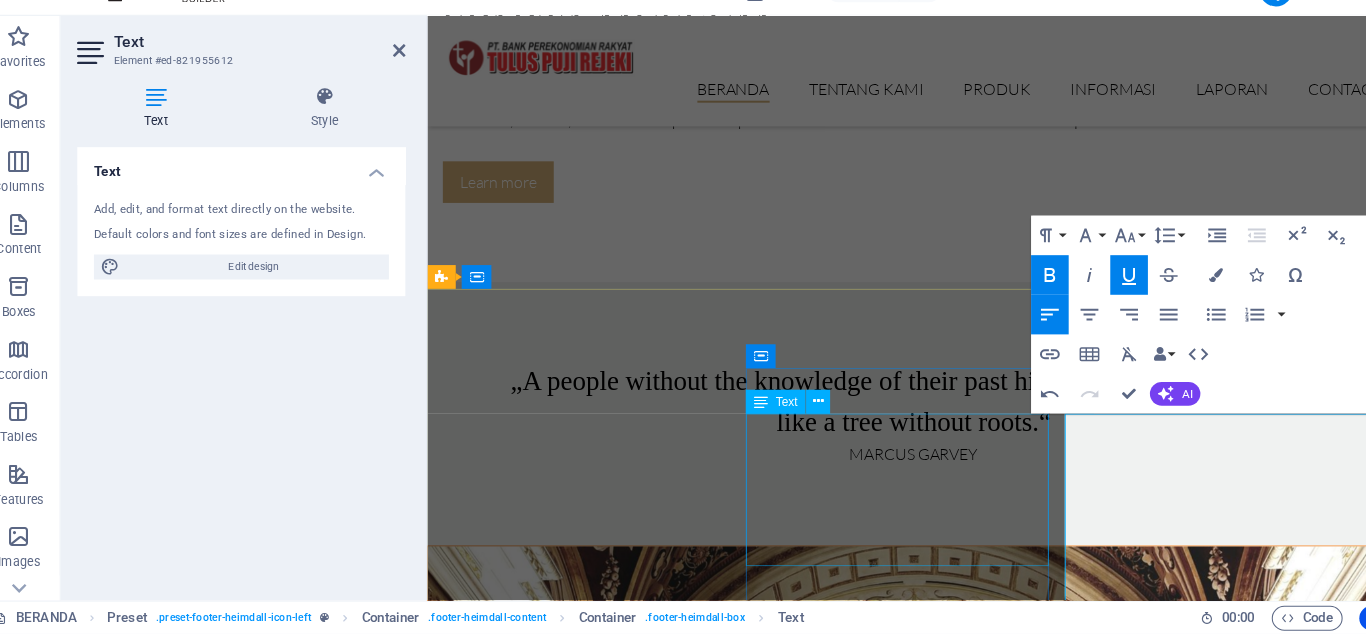 click on "SENIN :       08:00 - 16:30 SELASA :       08:00 - 16:30 RABU :       08:00 - 16:30 KAMIS :       08:00 - 16:30 JUMAT SABTU & MINGGU :       08:00 - 16:30 :       LIBUR" at bounding box center [915, 7874] 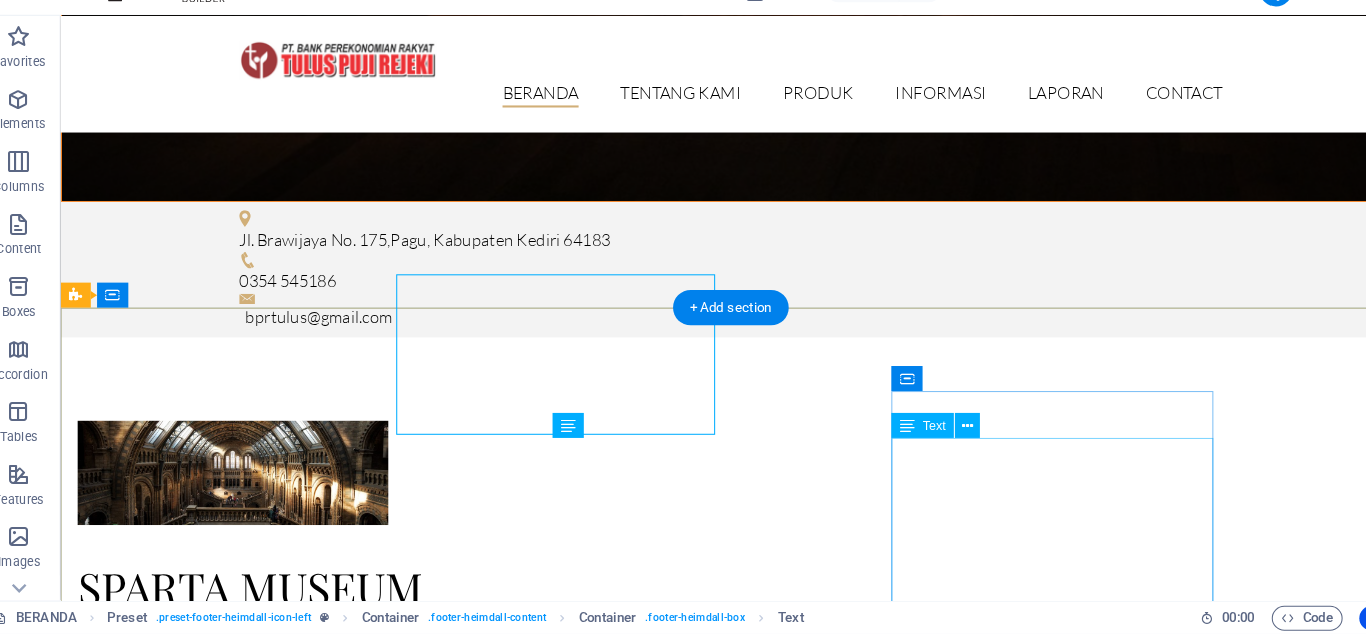 scroll, scrollTop: 3139, scrollLeft: 0, axis: vertical 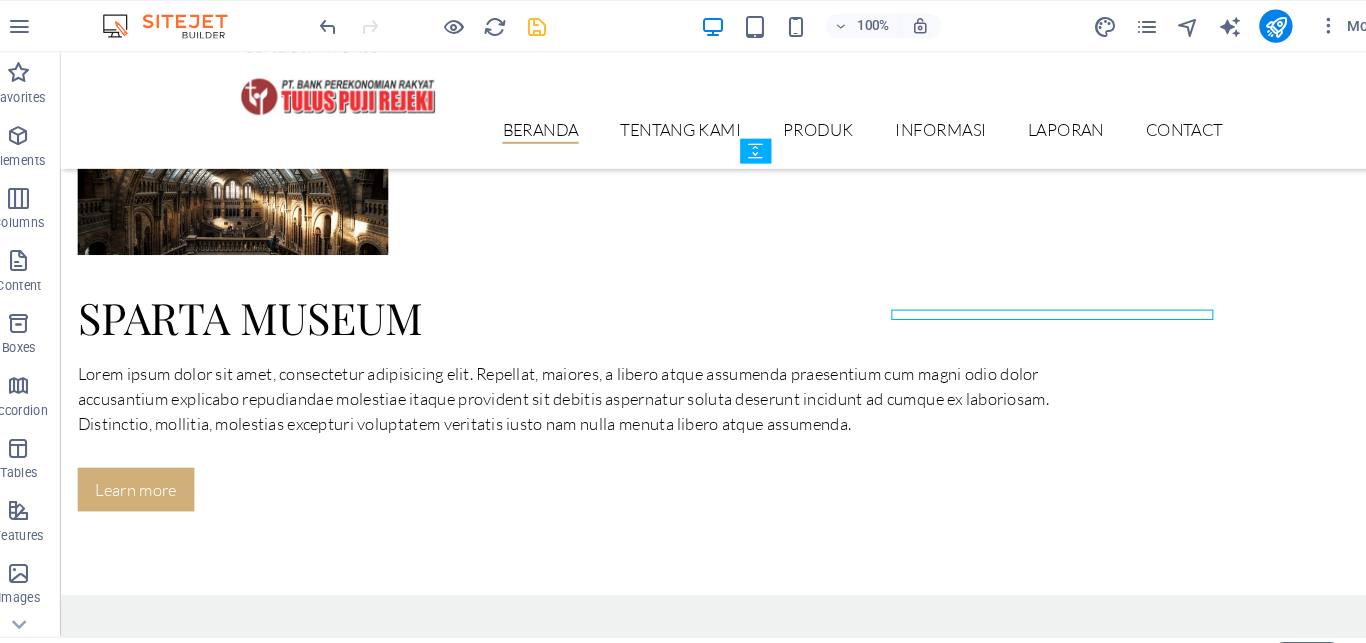 click at bounding box center (537, 25) 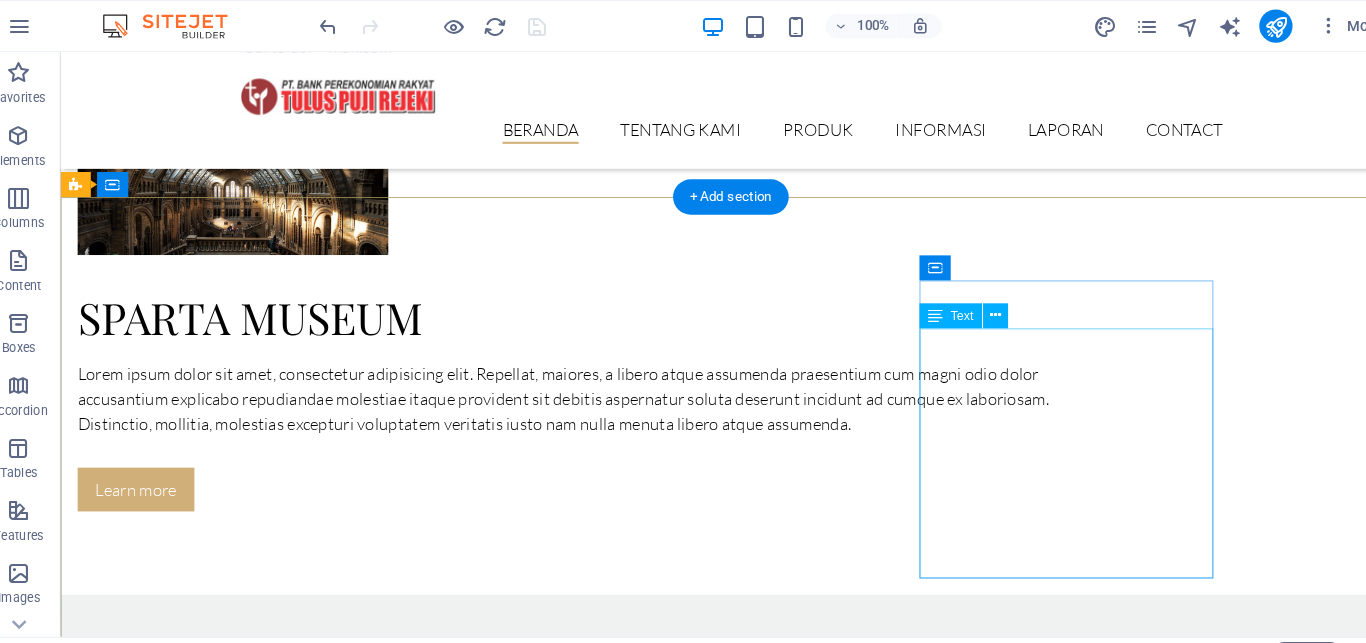 click on "Jl. Brawijaya No. 175" at bounding box center (149, 8186) 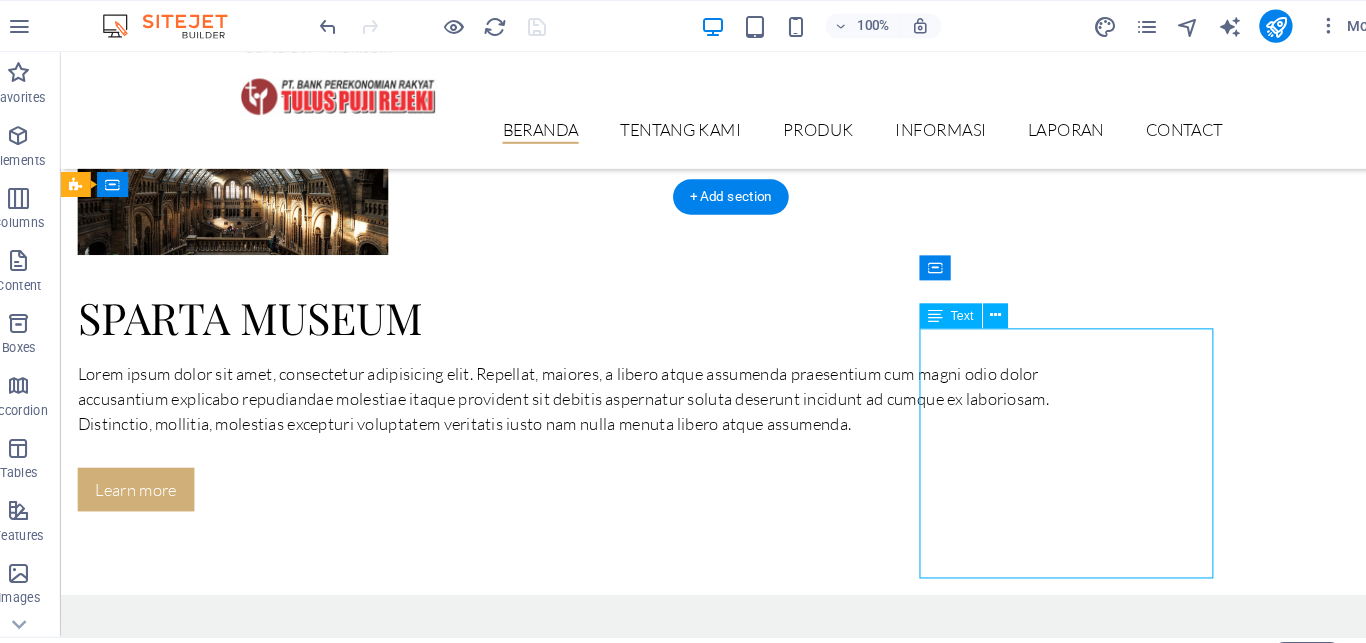 click on "Jl. Brawijaya No. 175" at bounding box center [149, 8186] 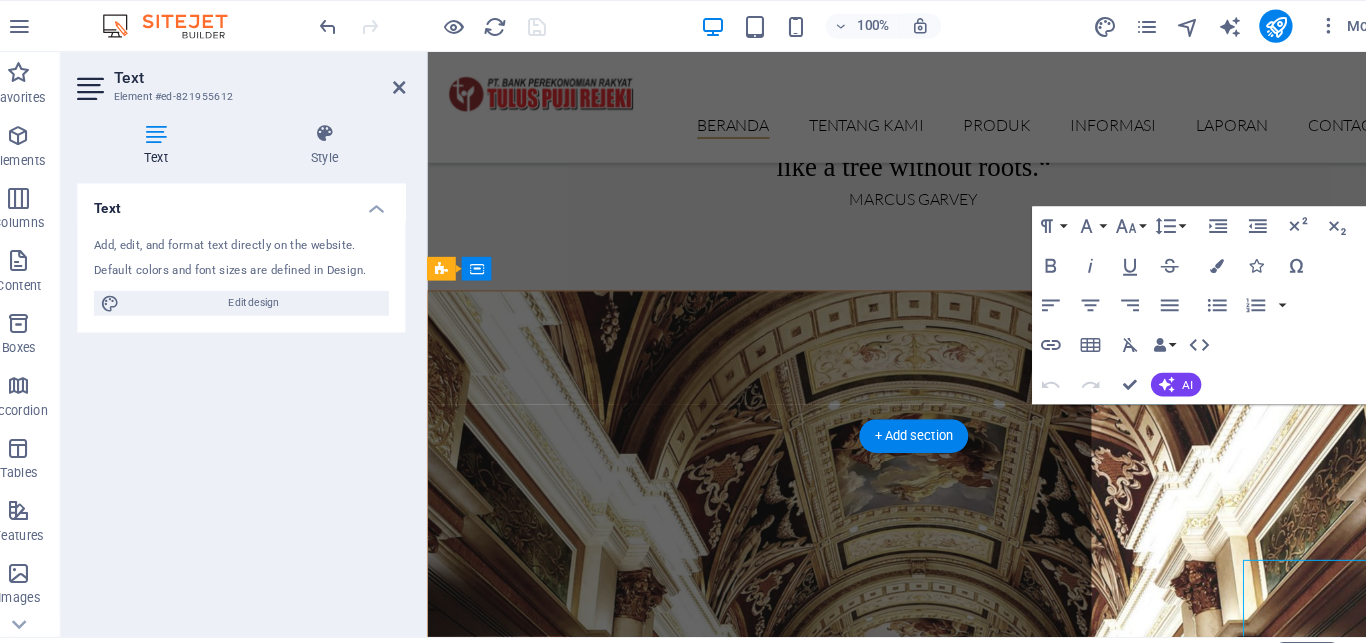 scroll, scrollTop: 3031, scrollLeft: 0, axis: vertical 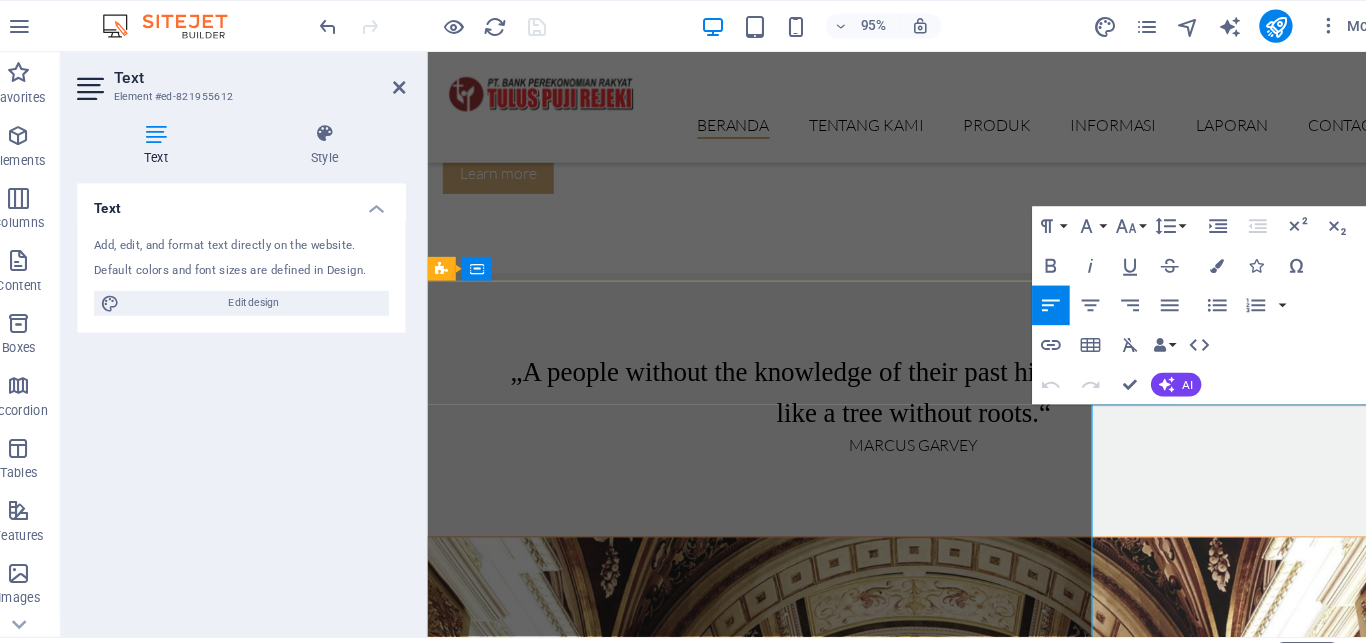 click on "Jl. Brawijaya No. 175" at bounding box center (514, 8031) 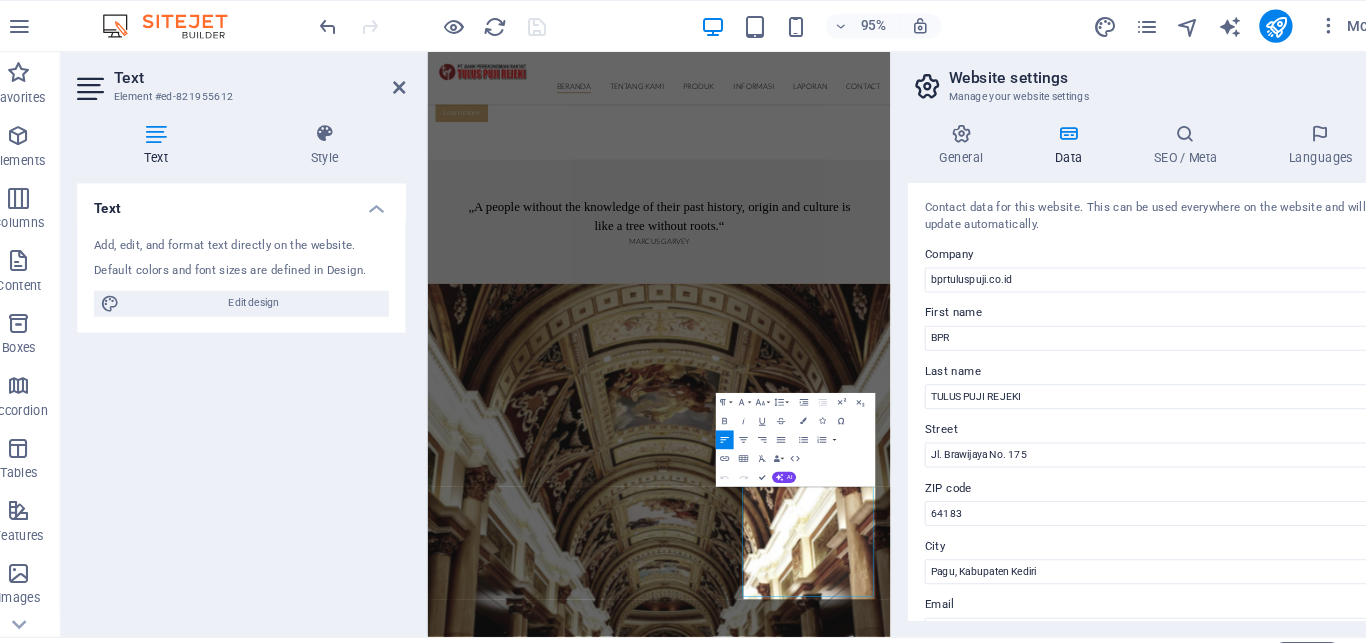 scroll, scrollTop: 2466, scrollLeft: 0, axis: vertical 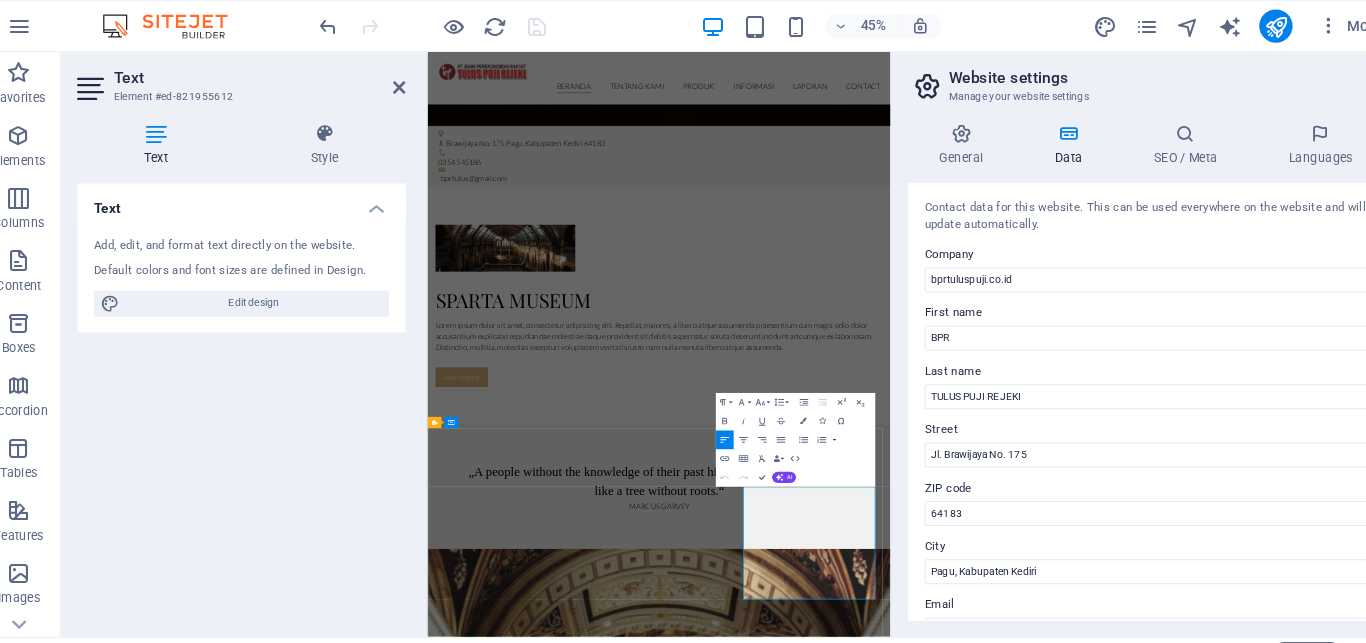 click on "Jl. Brawijaya No. 175" at bounding box center (915, 8930) 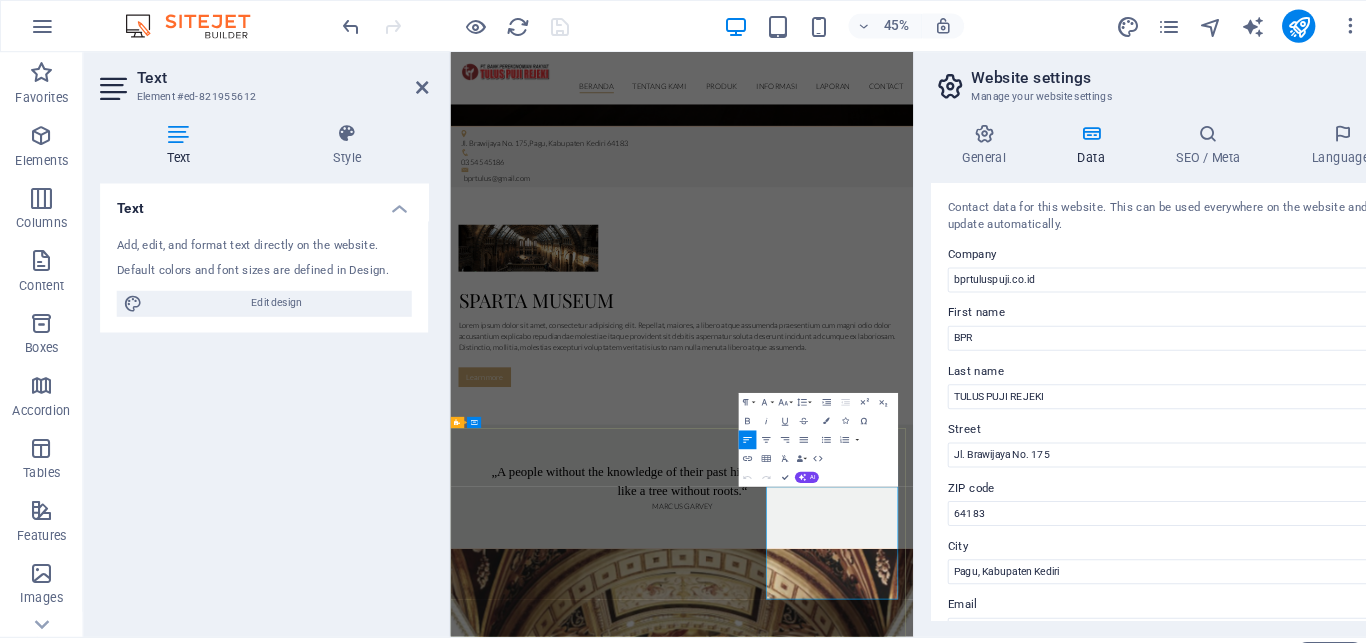 type 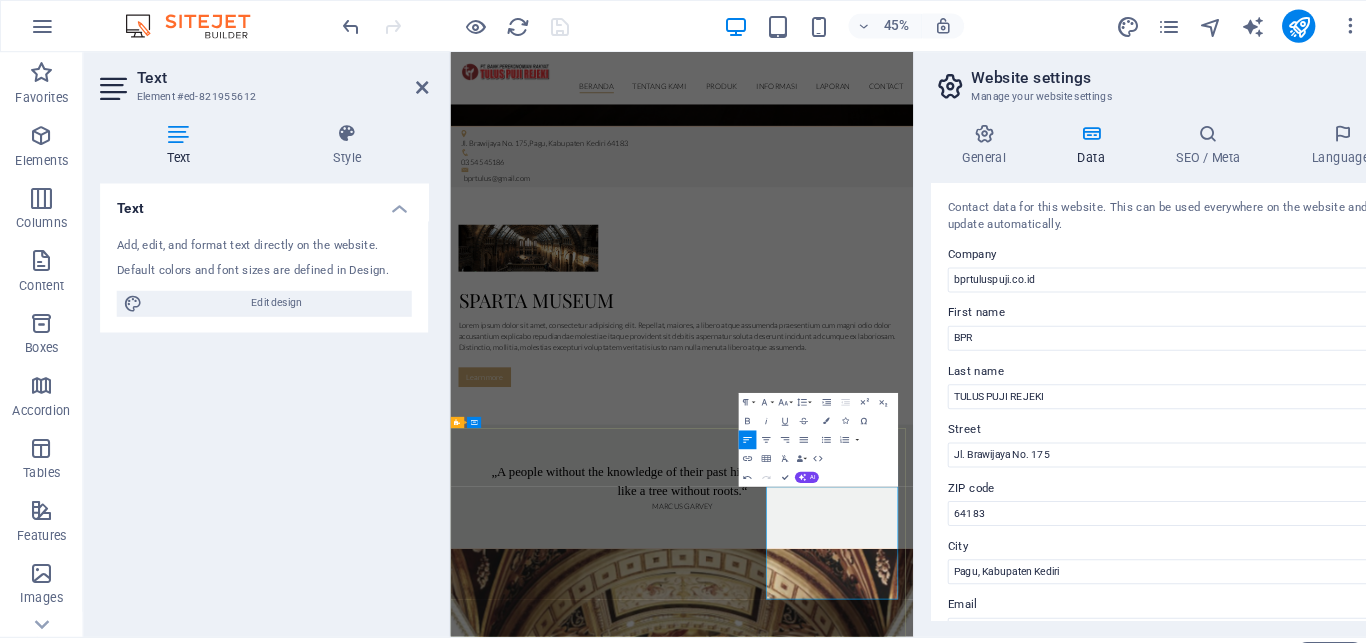 scroll, scrollTop: 3162, scrollLeft: 0, axis: vertical 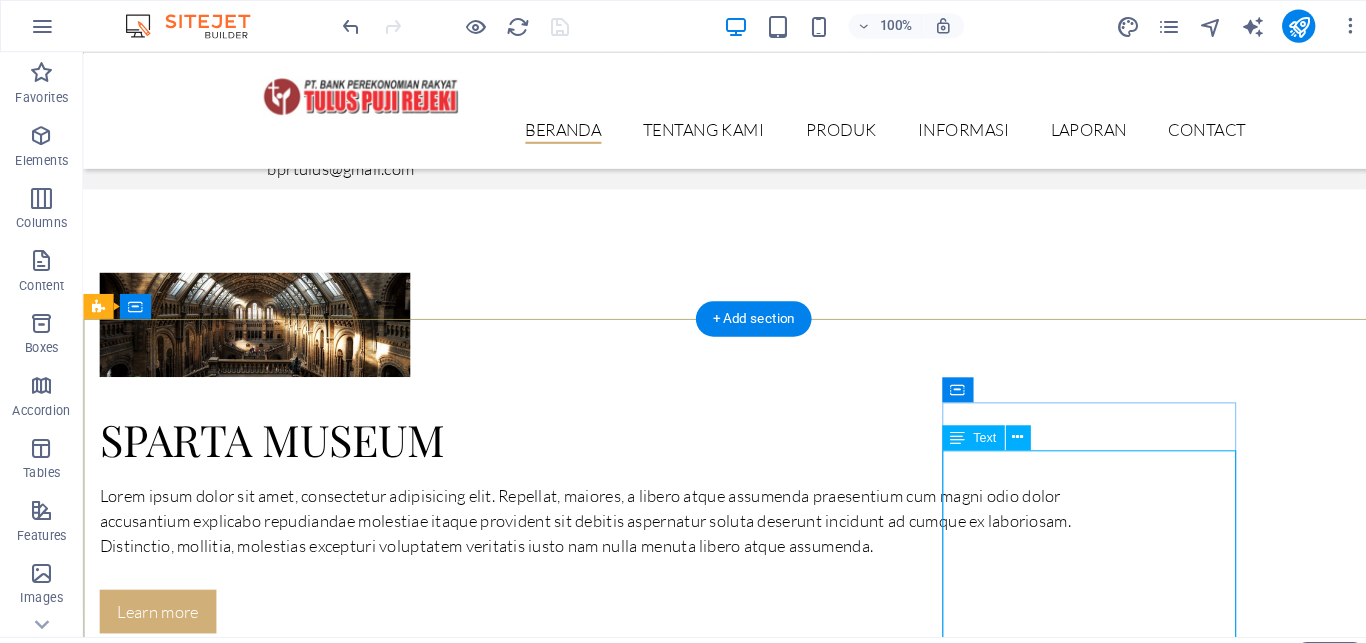 click on "[STREET_NAME] No. 175 [STREET_NAME] No. 175 [CITY], [DISTRICT]   64183 Phone:  [PHONE] Mobil:  [PHONE] [EMAIL] Kantor Kas [STREET_NAME] [VILLAGE], Kec. [DISTRICT], [DISTRICT] [DISTRICT]" at bounding box center (571, 8400) 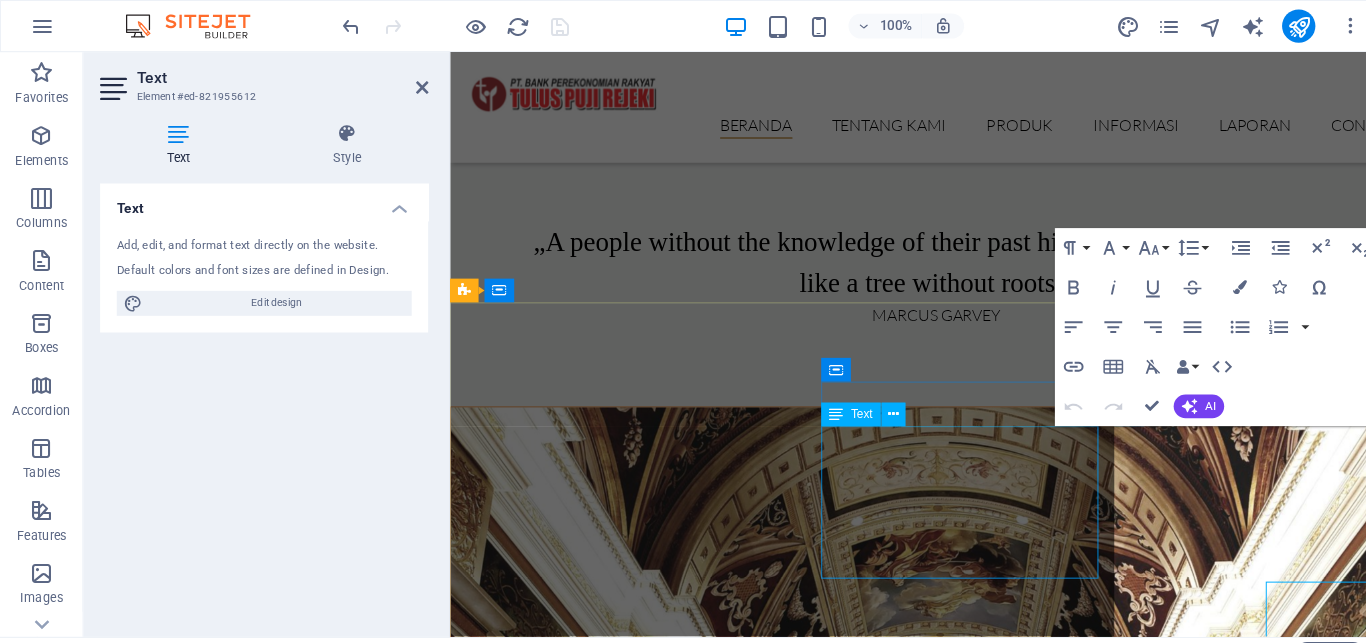 scroll, scrollTop: 3009, scrollLeft: 0, axis: vertical 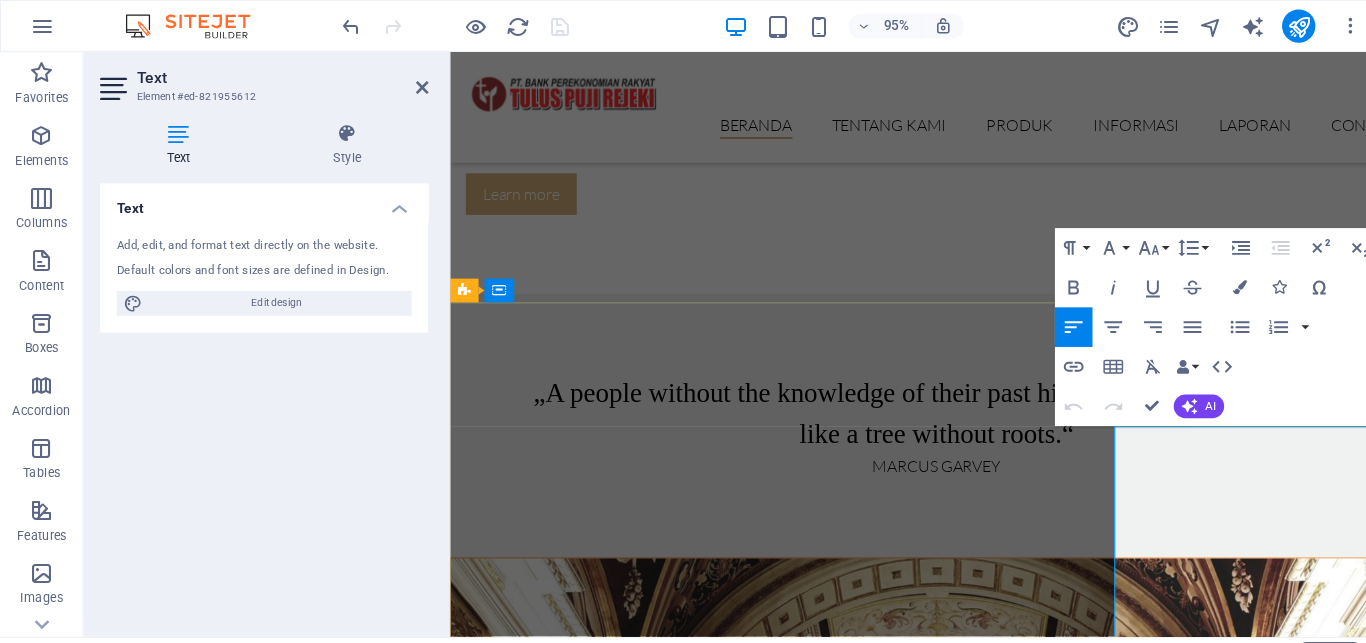 click on "Mobil:  [PHONE]" at bounding box center [938, 8125] 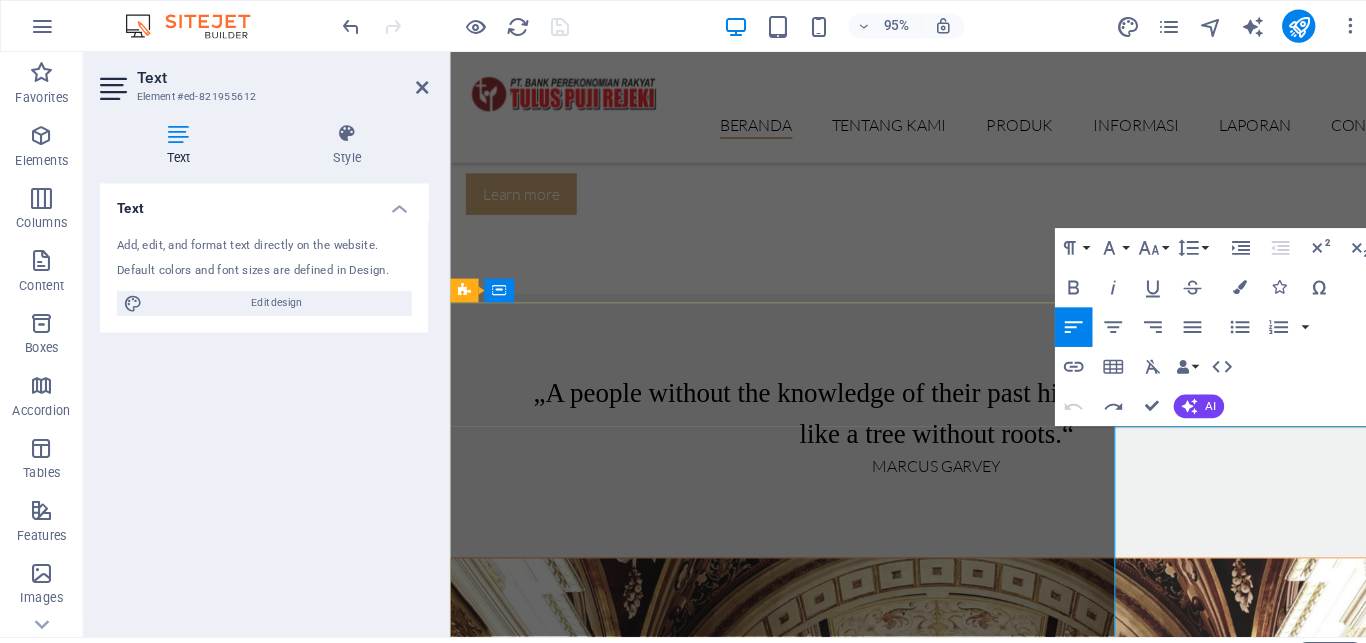 click on "Jl. Brawijaya No. 175" at bounding box center [938, 8029] 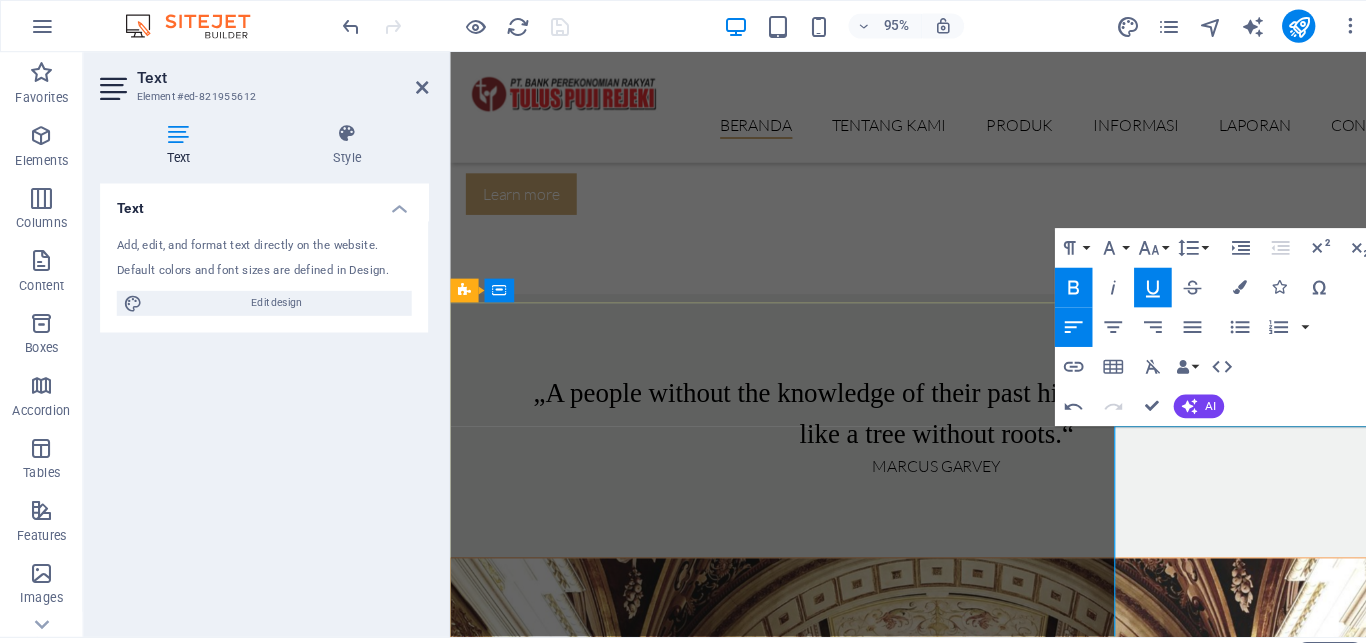 click on "Jl. Brawijaya No. 175" at bounding box center [938, 8053] 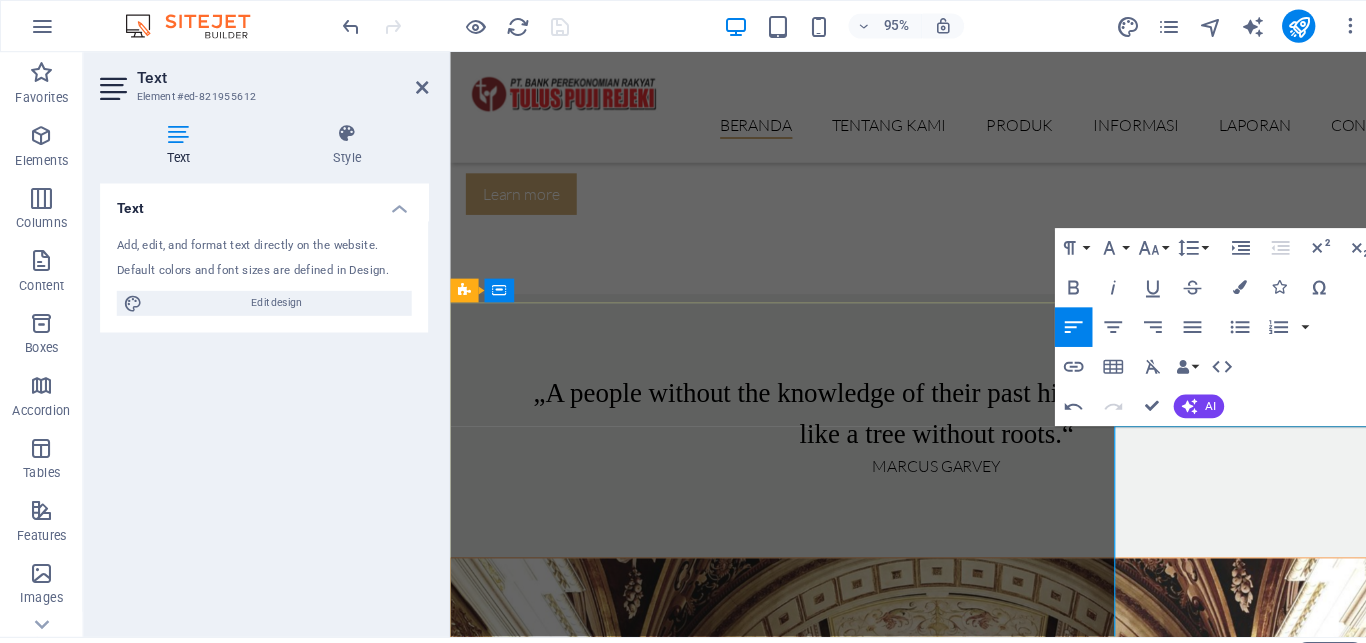 type 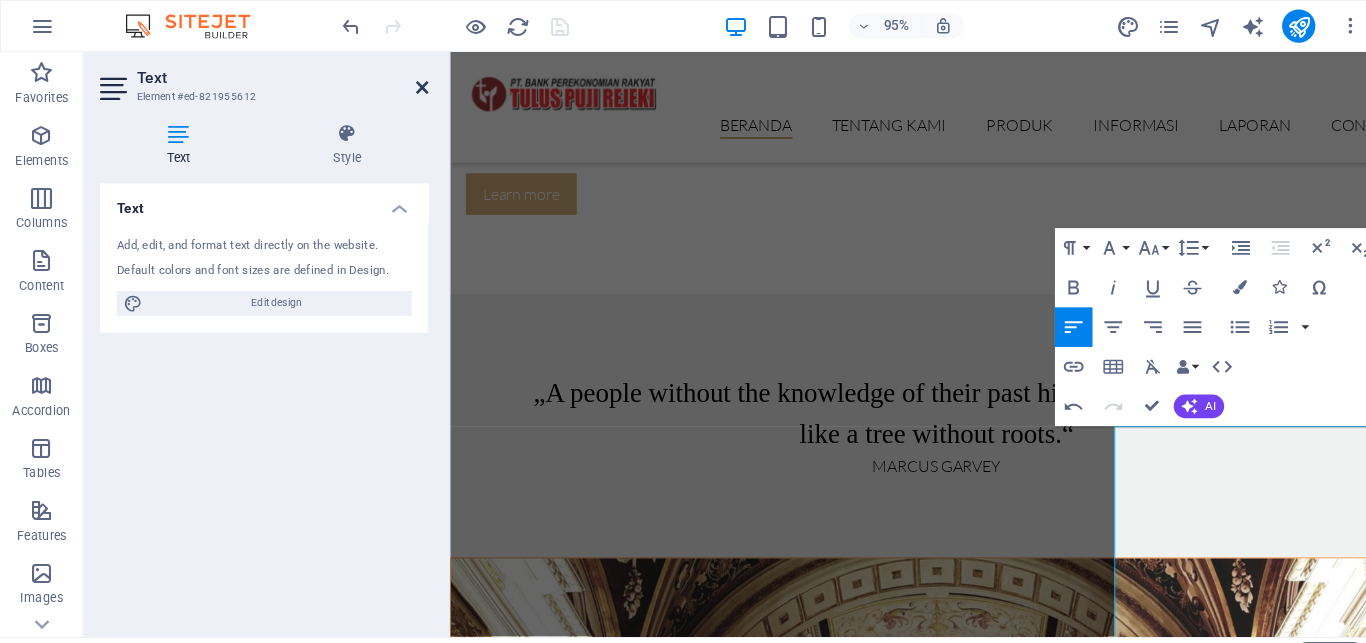 click at bounding box center [405, 84] 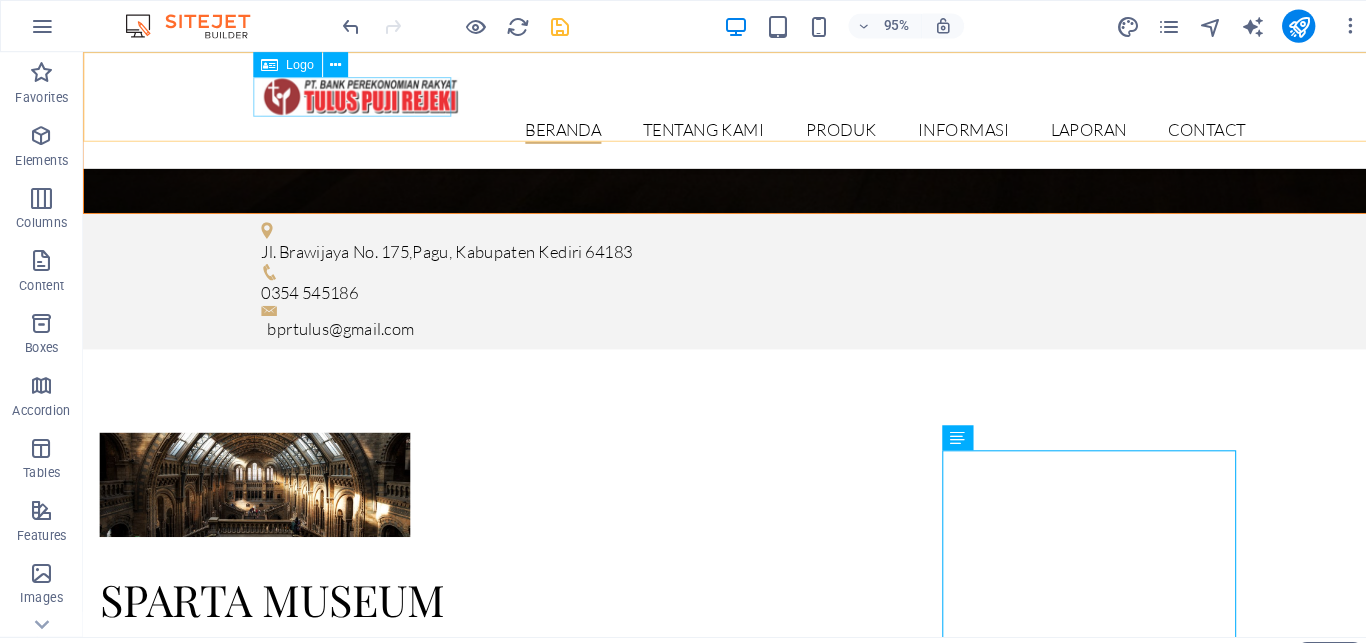 scroll, scrollTop: 3162, scrollLeft: 0, axis: vertical 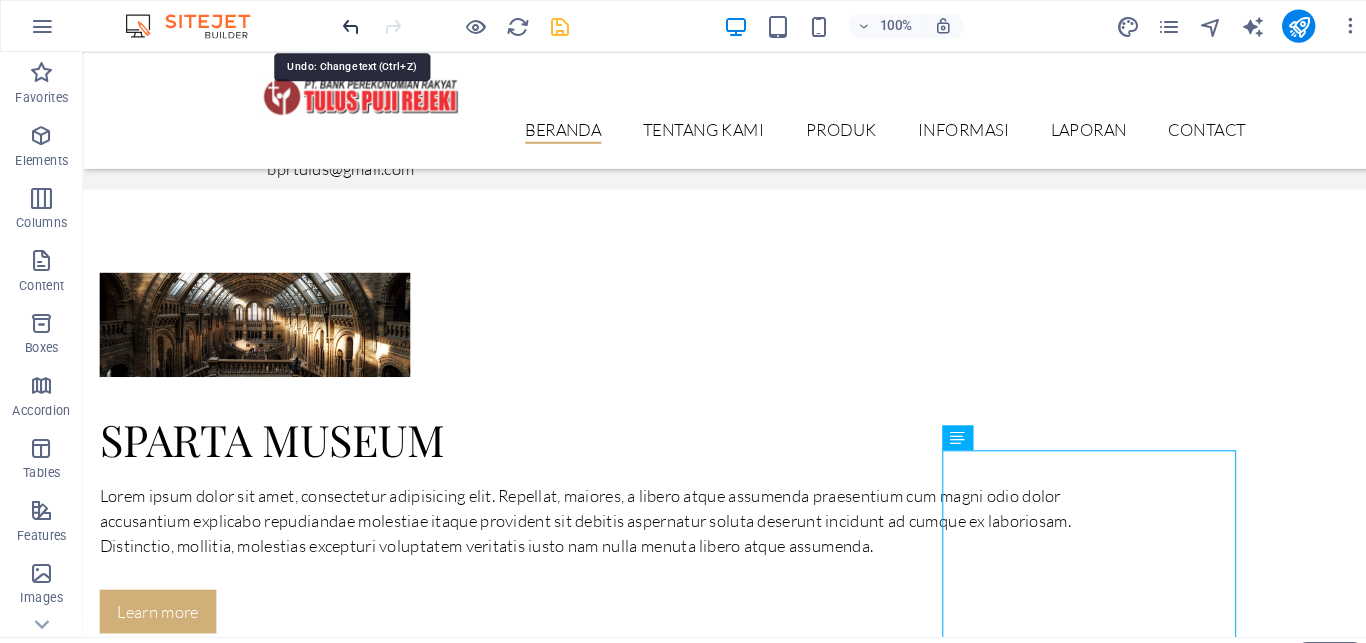 click at bounding box center [337, 25] 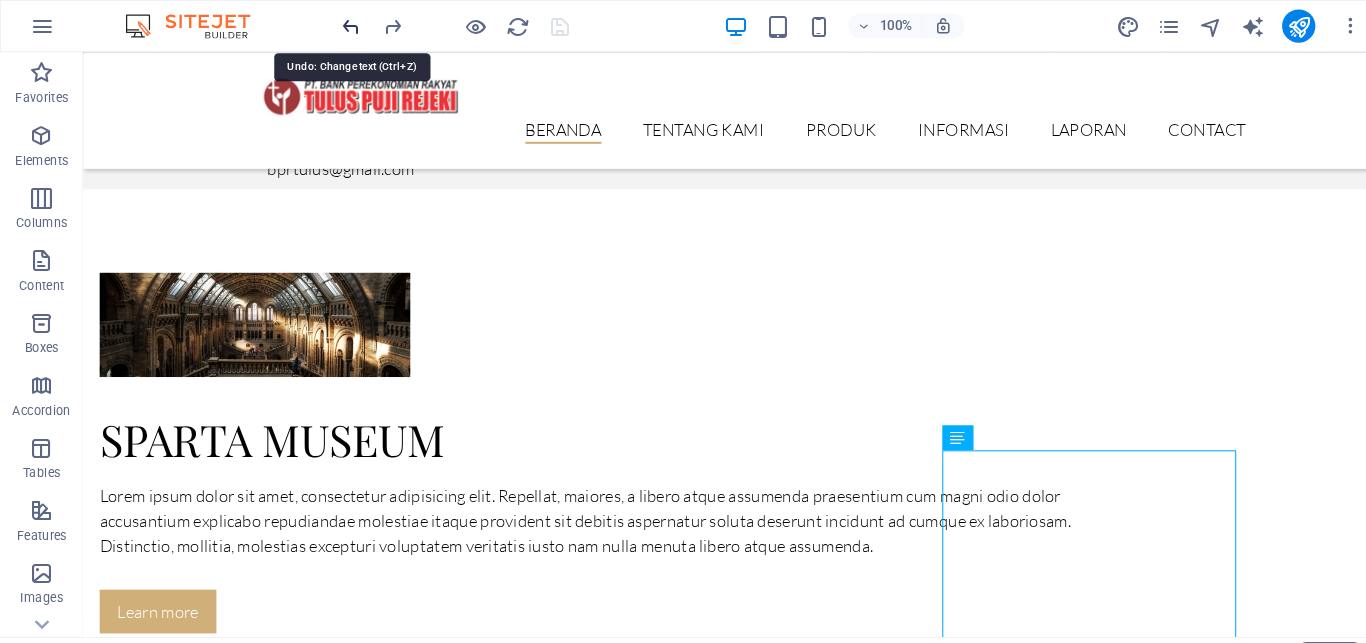 click at bounding box center (337, 25) 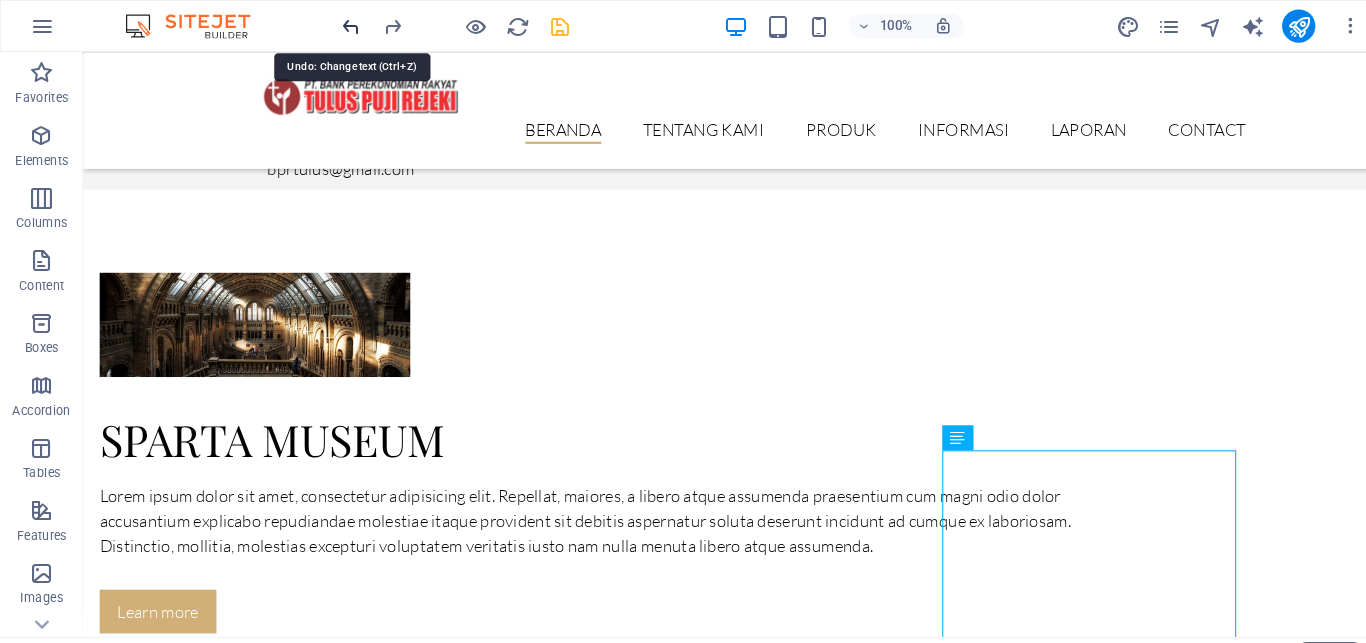 click at bounding box center [337, 25] 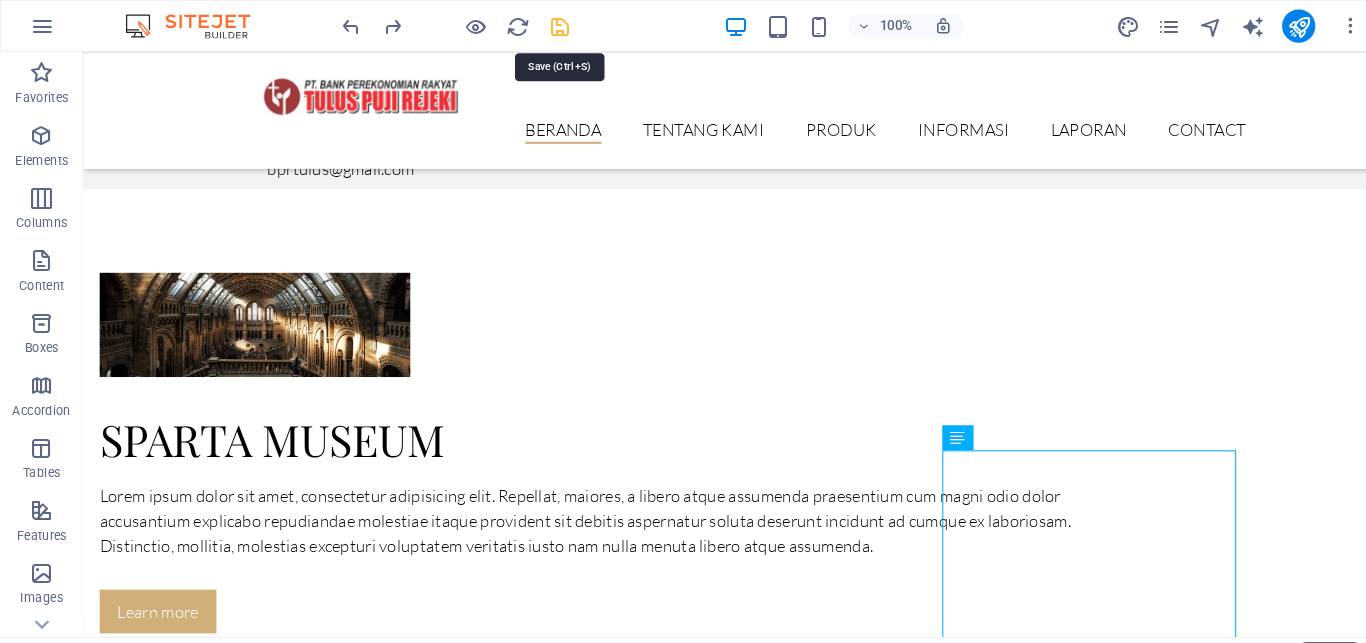 click at bounding box center [537, 25] 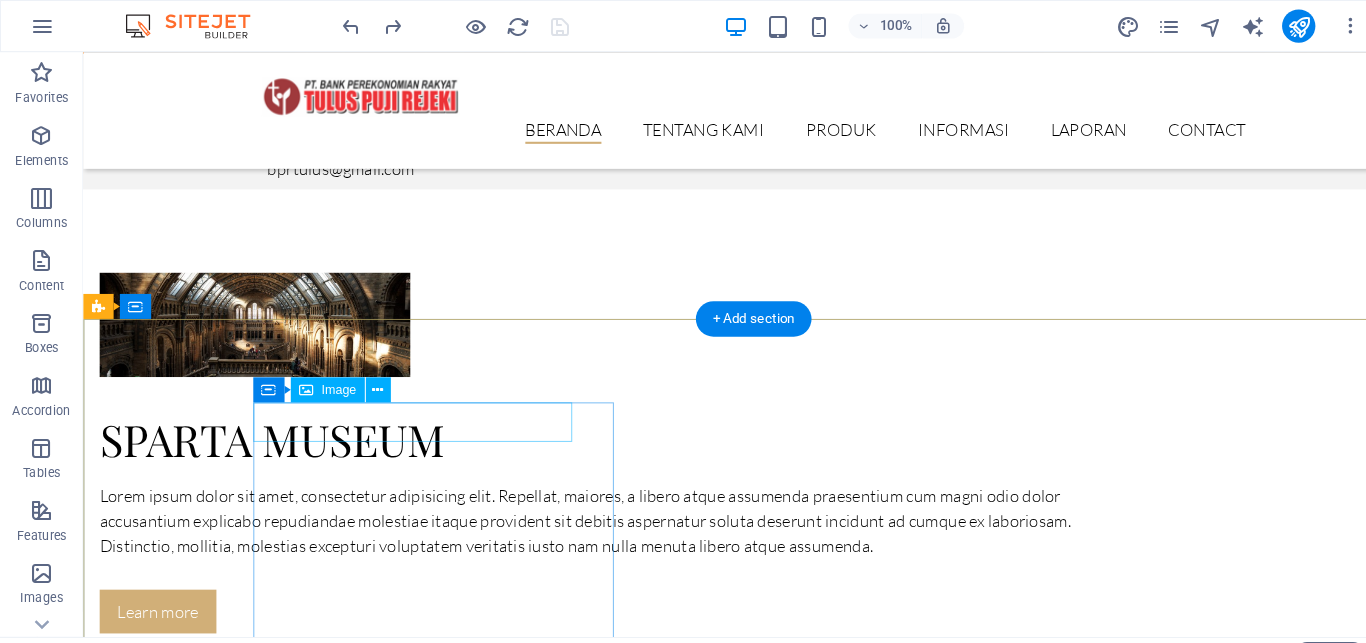 click at bounding box center (551, 7820) 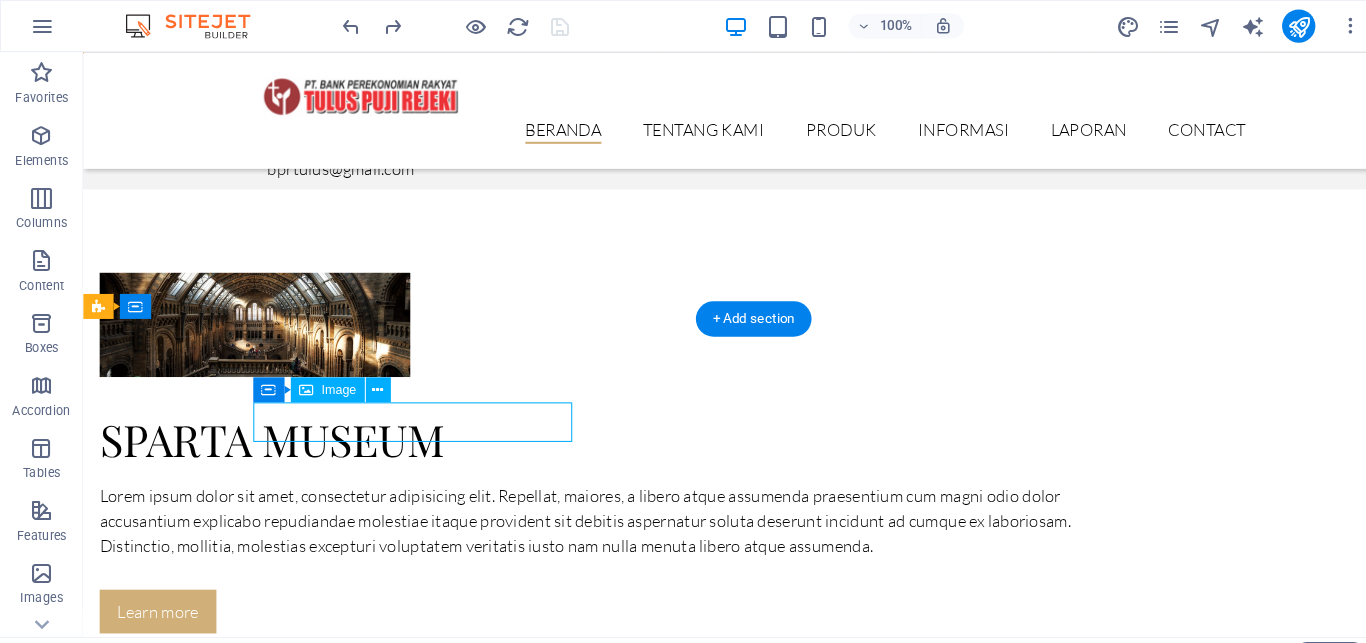 click at bounding box center [551, 7820] 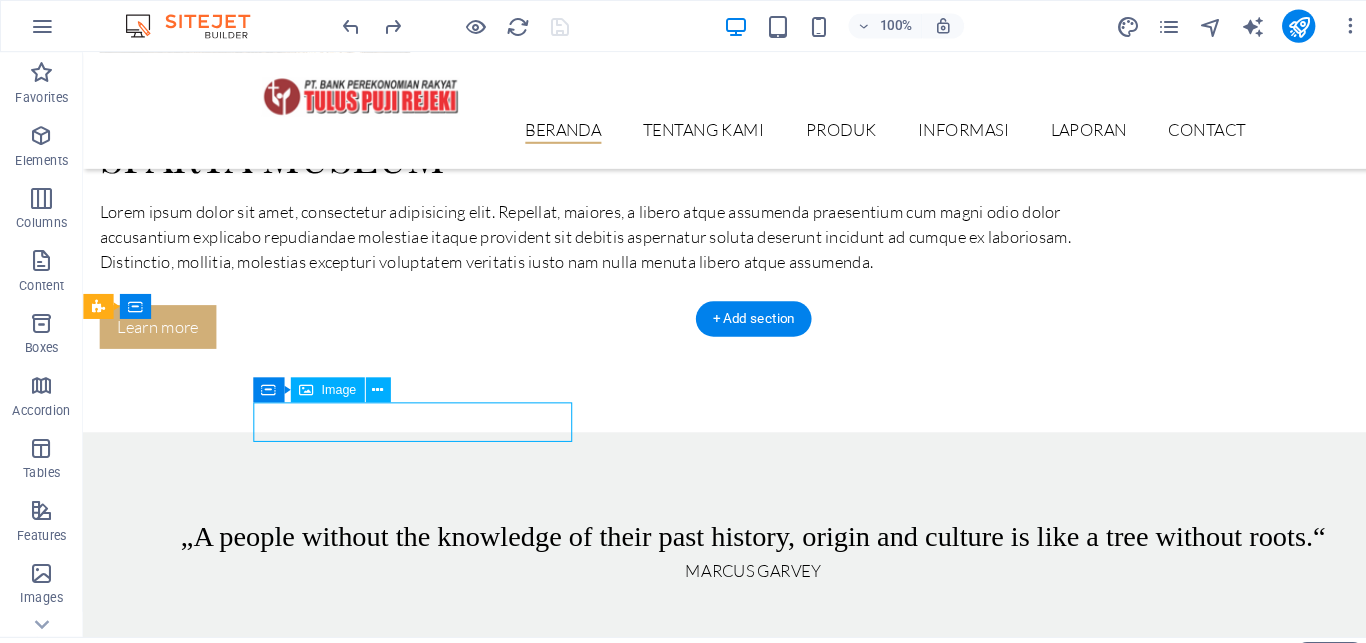 select on "px" 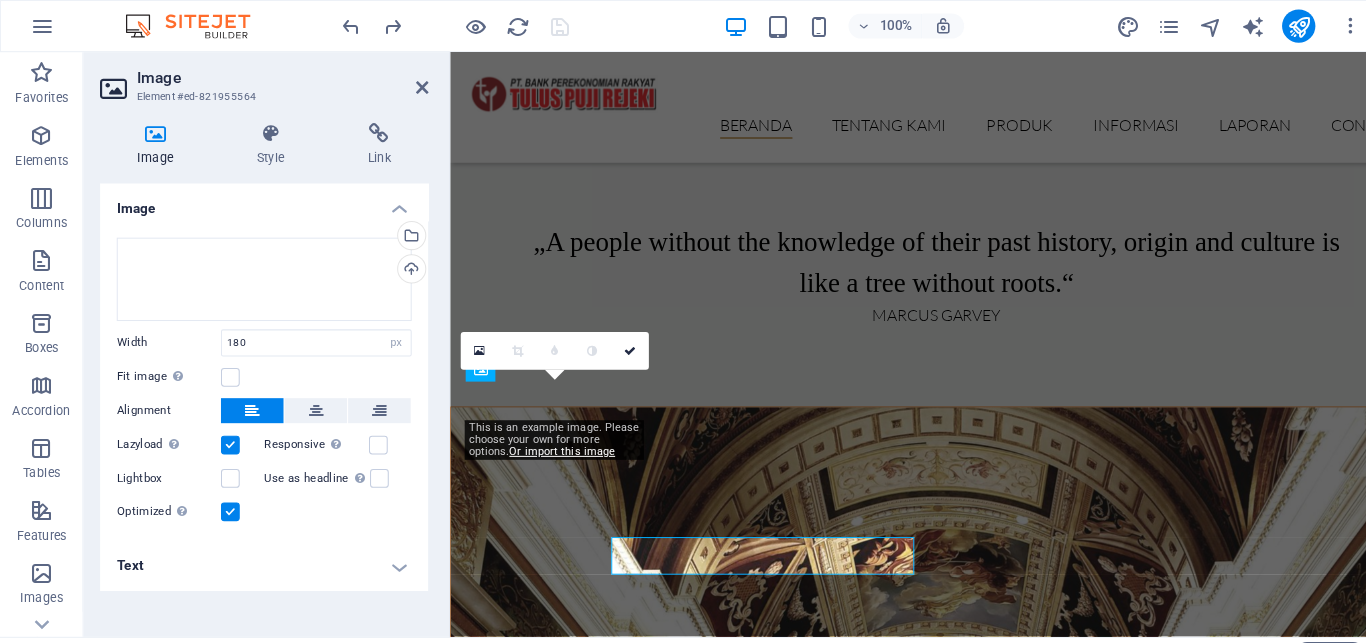 scroll, scrollTop: 3009, scrollLeft: 0, axis: vertical 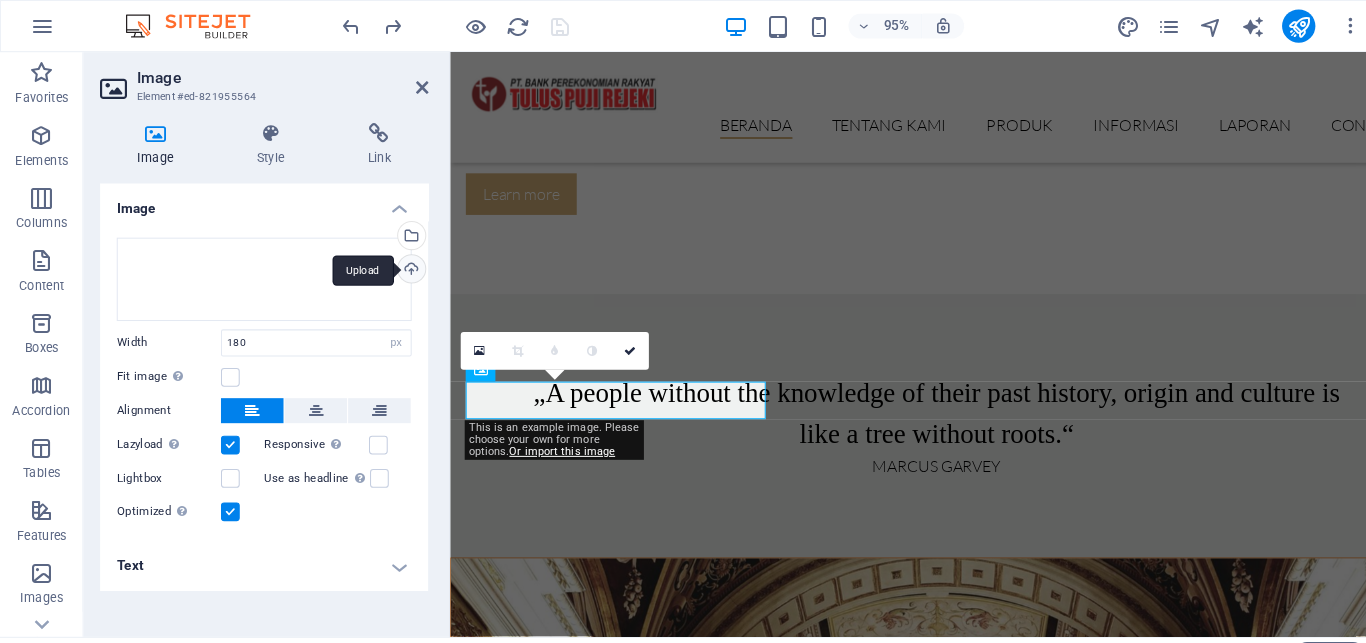 drag, startPoint x: 284, startPoint y: 349, endPoint x: 395, endPoint y: 252, distance: 147.411 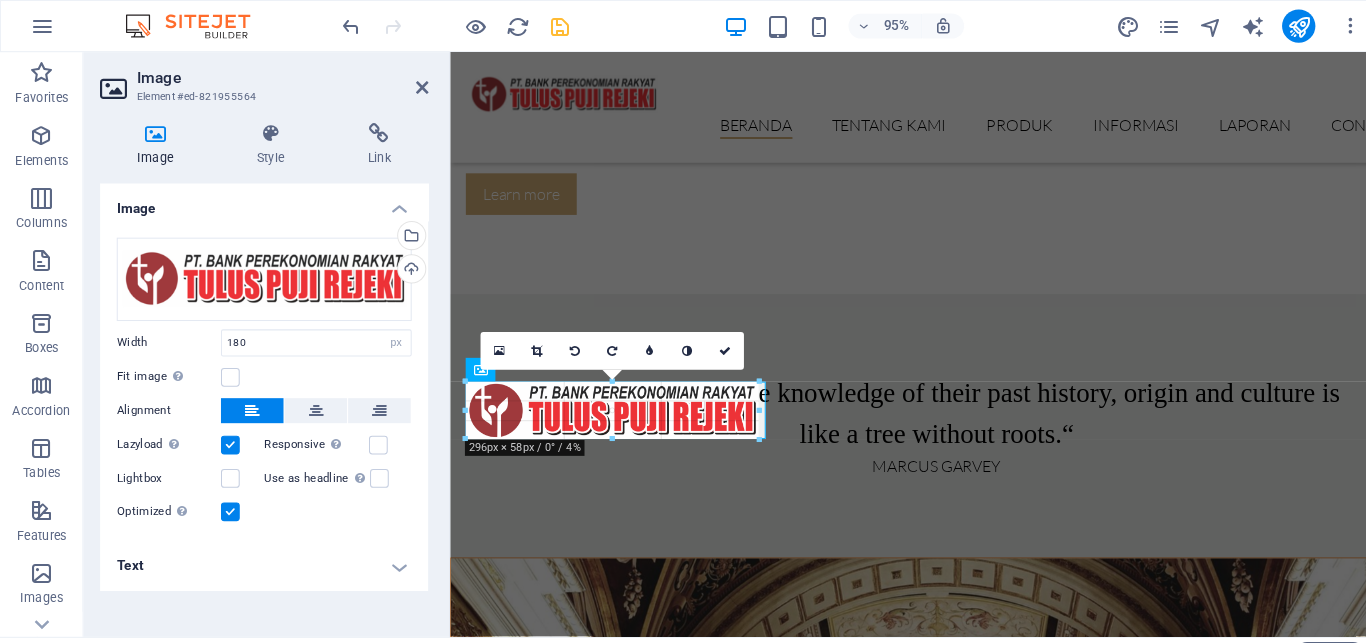 drag, startPoint x: 617, startPoint y: 383, endPoint x: 730, endPoint y: 381, distance: 113.0177 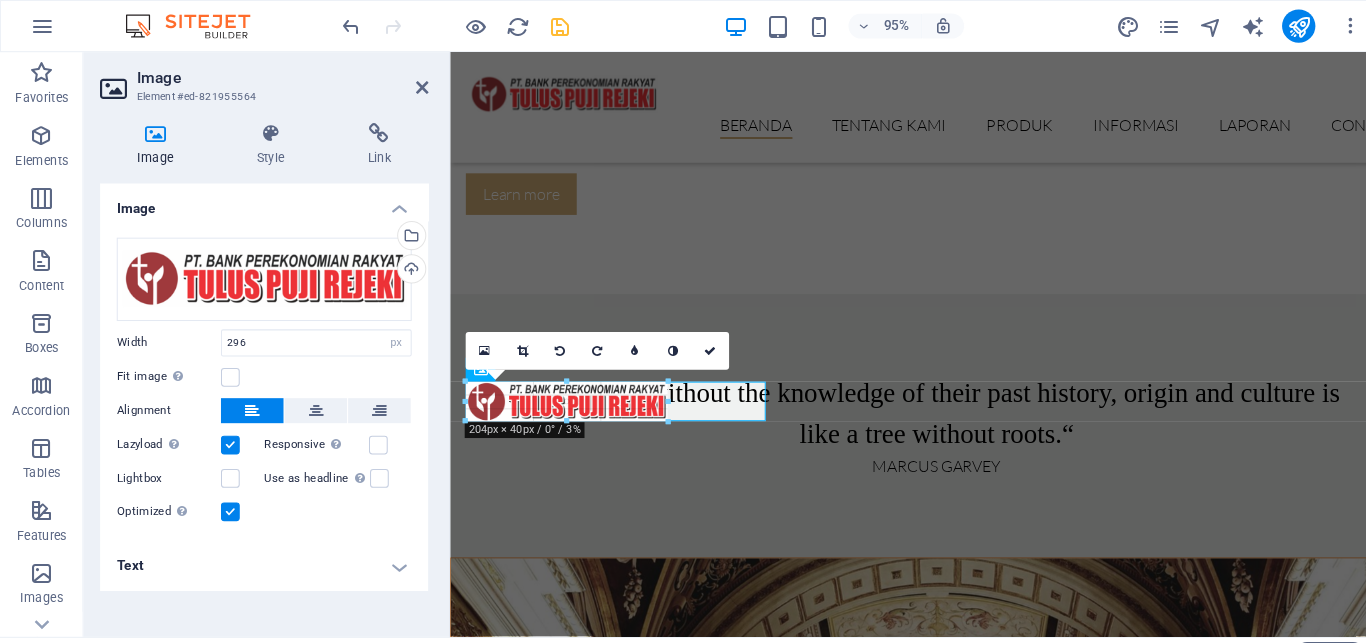 drag, startPoint x: 728, startPoint y: 396, endPoint x: 631, endPoint y: 388, distance: 97.32934 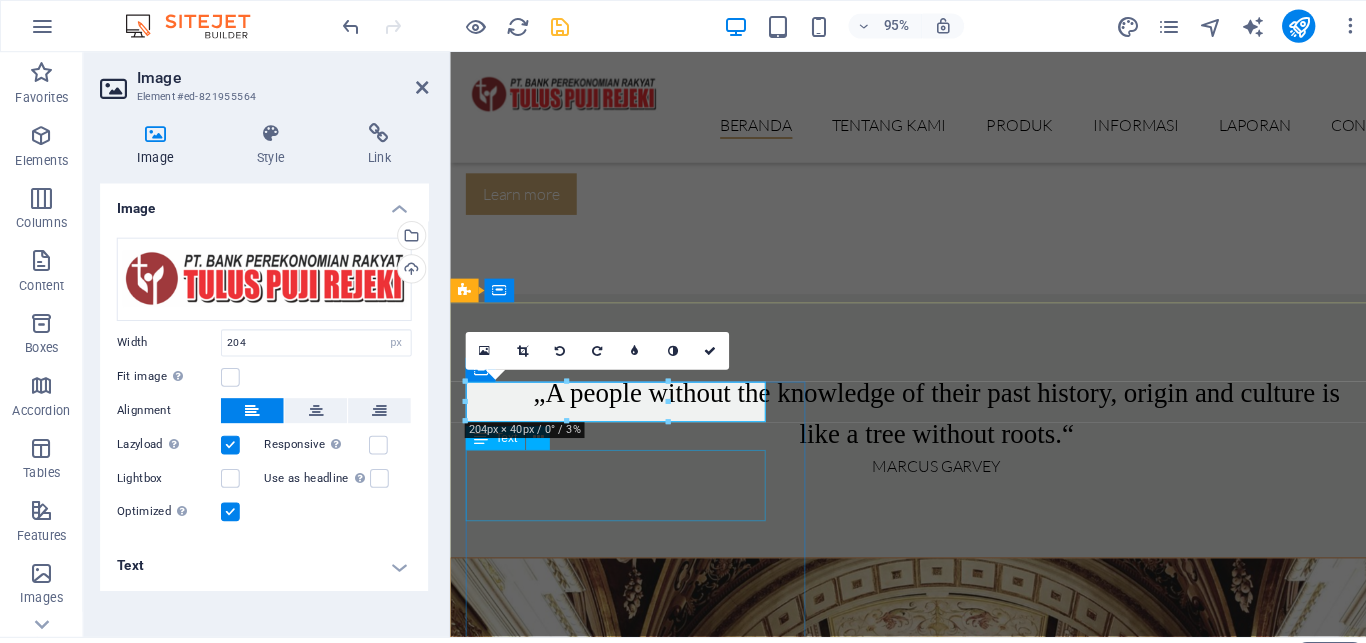 click on "Lorem ipsum dolor sit amet, consectetur elit adipisicing. Repellat, maiores, a libero atque assumenda elmo praesentium." at bounding box center [918, 7607] 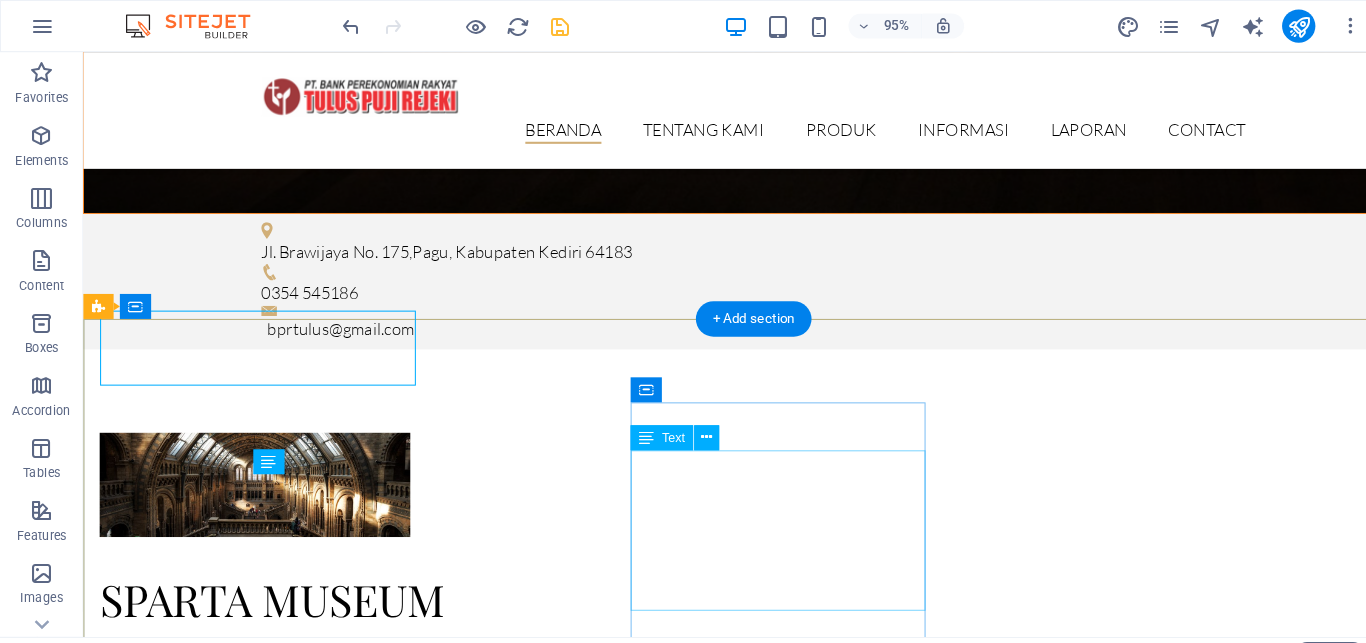 scroll, scrollTop: 3162, scrollLeft: 0, axis: vertical 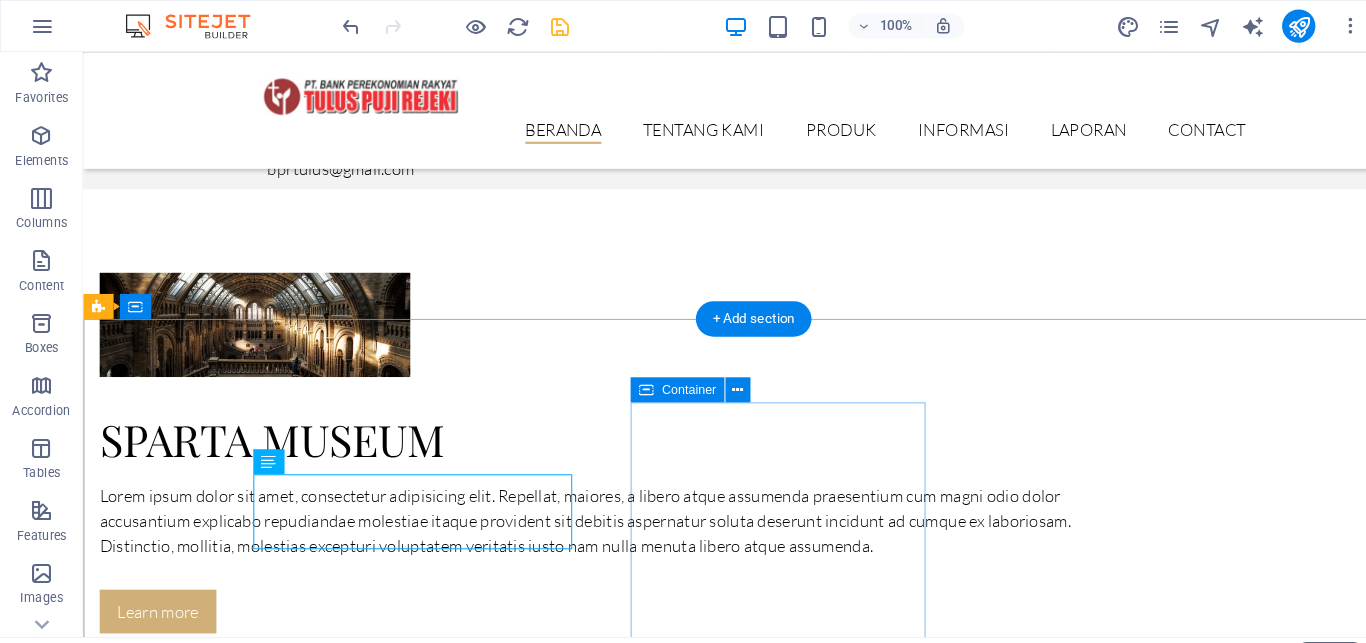 click on "LAYANAN KANTOR SENIN :       [TIME] - [TIME] SELASA :       [TIME] - [TIME] RABU :       [TIME] - [TIME] KAMIS :       [TIME] - [TIME] JUMAT SABTU & MINGGU :       [TIME] - [TIME] :       LIBUR" at bounding box center [571, 8142] 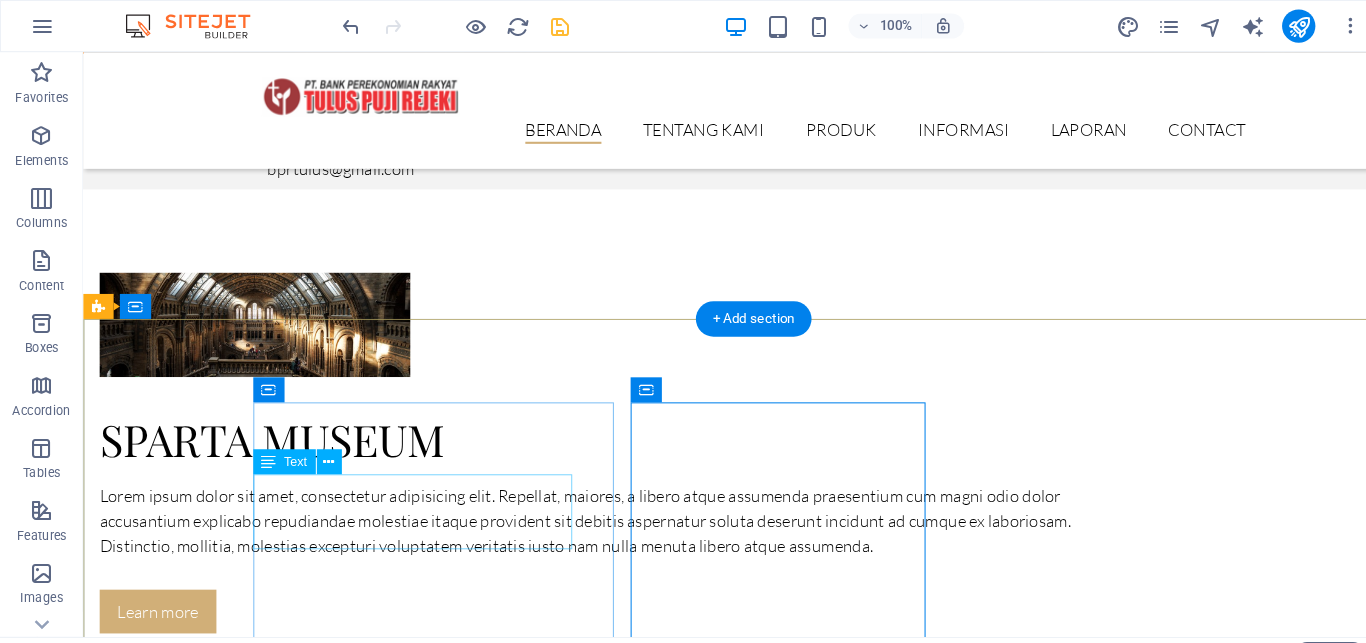 click on "Lorem ipsum dolor sit amet, consectetur elit adipisicing. Repellat, maiores, a libero atque assumenda elmo praesentium." at bounding box center (551, 7882) 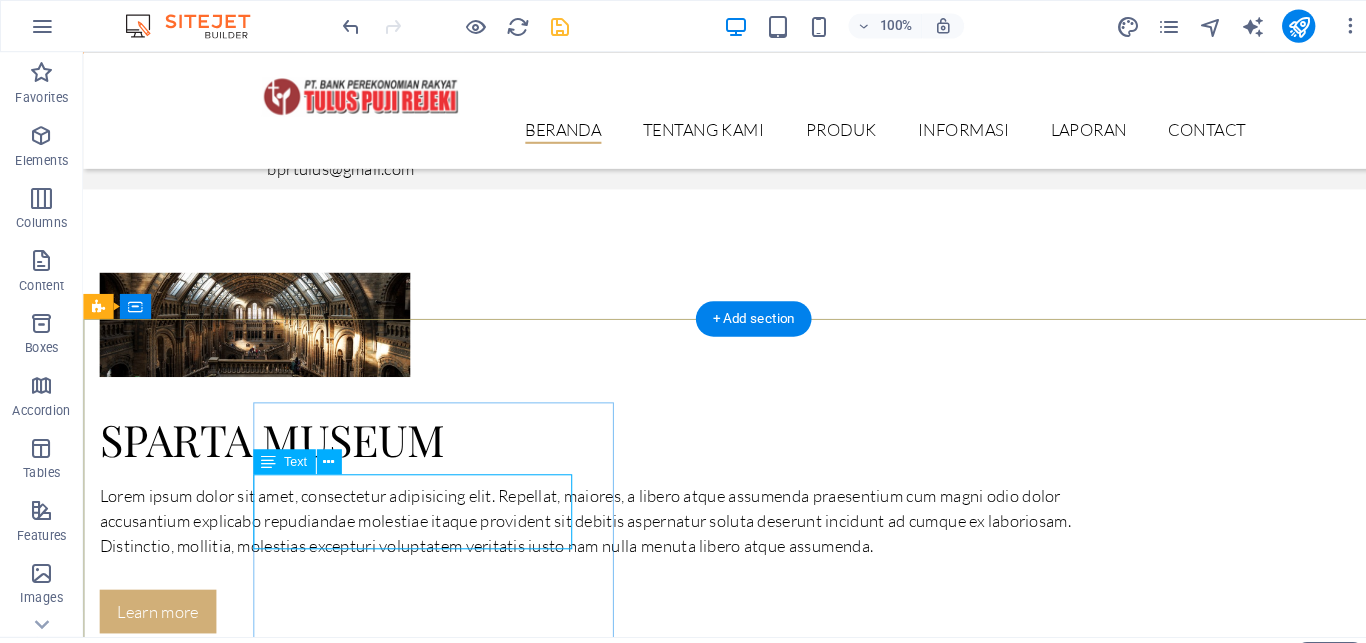 click on "Lorem ipsum dolor sit amet, consectetur elit adipisicing. Repellat, maiores, a libero atque assumenda elmo praesentium." at bounding box center (551, 7882) 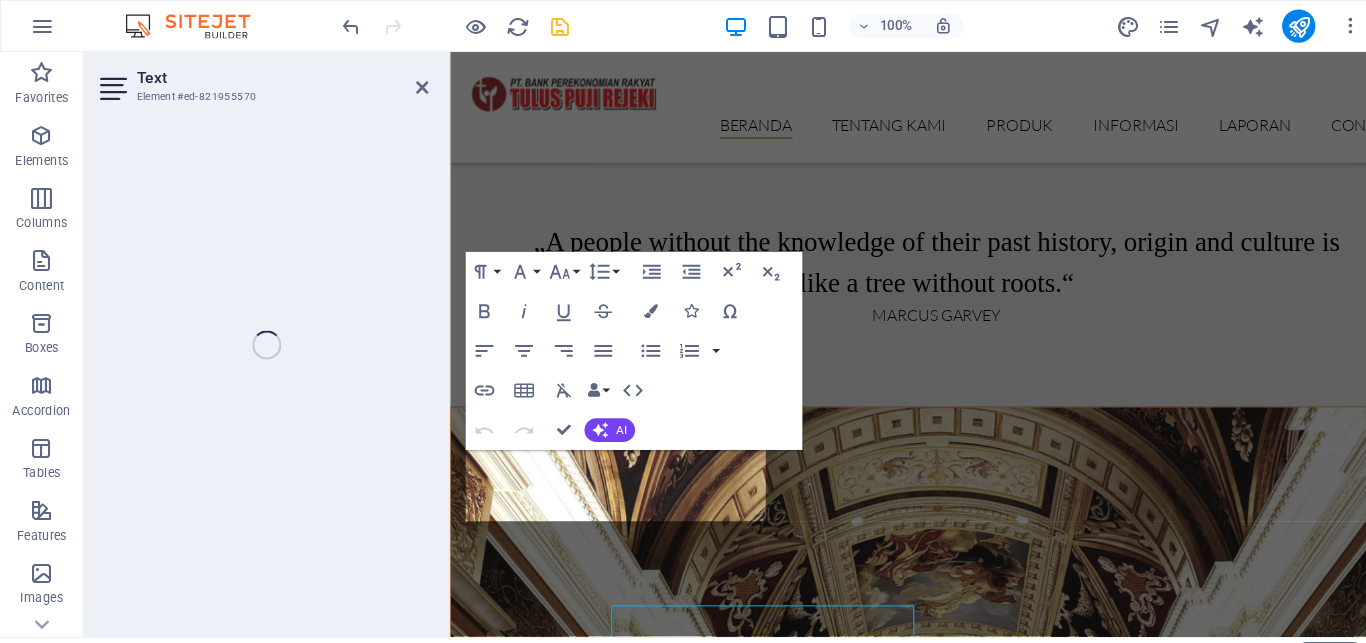 scroll, scrollTop: 3009, scrollLeft: 0, axis: vertical 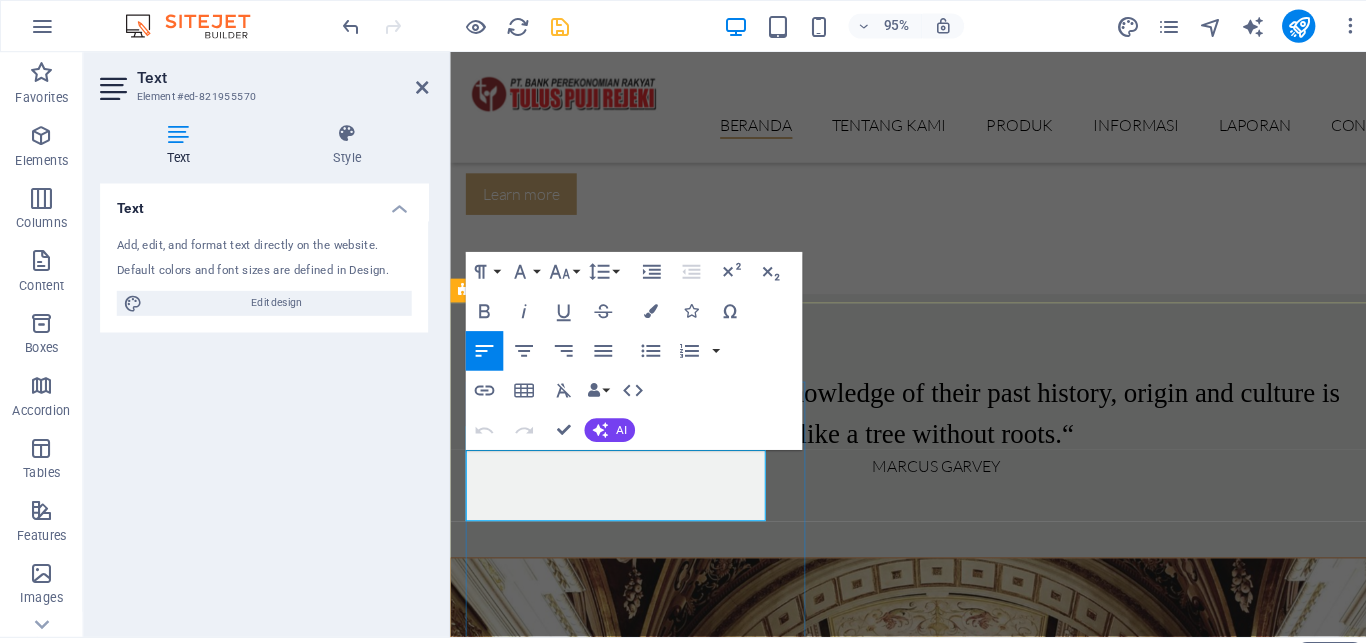 click on "Lorem ipsum dolor sit amet, consectetur elit adipisicing. Repellat, maiores, a libero atque assumenda elmo praesentium." at bounding box center (918, 7607) 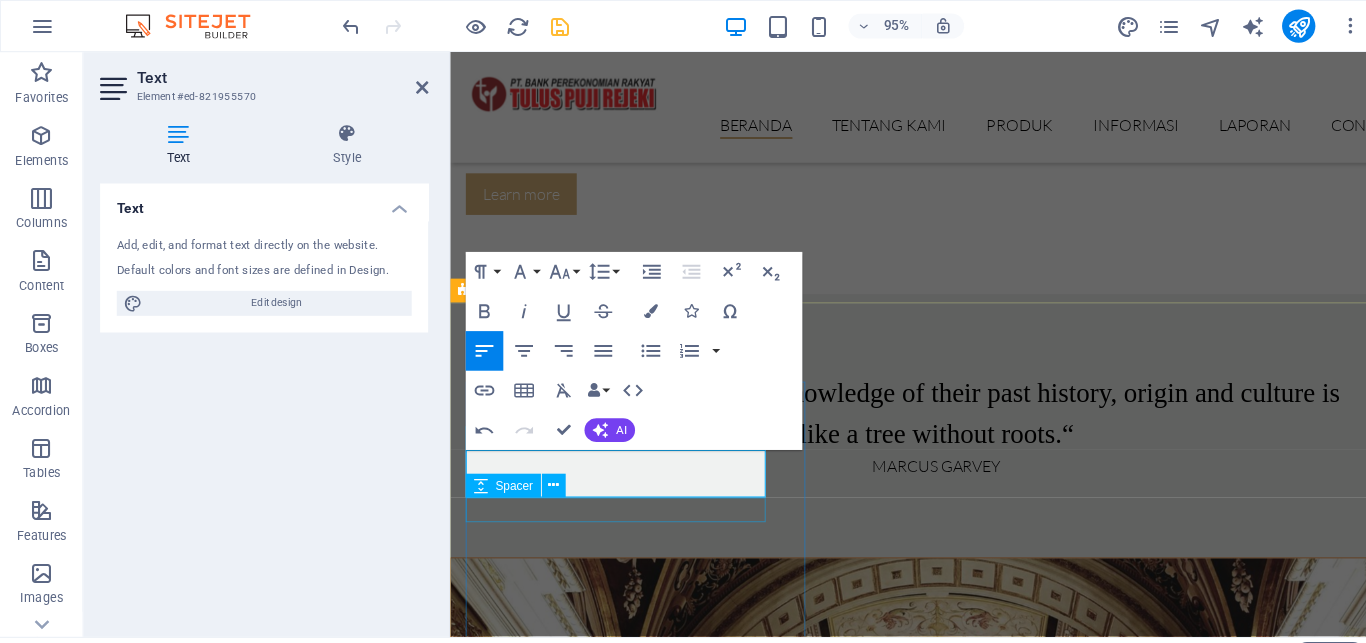 type 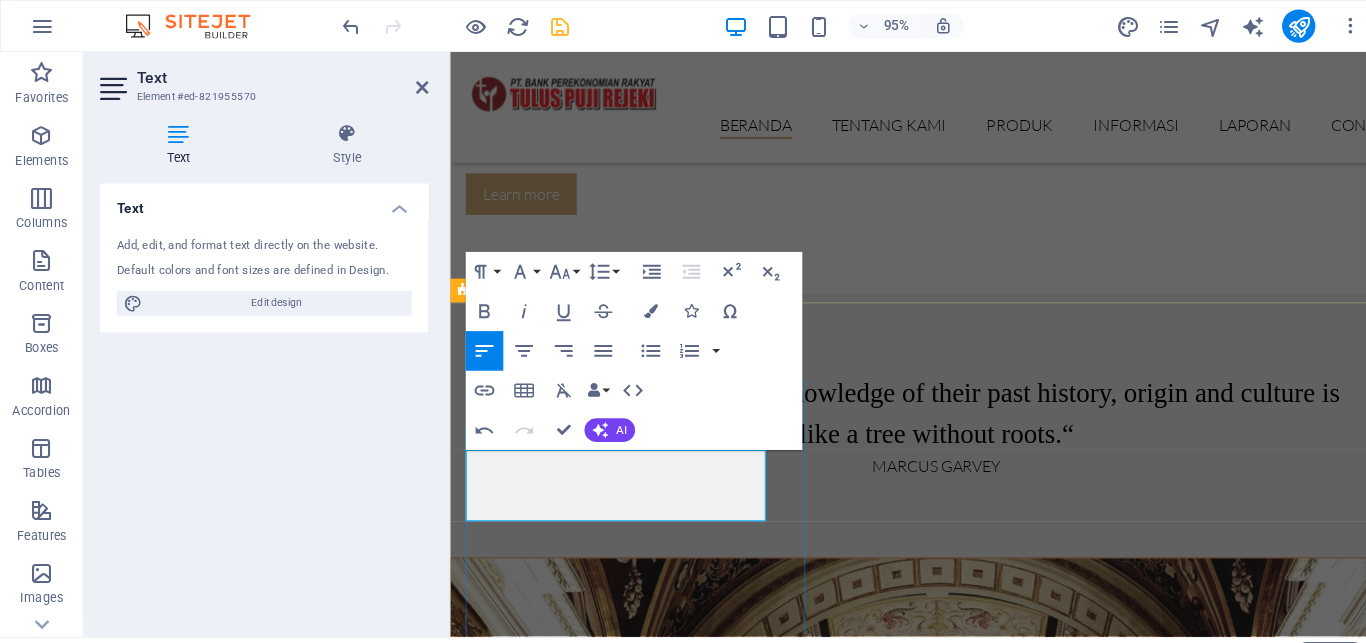 click on "​" at bounding box center (918, 7631) 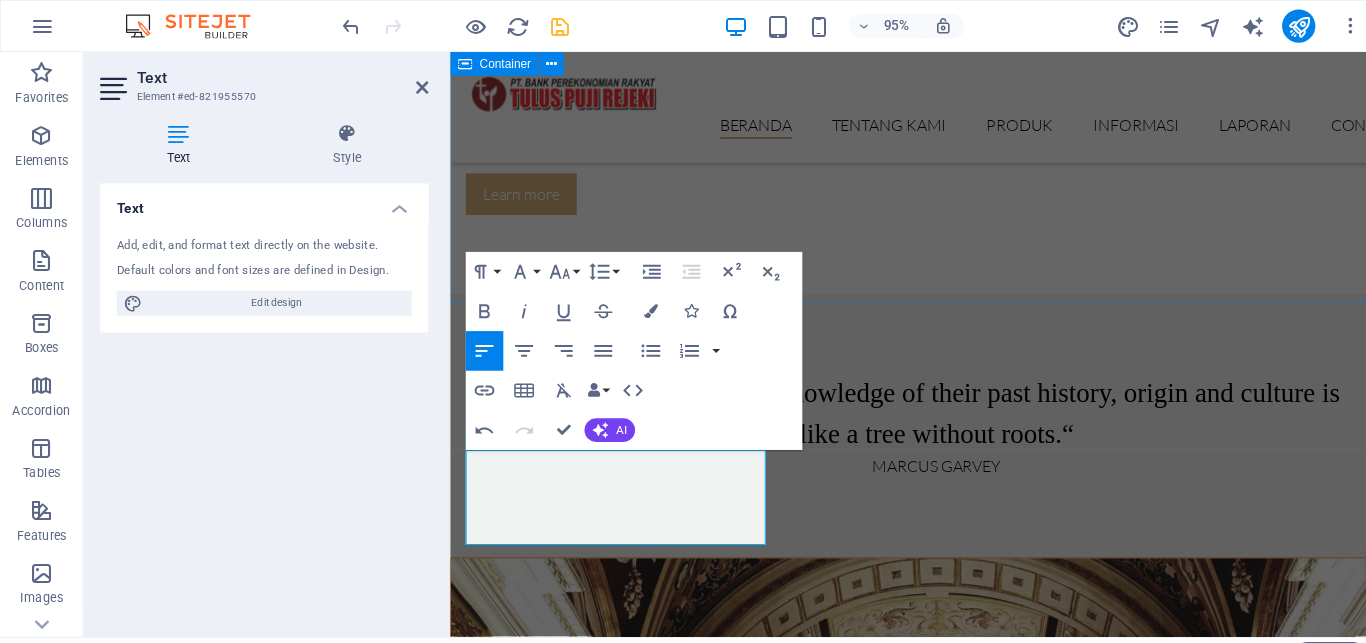 click on "What´s next at Sparta Latest Exhibitions Pelayanan Buku Tabungan Calon Debitur Pelayanan Deposito Calon Debitur Pelayanan Kredit Calon Debitur Tanda tangan  Perjanjian Kredit Calon Debitur Realisasi Kredit Calon Debitur Kegiatan Berbagi Bulan Ramadhan" at bounding box center [941, 4432] 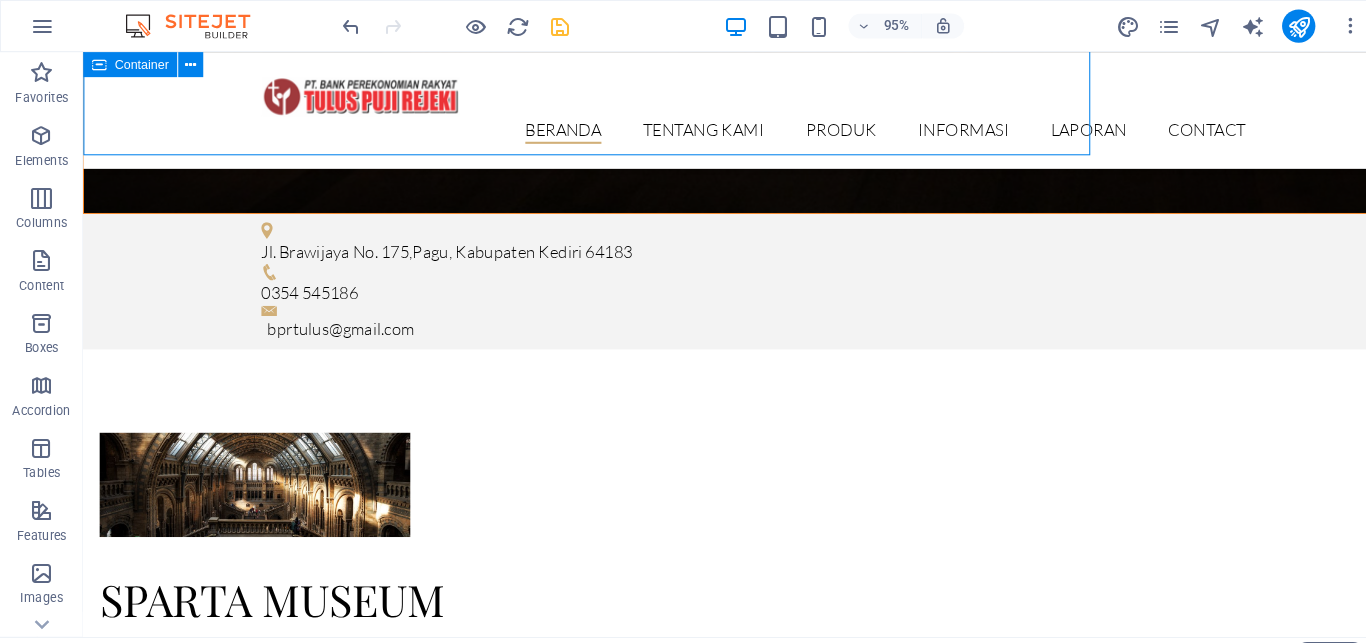scroll, scrollTop: 3162, scrollLeft: 0, axis: vertical 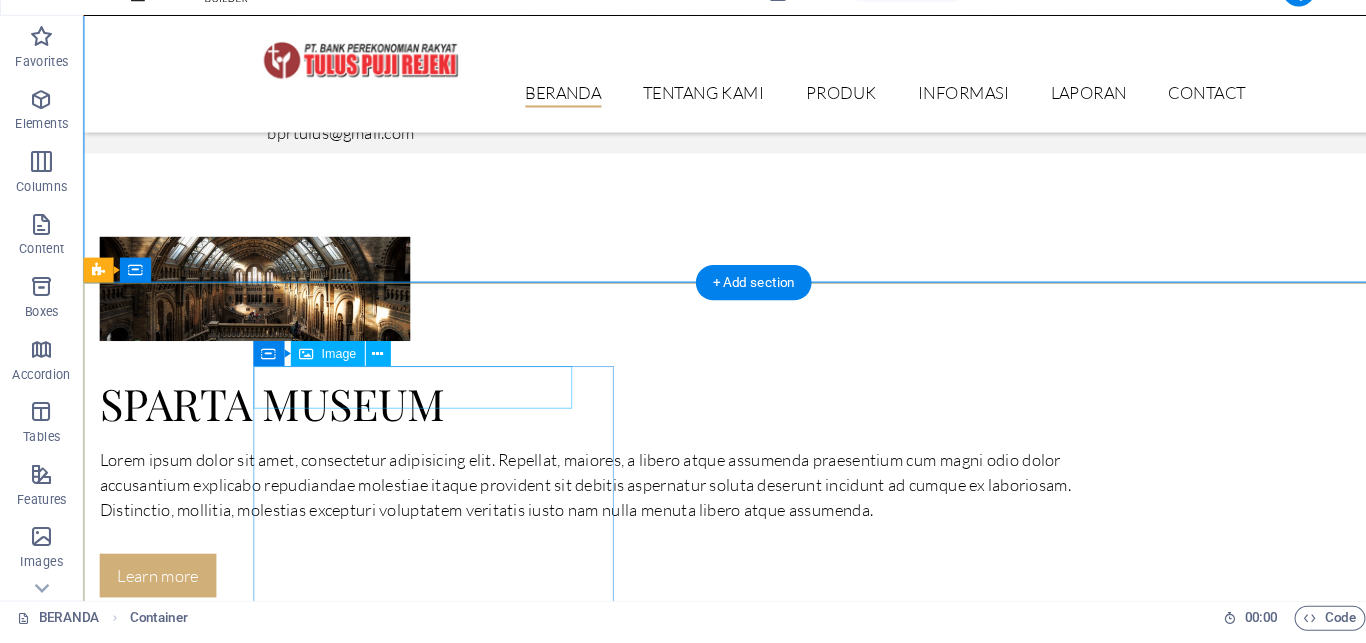 click at bounding box center (551, 7784) 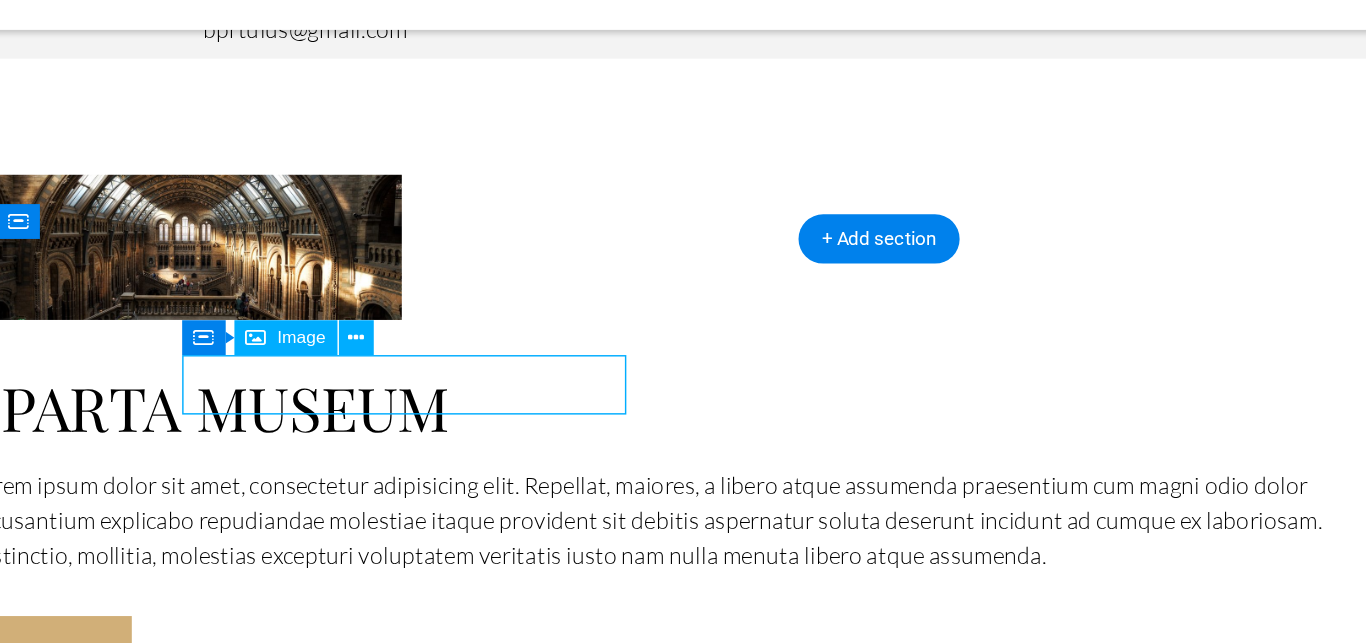 click at bounding box center (414, 7637) 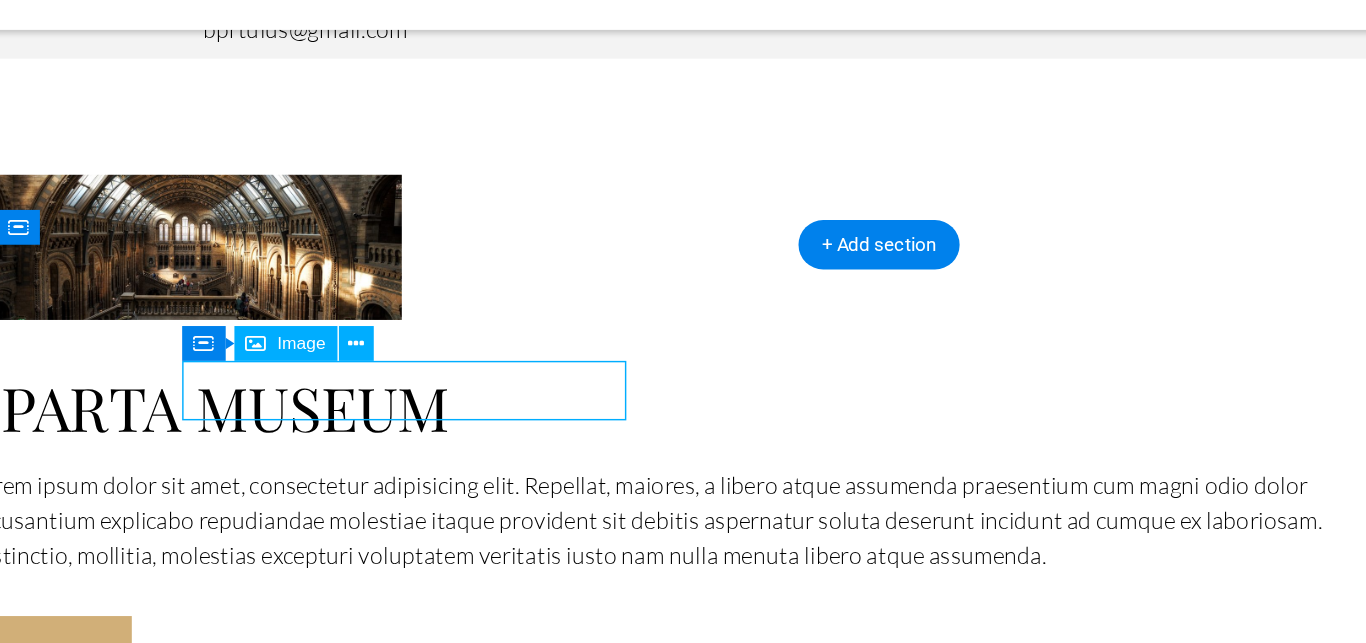 scroll, scrollTop: 3158, scrollLeft: 0, axis: vertical 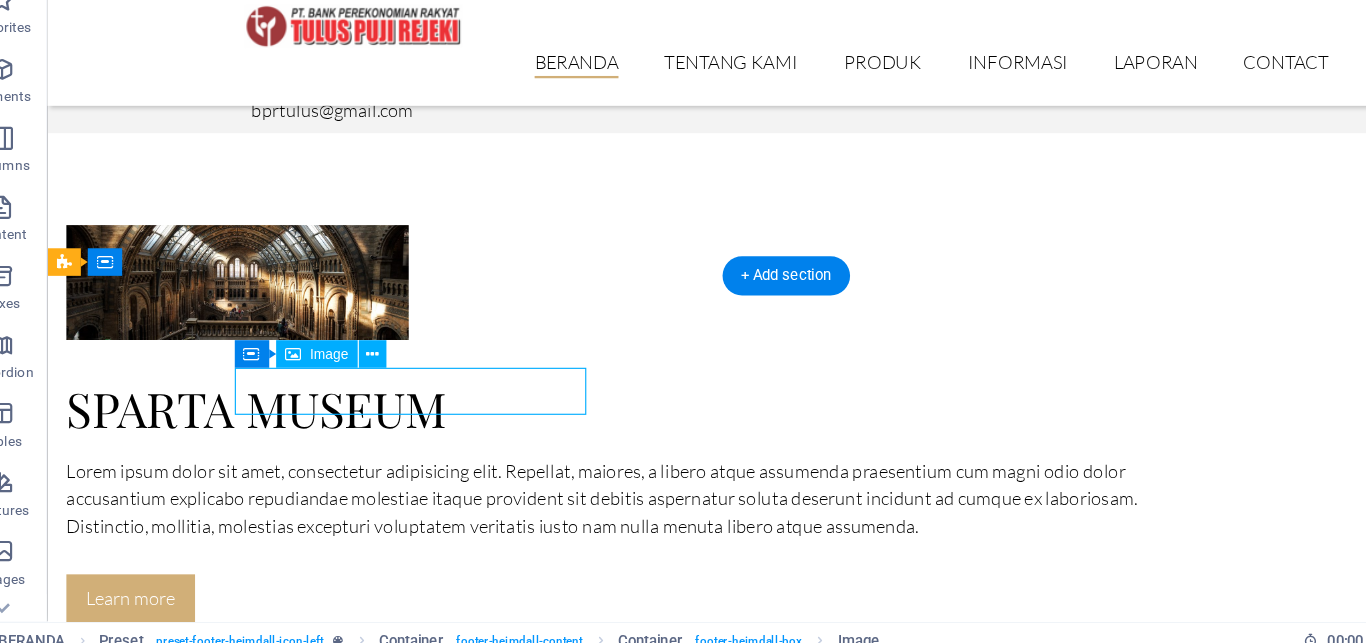 click at bounding box center [515, 7751] 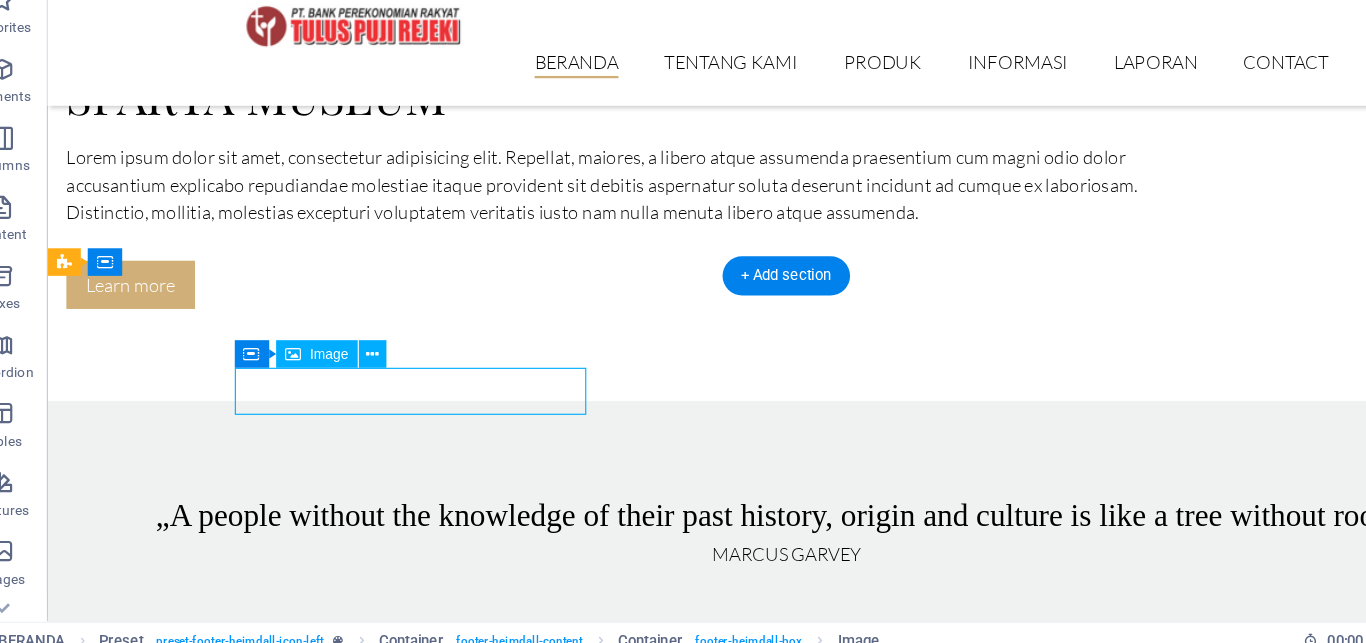 select on "px" 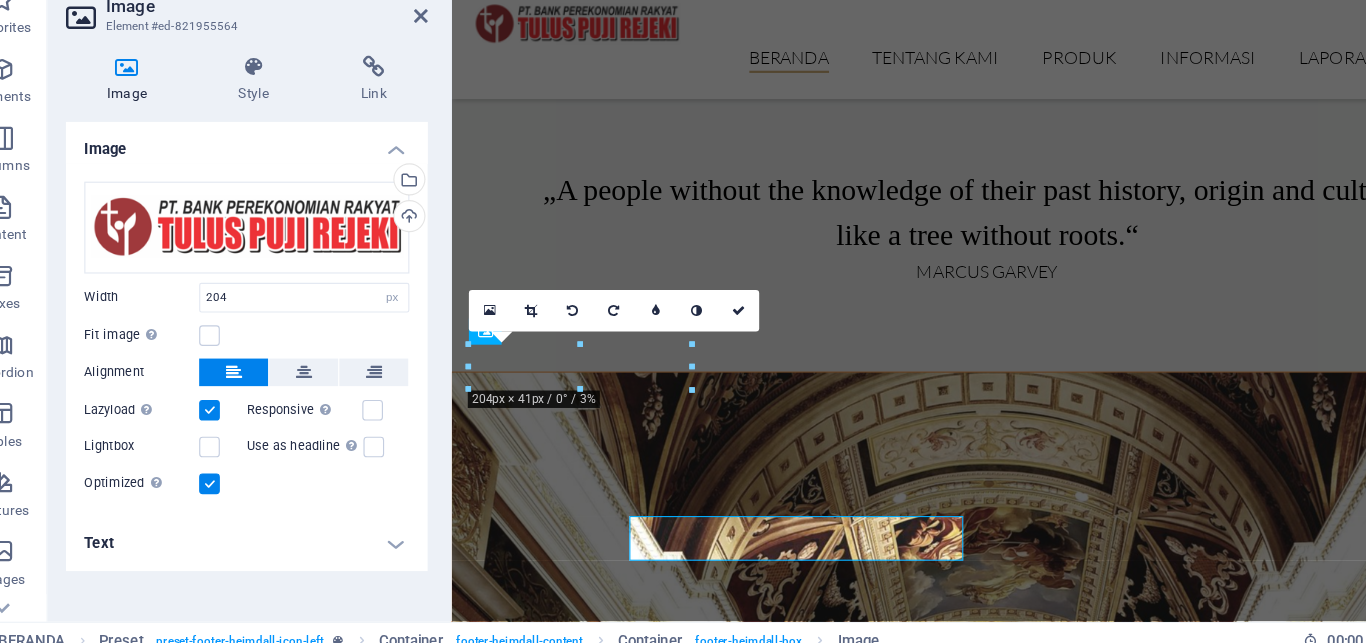 scroll, scrollTop: 3004, scrollLeft: 0, axis: vertical 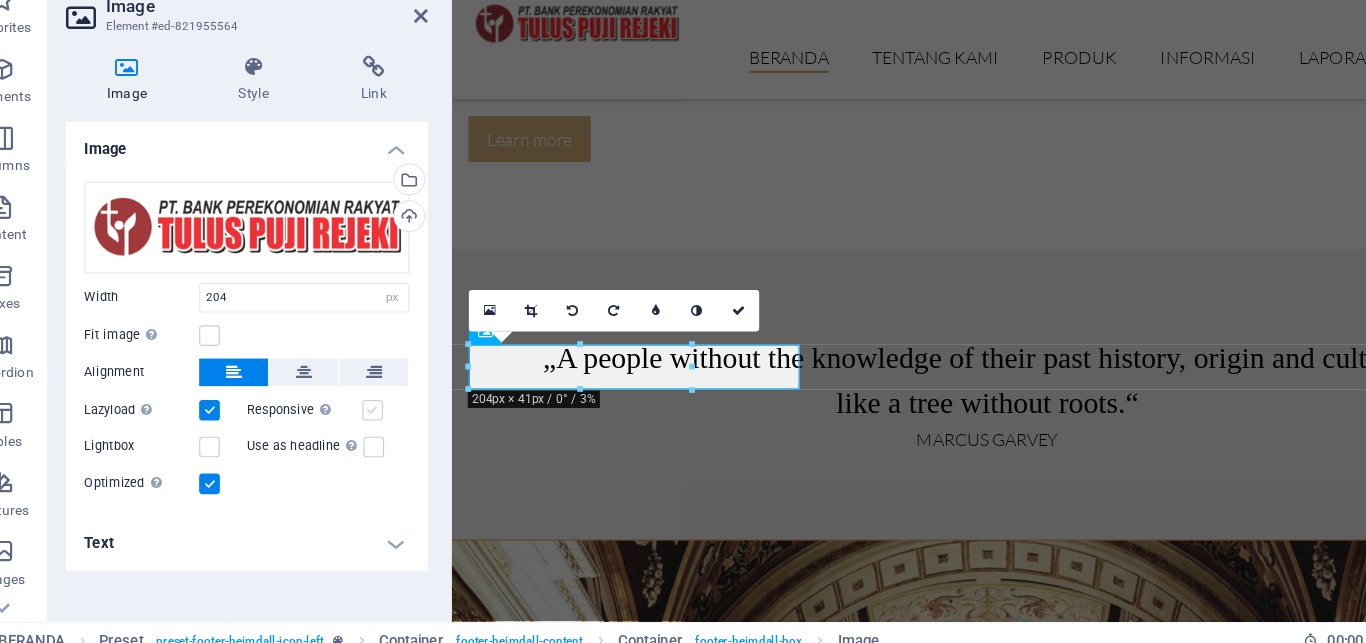 click at bounding box center [363, 427] 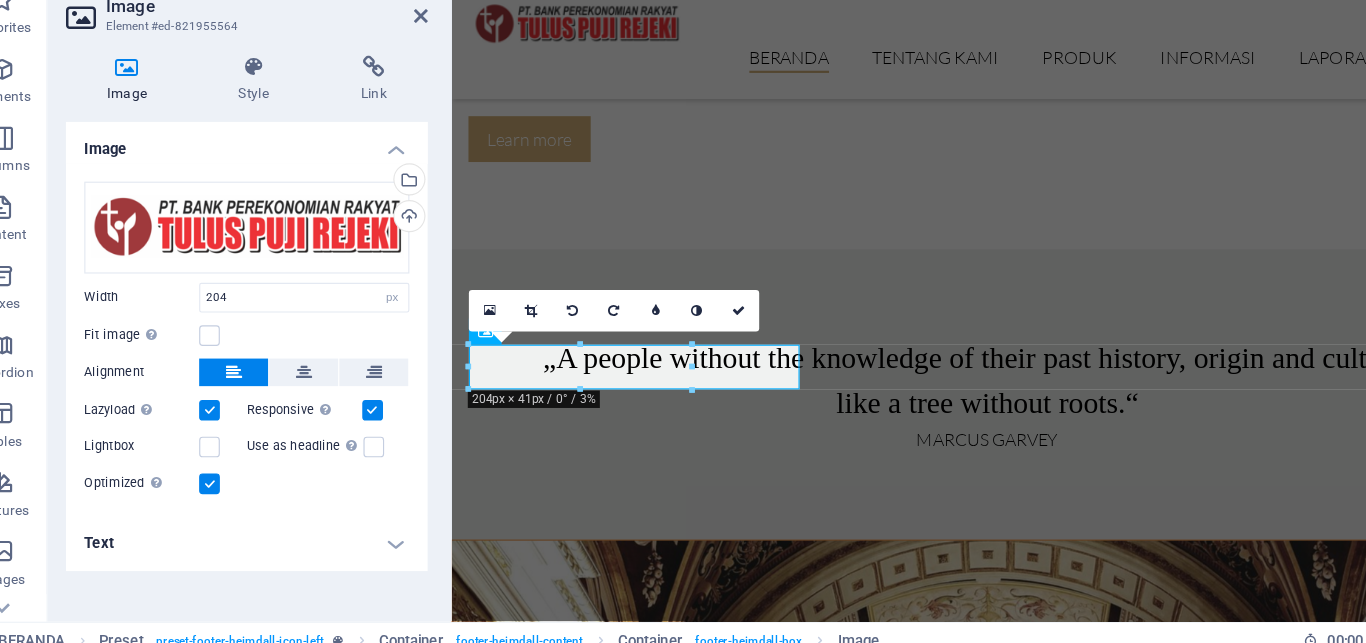 click at bounding box center (363, 427) 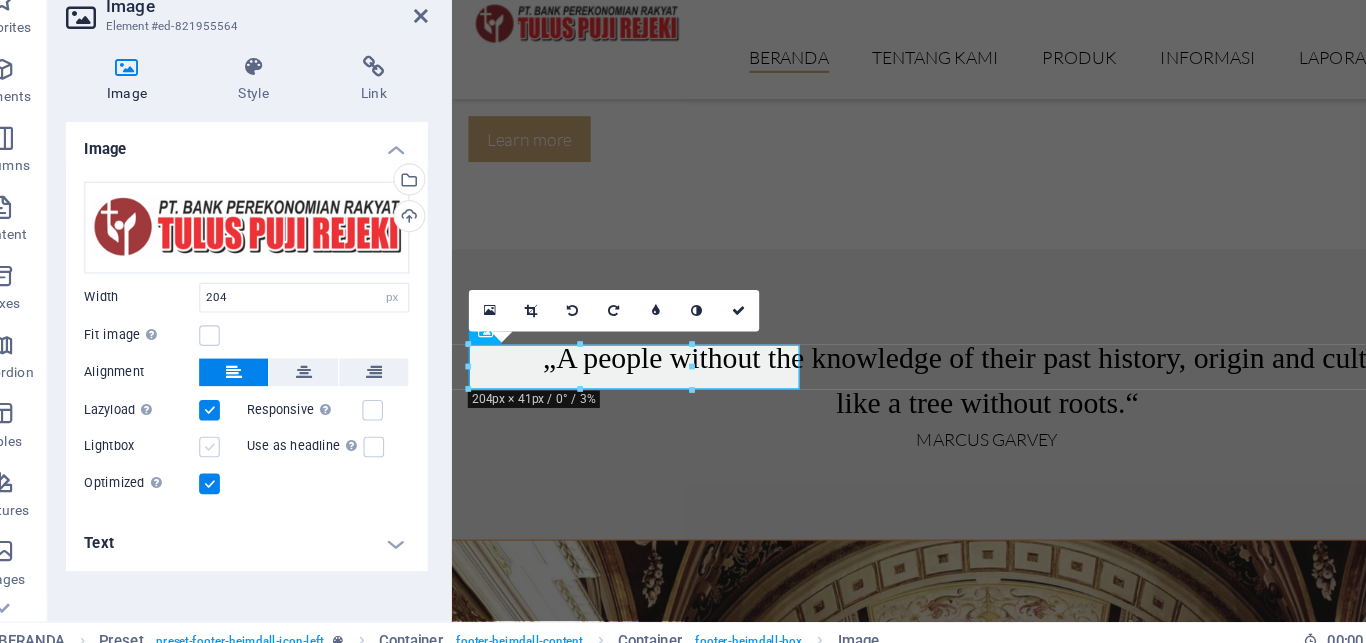 click at bounding box center [221, 459] 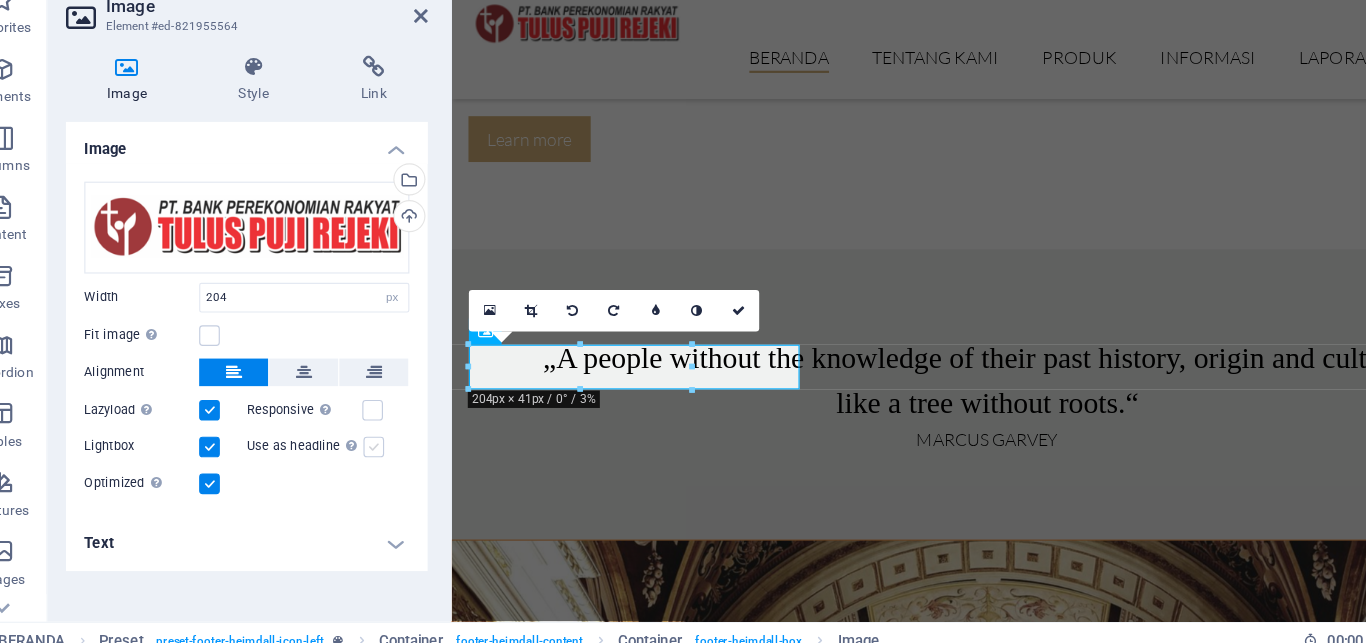 click at bounding box center (364, 459) 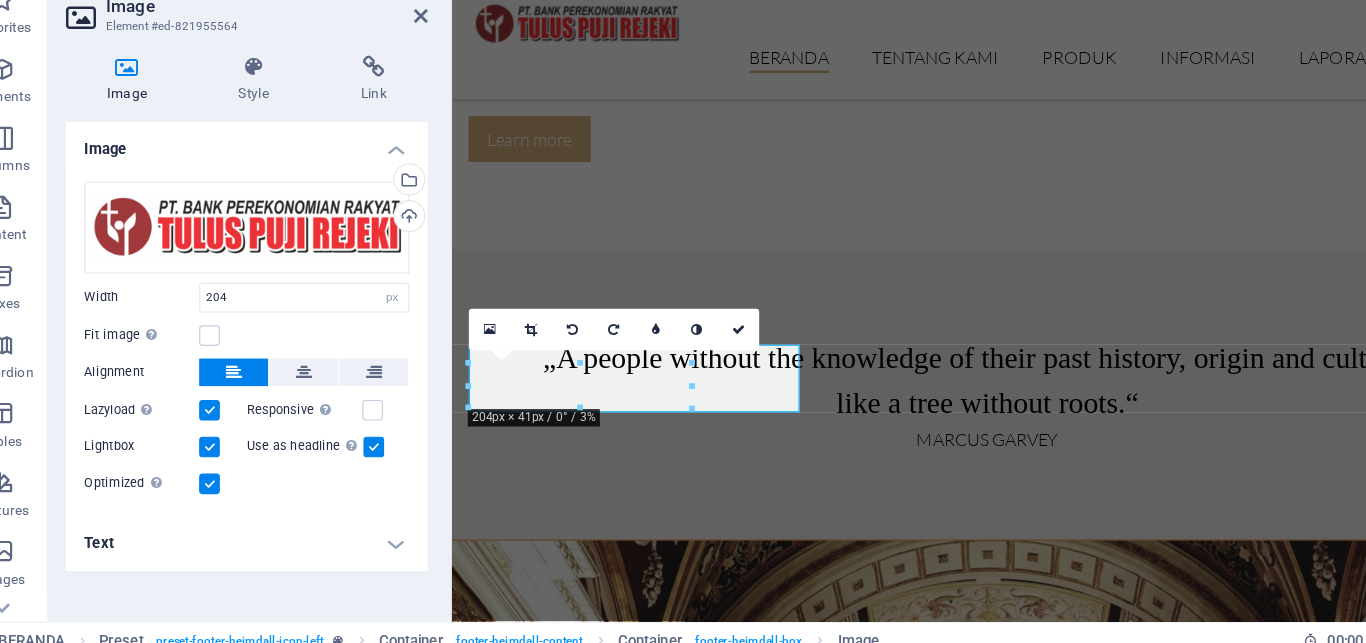 click at bounding box center [364, 459] 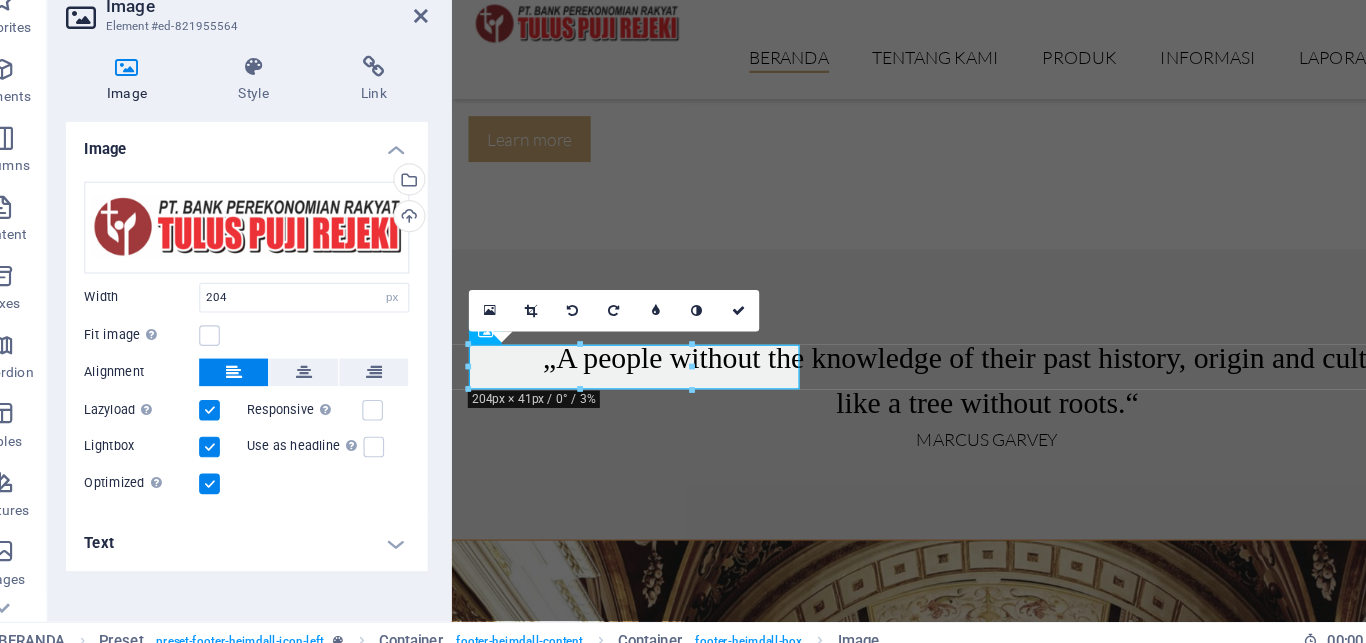 click at bounding box center (221, 459) 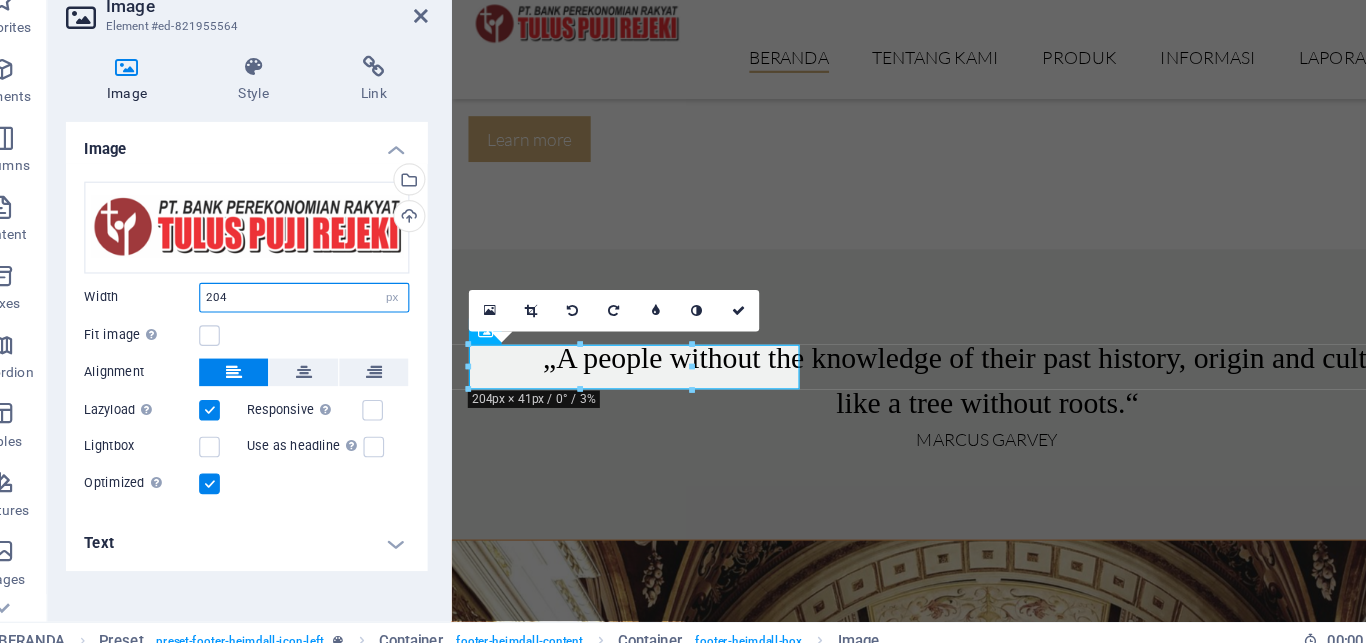 click on "204" at bounding box center [303, 329] 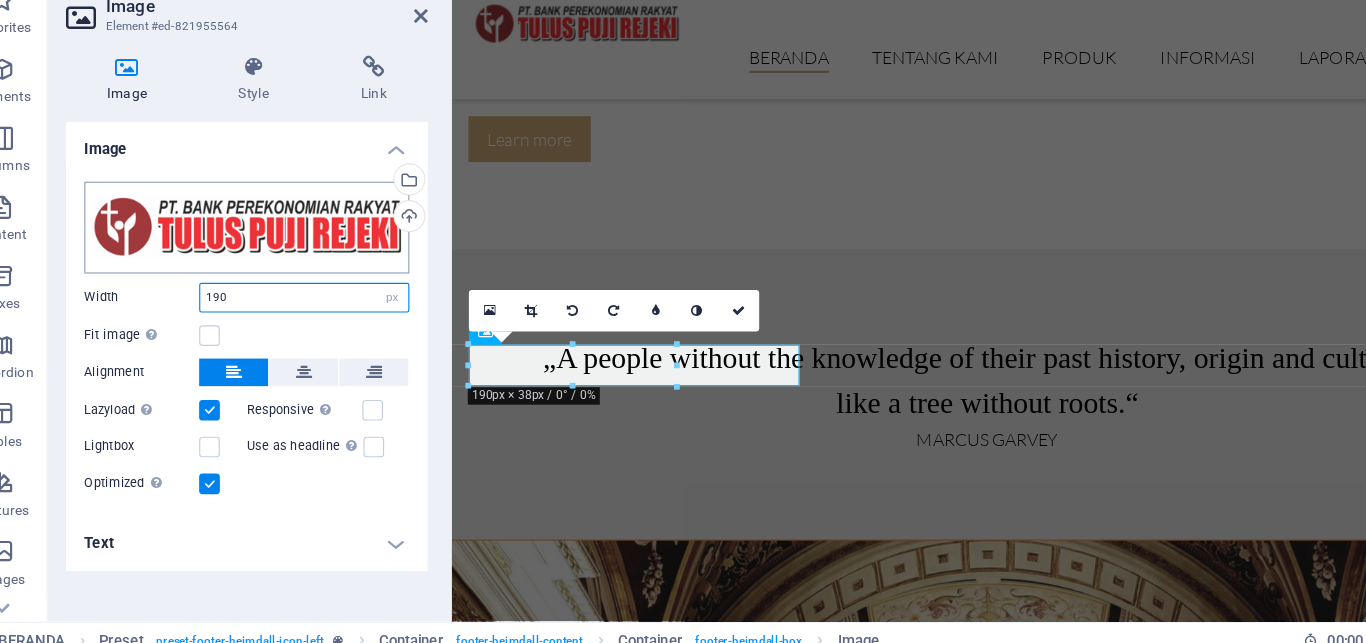 type on "190" 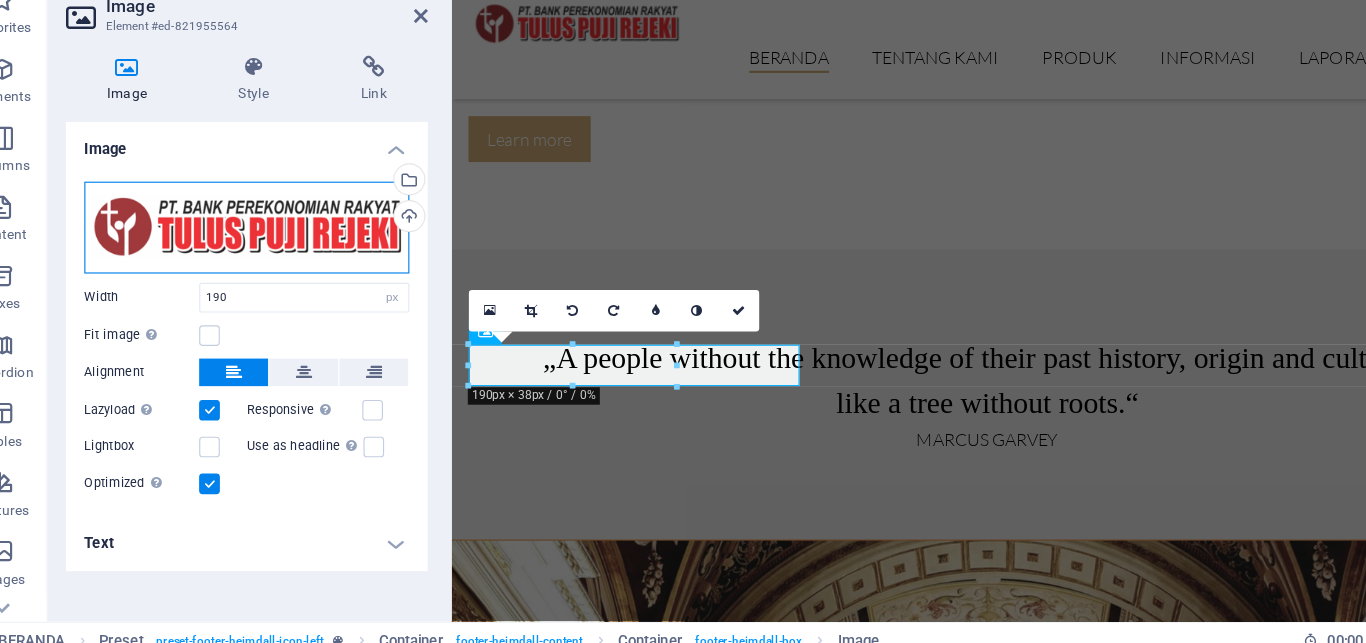 click on "Drag files here, click to choose files or select files from Files or our free stock photos & videos" at bounding box center (253, 268) 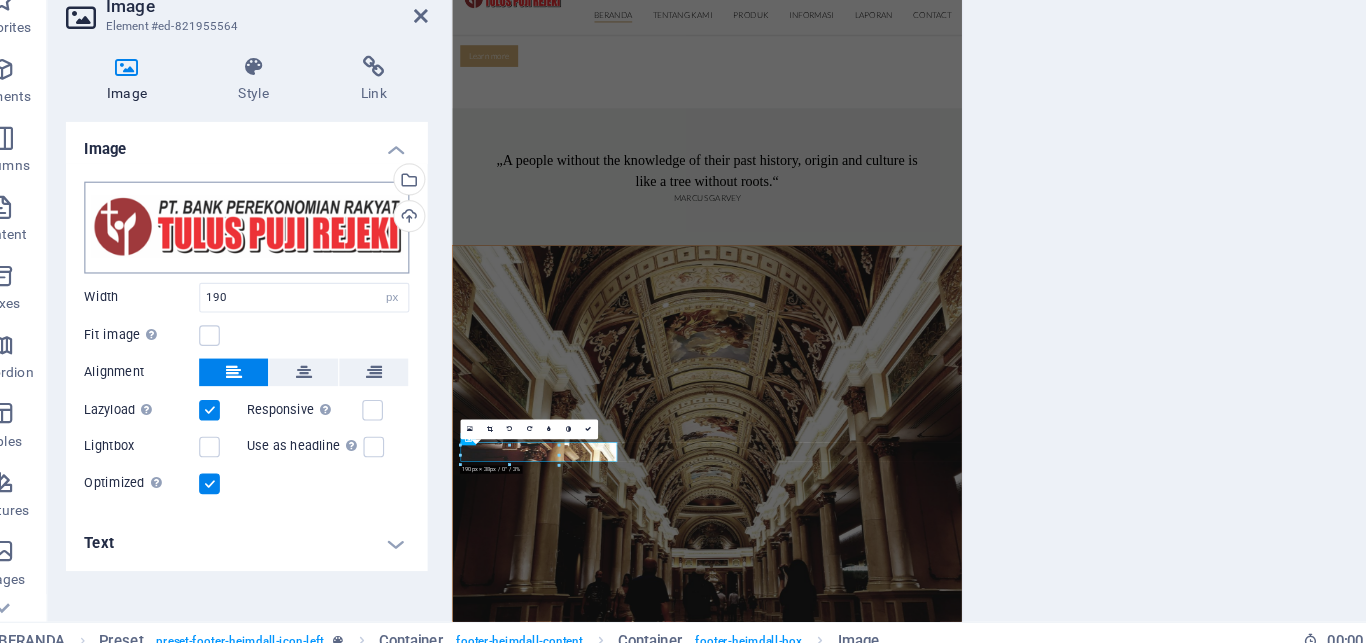 click on "bprtuluspuji.co.id BERANDA Favorites Elements Columns Content Boxes Accordion Tables Features Images Slider Header Footer Forms Marketing Collections Image Element #ed-821955564 Image Style Link Image Drag files here, click to choose files or select files from Files or our free stock photos & videos Select files from the file manager, stock photos, or upload file(s) Upload Width 190 Default auto px rem % em vh vw Fit image Automatically fit image to a fixed width and height Height Default auto px Alignment Lazyload Loading images after the page loads improves page speed. Responsive Automatically load retina image and smartphone optimized sizes. Lightbox Use as headline The image will be wrapped in an H1 headline tag. Useful for giving alternative text the weight of an H1 headline, e.g. for the logo. Leave unchecked if uncertain. Optimized Images are compressed to improve page speed. Position Direction Custom X offset 50 px rem % %" at bounding box center [683, 321] 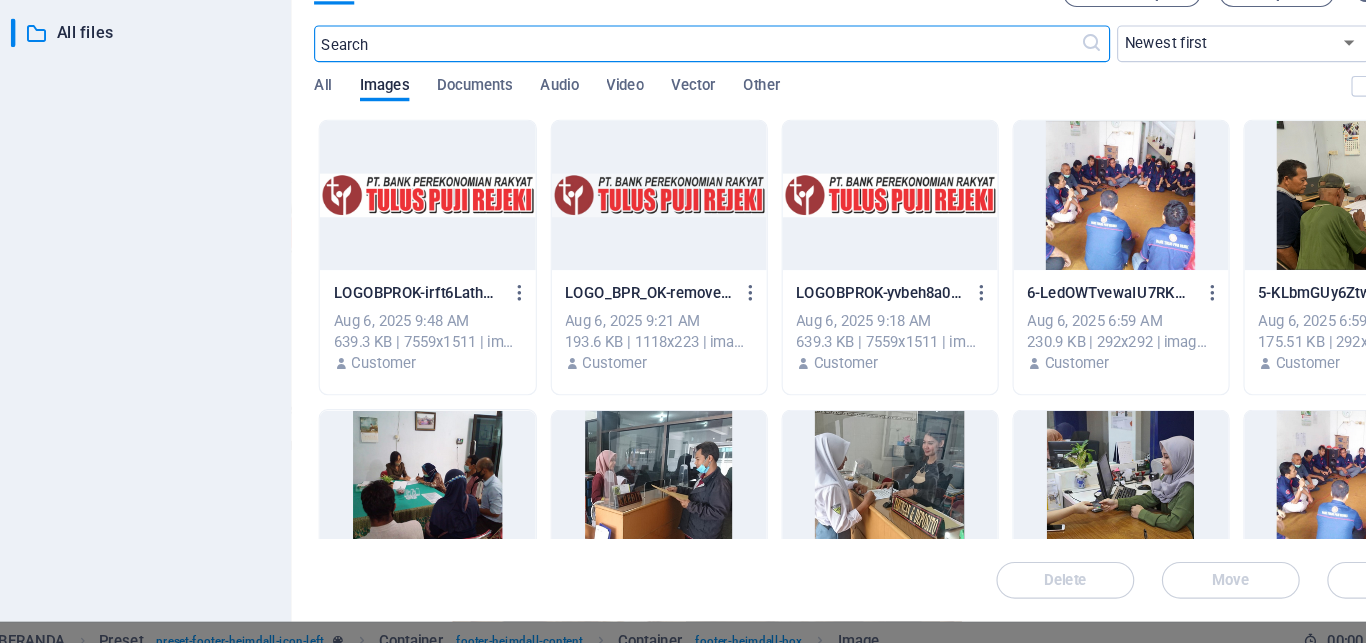 scroll, scrollTop: 2442, scrollLeft: 0, axis: vertical 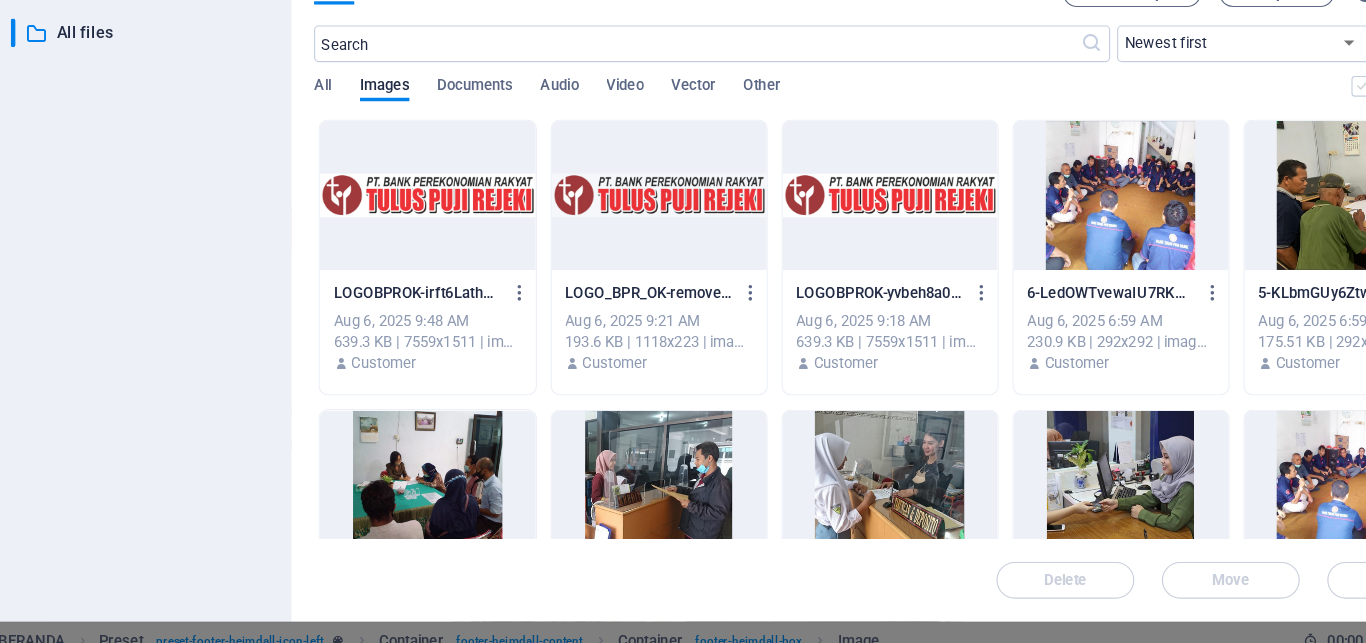 click at bounding box center [1224, 145] 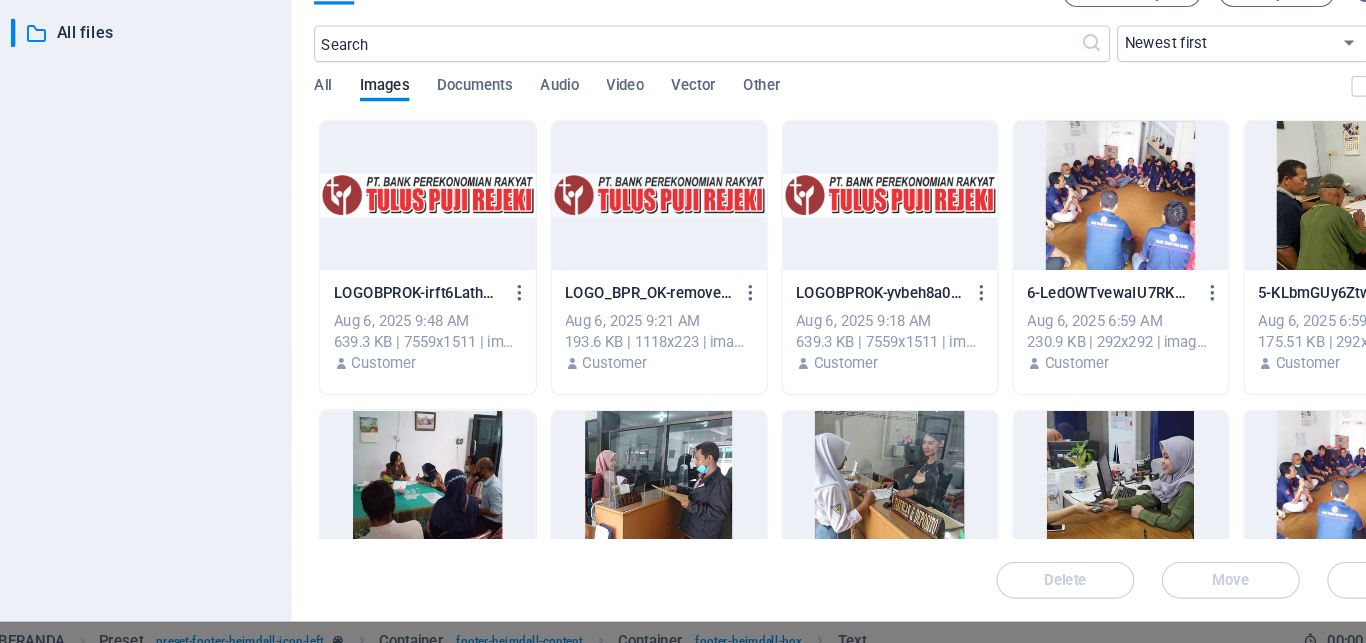scroll, scrollTop: 3000, scrollLeft: 0, axis: vertical 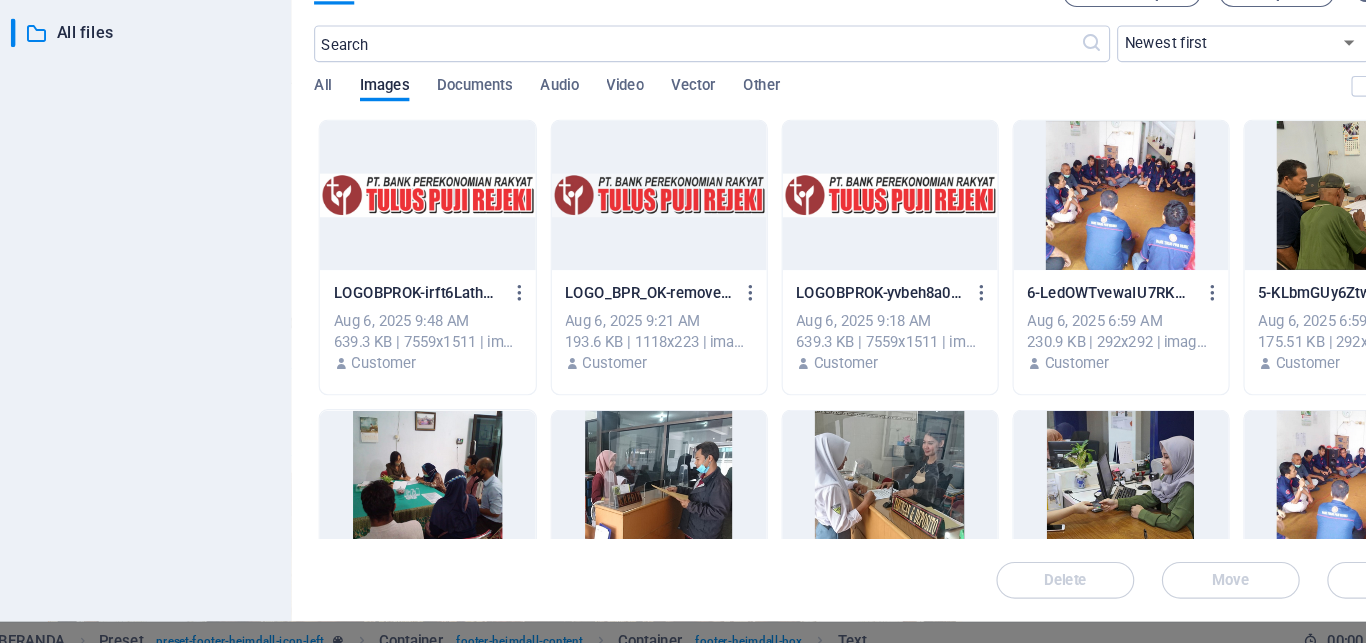 click at bounding box center [813, 240] 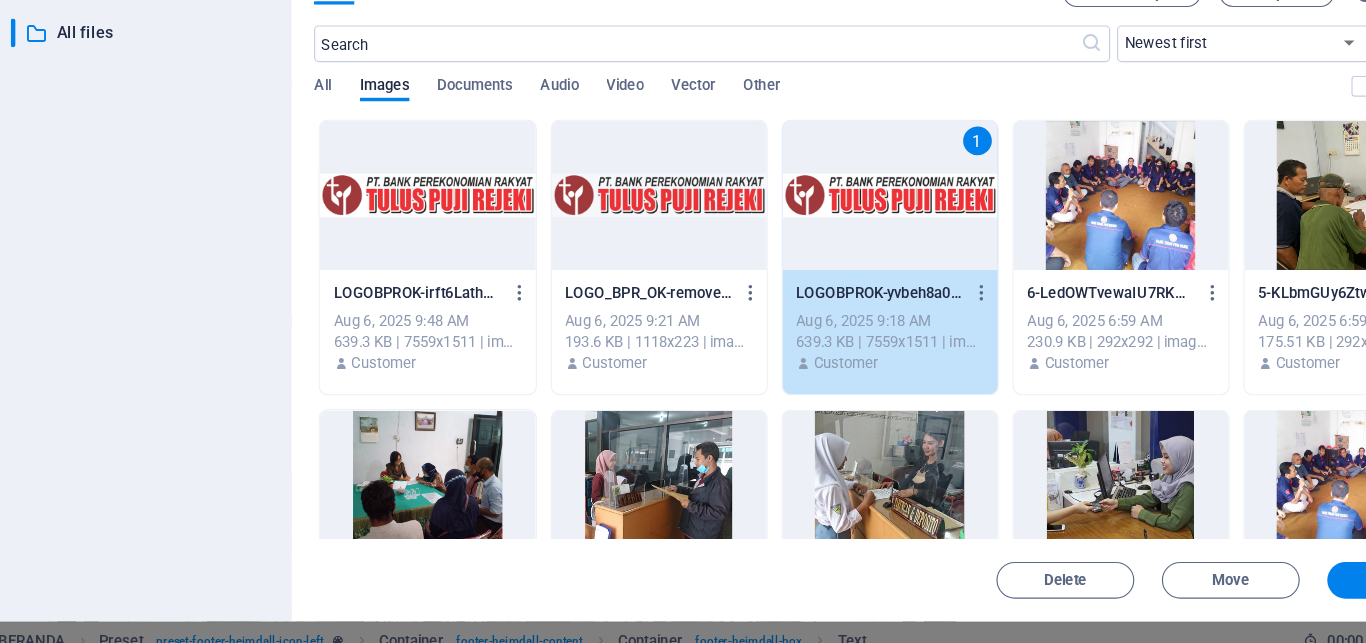 click on "1" at bounding box center (813, 240) 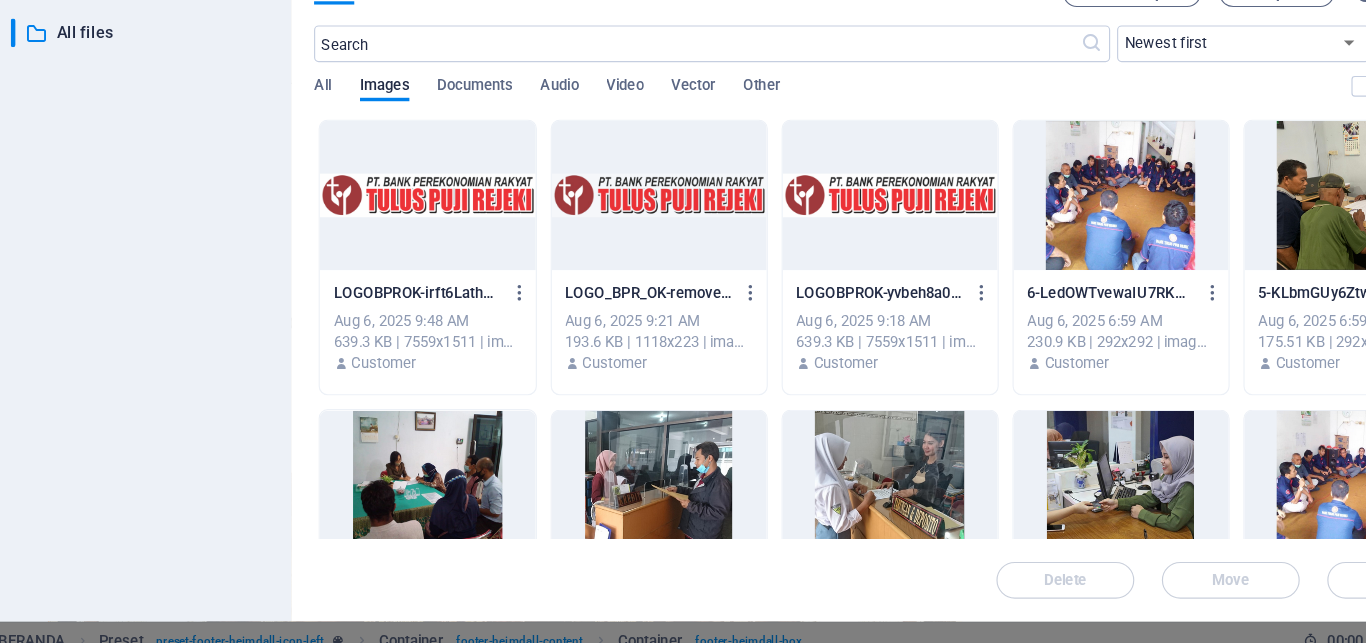 drag, startPoint x: 335, startPoint y: 71, endPoint x: 488, endPoint y: 76, distance: 153.08168 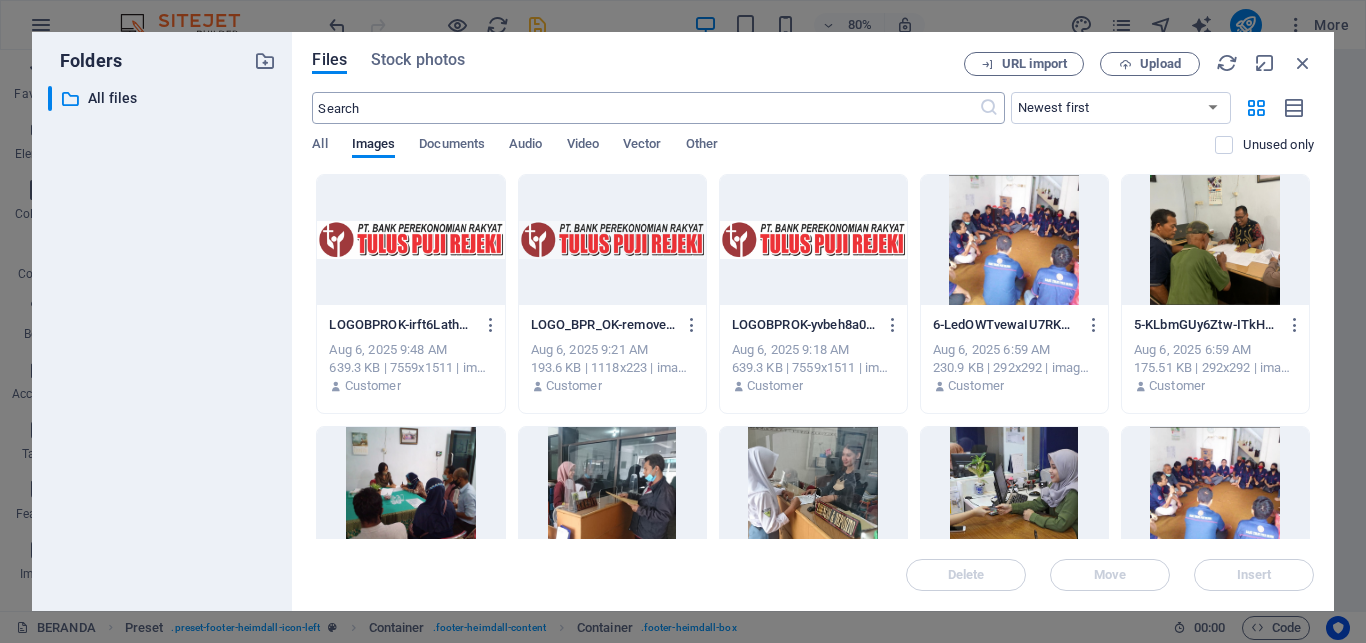 scroll, scrollTop: 3000, scrollLeft: 0, axis: vertical 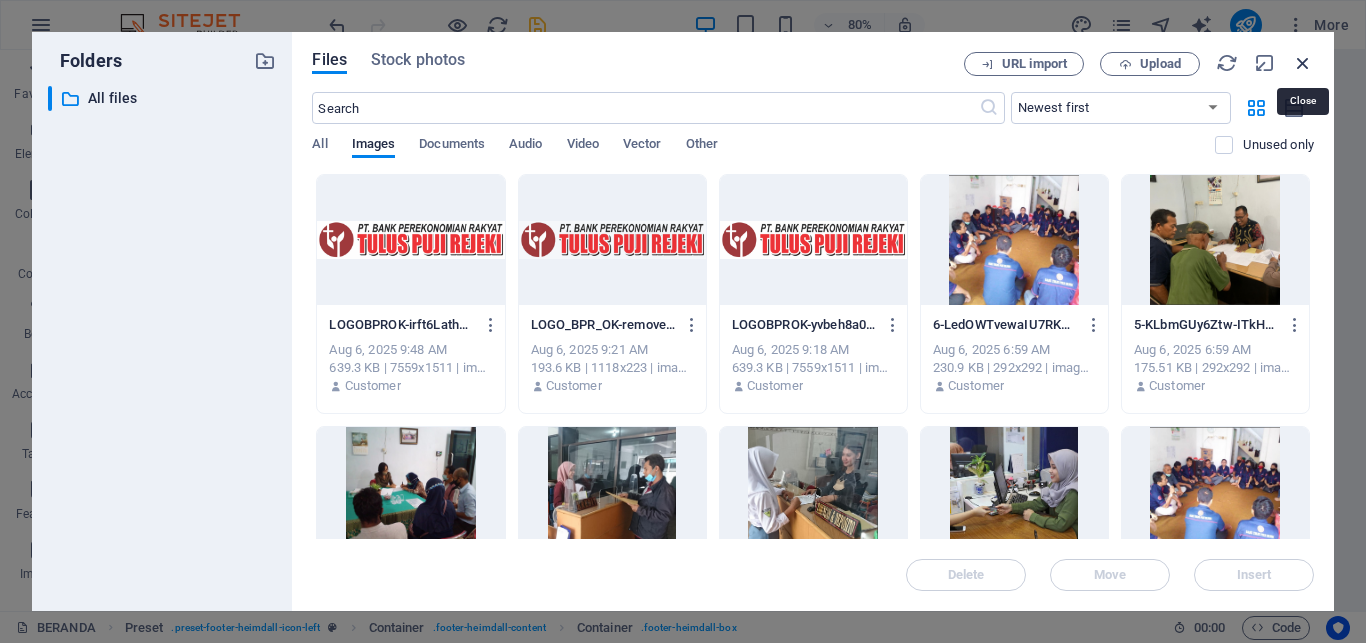 click at bounding box center (1303, 63) 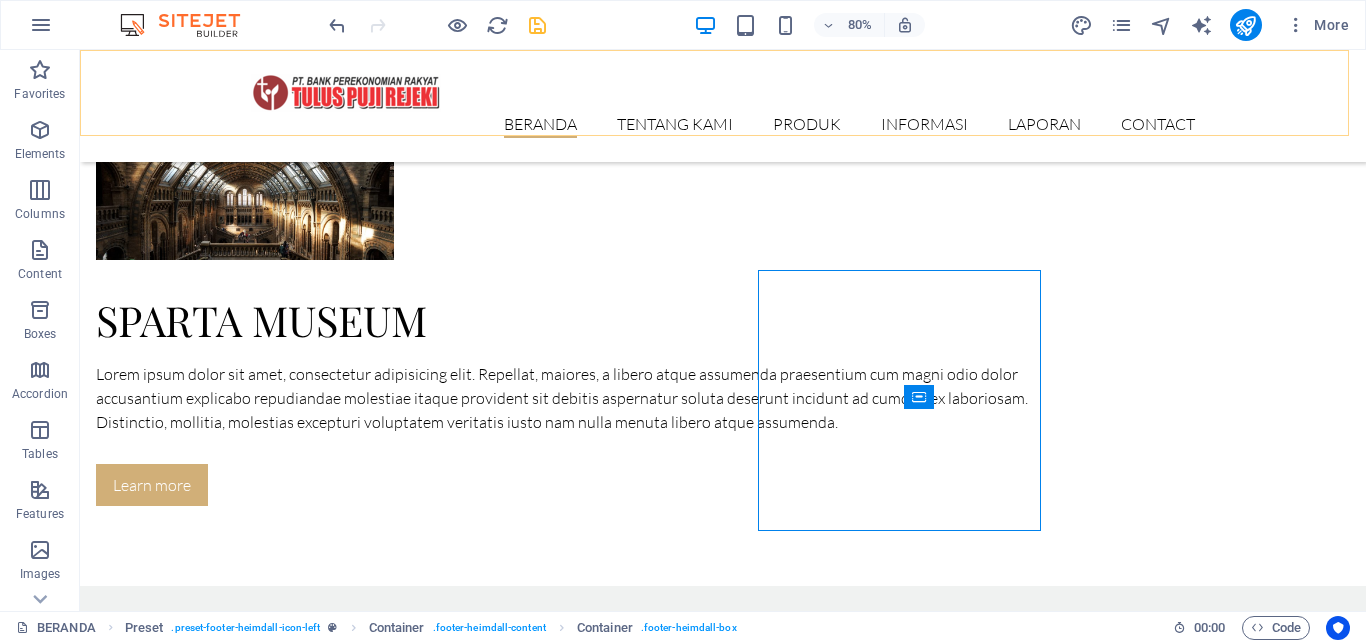 scroll, scrollTop: 3139, scrollLeft: 0, axis: vertical 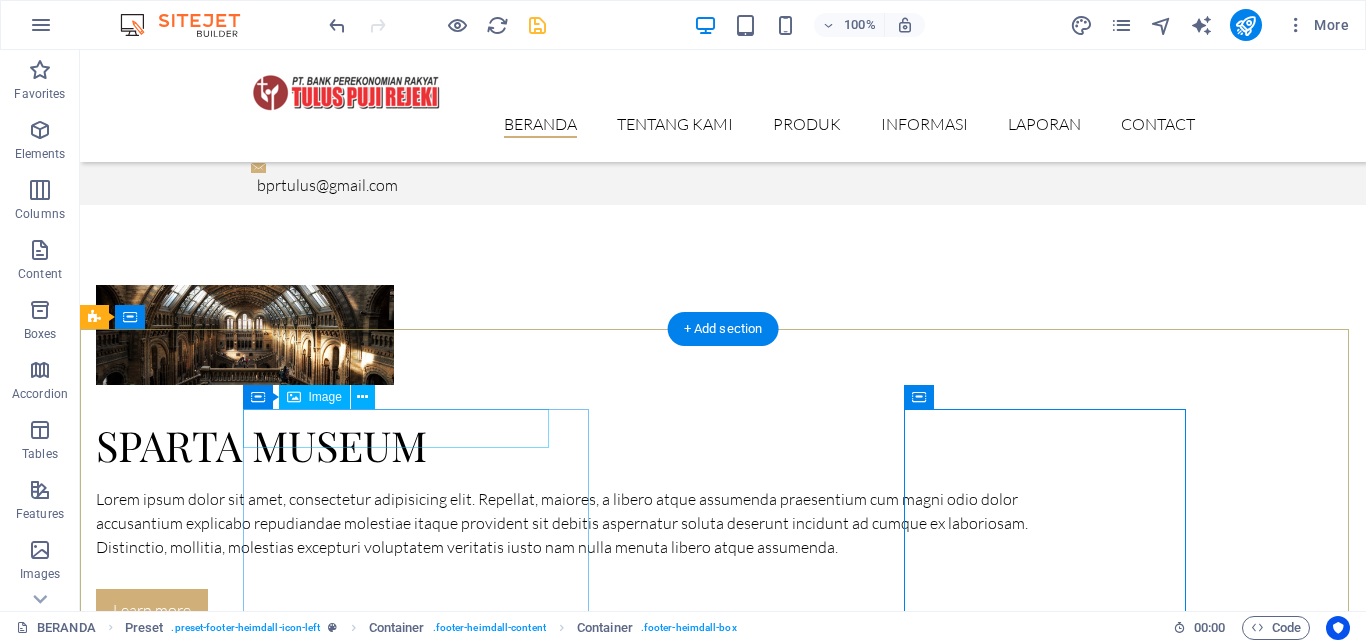 click at bounding box center (548, 7841) 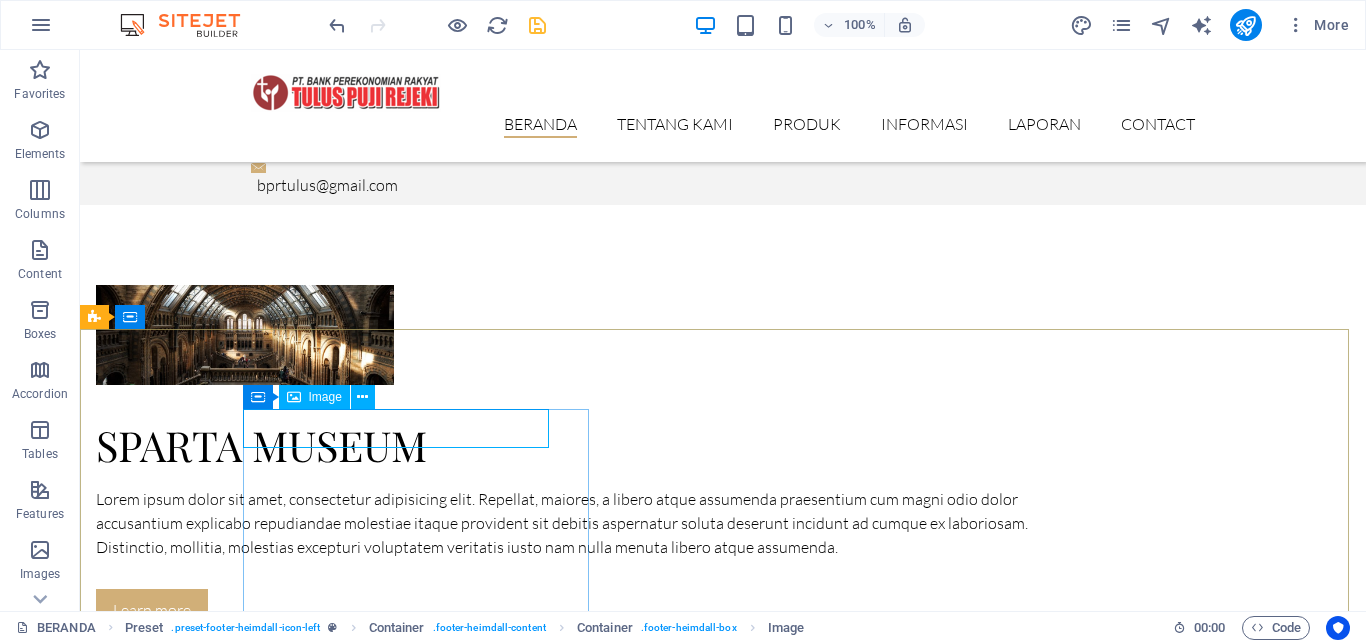 click on "Image" at bounding box center [325, 397] 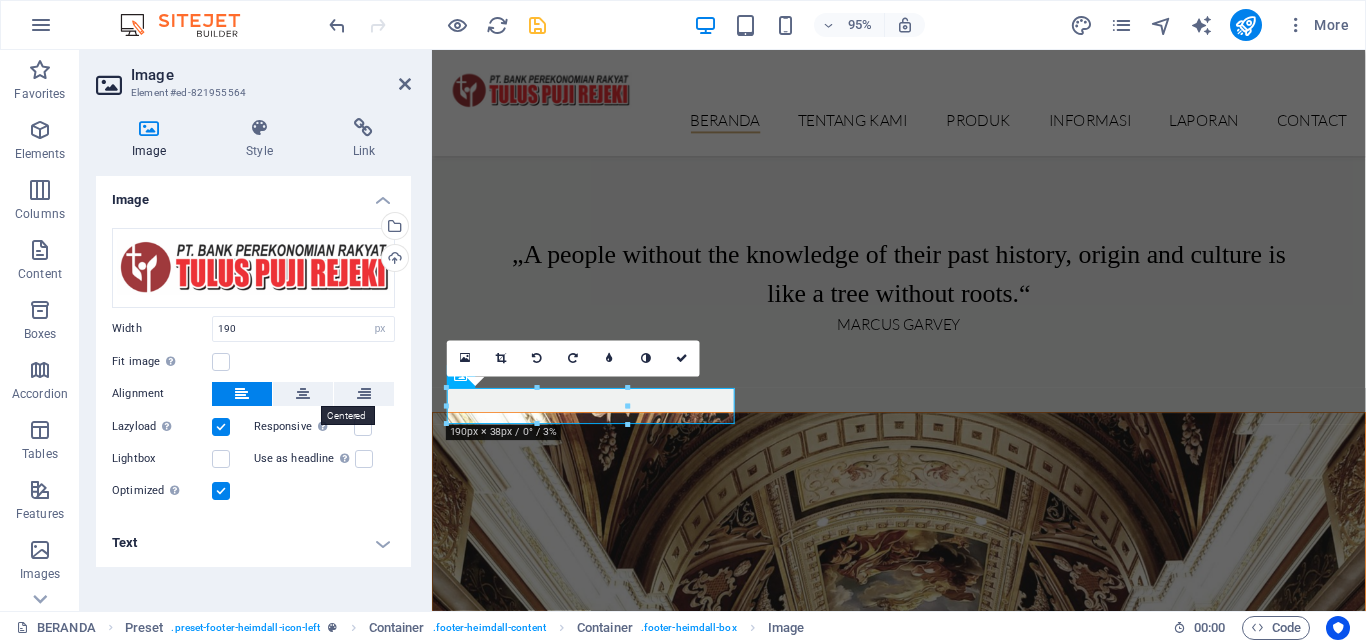 scroll, scrollTop: 2985, scrollLeft: 0, axis: vertical 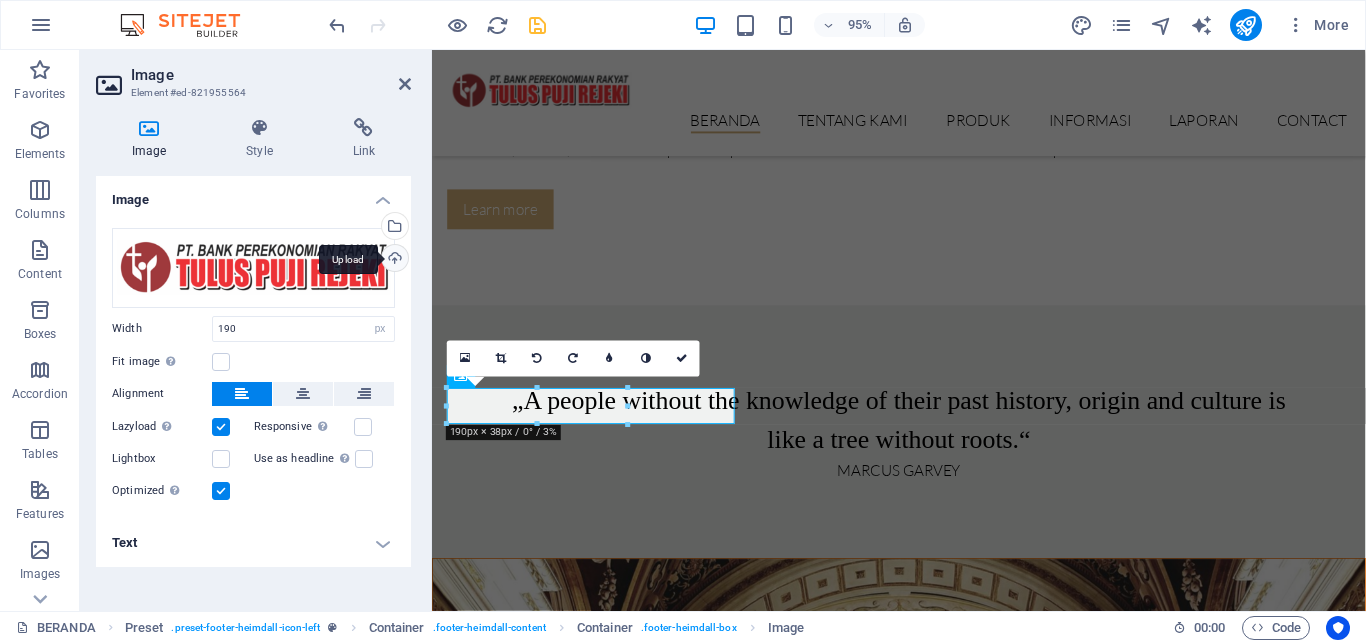 click on "Upload" at bounding box center [393, 260] 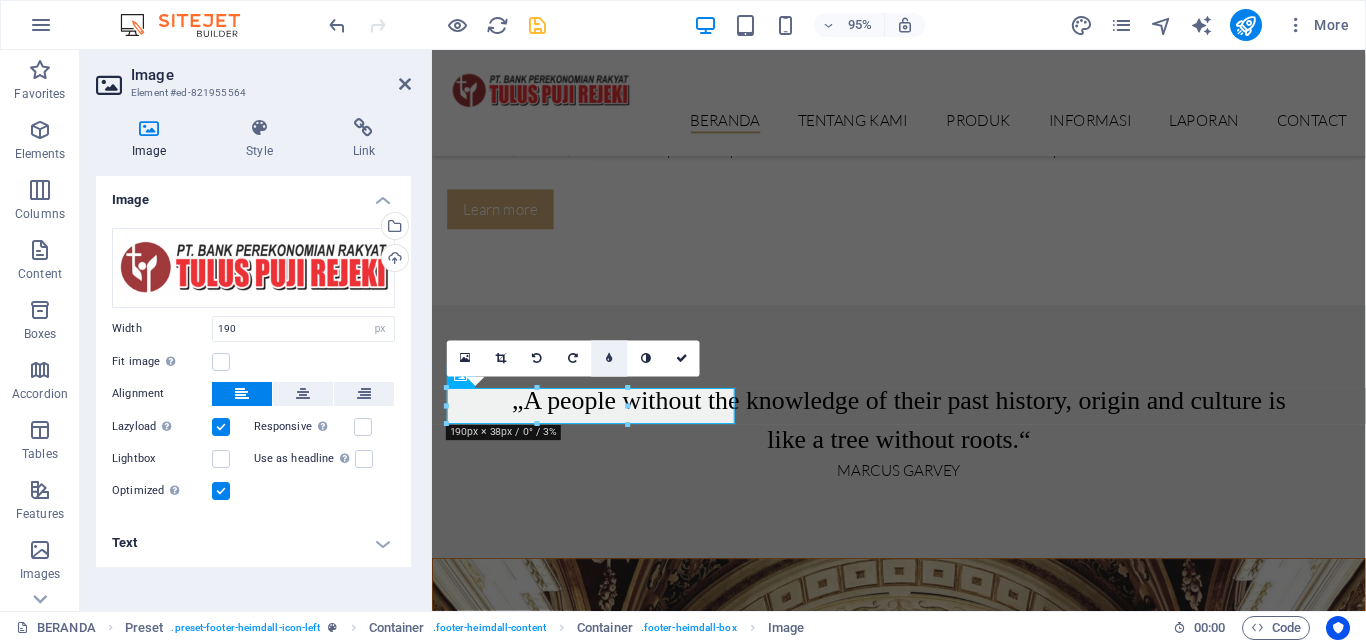 click at bounding box center (609, 358) 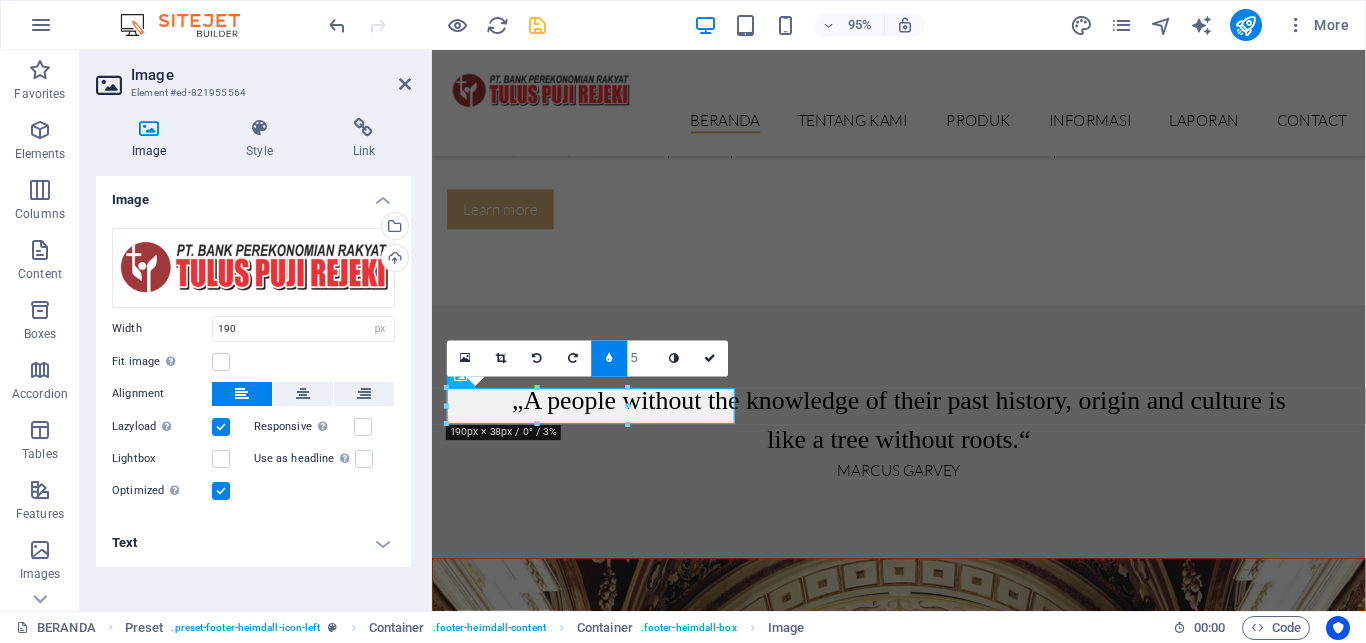 type on "4" 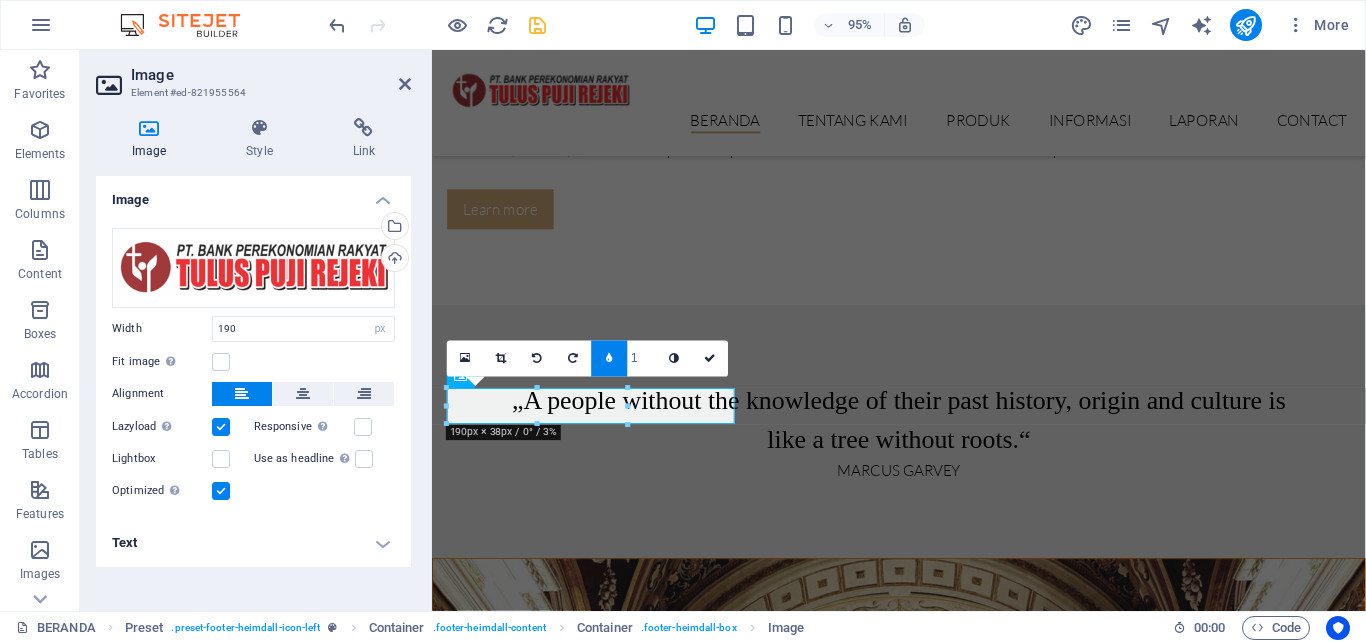 click on "1" at bounding box center (642, 358) 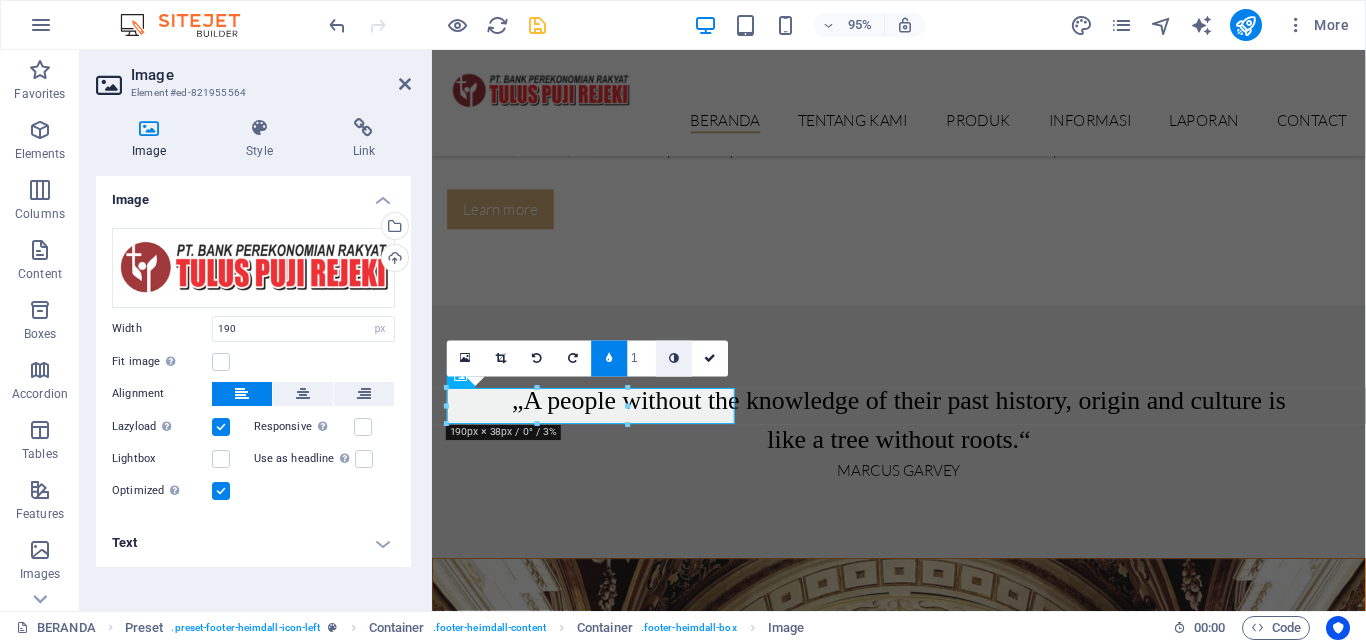 click at bounding box center (674, 359) 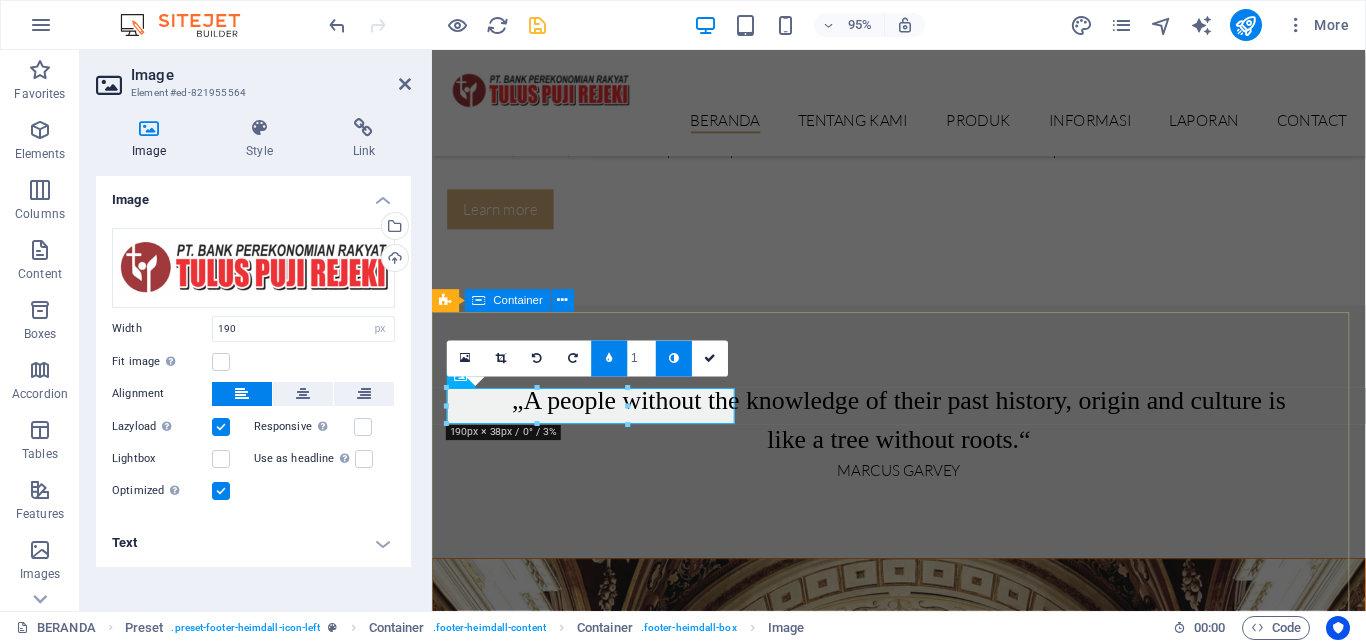 click on "Kami berkomitmen untuk terus meningkatkan kualitas layanan kami. Karna Kepuasan Bapak/Ibu adalah prioritas utama kami. LAYANAN KANTOR [DAY] :       [TIME] - 16:30 [DAY] :       [TIME] - 16:30 [DAY] :       [TIME] - 16:30 [DAY] :       [TIME] - 16:30 [DAY] [DAY] &  [DAY] :       [TIME] - 16:30 :       LIBUR Contact [STREET_NAME] No. 175 [CITY], [DISTRICT]   64183 Phone:  [PHONE] Mobil:  [PHONE] [EMAIL] Kantor Kas  : [STREET_NAME] [VILLAGE], Kec. [DISTRICT] [DISTRICT] [DISTRICT]" at bounding box center (923, 7913) 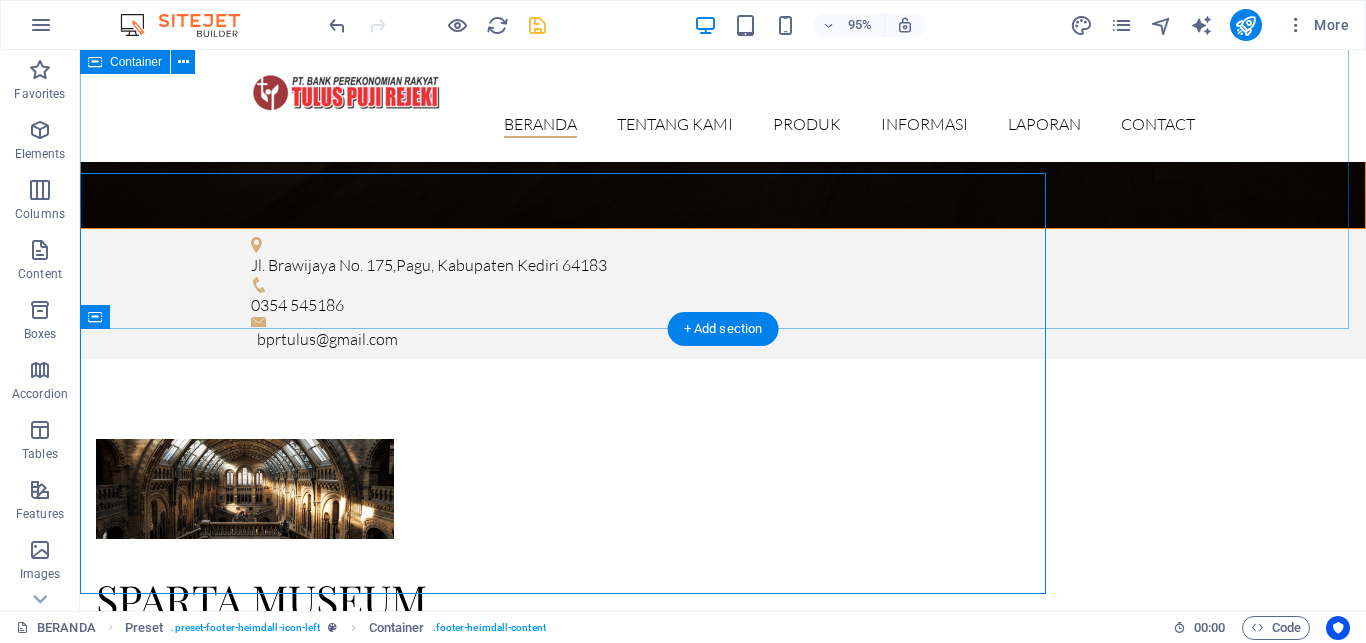 scroll, scrollTop: 3139, scrollLeft: 0, axis: vertical 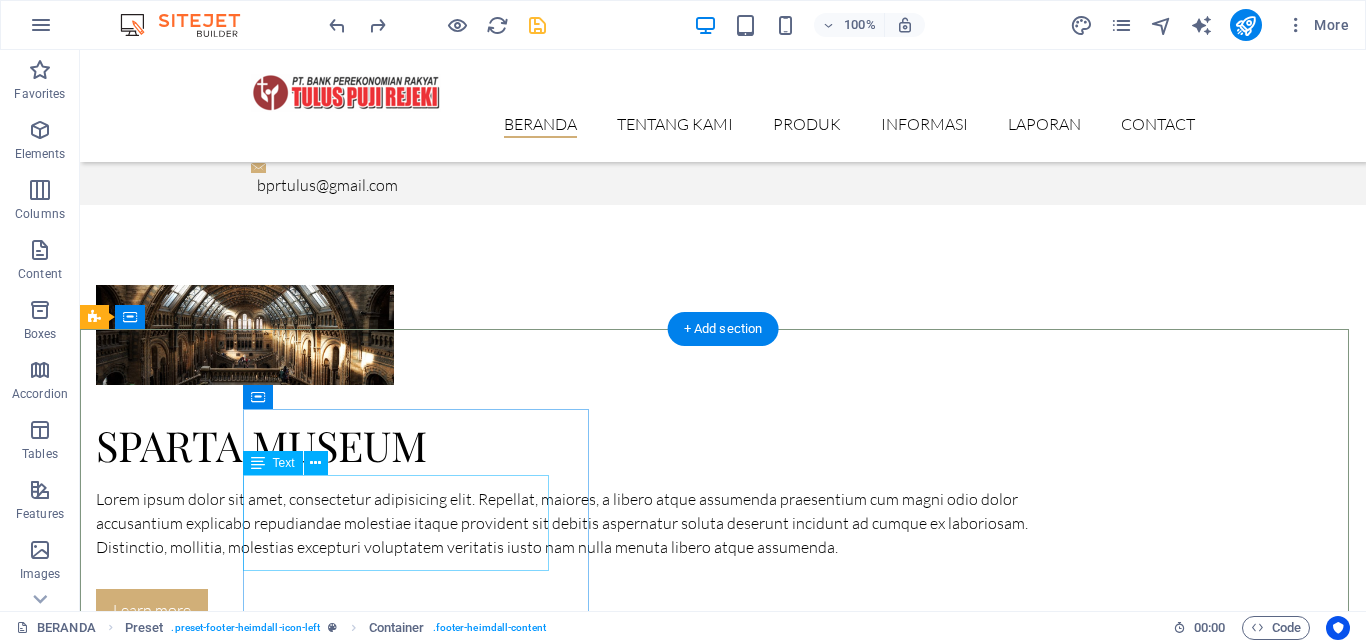 click on "Kami berkomitmen untuk terus meningkatkan kualitas layanan kami. Karna Kepuasan Bapak/Ibu adalah prioritas utama kami." at bounding box center [548, 7924] 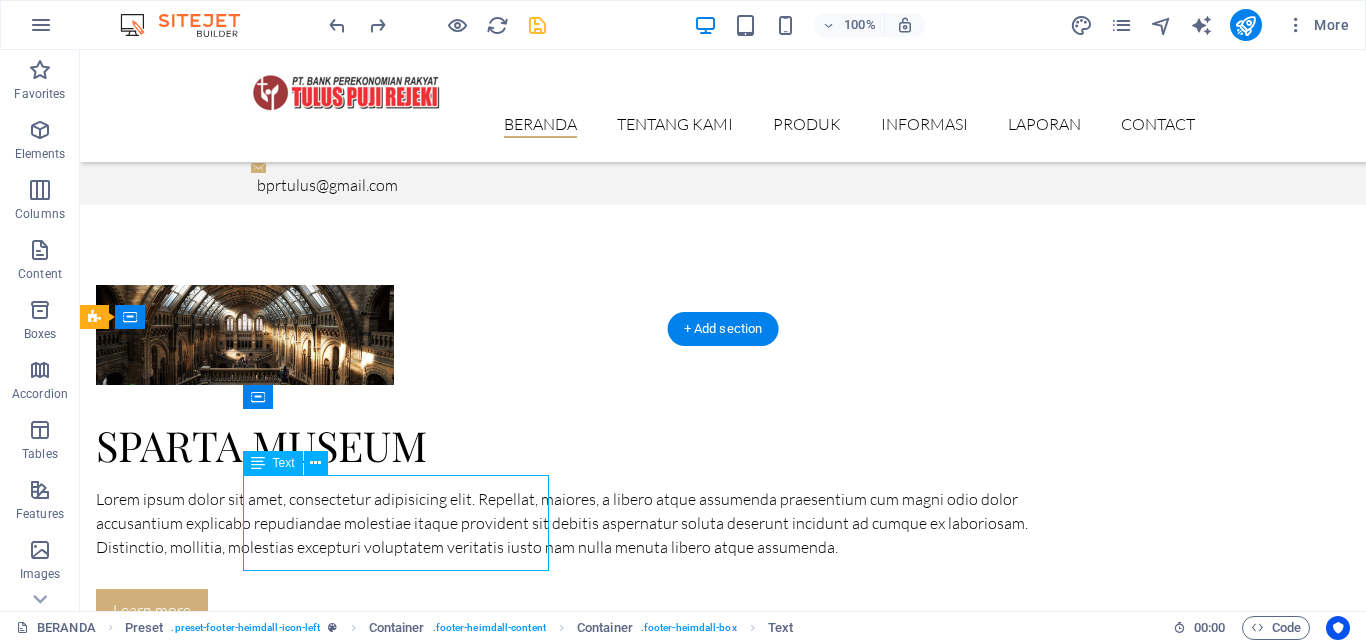 click on "Kami berkomitmen untuk terus meningkatkan kualitas layanan kami. Karna Kepuasan Bapak/Ibu adalah prioritas utama kami." at bounding box center [548, 7924] 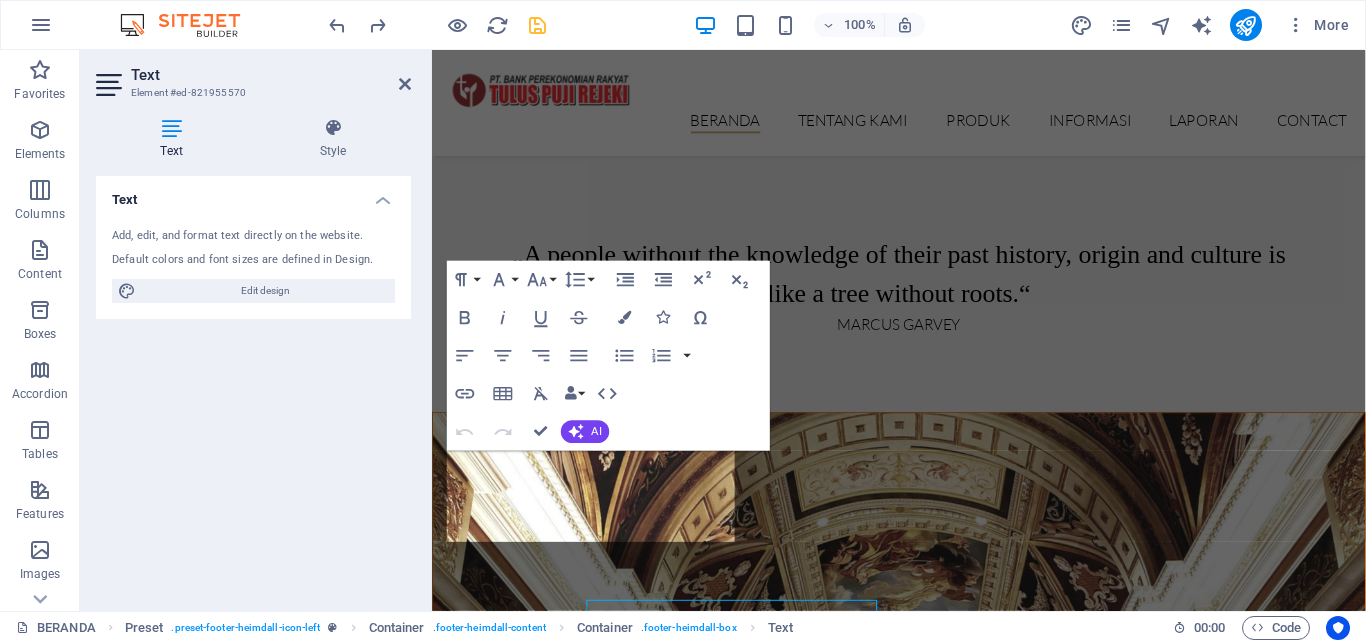 scroll, scrollTop: 2985, scrollLeft: 0, axis: vertical 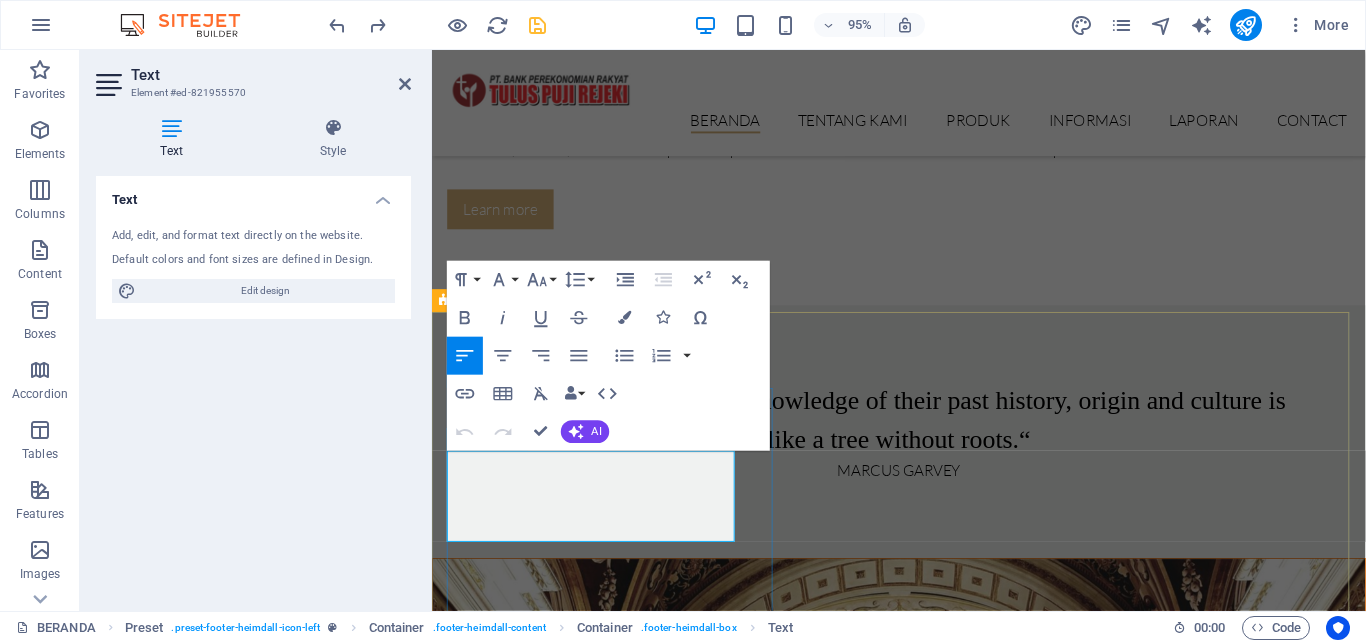 click on "Kami berkomitmen untuk terus meningkatkan kualitas layanan kami." at bounding box center [682, 7626] 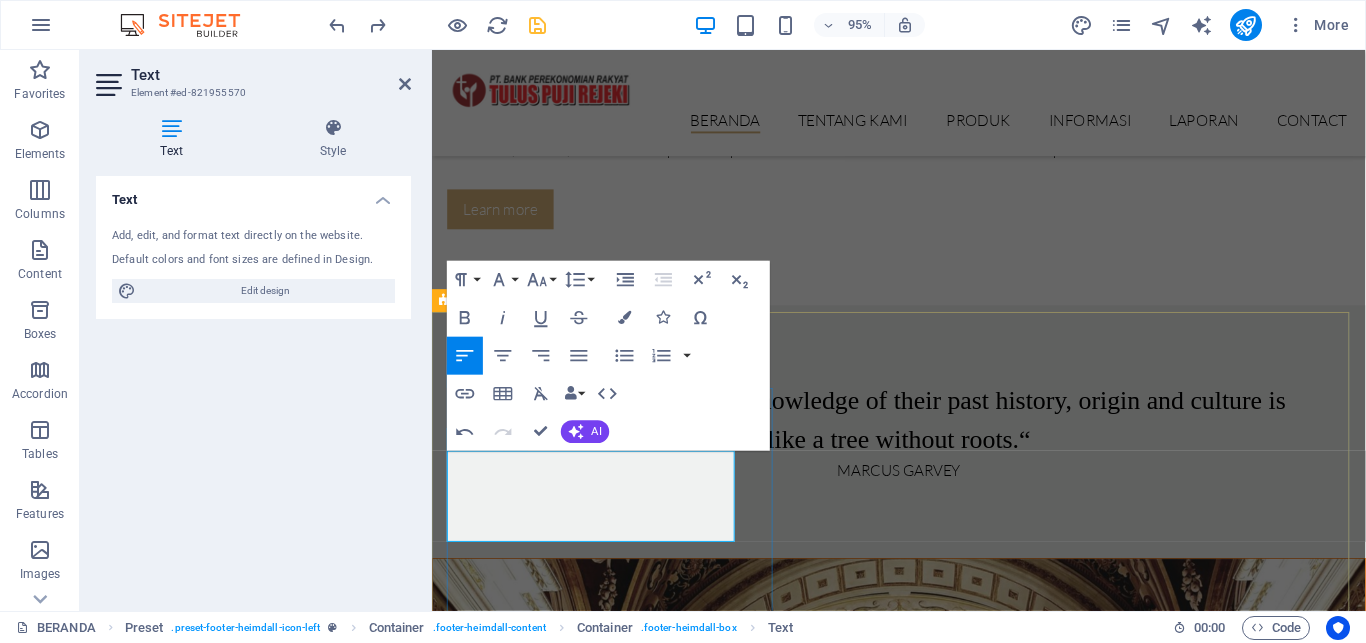 type 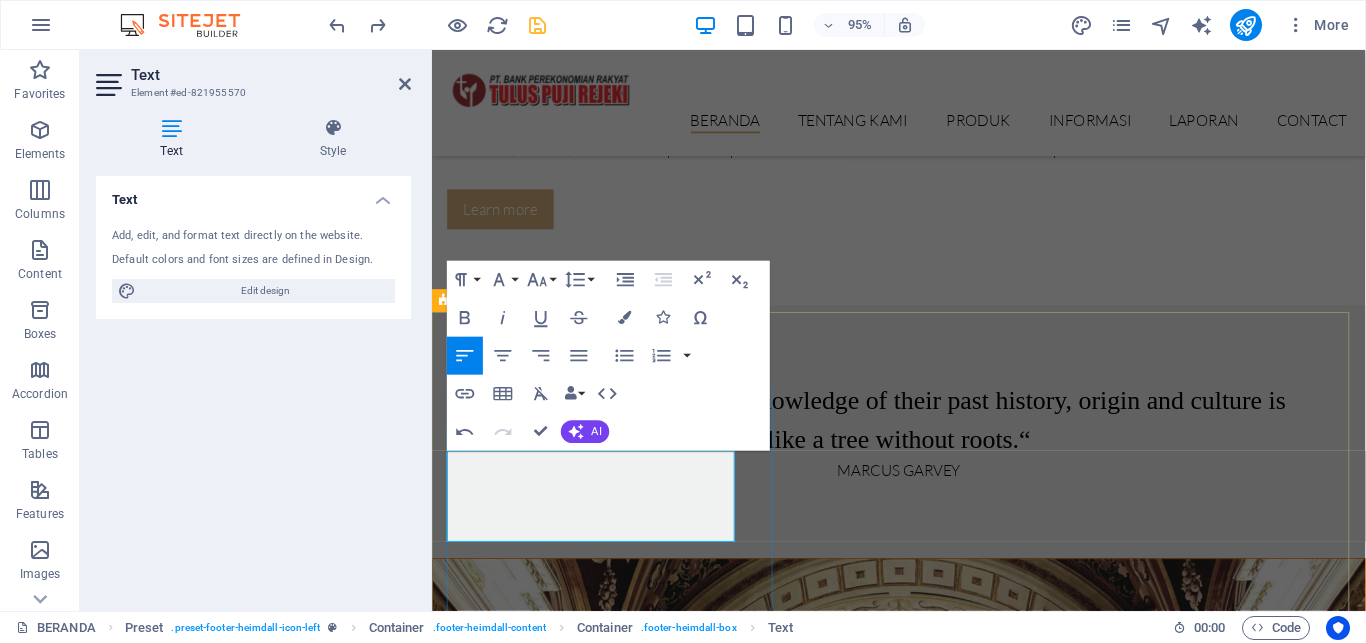 drag, startPoint x: 748, startPoint y: 526, endPoint x: 775, endPoint y: 517, distance: 28.460499 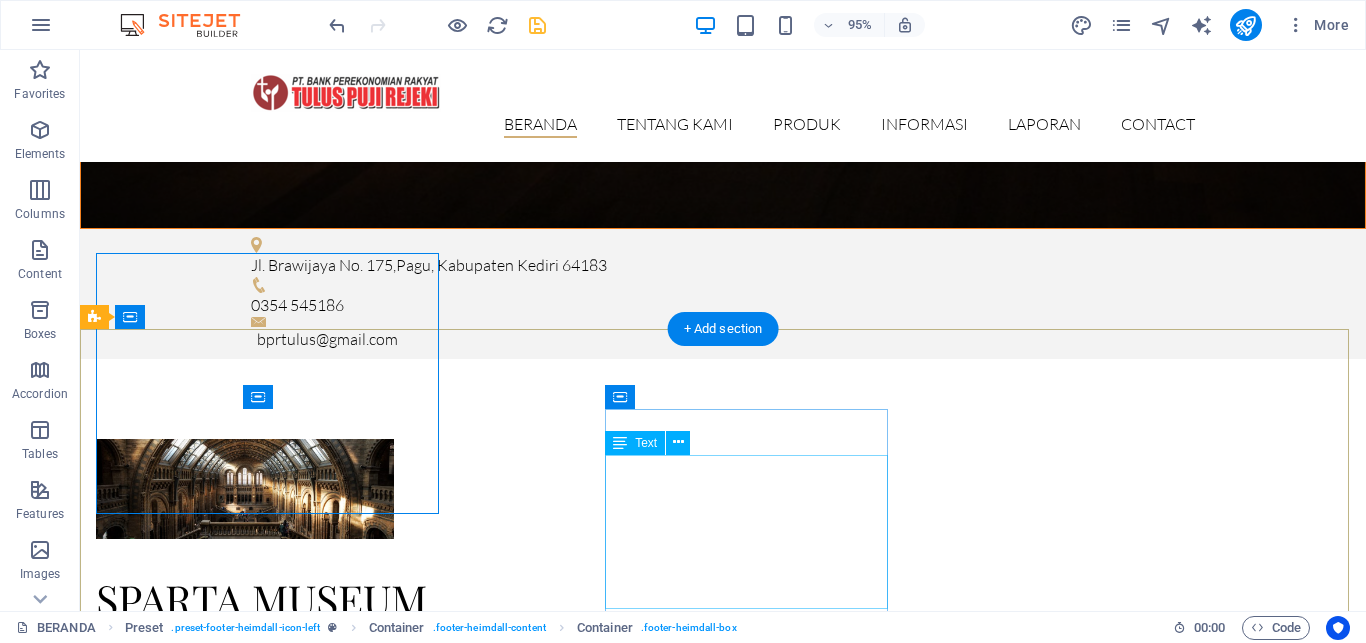 scroll, scrollTop: 3139, scrollLeft: 0, axis: vertical 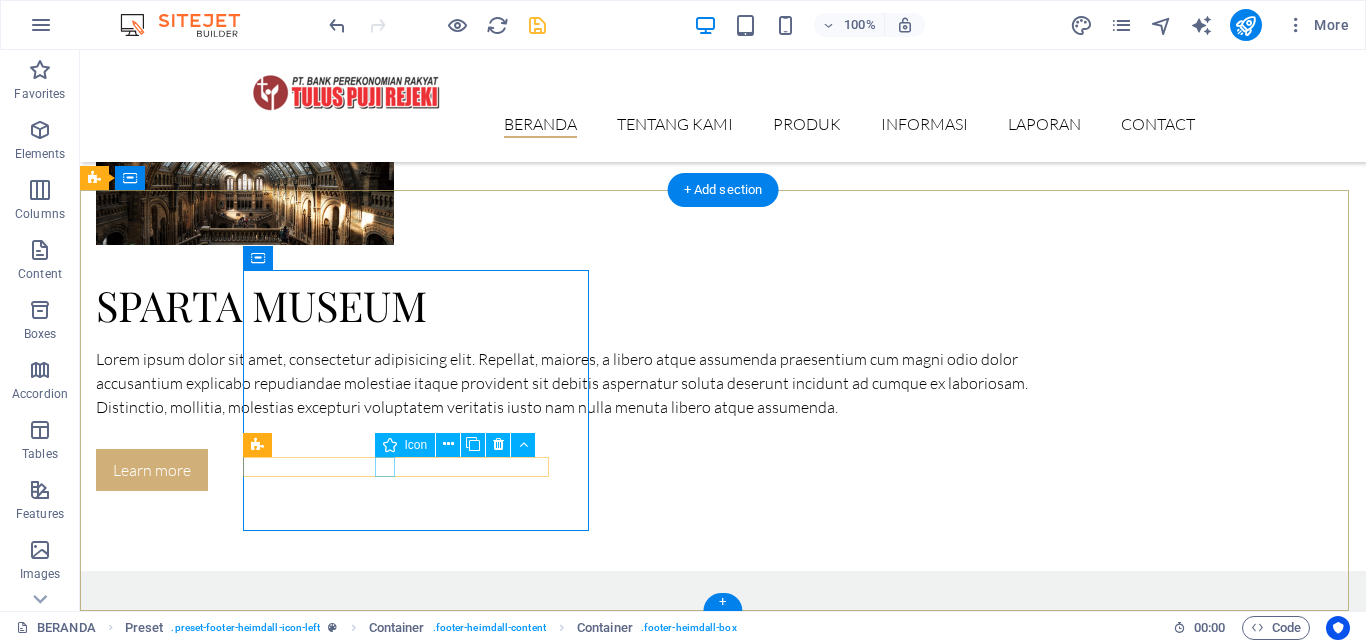 click at bounding box center [548, 7951] 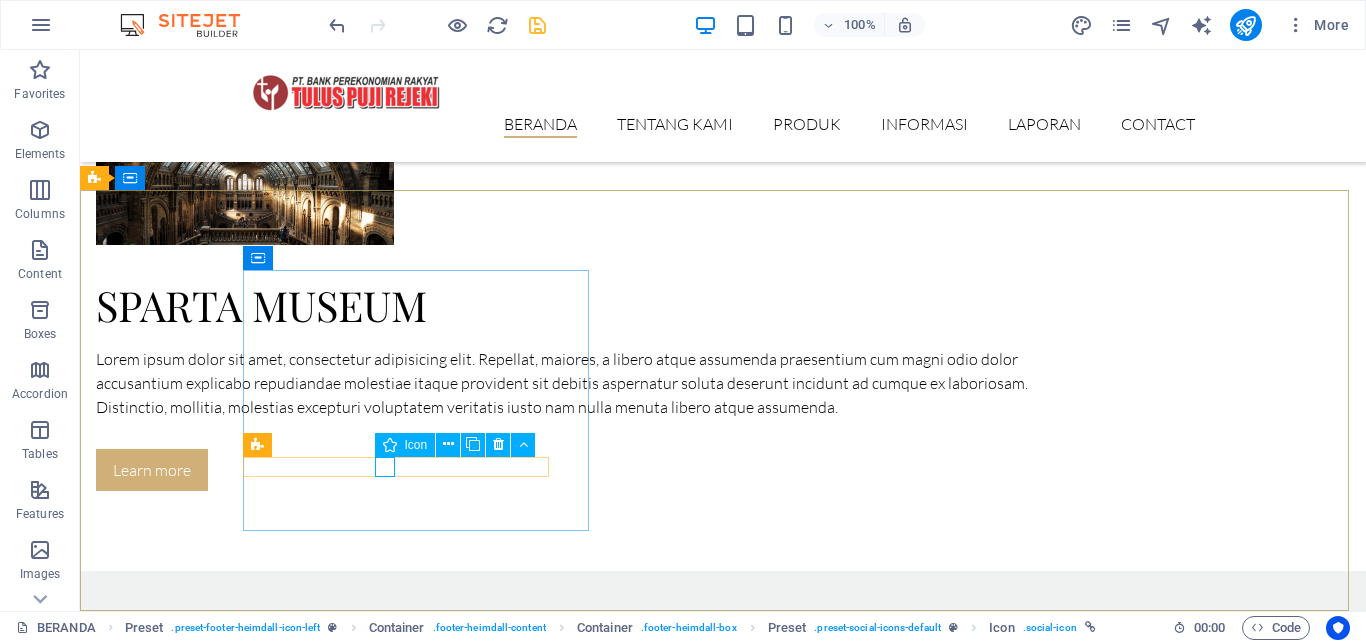 click on "Icon" at bounding box center (416, 445) 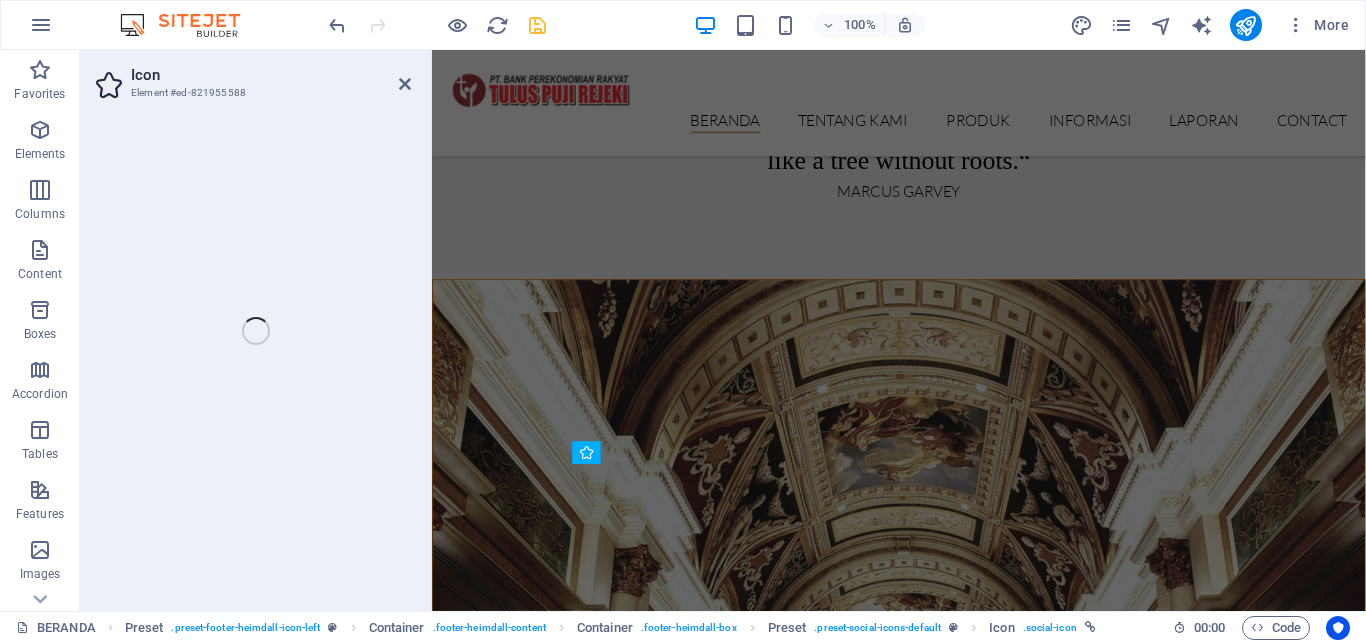 select on "xMidYMid" 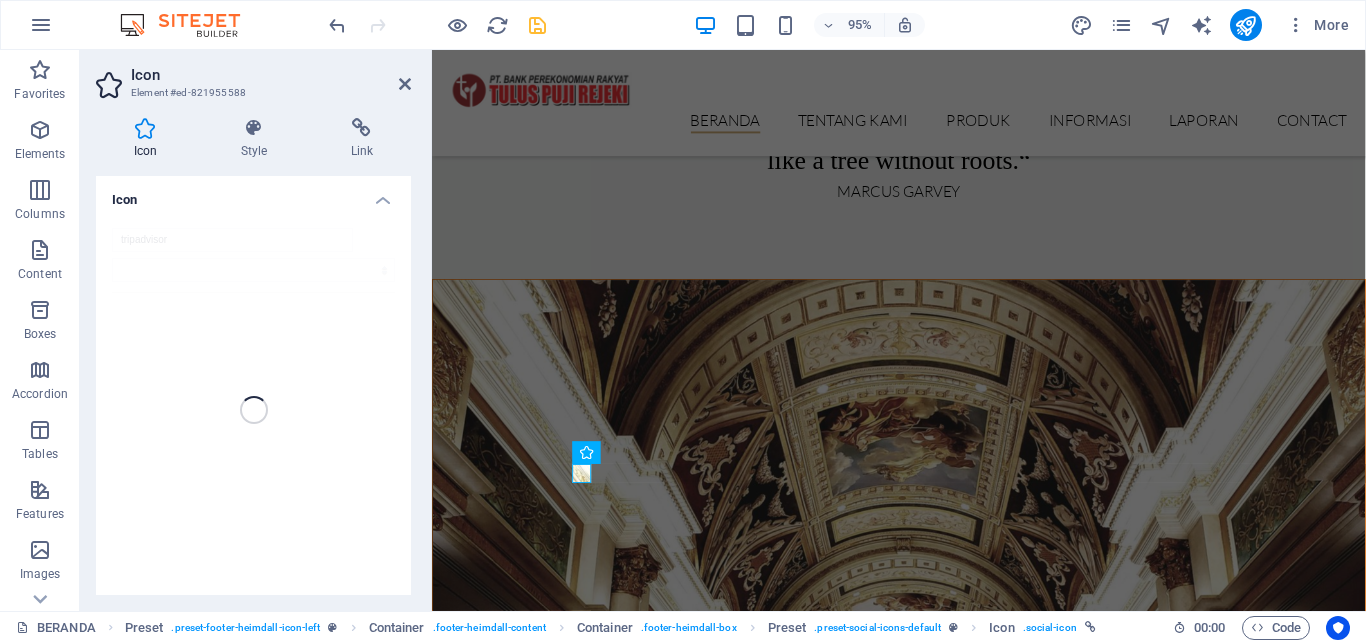 scroll, scrollTop: 3093, scrollLeft: 0, axis: vertical 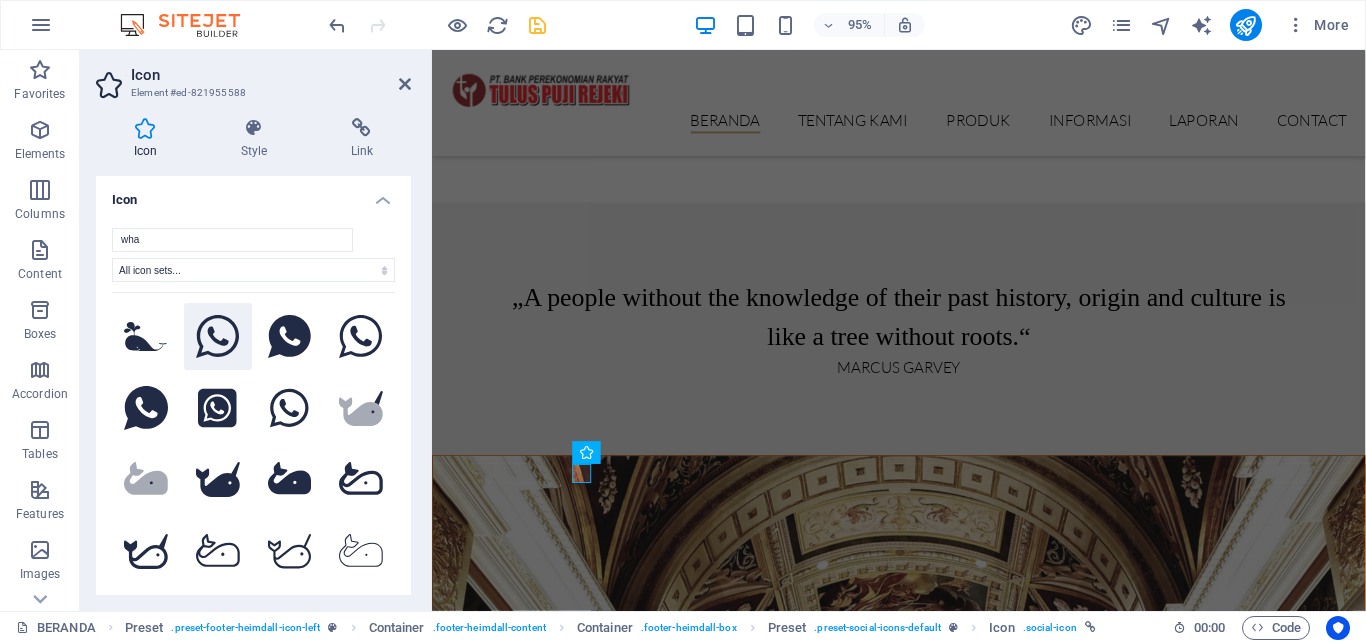 type on "wha" 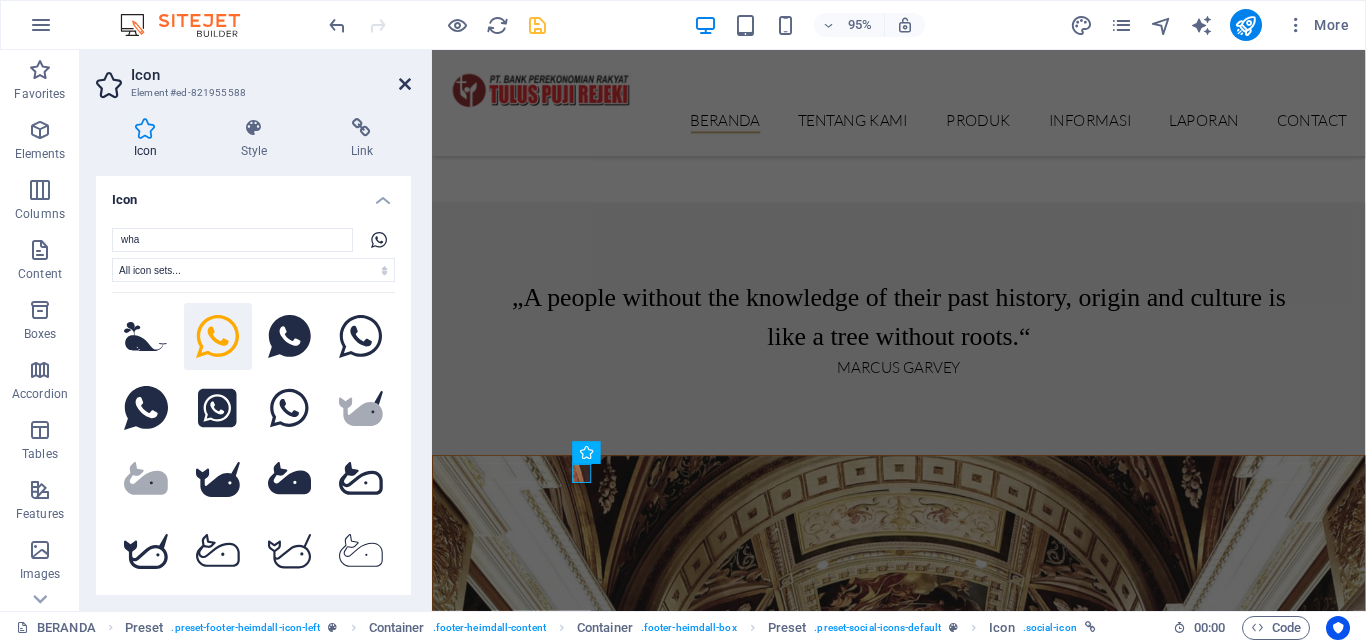 click at bounding box center (405, 84) 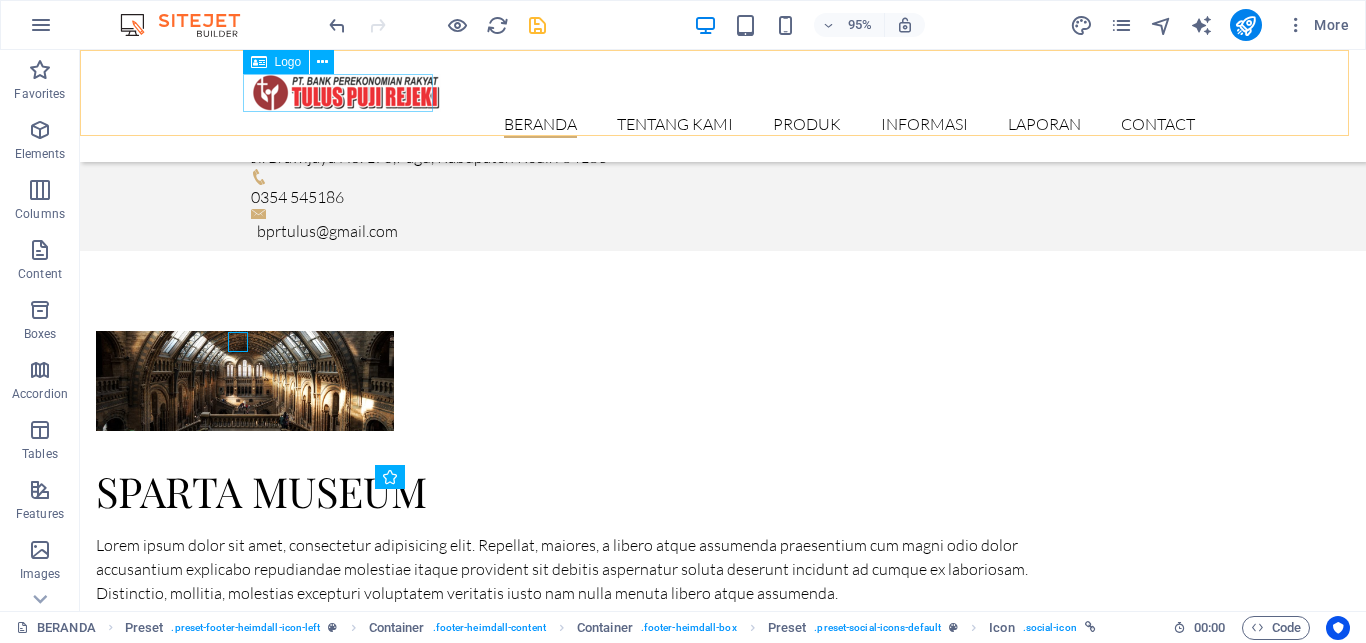 scroll, scrollTop: 3246, scrollLeft: 0, axis: vertical 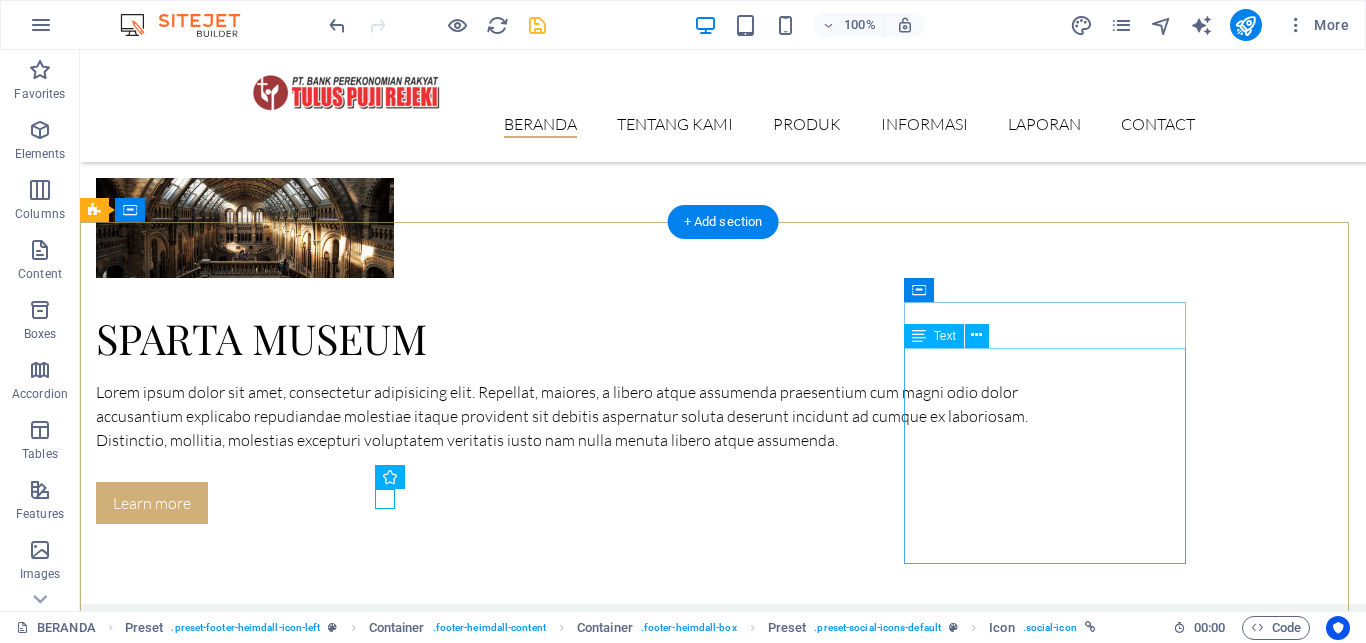 click on "[STREET] No. [NUMBER] [CITY], [CITY]   [POSTAL_CODE] Phone:  [PHONE] Mobil:  [PHONE] [EMAIL] Kantor Kas  : [STREET] [CITY] Ds. [CITY], Kec. [CITY] [CITY]" at bounding box center (568, 8350) 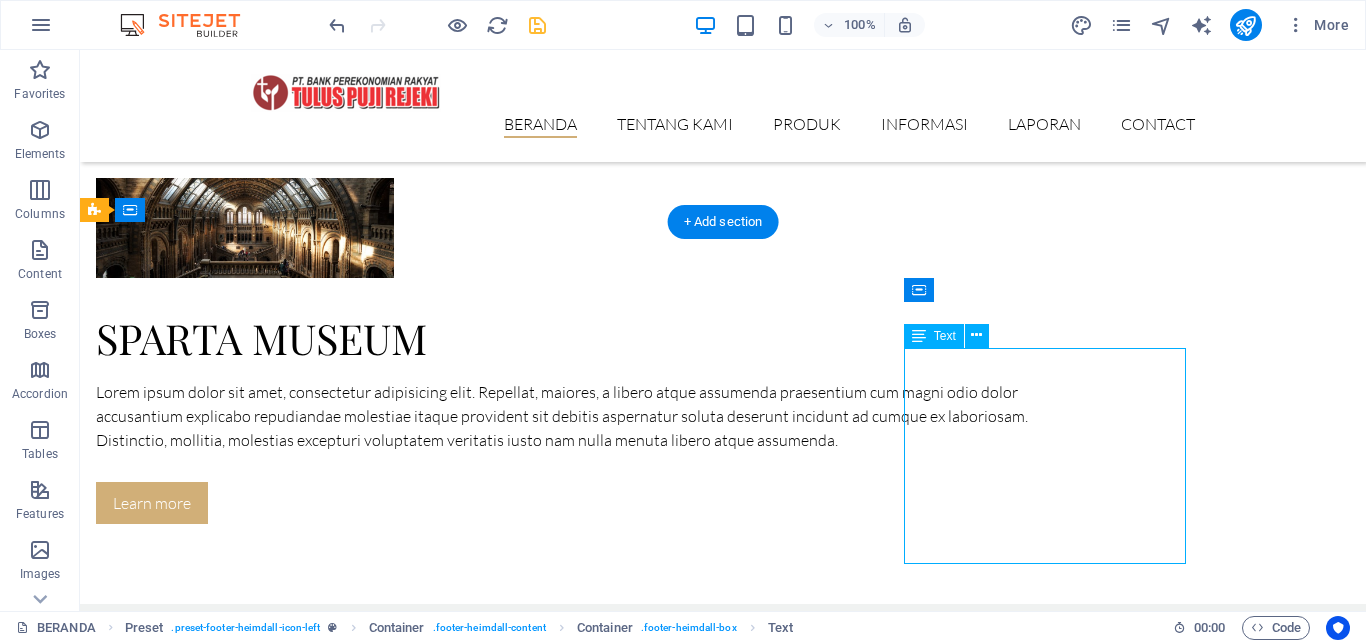 click on "[STREET] No. [NUMBER] [CITY], [CITY]   [POSTAL_CODE] Phone:  [PHONE] Mobil:  [PHONE] [EMAIL] Kantor Kas  : [STREET] [CITY] Ds. [CITY], Kec. [CITY] [CITY]" at bounding box center [568, 8350] 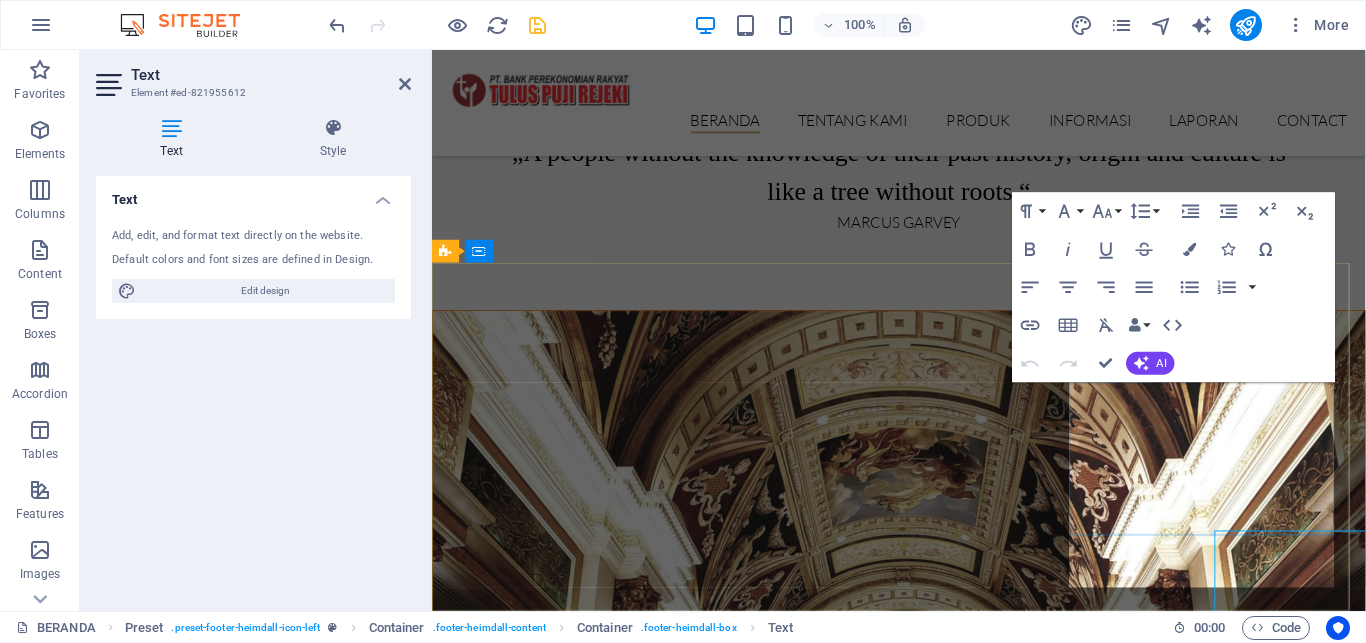 scroll, scrollTop: 3038, scrollLeft: 0, axis: vertical 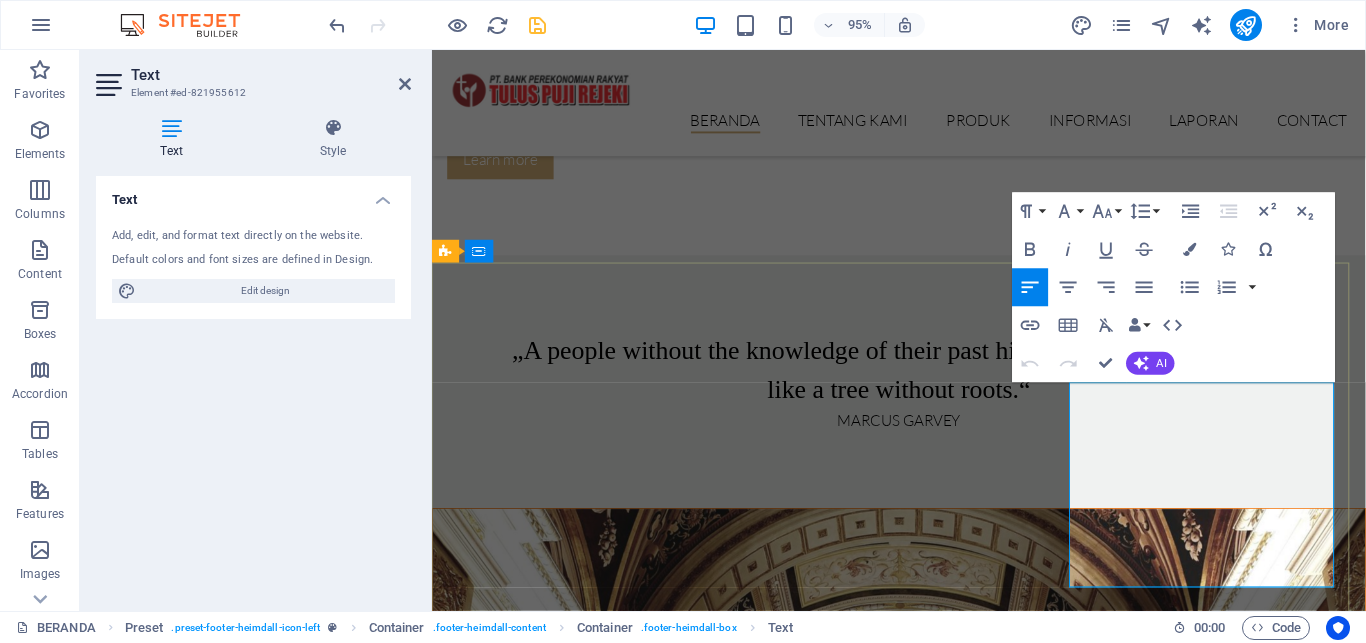 click on "[STREET_NAME] [VILLAGE], Kec. [DISTRICT]" at bounding box center [920, 8190] 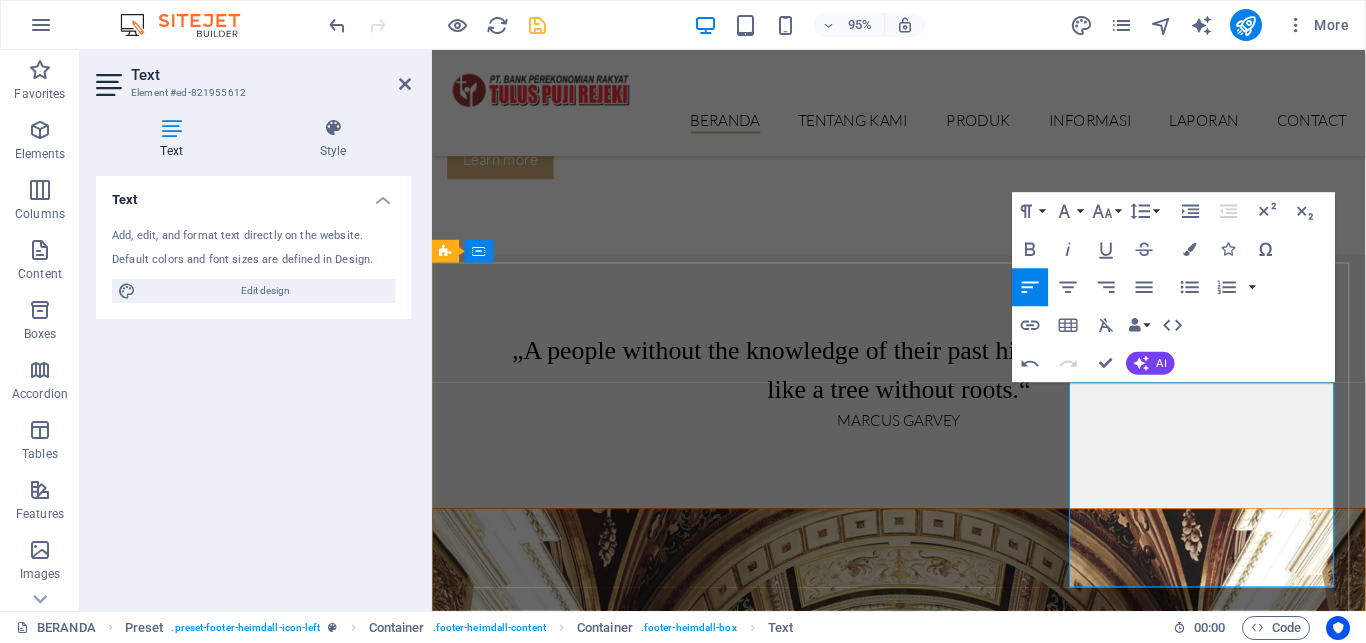 type 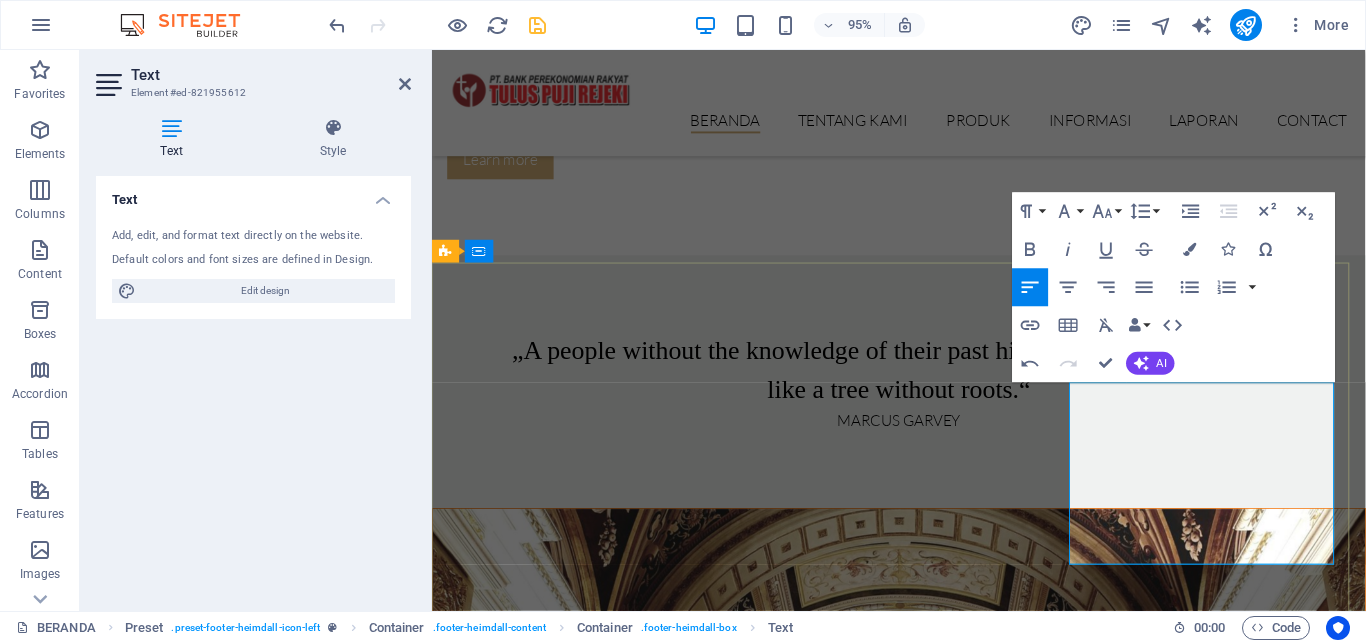 click on "bprtulus@gmail.com" at bounding box center (518, 8142) 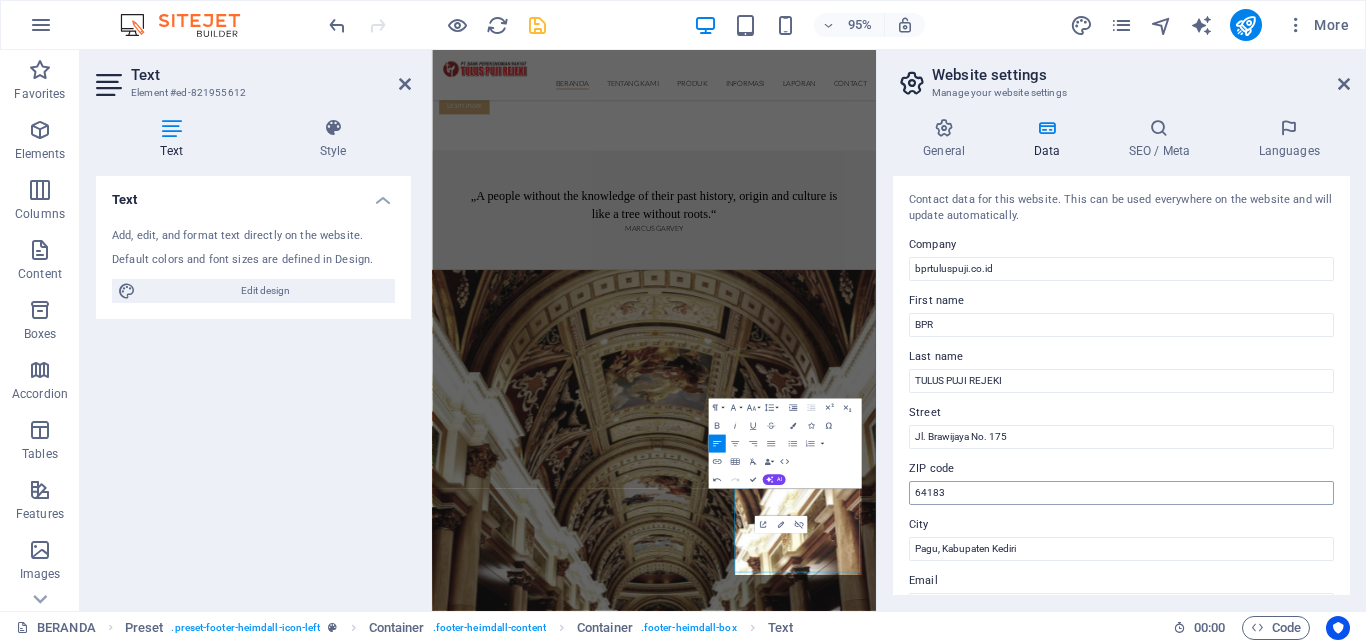 scroll, scrollTop: 2419, scrollLeft: 0, axis: vertical 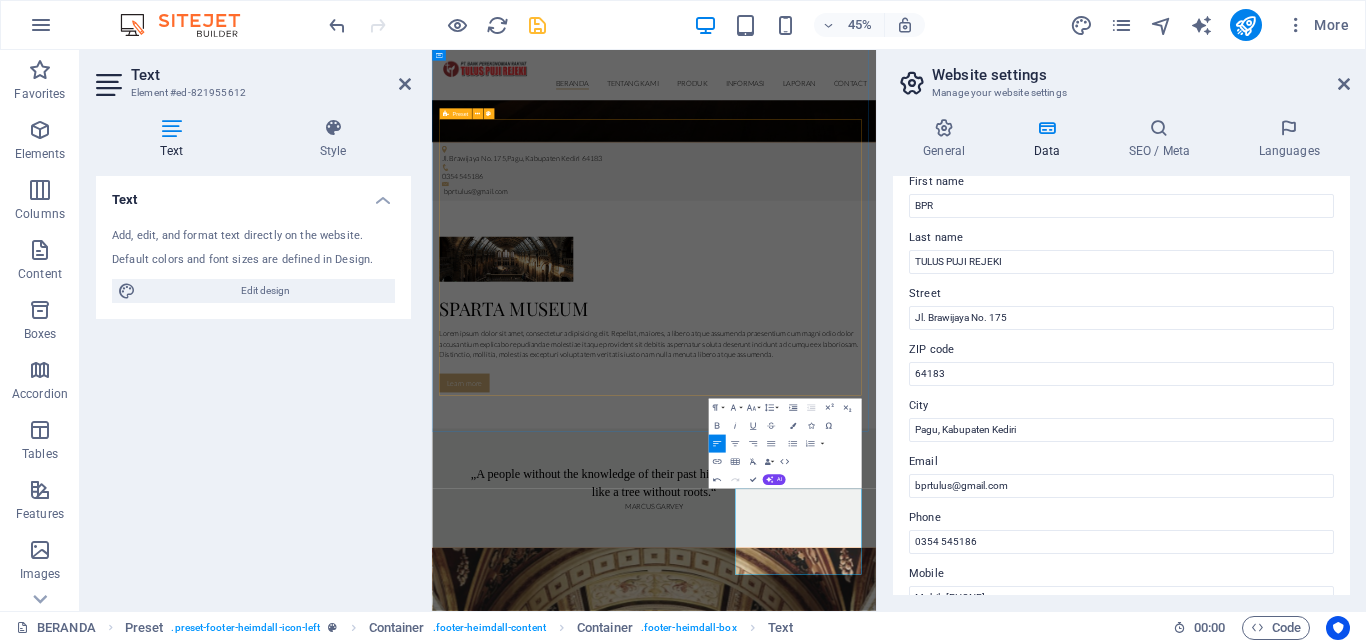 click on "Pelayanan Buku Tabungan Calon Debitur Pelayanan Deposito Calon Debitur Pelayanan Kredit Calon Debitur Tanda tangan  Perjanjian Kredit Calon Debitur Realisasi Kredit Calon Debitur Kegiatan Berbagi Bulan Ramadhan" at bounding box center [926, 5413] 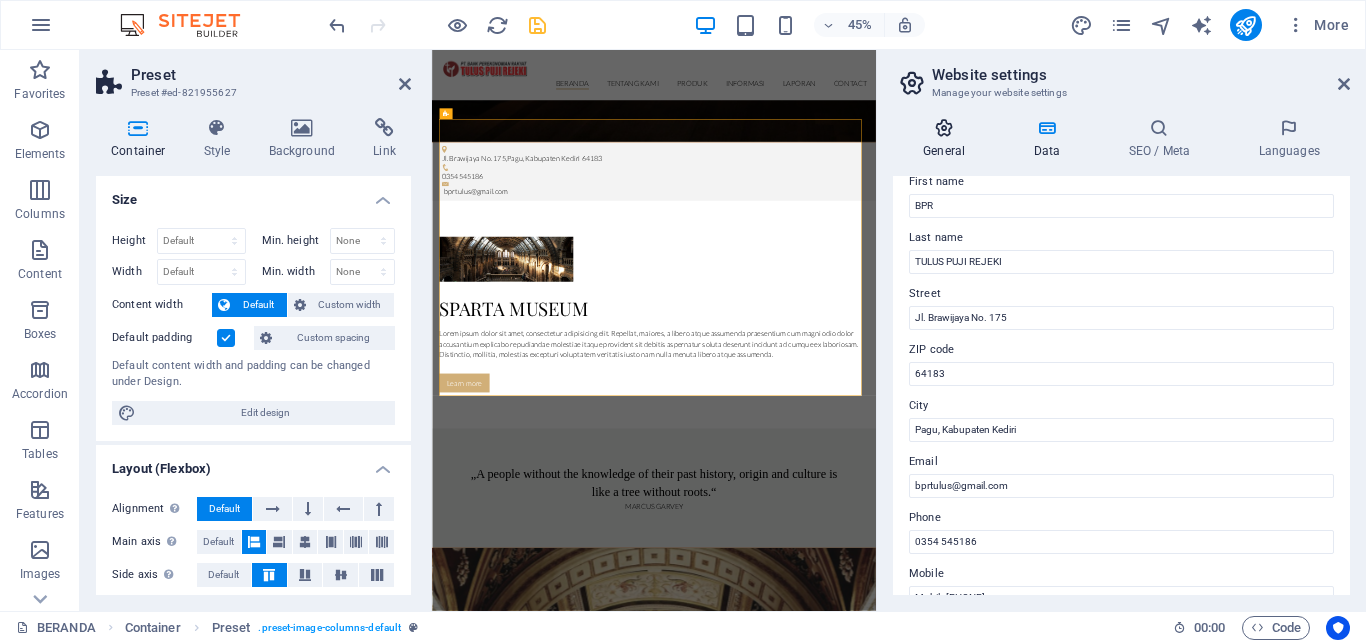 click at bounding box center [944, 128] 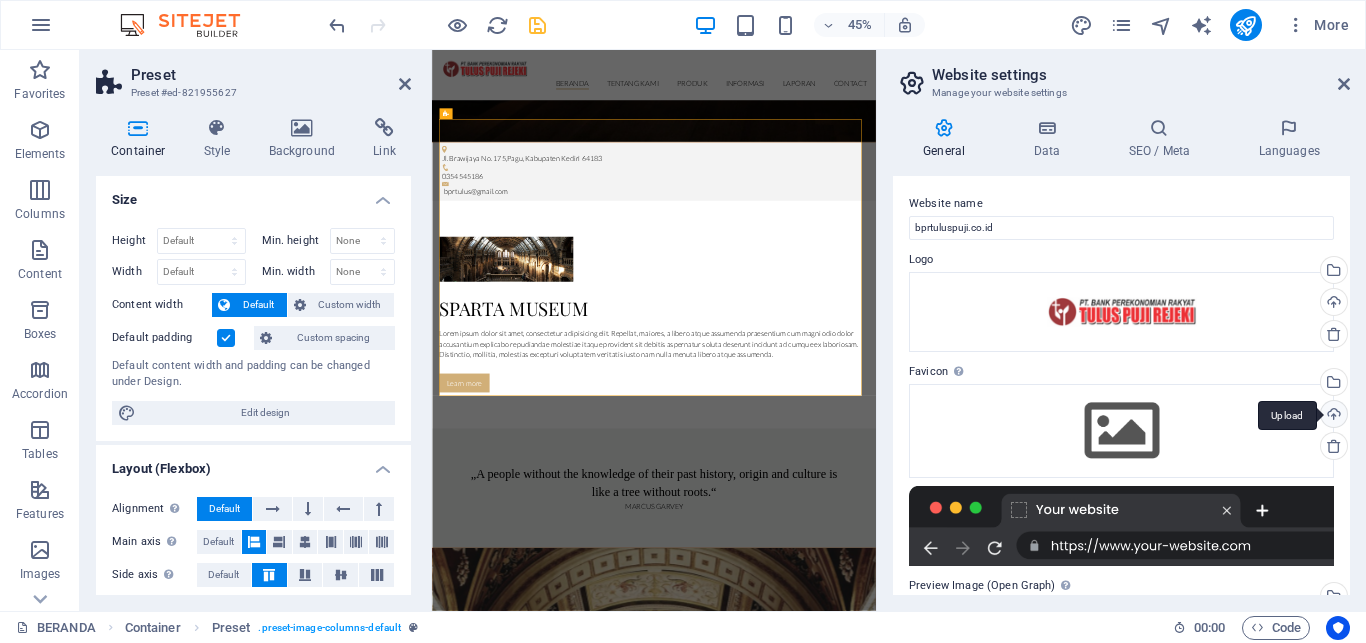 click on "Upload" at bounding box center [1332, 416] 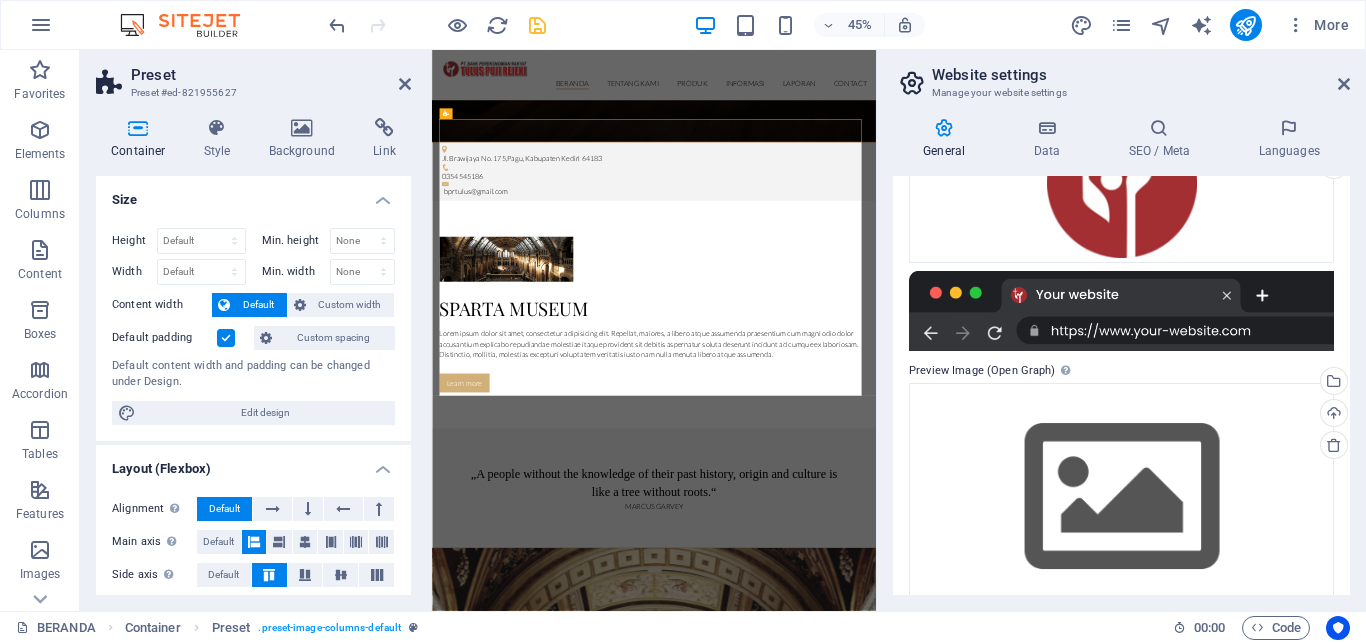 scroll, scrollTop: 314, scrollLeft: 0, axis: vertical 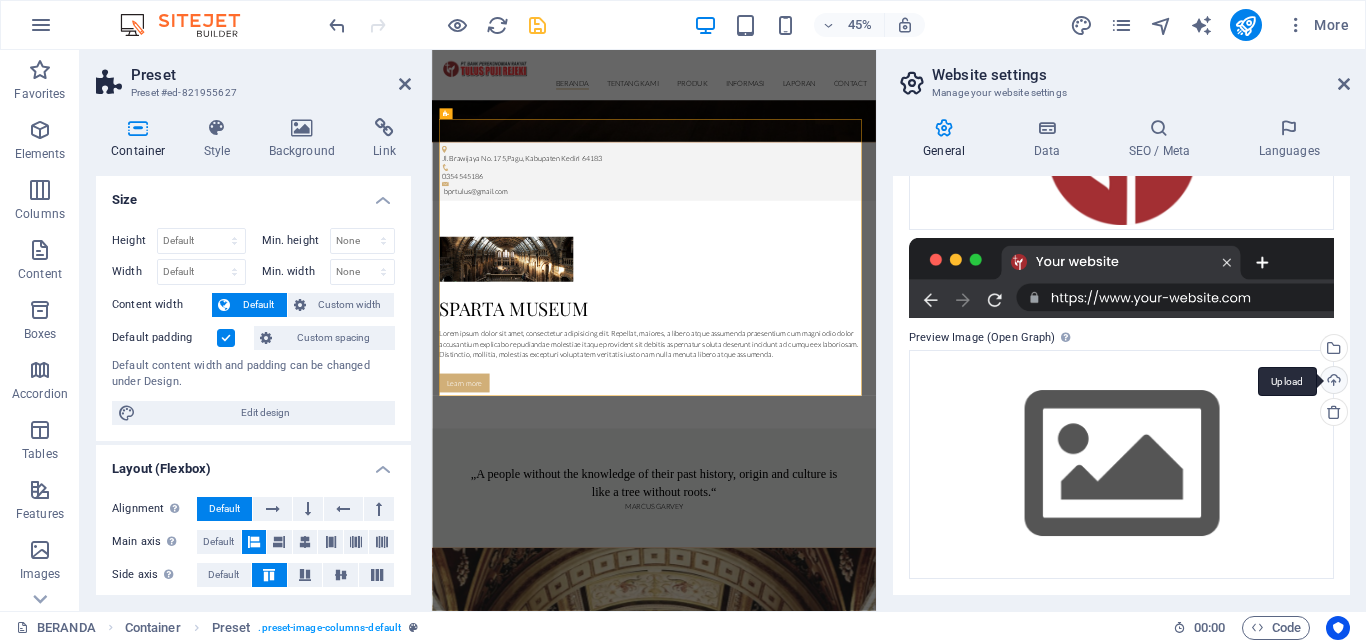 click on "Upload" at bounding box center [1332, 382] 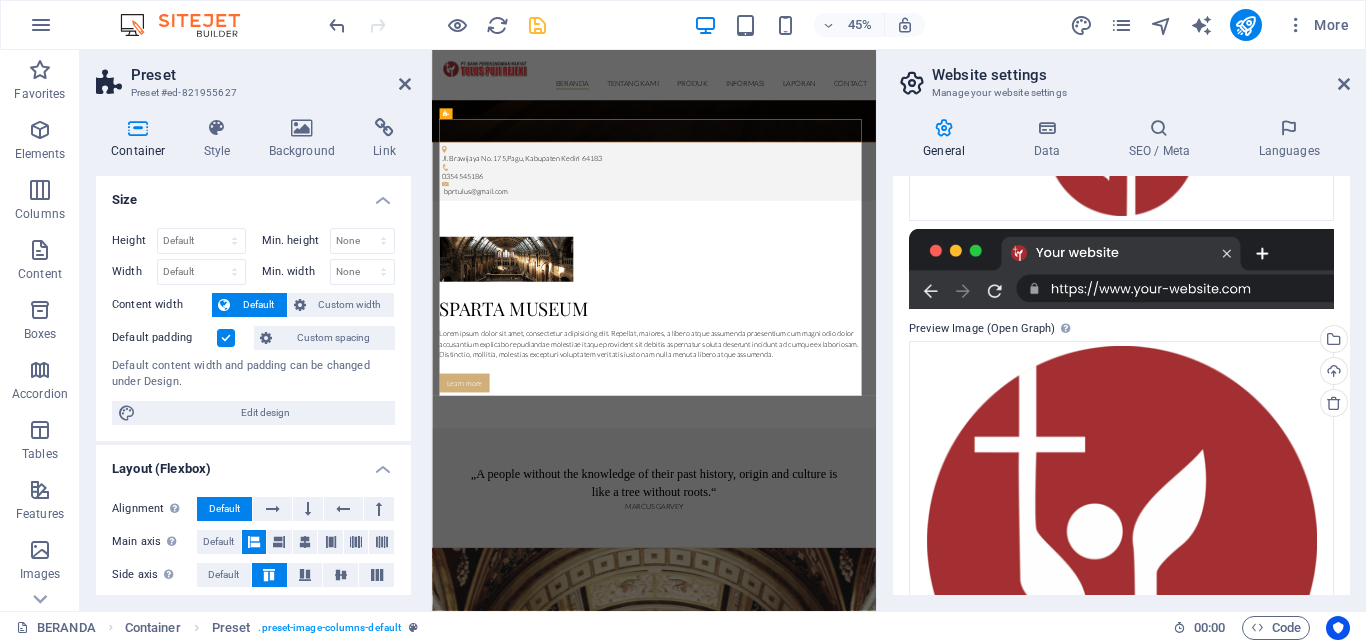 scroll, scrollTop: 321, scrollLeft: 0, axis: vertical 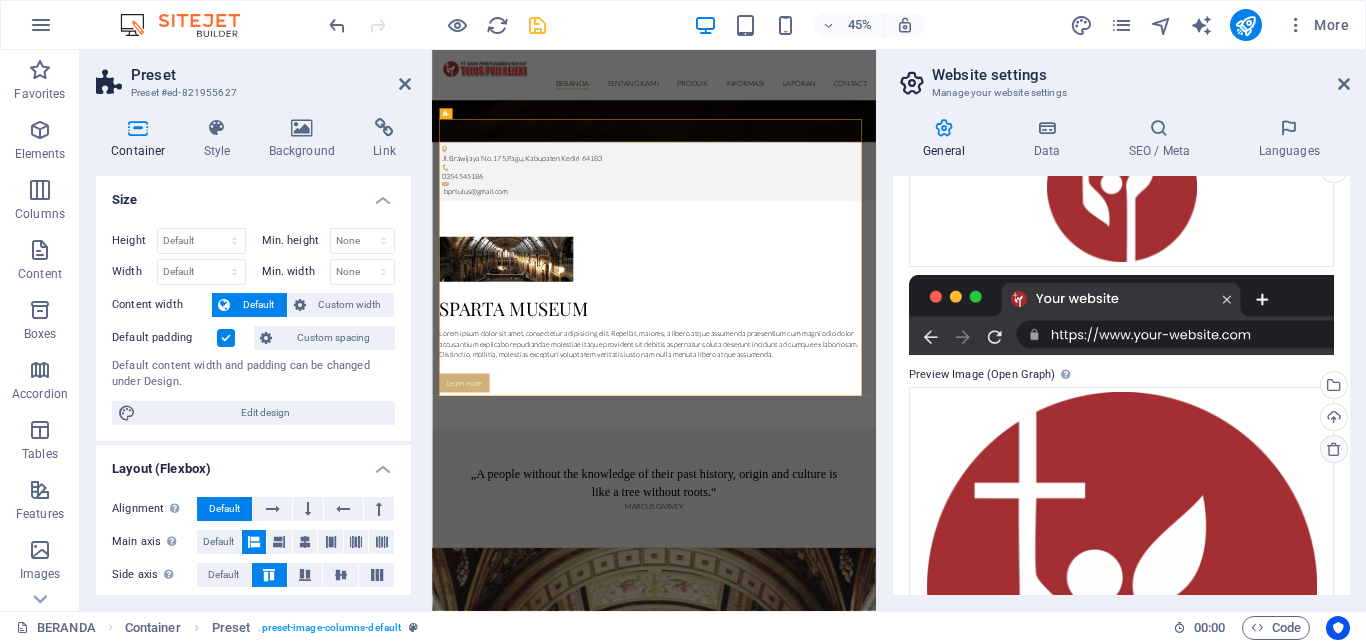 click at bounding box center [1334, 449] 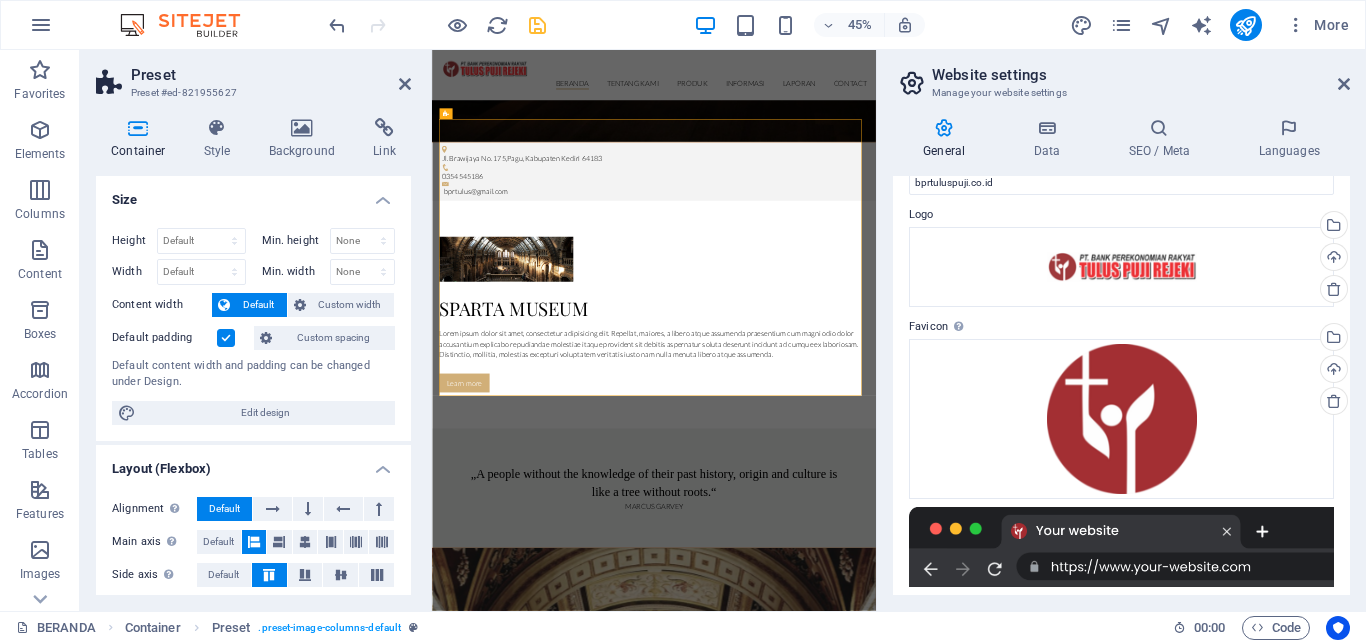 scroll, scrollTop: 0, scrollLeft: 0, axis: both 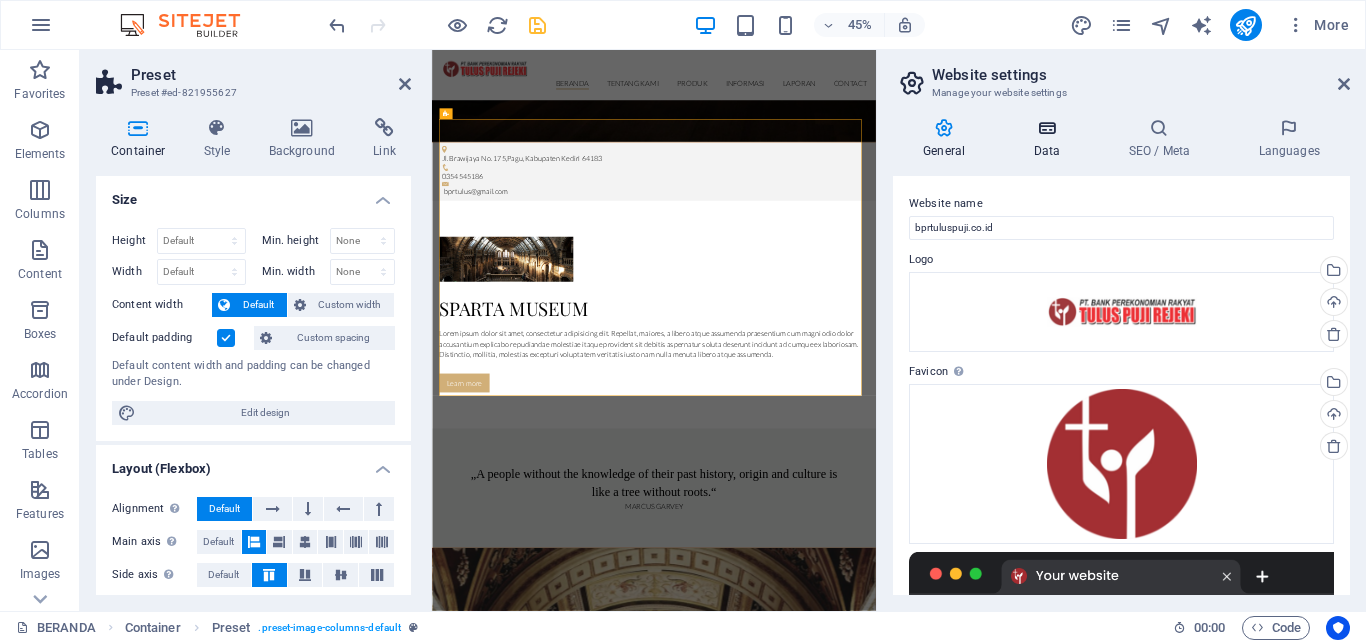 click on "Data" at bounding box center [1050, 139] 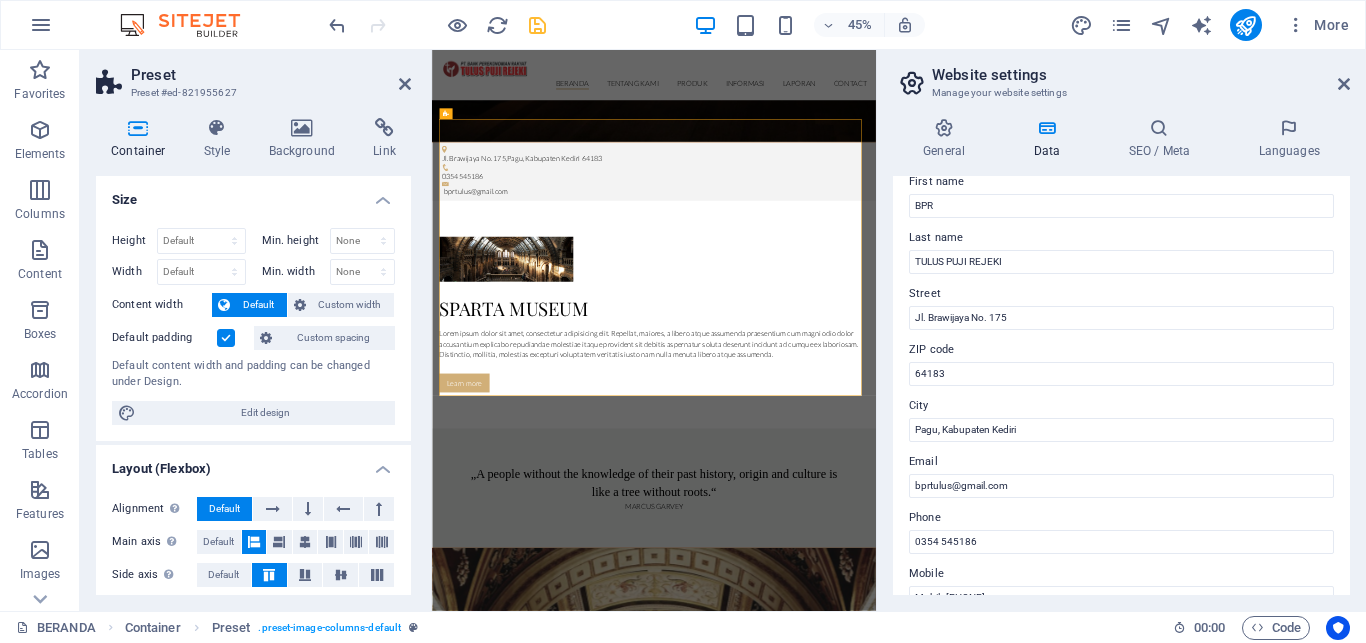 scroll, scrollTop: 119, scrollLeft: 0, axis: vertical 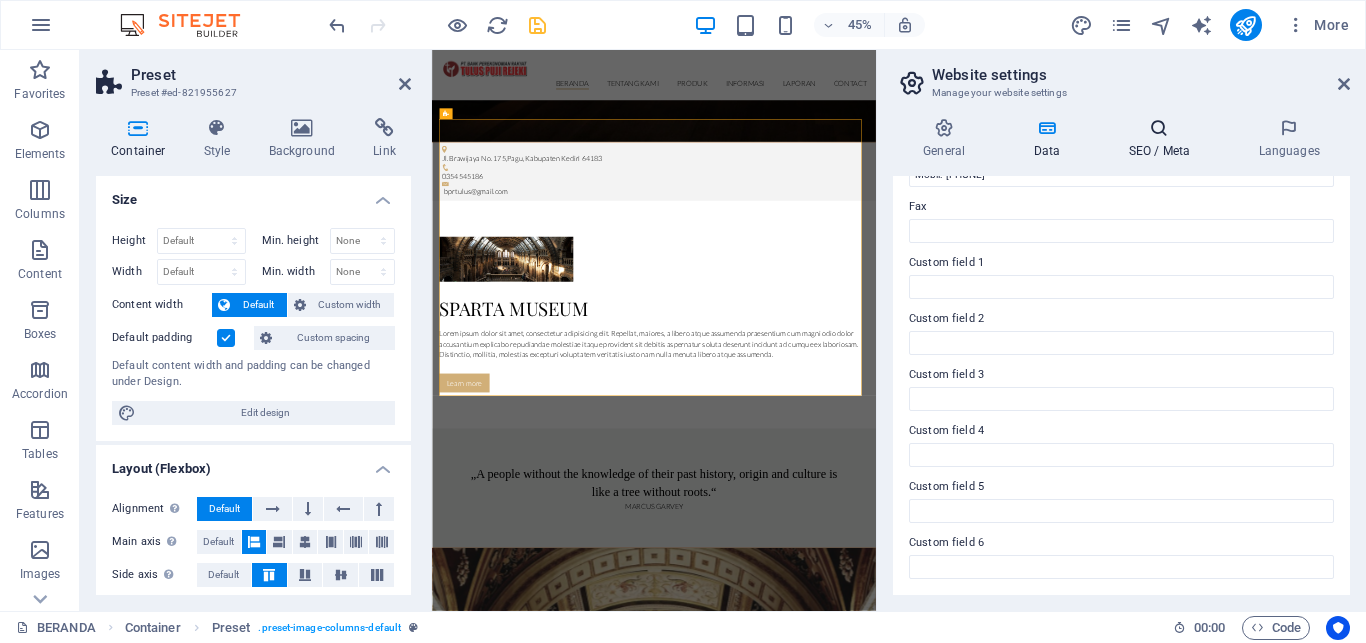click on "SEO / Meta" at bounding box center (1163, 139) 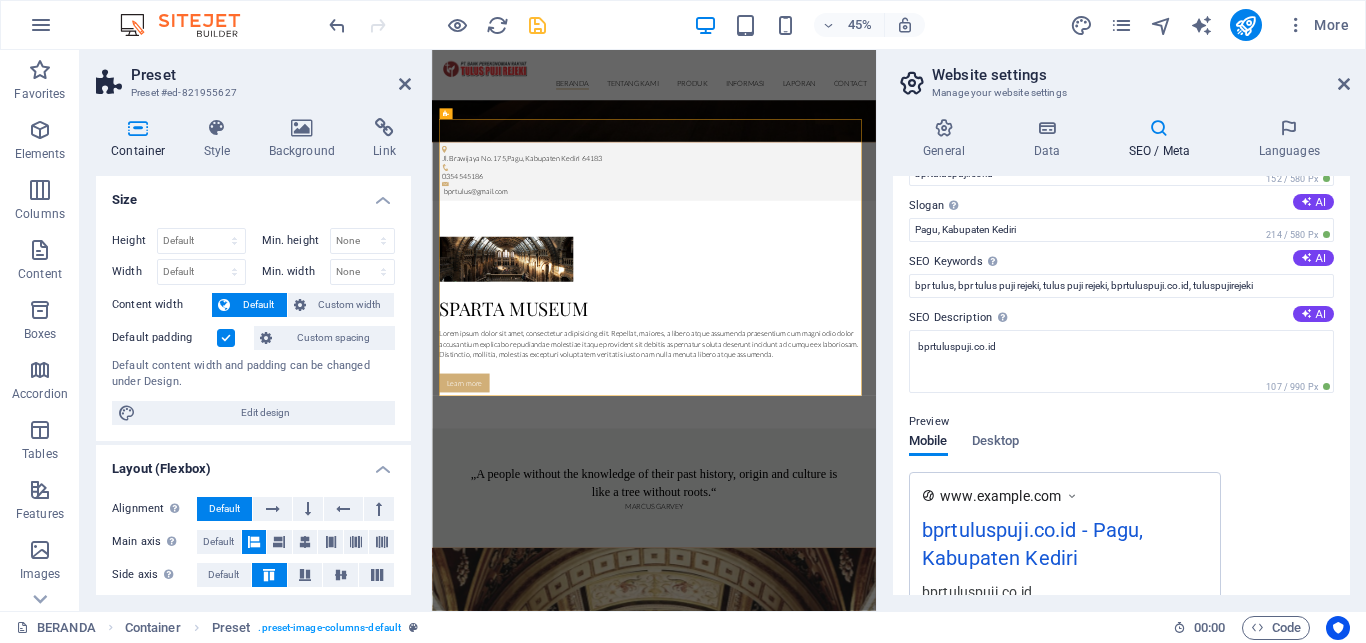 scroll, scrollTop: 0, scrollLeft: 0, axis: both 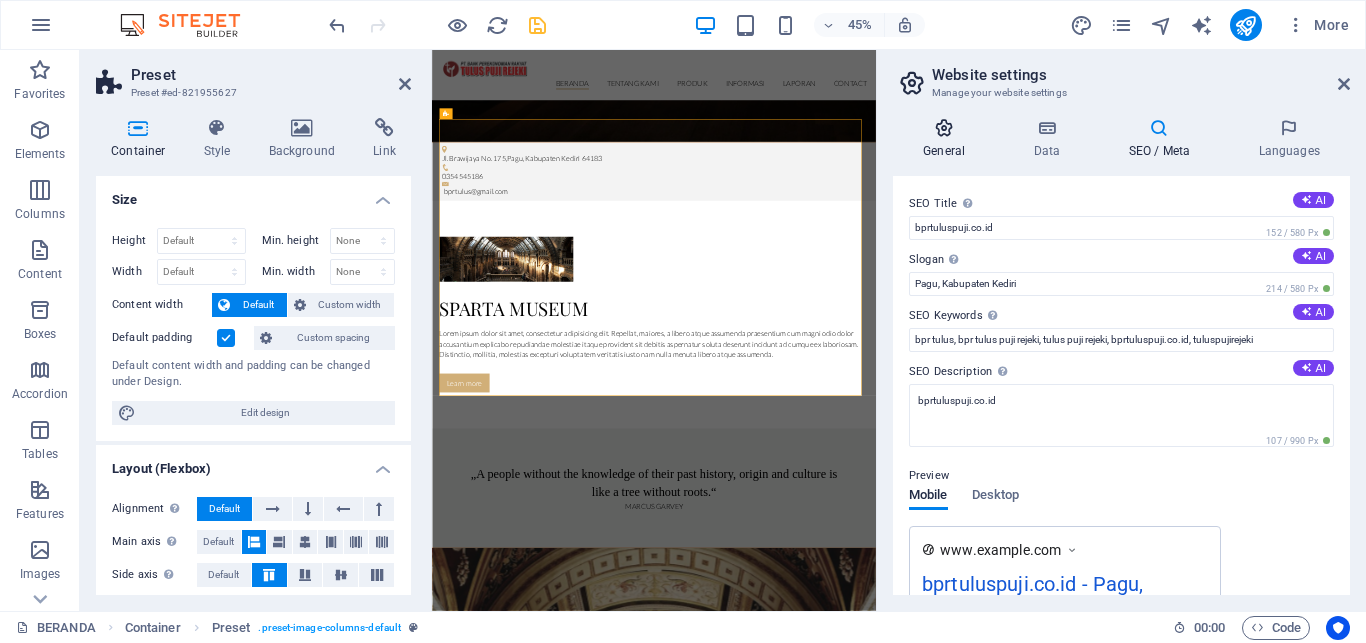click at bounding box center [944, 128] 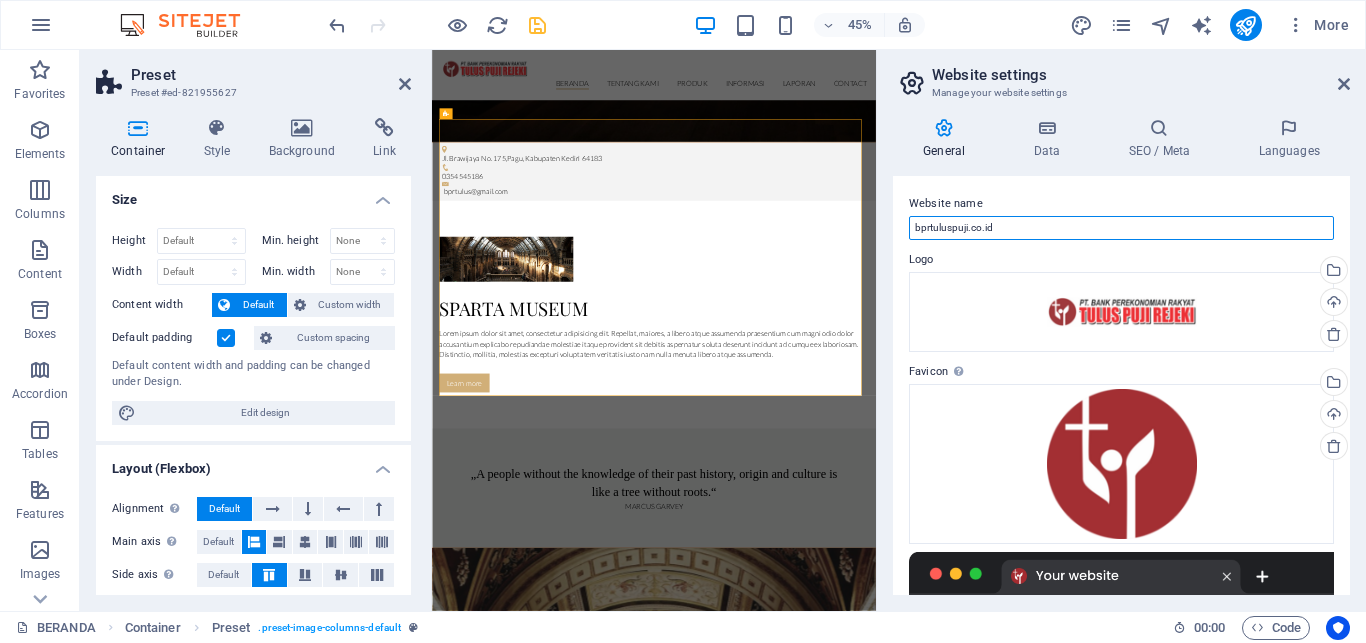 click on "bprtuluspuji.co.id" at bounding box center (1121, 228) 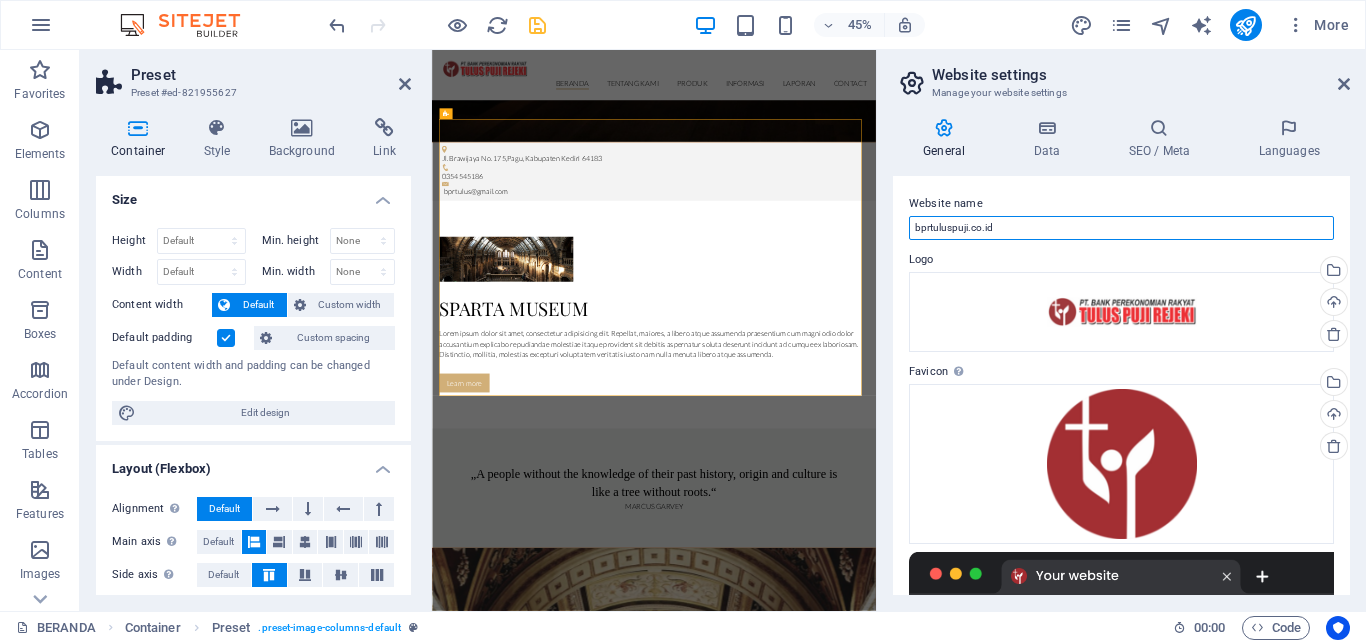 click on "bprtuluspuji.co.id" at bounding box center [1121, 228] 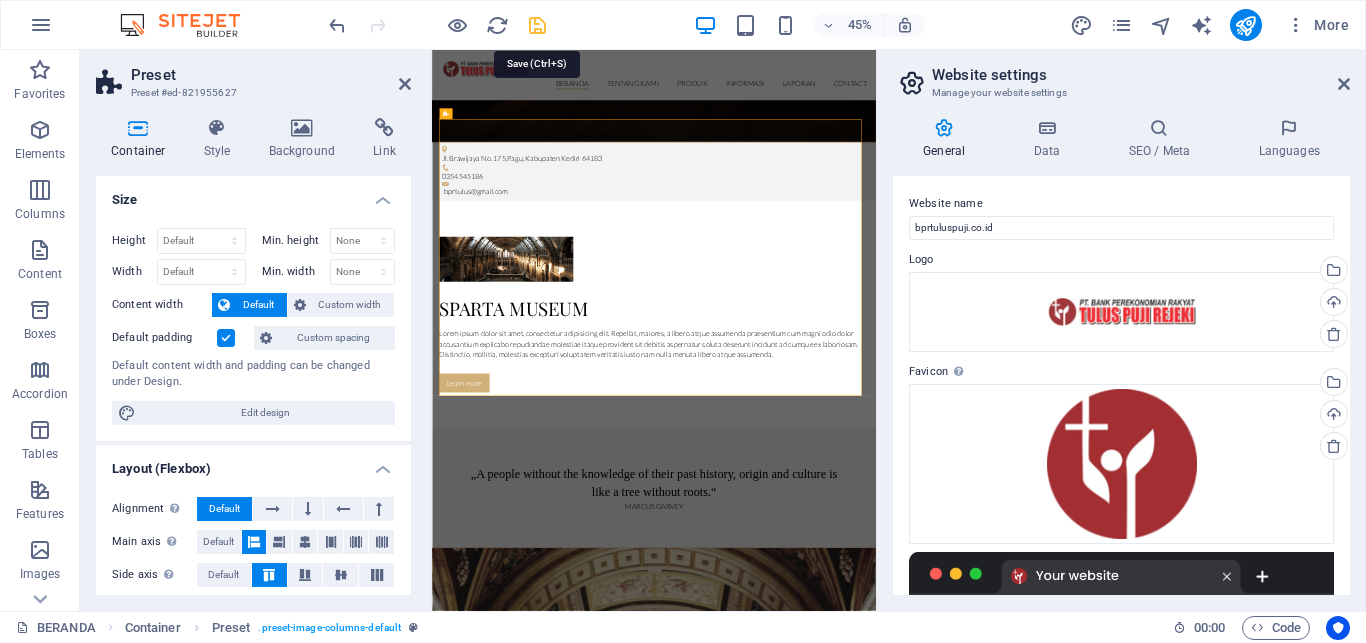 click at bounding box center (537, 25) 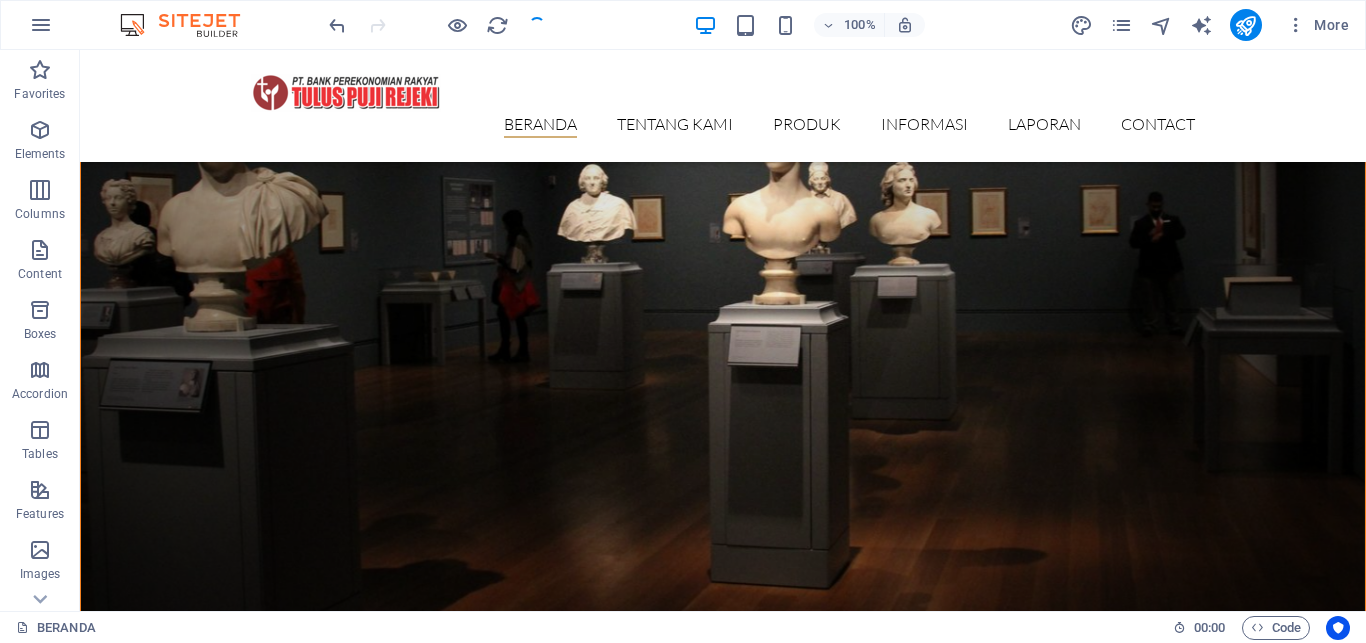 scroll, scrollTop: 2567, scrollLeft: 0, axis: vertical 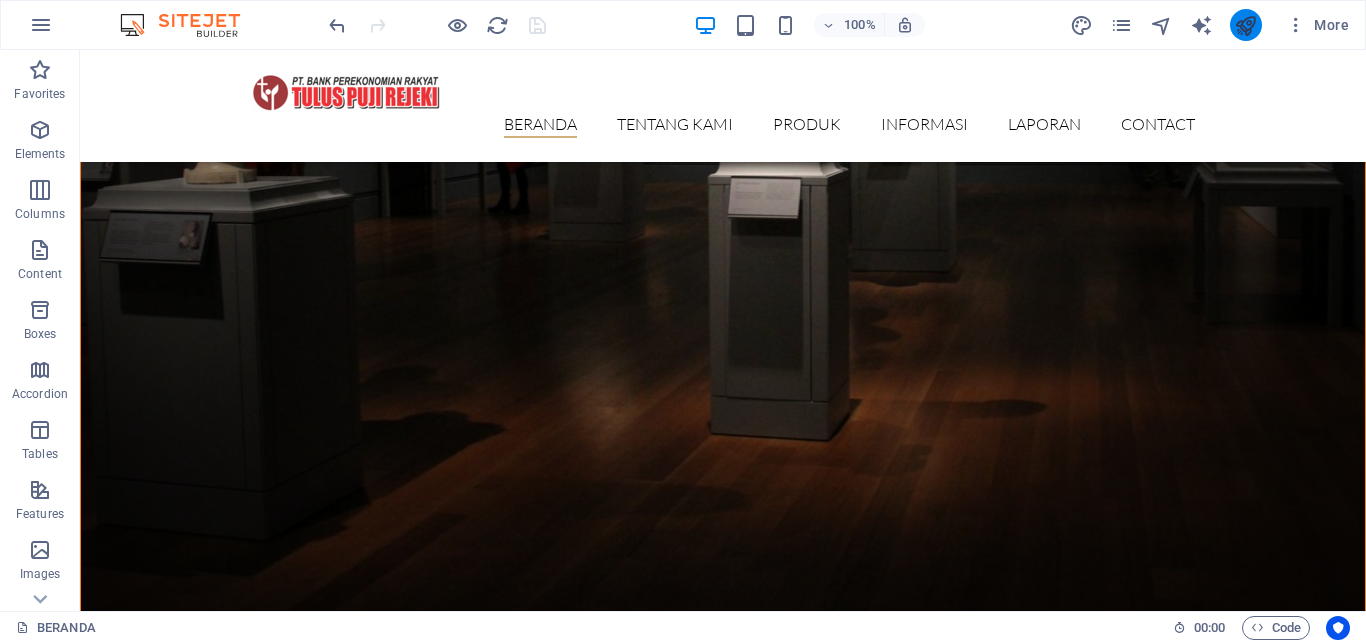 click at bounding box center [1246, 25] 